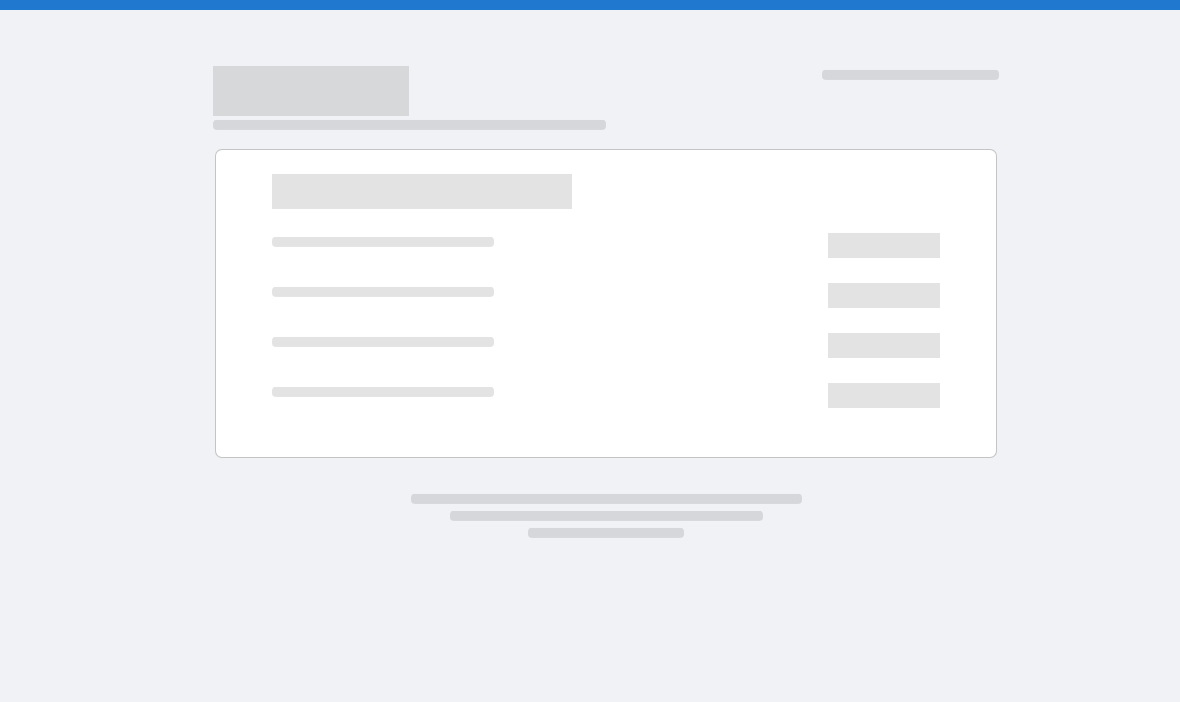 scroll, scrollTop: 0, scrollLeft: 0, axis: both 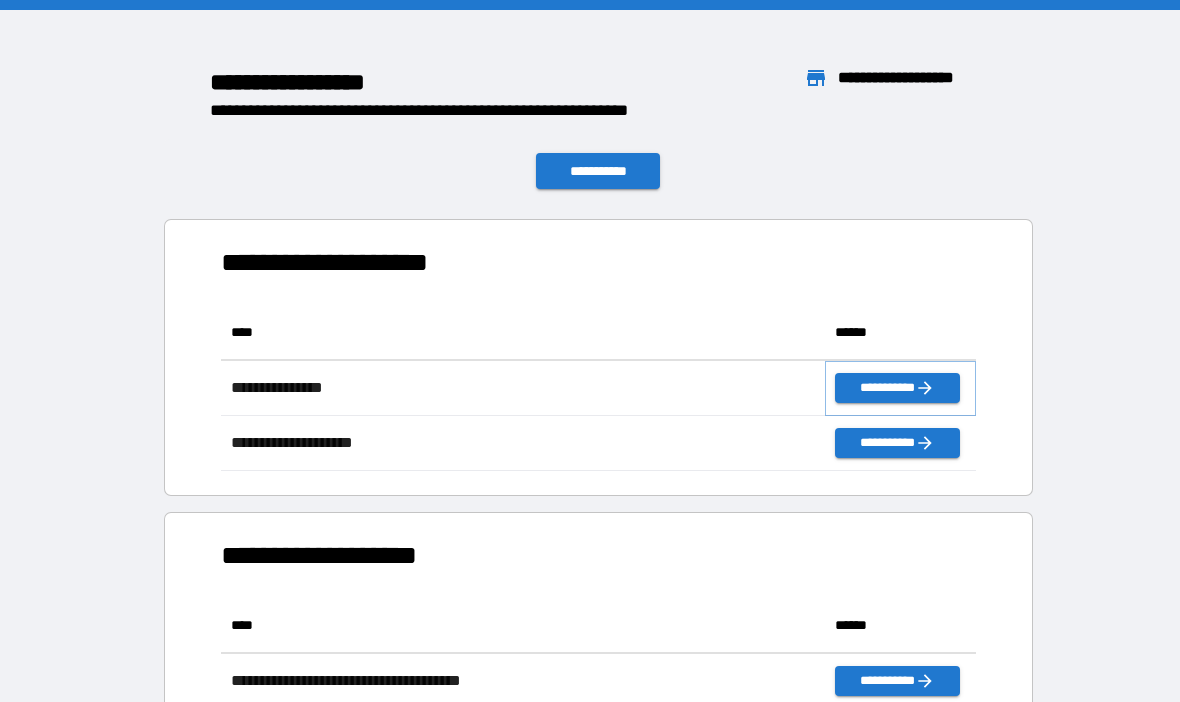 click on "**********" at bounding box center (897, 388) 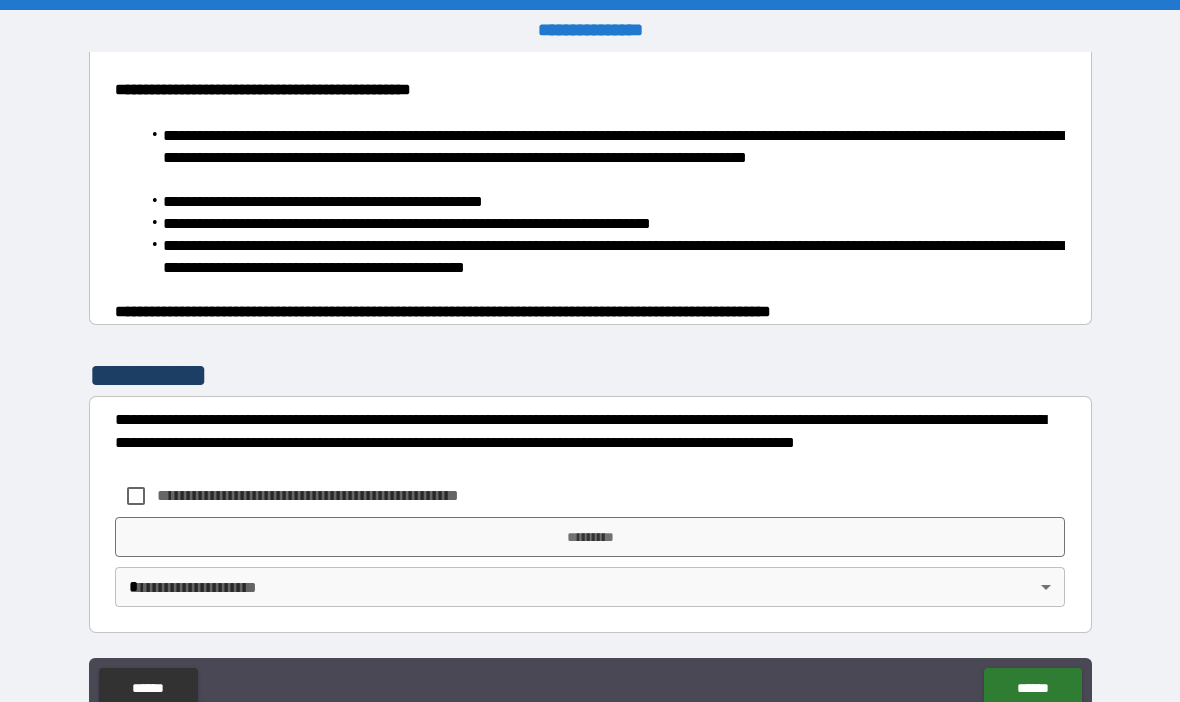 scroll, scrollTop: 1308, scrollLeft: 0, axis: vertical 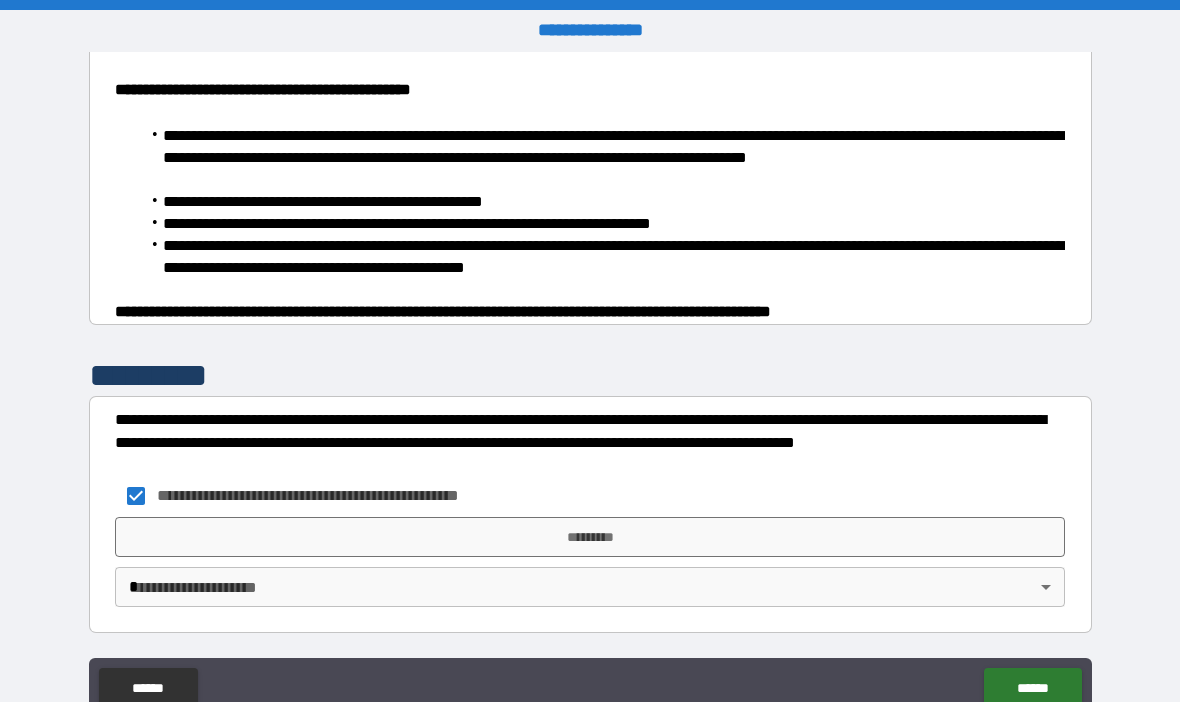 click on "**********" at bounding box center (590, 385) 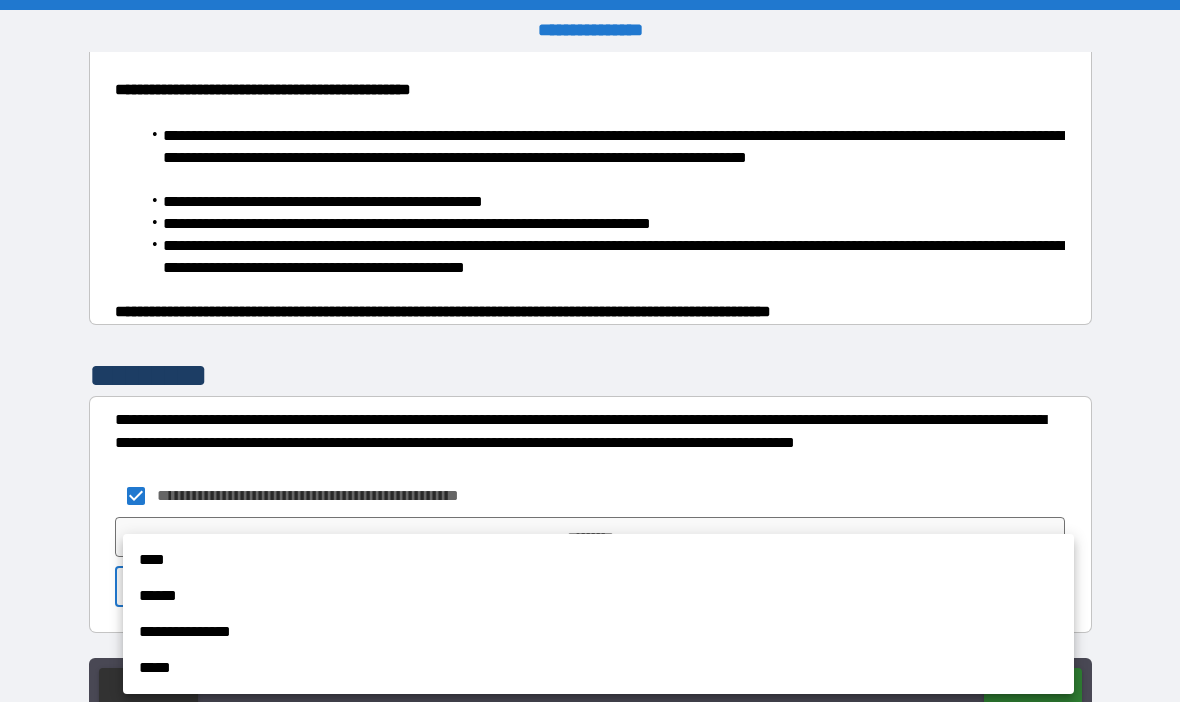 click on "****" at bounding box center (598, 560) 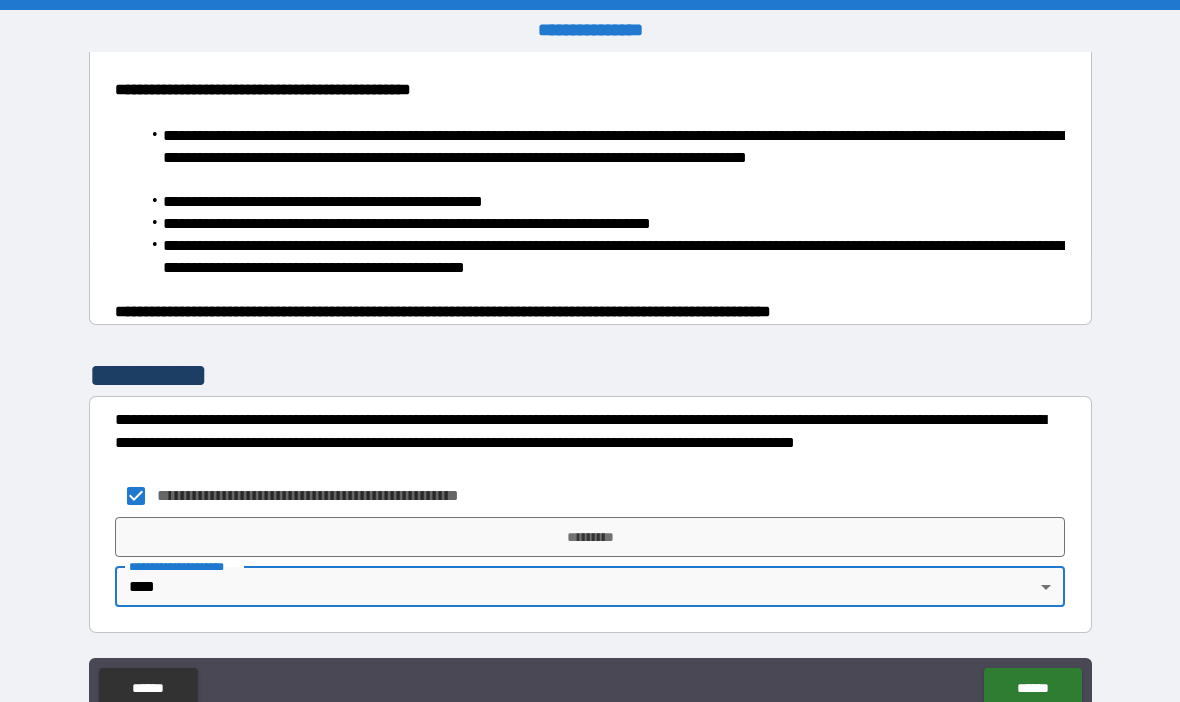 click on "*********" at bounding box center [590, 537] 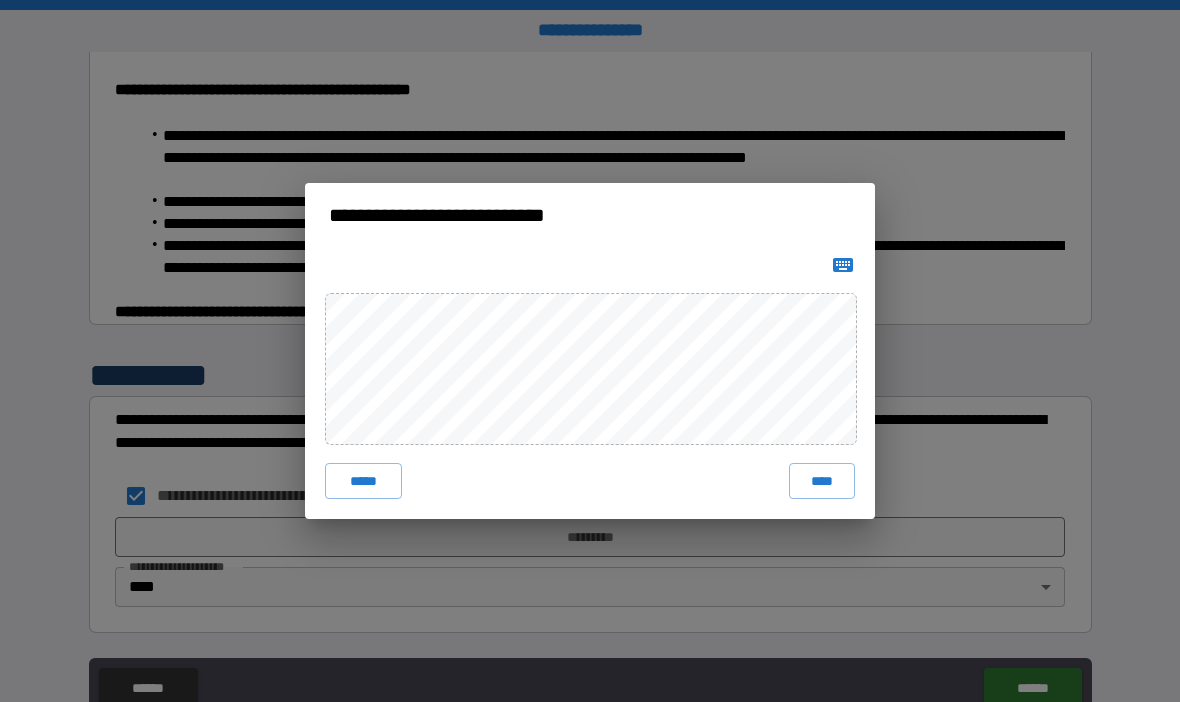 click on "****" at bounding box center [822, 481] 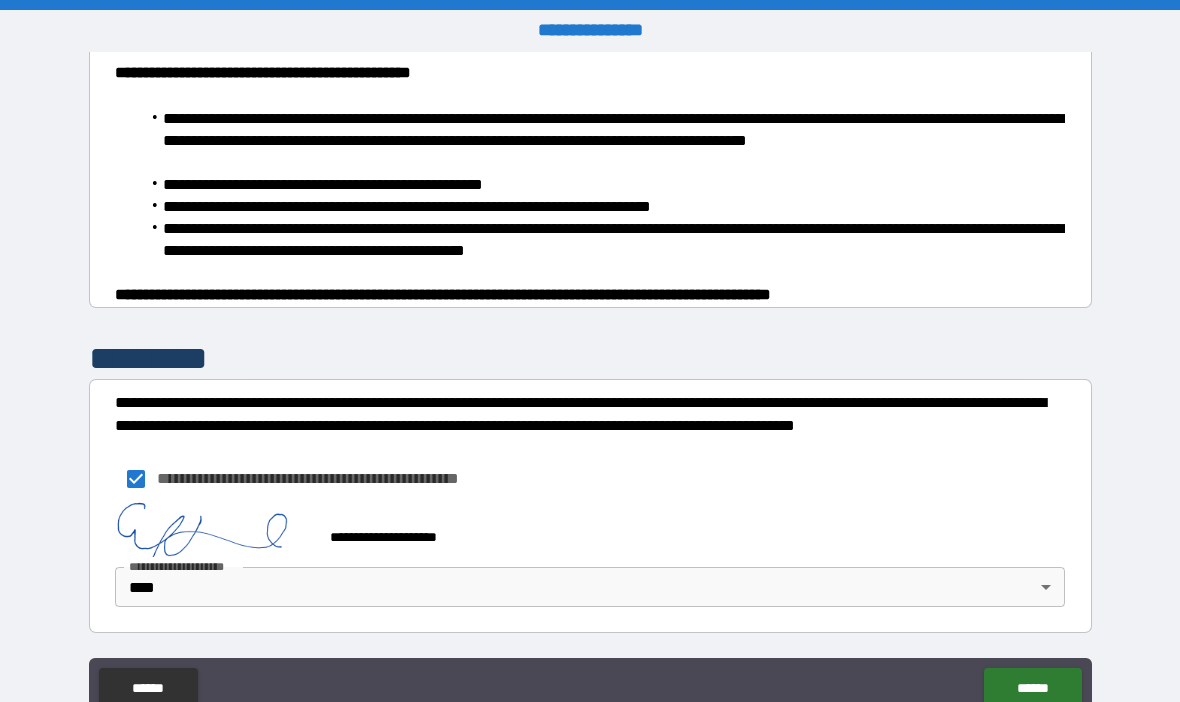 scroll, scrollTop: 1325, scrollLeft: 0, axis: vertical 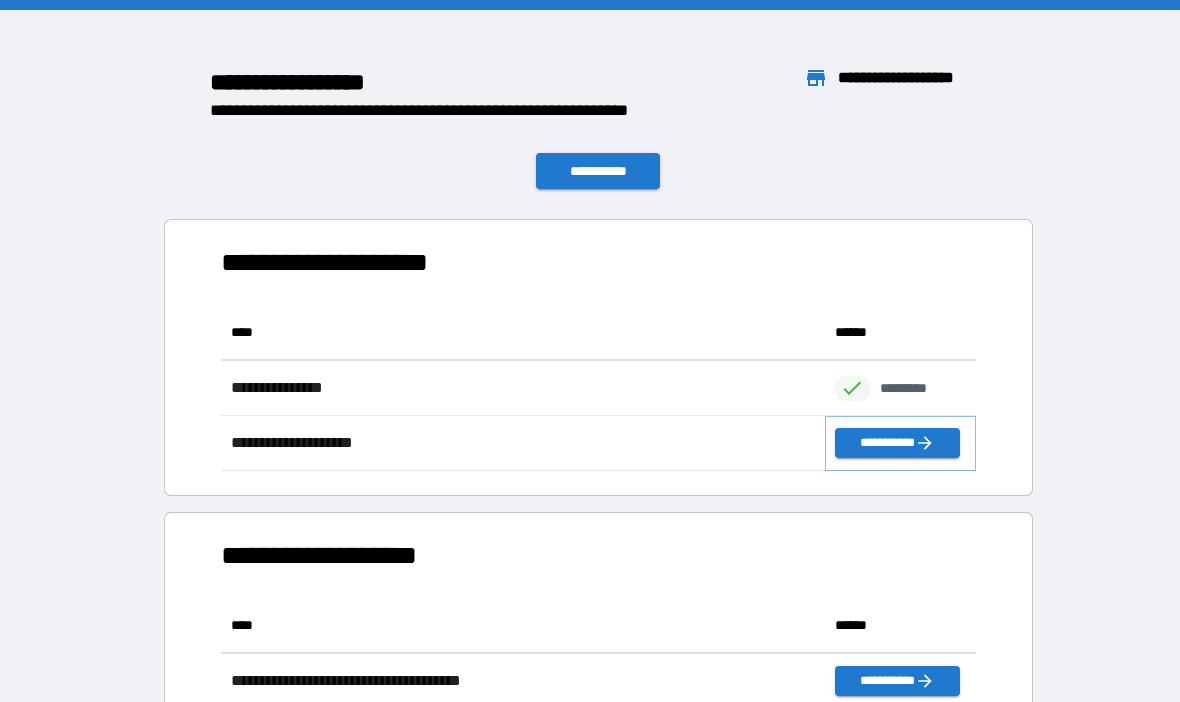 click on "**********" at bounding box center [897, 443] 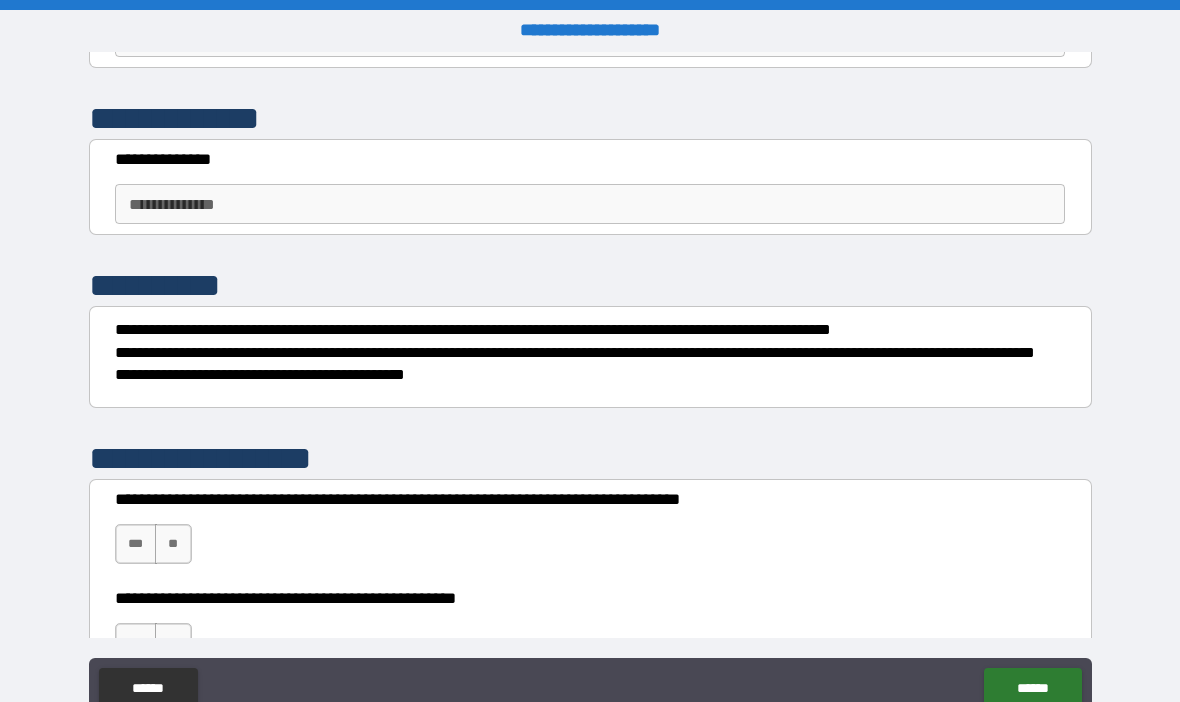 scroll, scrollTop: 227, scrollLeft: 0, axis: vertical 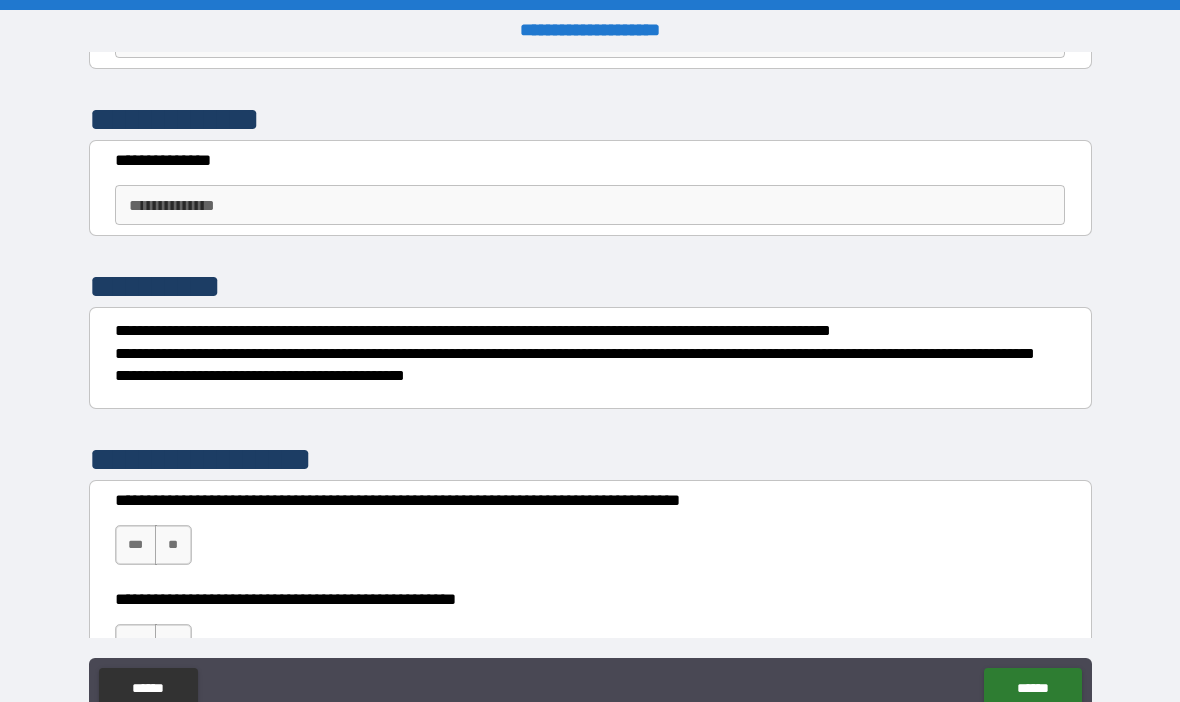 click on "**********" at bounding box center [590, 205] 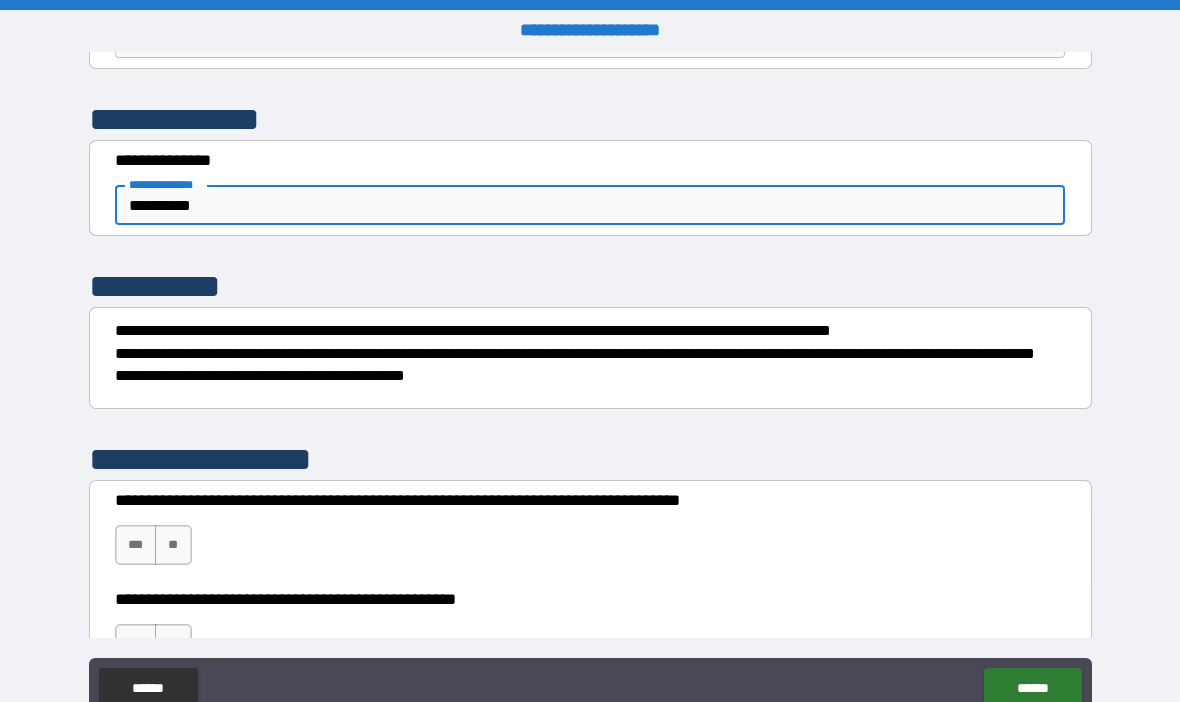 type on "**********" 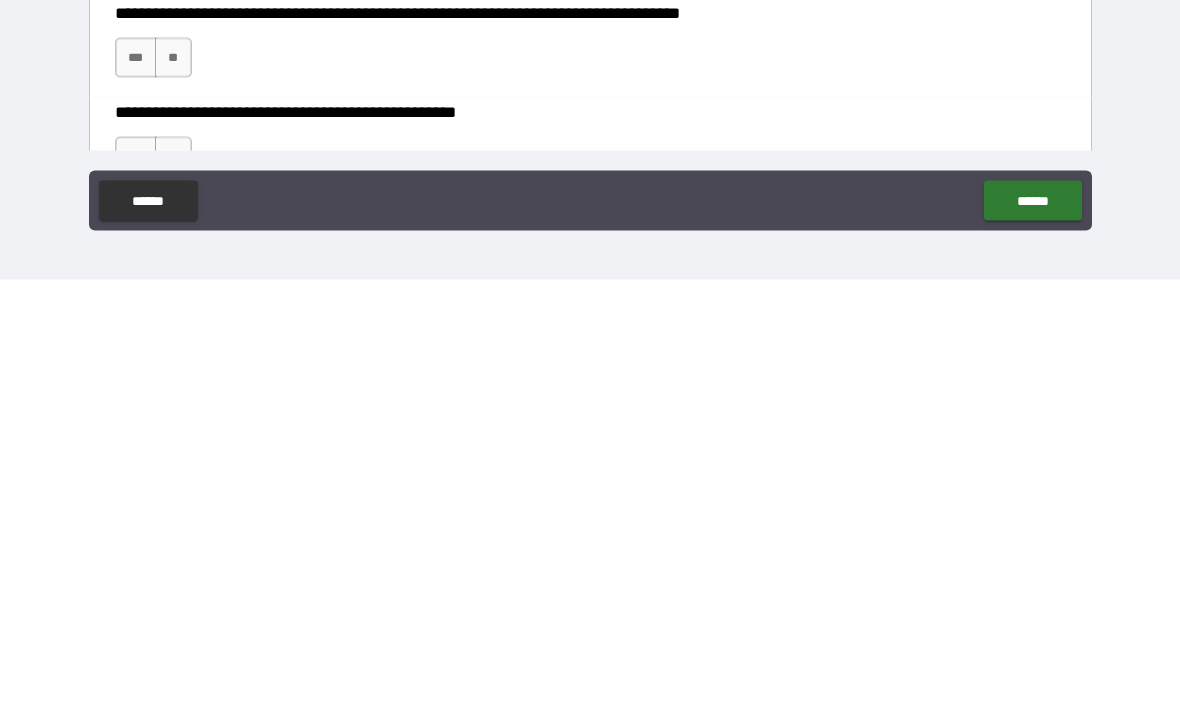 scroll, scrollTop: 69, scrollLeft: 0, axis: vertical 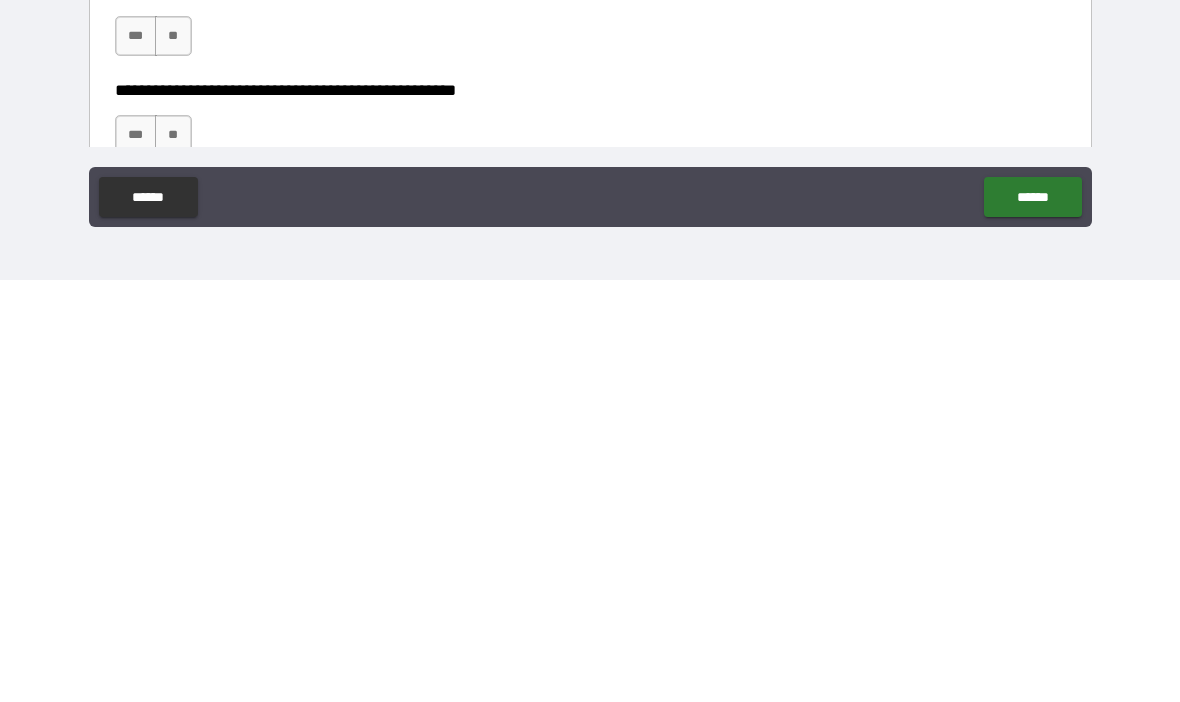 click on "***" at bounding box center (136, 458) 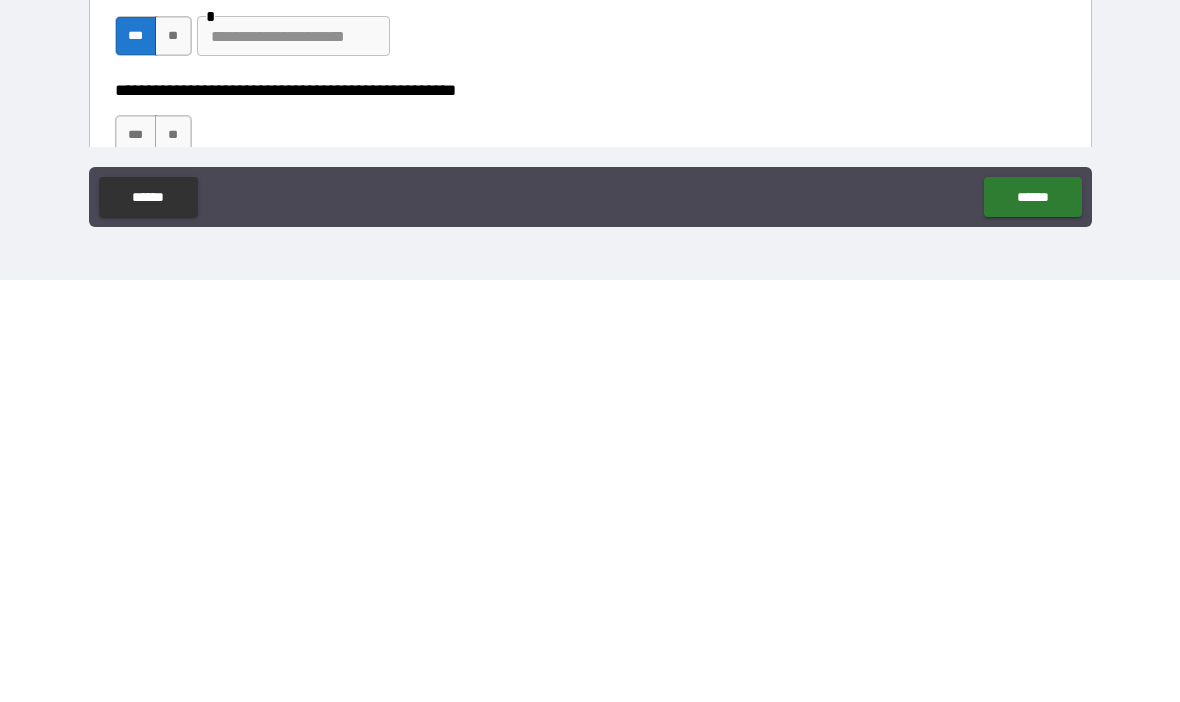 scroll, scrollTop: 69, scrollLeft: 0, axis: vertical 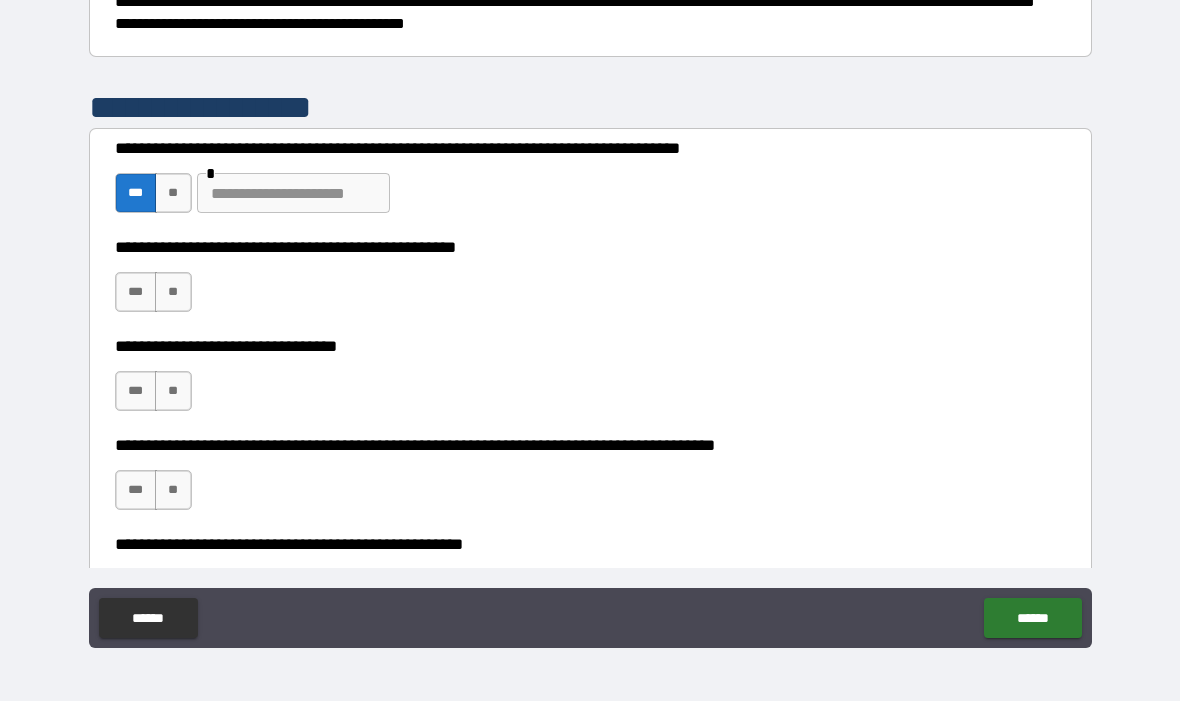 click at bounding box center [293, 194] 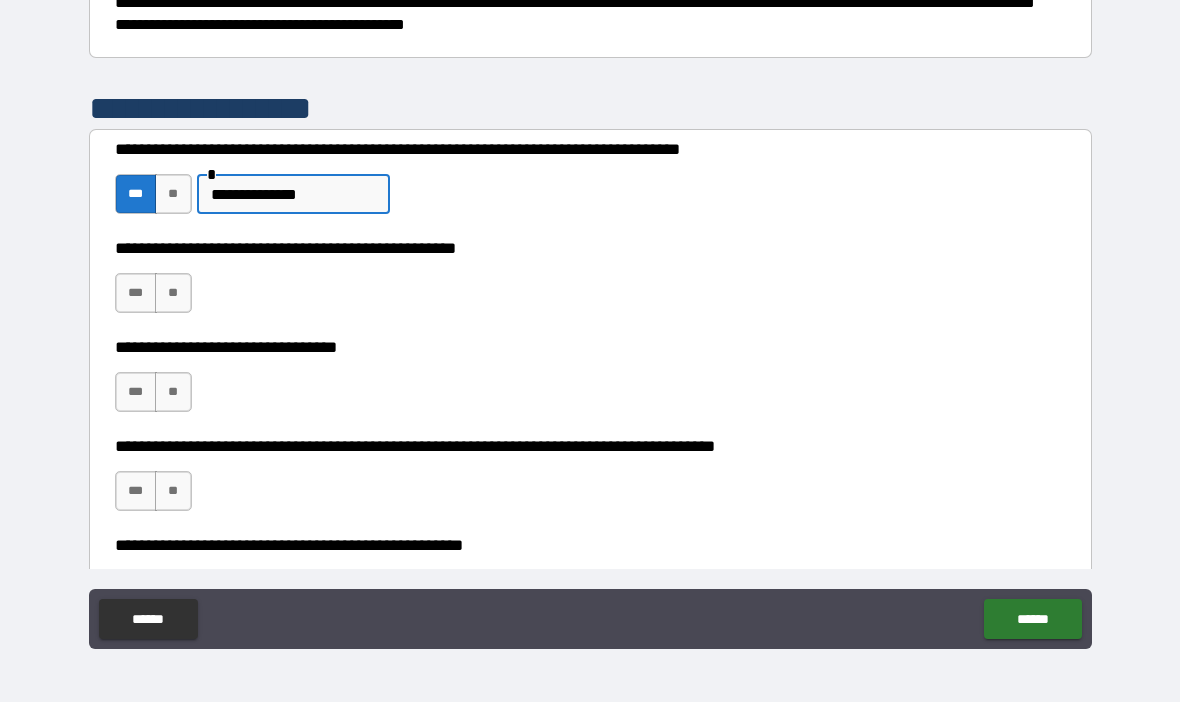 type on "**********" 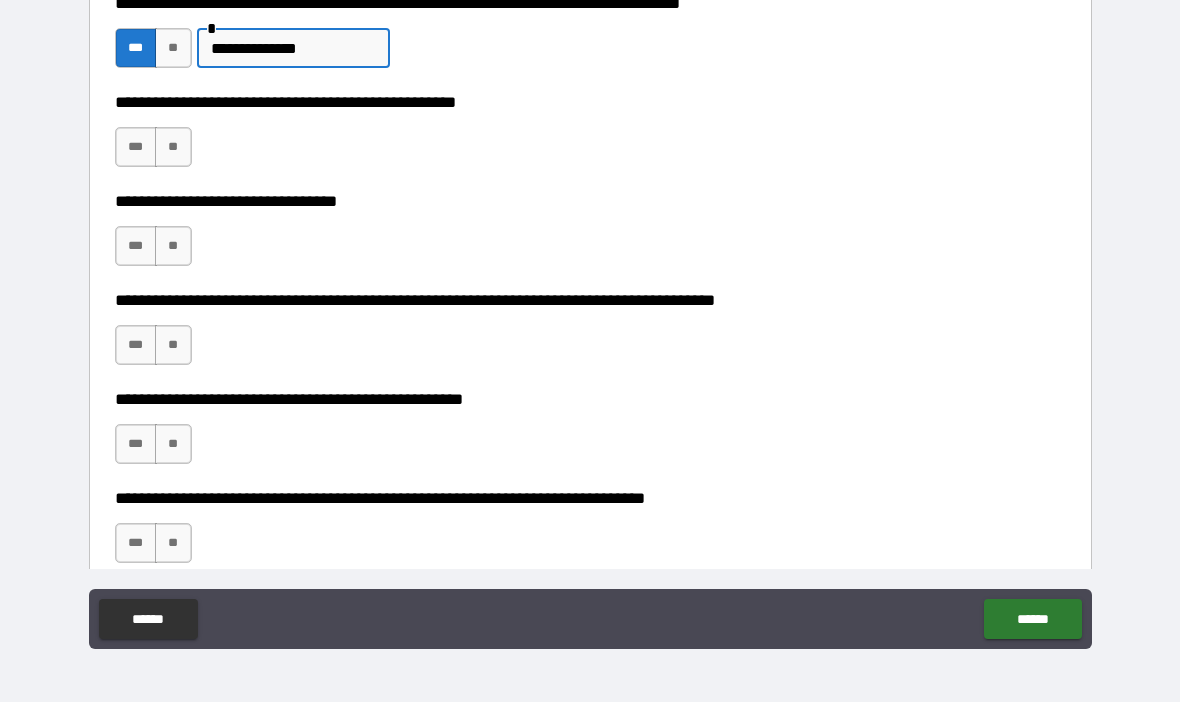 scroll, scrollTop: 658, scrollLeft: 0, axis: vertical 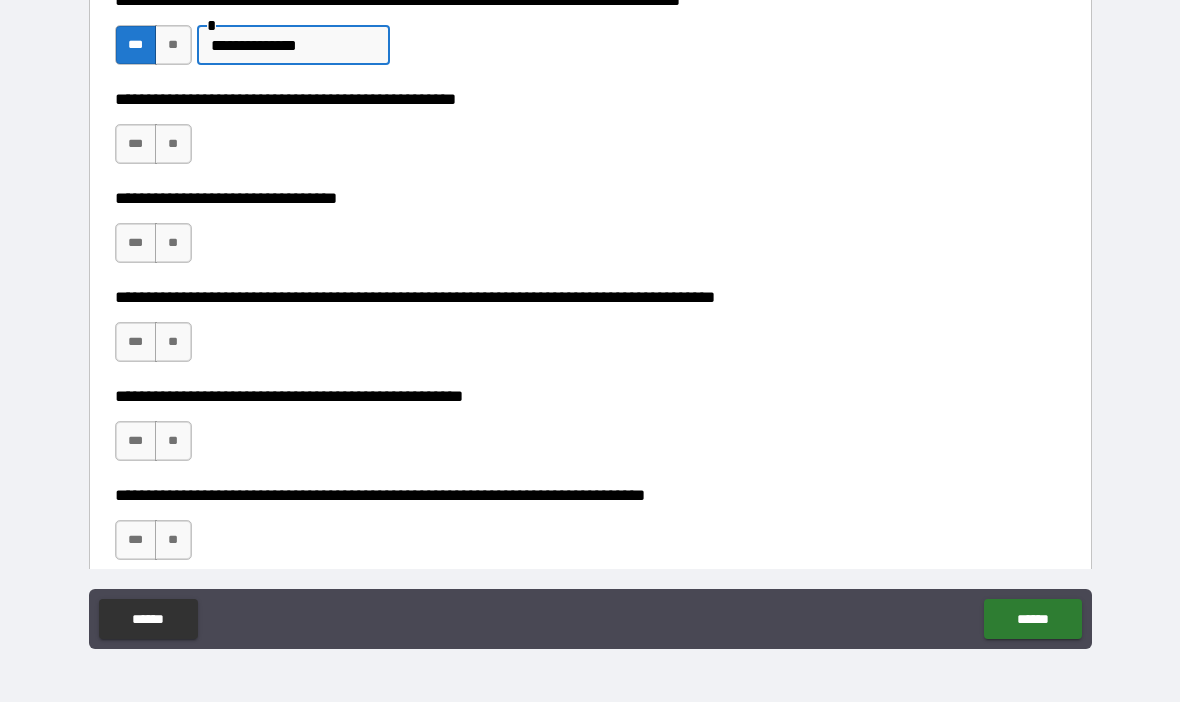 click on "**" at bounding box center [173, 144] 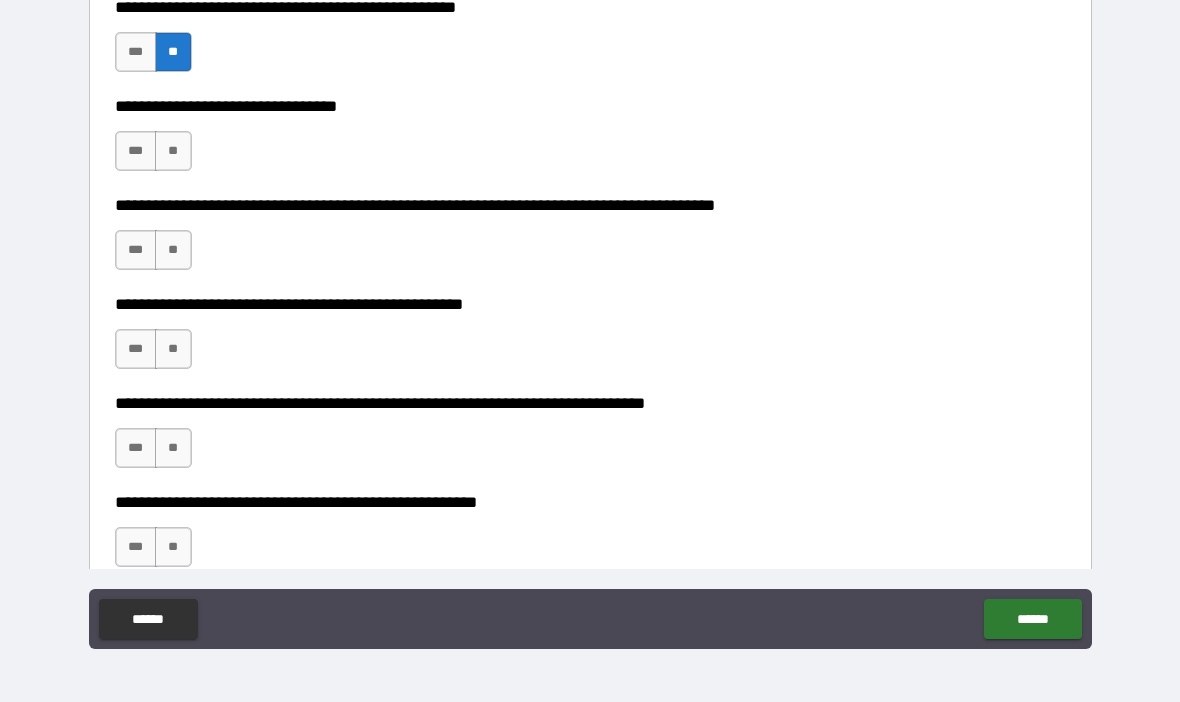 scroll, scrollTop: 745, scrollLeft: 0, axis: vertical 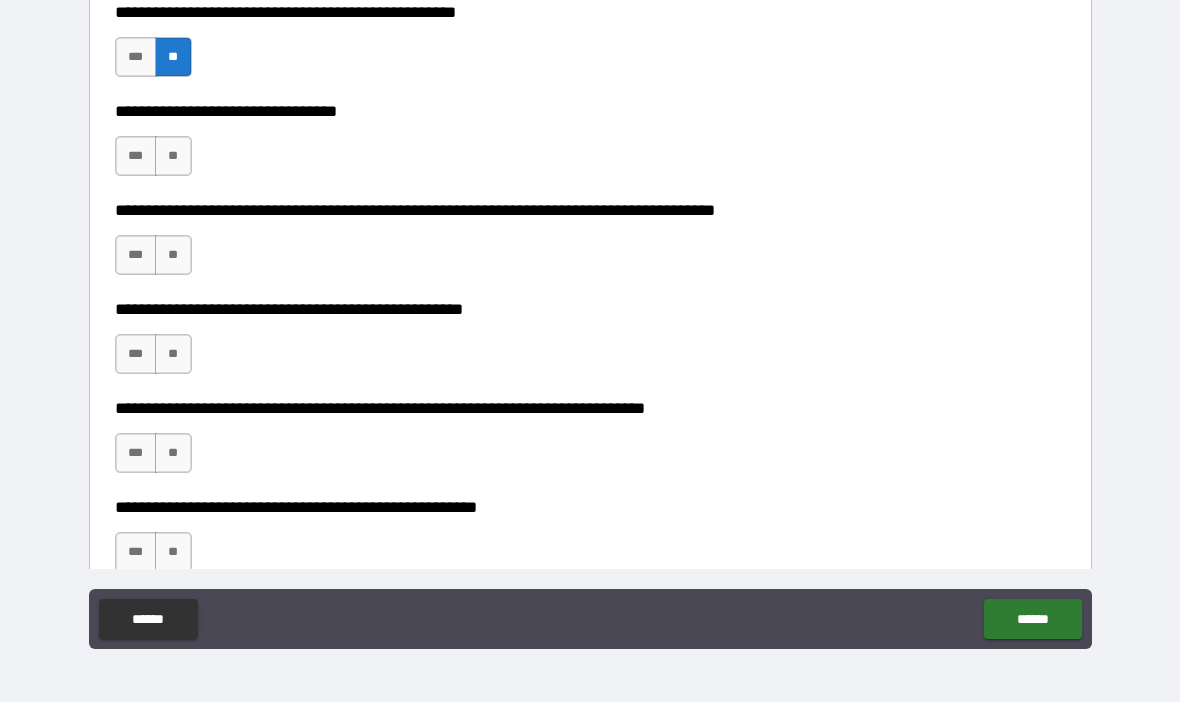 click on "**" at bounding box center [173, 156] 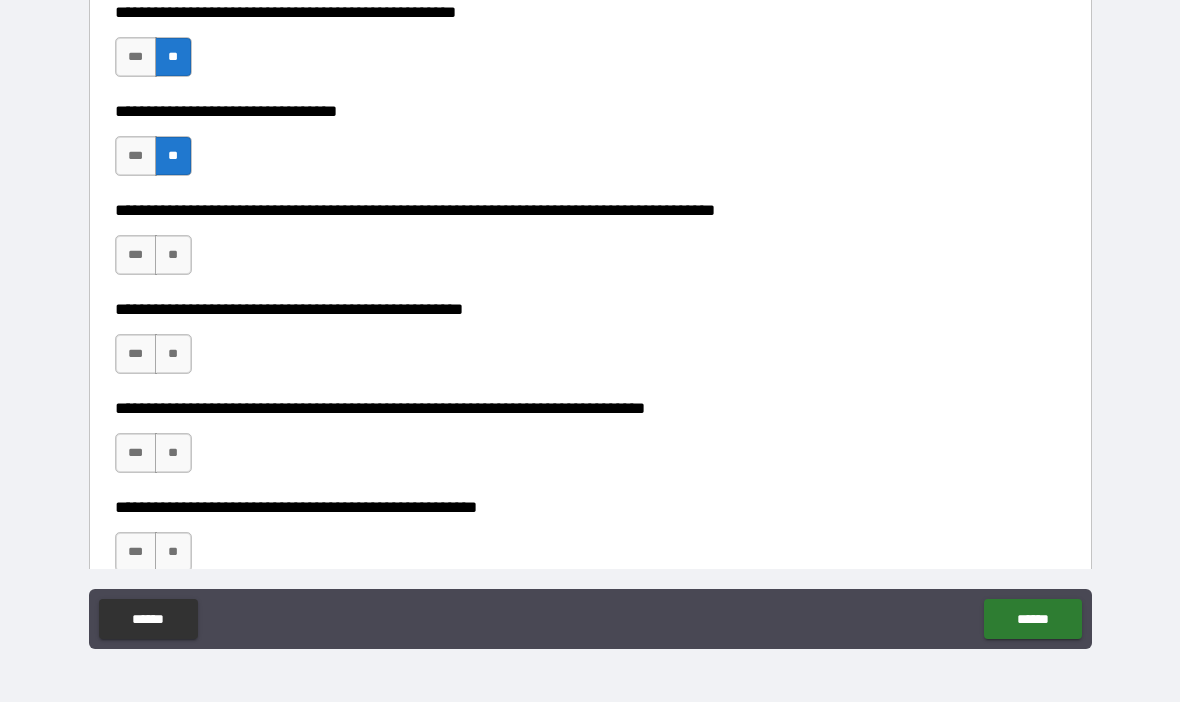 click on "**" at bounding box center [173, 255] 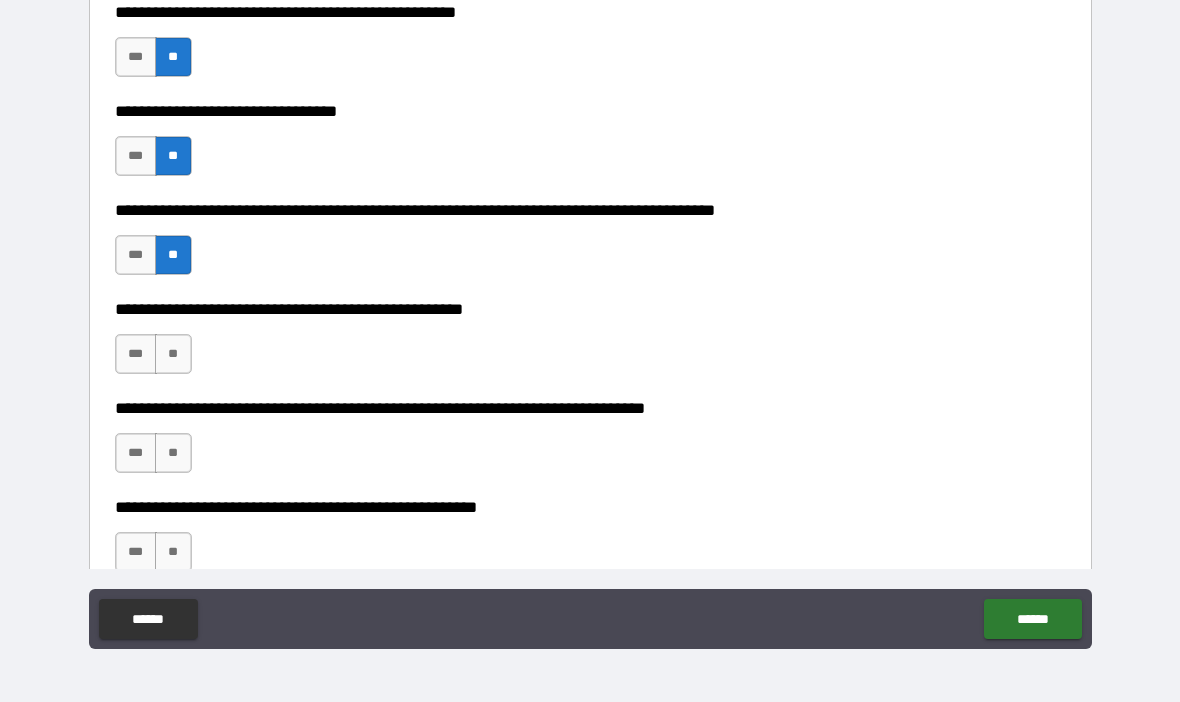 click on "**" at bounding box center (173, 354) 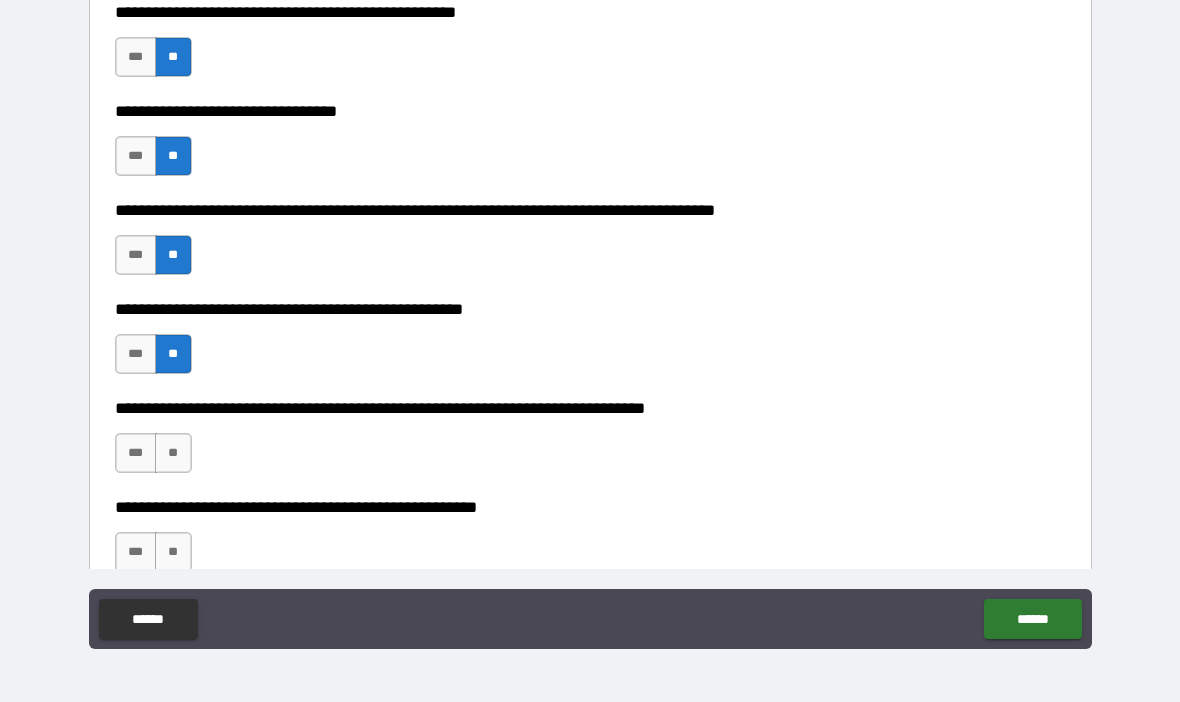 click on "**" at bounding box center [173, 453] 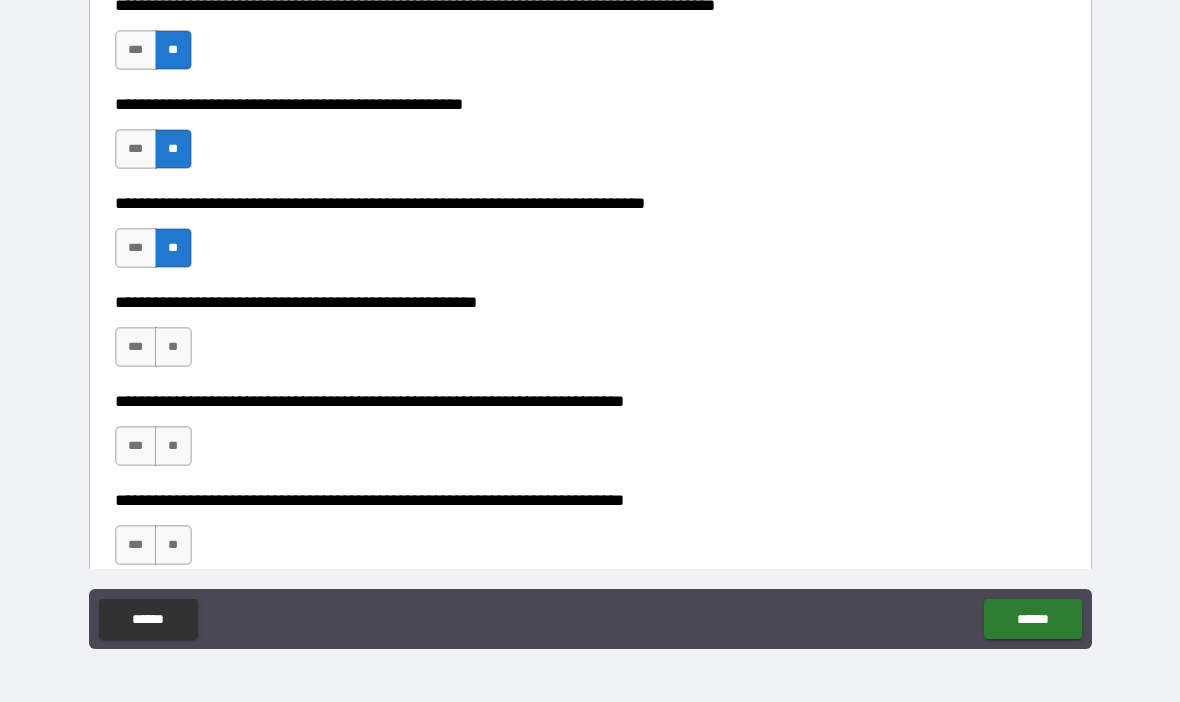 scroll, scrollTop: 951, scrollLeft: 0, axis: vertical 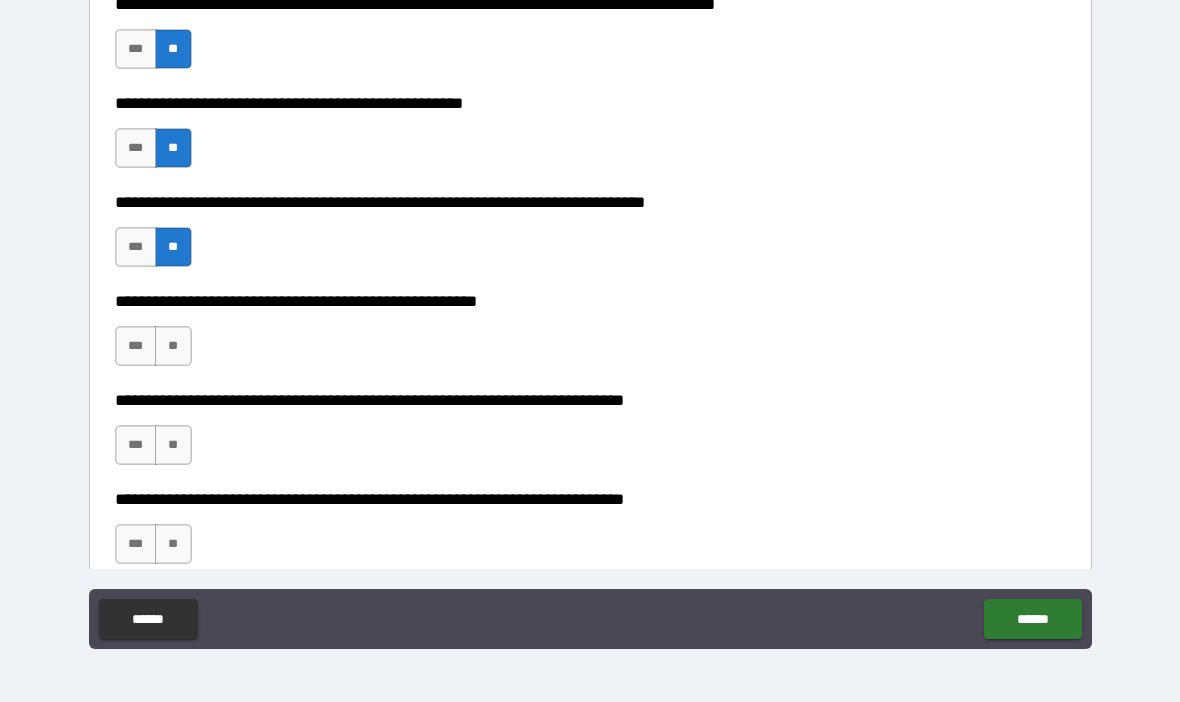 click on "**" at bounding box center (173, 346) 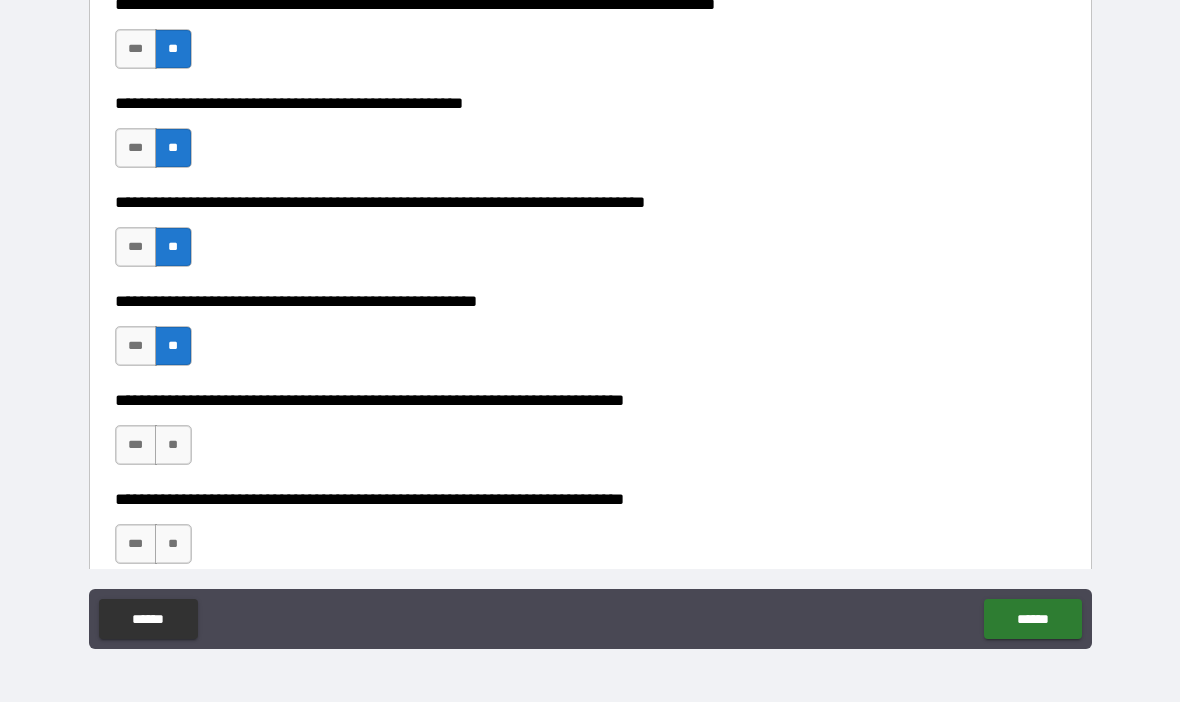 click on "**" at bounding box center [173, 445] 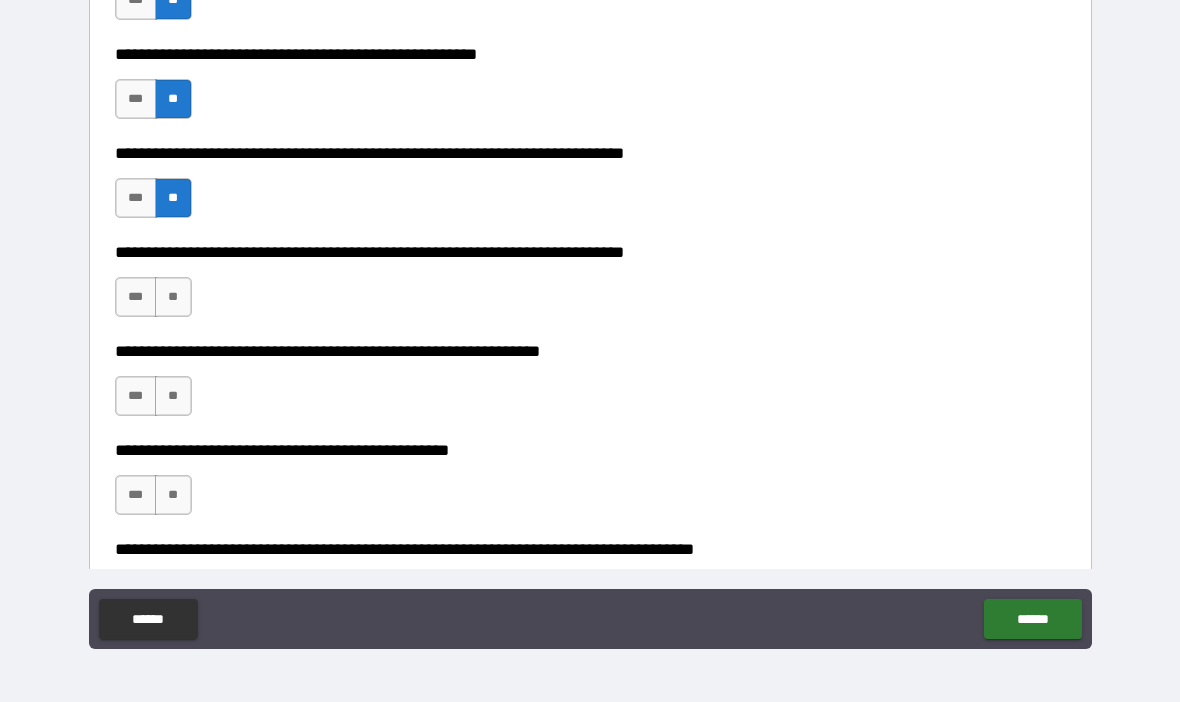 scroll, scrollTop: 1210, scrollLeft: 0, axis: vertical 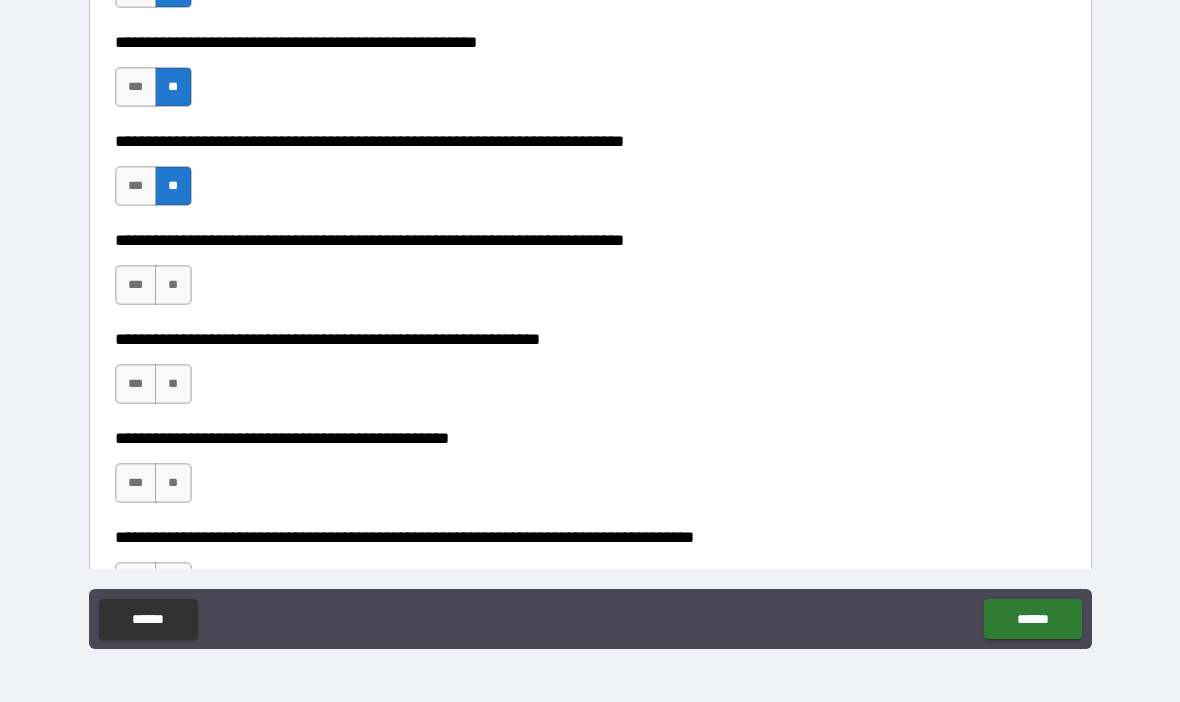 click on "**" at bounding box center [173, 285] 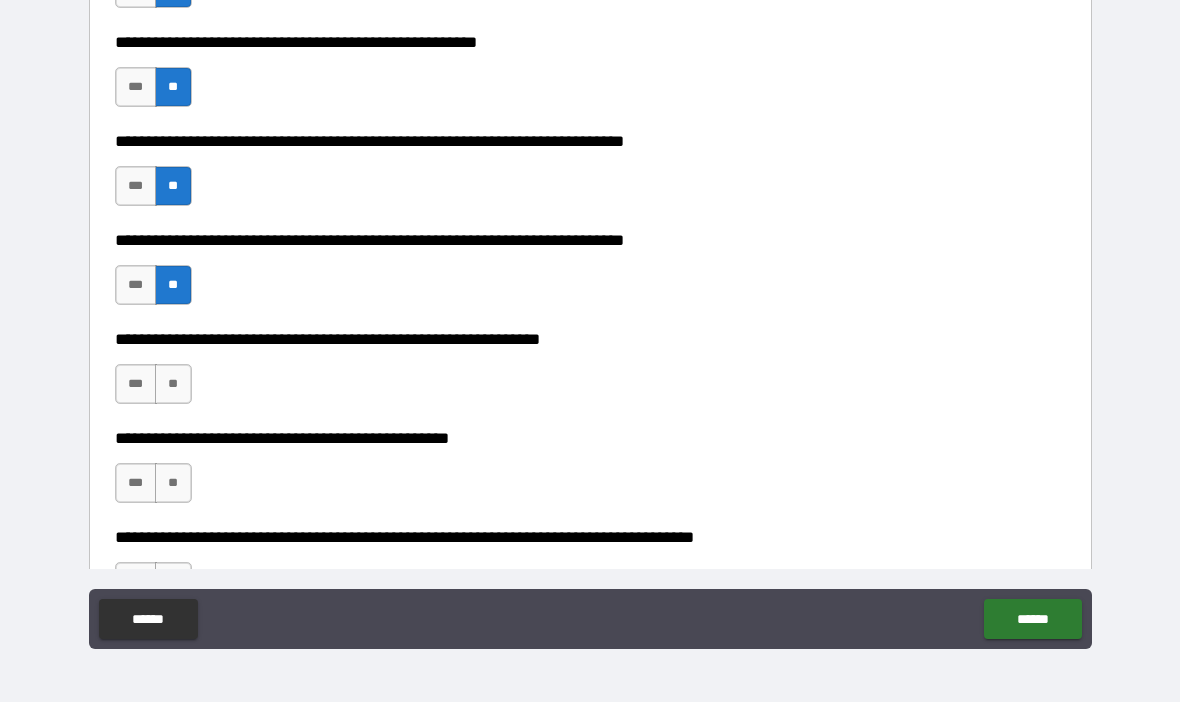 click on "**" at bounding box center (173, 384) 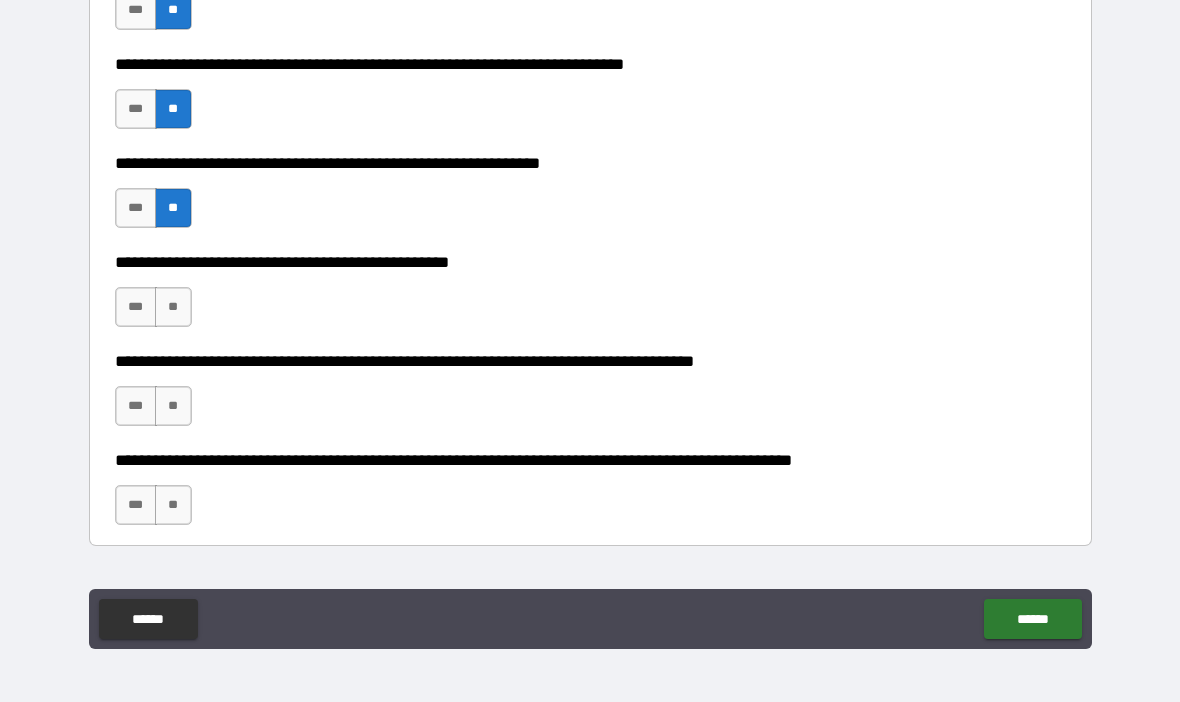 scroll, scrollTop: 1397, scrollLeft: 0, axis: vertical 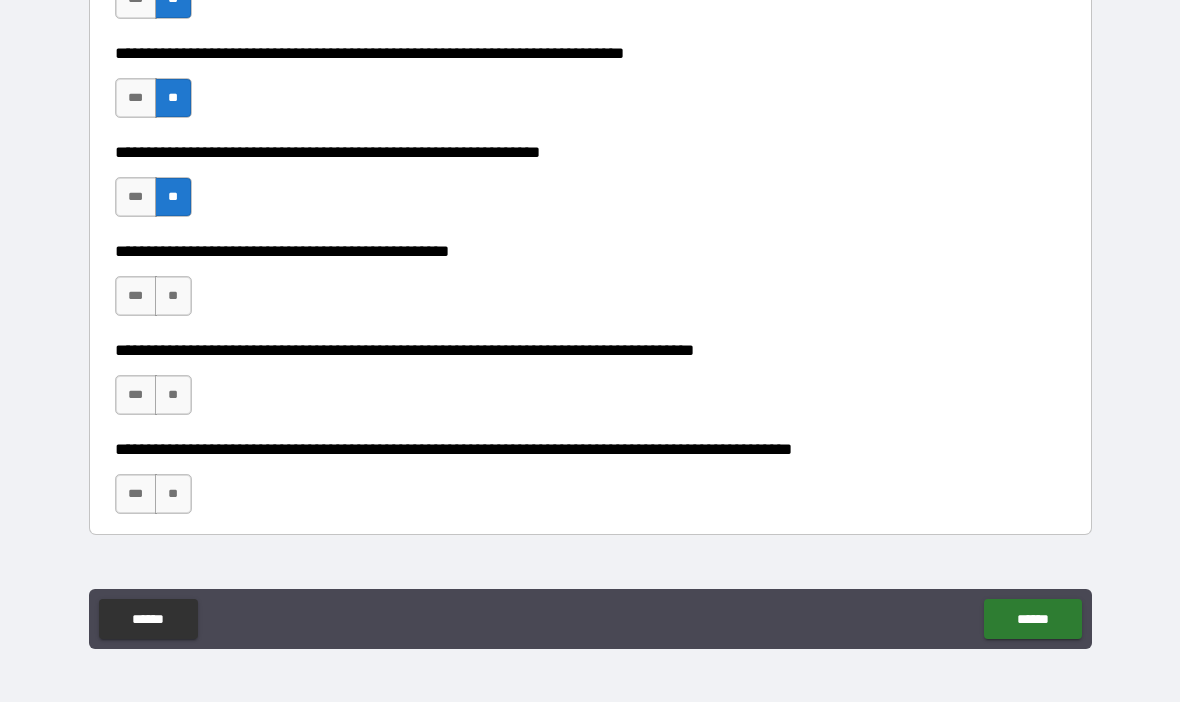 click on "**" at bounding box center (173, 296) 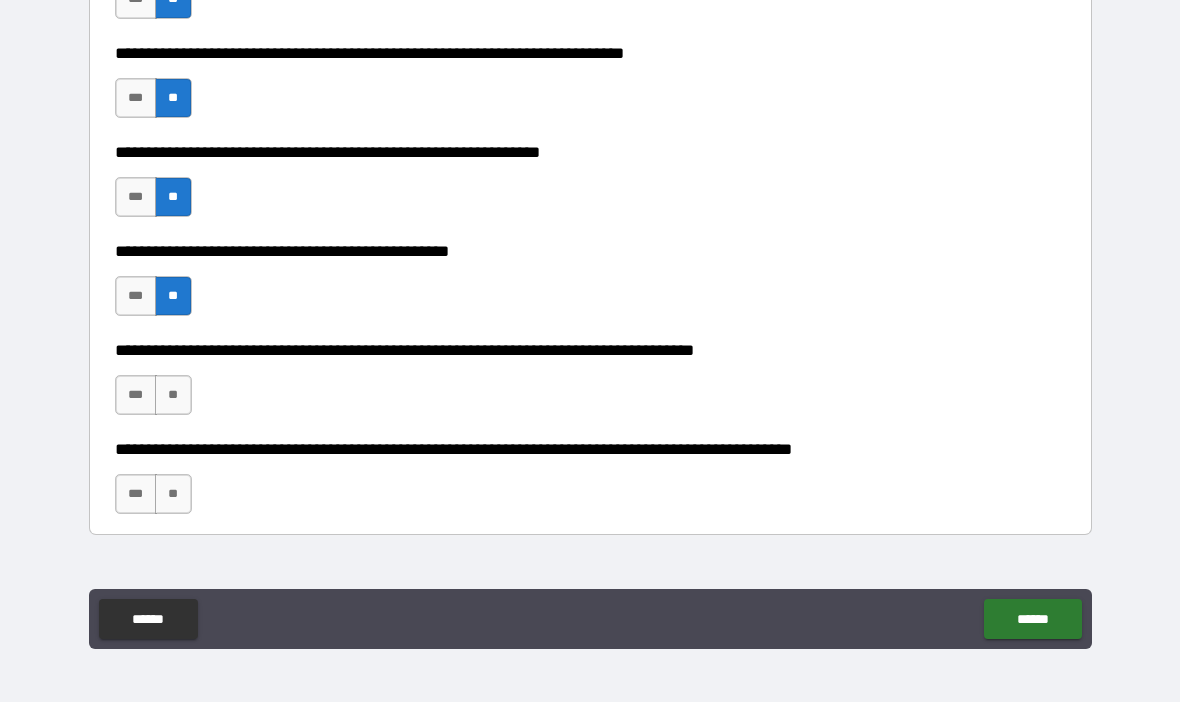 click on "**" at bounding box center (173, 395) 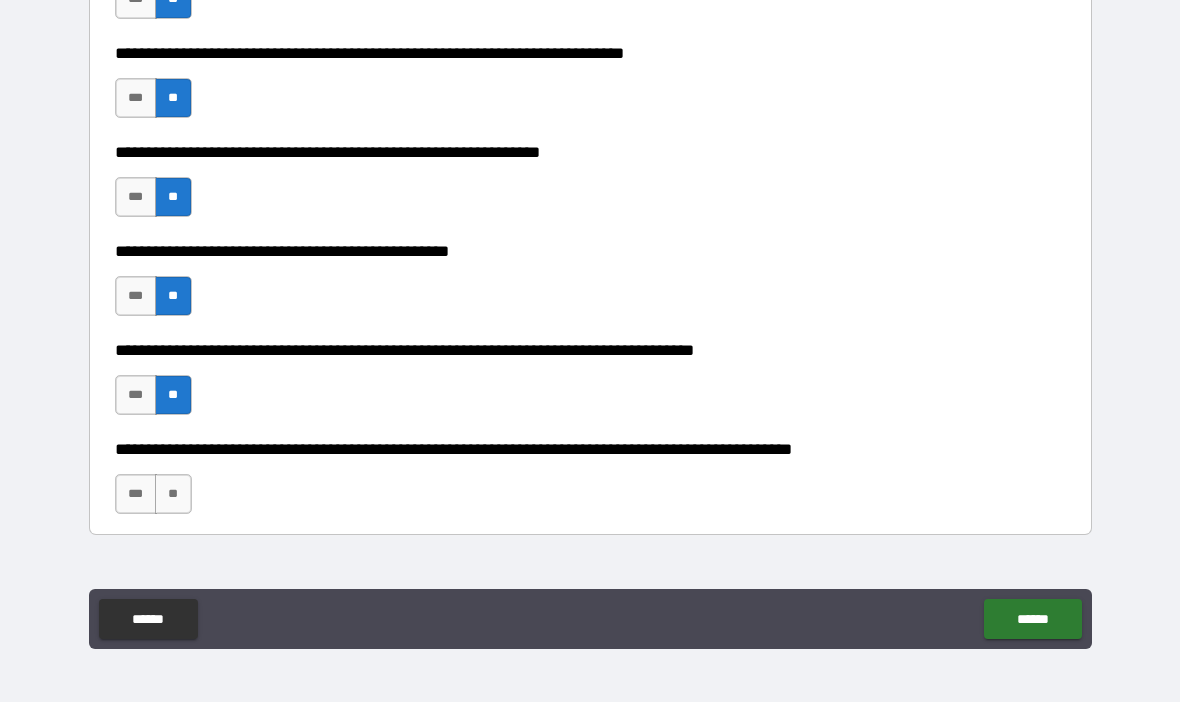 click on "**" at bounding box center (173, 494) 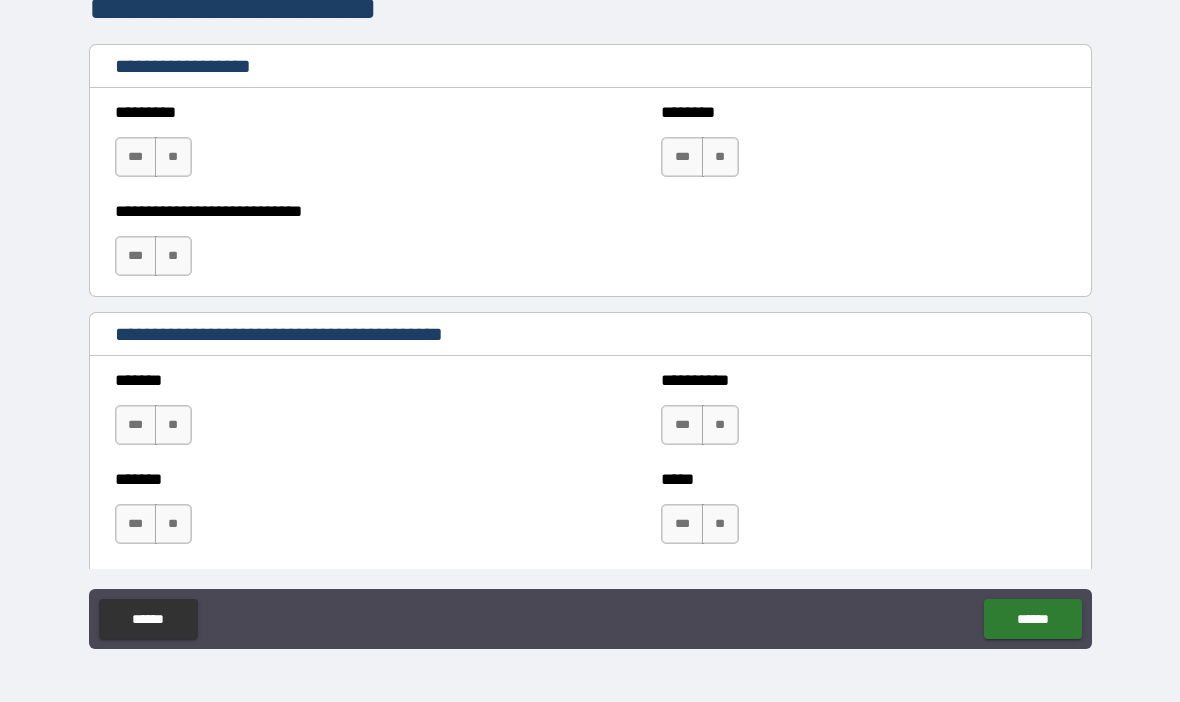scroll, scrollTop: 1974, scrollLeft: 0, axis: vertical 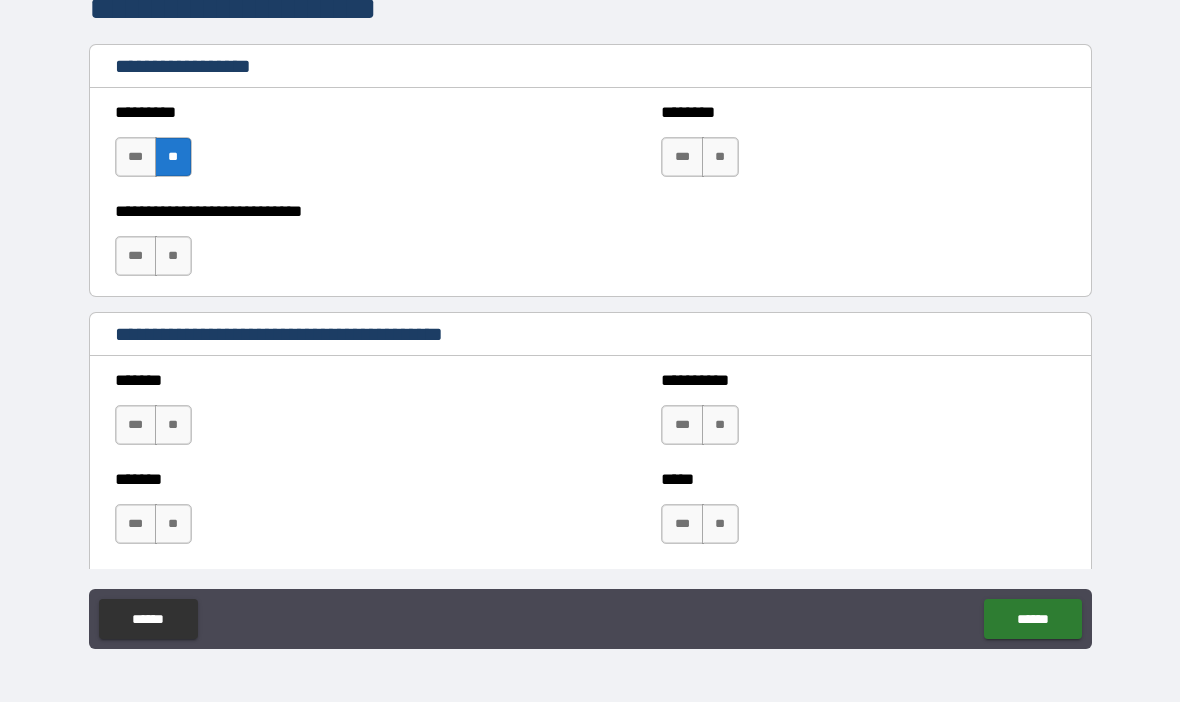 click on "**" at bounding box center [173, 256] 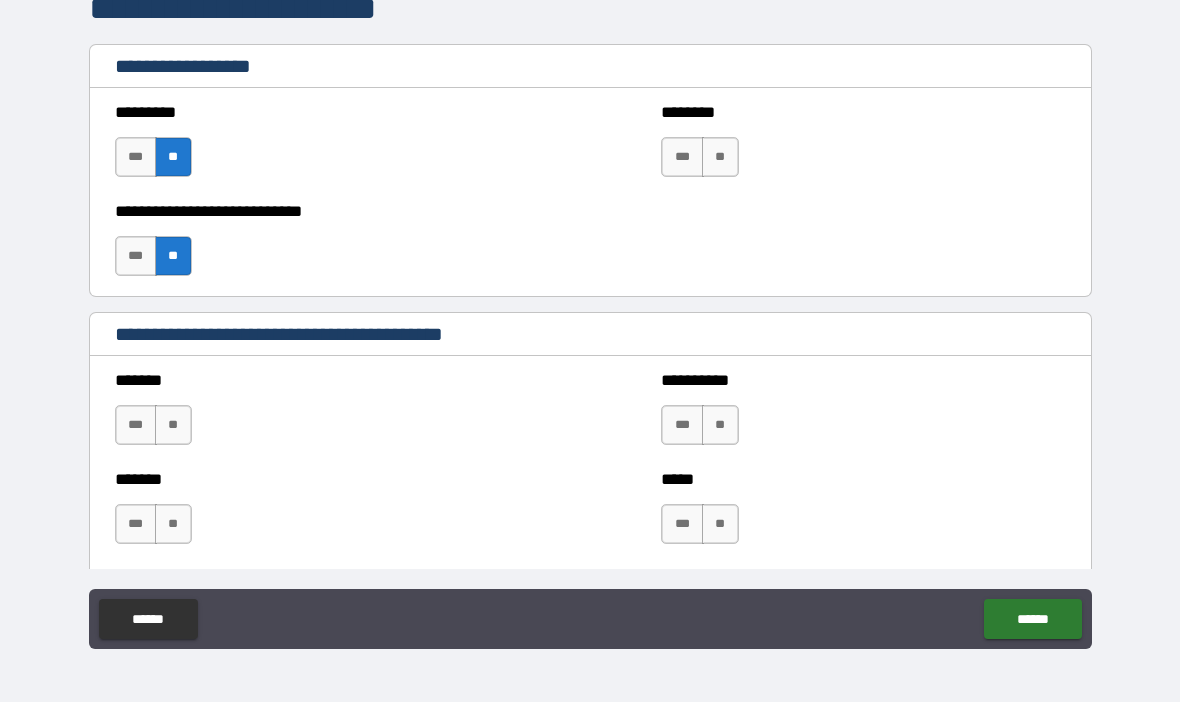 click on "**" at bounding box center (173, 425) 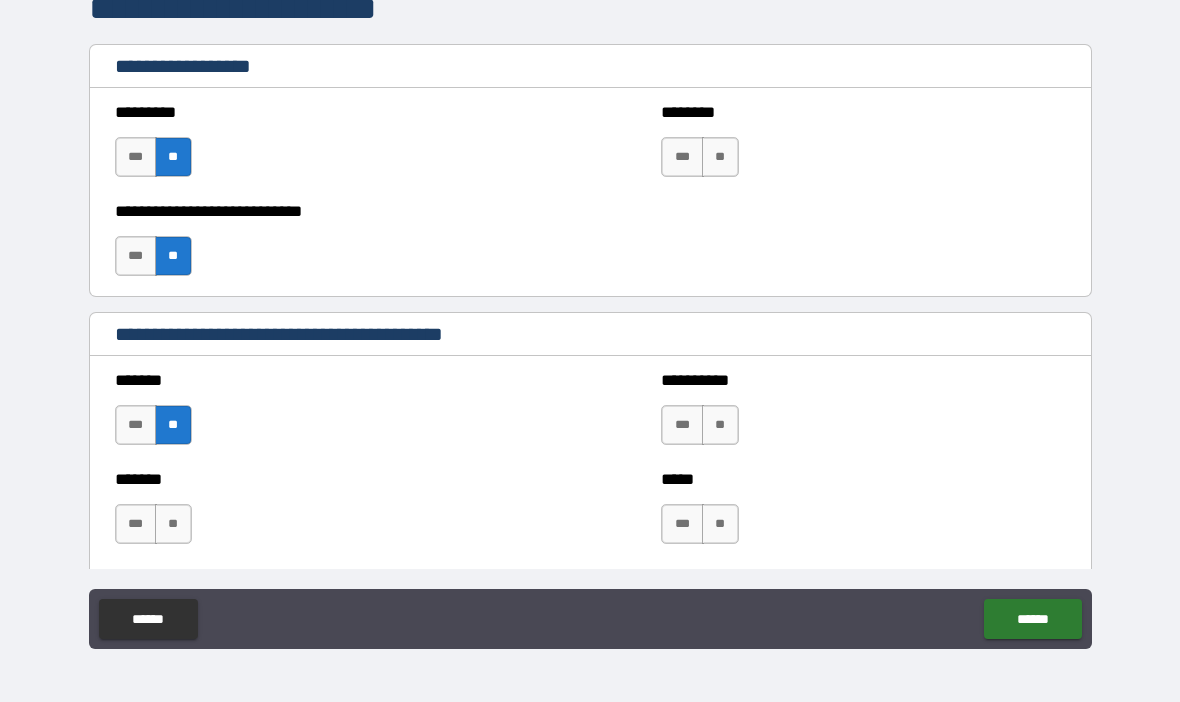 click on "**" at bounding box center (173, 524) 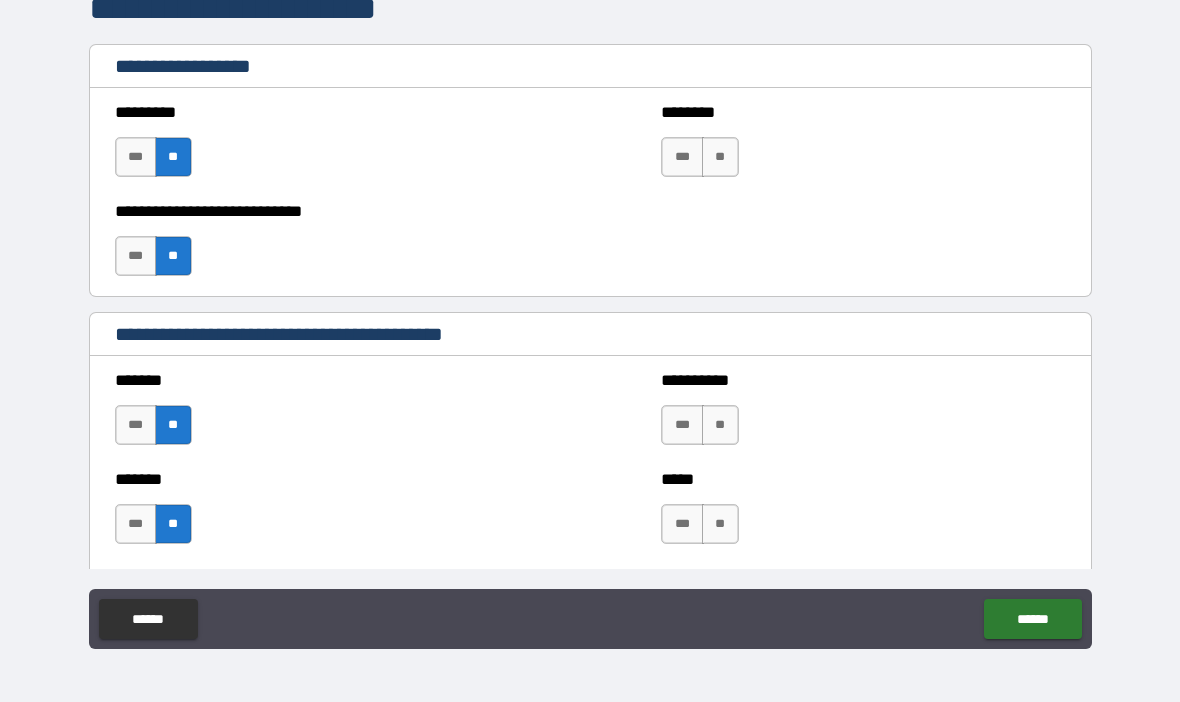click on "**" at bounding box center (720, 425) 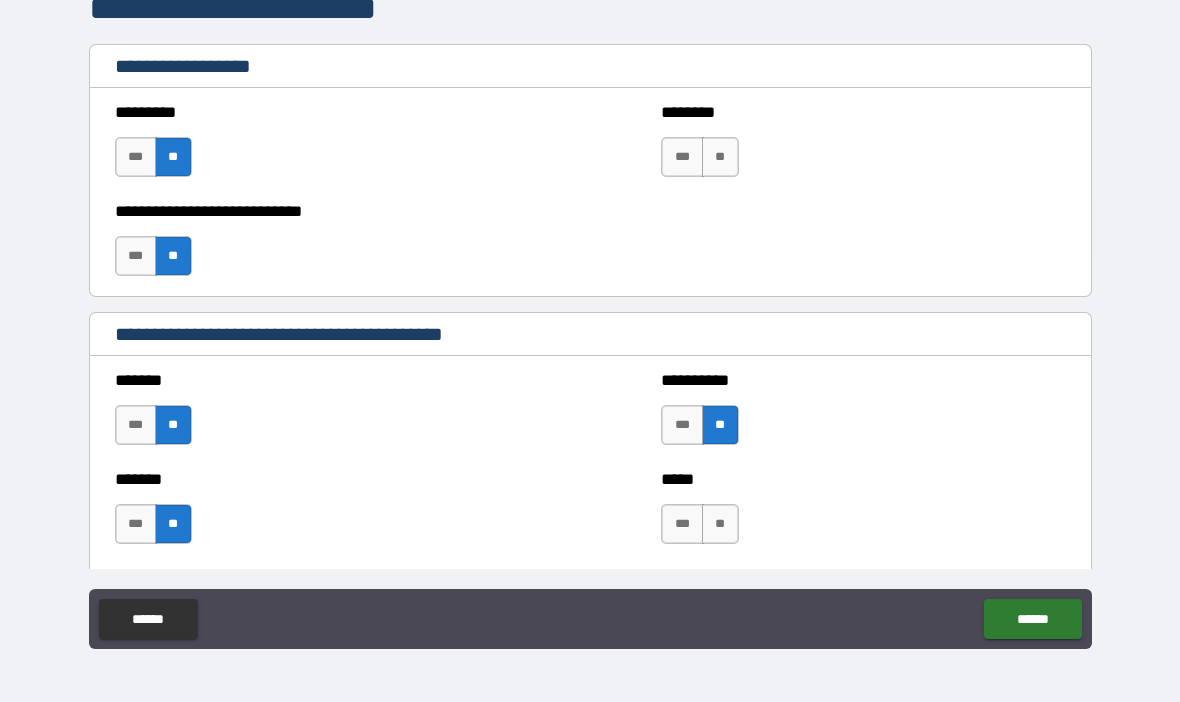 click on "**" at bounding box center (720, 524) 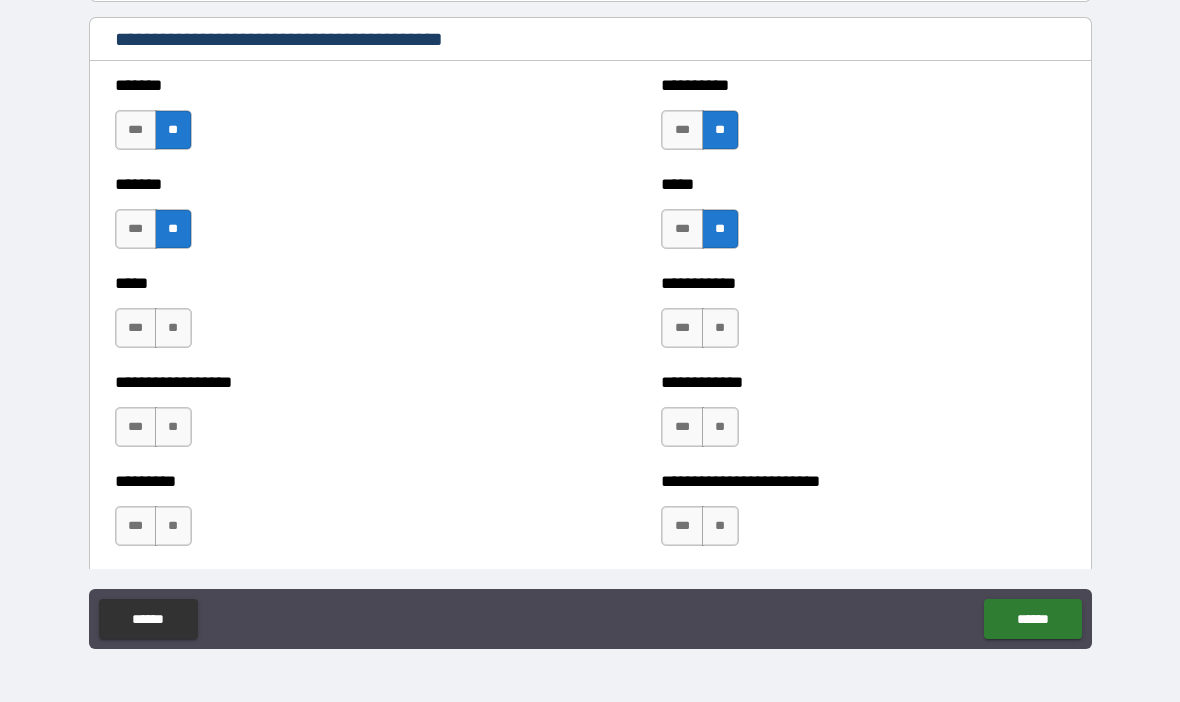 scroll, scrollTop: 2294, scrollLeft: 0, axis: vertical 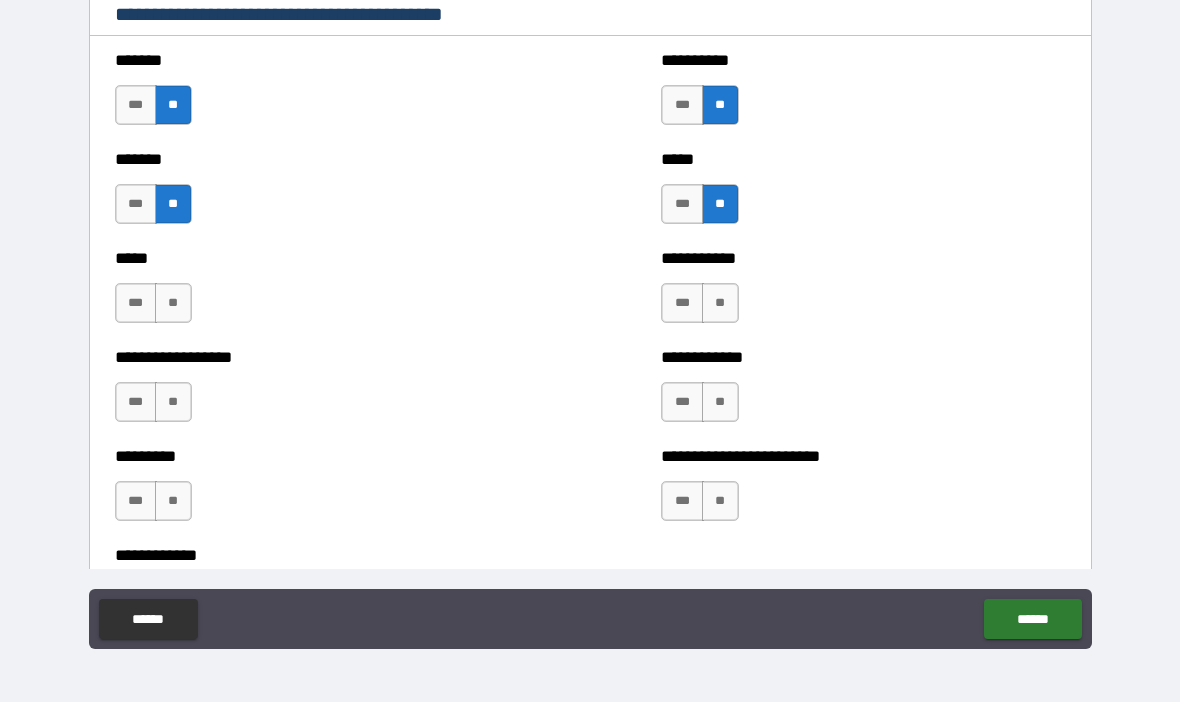 click on "**" at bounding box center (720, 303) 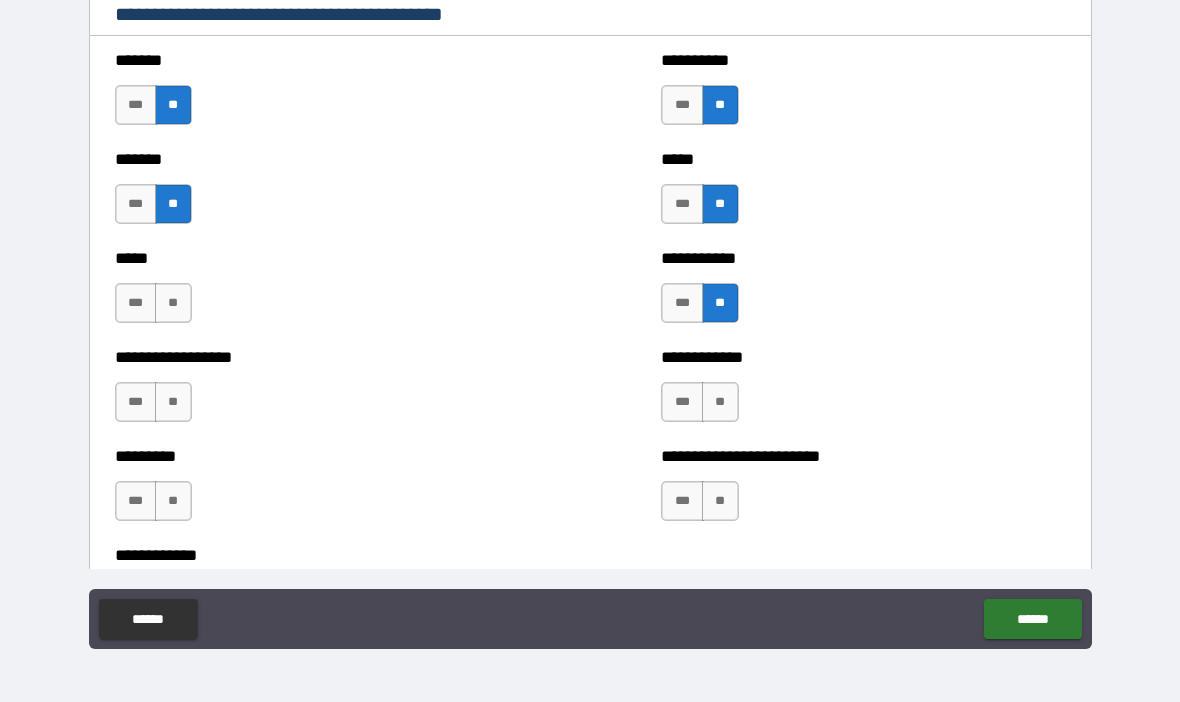 click on "**" at bounding box center (720, 402) 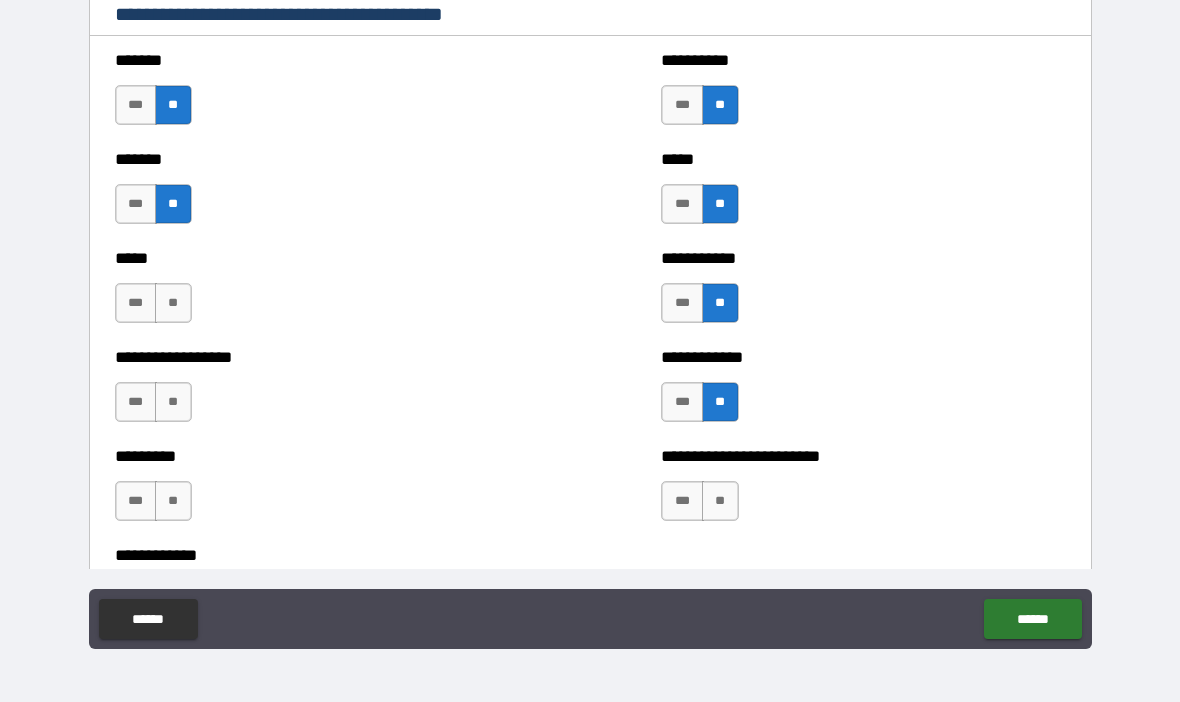 click on "**" at bounding box center (720, 501) 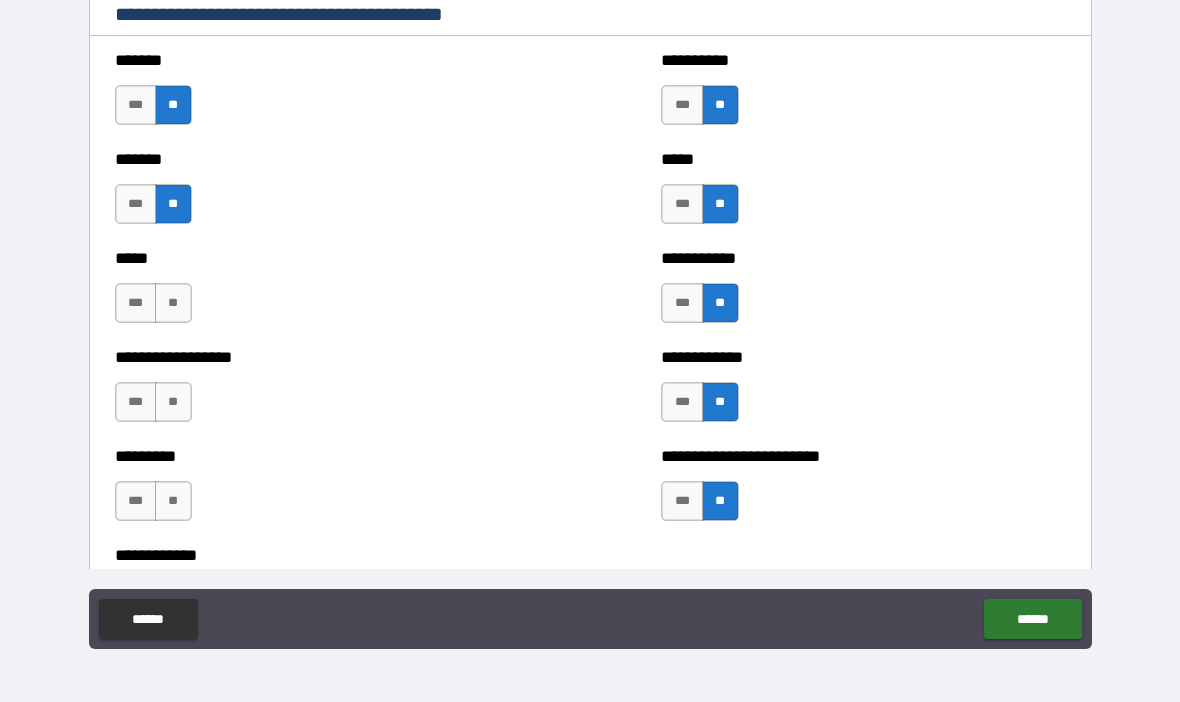 click on "**" at bounding box center (173, 303) 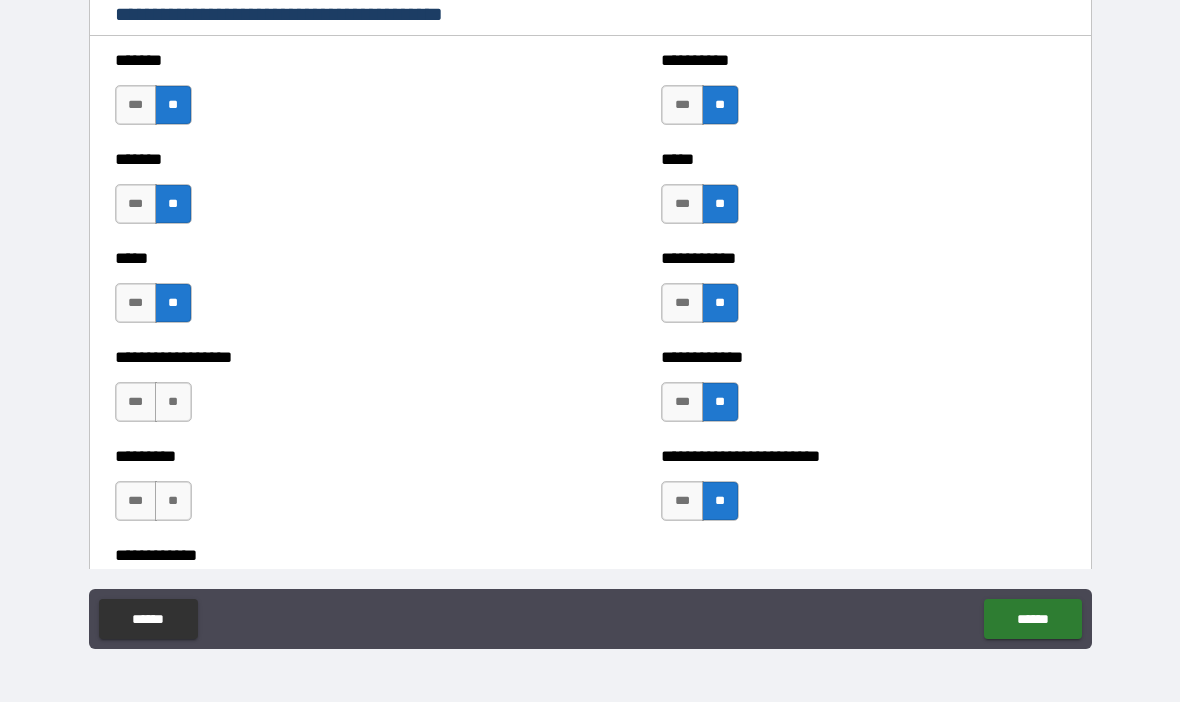 click on "**" at bounding box center [173, 402] 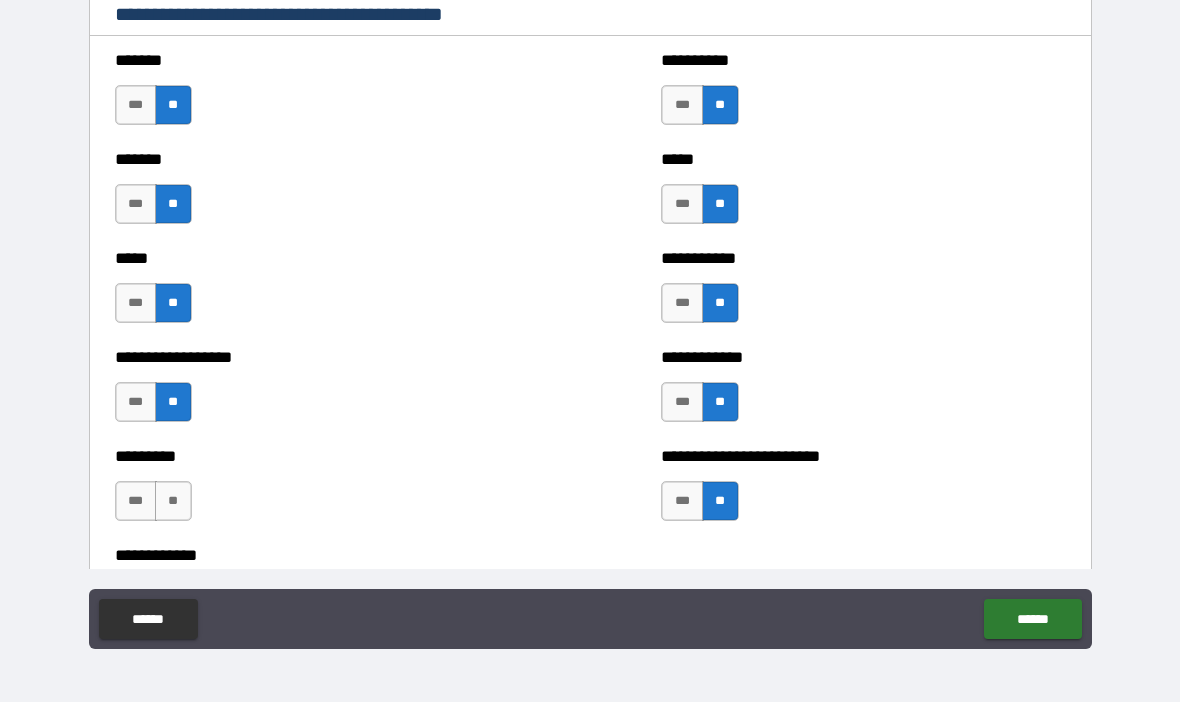 click on "**" at bounding box center (173, 501) 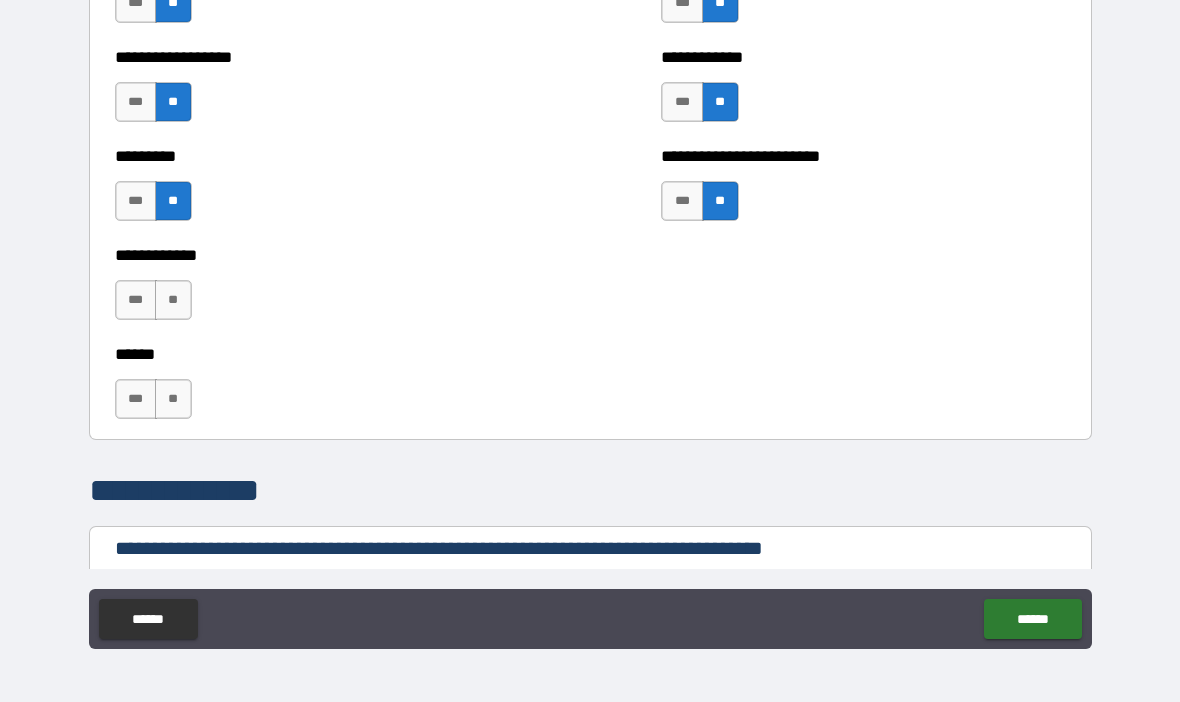 scroll, scrollTop: 2596, scrollLeft: 0, axis: vertical 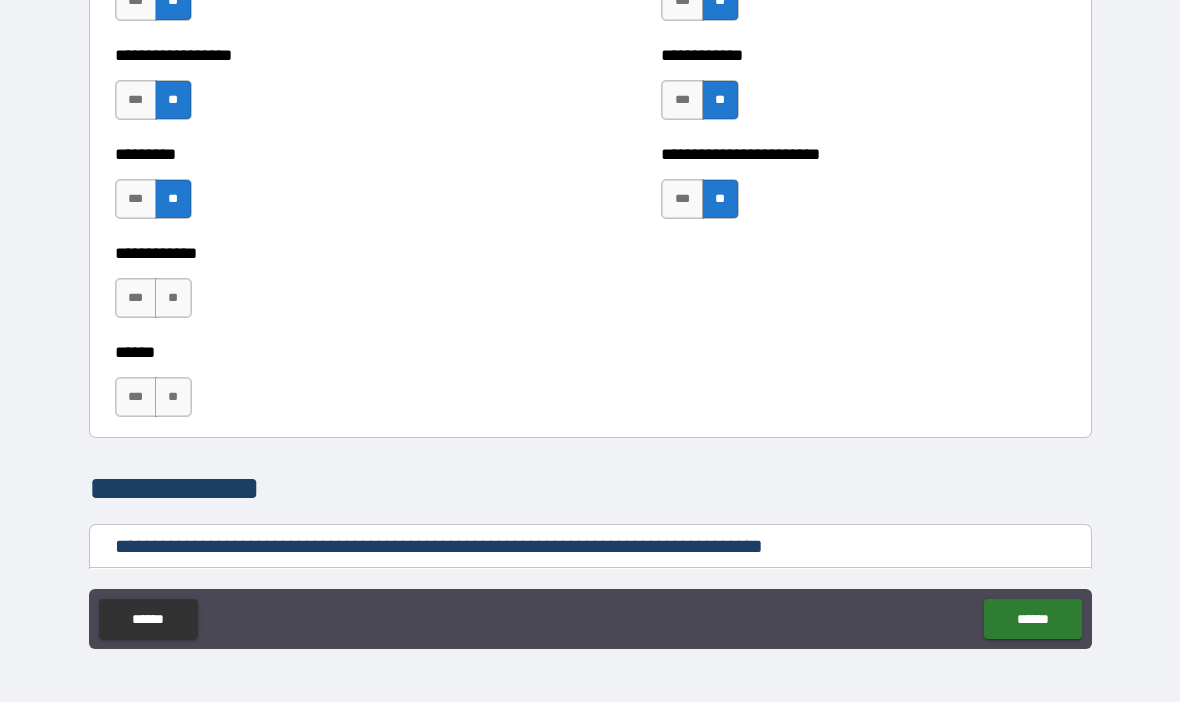 click on "**" at bounding box center [173, 298] 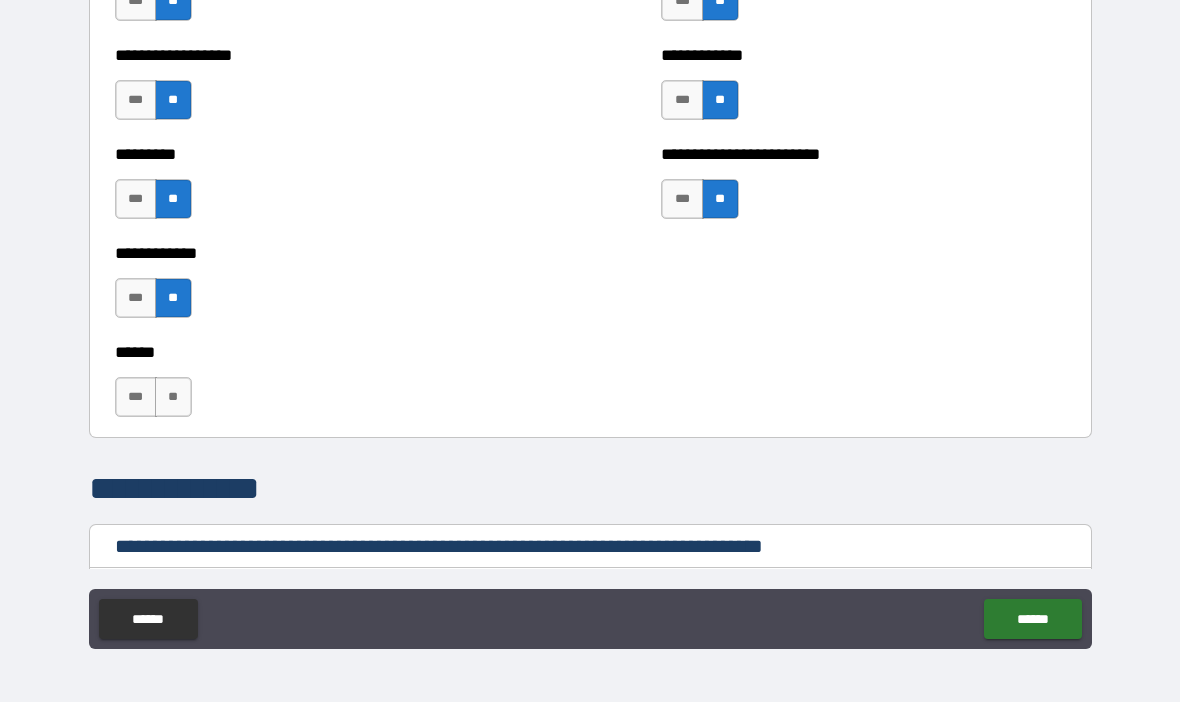click on "**" at bounding box center (173, 397) 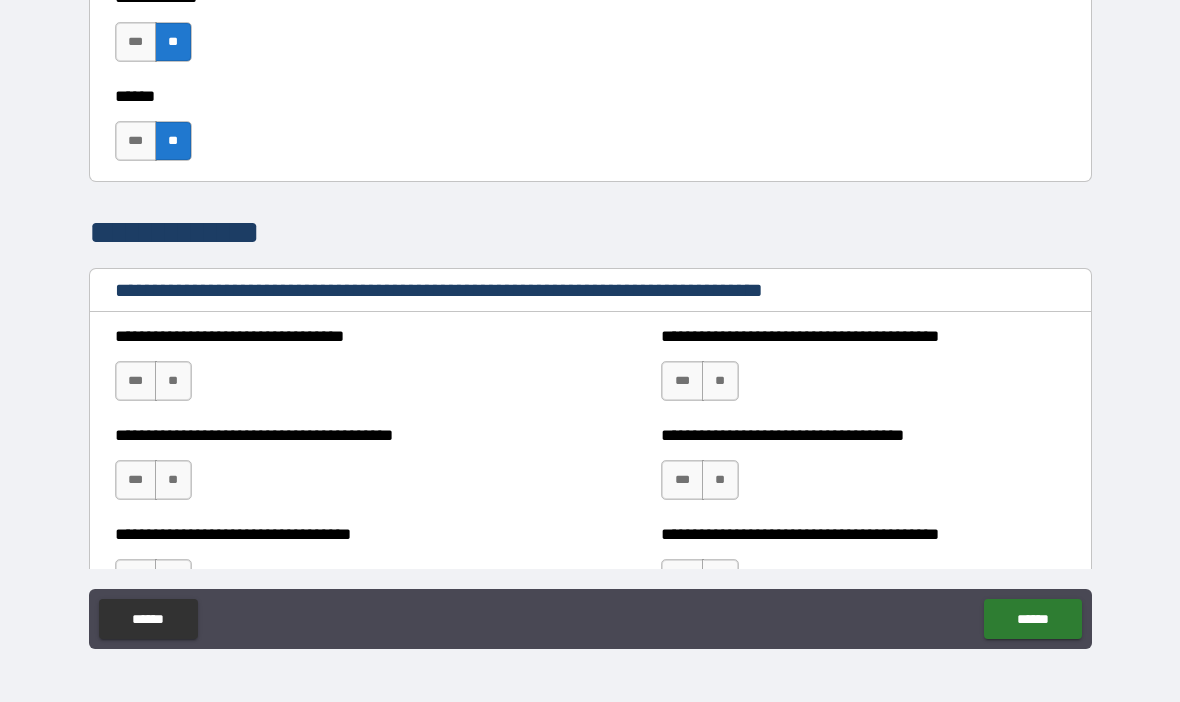 scroll, scrollTop: 2865, scrollLeft: 0, axis: vertical 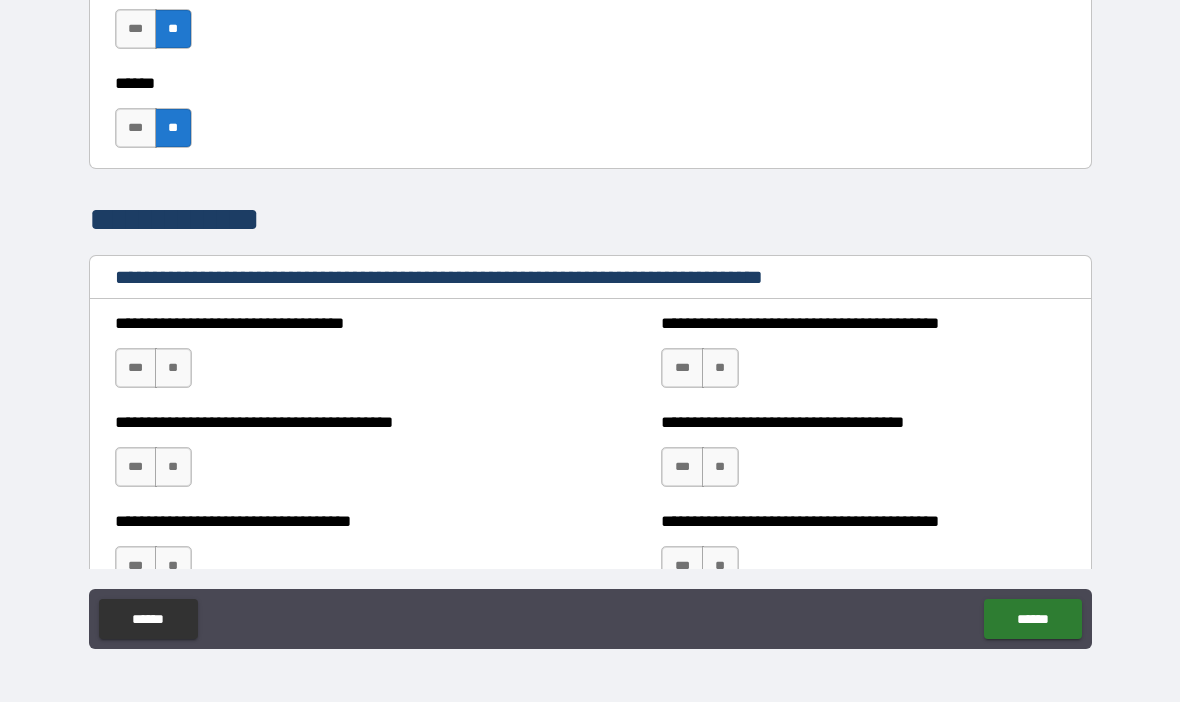 click on "**" at bounding box center (173, 368) 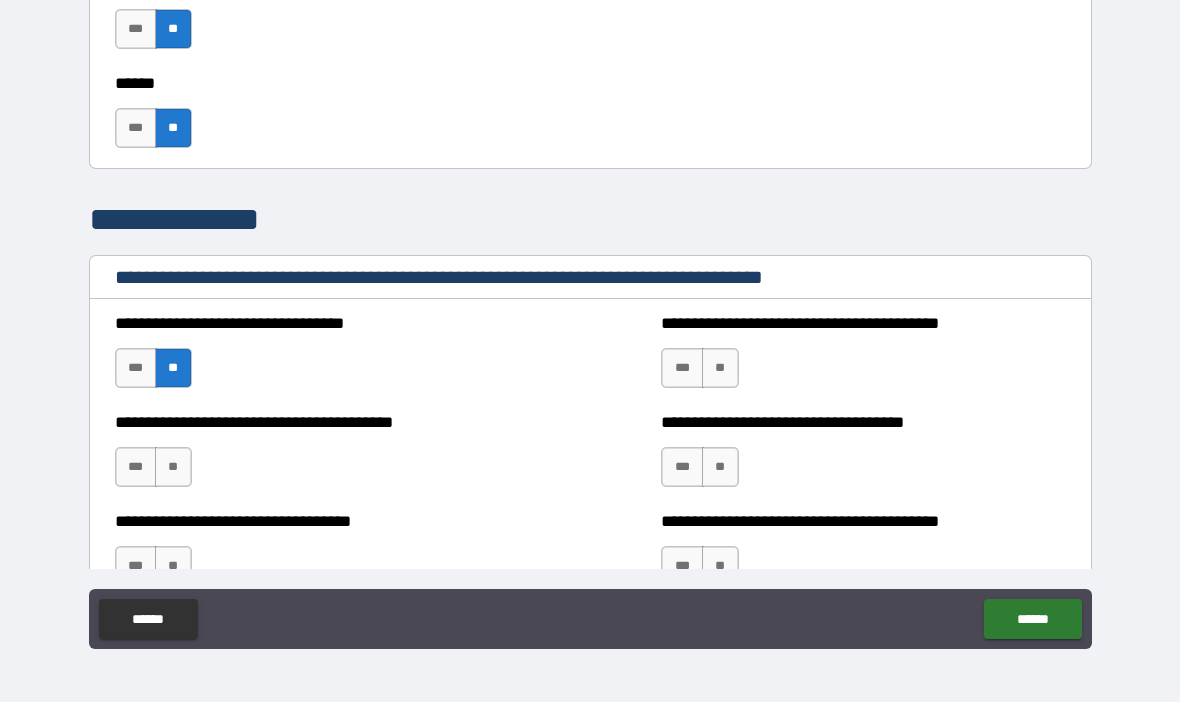 click on "**" at bounding box center [173, 467] 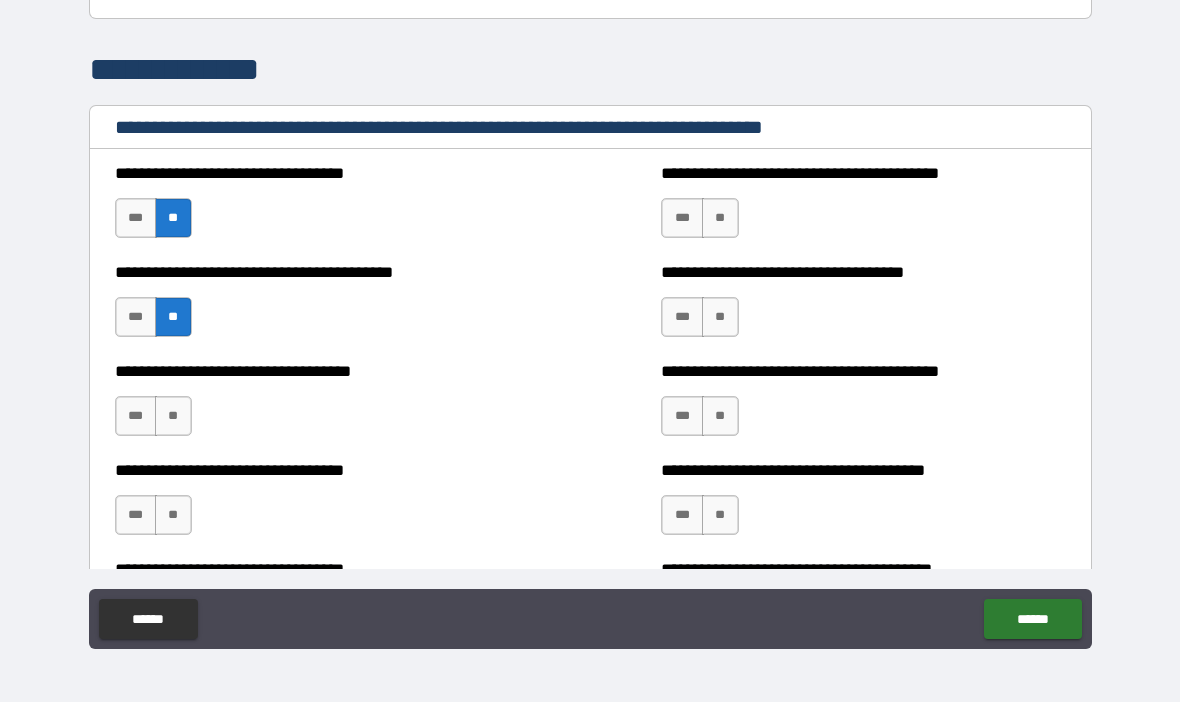 scroll, scrollTop: 3017, scrollLeft: 0, axis: vertical 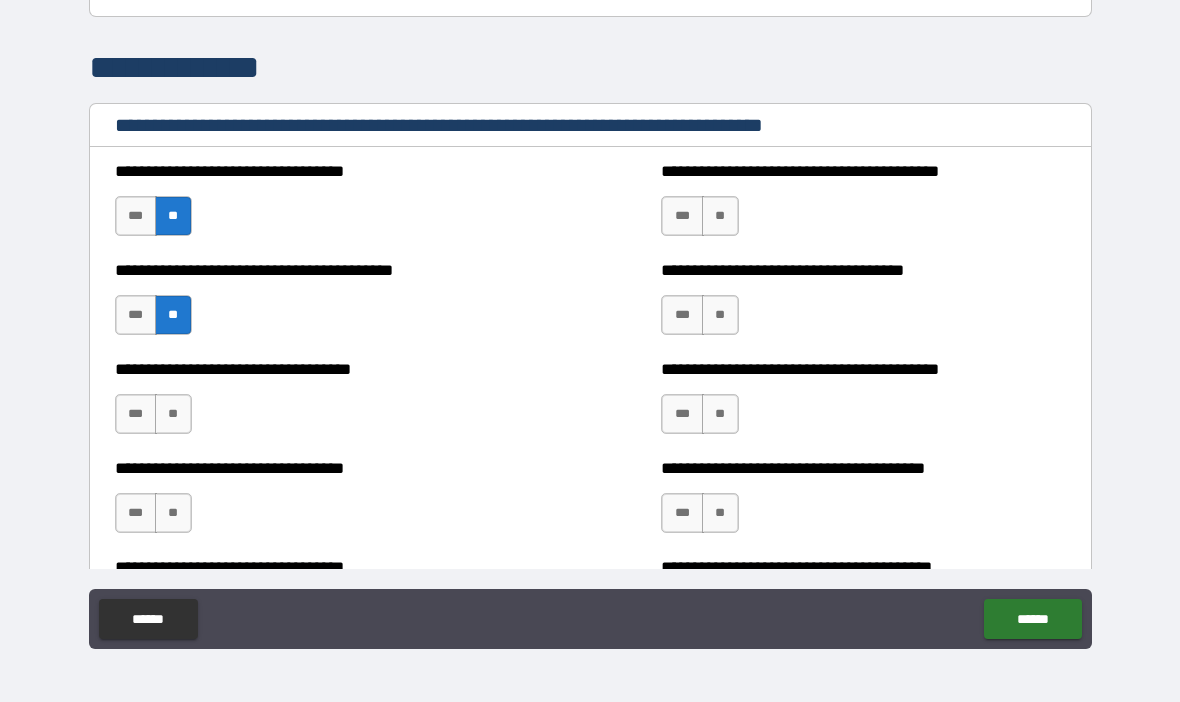 click on "**" at bounding box center (173, 414) 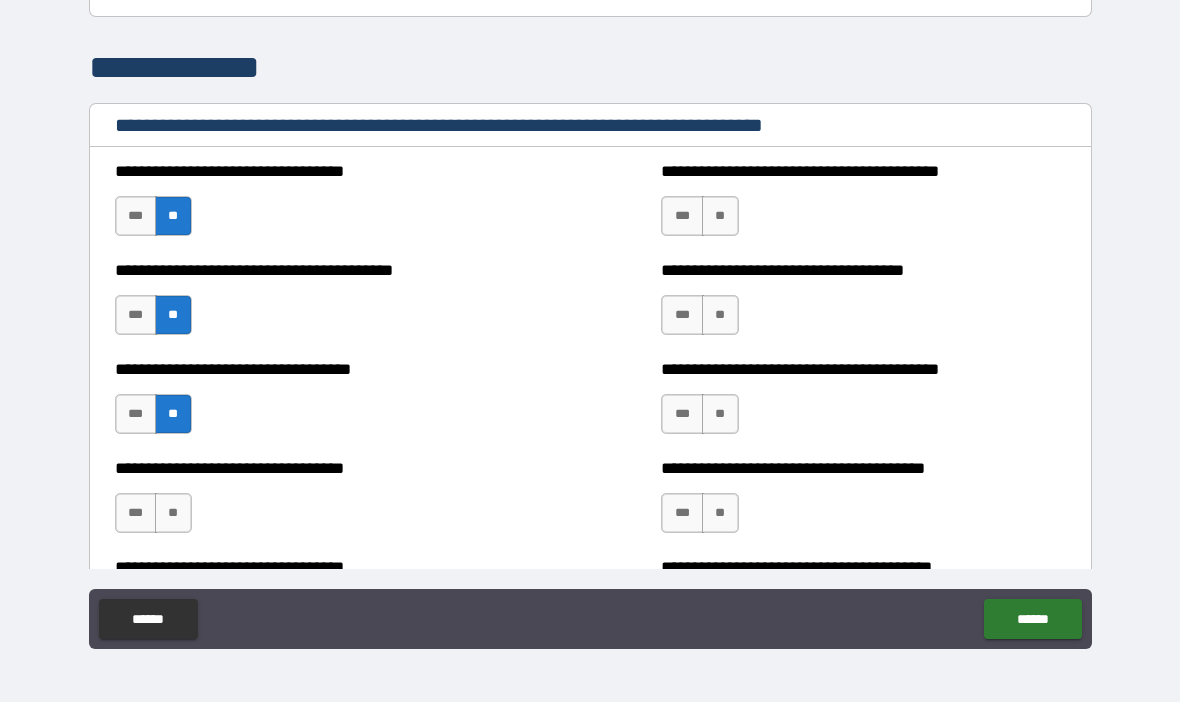 click on "**" at bounding box center [173, 513] 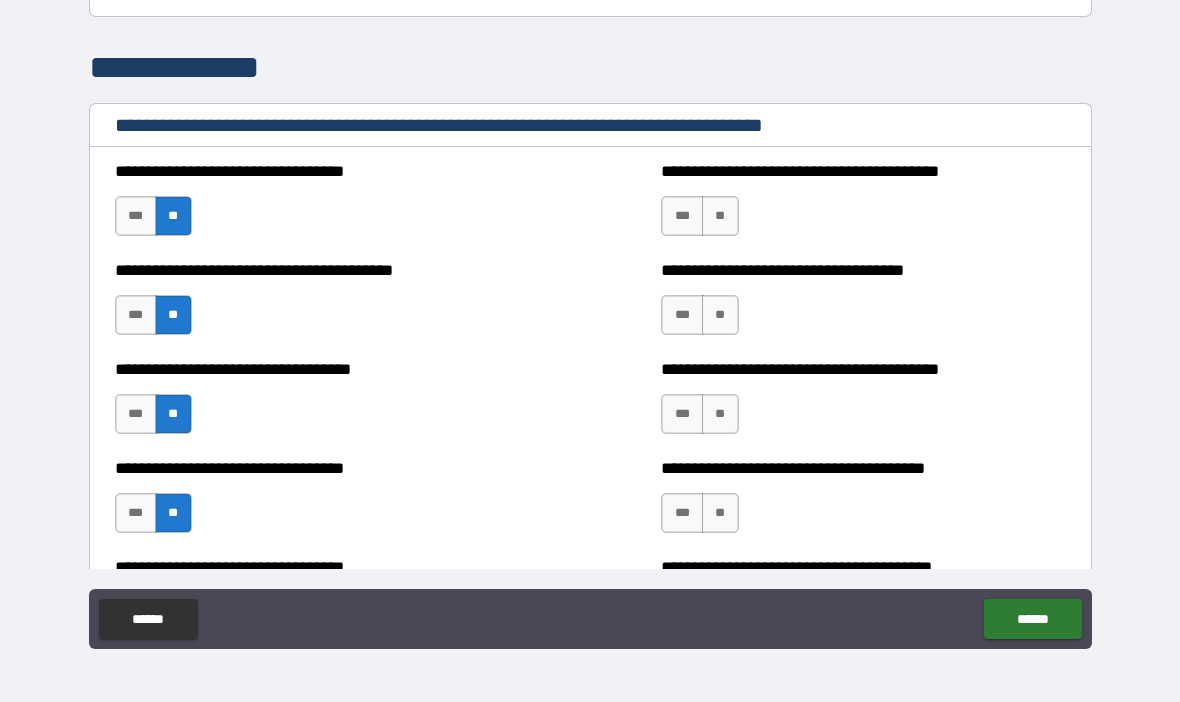 click on "**" at bounding box center (720, 216) 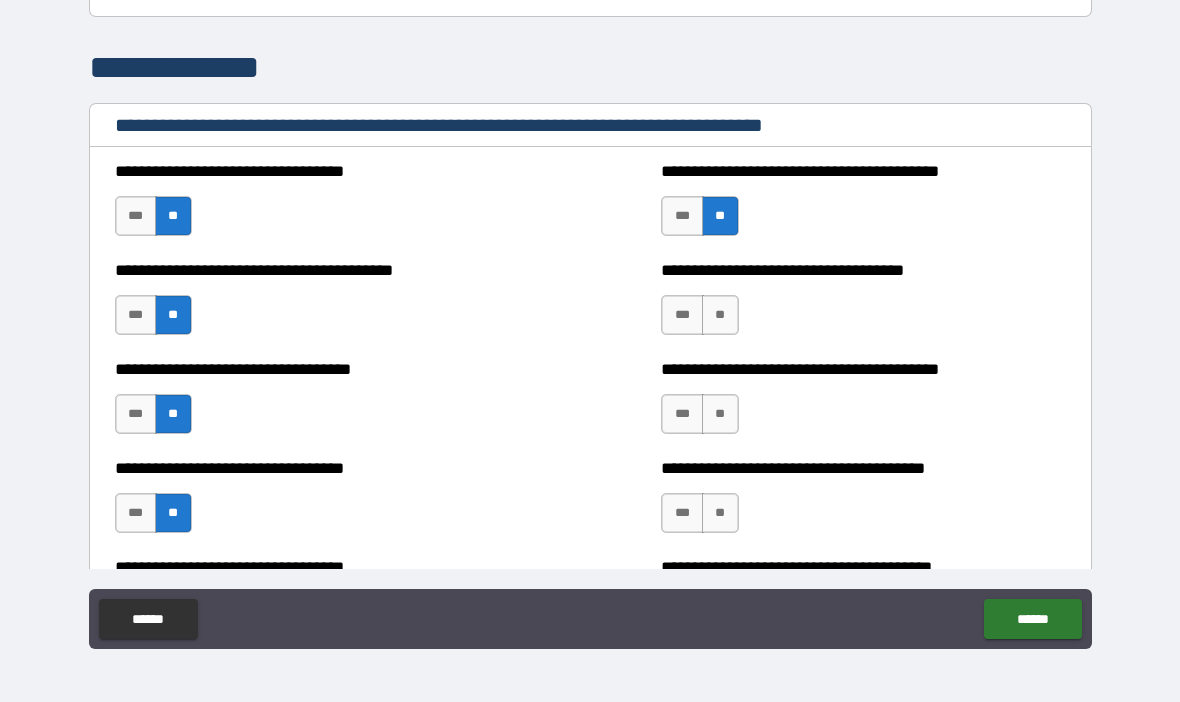 click on "**" at bounding box center (720, 315) 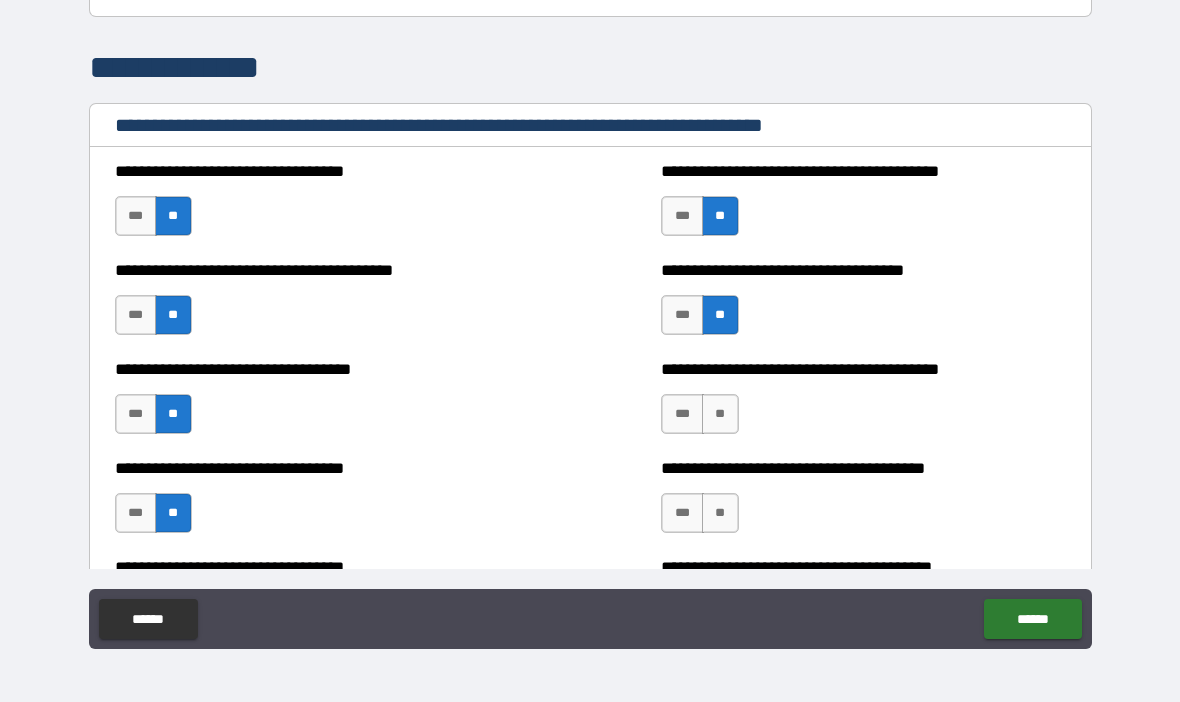 click on "**" at bounding box center (720, 414) 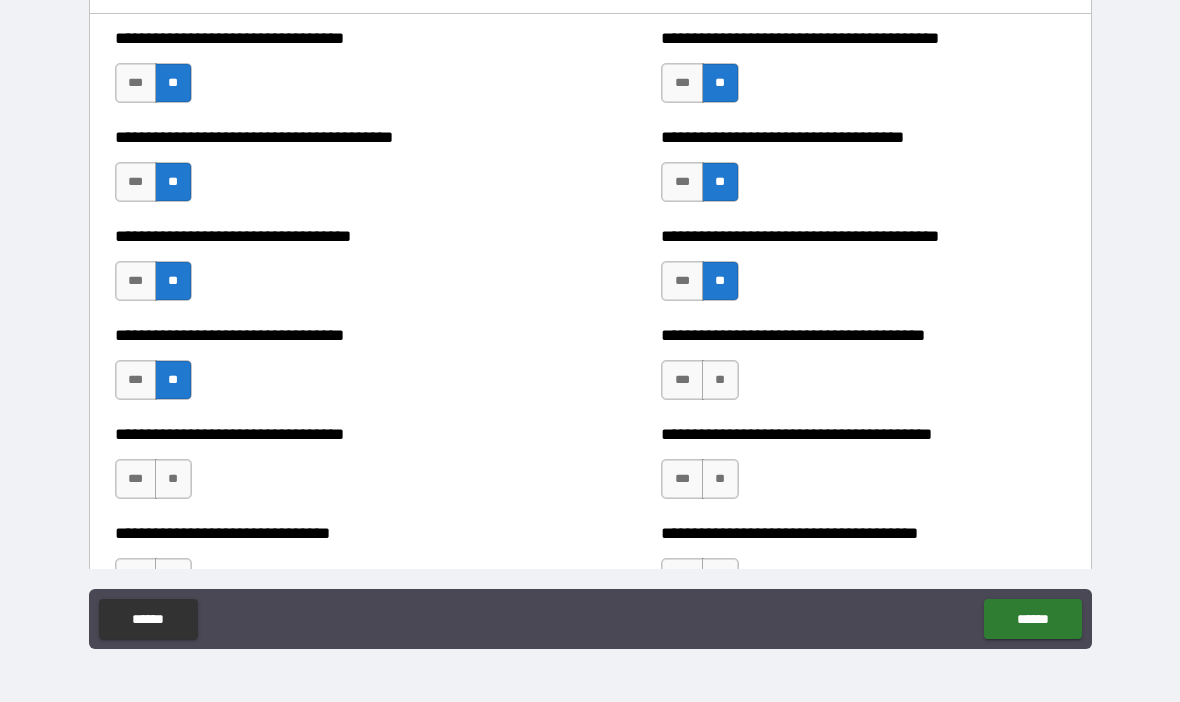 scroll, scrollTop: 3152, scrollLeft: 0, axis: vertical 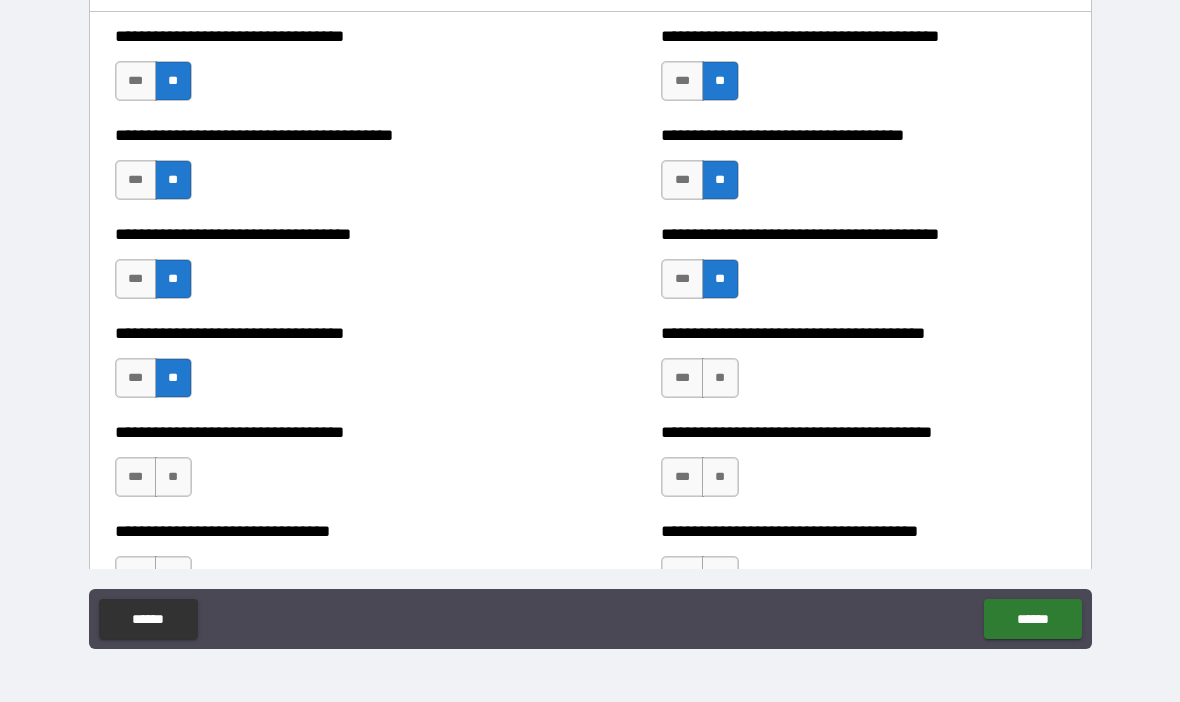 click on "***" at bounding box center (682, 279) 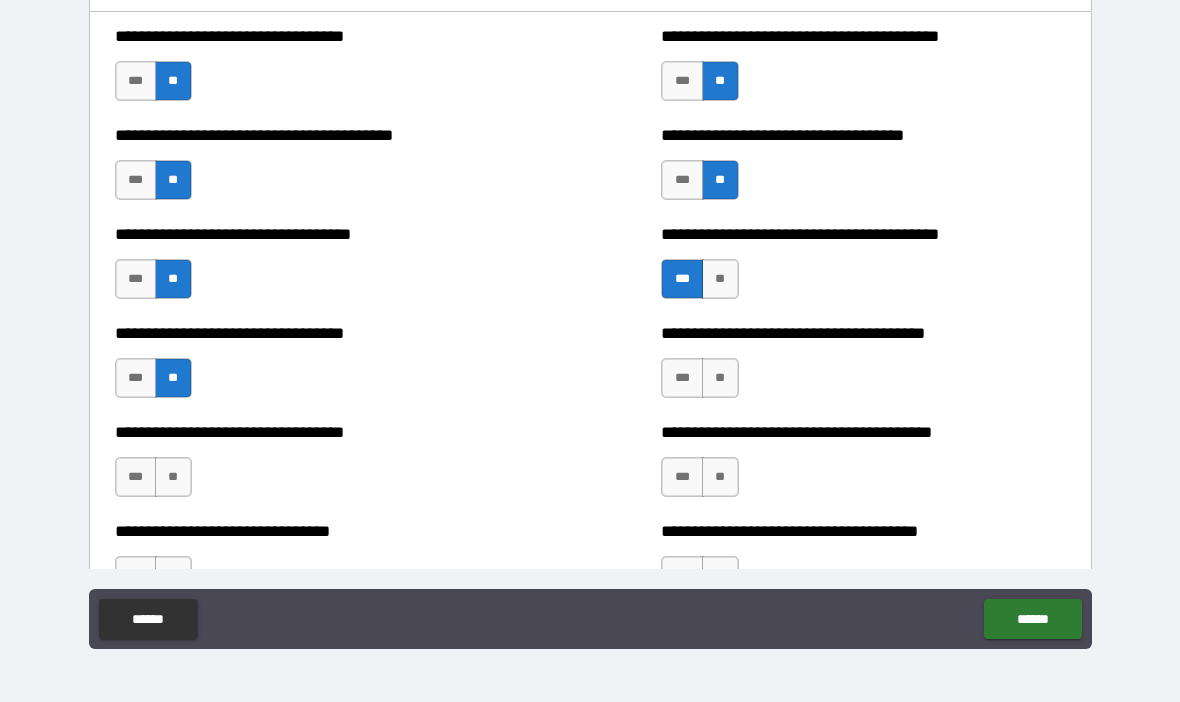click on "**" at bounding box center [720, 378] 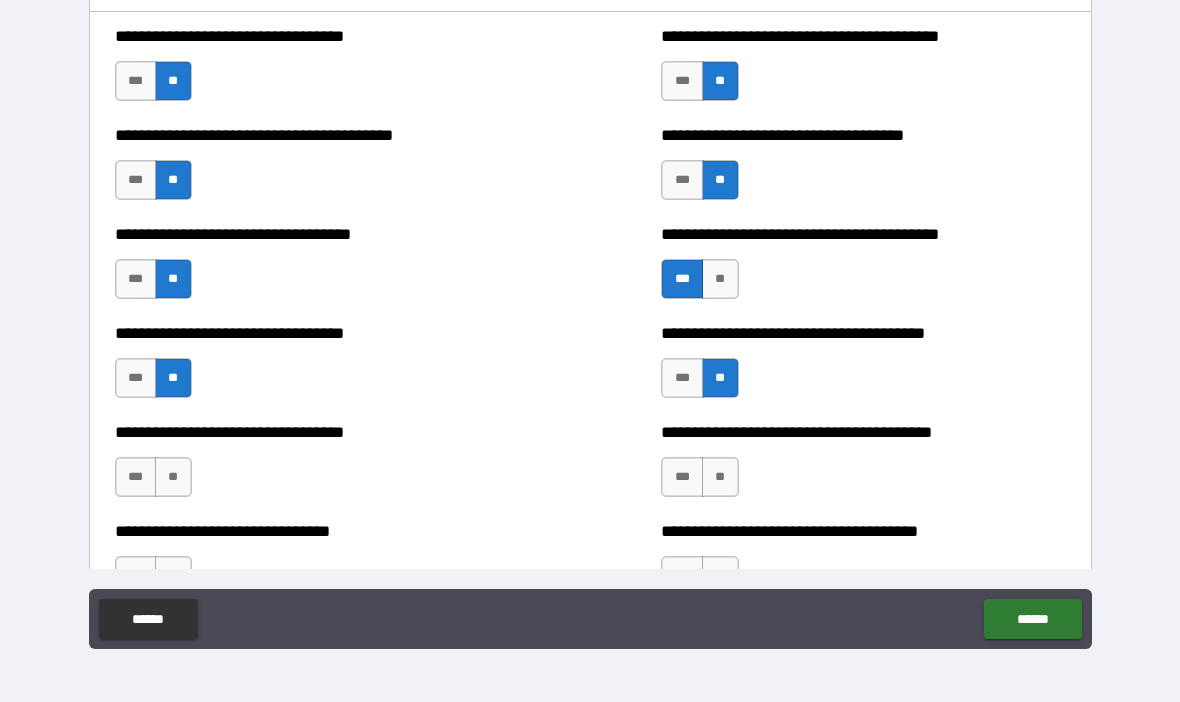 click on "**" at bounding box center [720, 477] 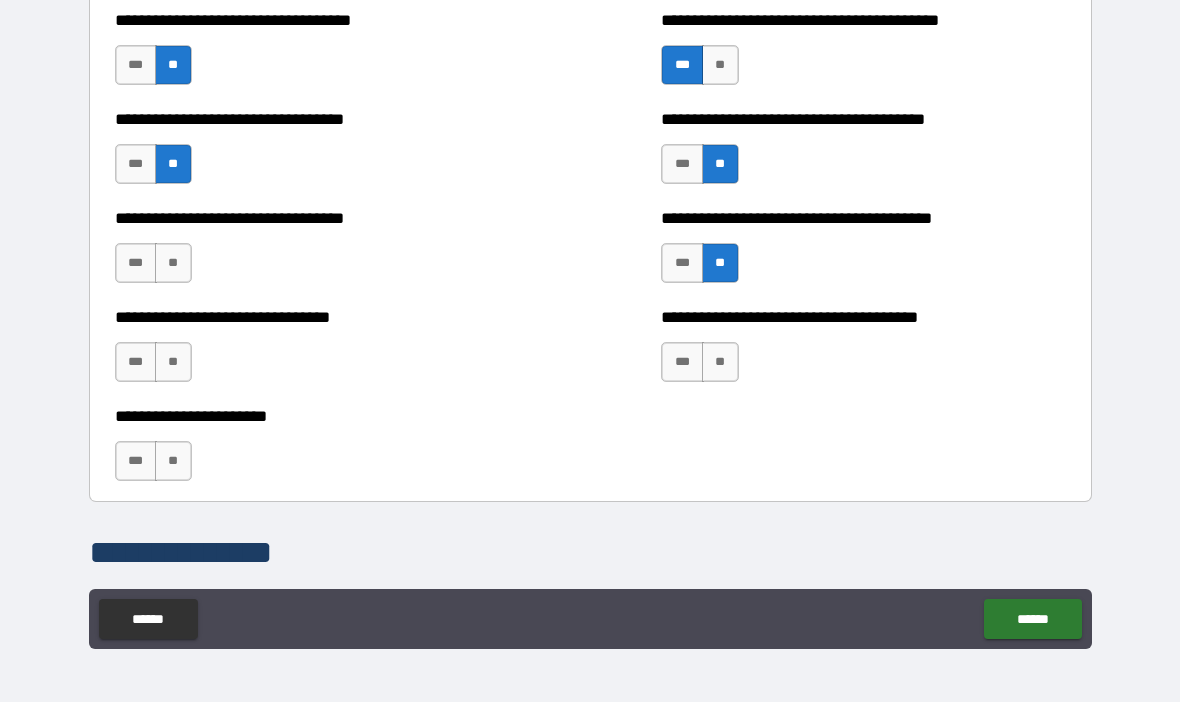 scroll, scrollTop: 3369, scrollLeft: 0, axis: vertical 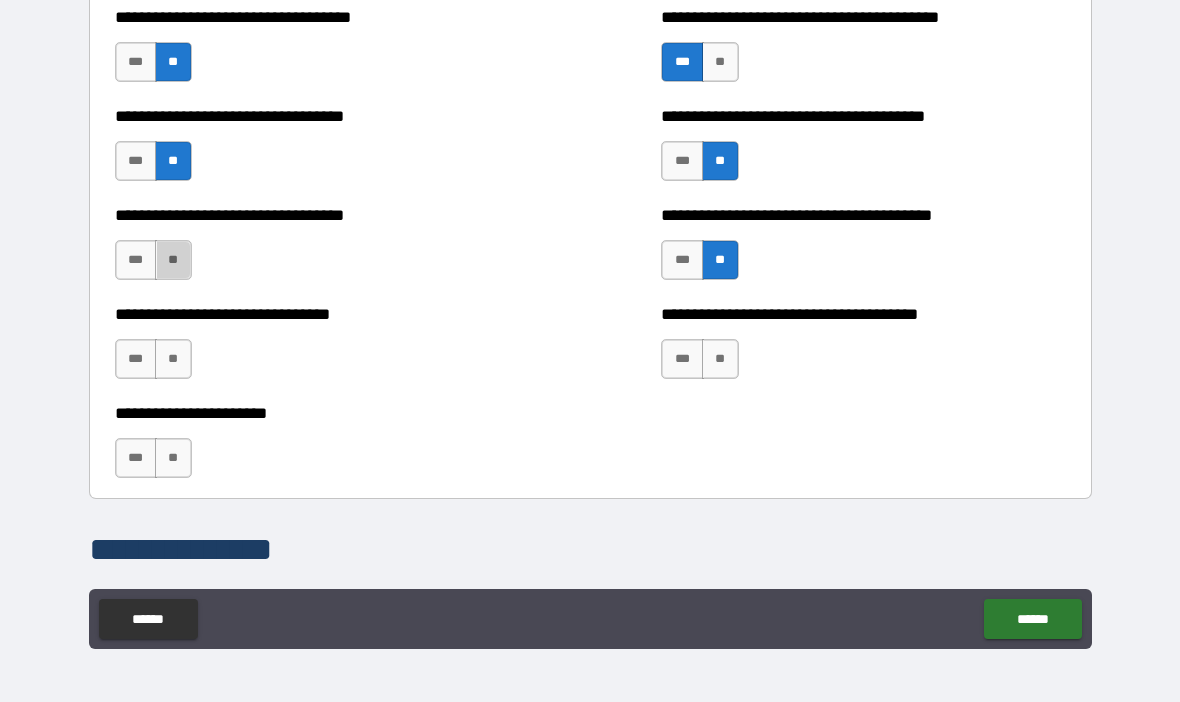 click on "**" at bounding box center [173, 260] 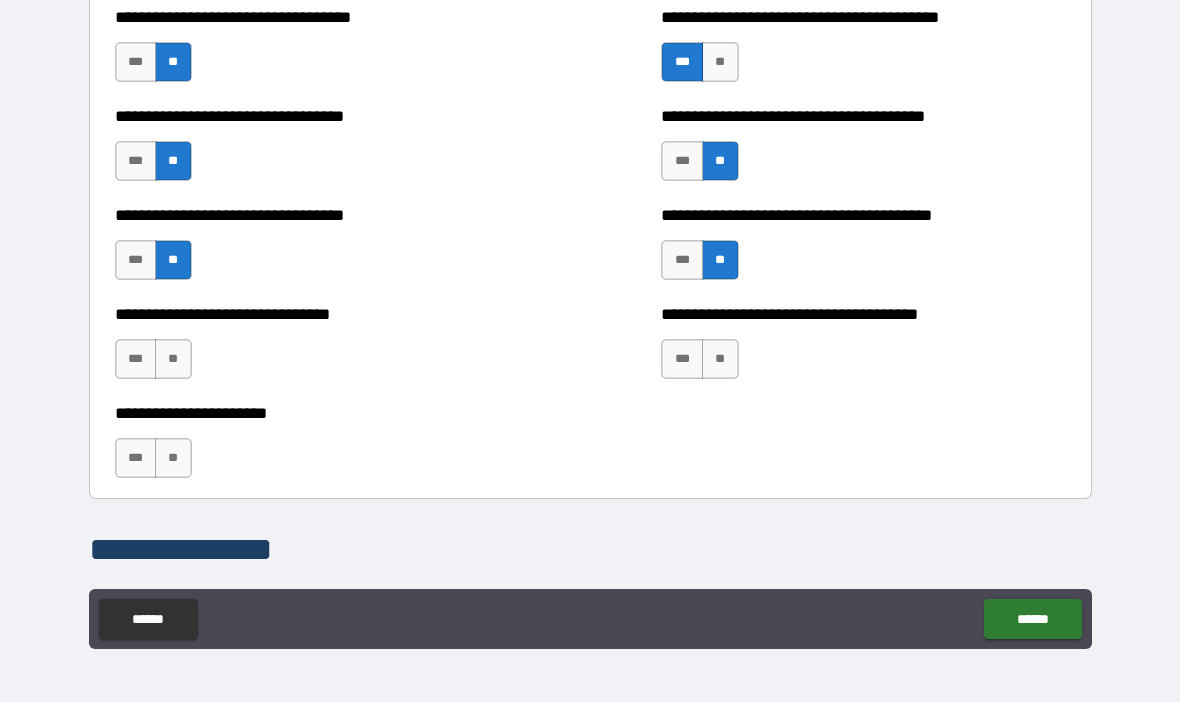 click on "**" at bounding box center (173, 359) 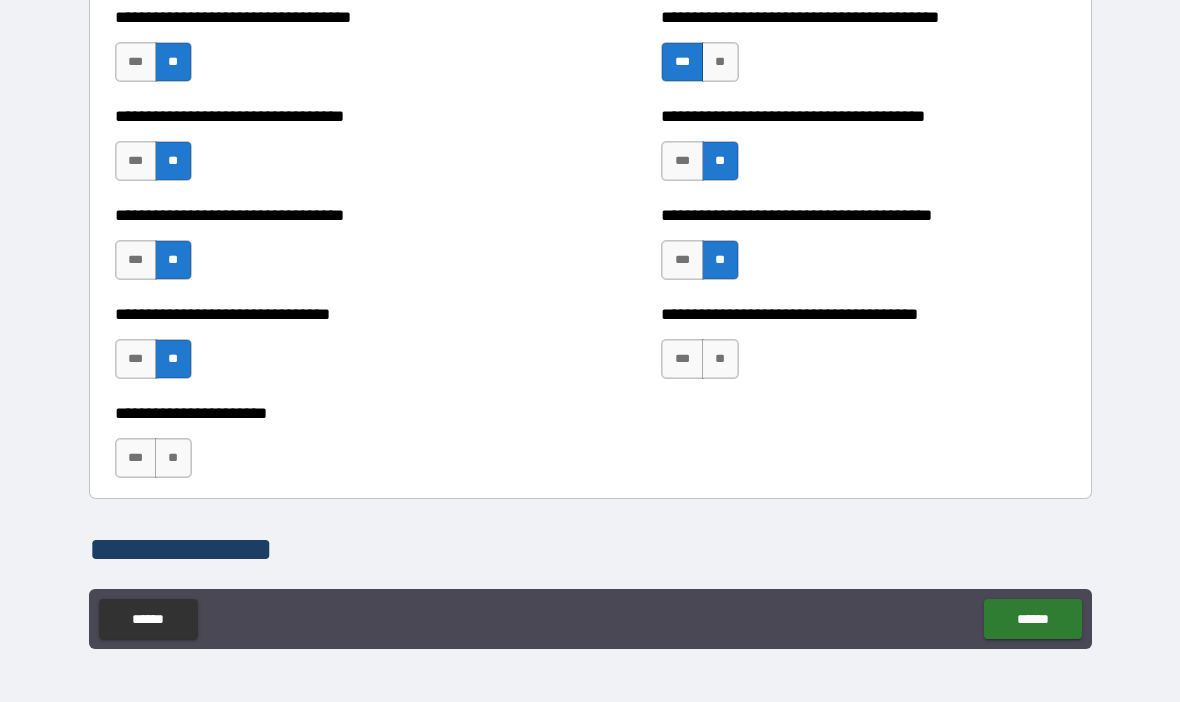 click on "**" at bounding box center [720, 359] 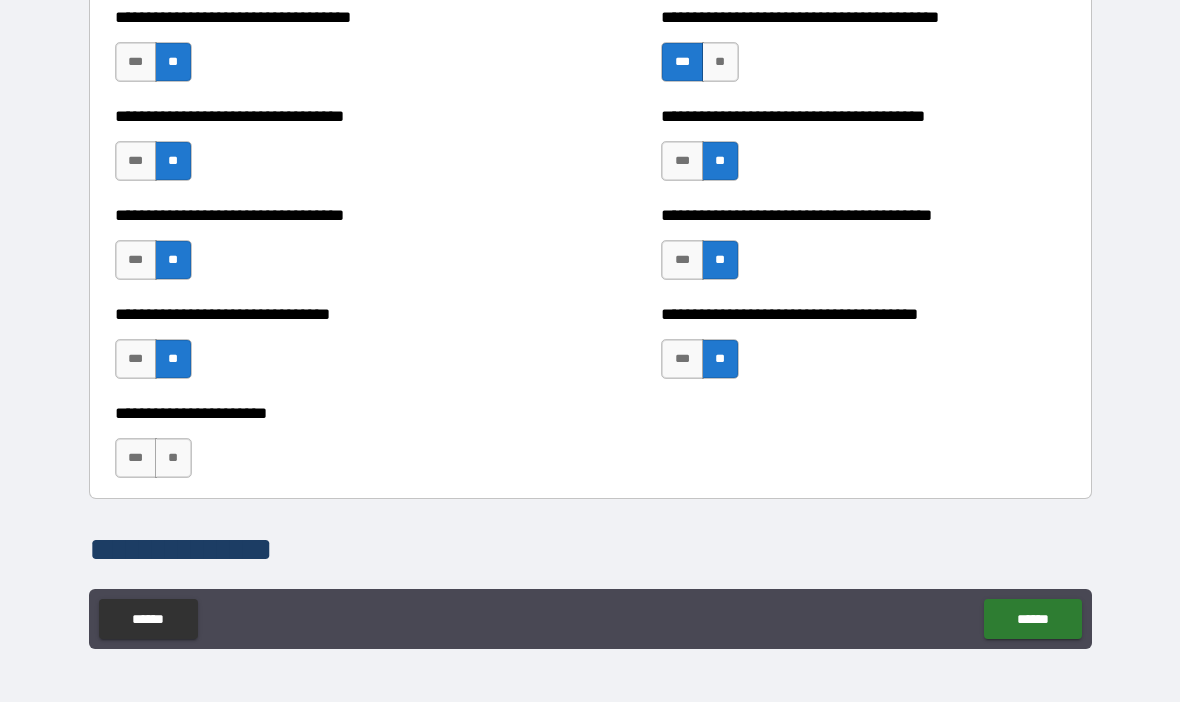 click on "**" at bounding box center [173, 458] 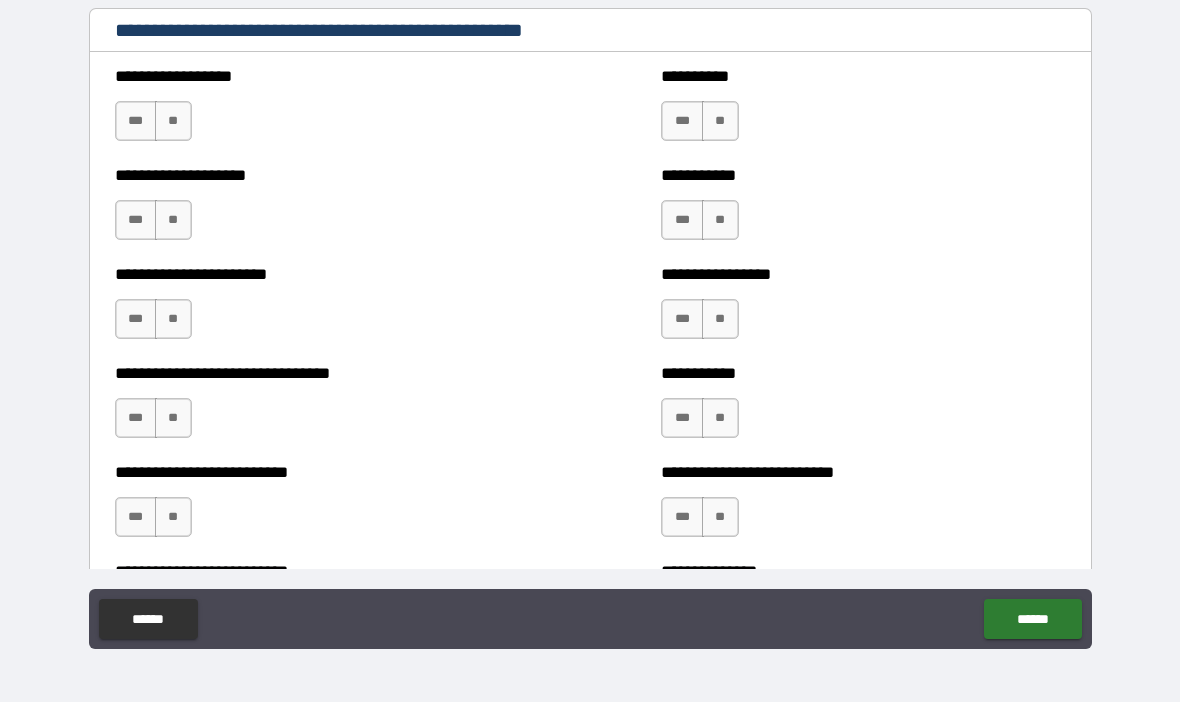 scroll, scrollTop: 3948, scrollLeft: 0, axis: vertical 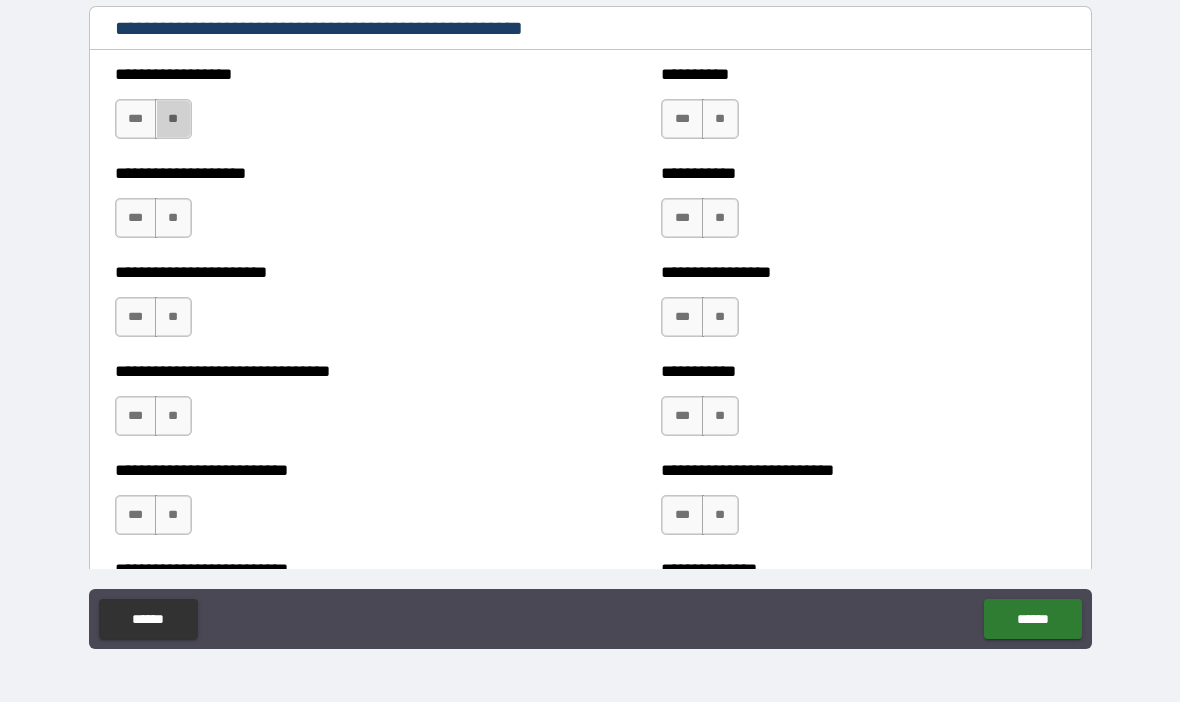 click on "**" at bounding box center (173, 119) 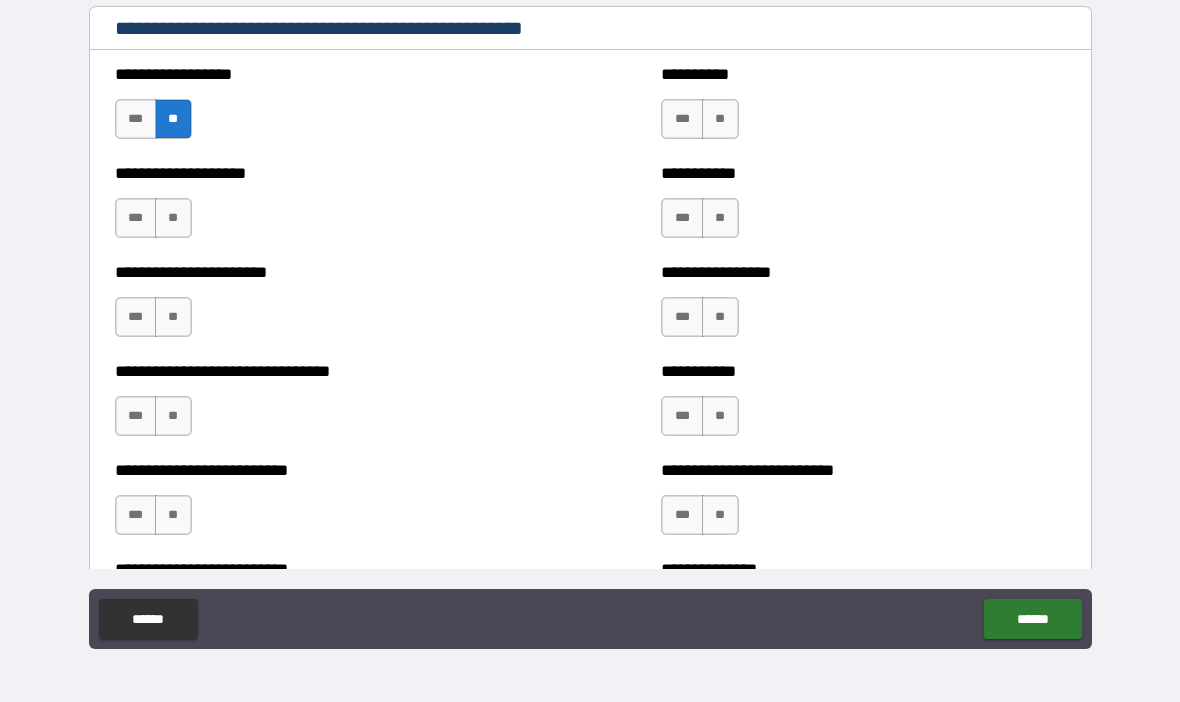 click on "**********" at bounding box center (317, 208) 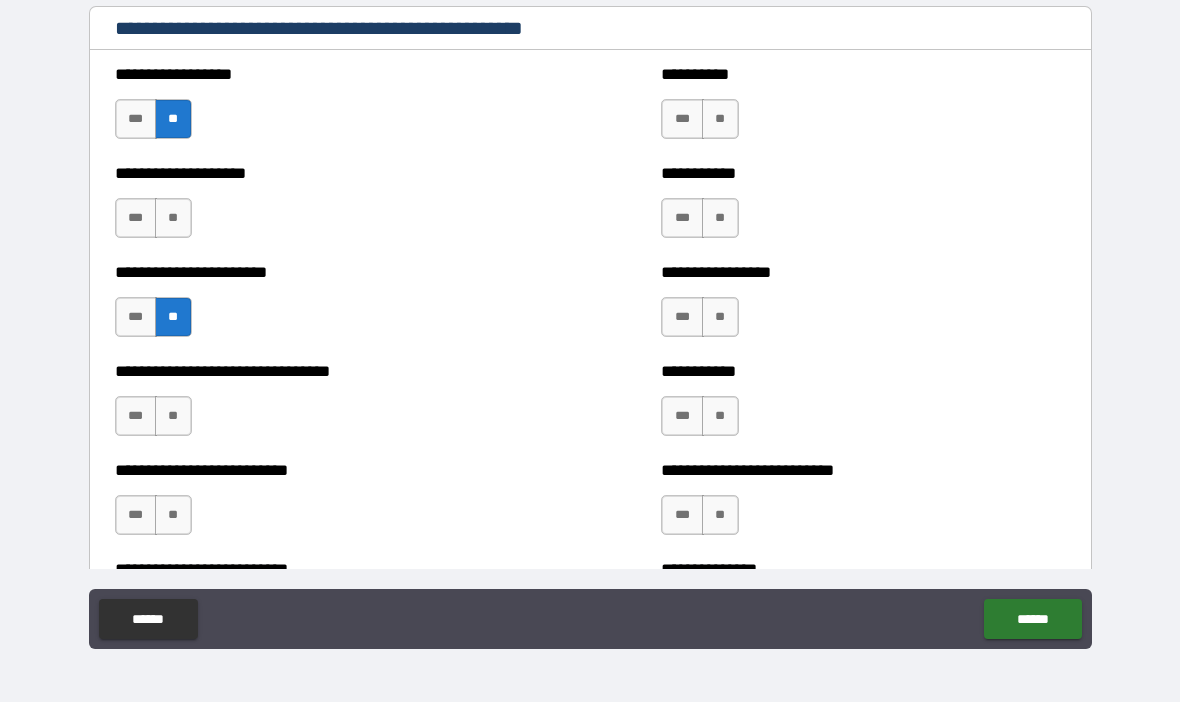 click on "**" at bounding box center (173, 416) 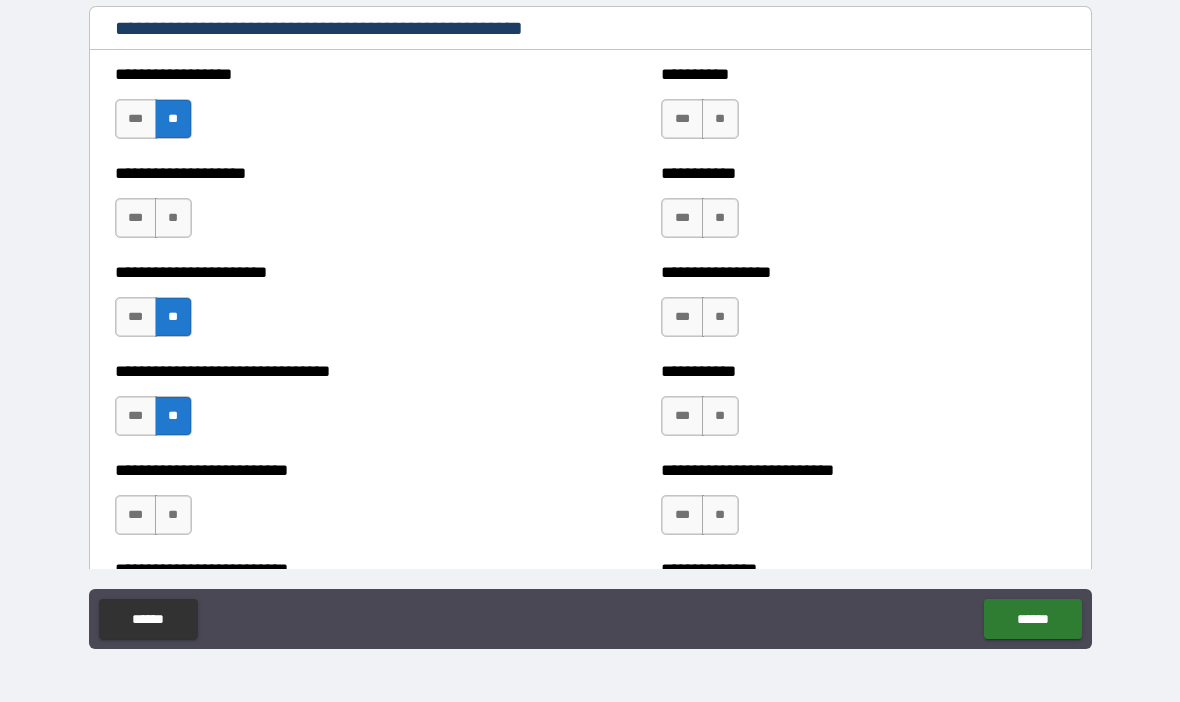 click on "**" at bounding box center (173, 515) 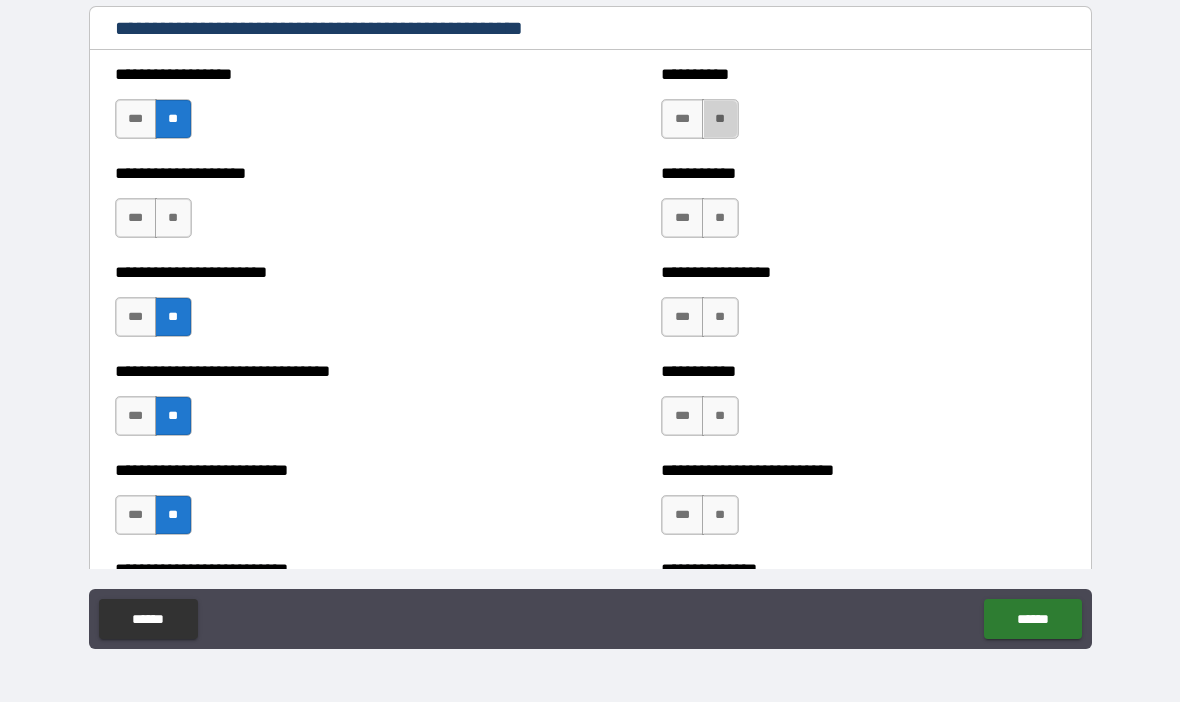 click on "**" at bounding box center (720, 119) 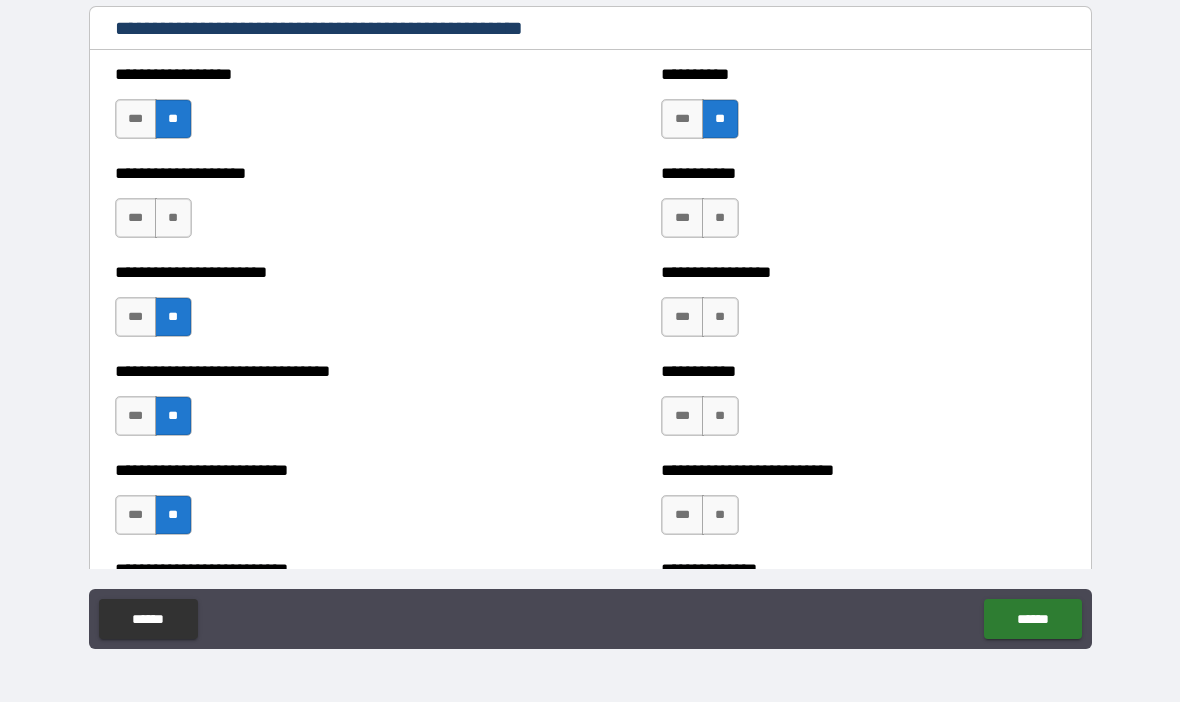 click on "**" at bounding box center (720, 218) 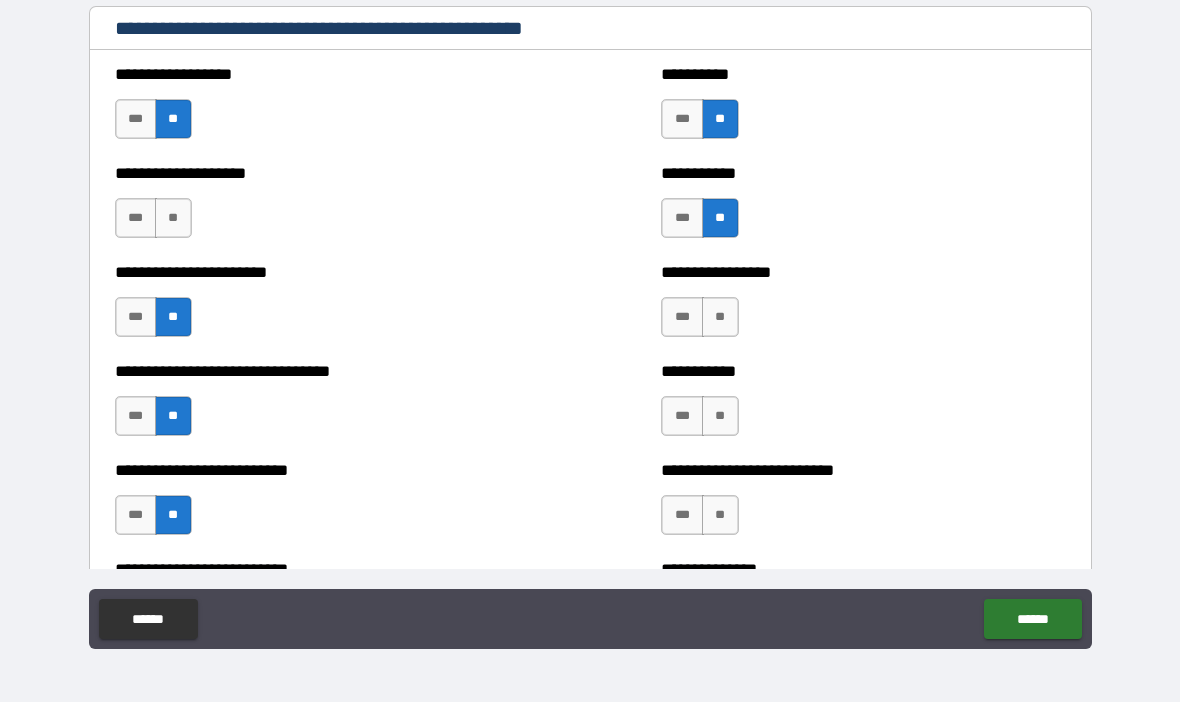 click on "**" at bounding box center (720, 317) 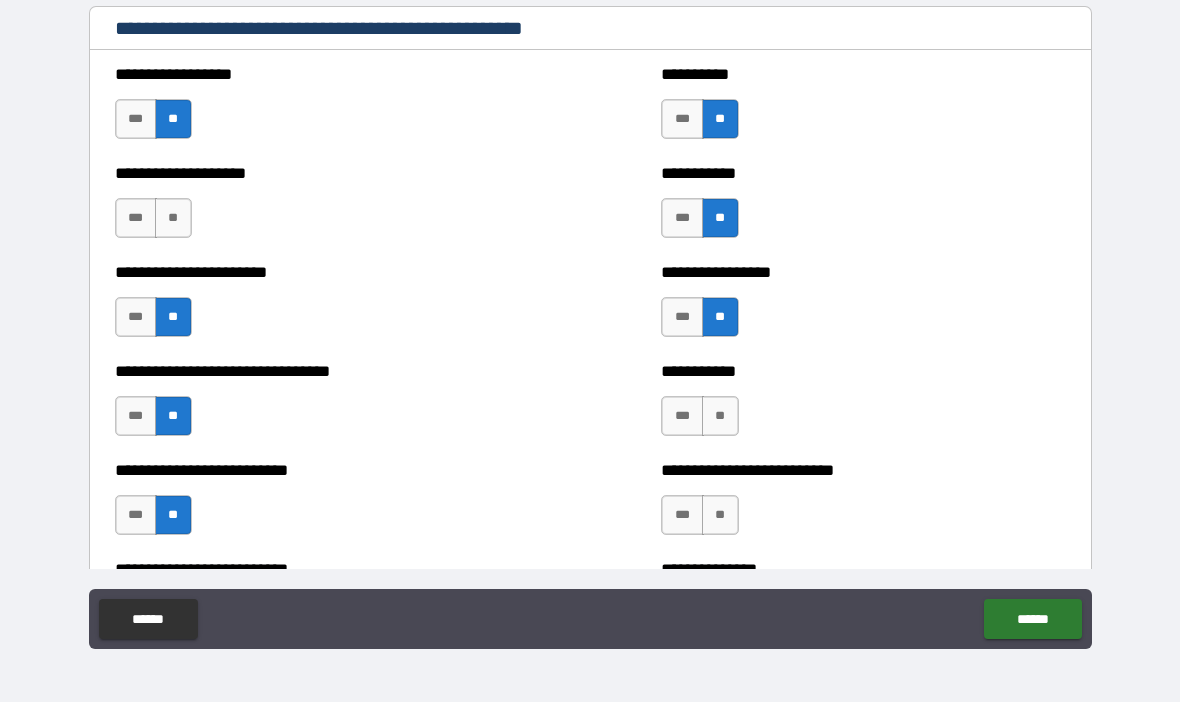 click on "**" at bounding box center [720, 416] 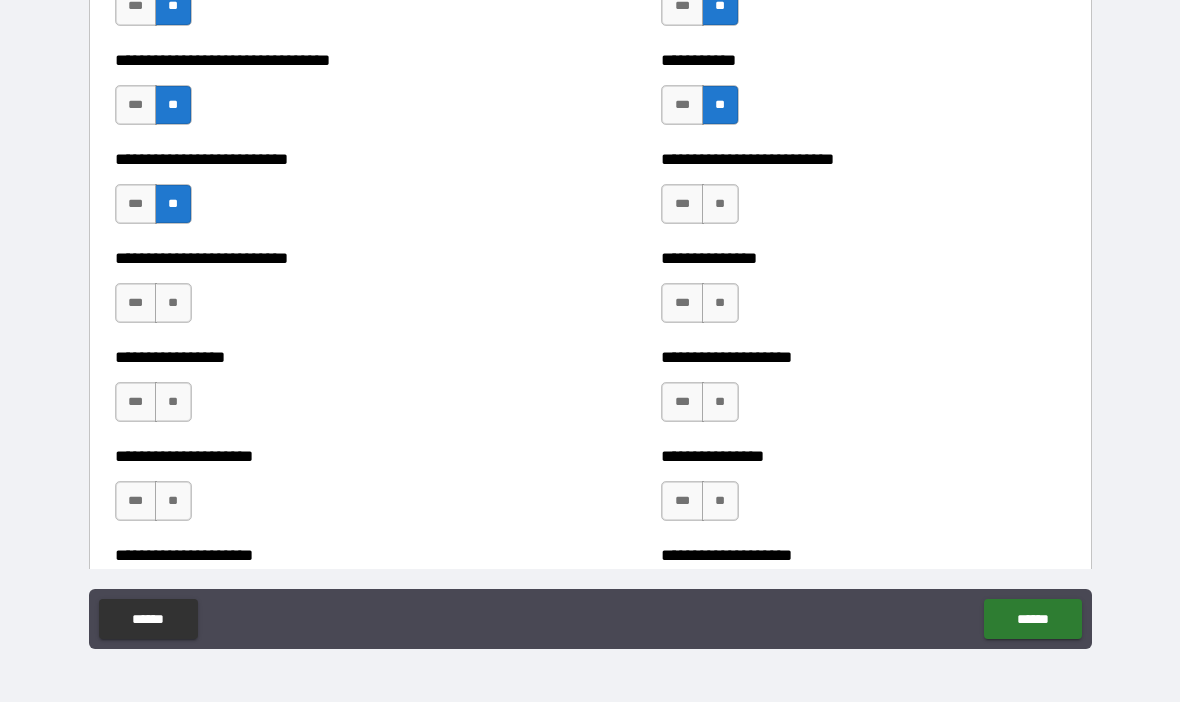 scroll, scrollTop: 4265, scrollLeft: 0, axis: vertical 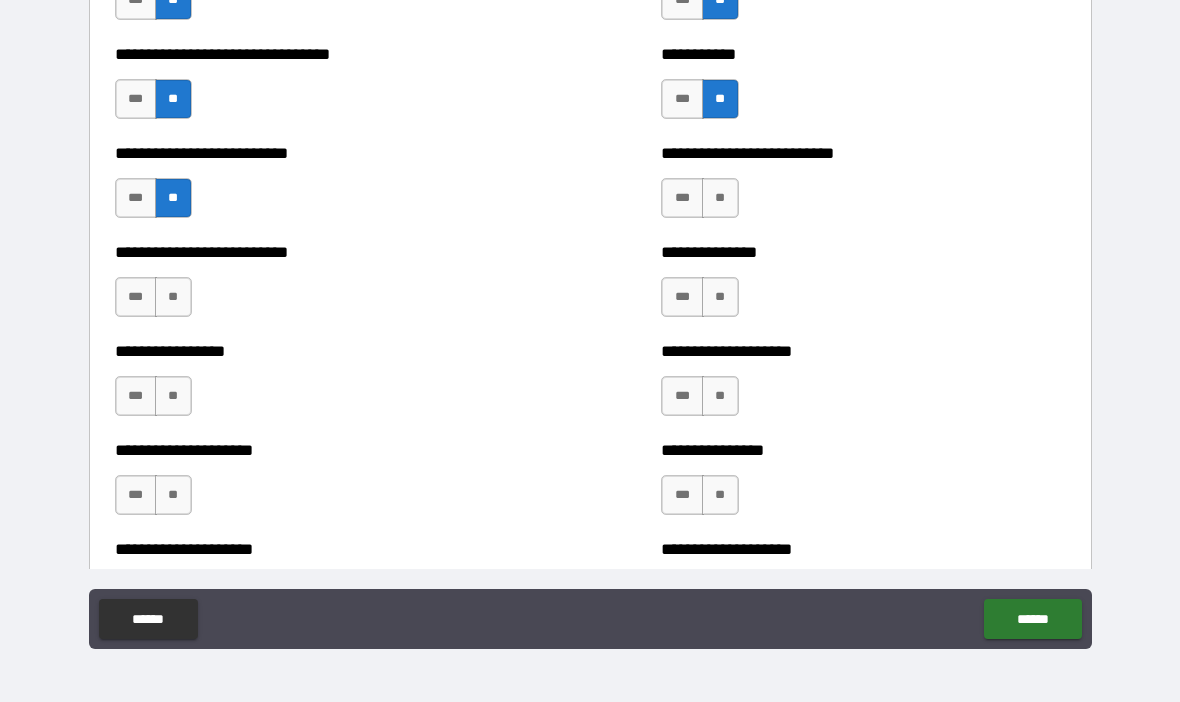 click on "**" at bounding box center (720, 198) 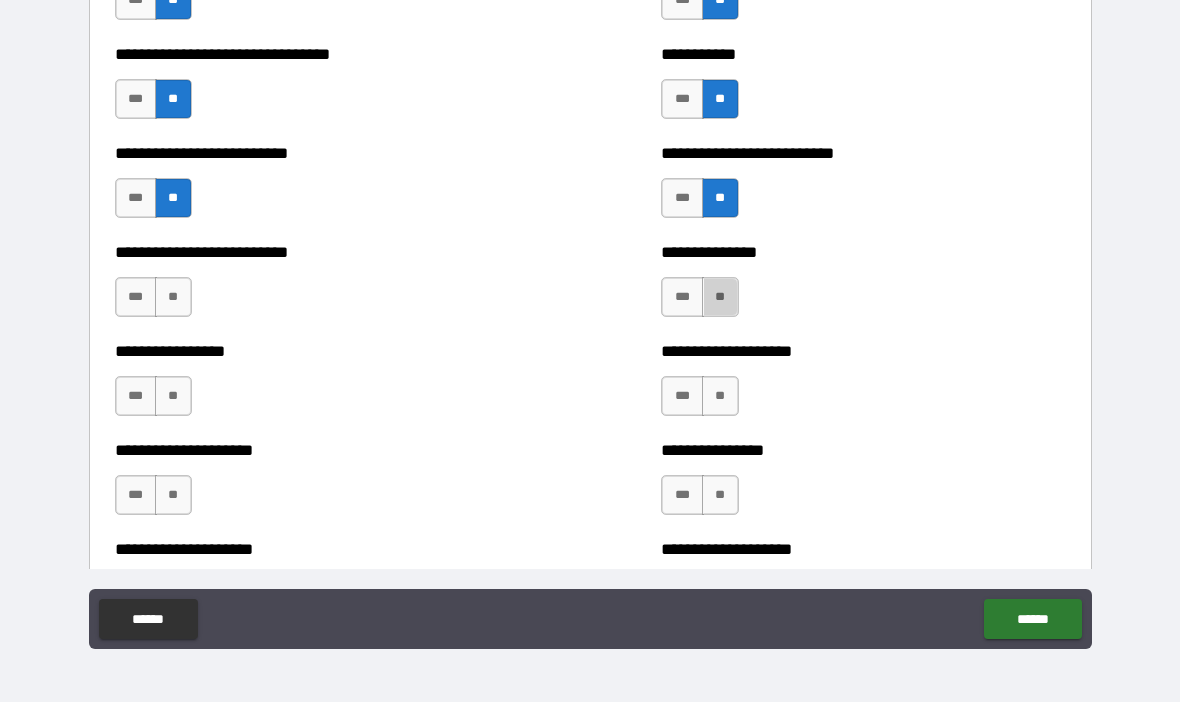 click on "**" at bounding box center [720, 297] 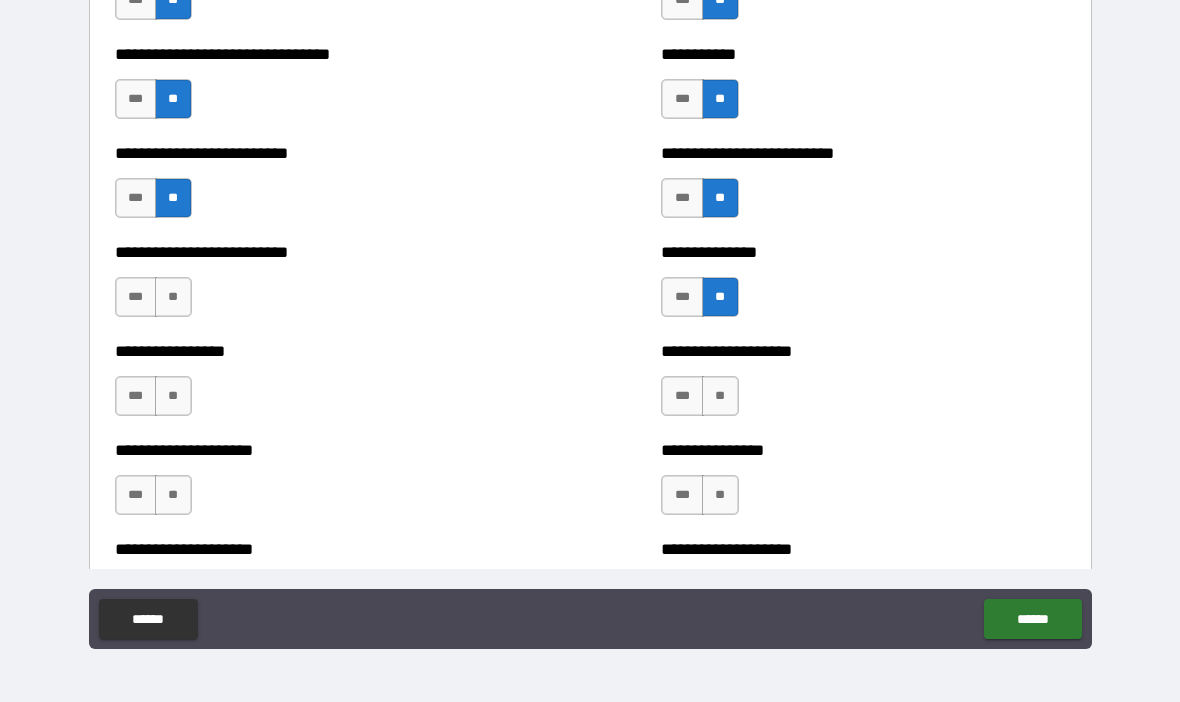 click on "**" at bounding box center [720, 396] 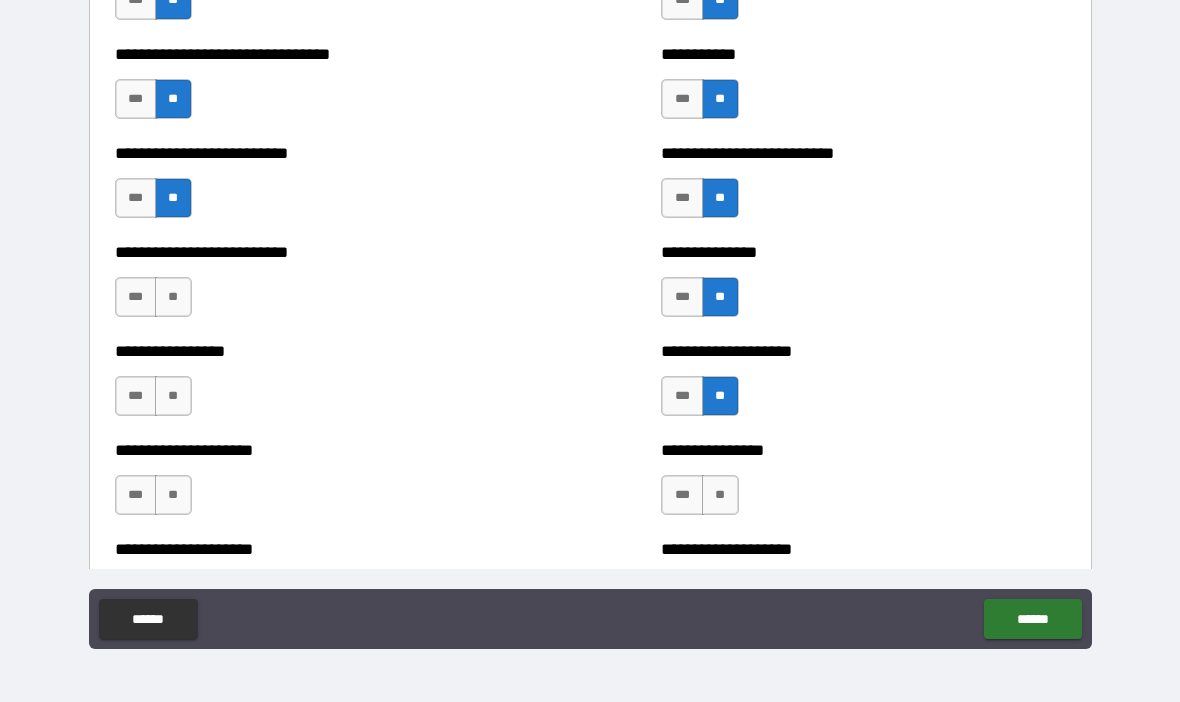 click on "**" at bounding box center (720, 495) 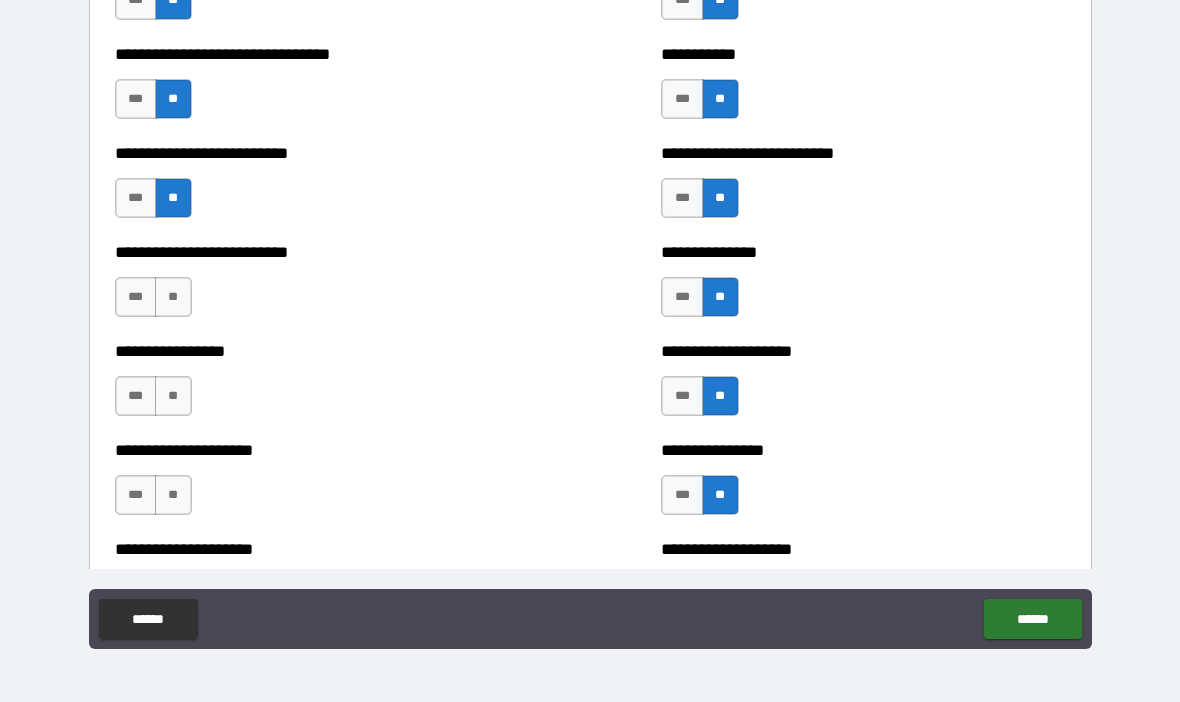 click on "**" at bounding box center [173, 297] 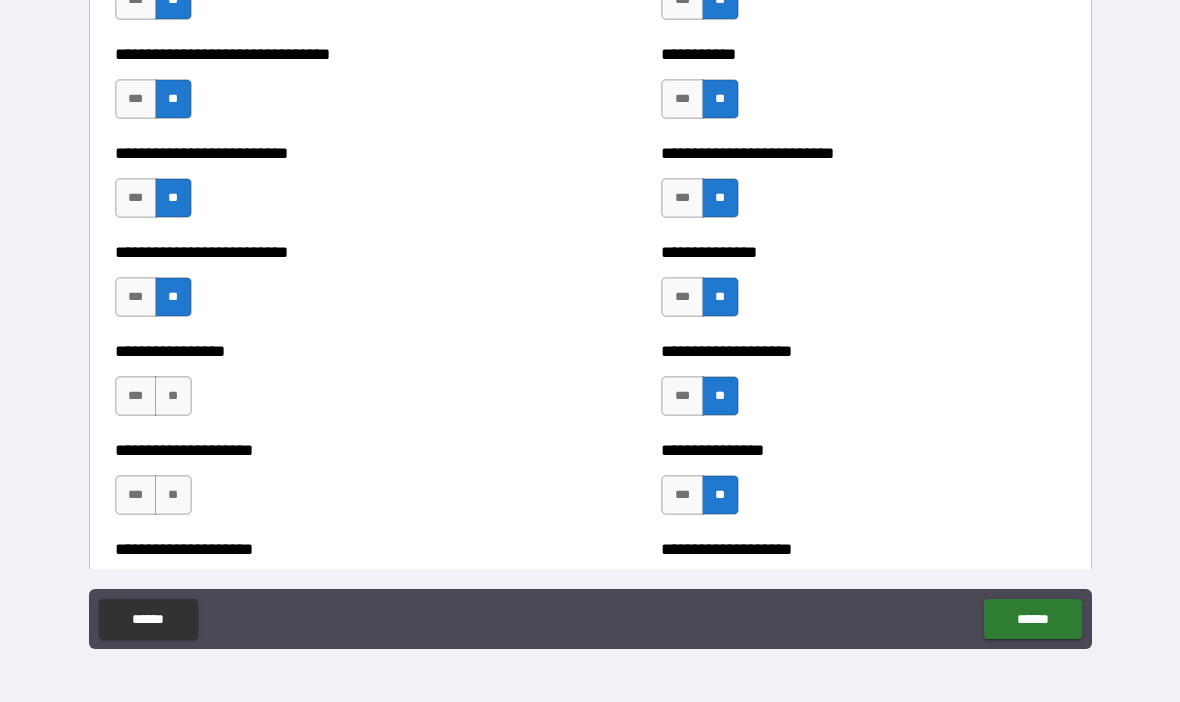 click on "**" at bounding box center [173, 396] 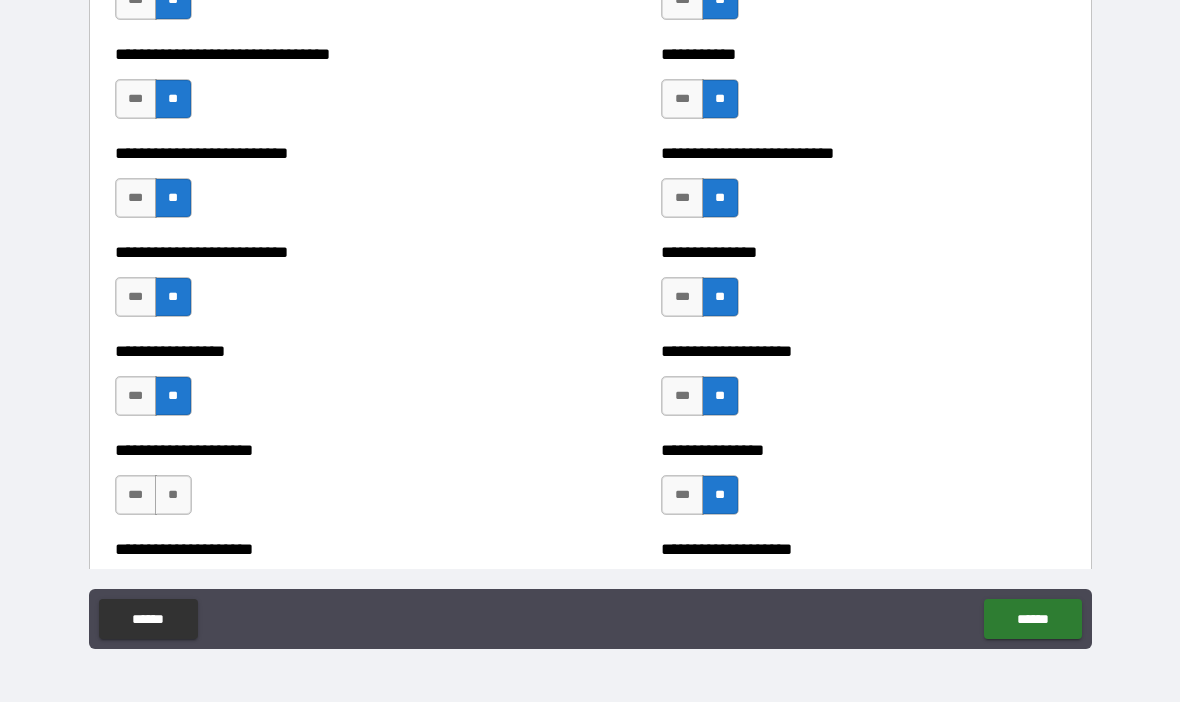 click on "**" at bounding box center [173, 495] 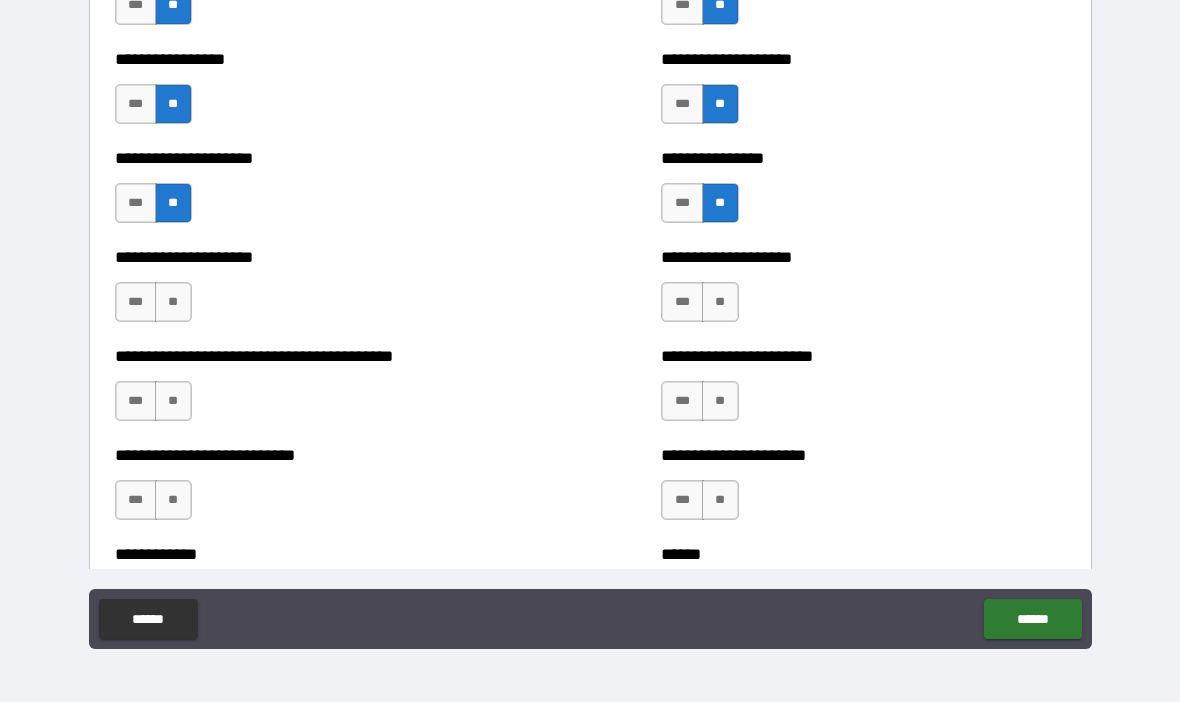 scroll, scrollTop: 4569, scrollLeft: 0, axis: vertical 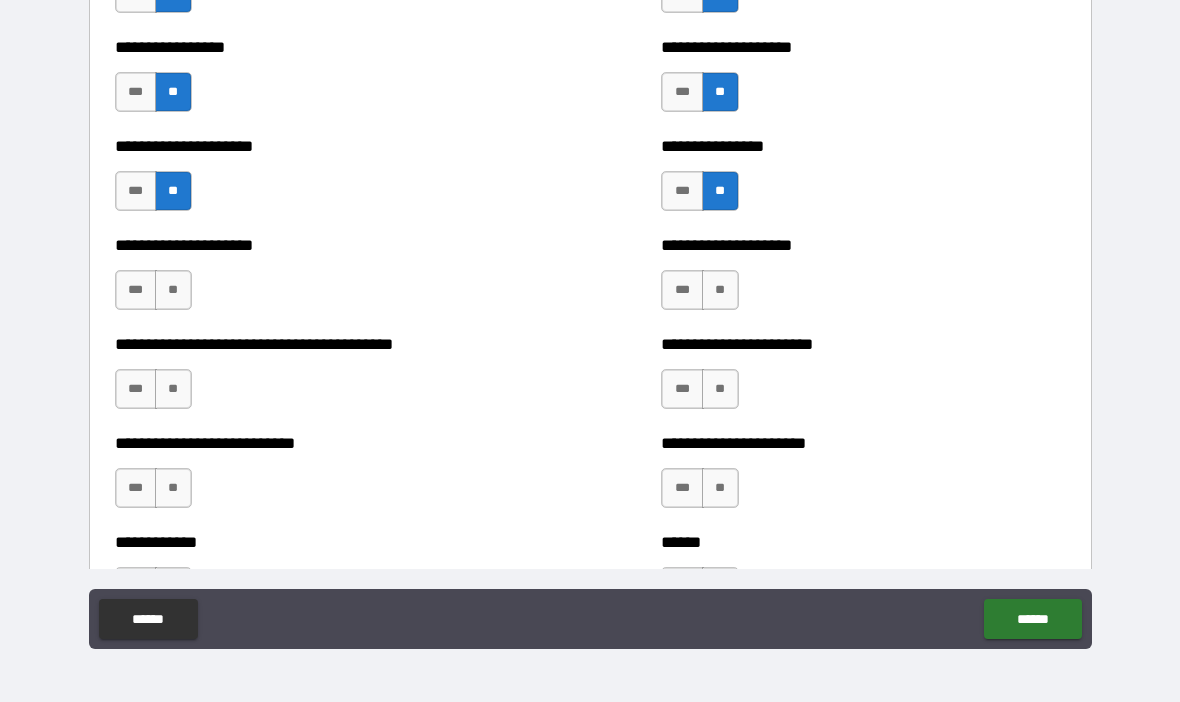 click on "**" at bounding box center [173, 290] 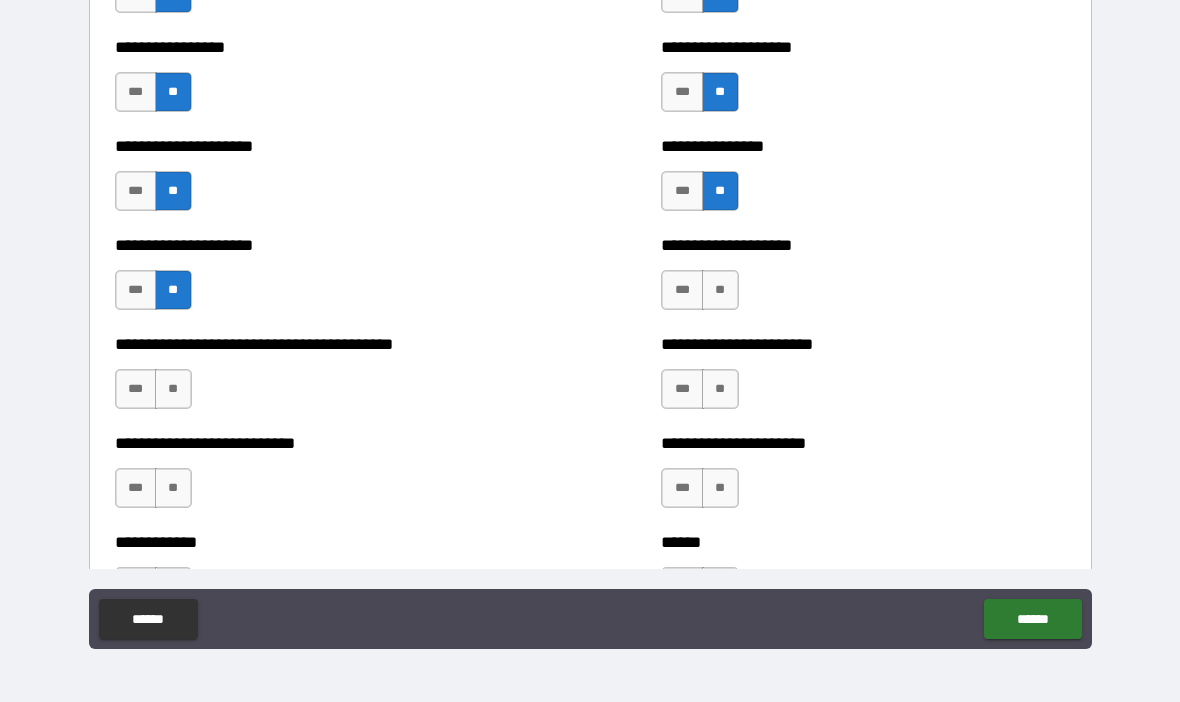 click on "**" at bounding box center (173, 389) 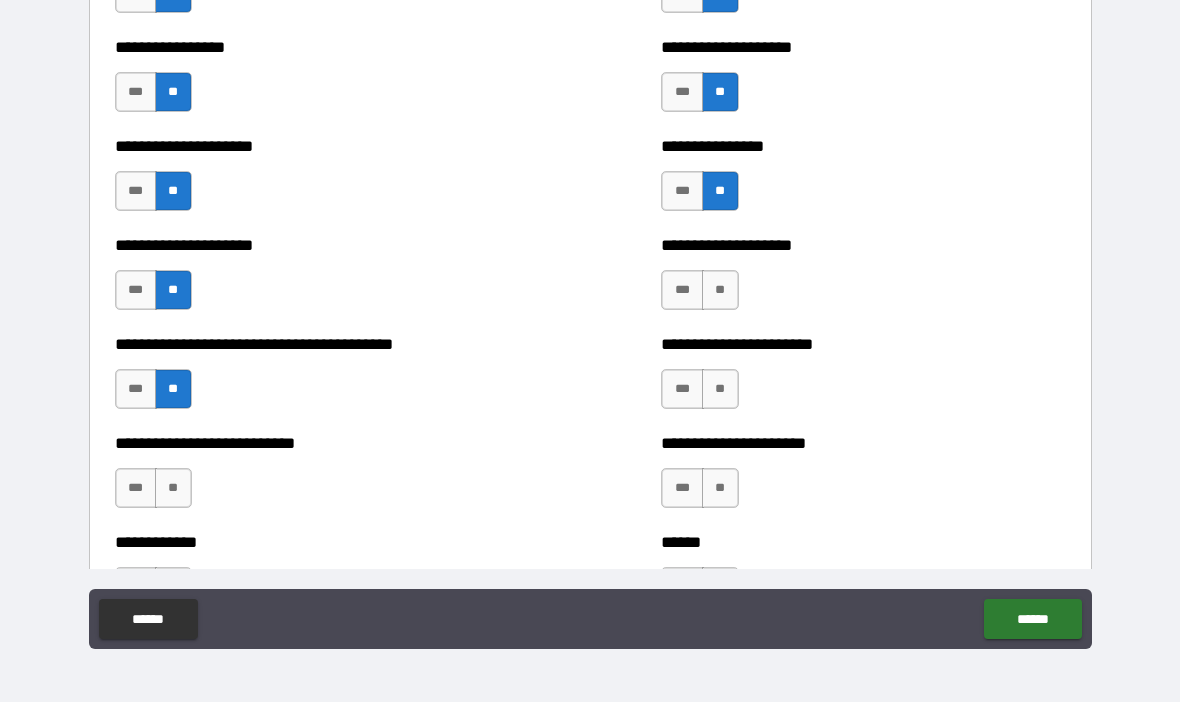 click on "**" at bounding box center (173, 488) 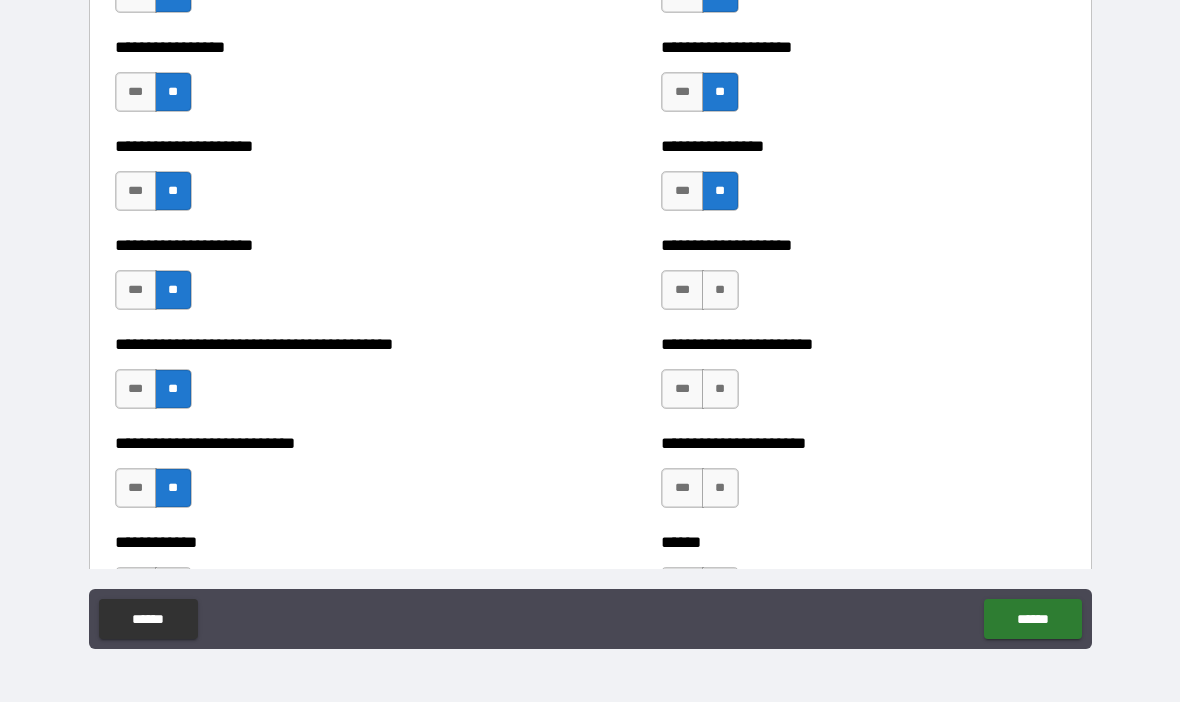 click on "**" at bounding box center [720, 290] 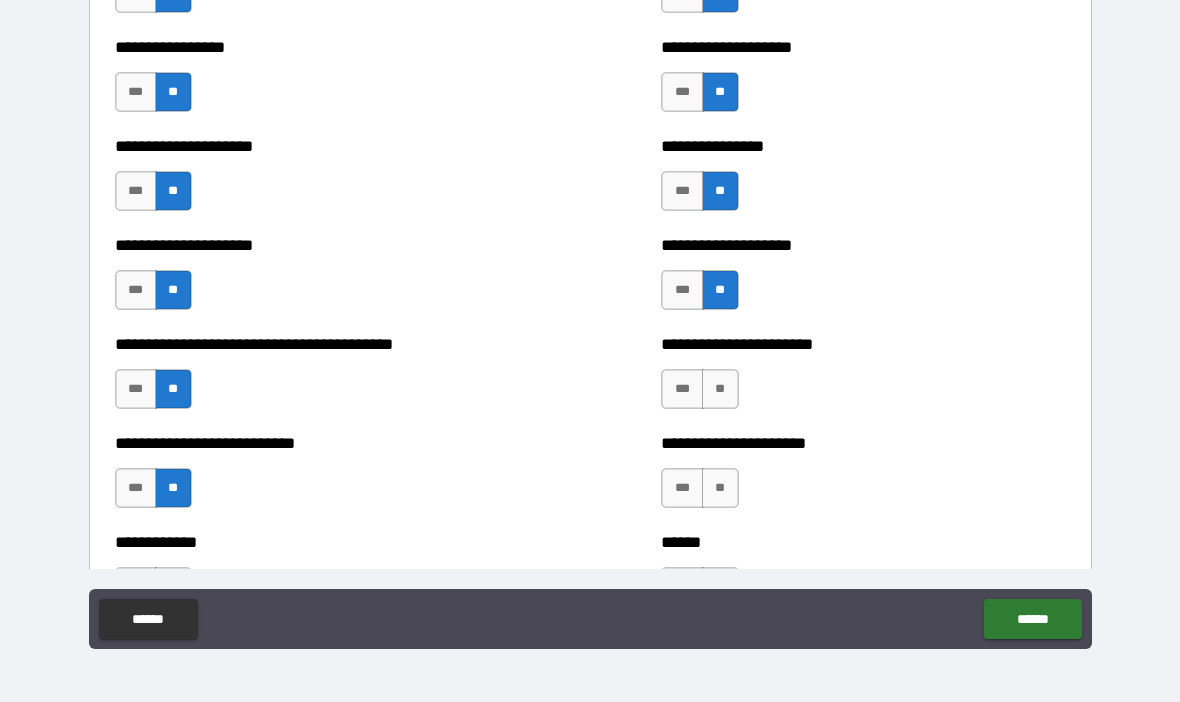 click on "**" at bounding box center [720, 389] 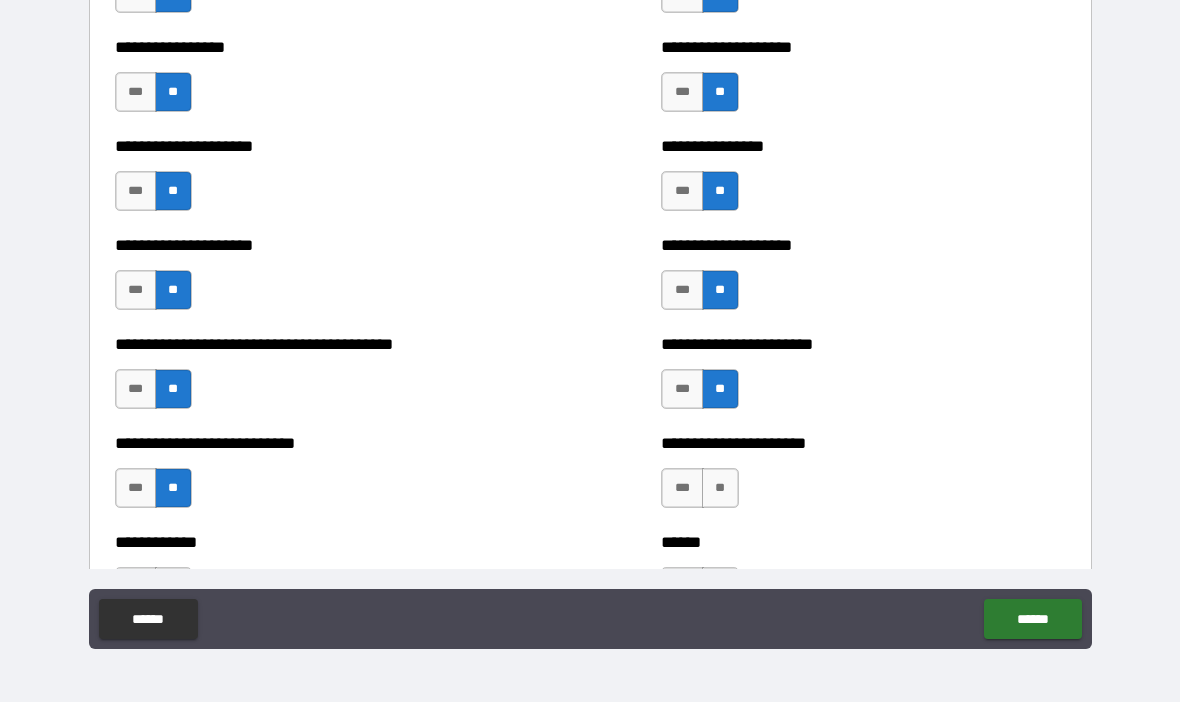 click on "**" at bounding box center (720, 488) 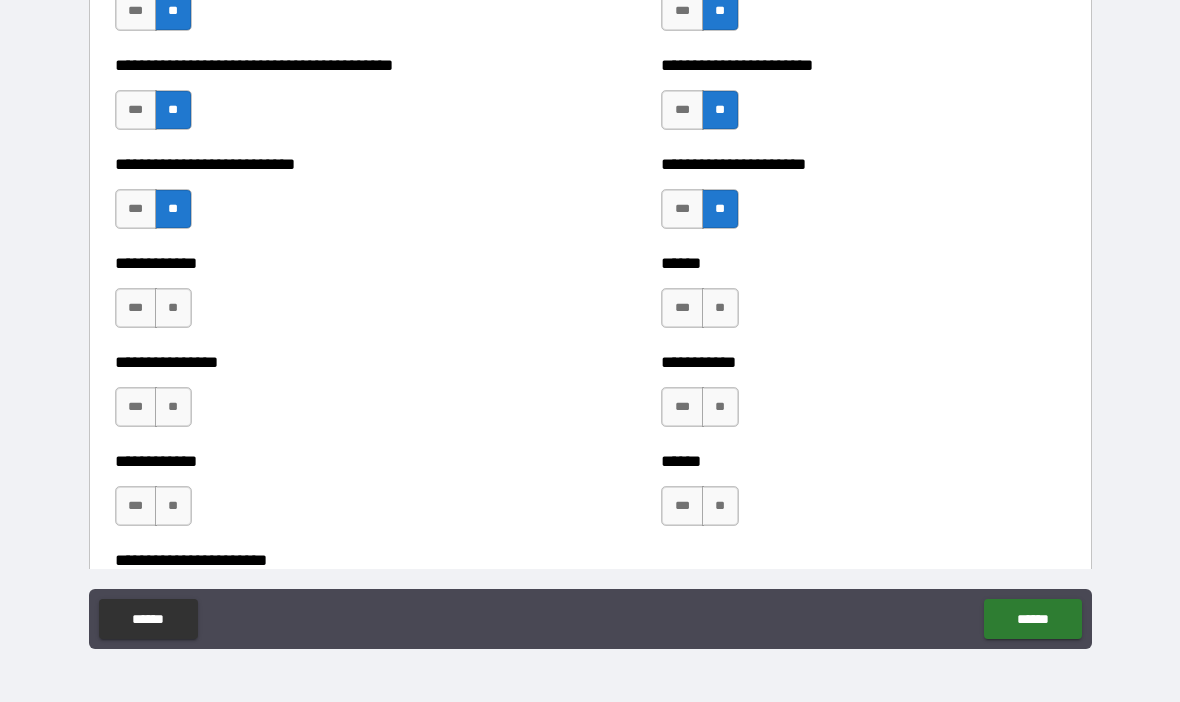 scroll, scrollTop: 4851, scrollLeft: 0, axis: vertical 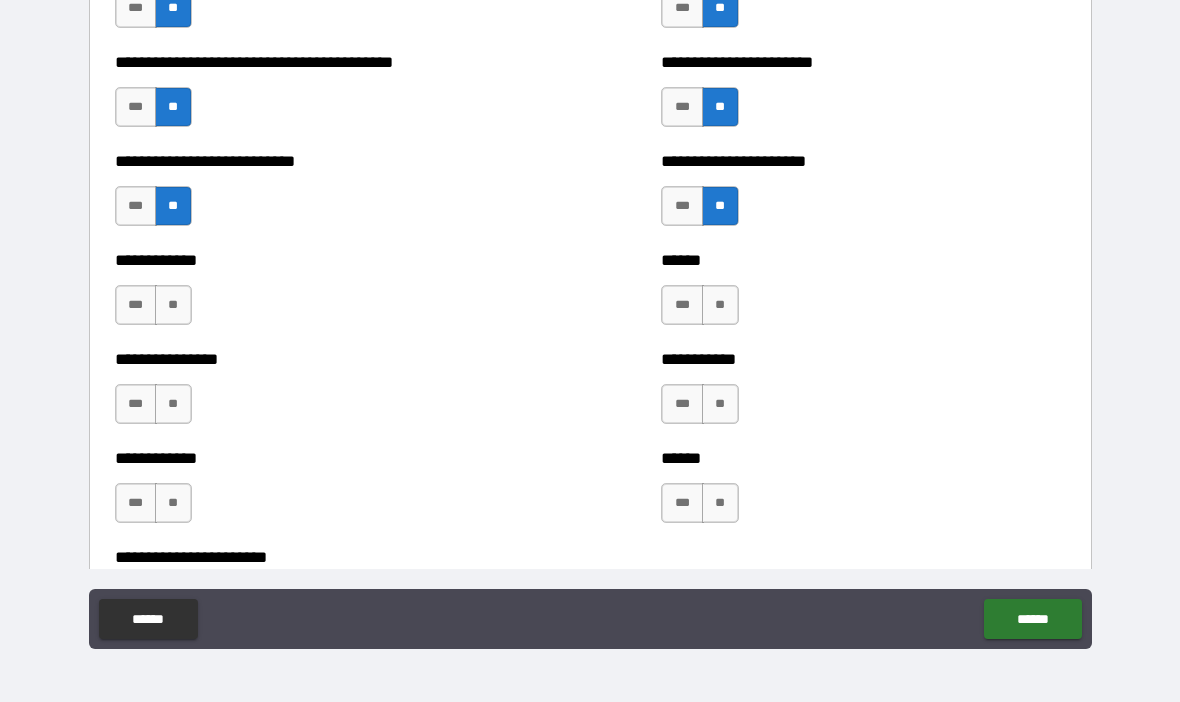 click on "**" at bounding box center [720, 305] 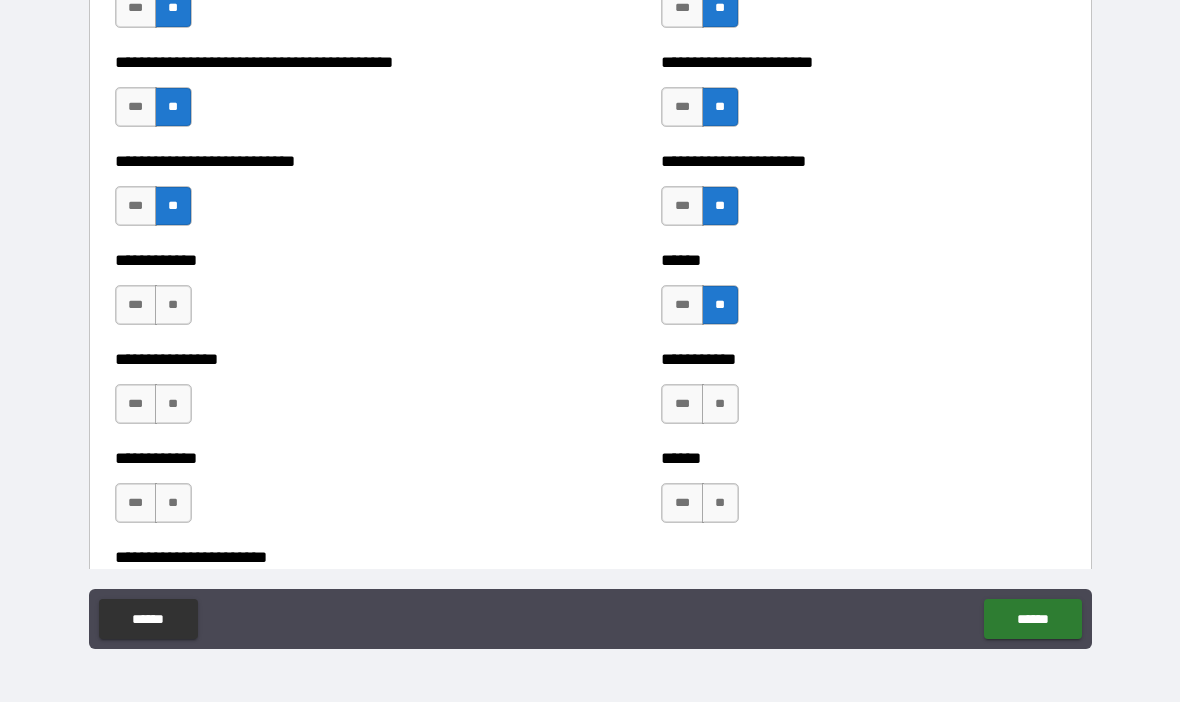 click on "**" at bounding box center [720, 404] 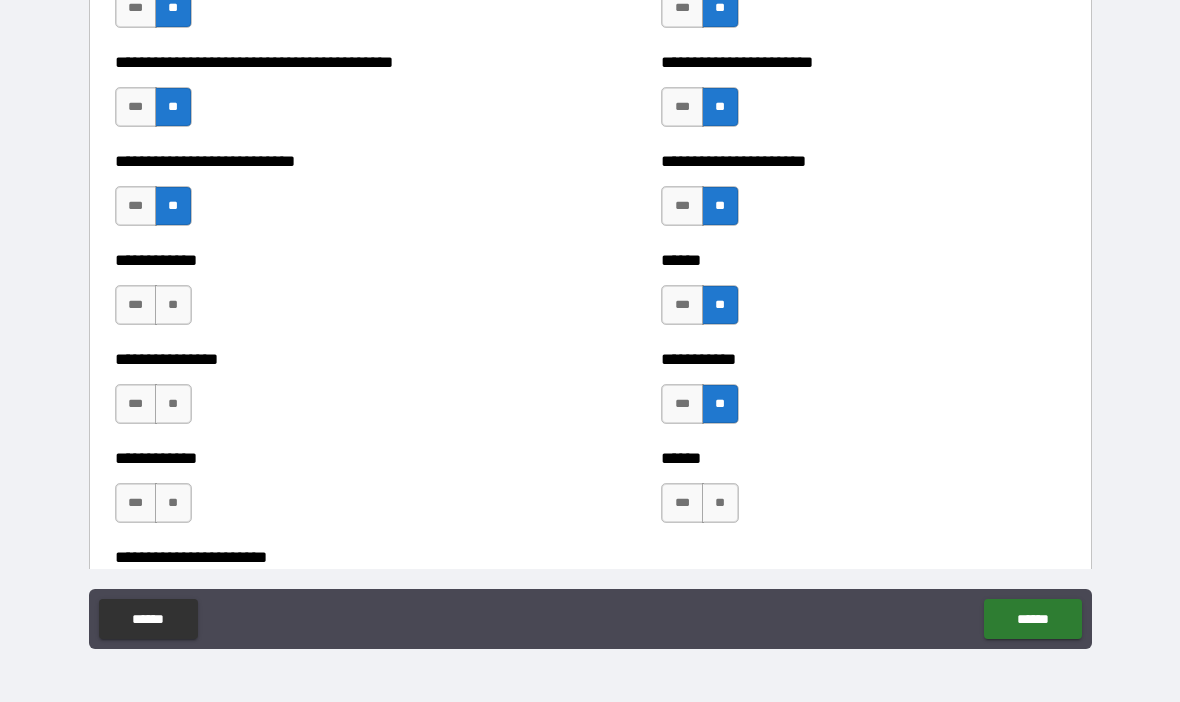 click on "**" at bounding box center [720, 503] 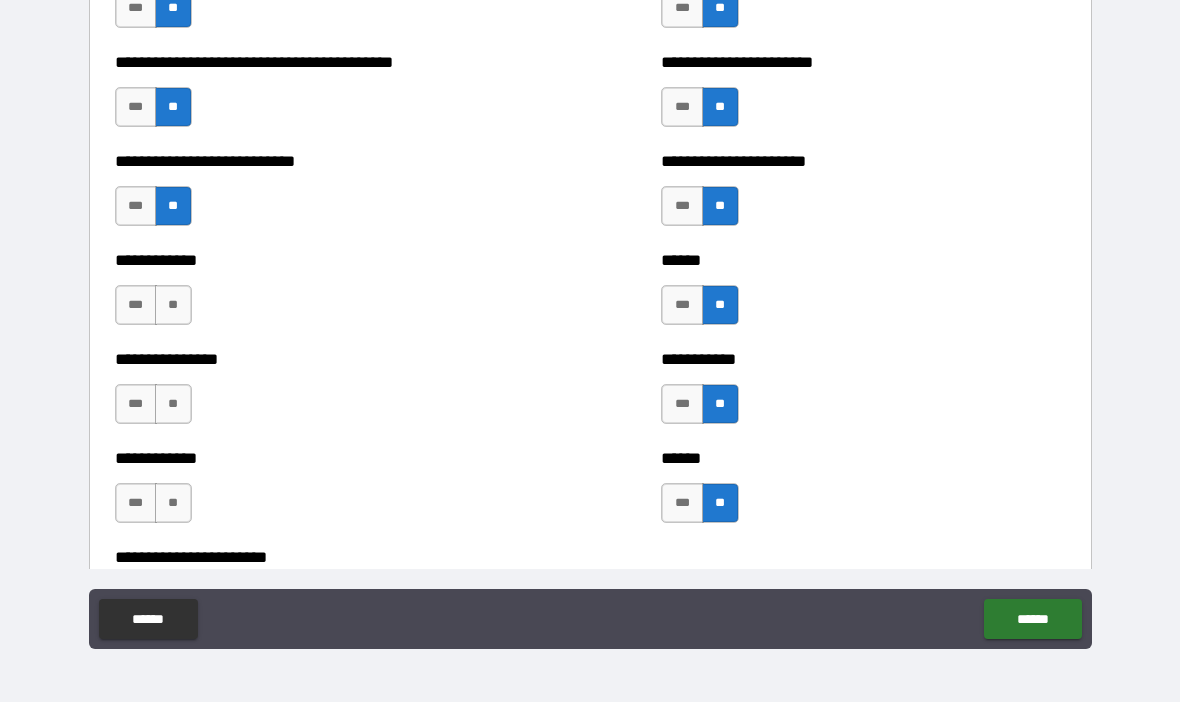 click on "**" at bounding box center [173, 305] 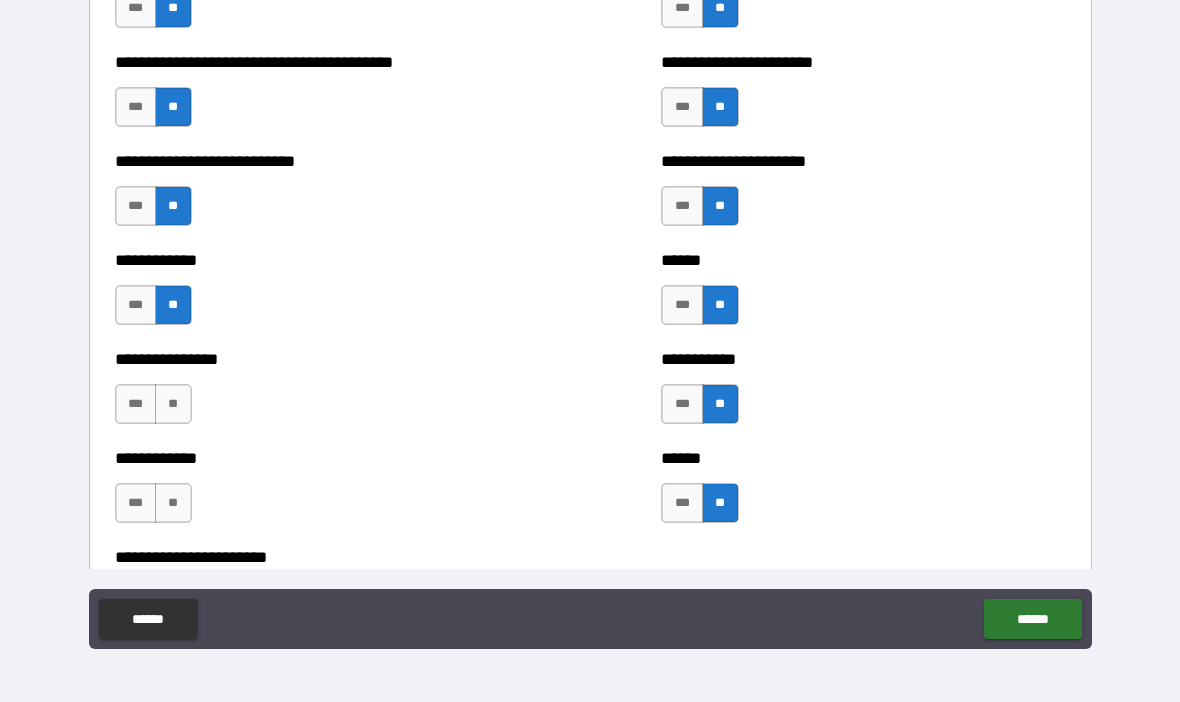 click on "**" at bounding box center (173, 404) 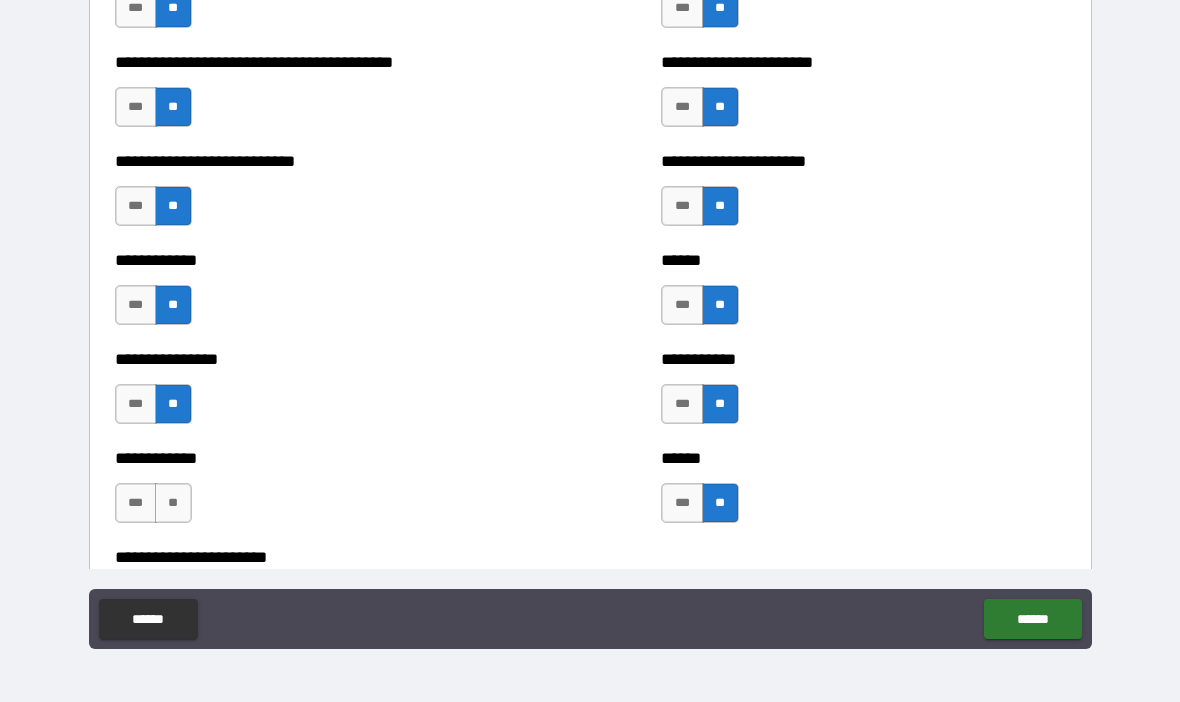 click on "**" at bounding box center [173, 503] 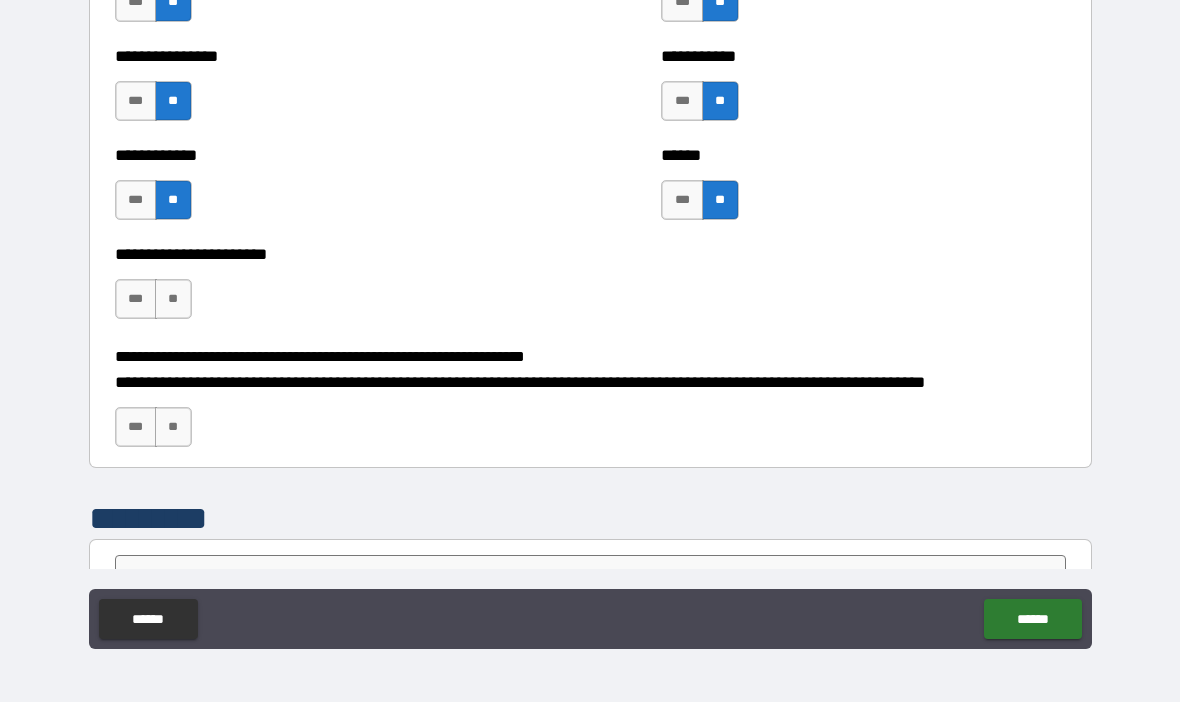 scroll, scrollTop: 5167, scrollLeft: 0, axis: vertical 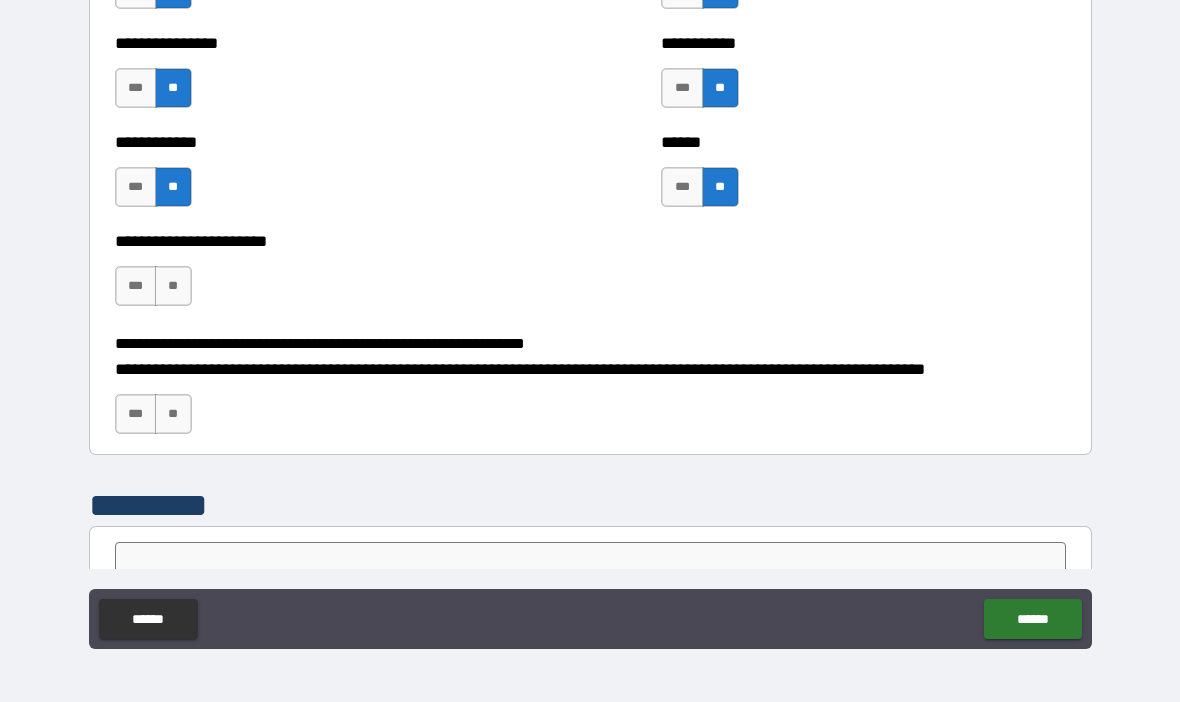click on "**" at bounding box center (173, 286) 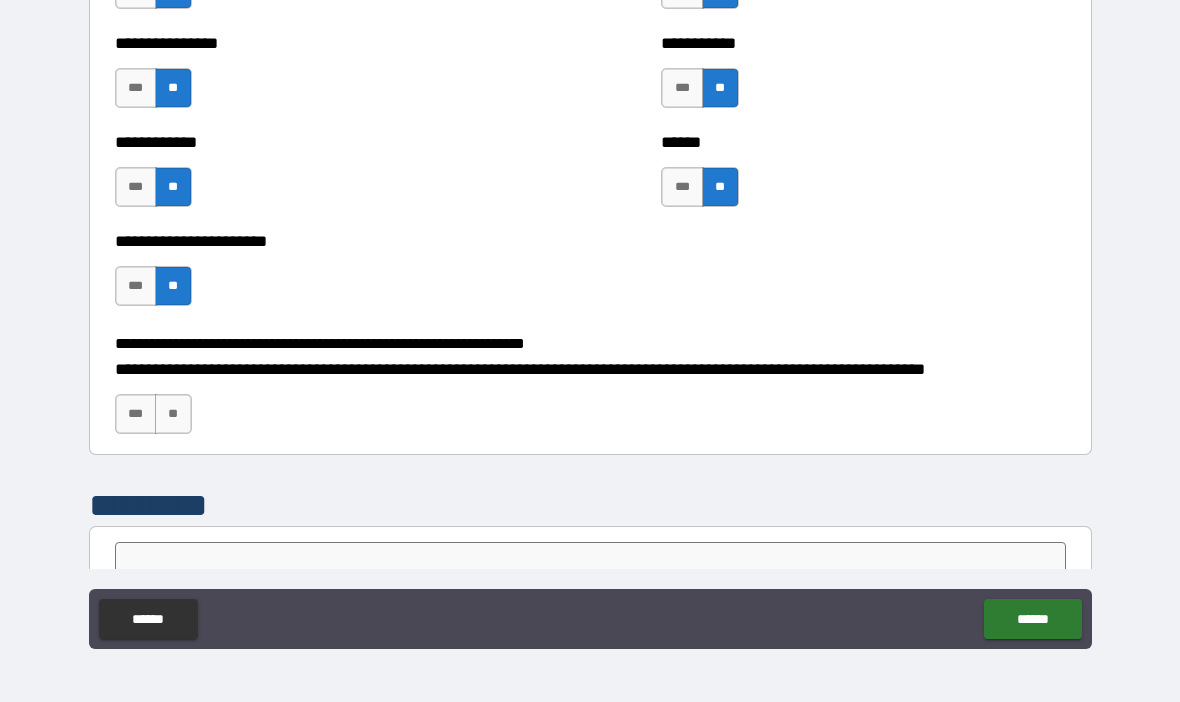 click on "**" at bounding box center [173, 414] 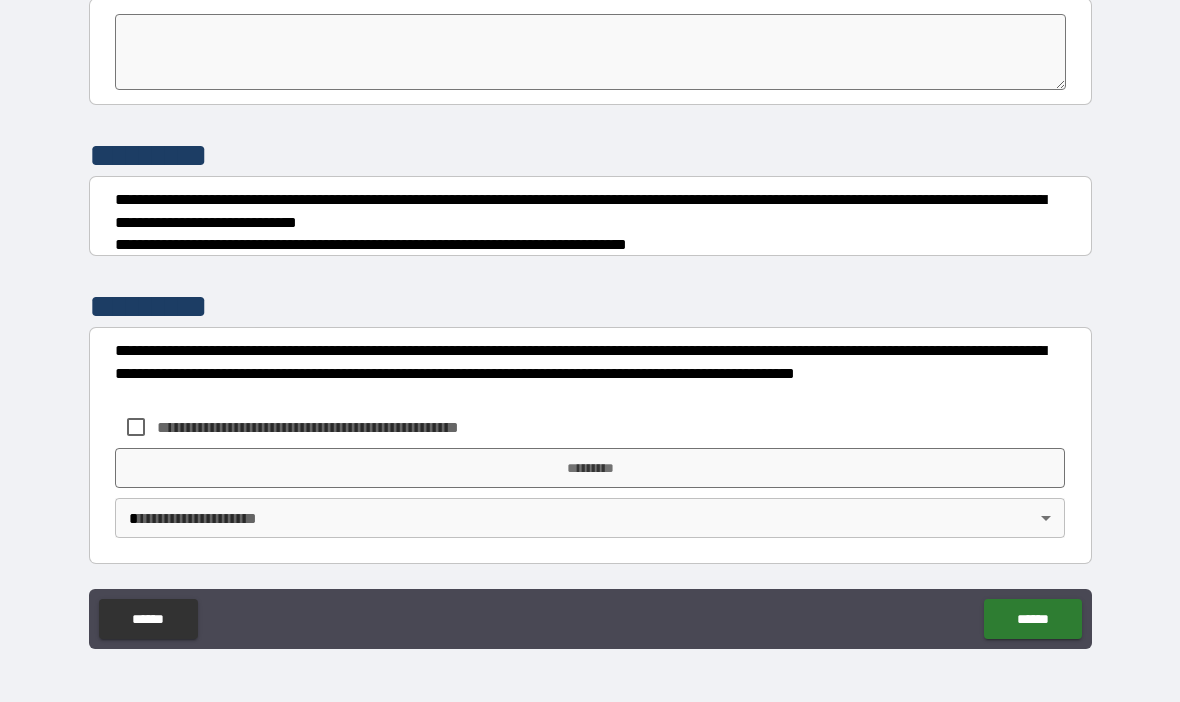 scroll, scrollTop: 5695, scrollLeft: 0, axis: vertical 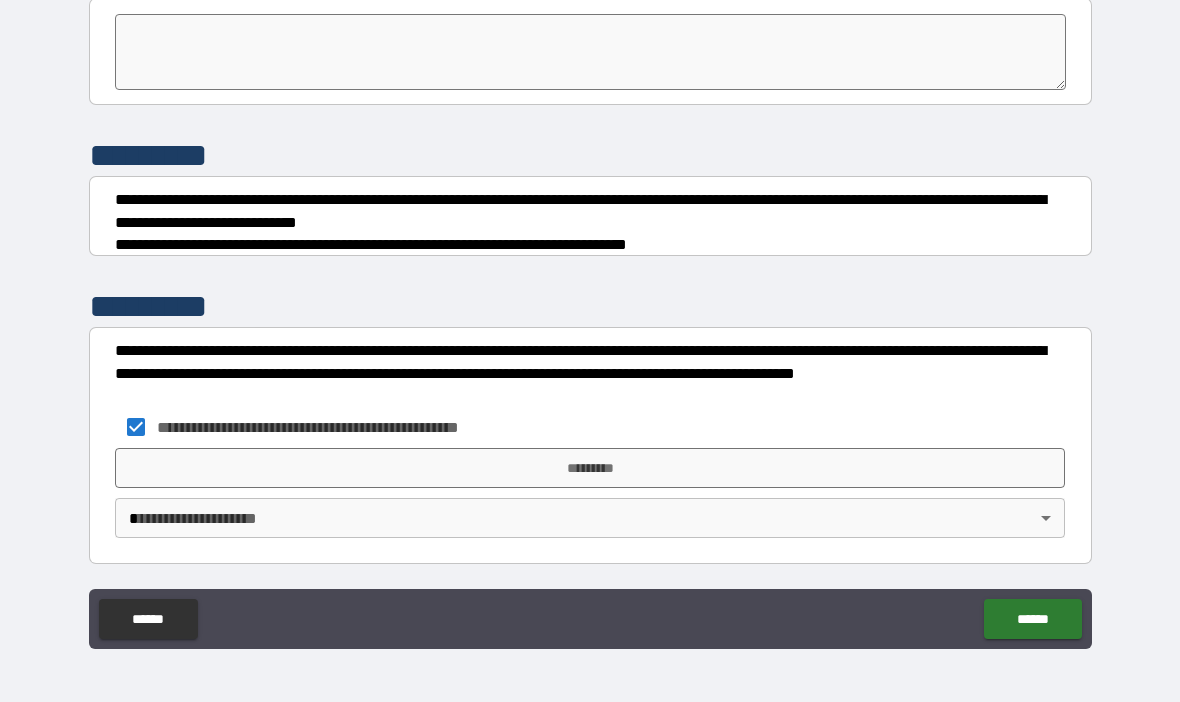 click on "*********" at bounding box center (590, 468) 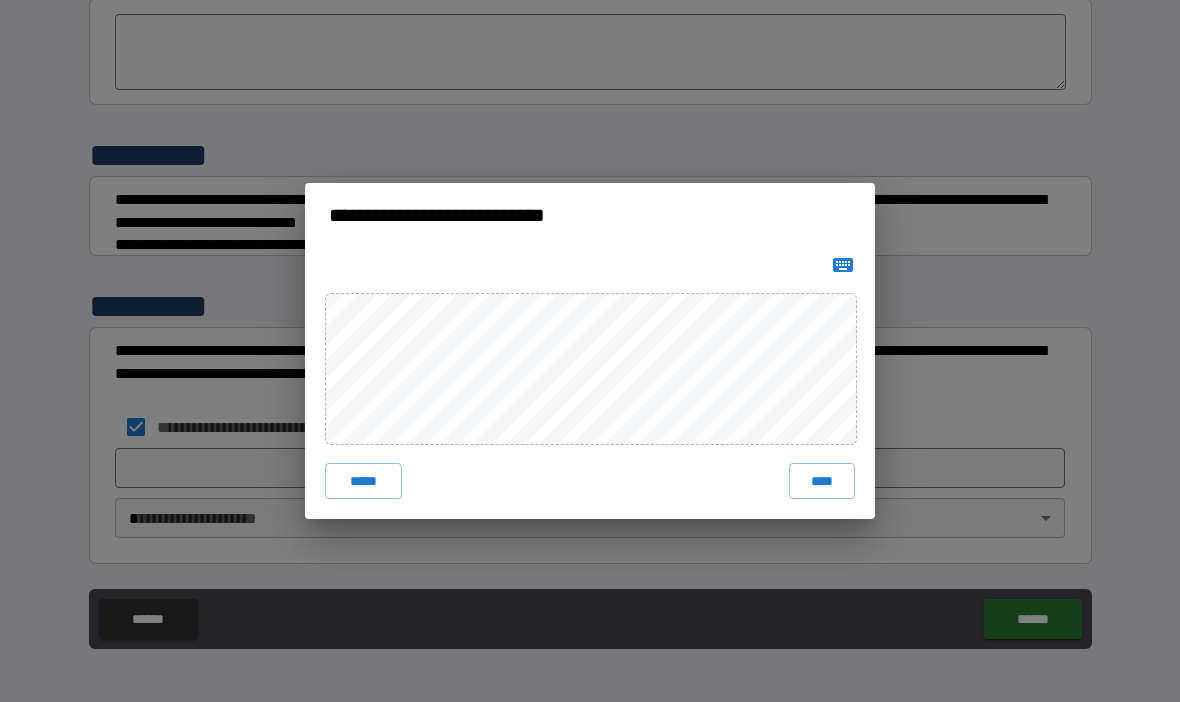 click on "*****" at bounding box center (363, 481) 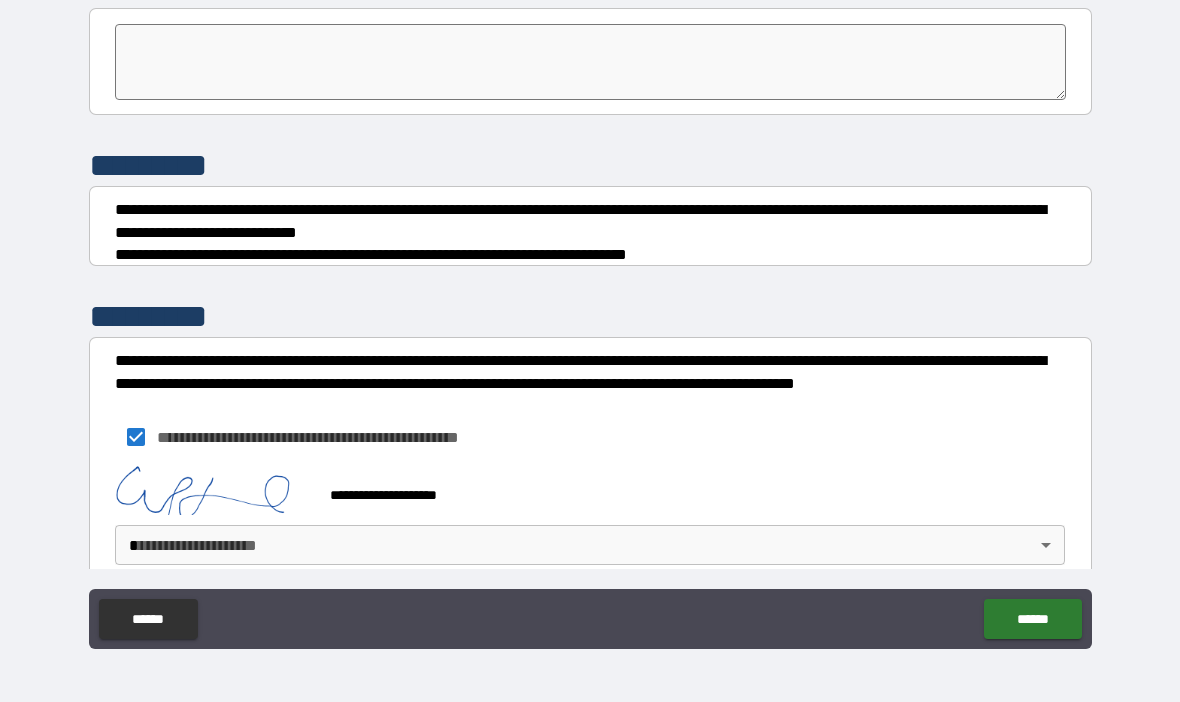 click on "**********" at bounding box center (590, 316) 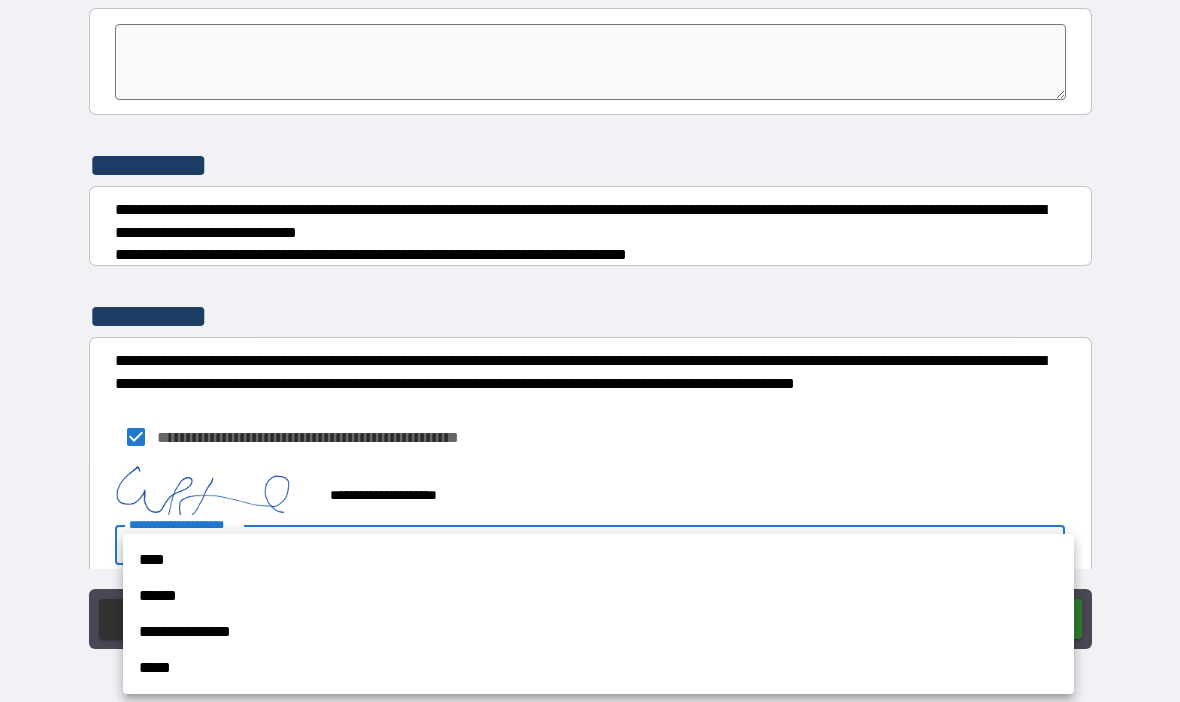click on "****" at bounding box center (598, 560) 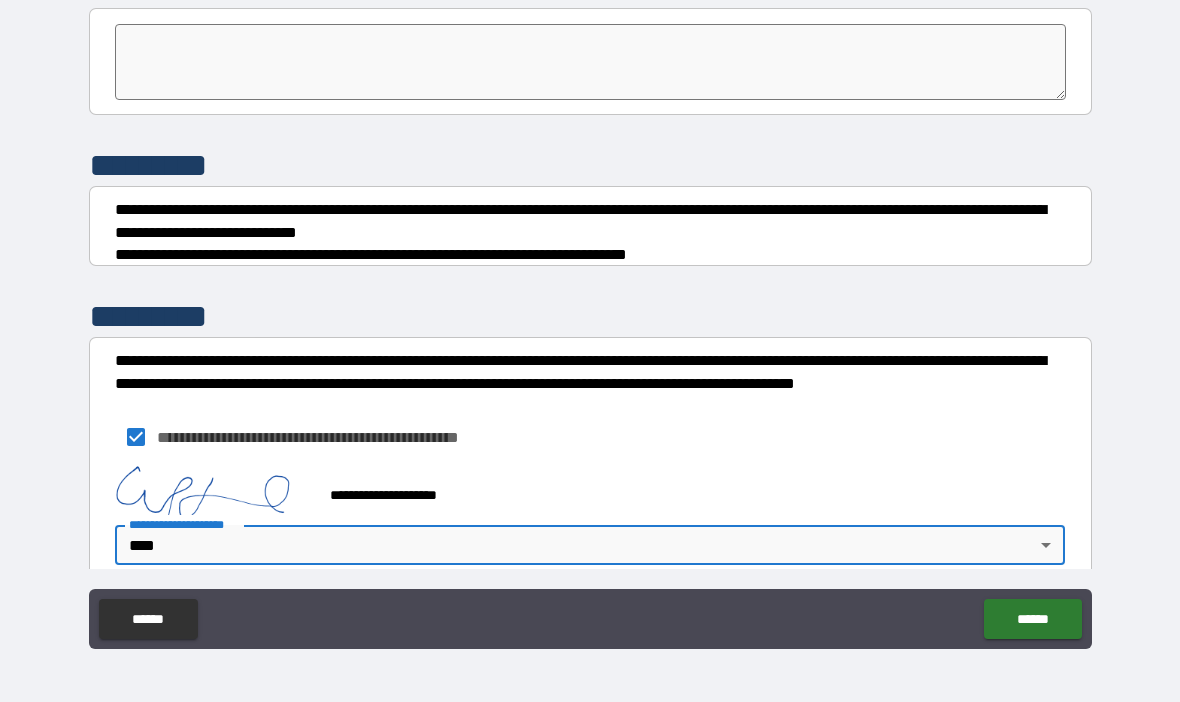 click on "******" at bounding box center [1032, 619] 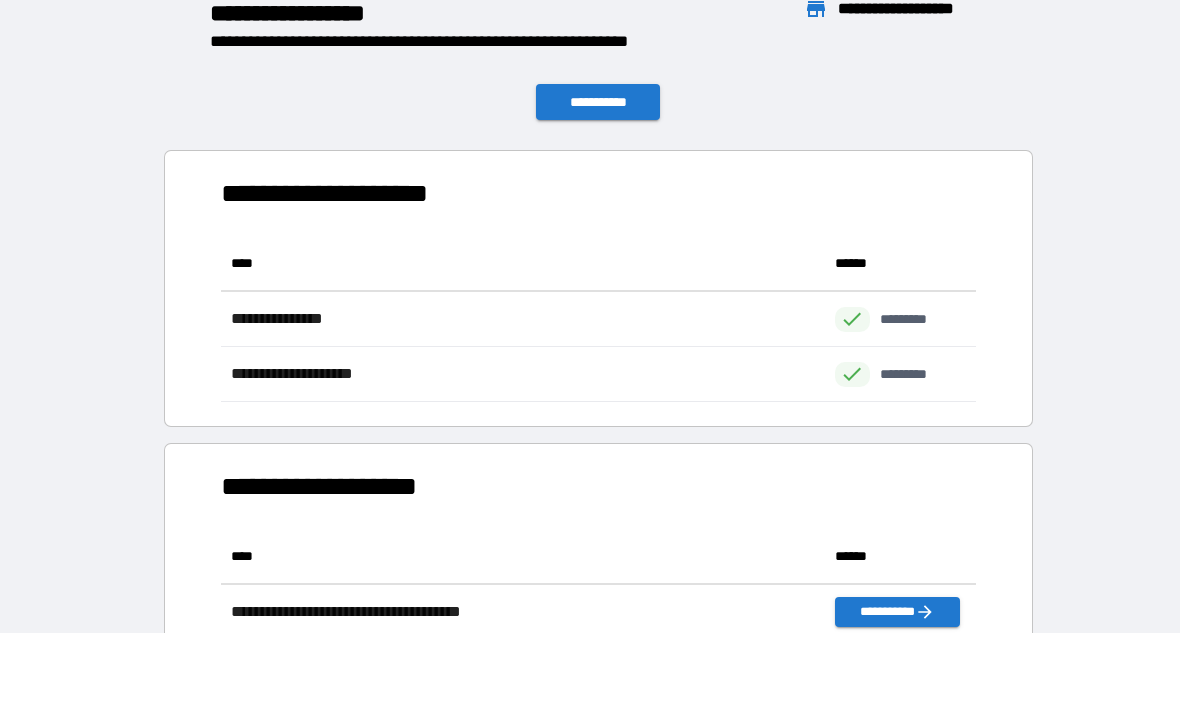 scroll, scrollTop: 1, scrollLeft: 1, axis: both 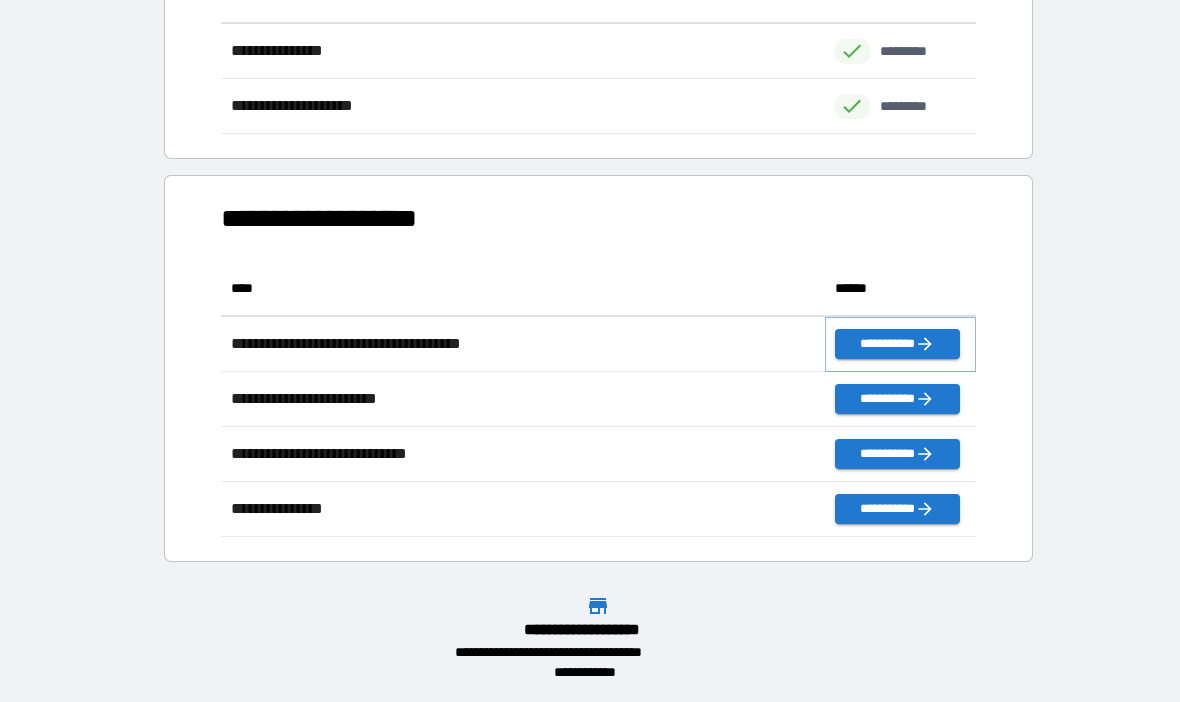 click 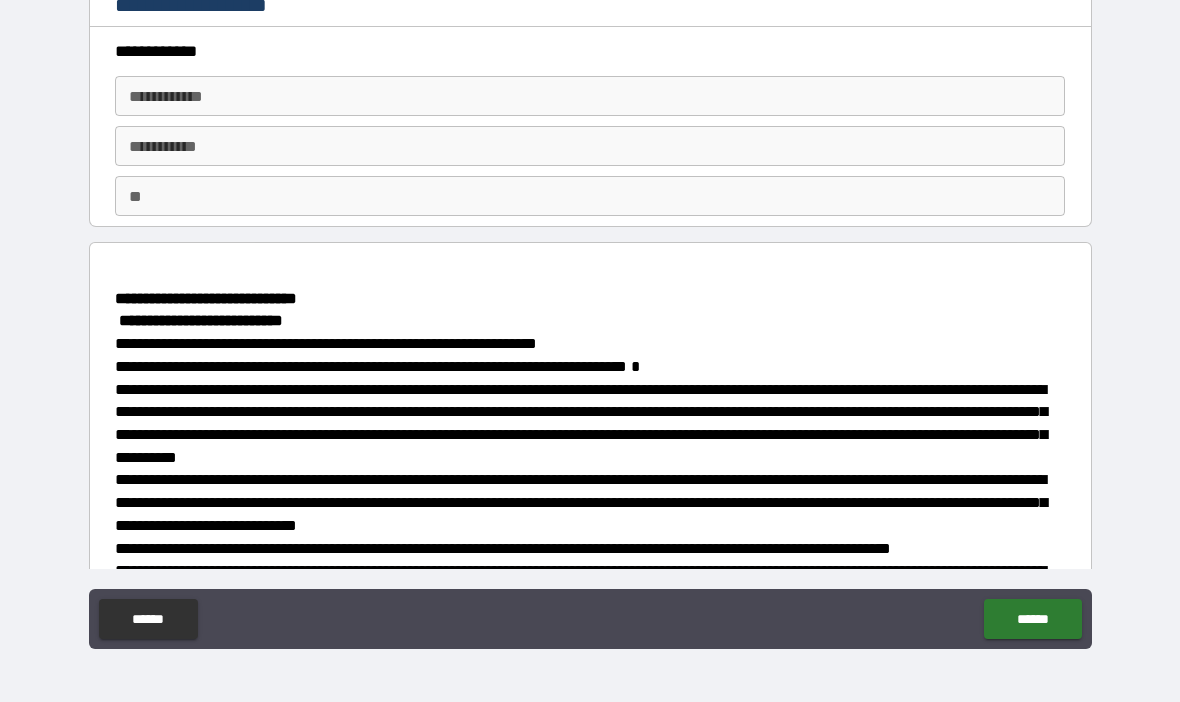 scroll, scrollTop: 0, scrollLeft: 0, axis: both 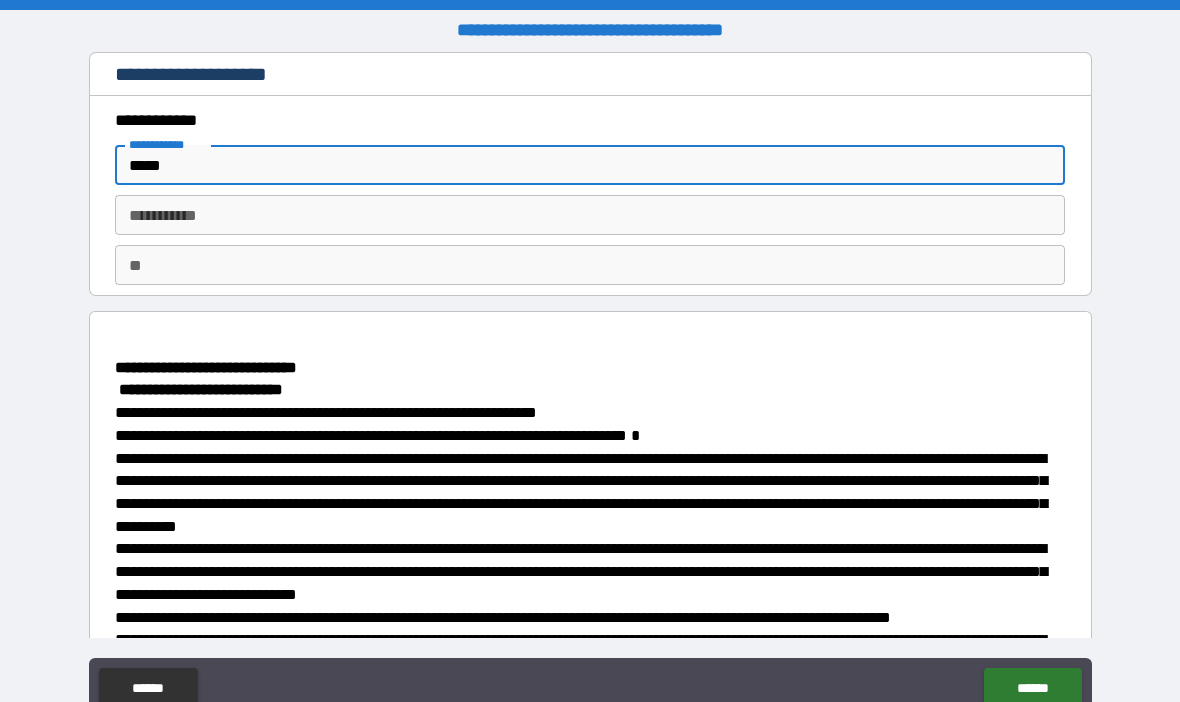 type on "*****" 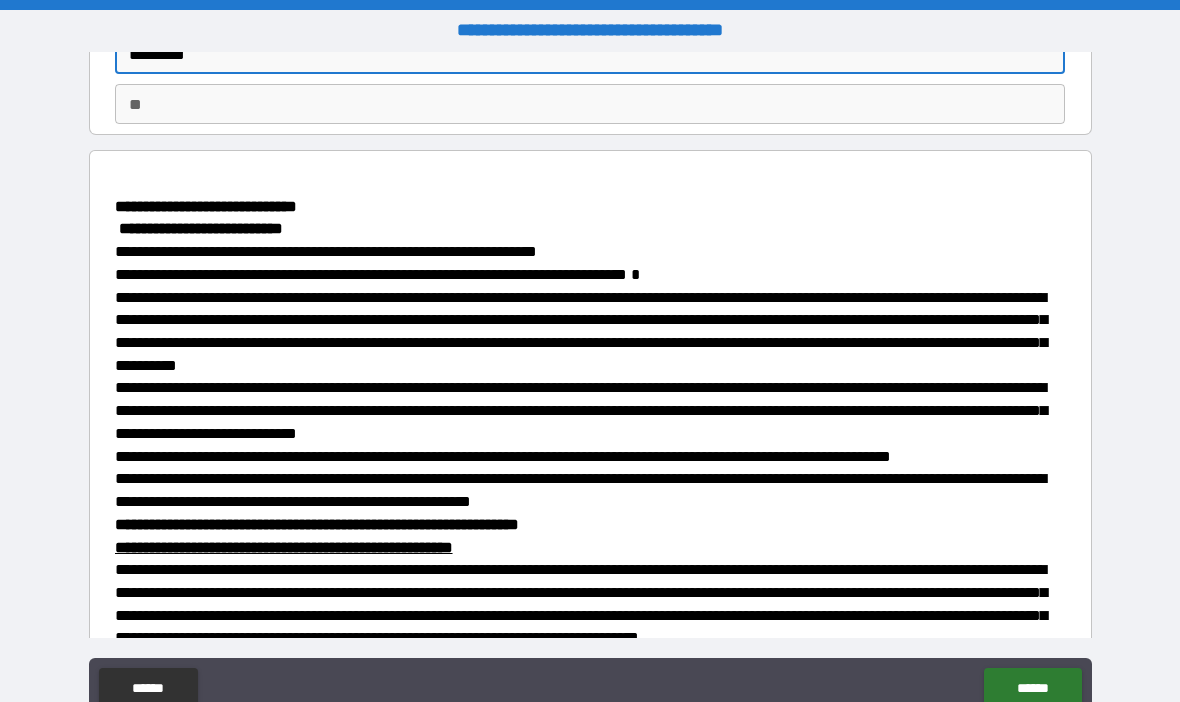 scroll, scrollTop: 158, scrollLeft: 0, axis: vertical 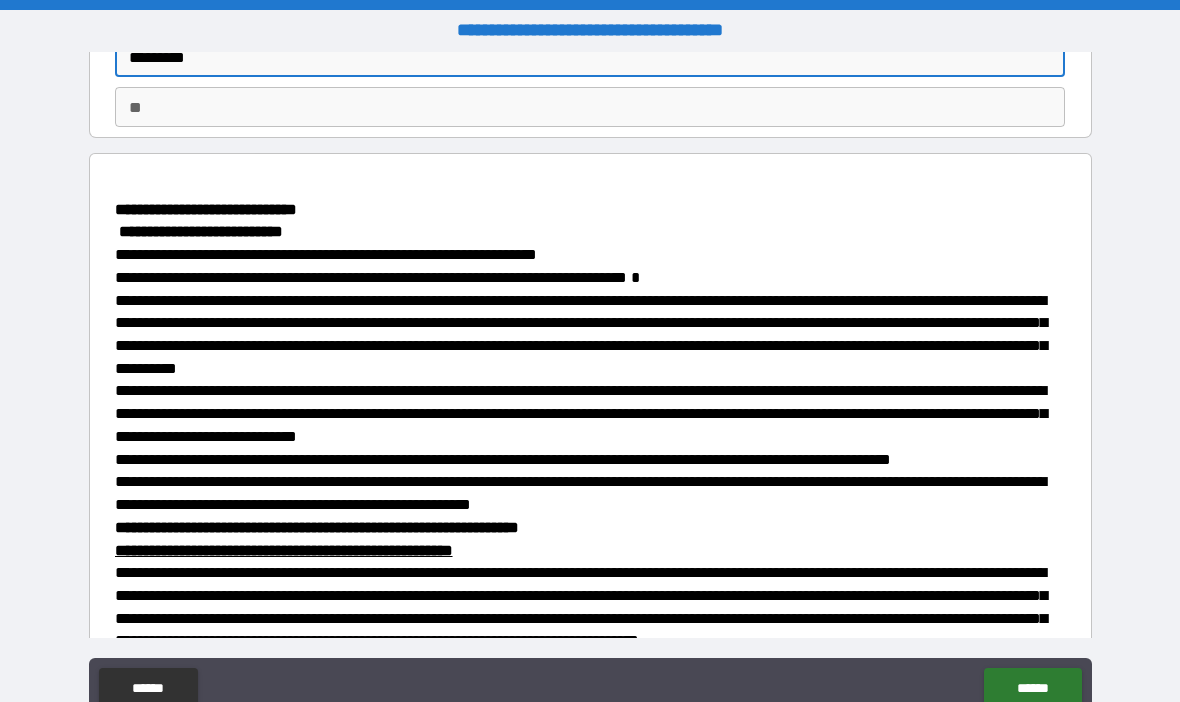 type on "*********" 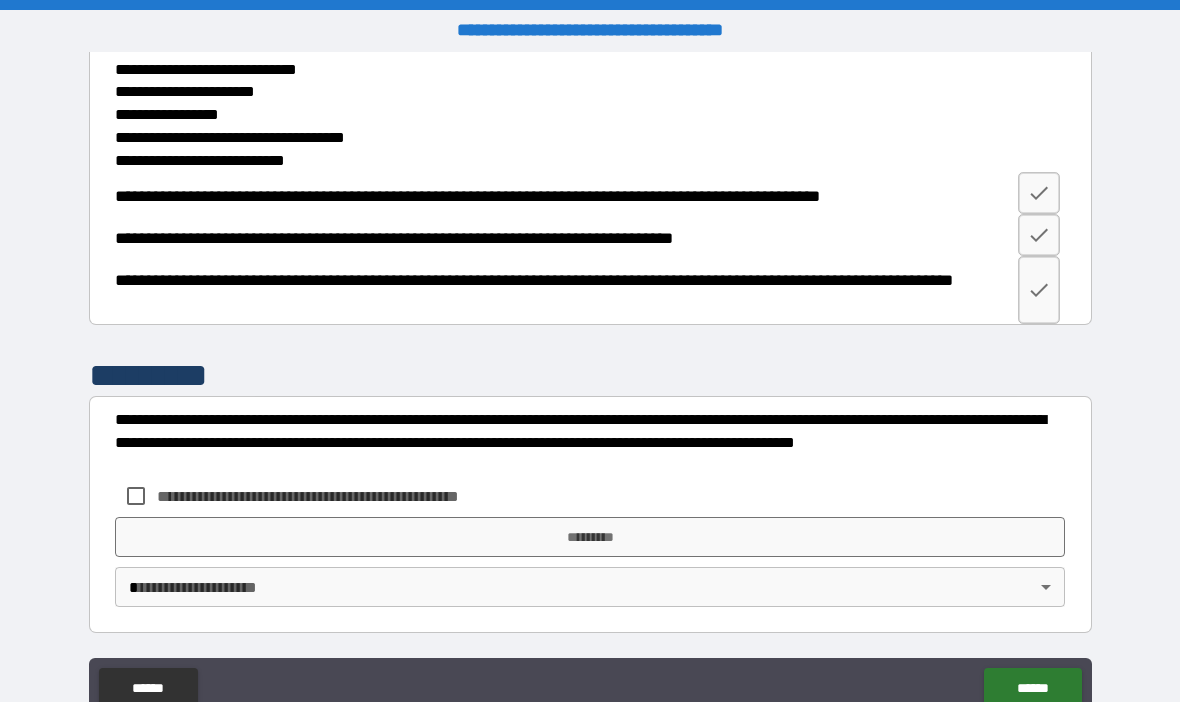 scroll, scrollTop: 2802, scrollLeft: 0, axis: vertical 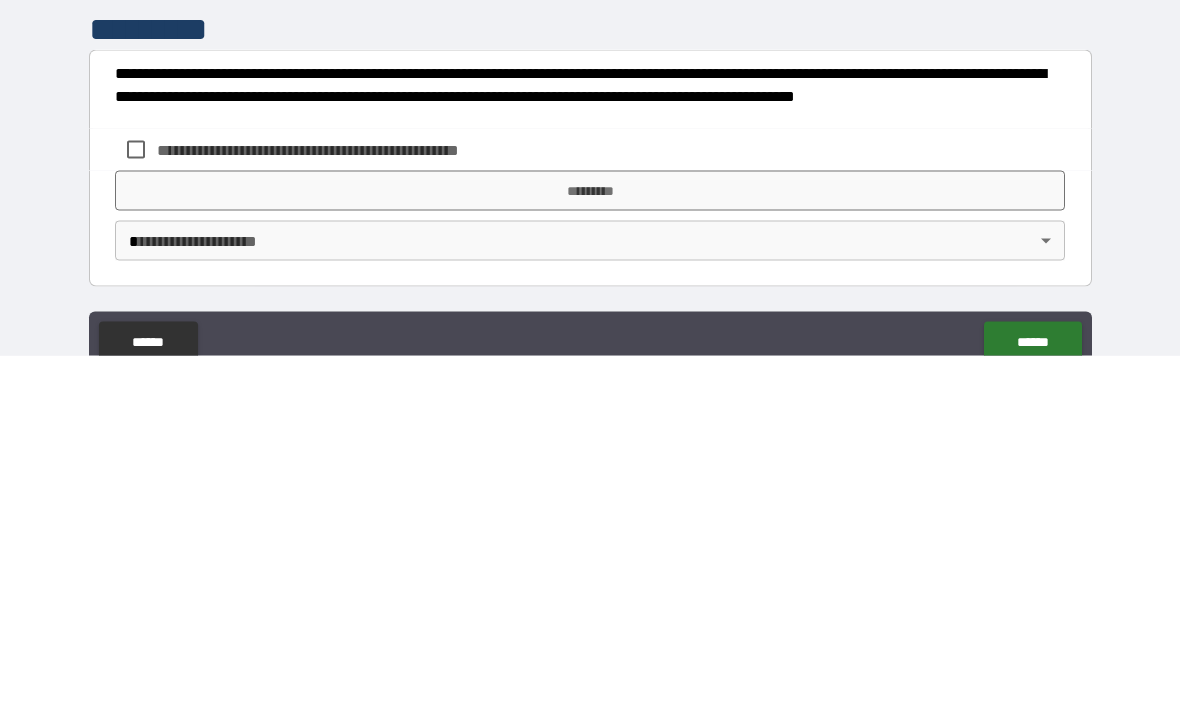 type on "*" 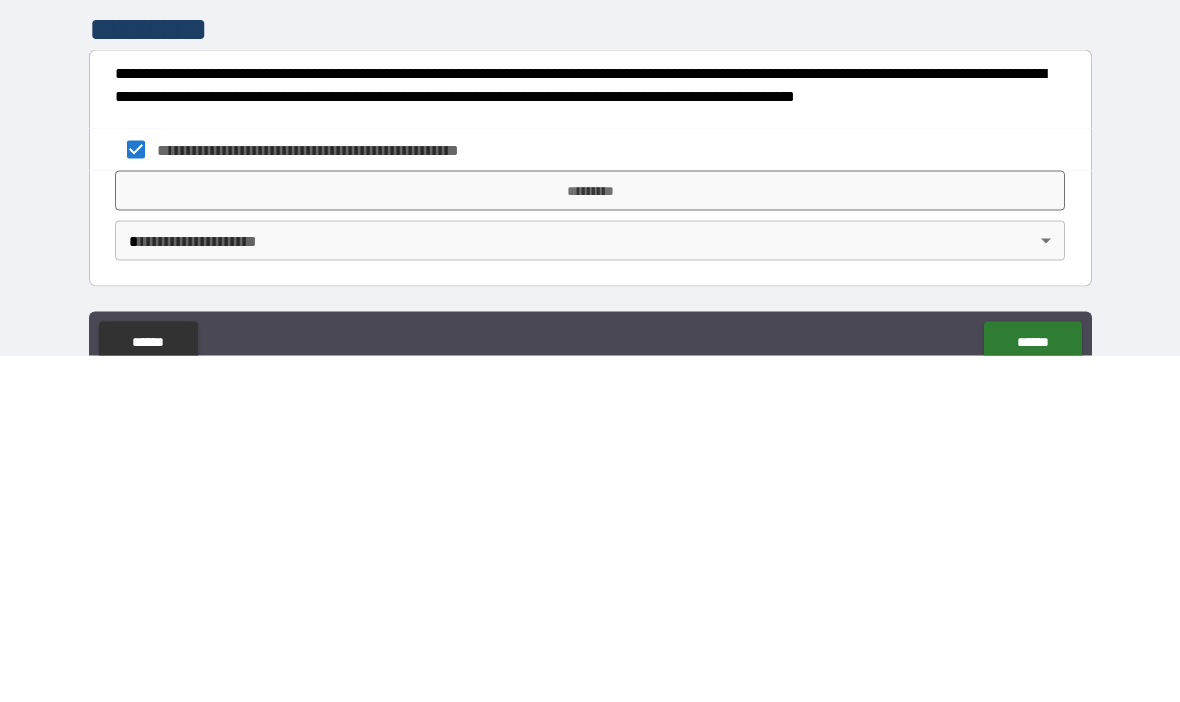 scroll, scrollTop: 69, scrollLeft: 0, axis: vertical 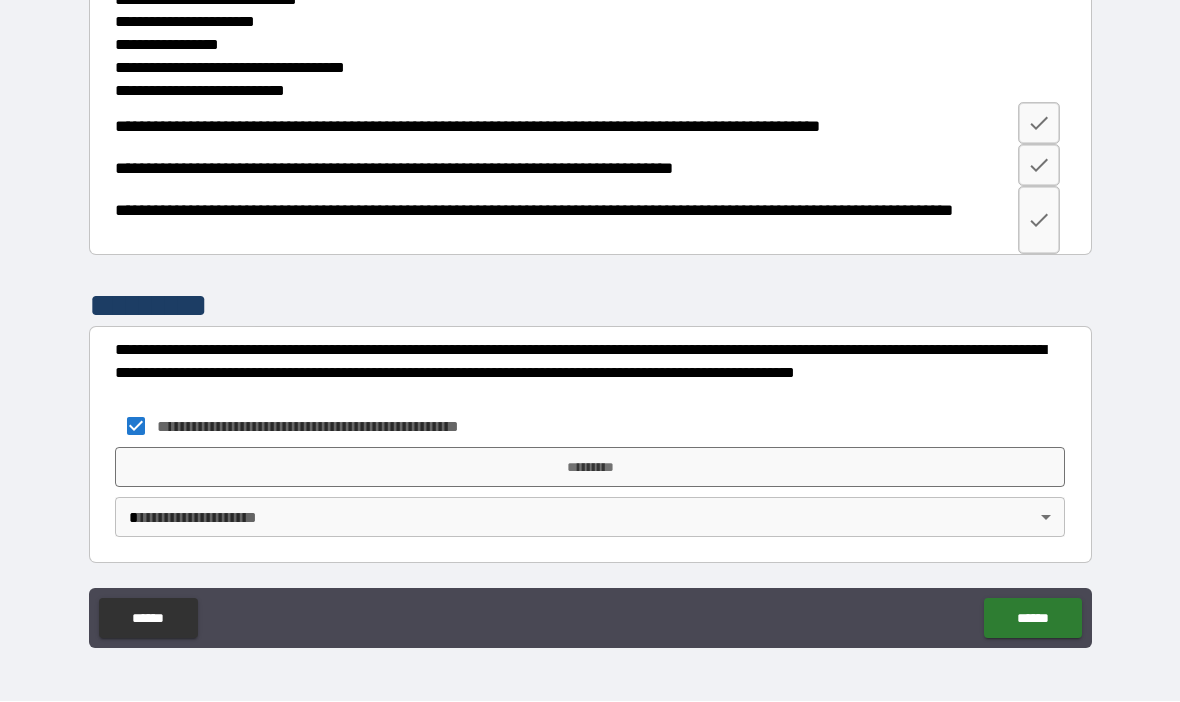 click on "*********" at bounding box center [590, 468] 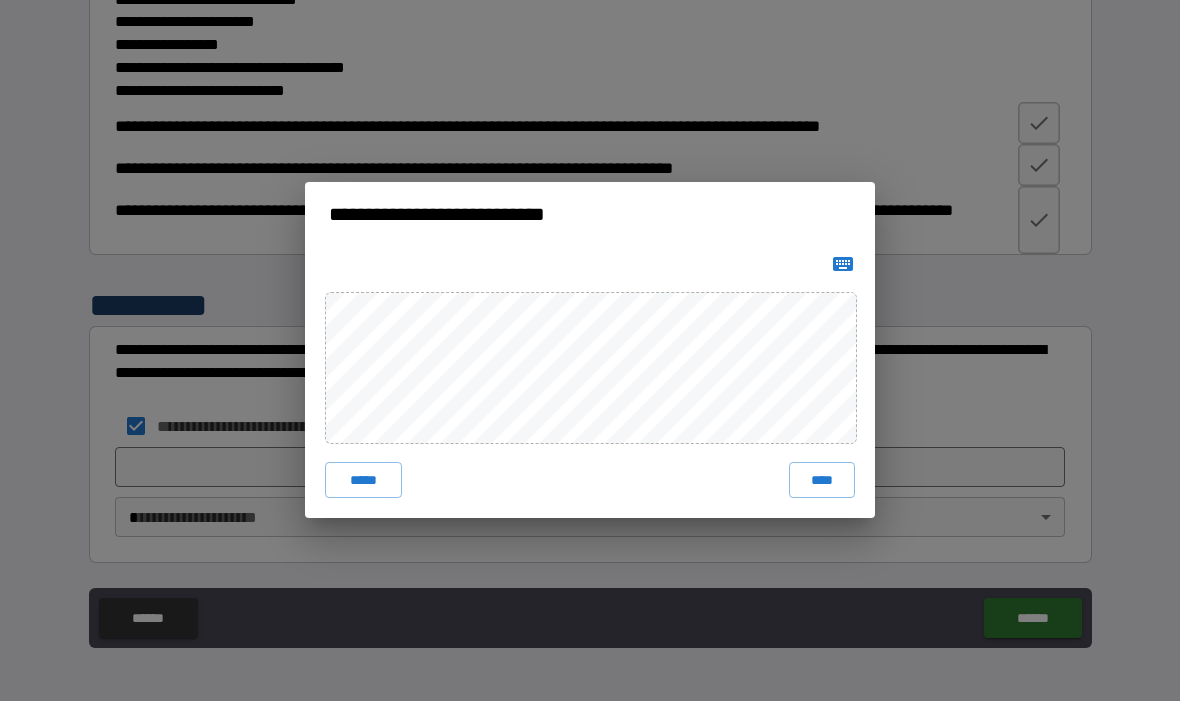 click on "****" at bounding box center (822, 481) 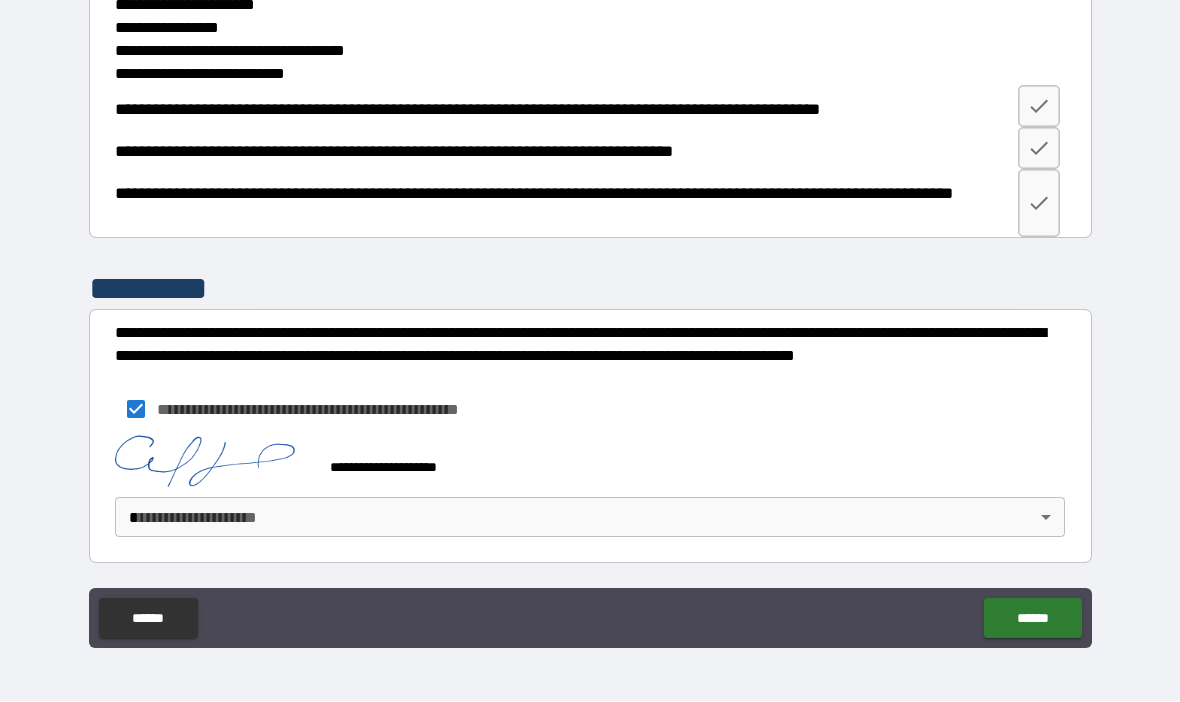 scroll, scrollTop: 2792, scrollLeft: 0, axis: vertical 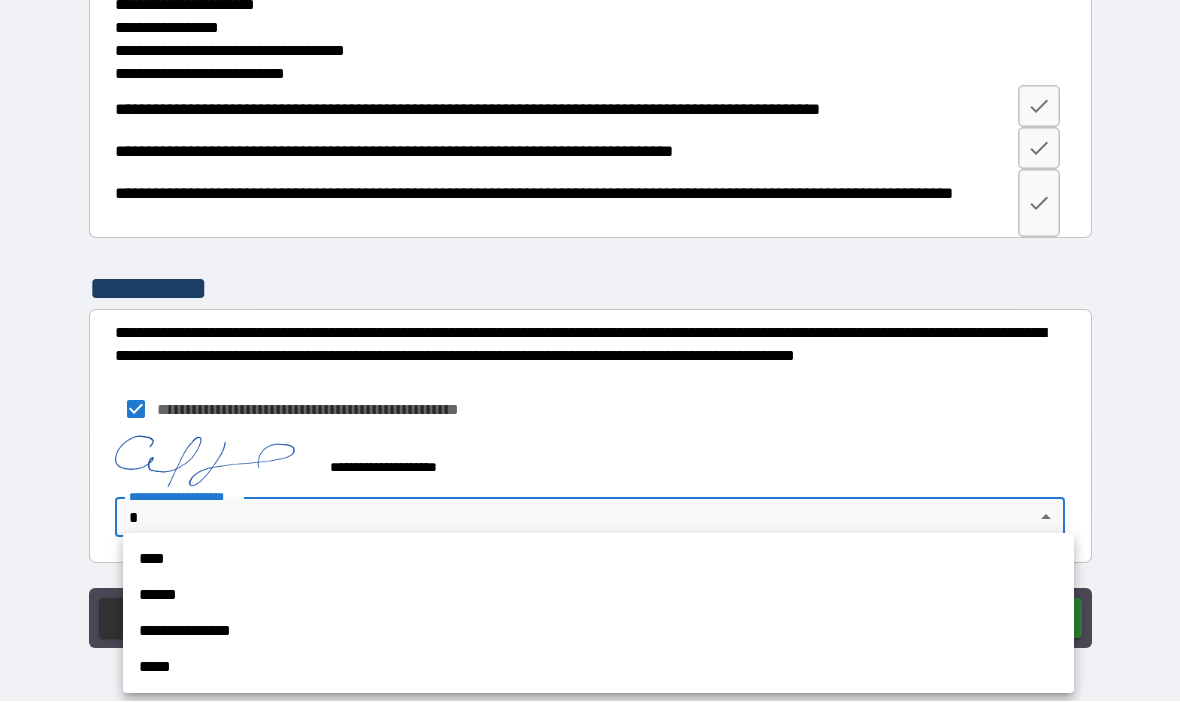 click on "**********" at bounding box center [598, 632] 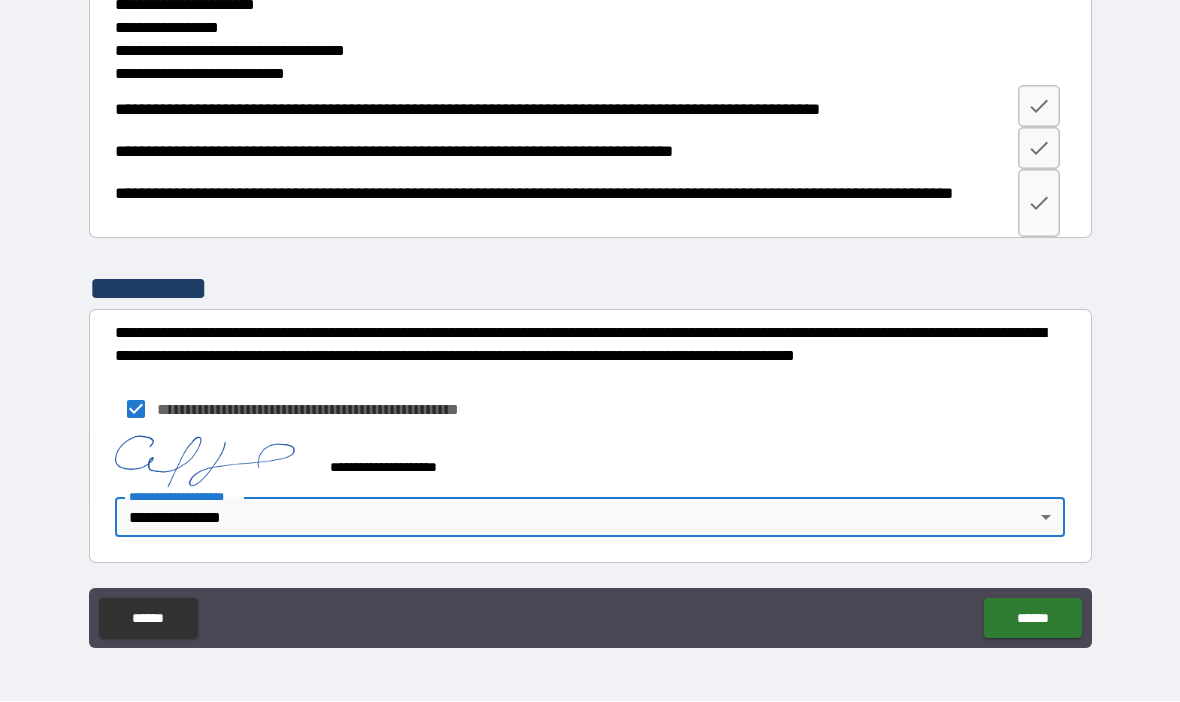 click on "******" at bounding box center [1032, 619] 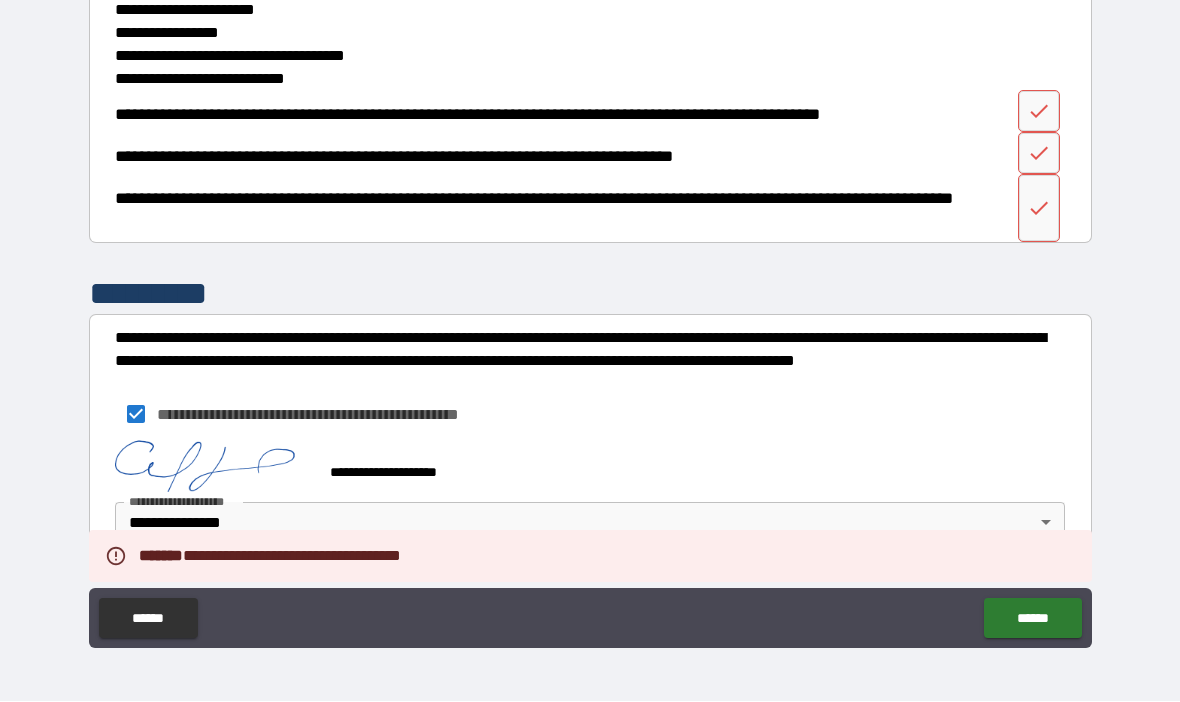 scroll, scrollTop: 2678, scrollLeft: 0, axis: vertical 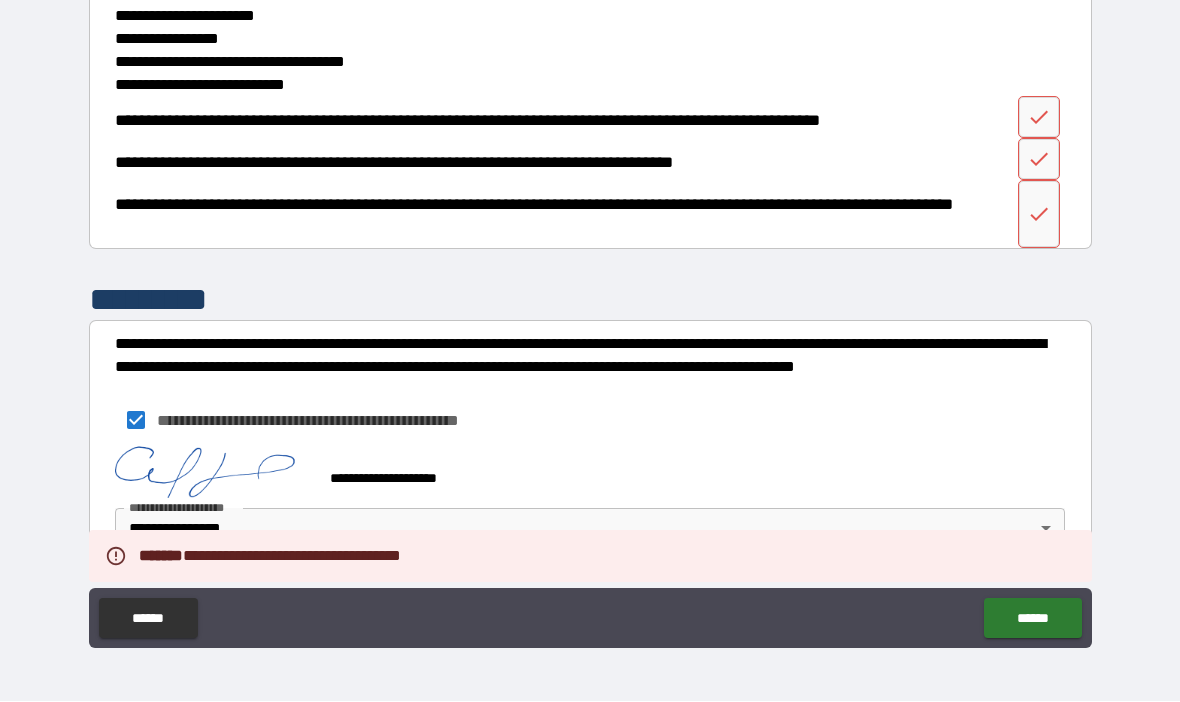 click 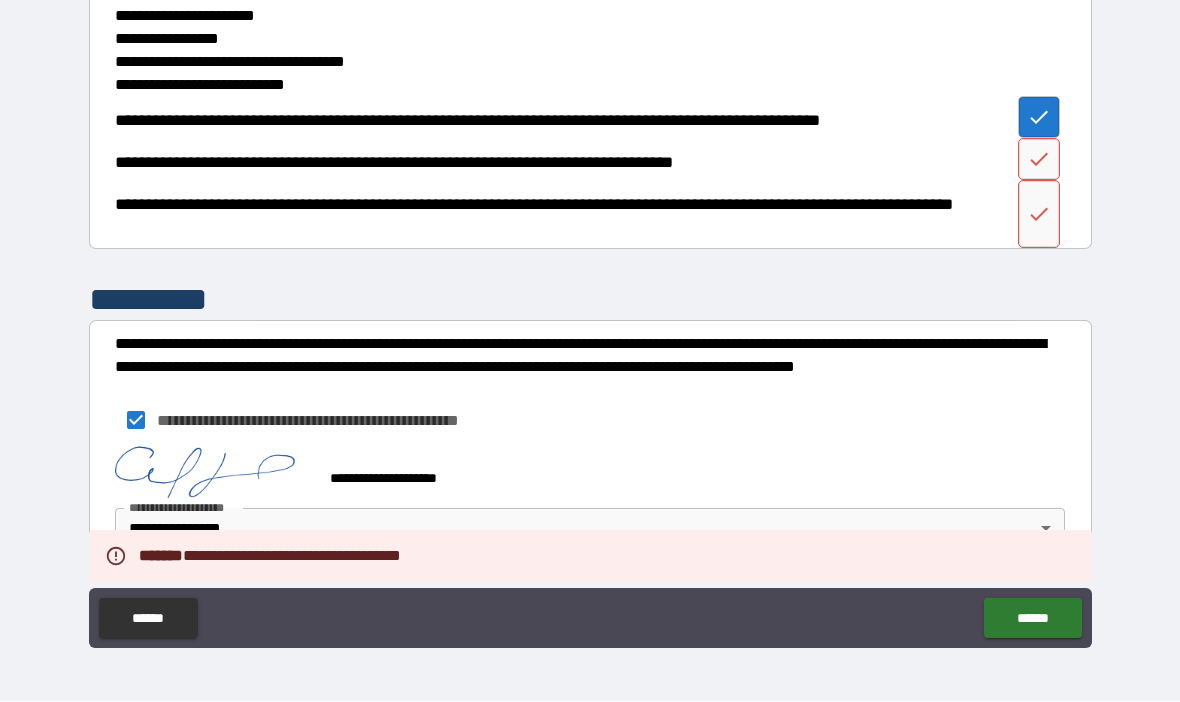 click at bounding box center (1039, 160) 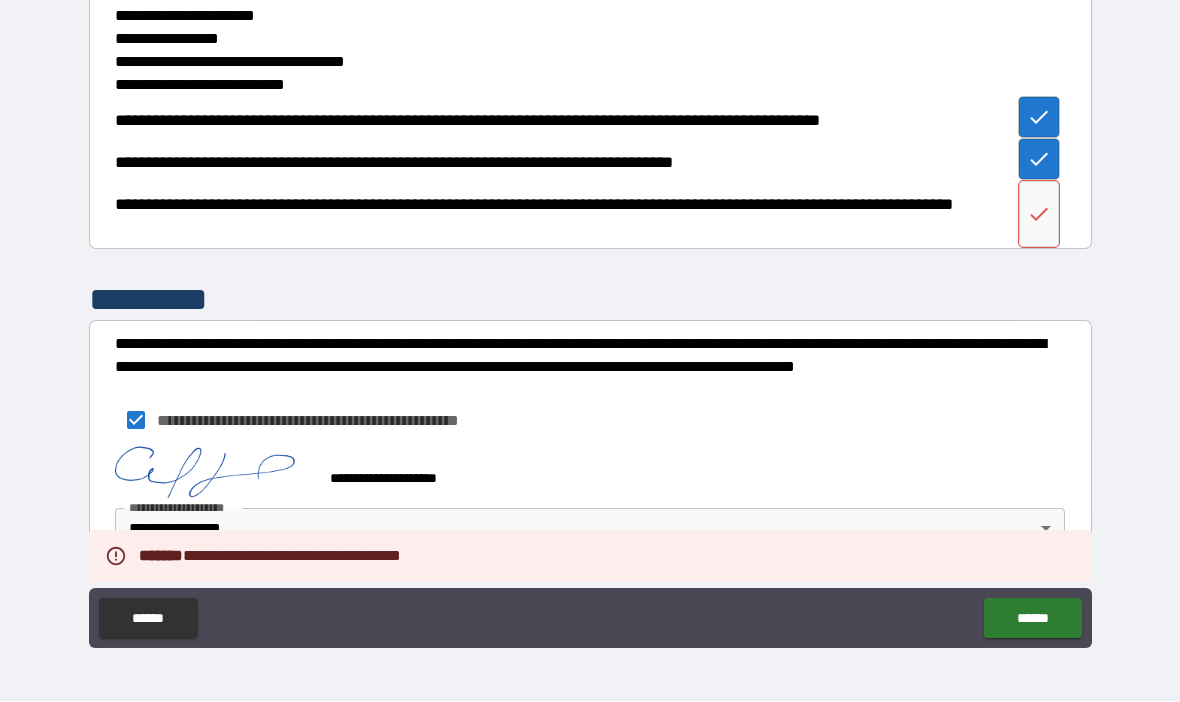 click at bounding box center (1039, 215) 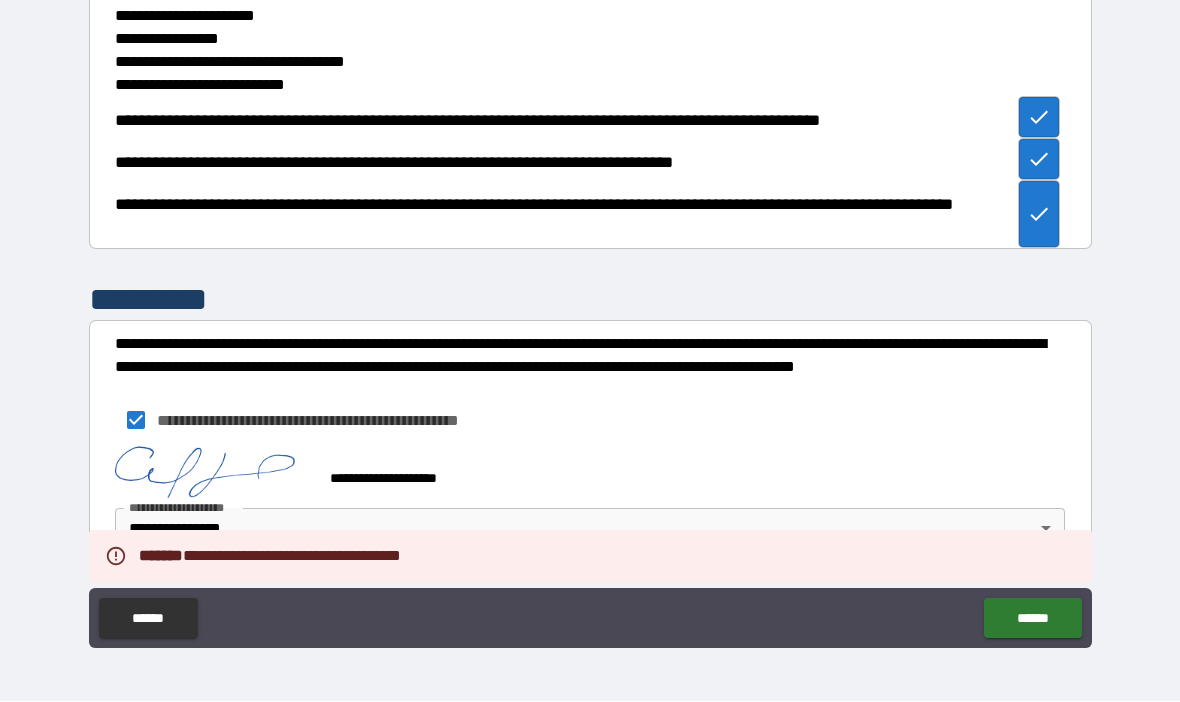 click on "******" at bounding box center (1032, 619) 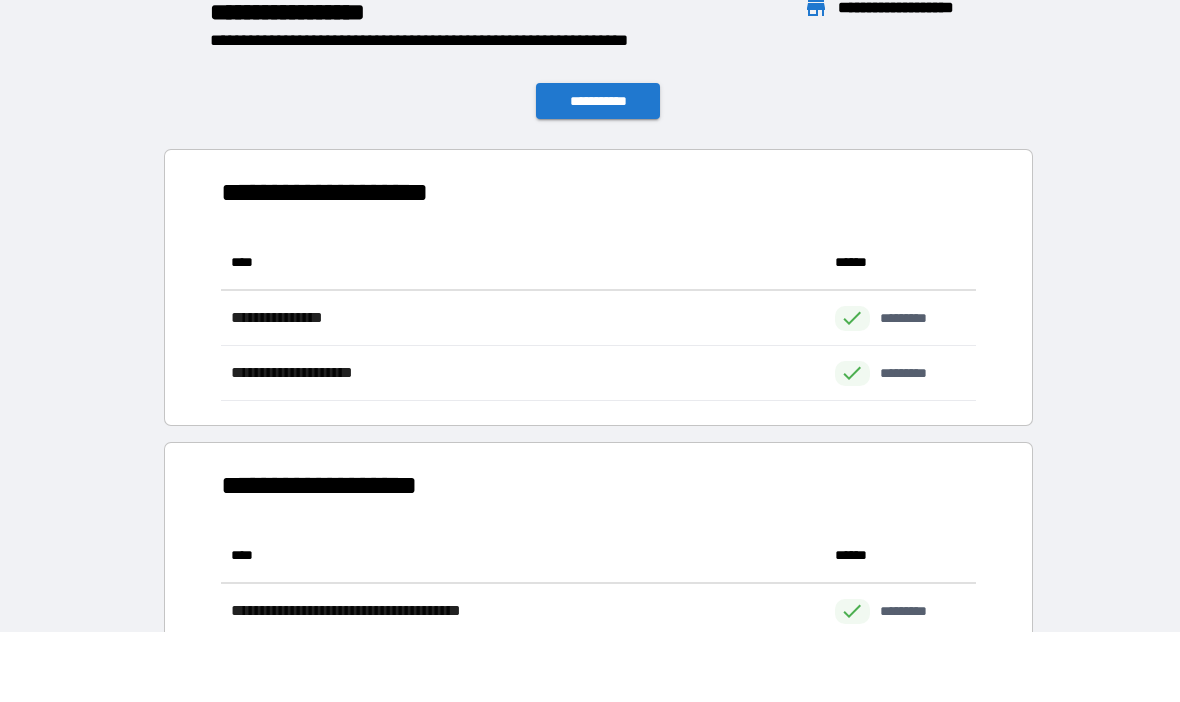 scroll, scrollTop: 1, scrollLeft: 1, axis: both 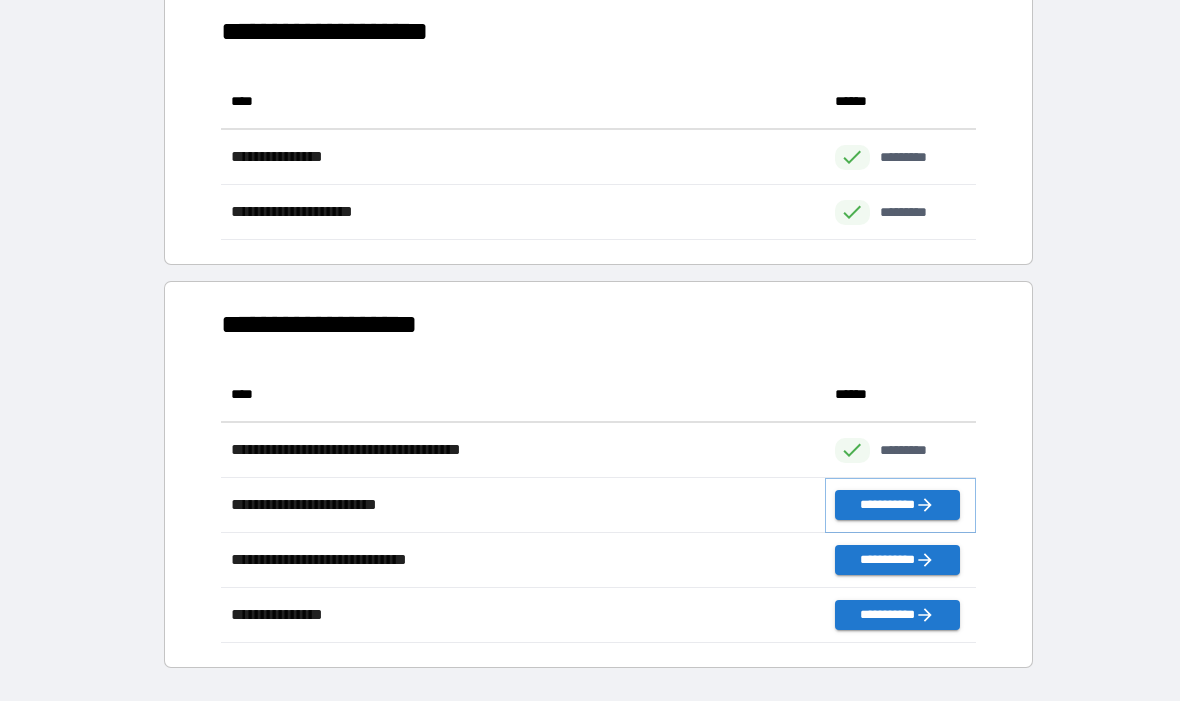 click 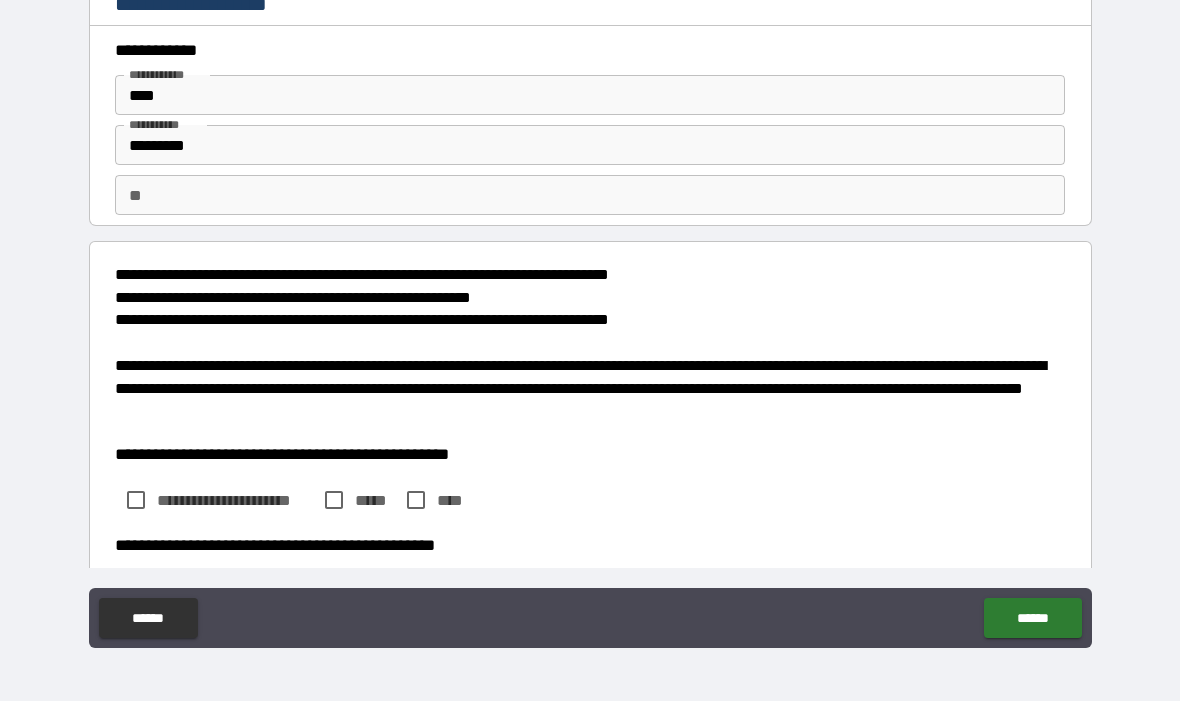 type on "*" 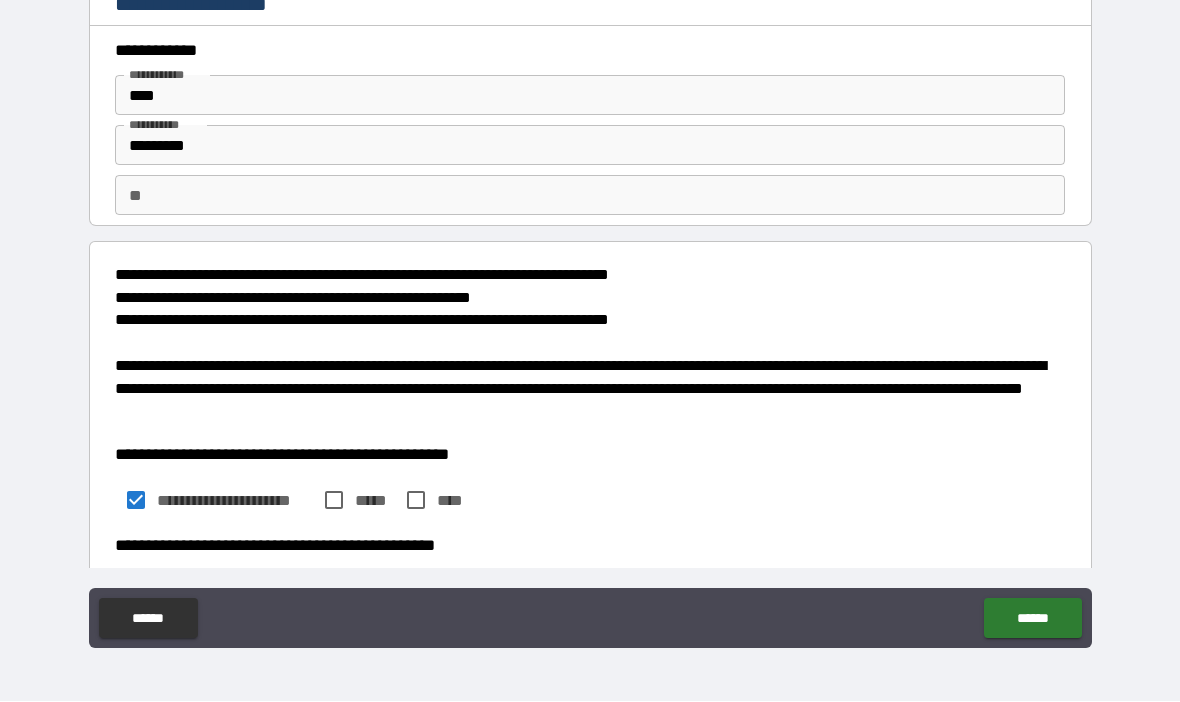 type on "*" 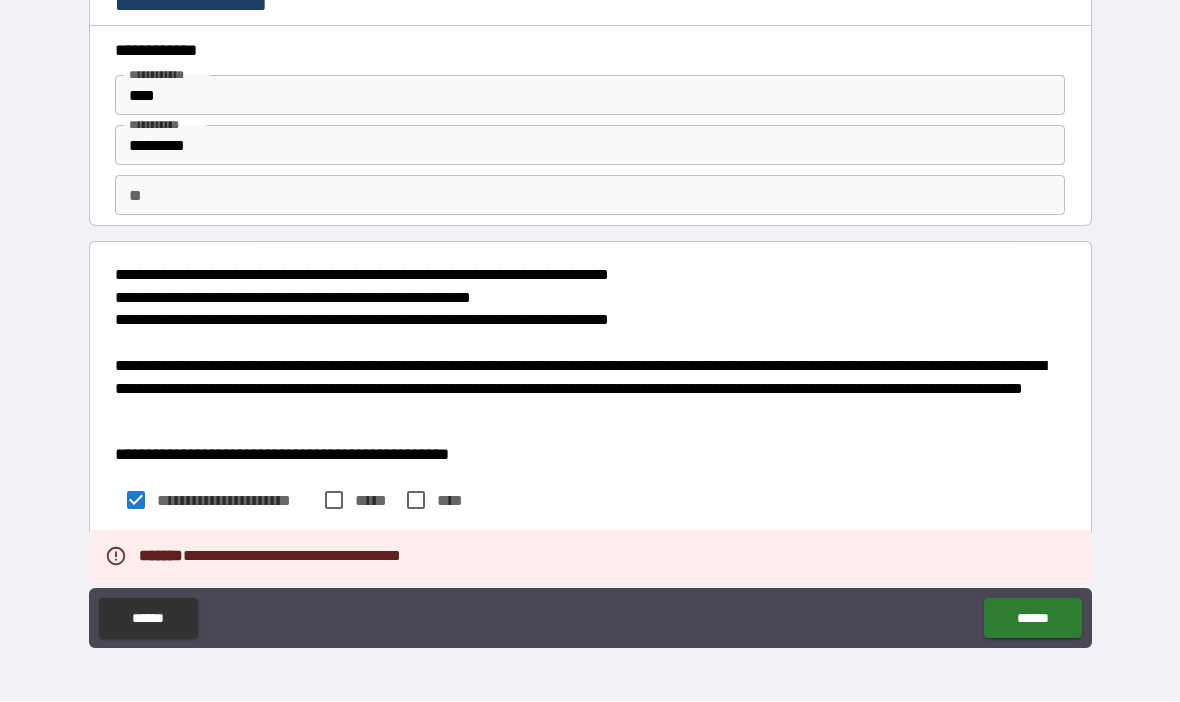 type on "*" 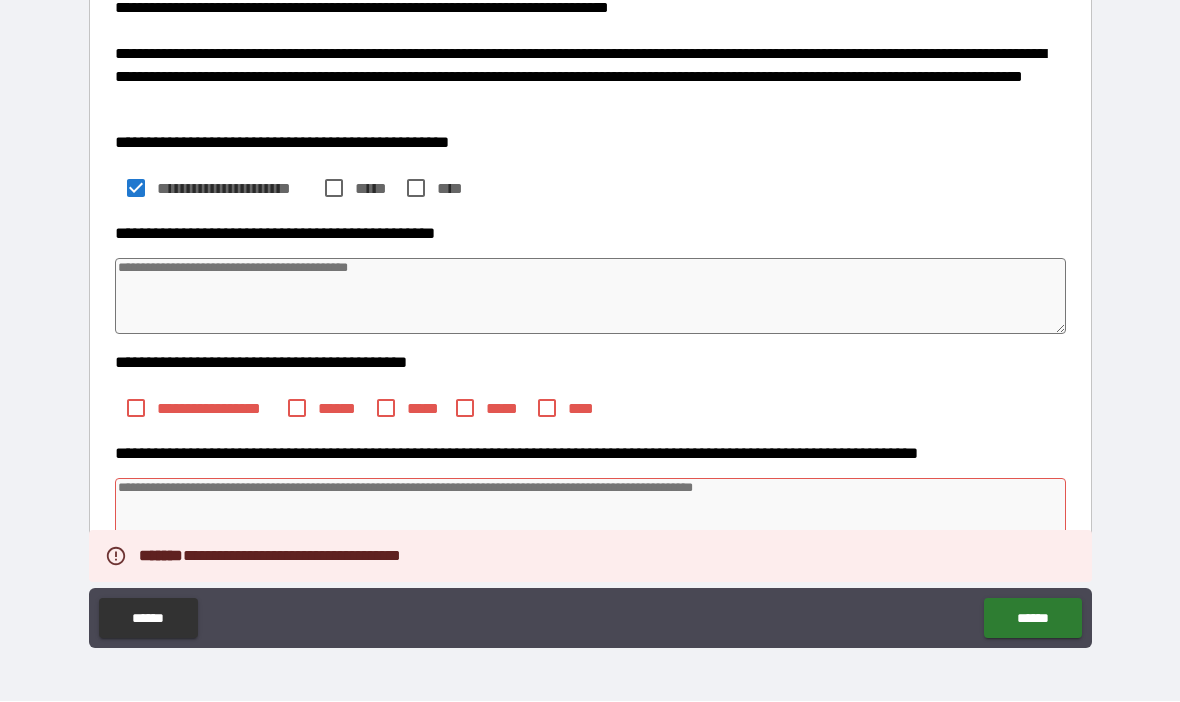 scroll, scrollTop: 319, scrollLeft: 0, axis: vertical 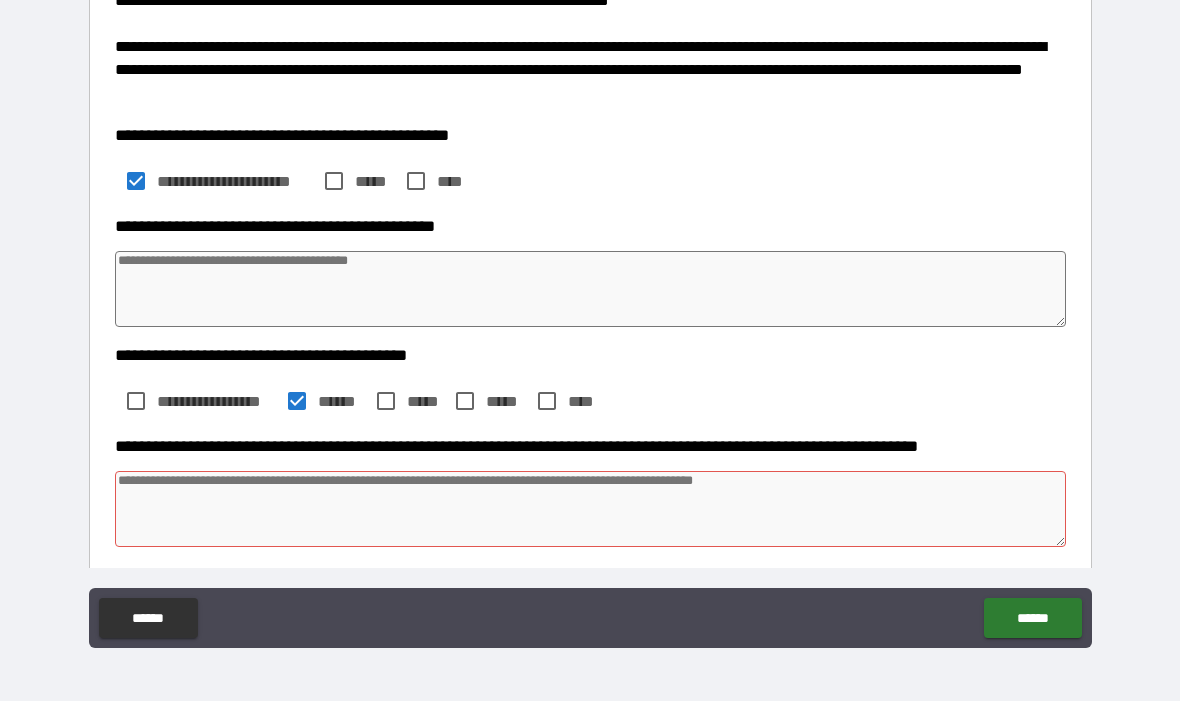 type on "*" 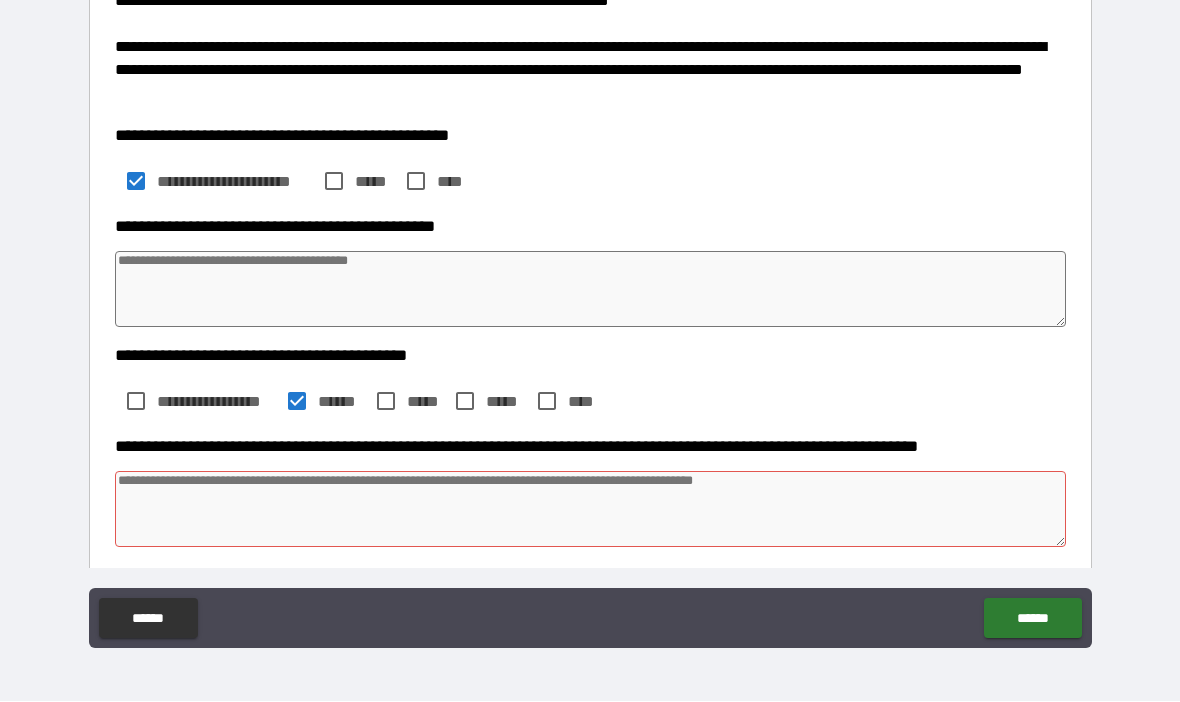 type on "*" 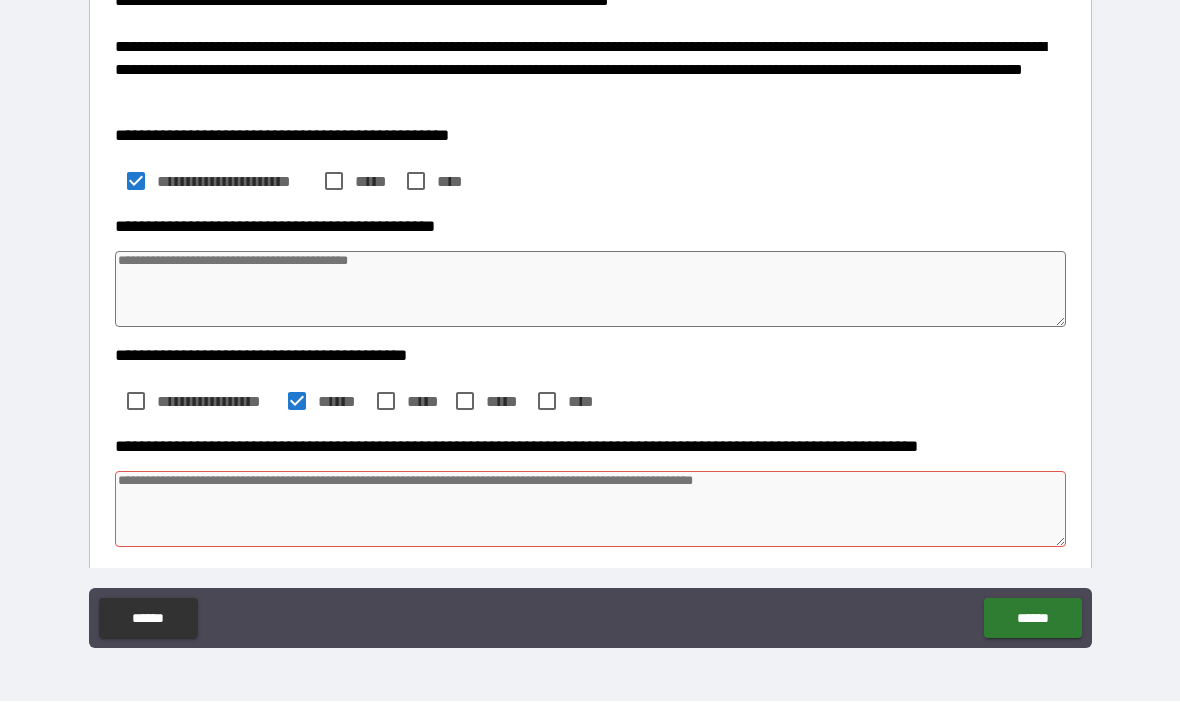 type on "*" 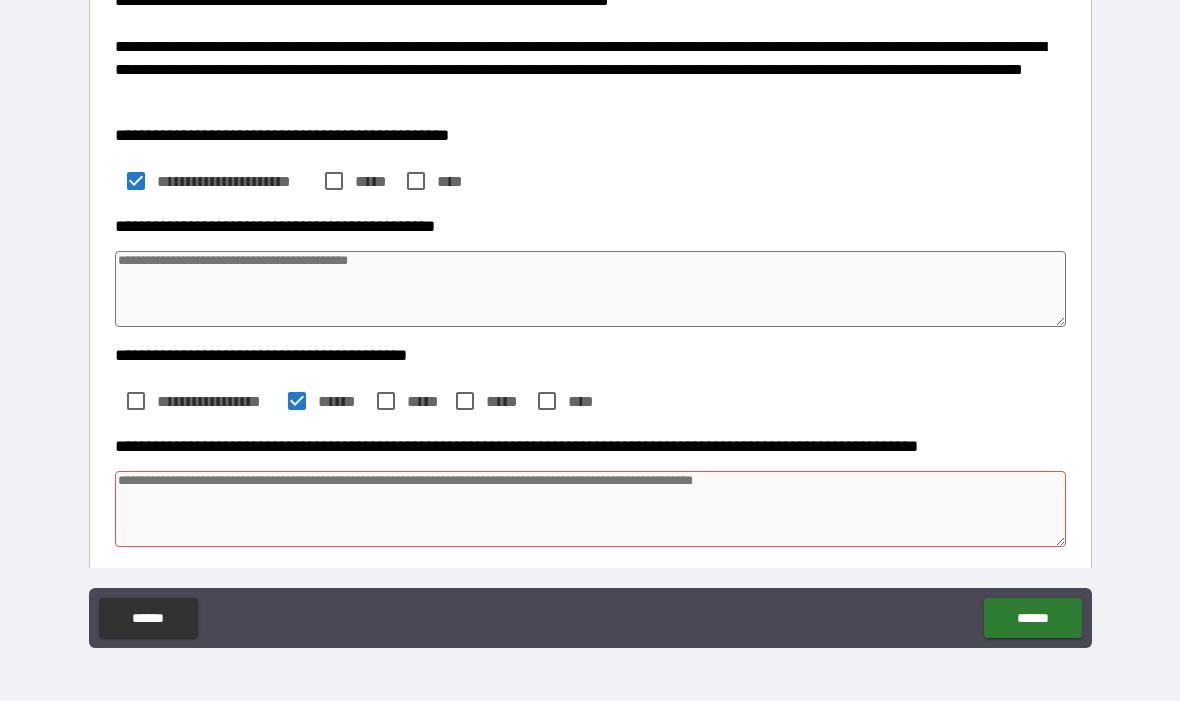 type on "*" 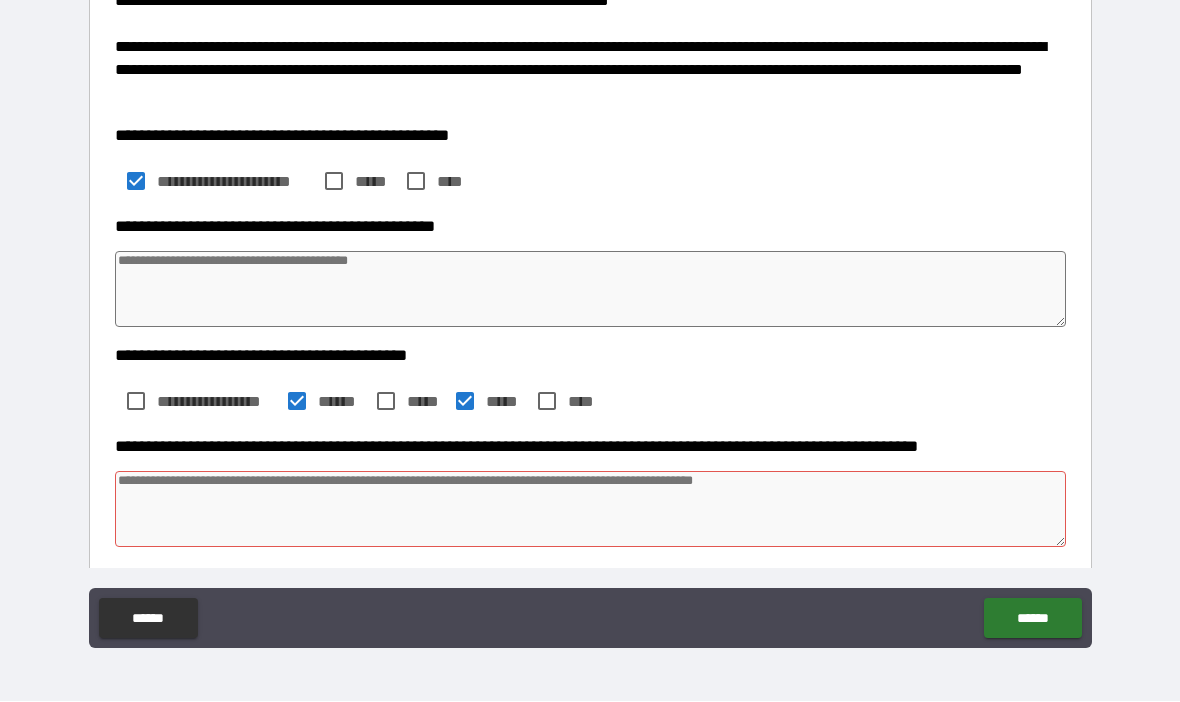 type on "*" 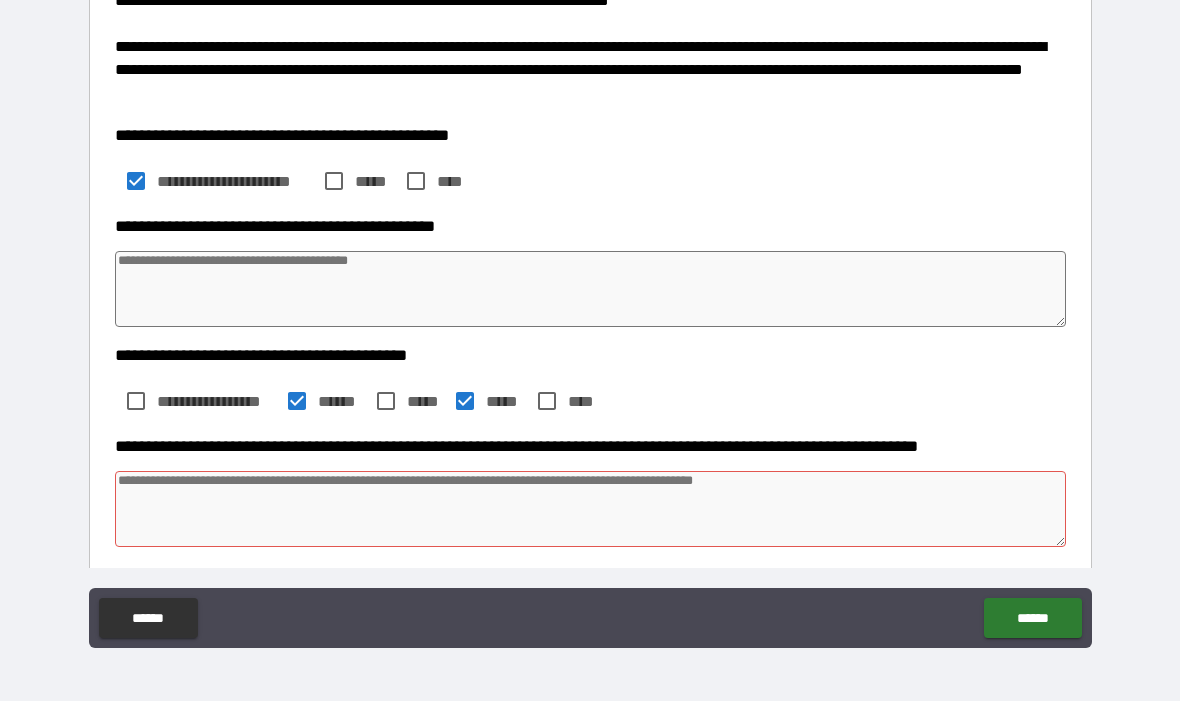 type on "*" 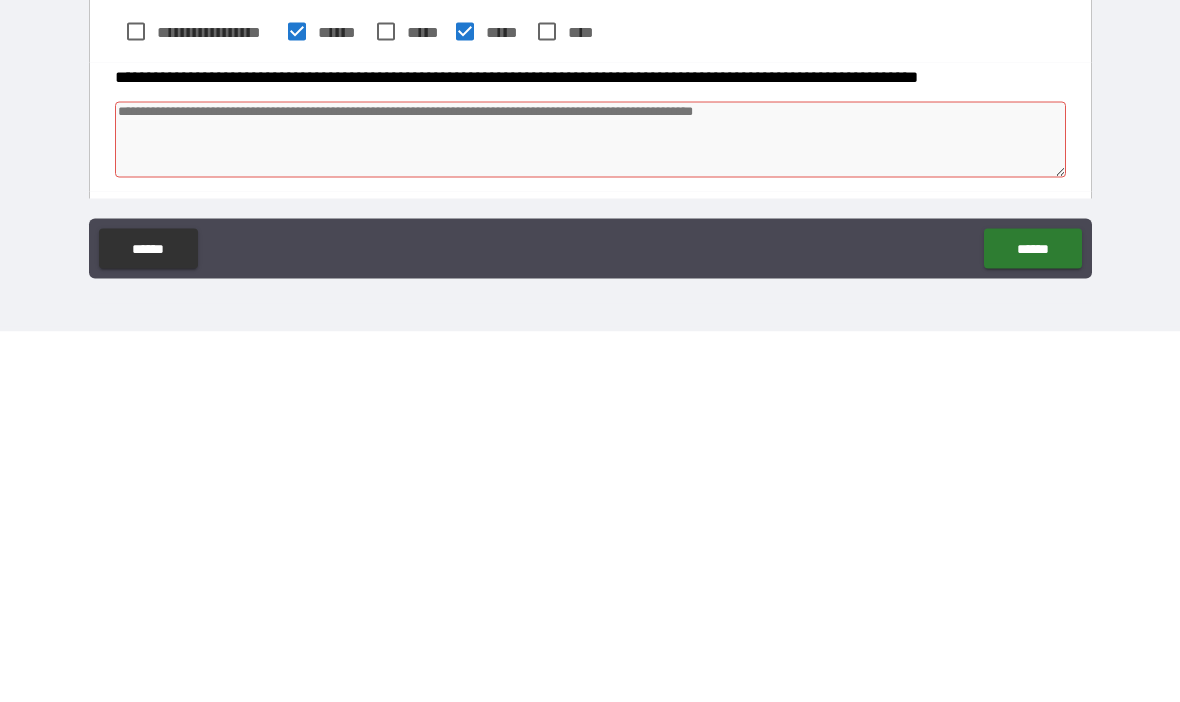 type on "*" 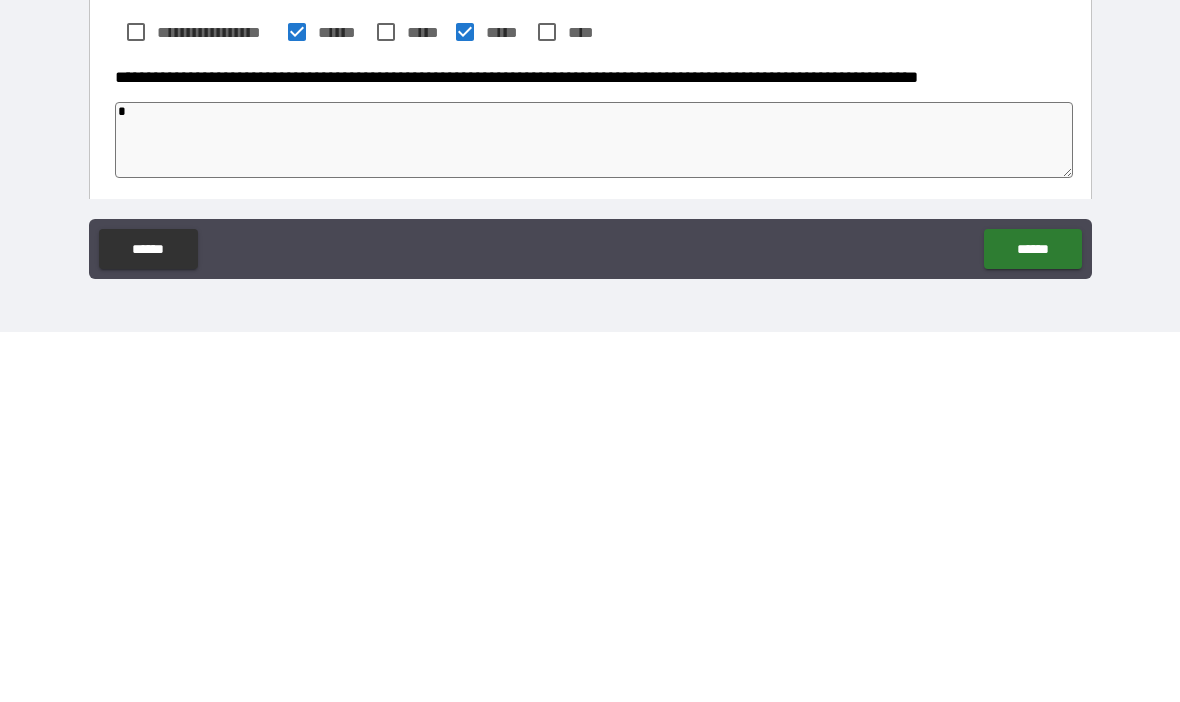 type on "**" 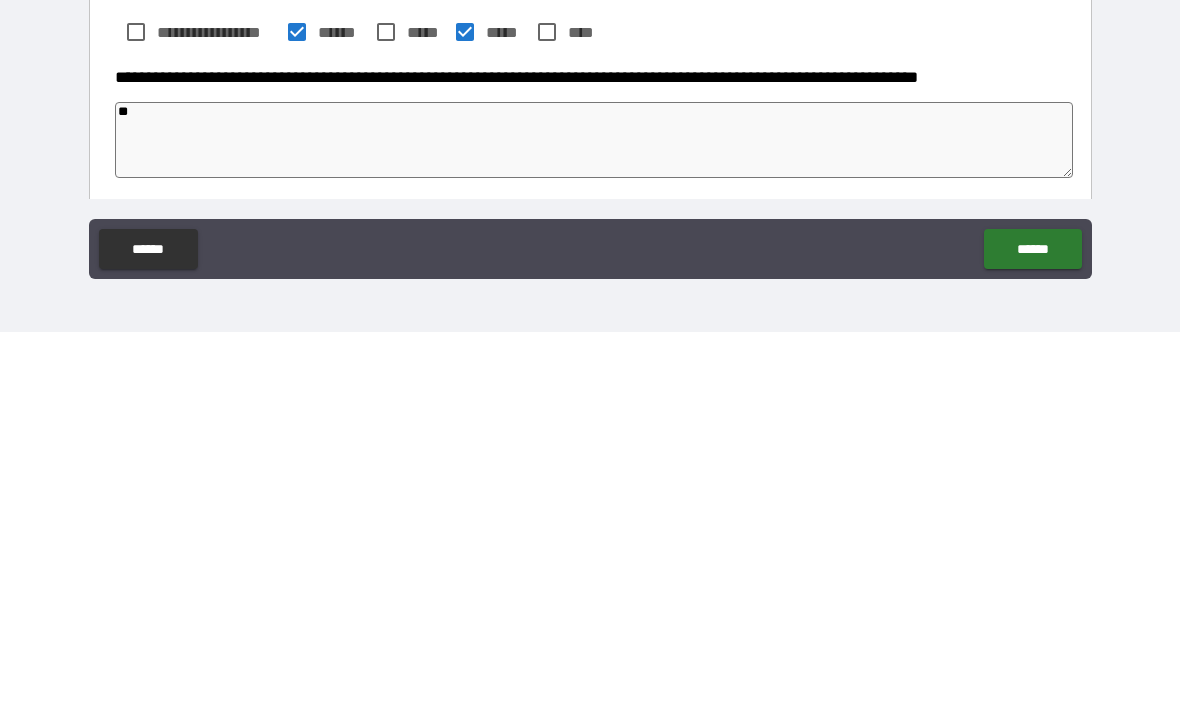 type on "*" 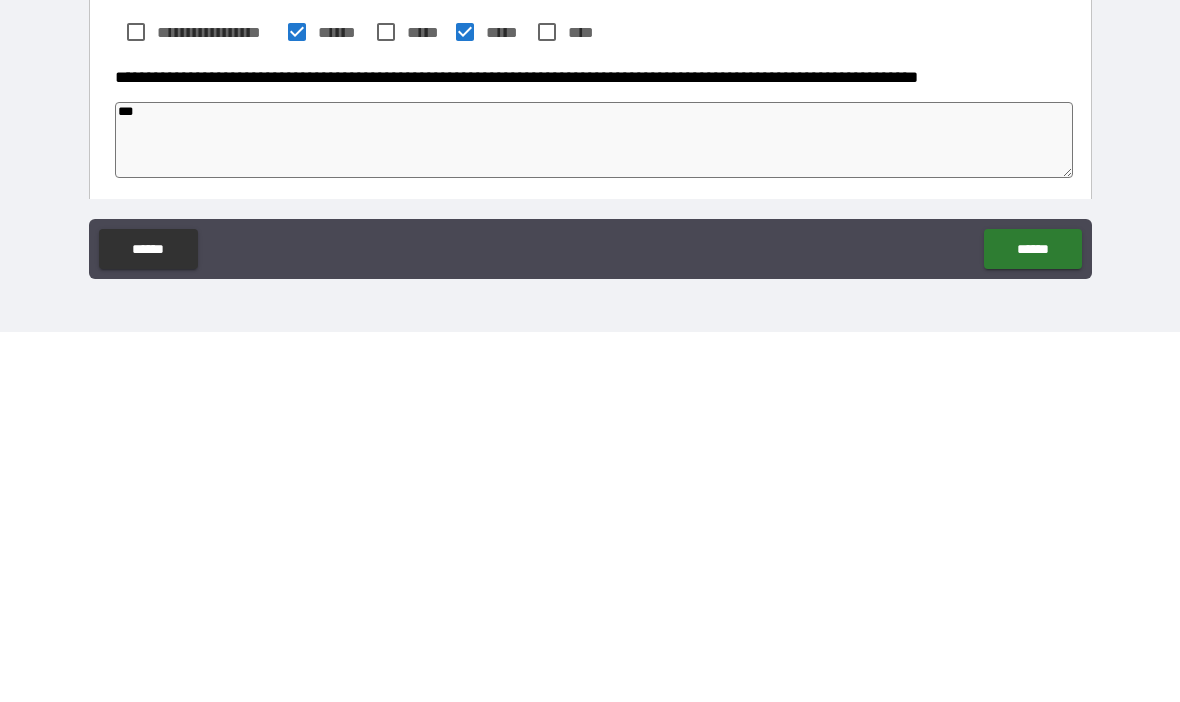 type on "*" 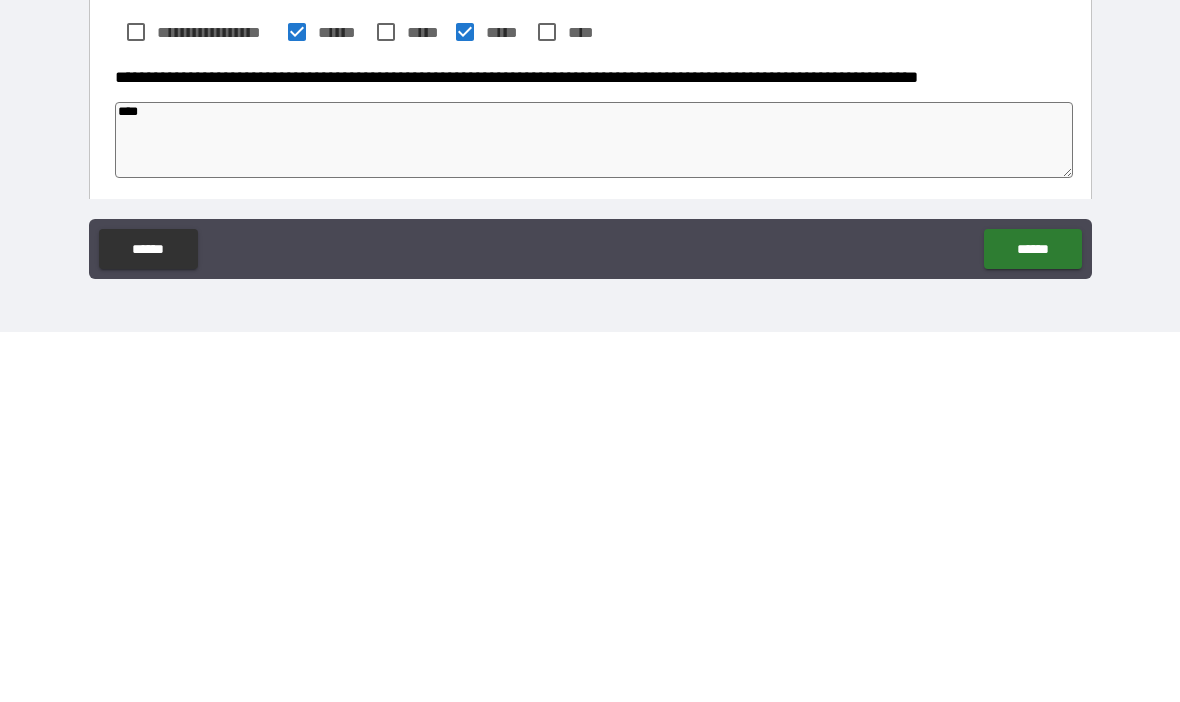 type on "*" 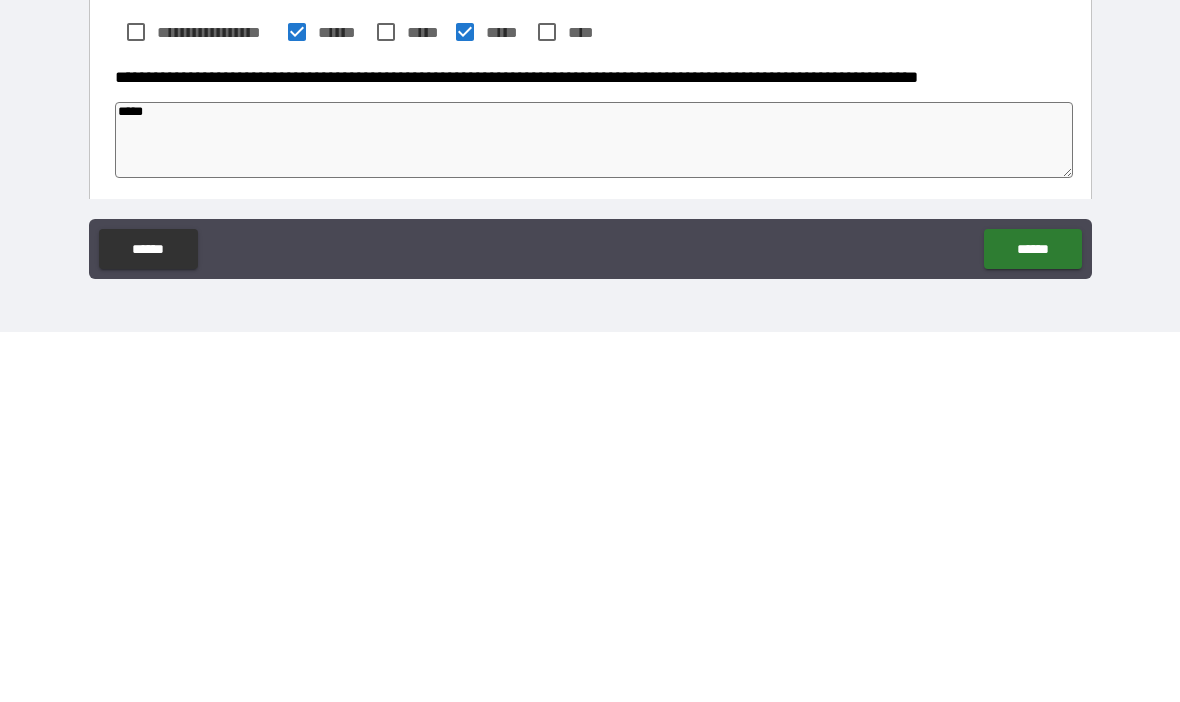 type on "*" 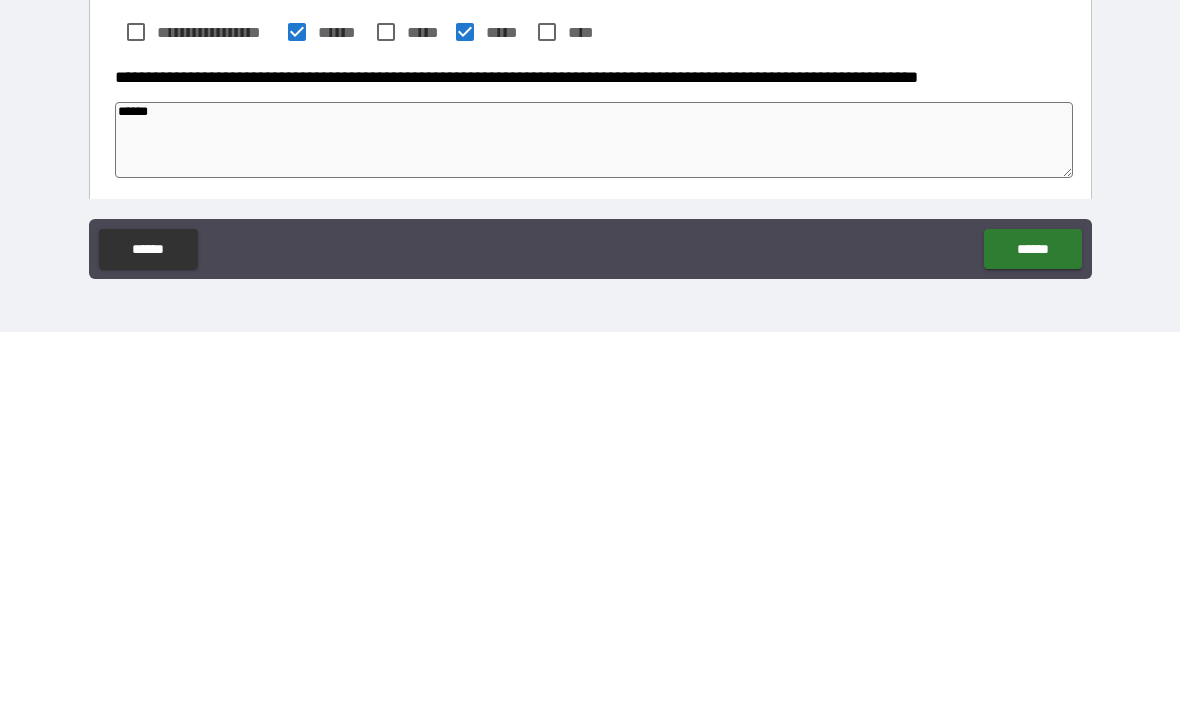 type on "*" 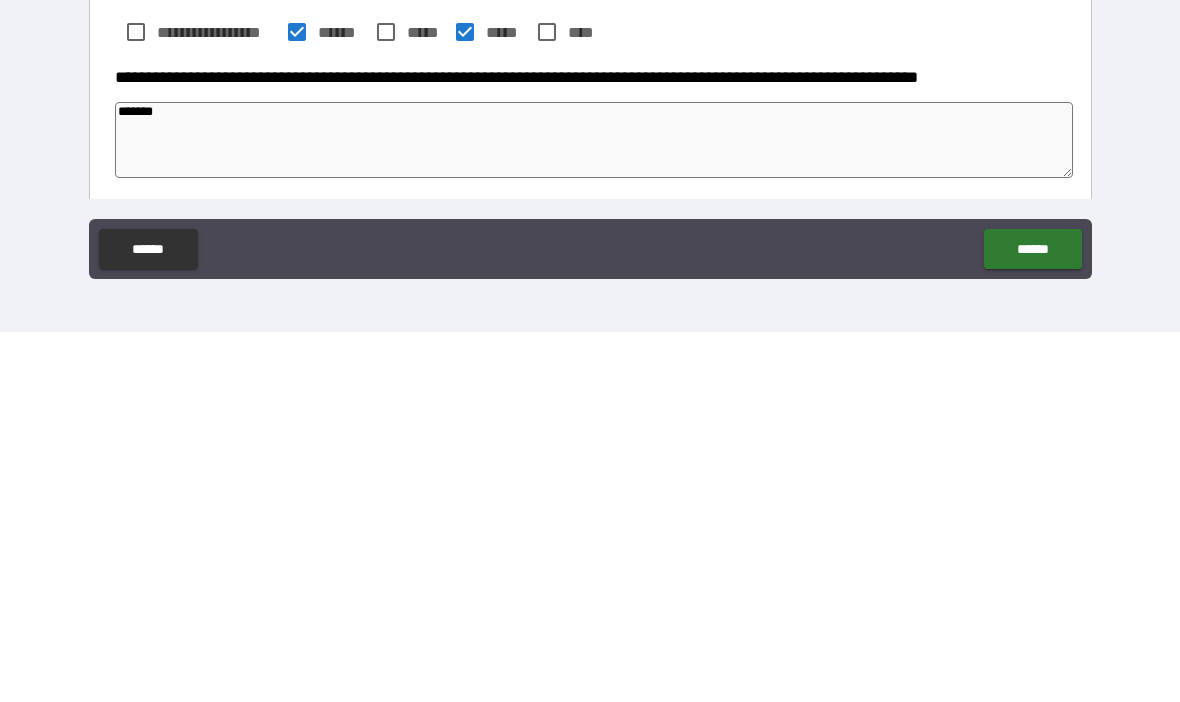 type on "*" 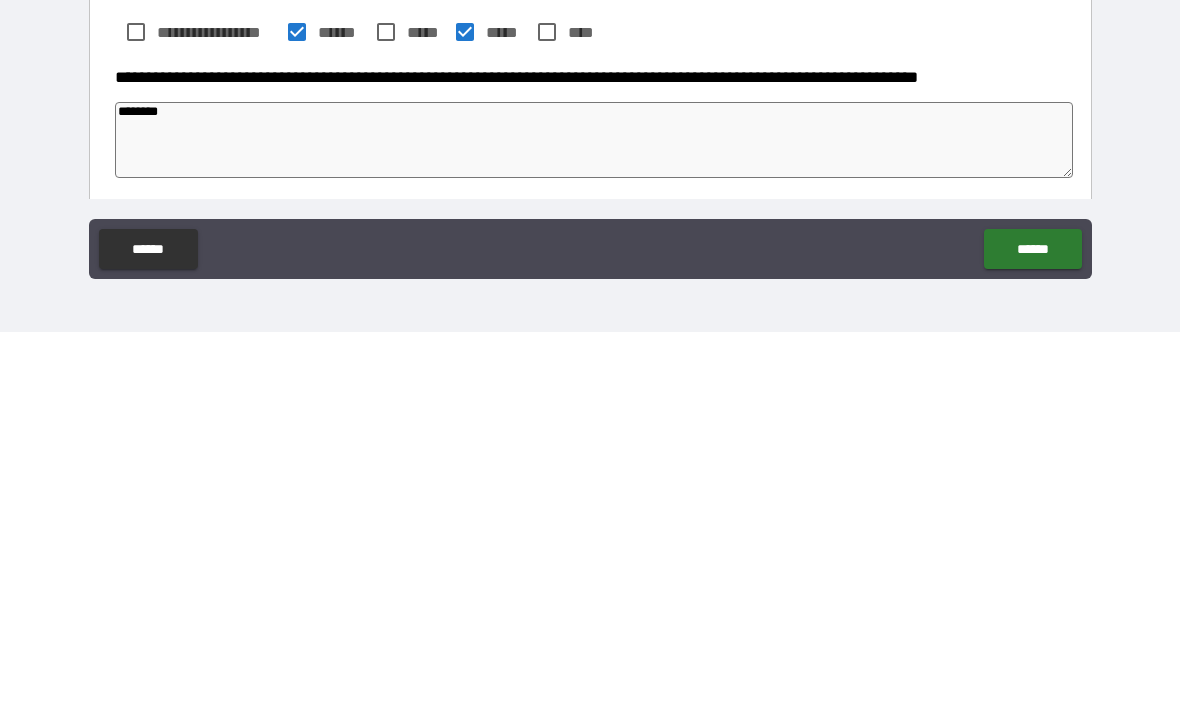 type on "*" 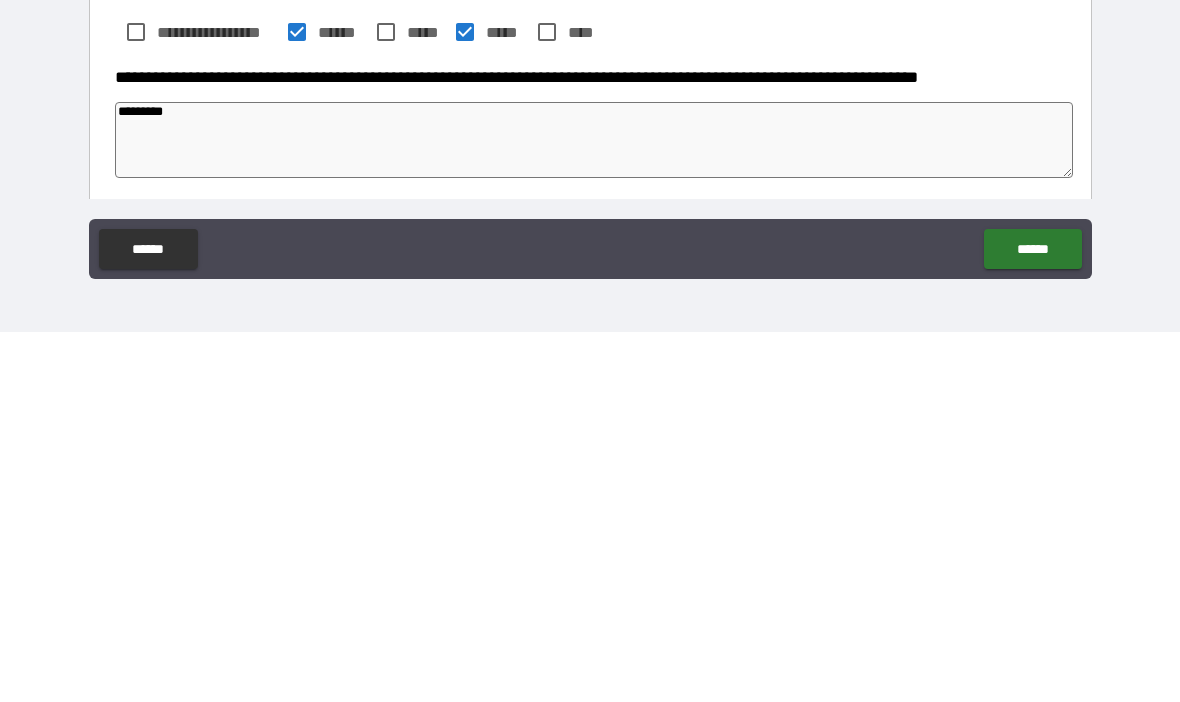 type on "*" 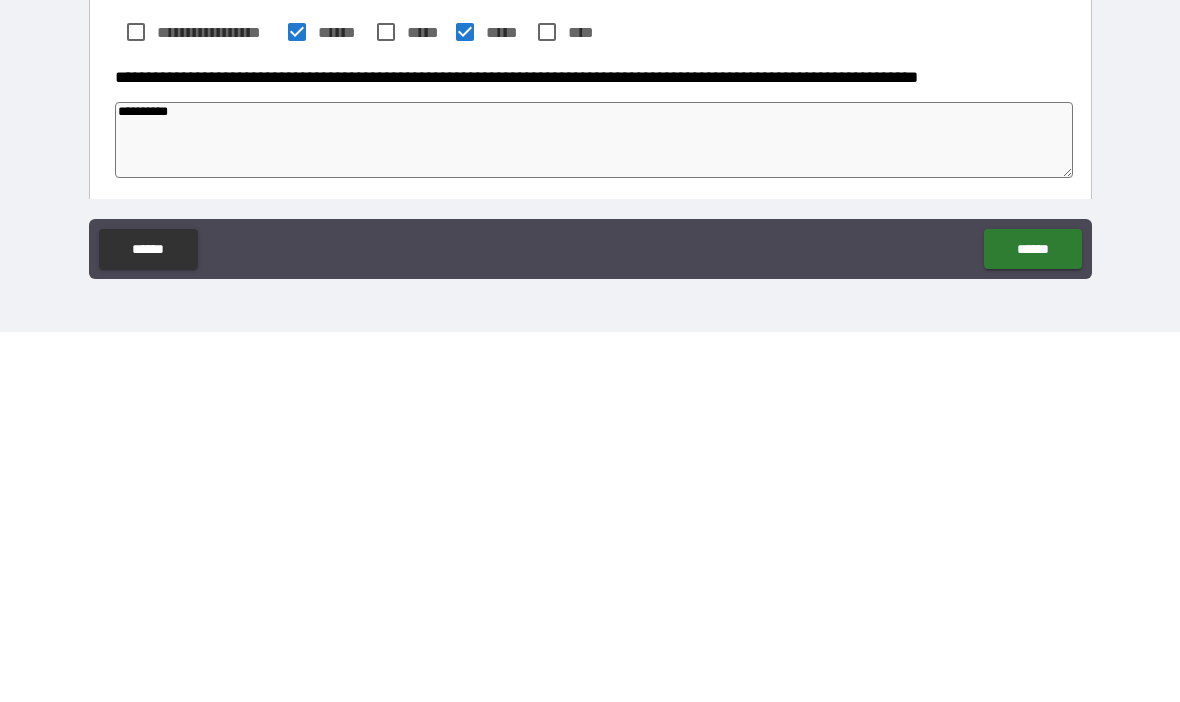 type on "*" 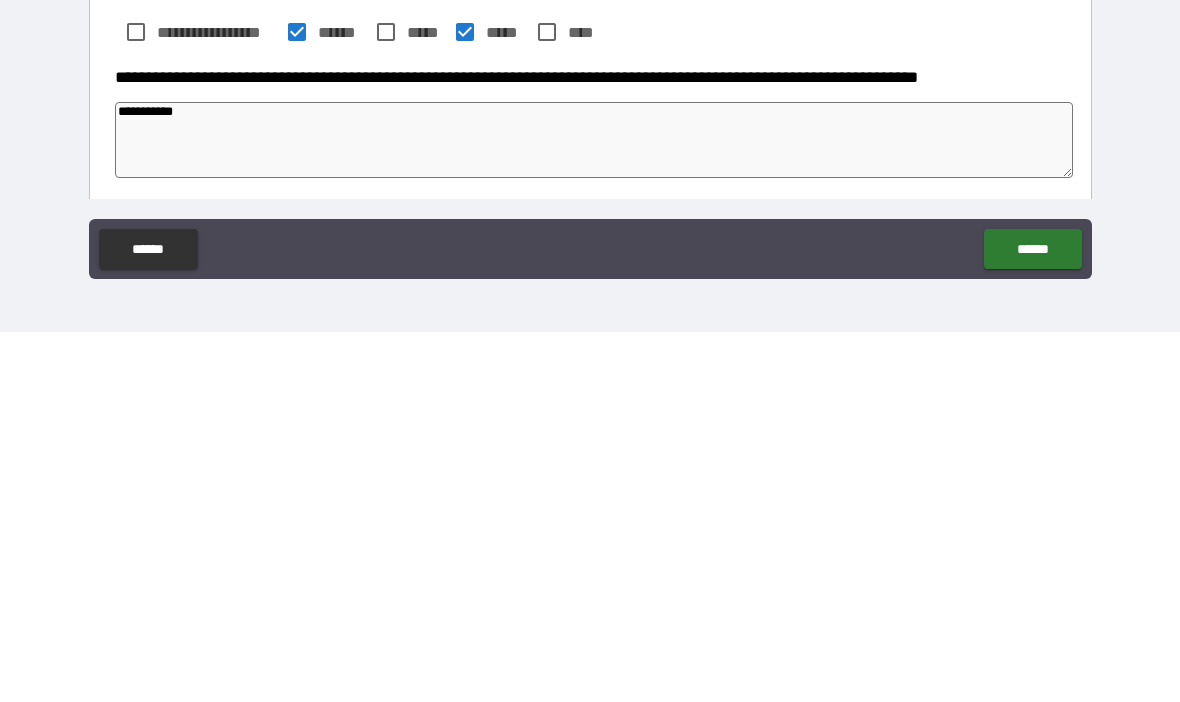 type on "*" 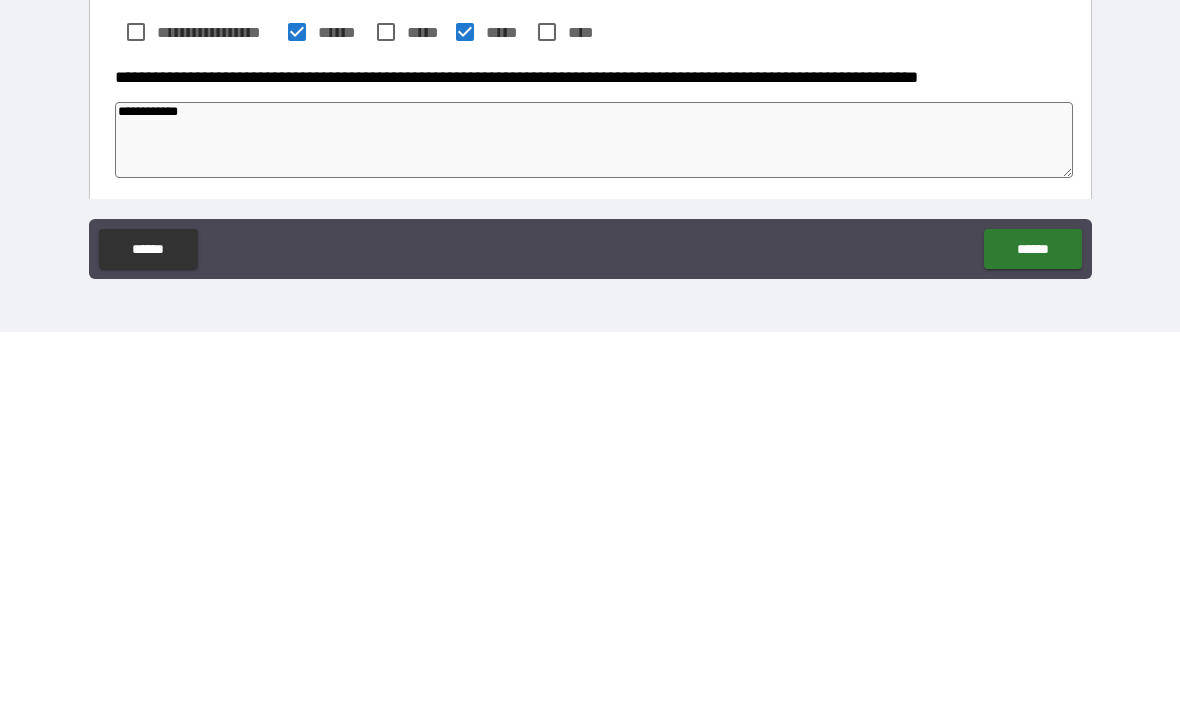 type on "*" 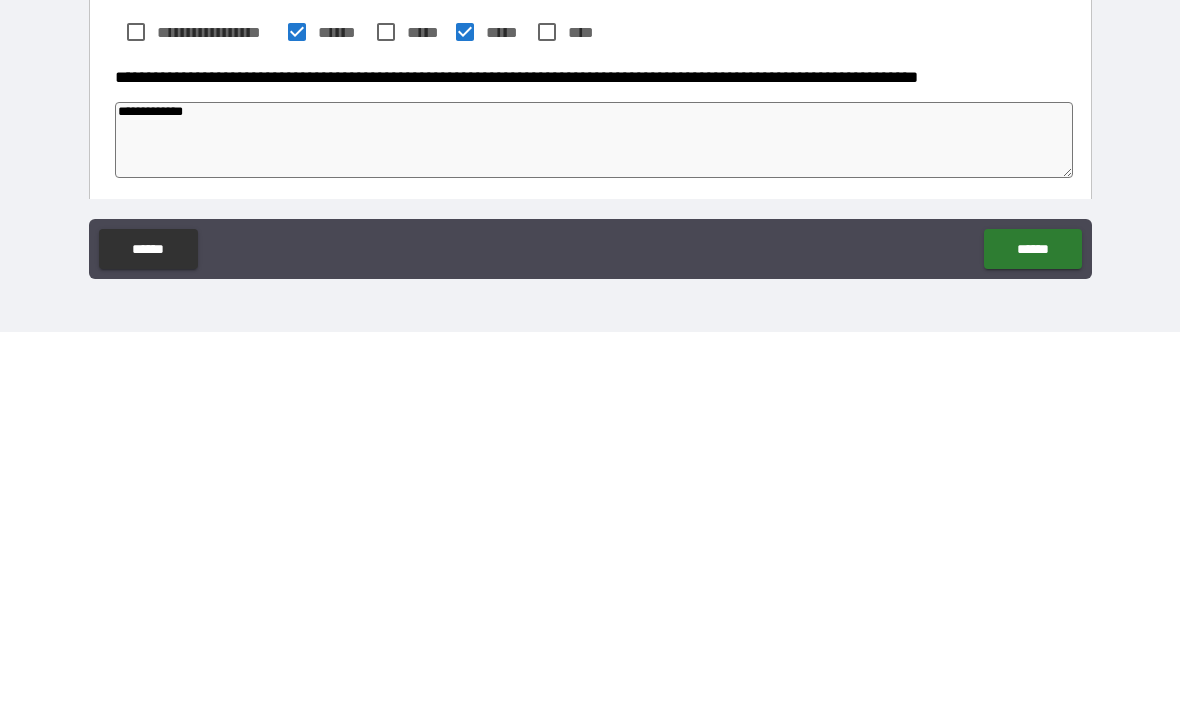 type on "*" 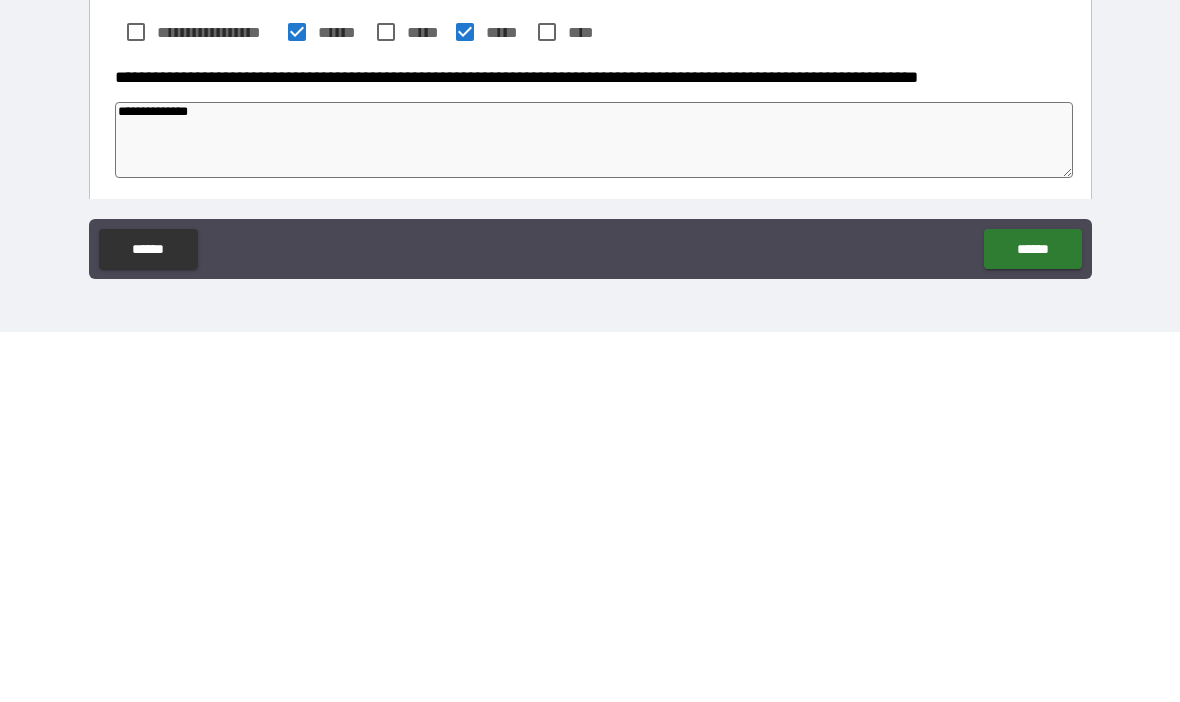 type on "*" 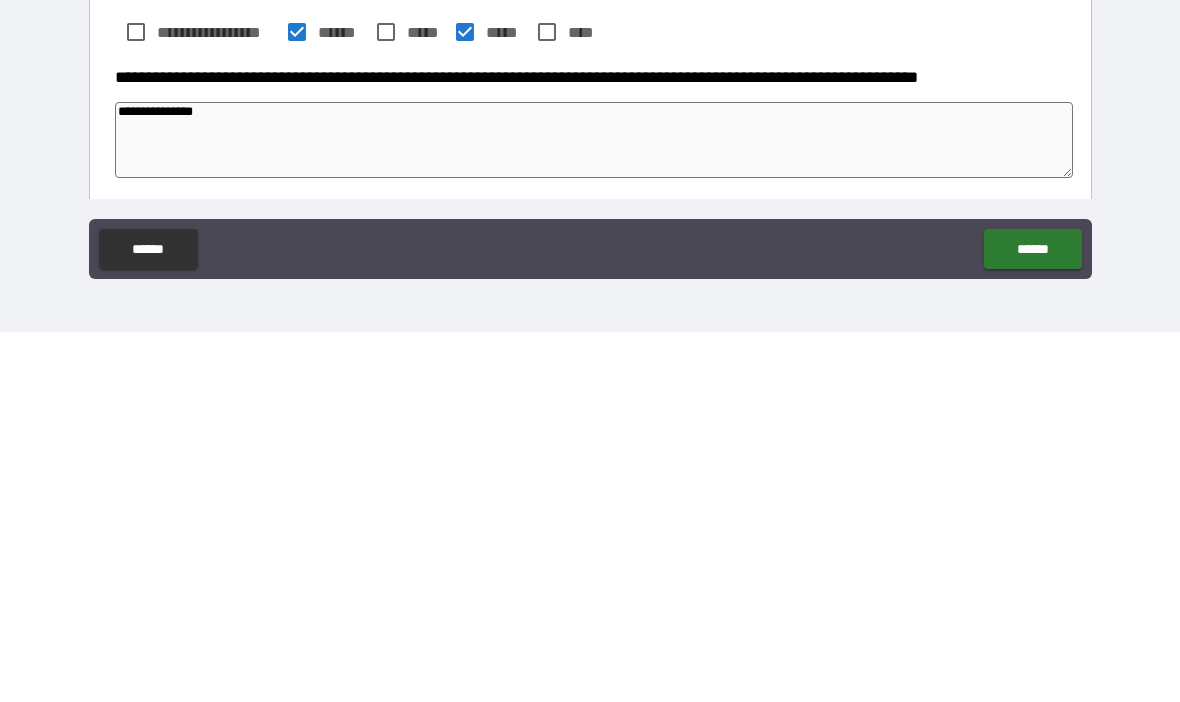 type on "*" 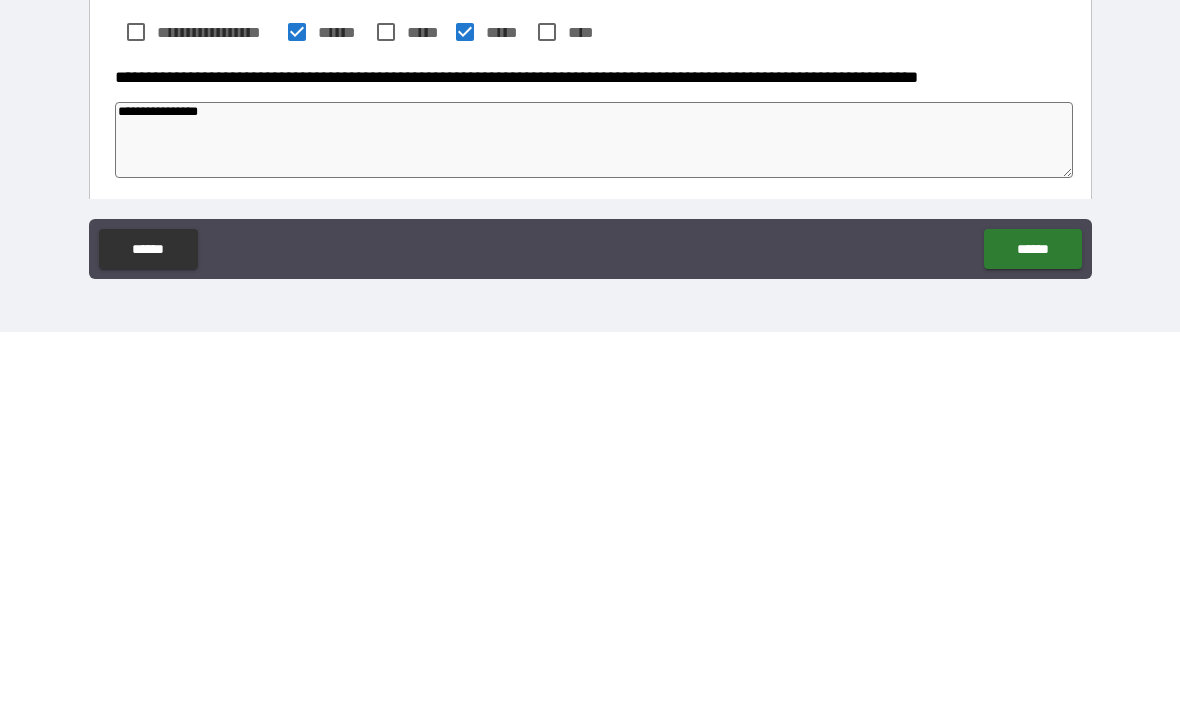 type on "*" 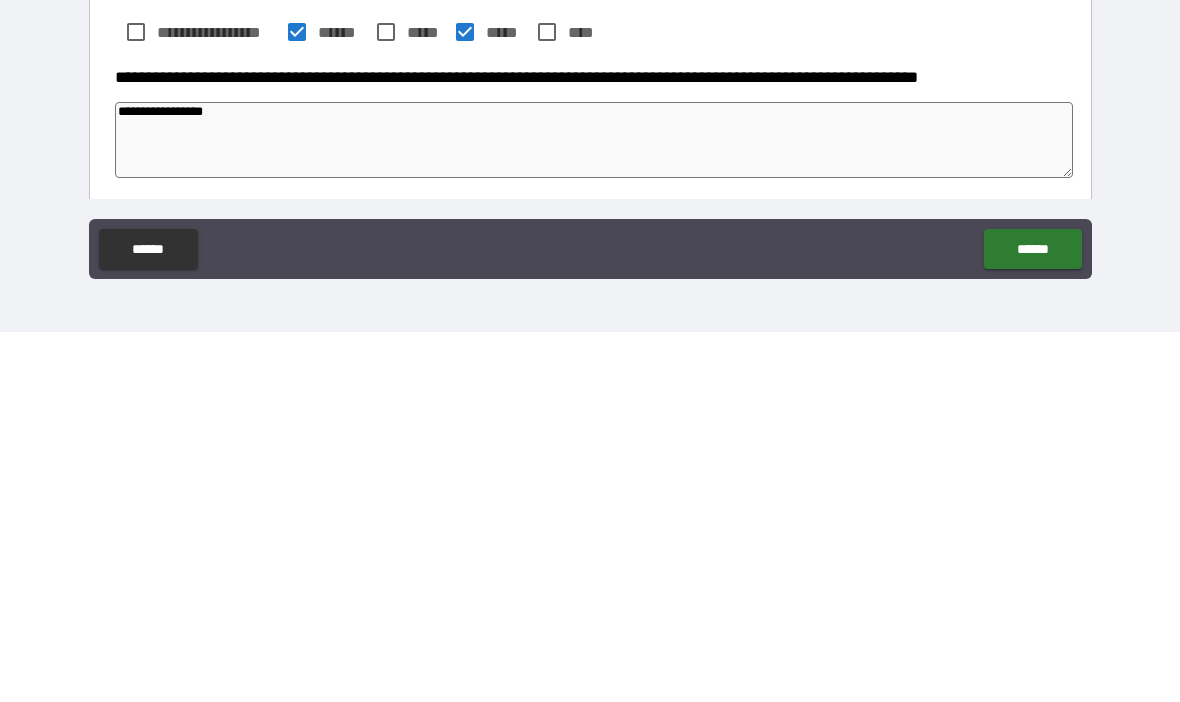 type on "*" 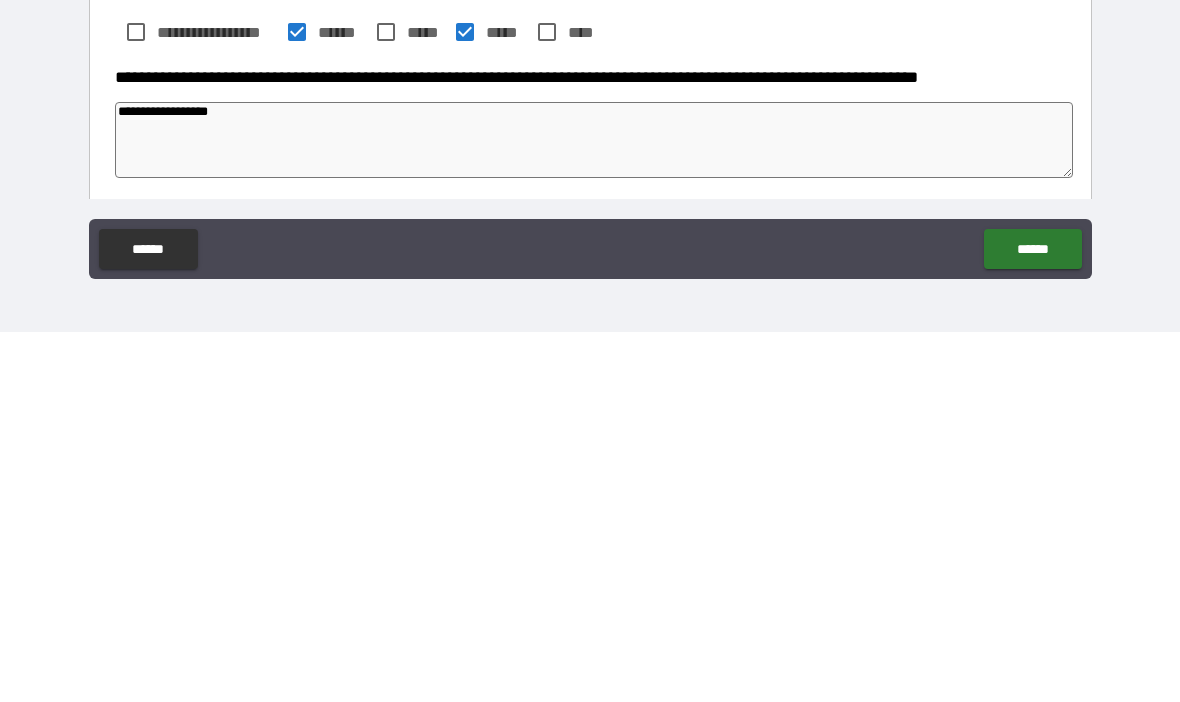 type on "*" 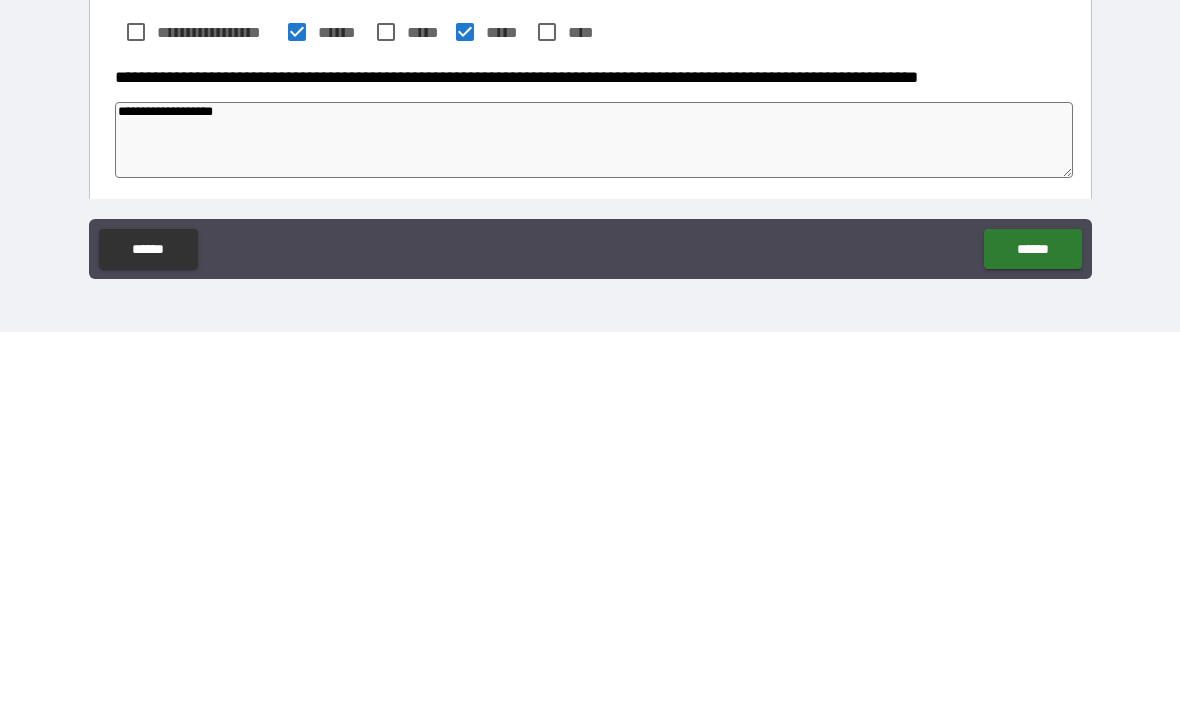 type on "*" 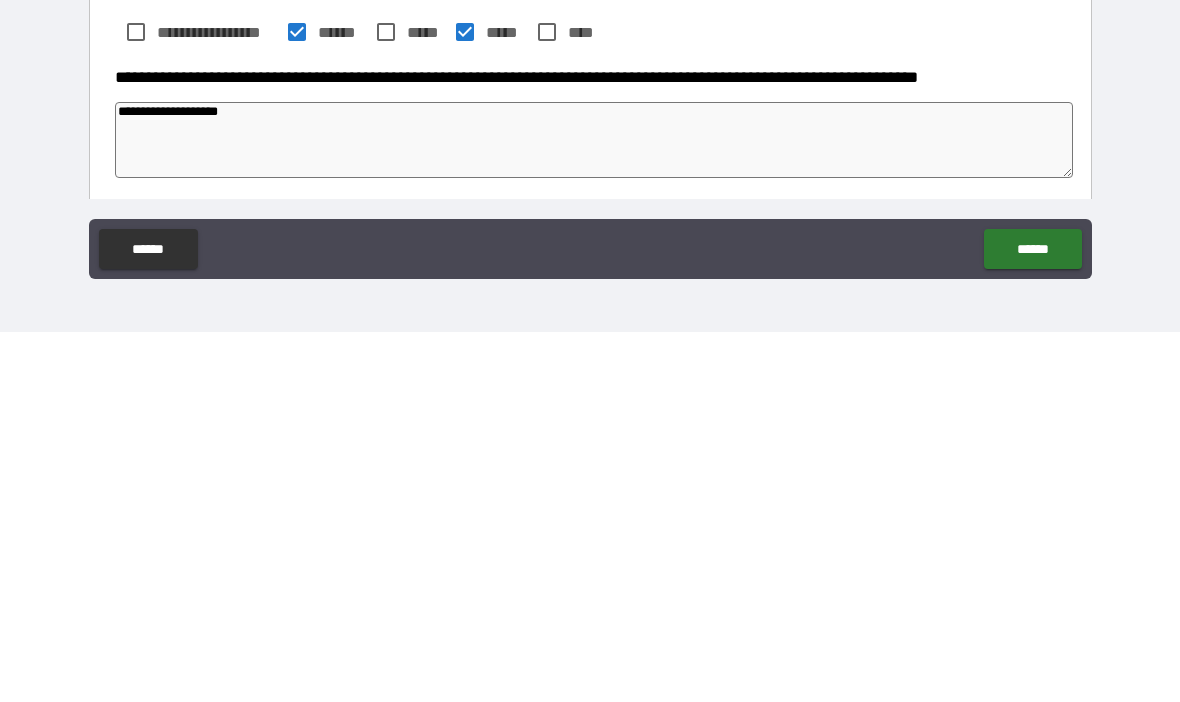 type 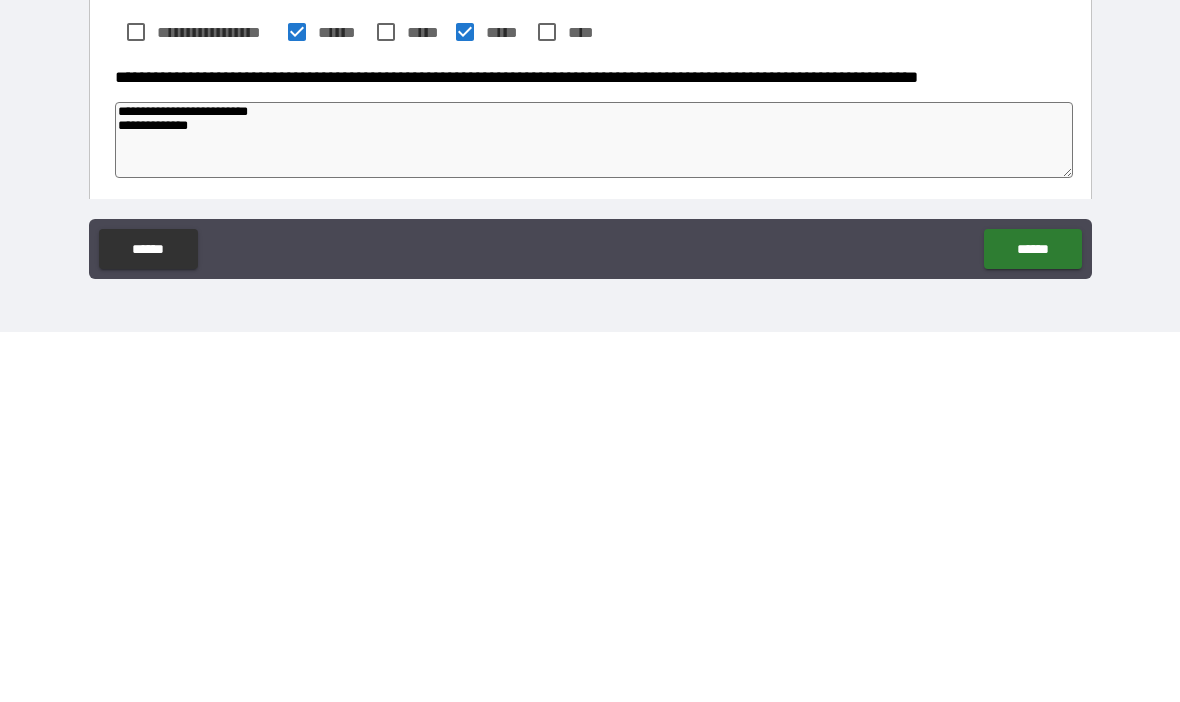 click on "******" at bounding box center (1032, 619) 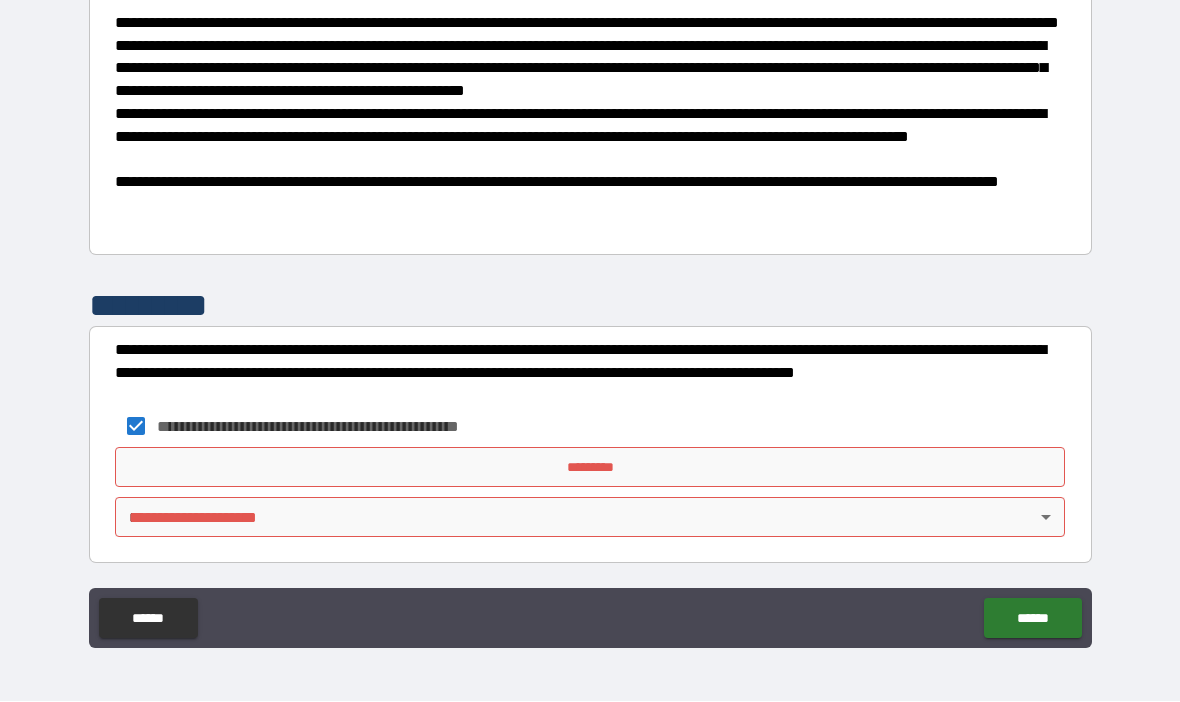 scroll, scrollTop: 1315, scrollLeft: 0, axis: vertical 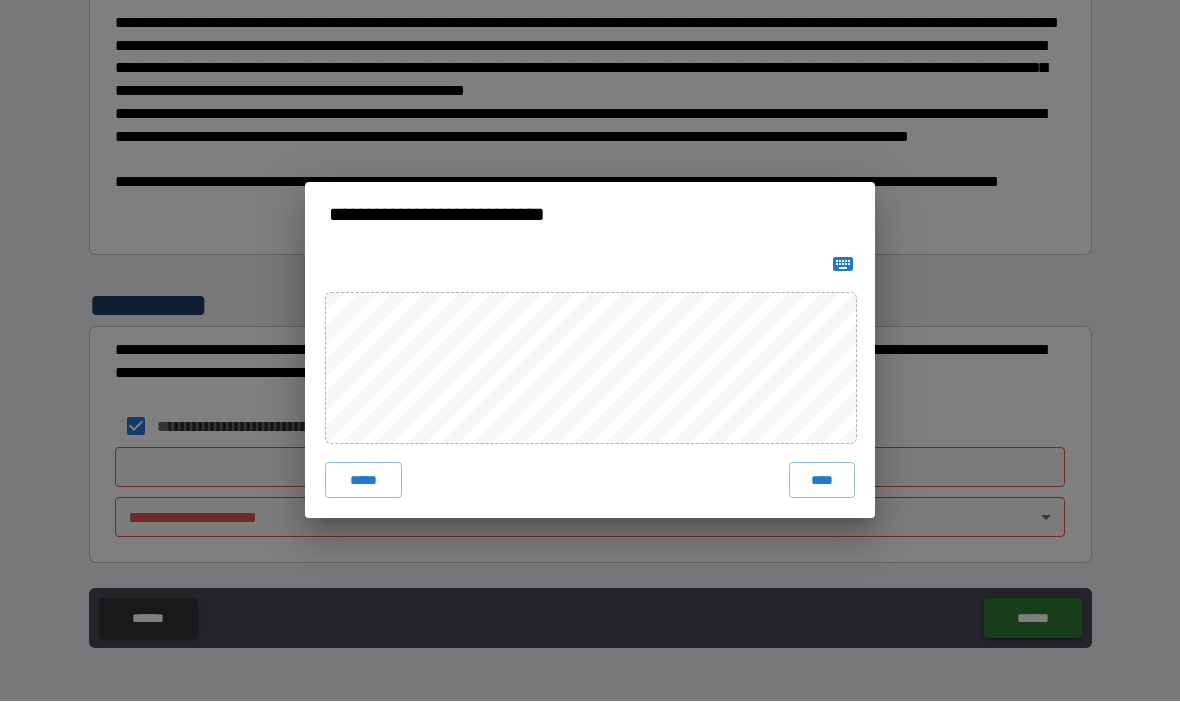 click on "****" at bounding box center (822, 481) 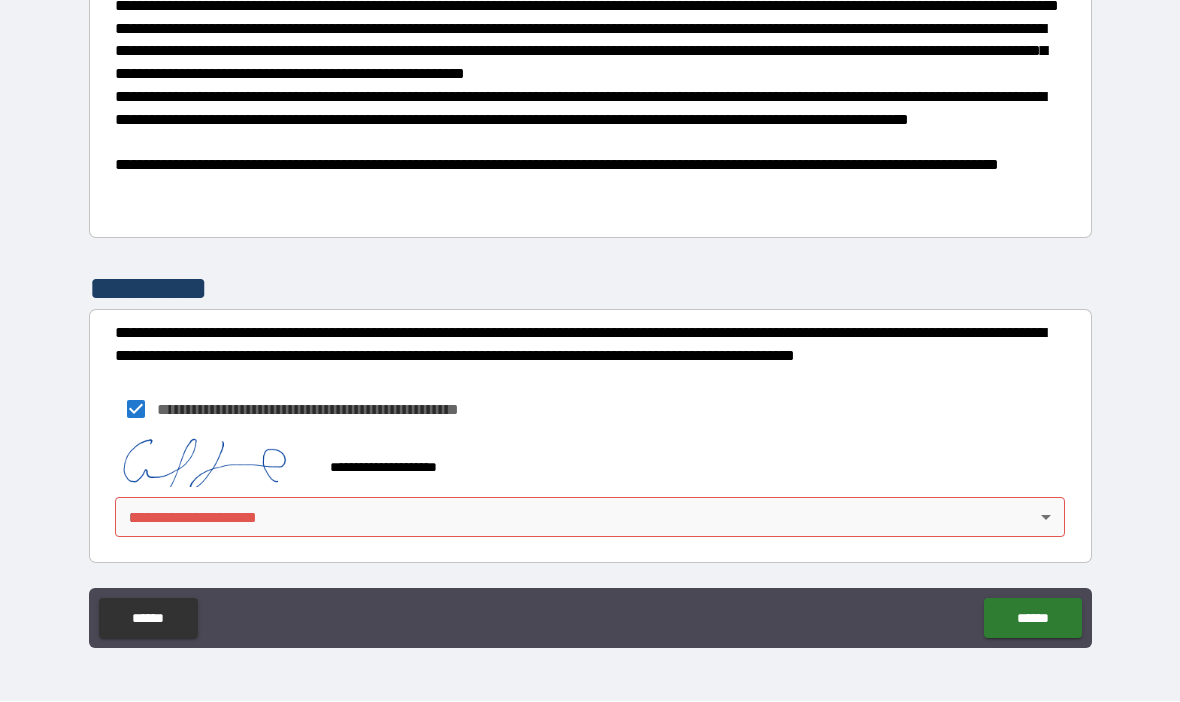 scroll, scrollTop: 1332, scrollLeft: 0, axis: vertical 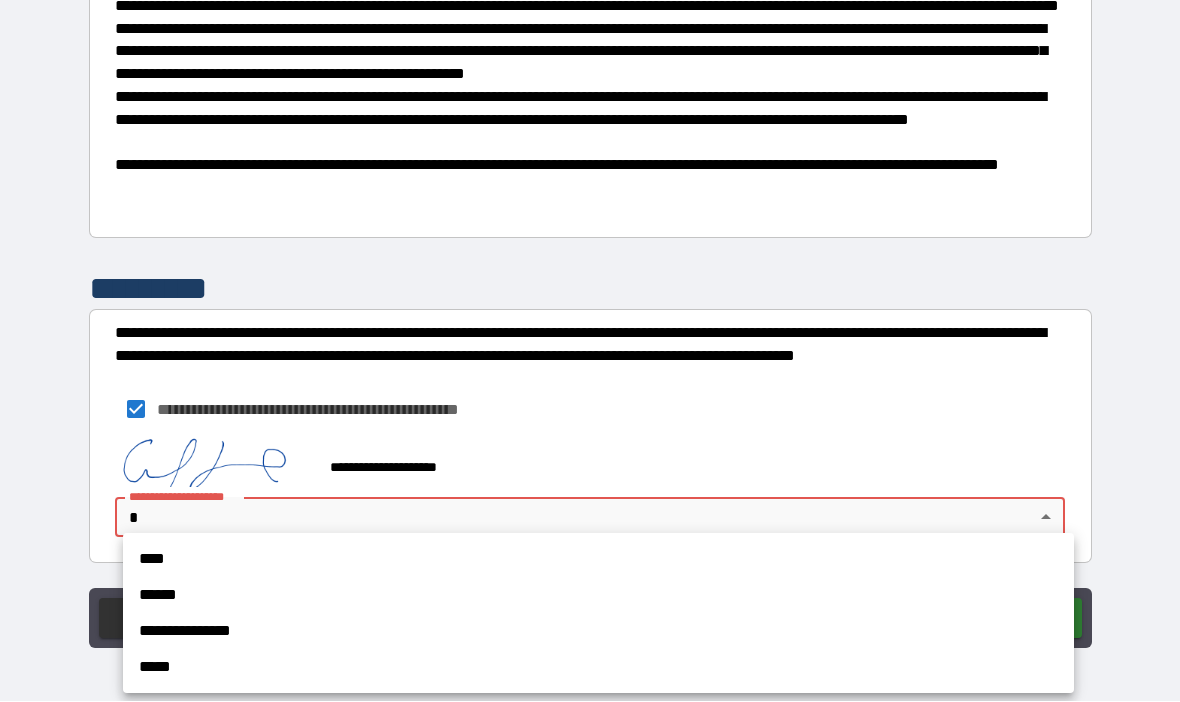 click on "**********" at bounding box center [598, 632] 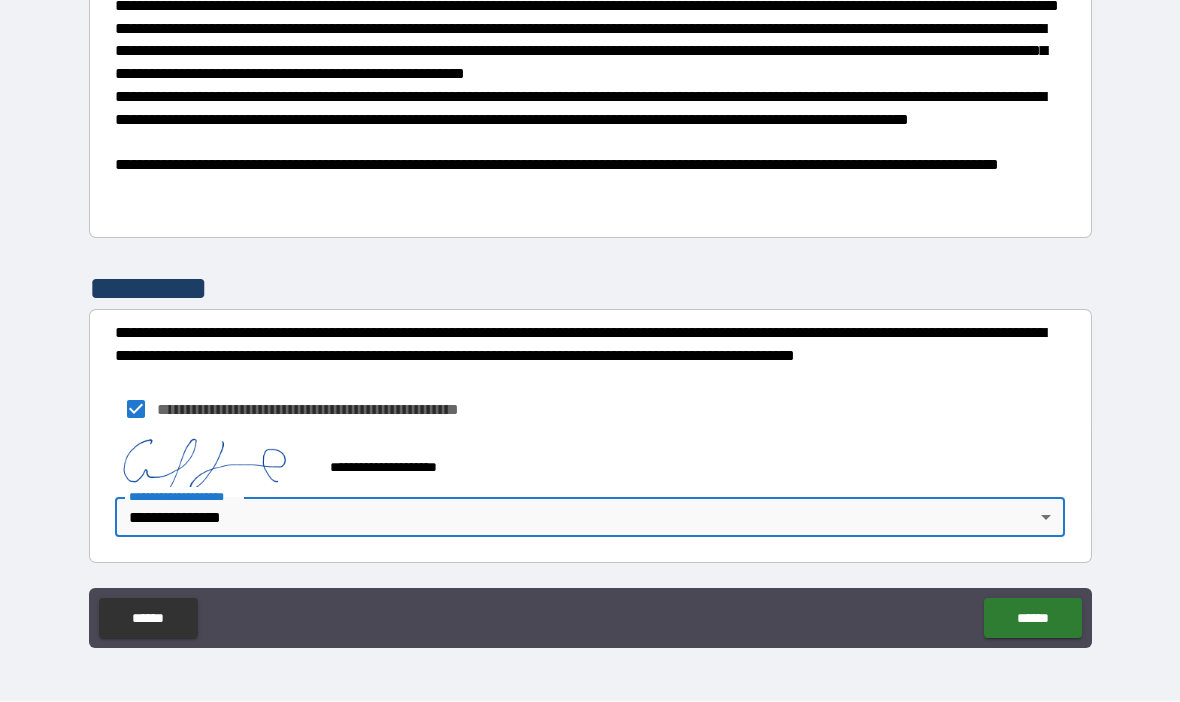 click on "******" at bounding box center [1032, 619] 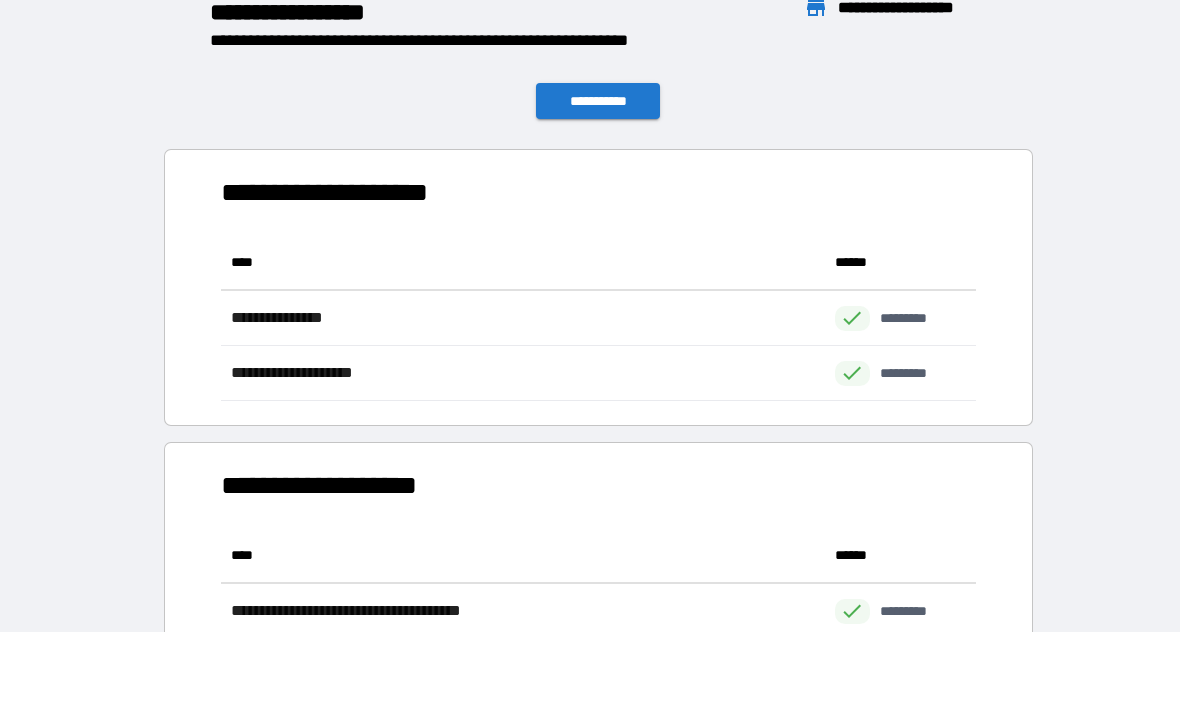 scroll, scrollTop: 1, scrollLeft: 1, axis: both 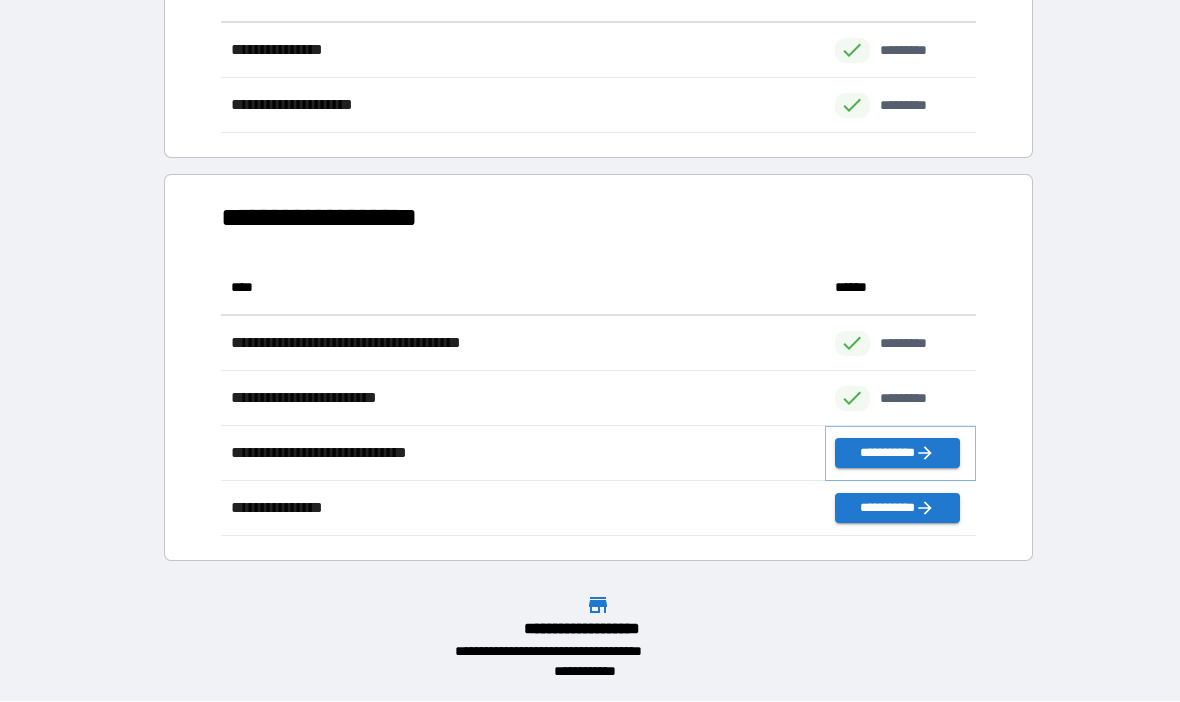 click 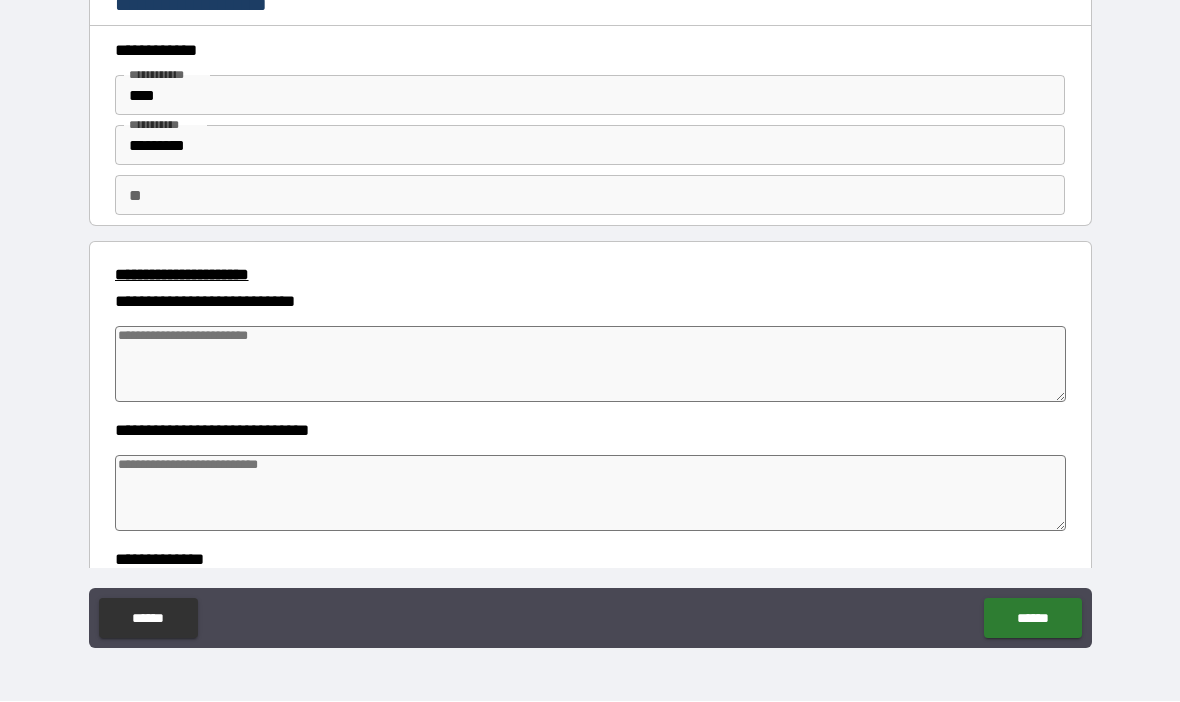 click at bounding box center (591, 365) 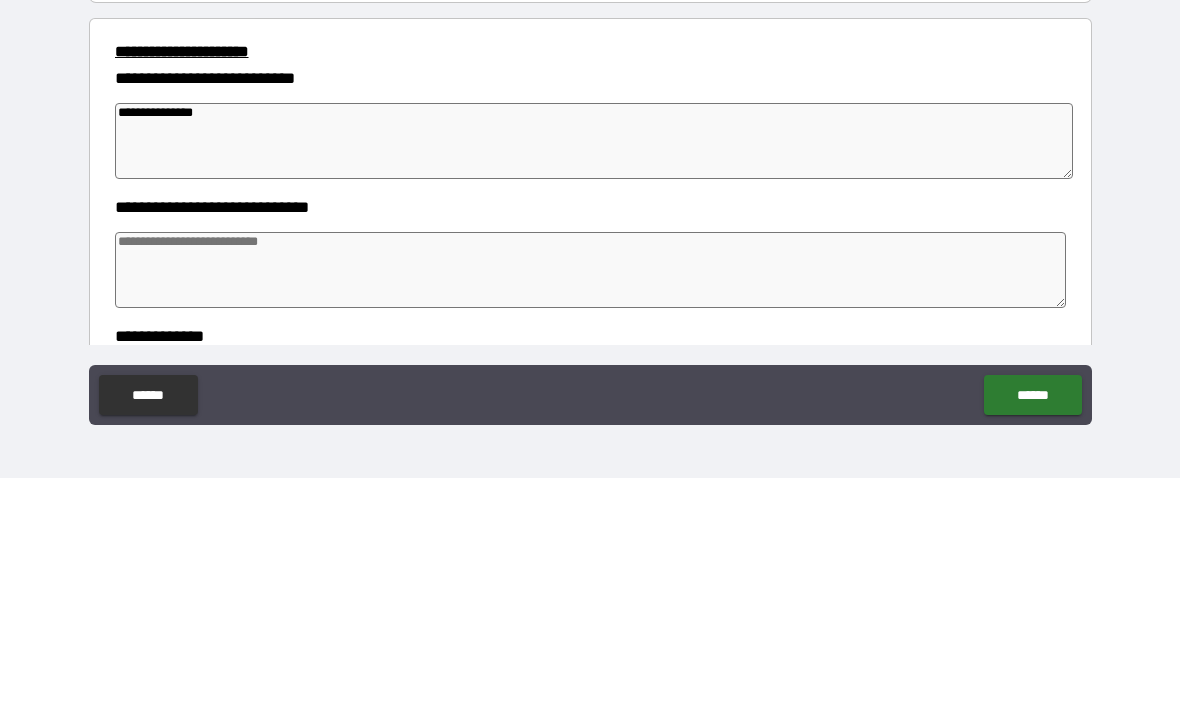 click at bounding box center [591, 494] 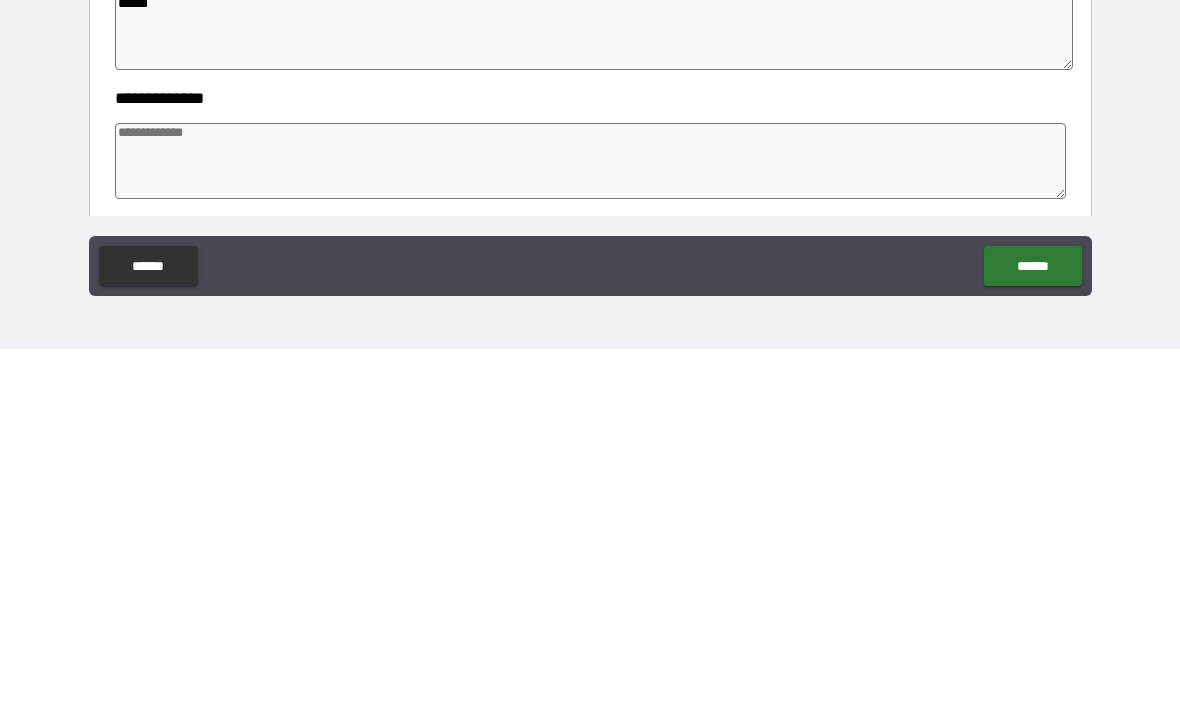 scroll, scrollTop: 146, scrollLeft: 0, axis: vertical 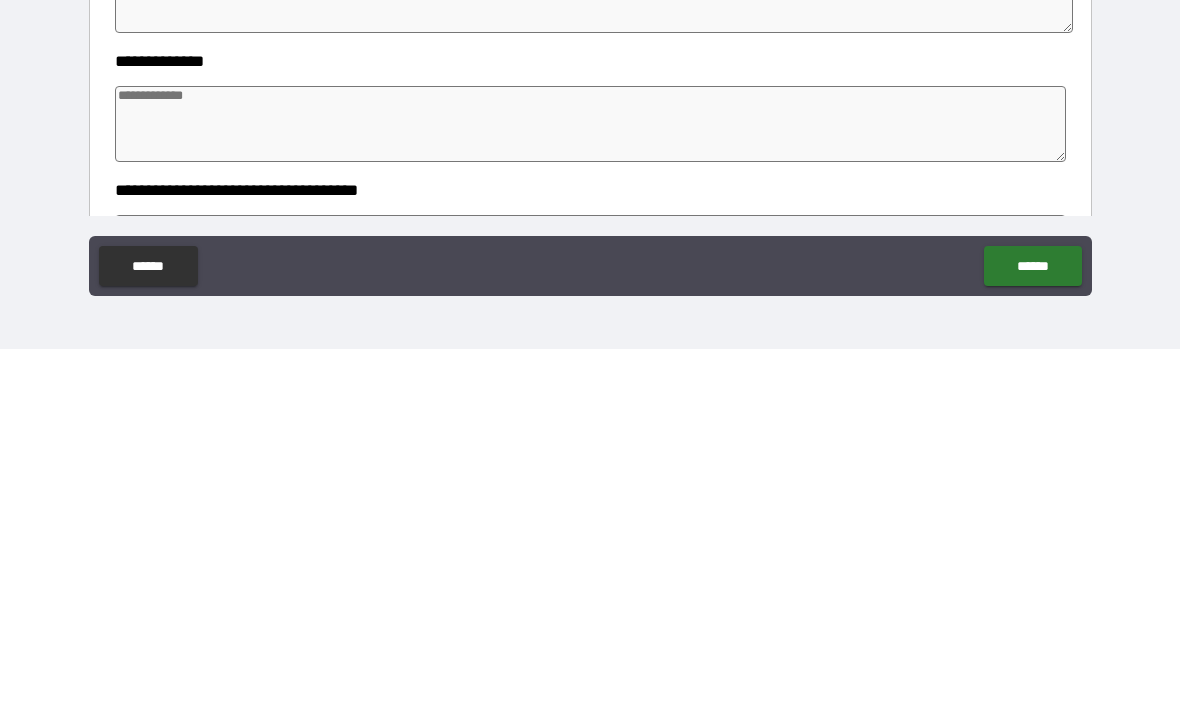 click at bounding box center [591, 477] 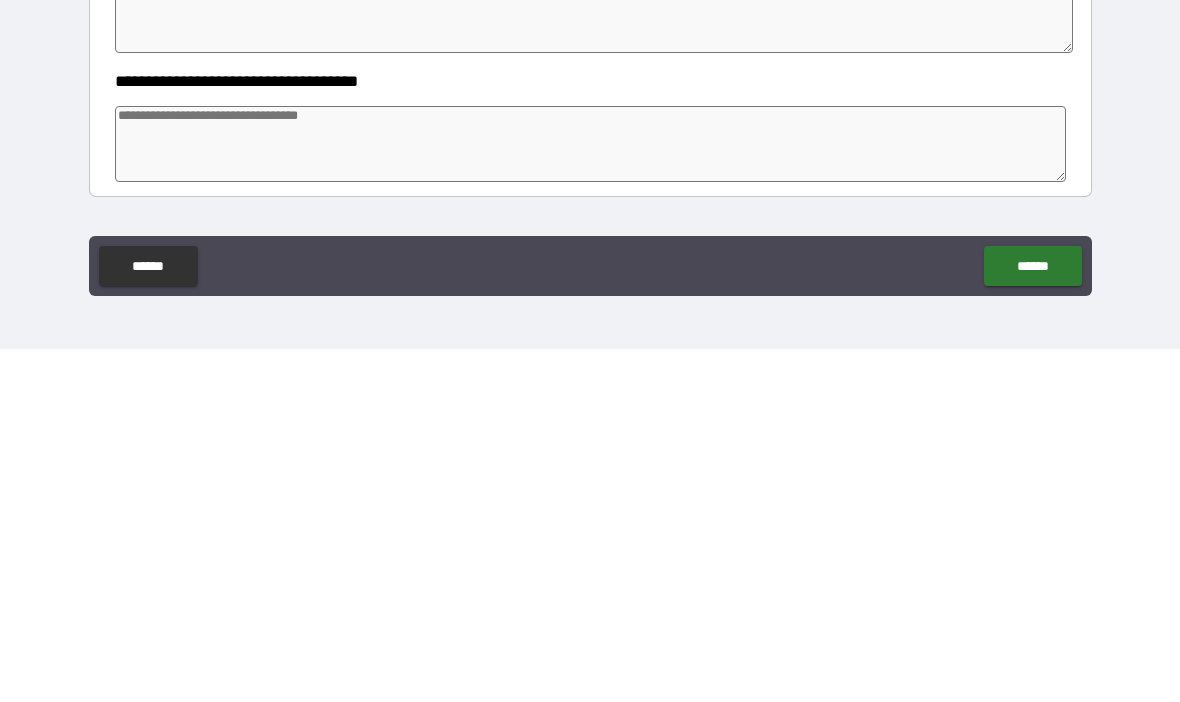 scroll, scrollTop: 274, scrollLeft: 0, axis: vertical 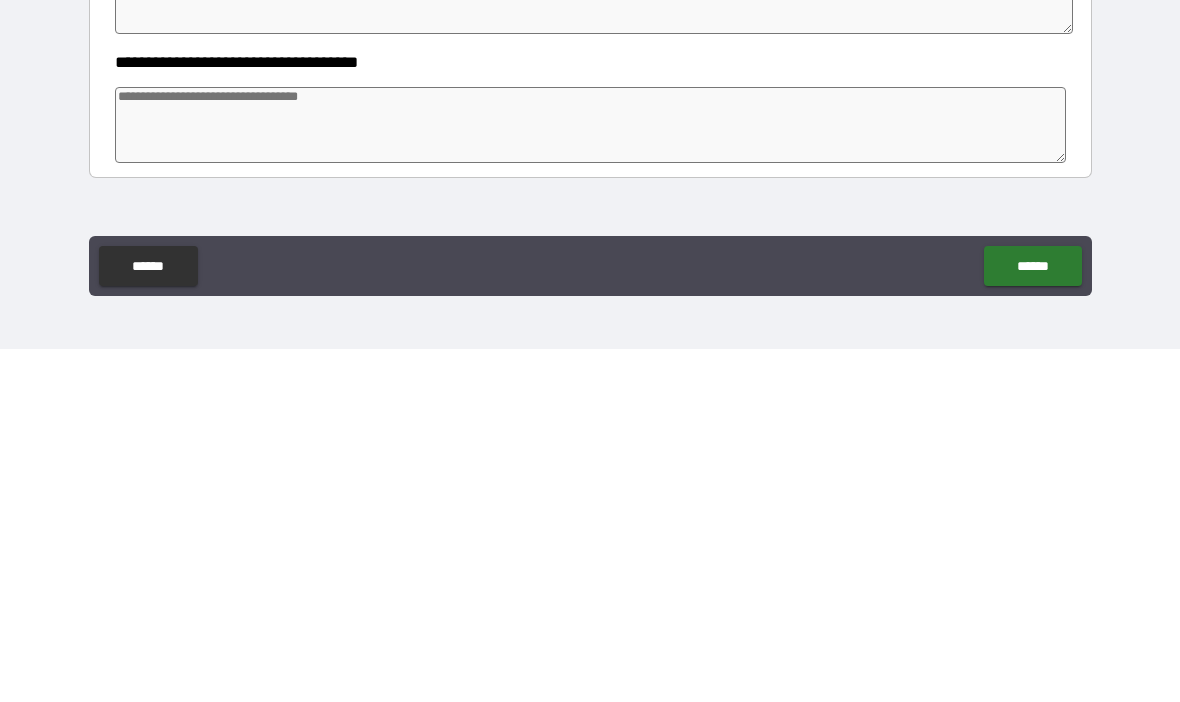click on "******" at bounding box center [1032, 619] 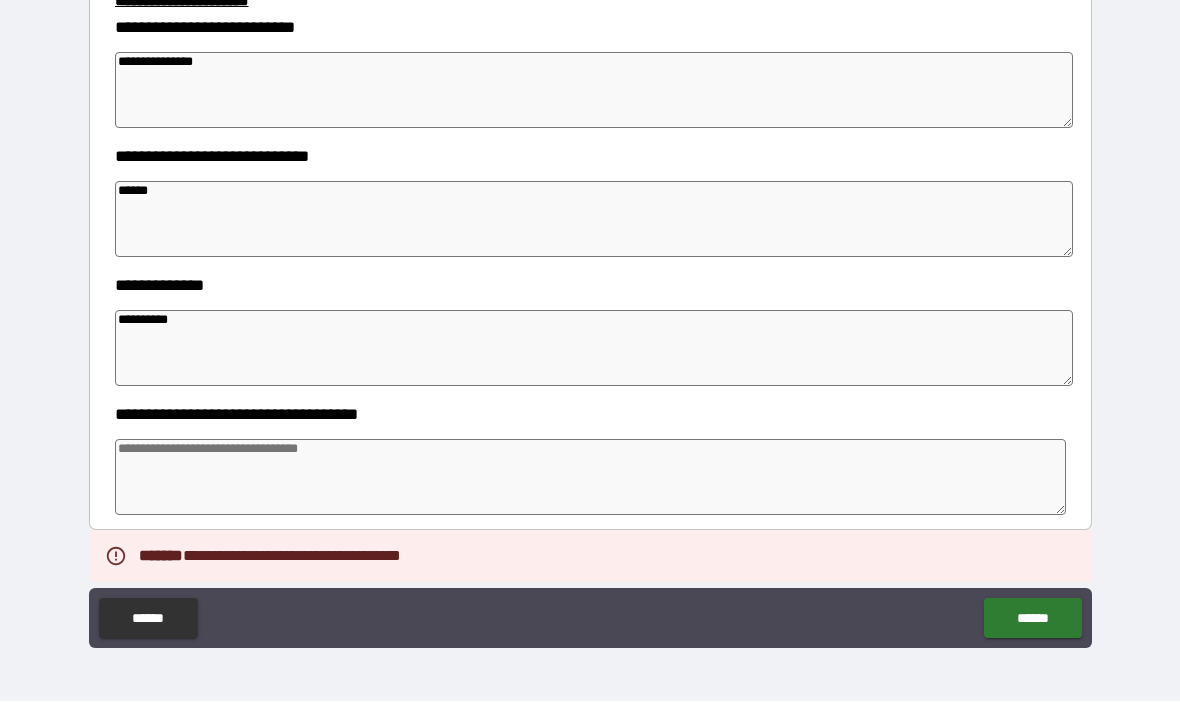 click at bounding box center [591, 478] 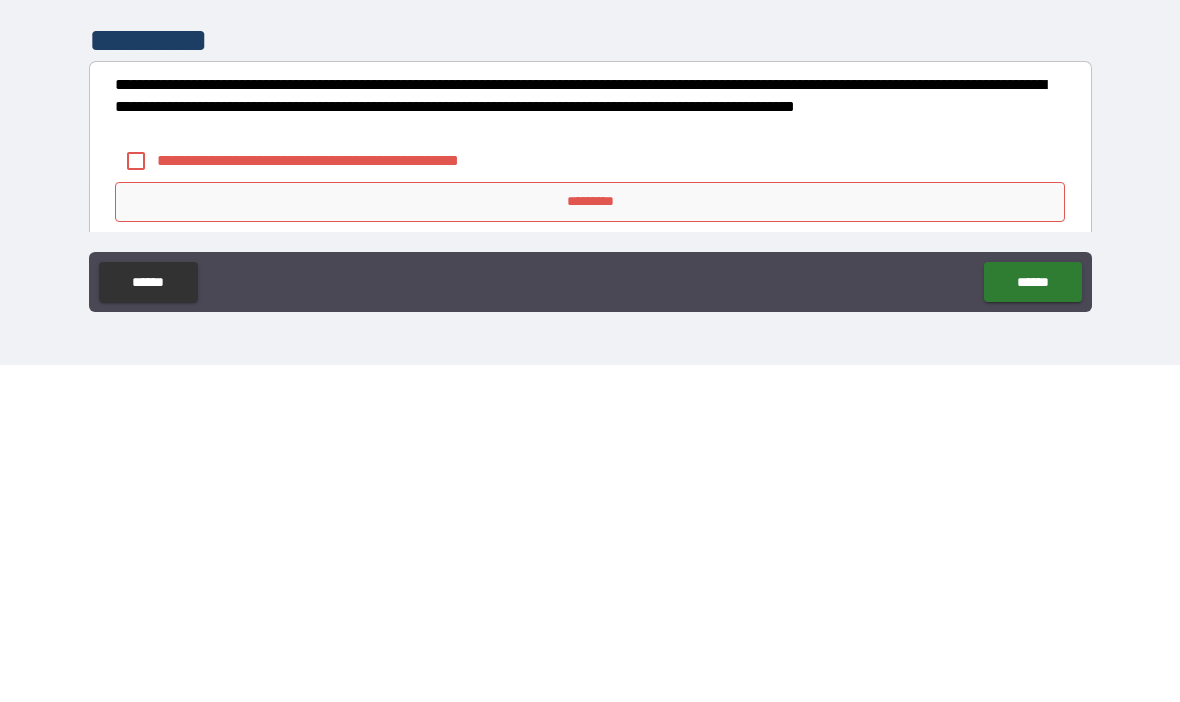 scroll, scrollTop: 480, scrollLeft: 0, axis: vertical 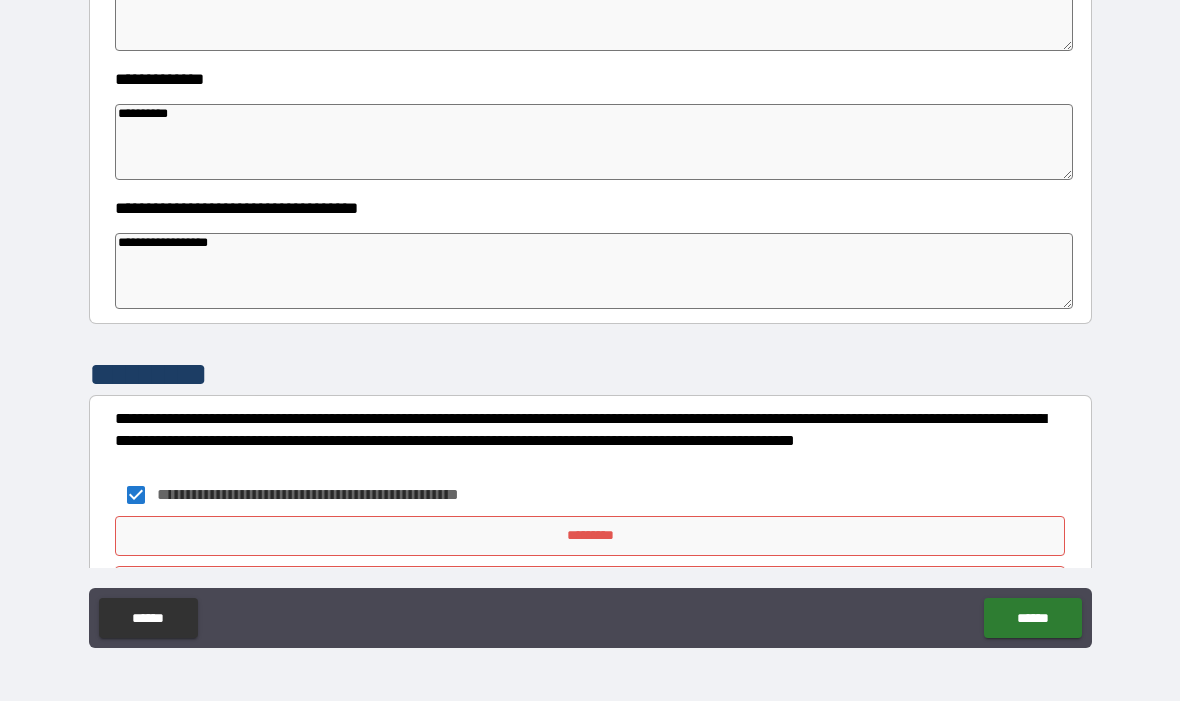 click on "*********" at bounding box center [590, 537] 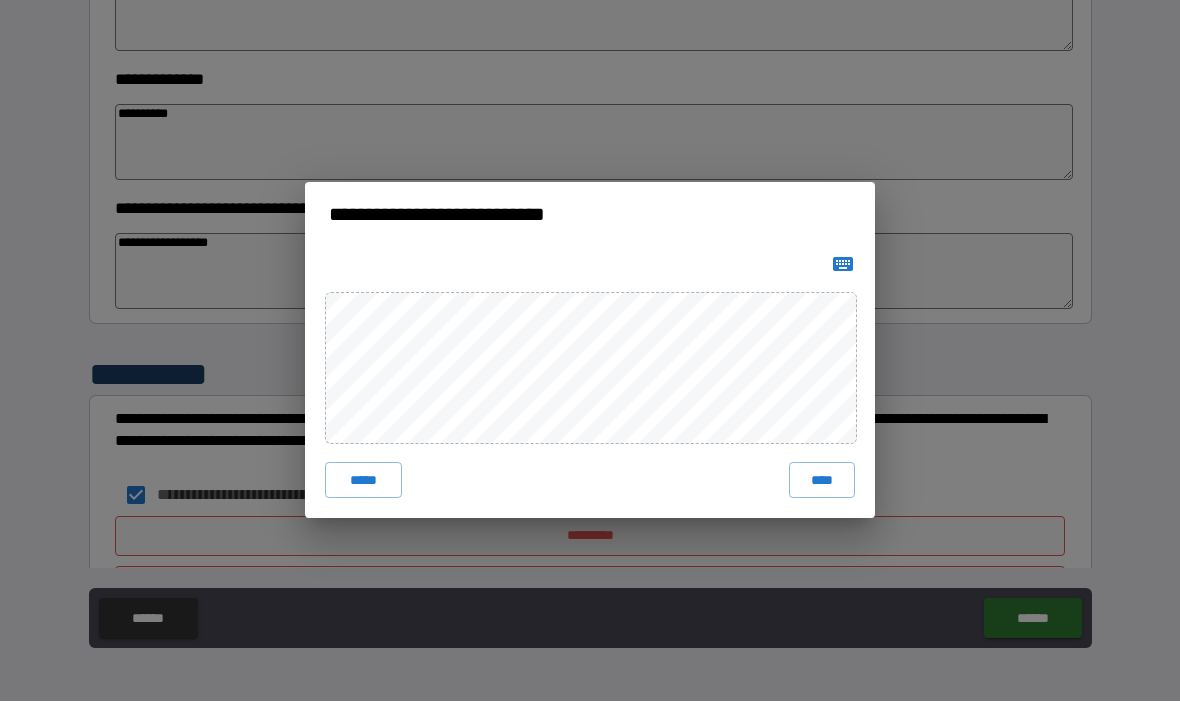 click on "****" at bounding box center (822, 481) 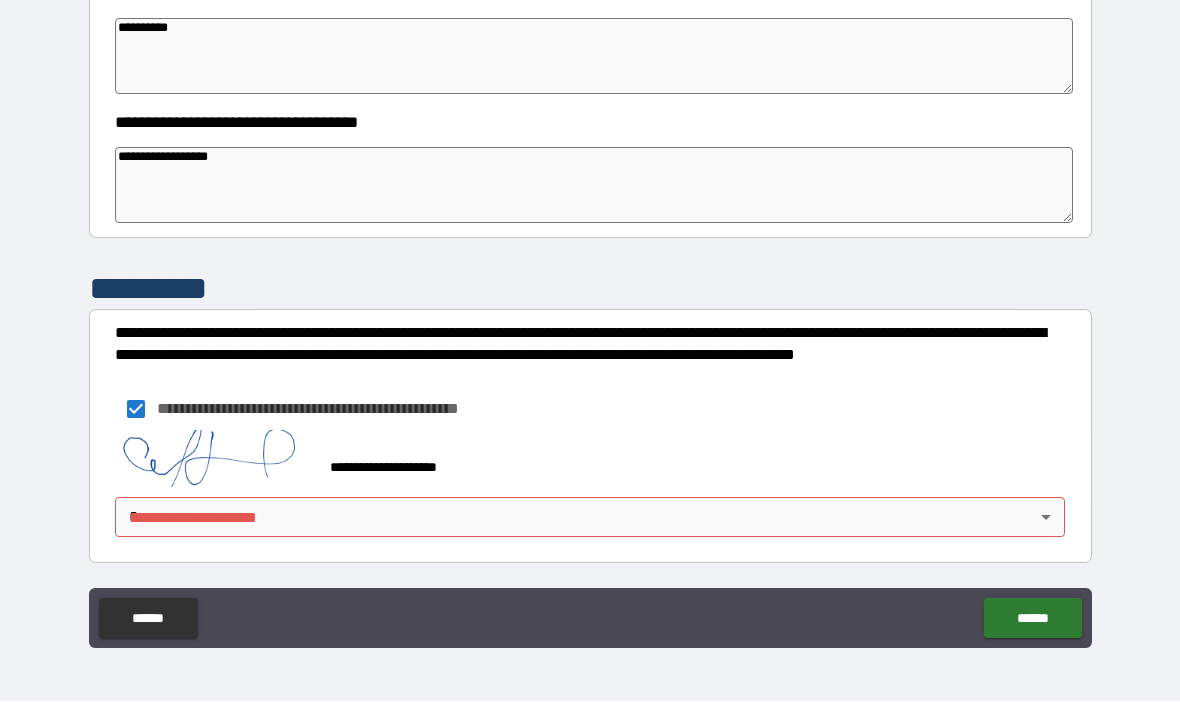 scroll, scrollTop: 565, scrollLeft: 0, axis: vertical 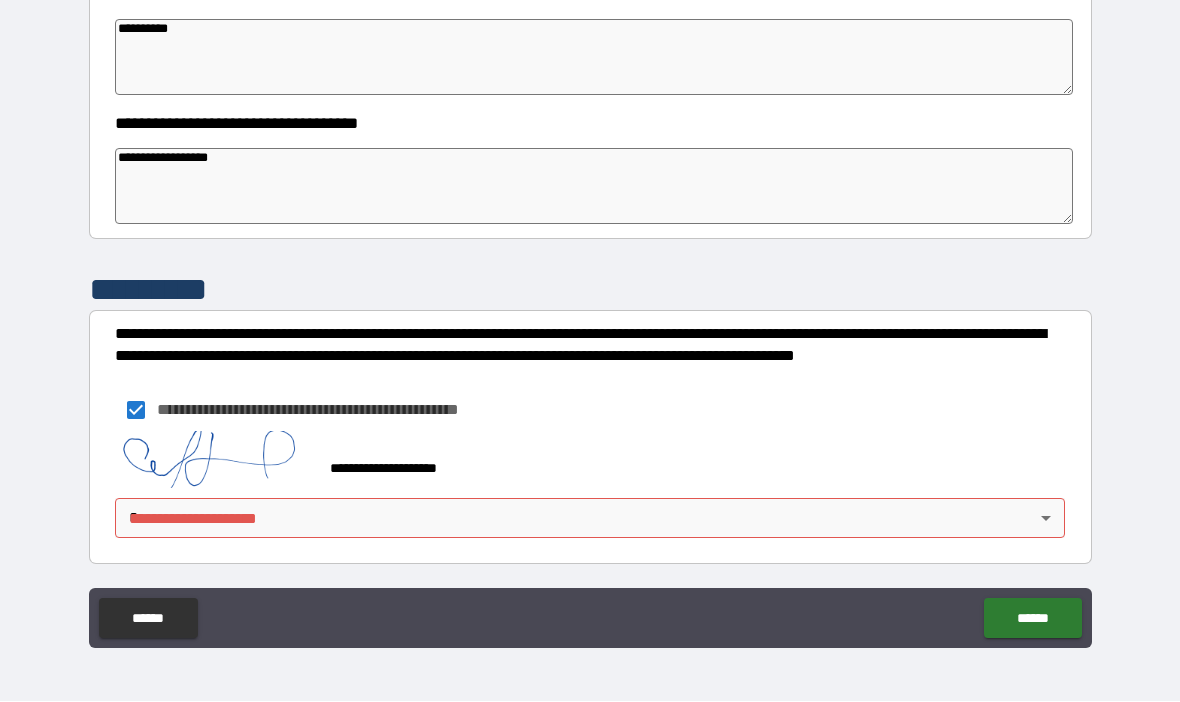 click on "**********" at bounding box center [590, 316] 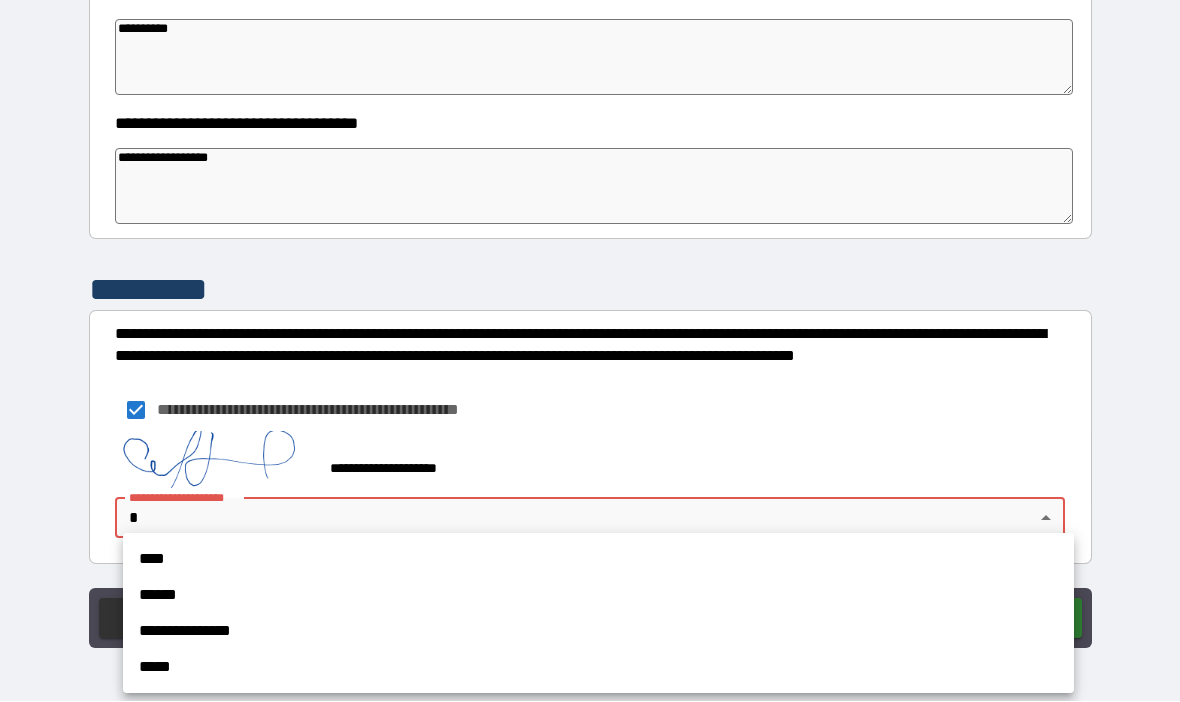 click on "**********" at bounding box center (598, 632) 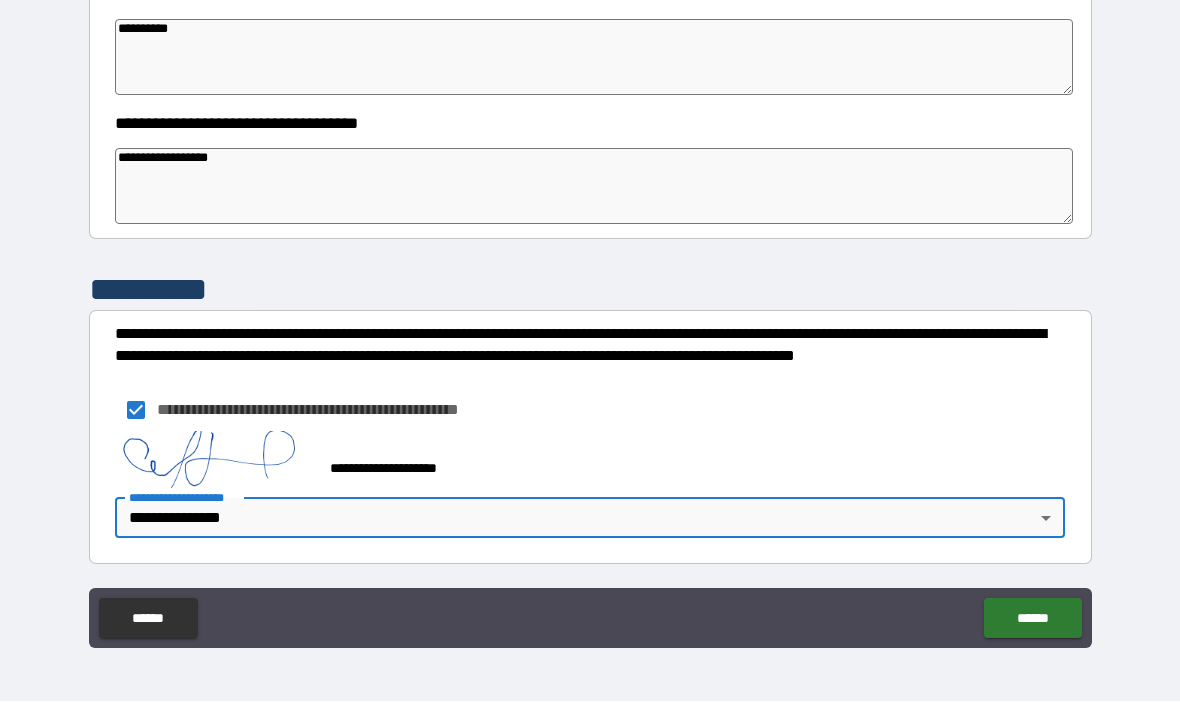 click on "******" at bounding box center (1032, 619) 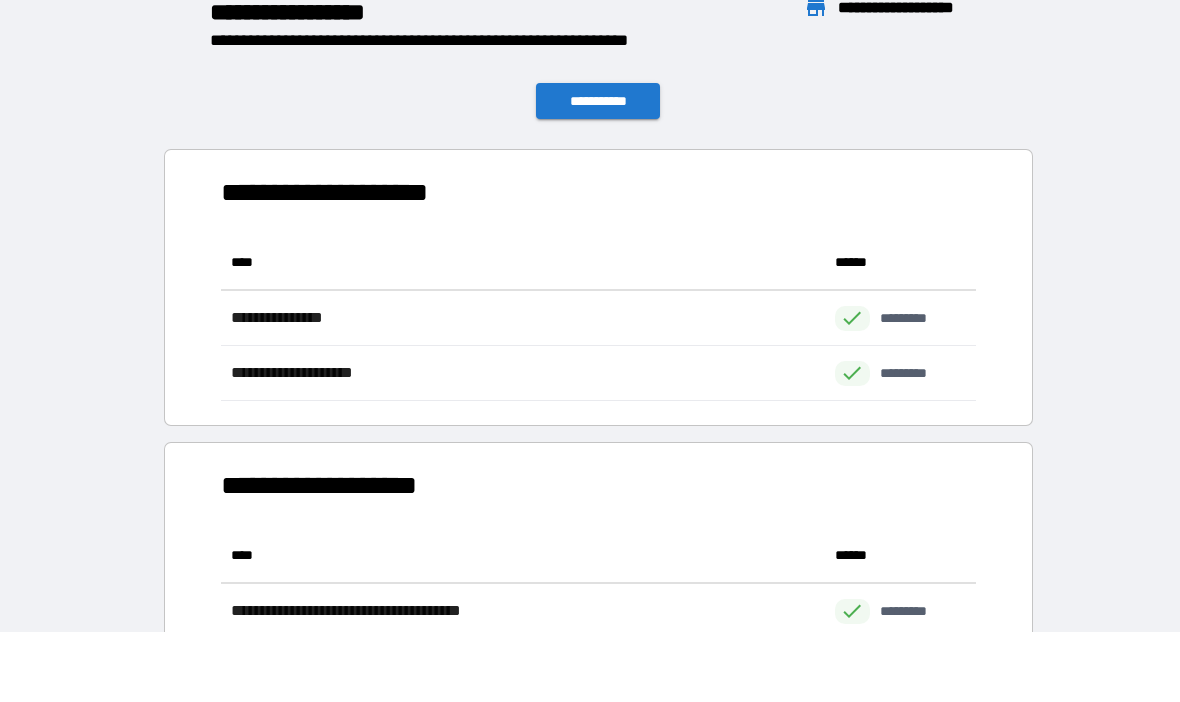scroll, scrollTop: 166, scrollLeft: 755, axis: both 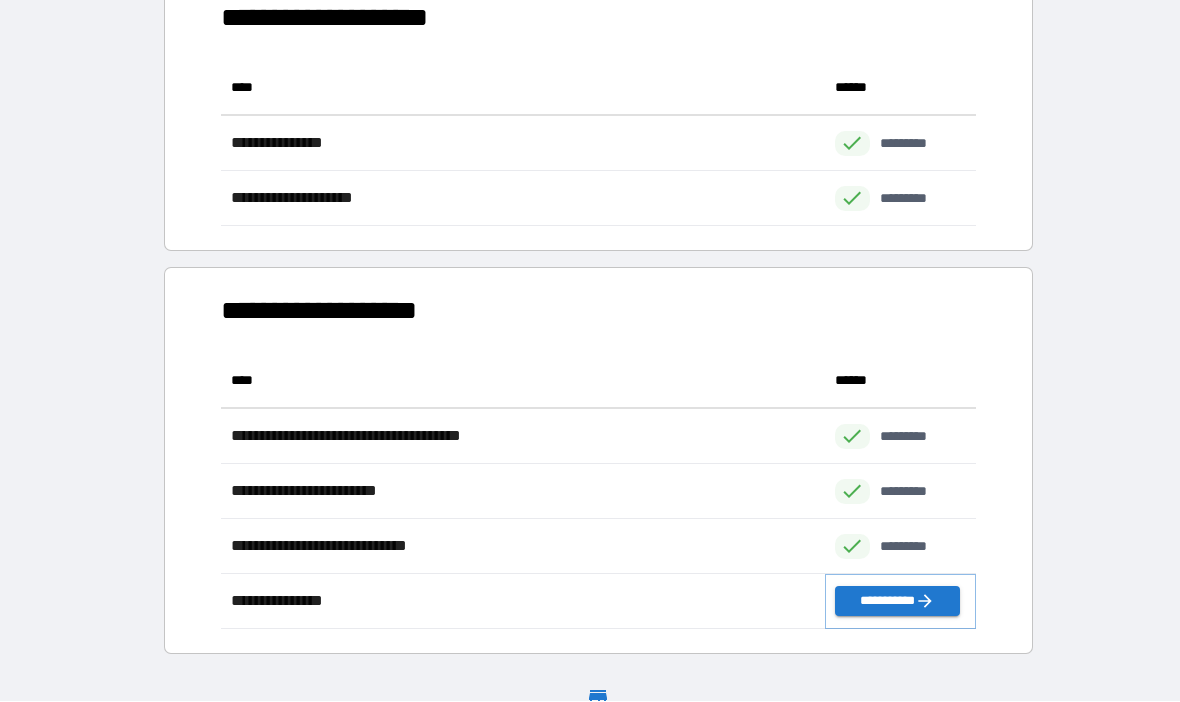 click on "**********" at bounding box center [897, 602] 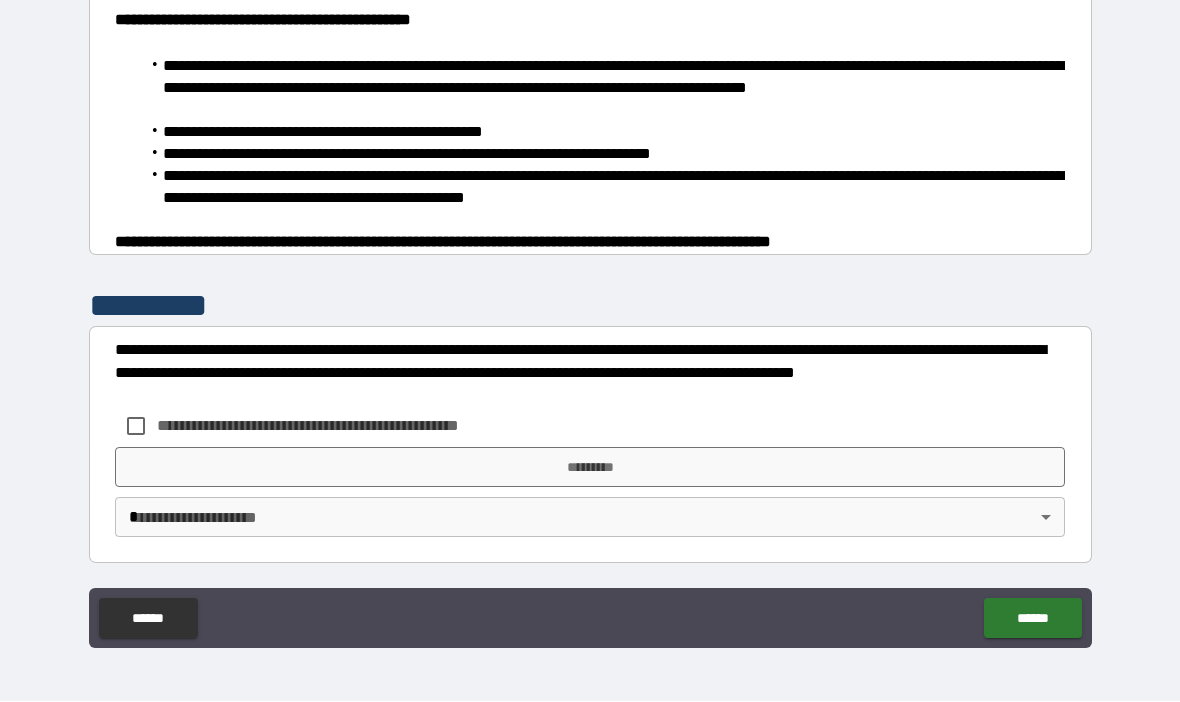 scroll, scrollTop: 1308, scrollLeft: 0, axis: vertical 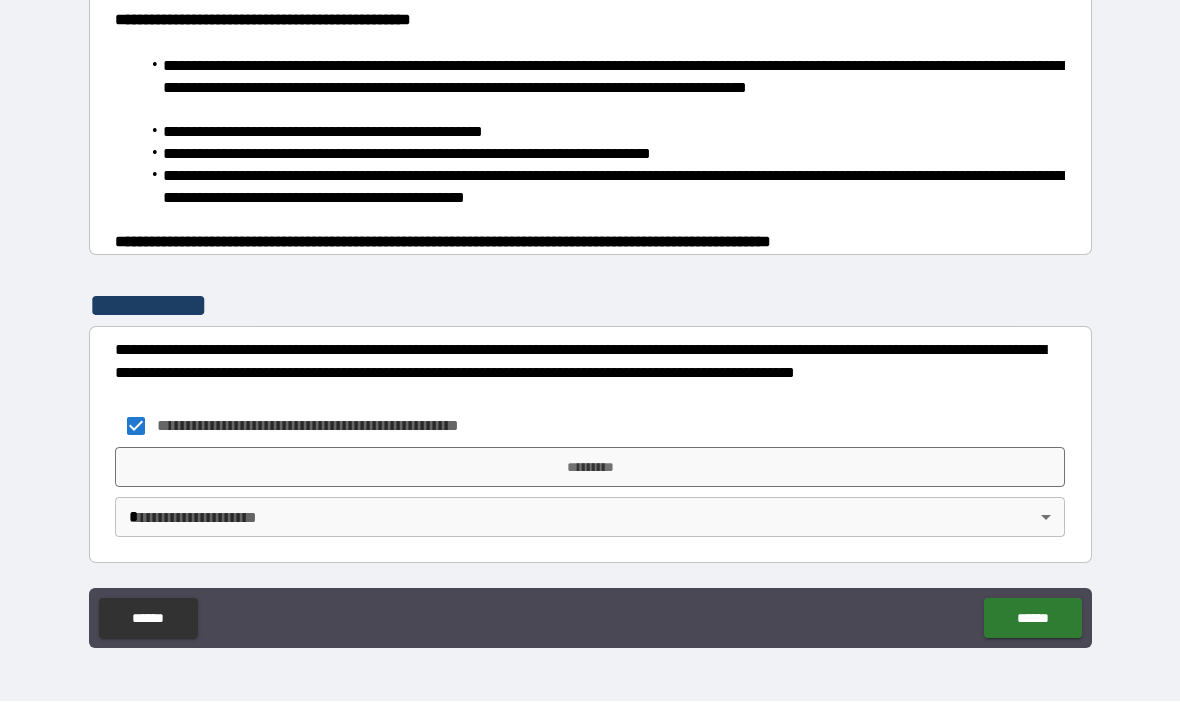 click on "*********" at bounding box center [590, 468] 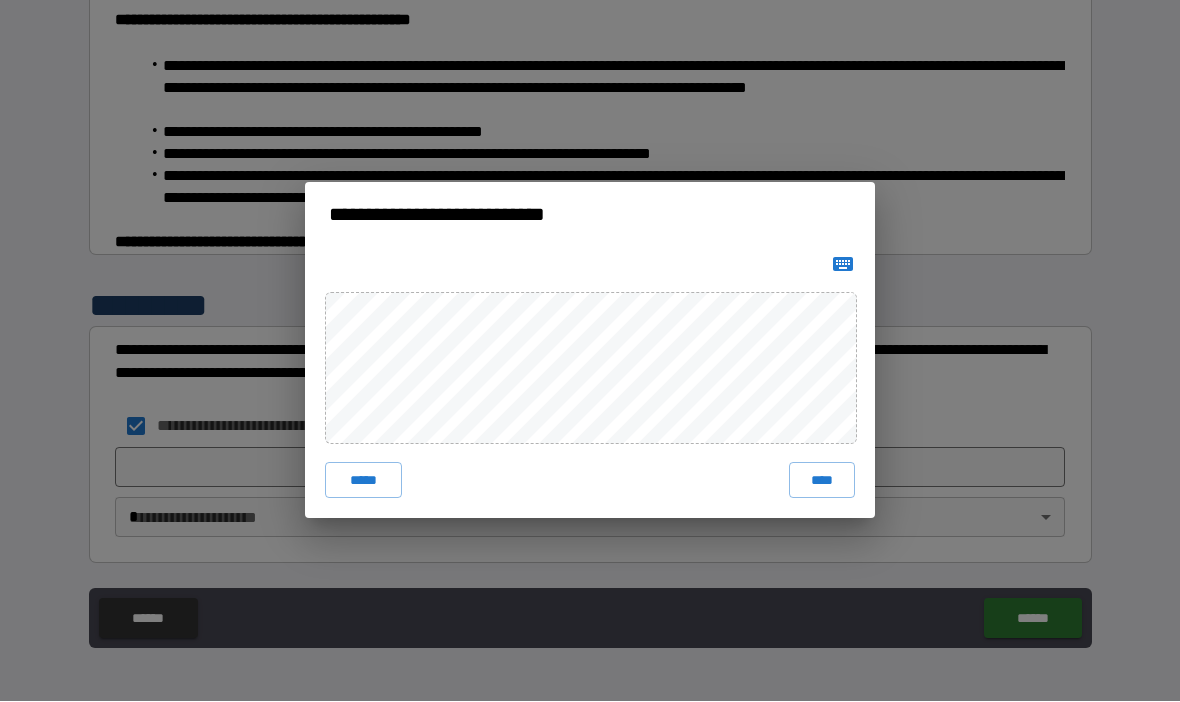 click on "****" at bounding box center (822, 481) 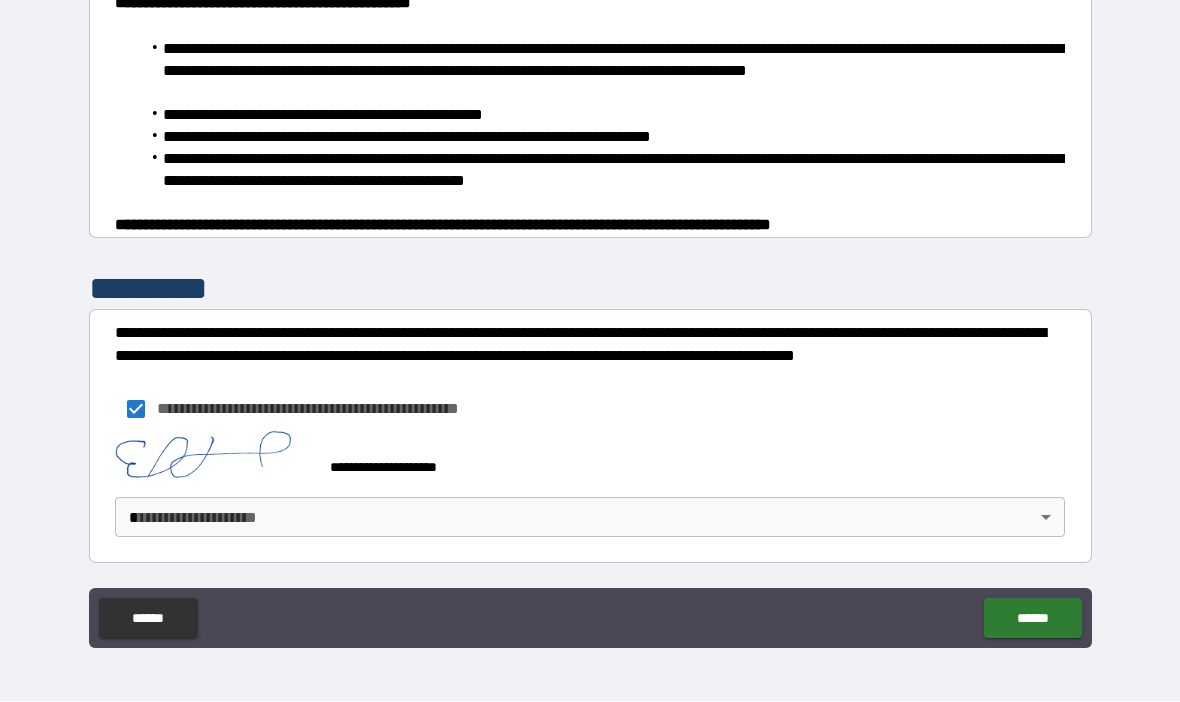 scroll, scrollTop: 1325, scrollLeft: 0, axis: vertical 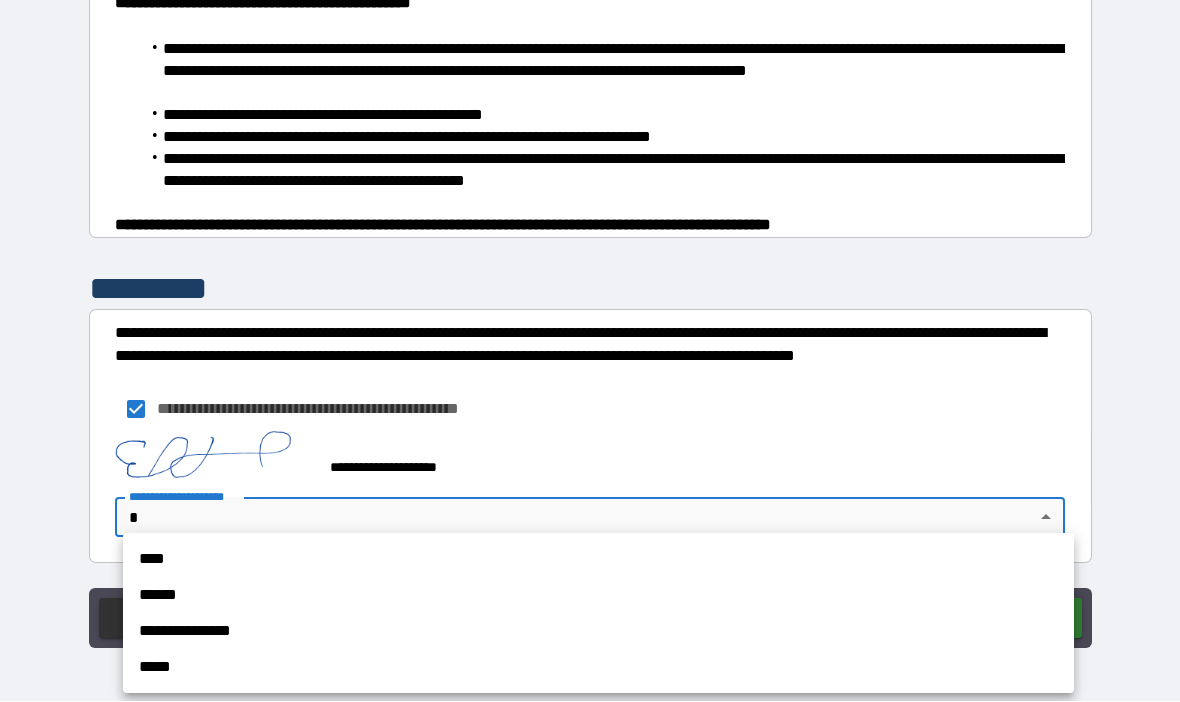 click on "**********" at bounding box center [598, 632] 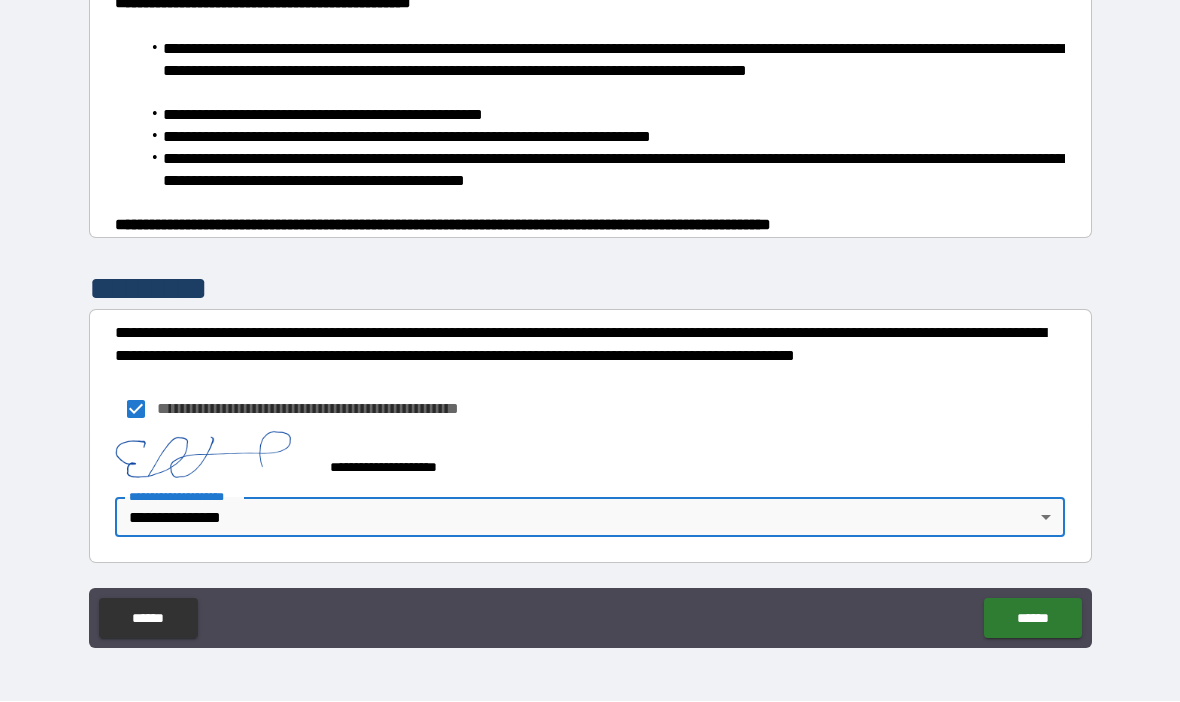 click on "******" at bounding box center (1032, 619) 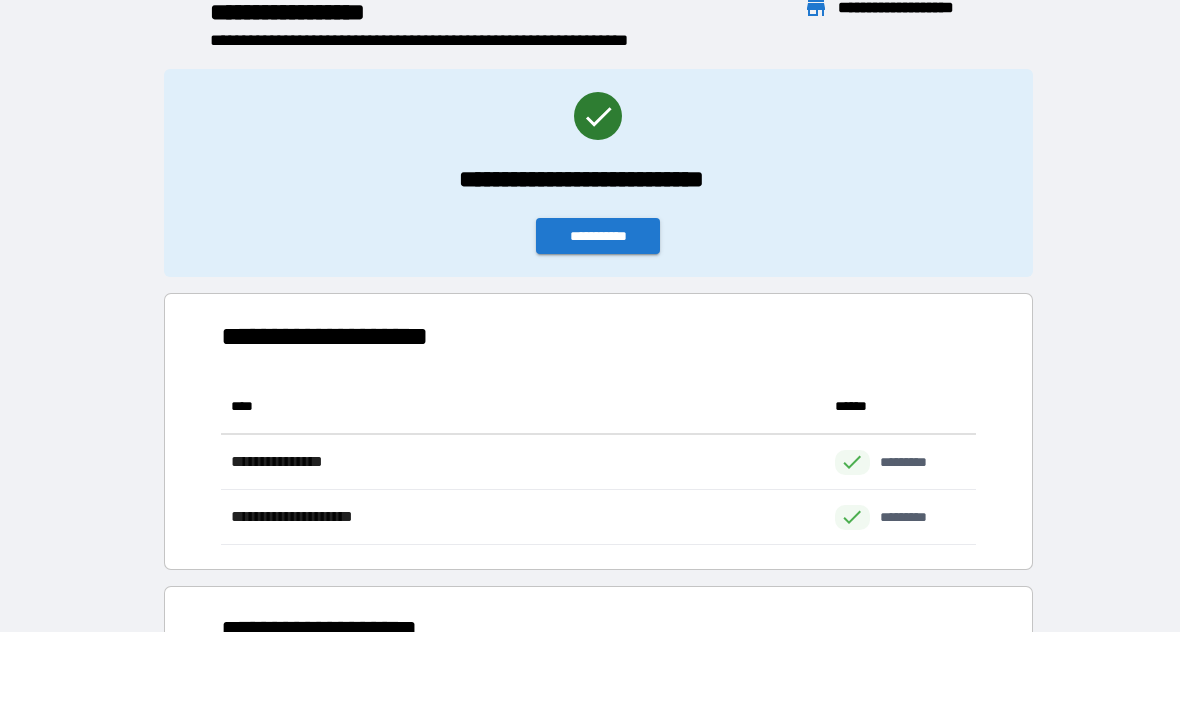 scroll, scrollTop: 166, scrollLeft: 755, axis: both 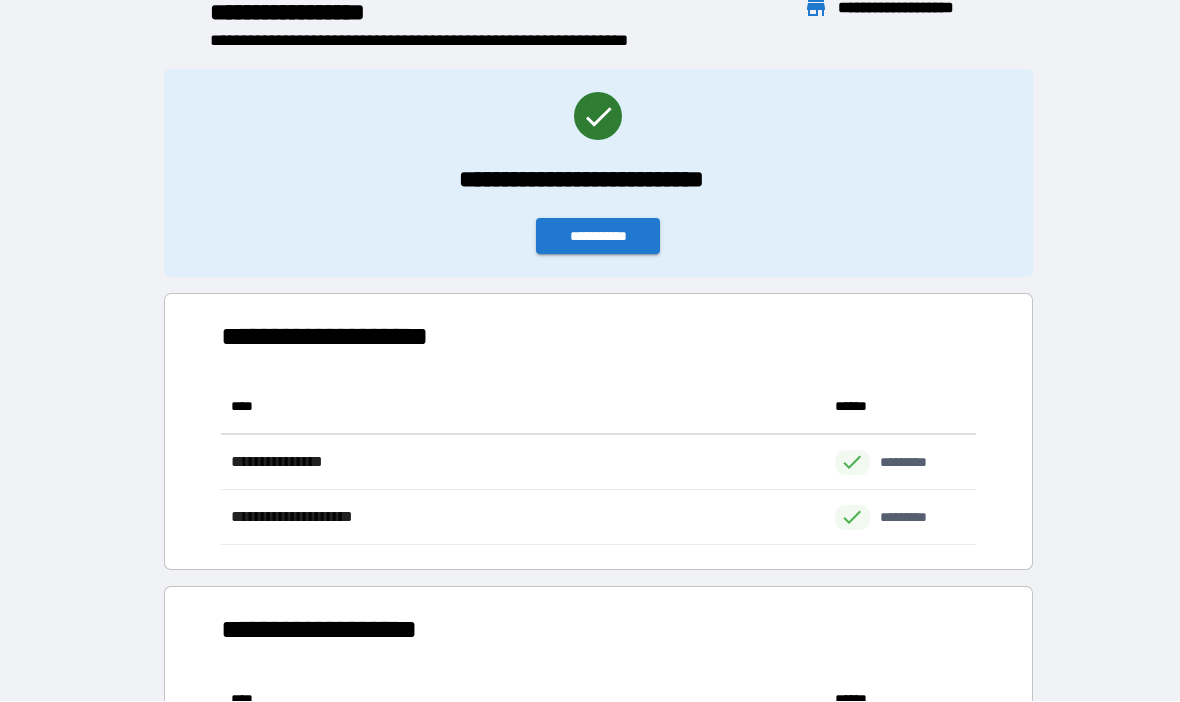 click on "**********" at bounding box center (598, 237) 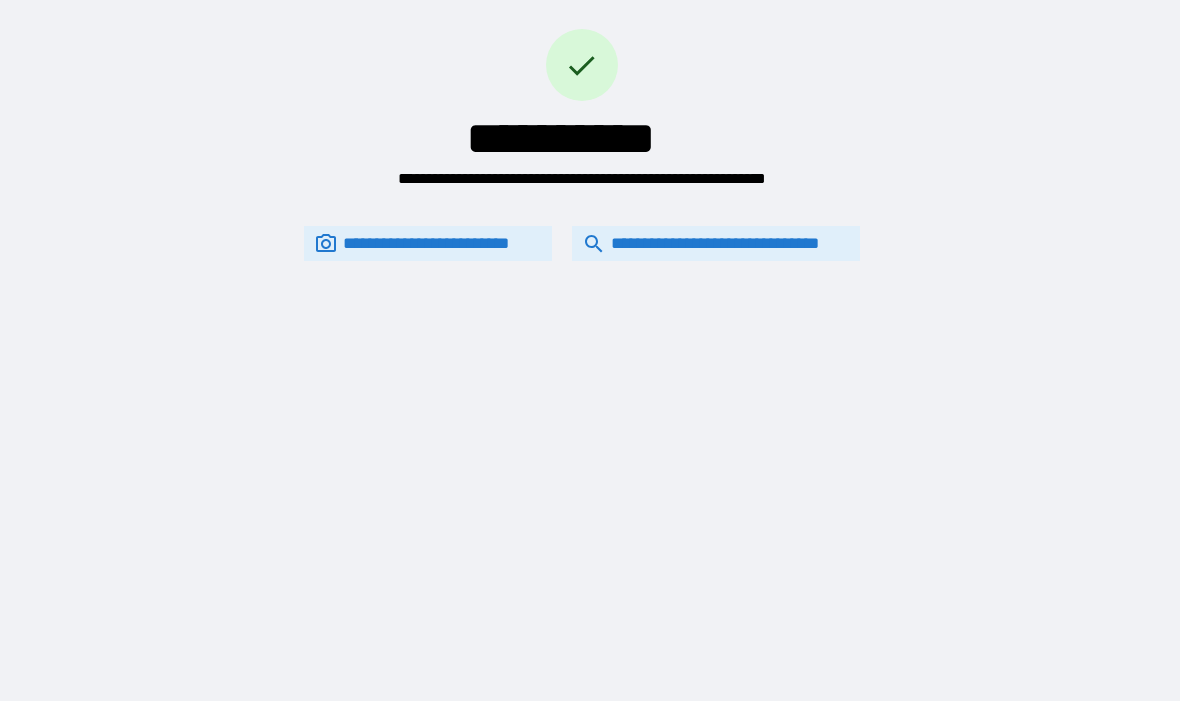 click on "**********" at bounding box center (716, 244) 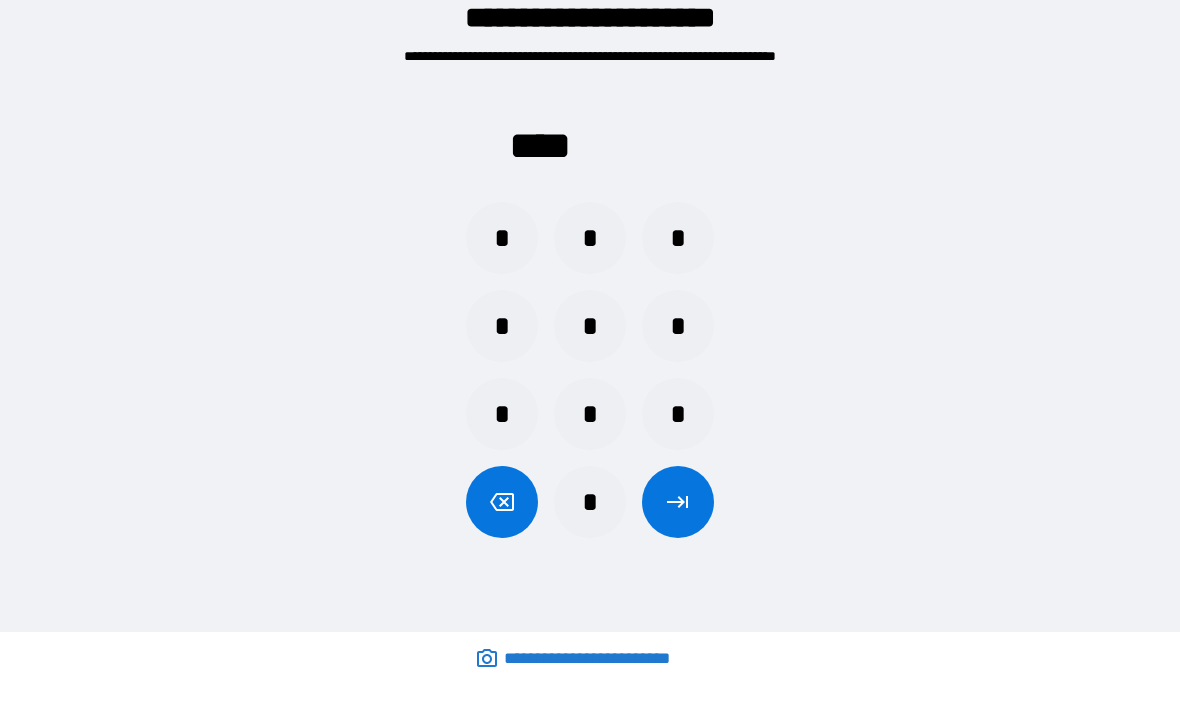 click on "*" at bounding box center [678, 415] 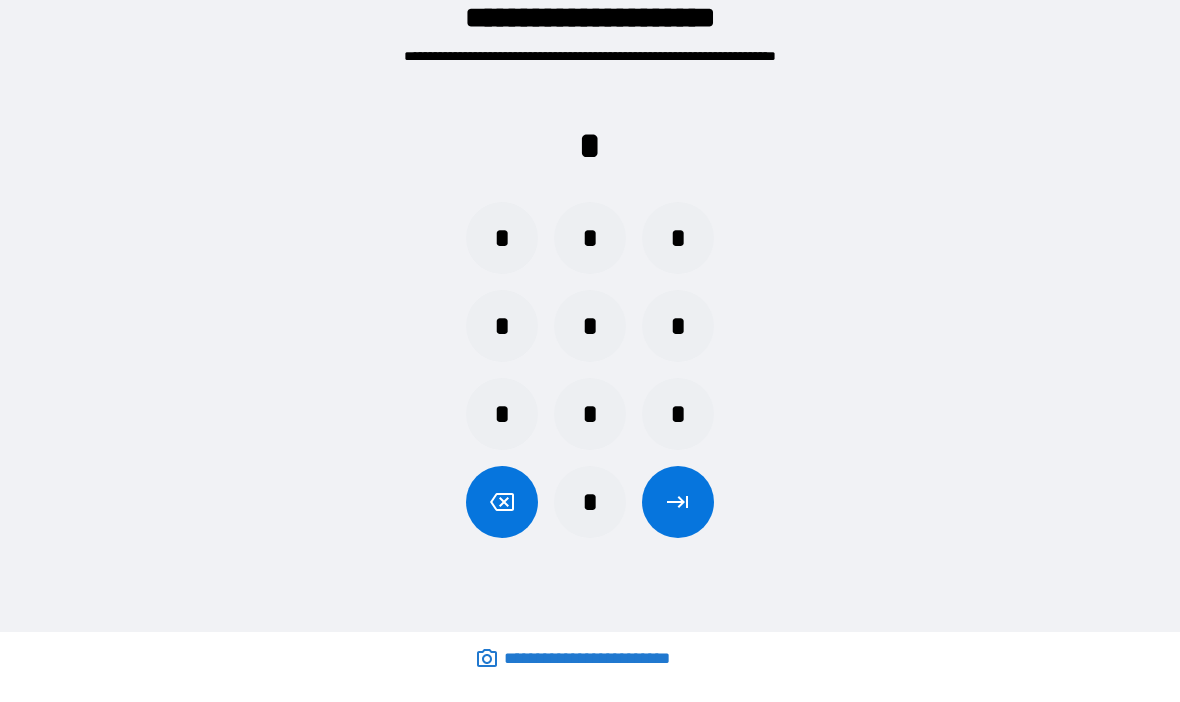 click on "*" at bounding box center [502, 327] 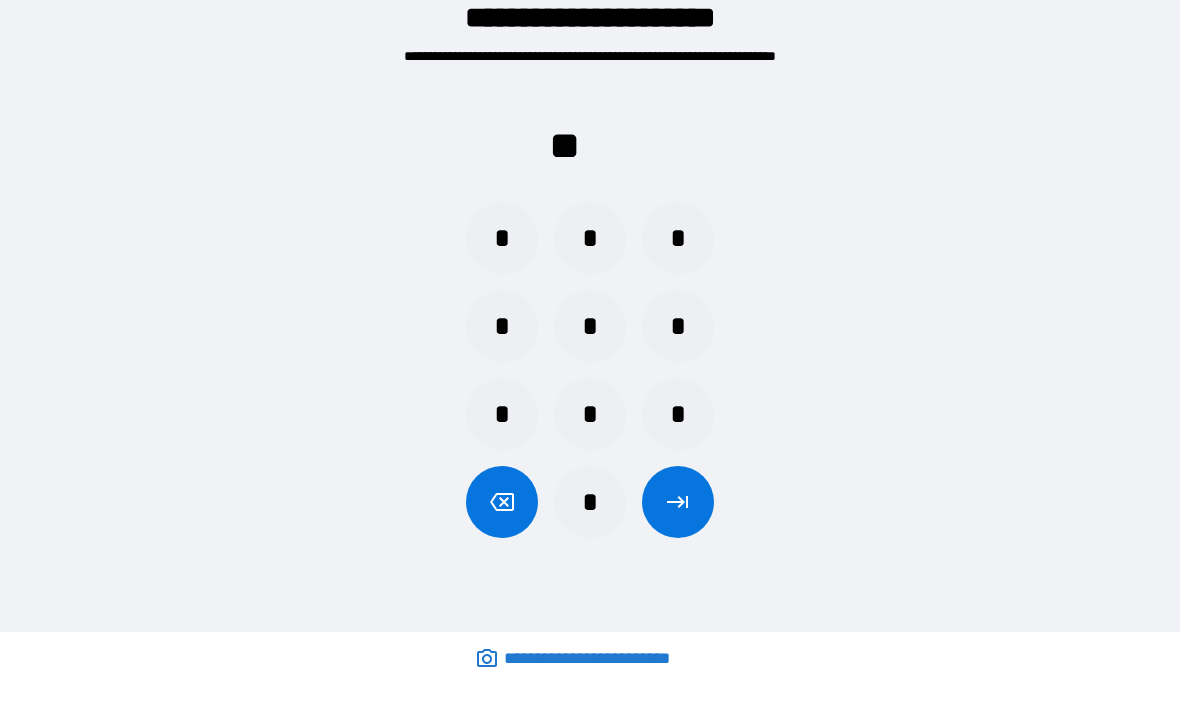 click on "*" at bounding box center (502, 415) 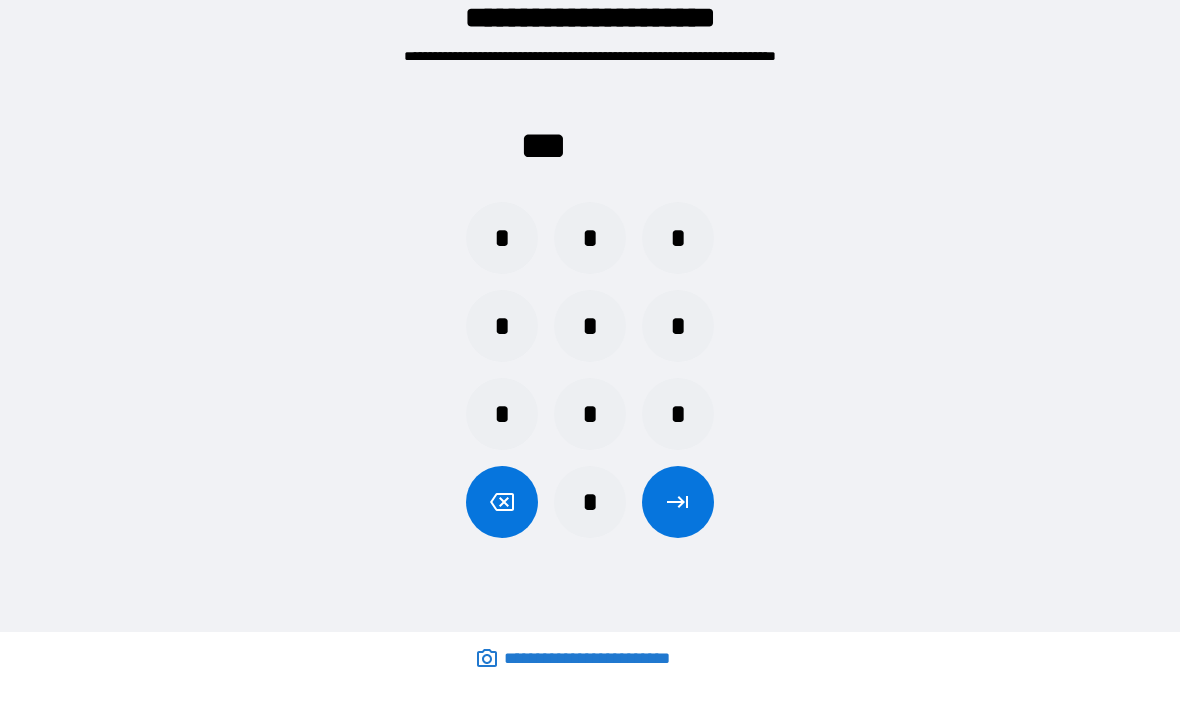 click on "*" at bounding box center [502, 239] 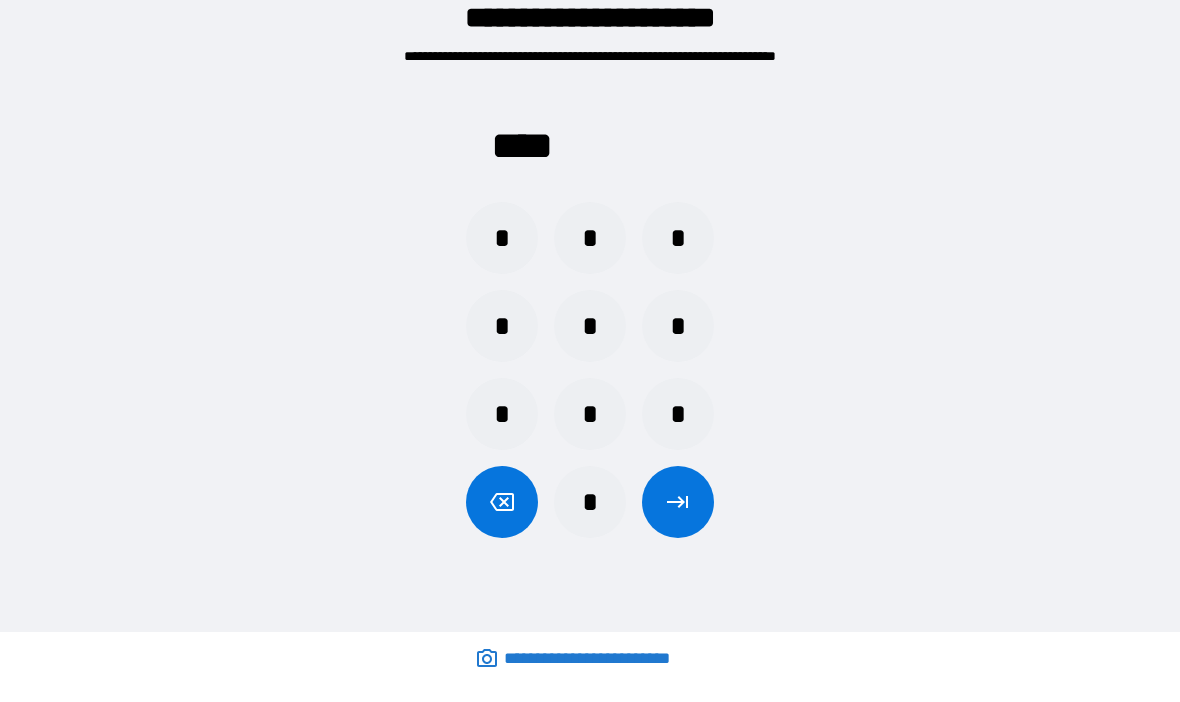 click at bounding box center (678, 503) 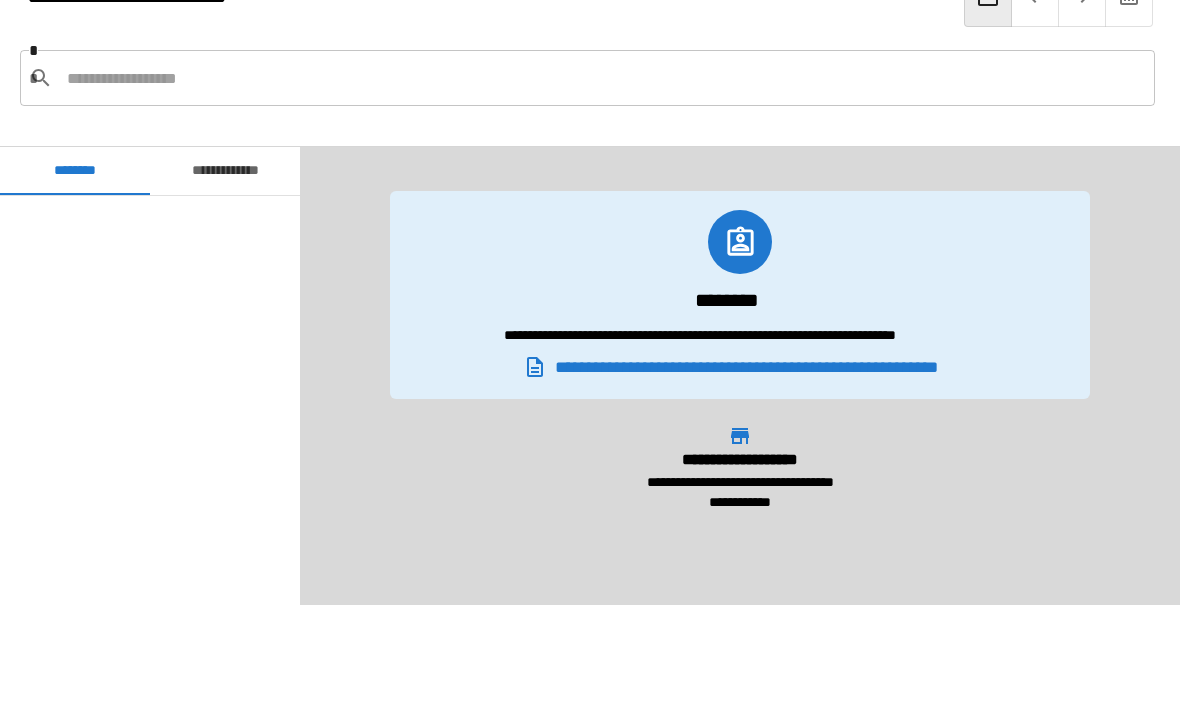 scroll, scrollTop: 480, scrollLeft: 0, axis: vertical 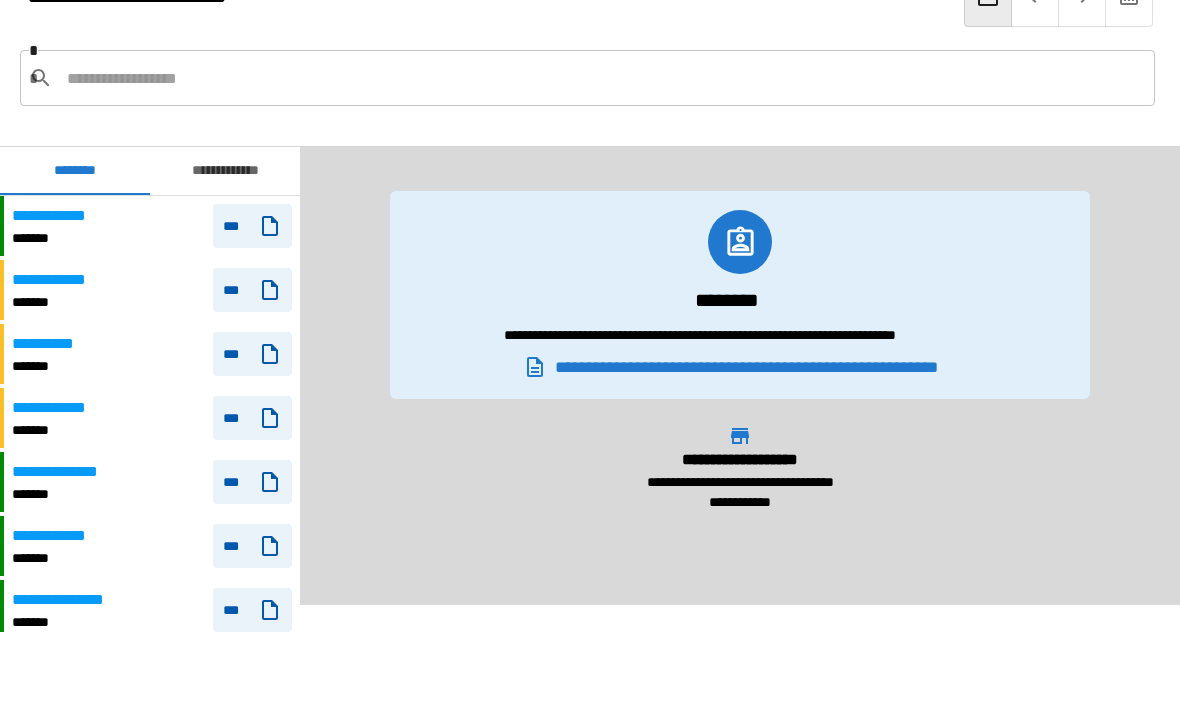 click on "**********" at bounding box center [152, 291] 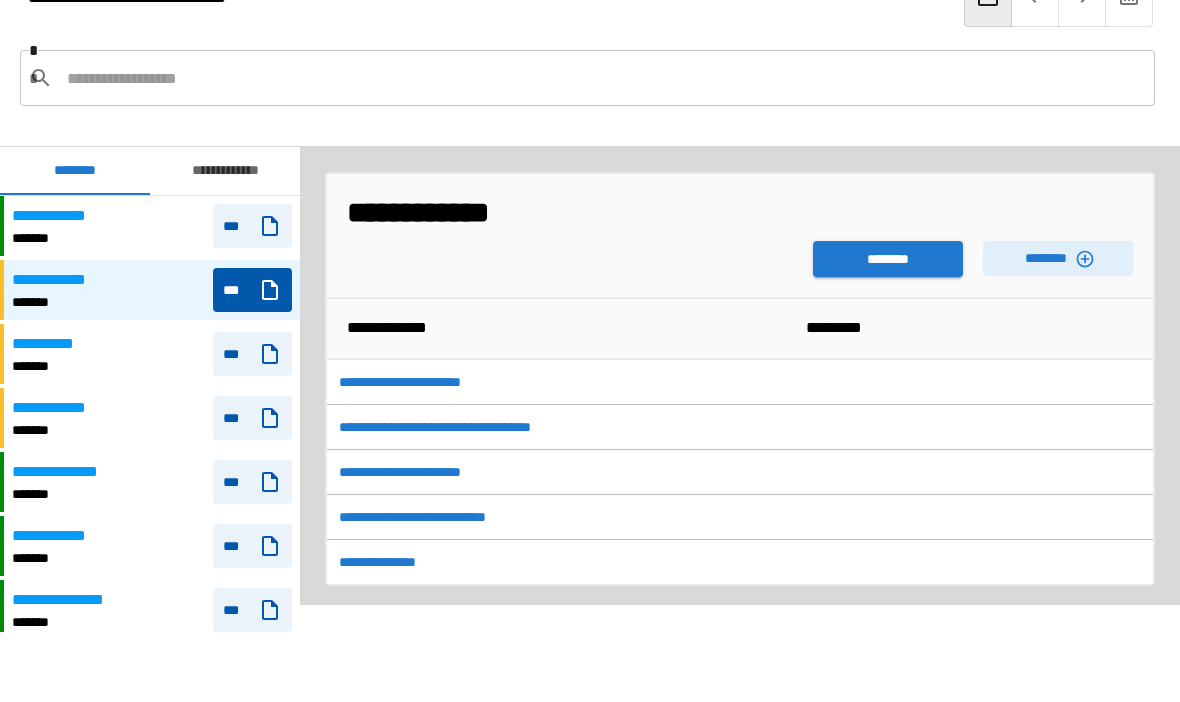 click on "********" at bounding box center [888, 260] 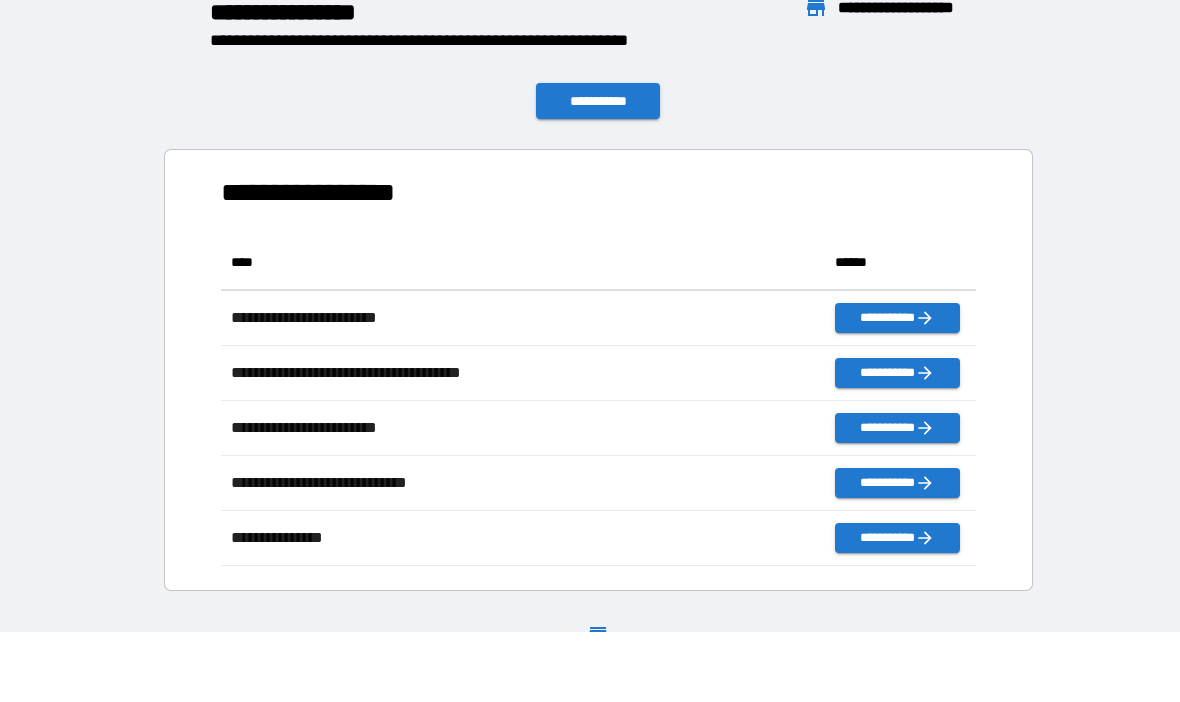 scroll, scrollTop: 1, scrollLeft: 1, axis: both 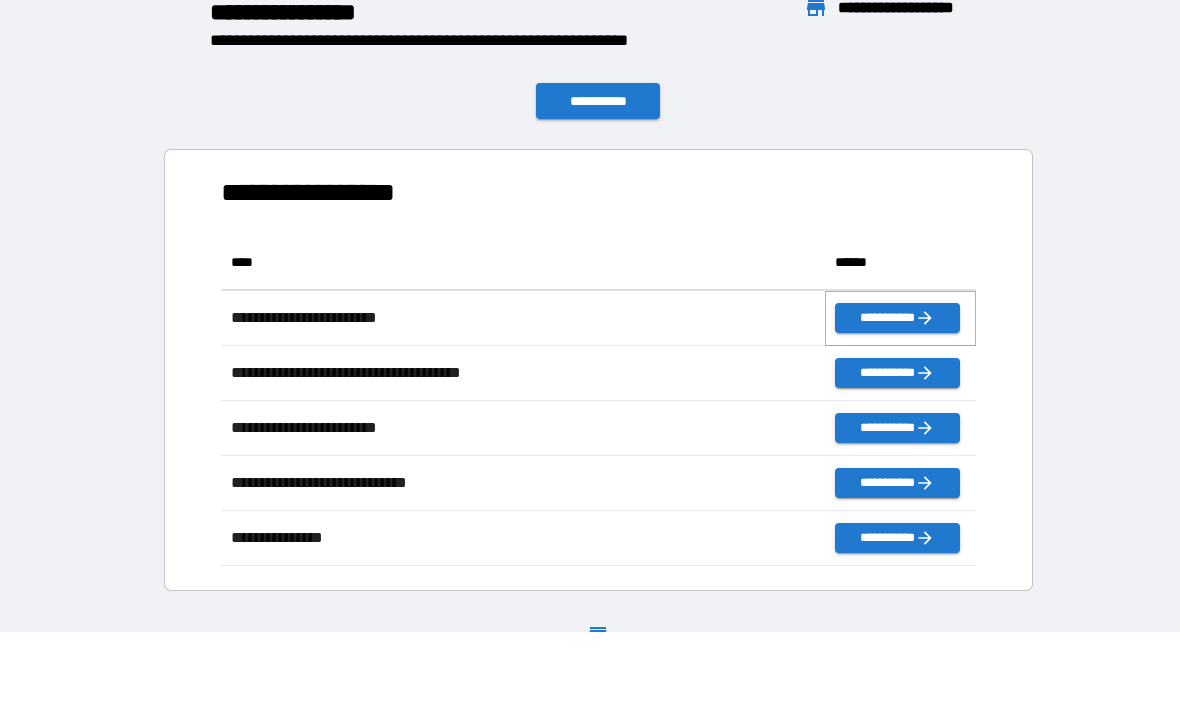 click on "**********" at bounding box center (897, 319) 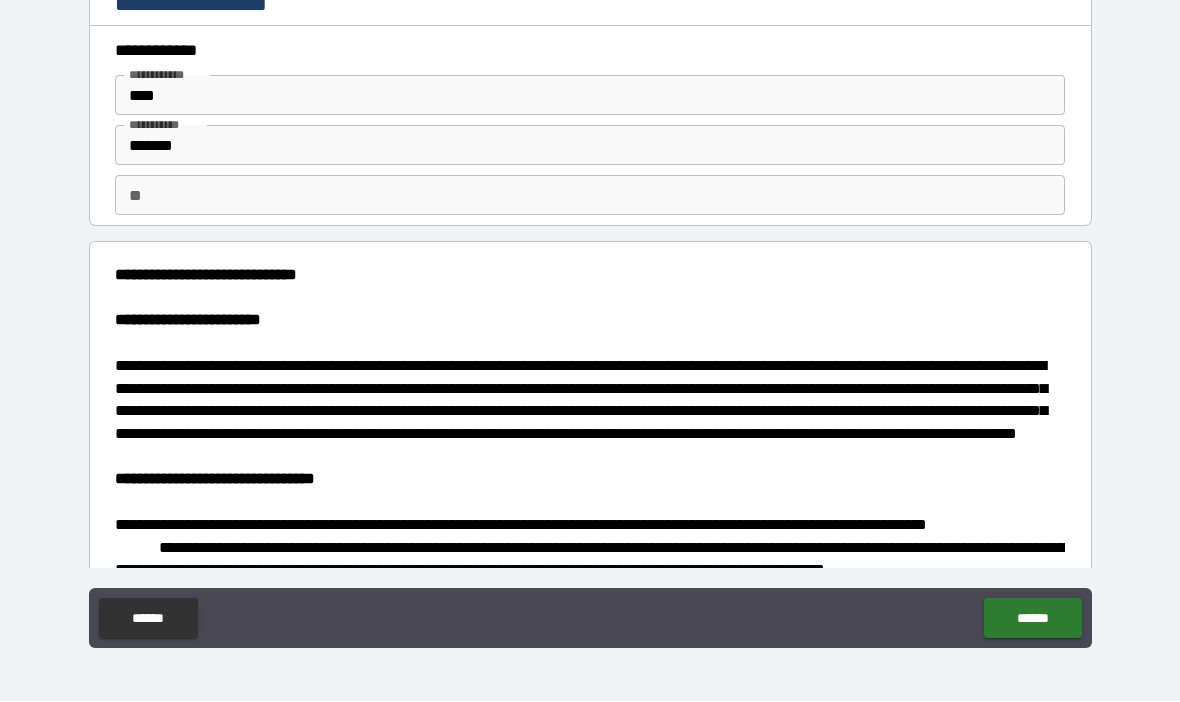 click on "******" at bounding box center [1032, 619] 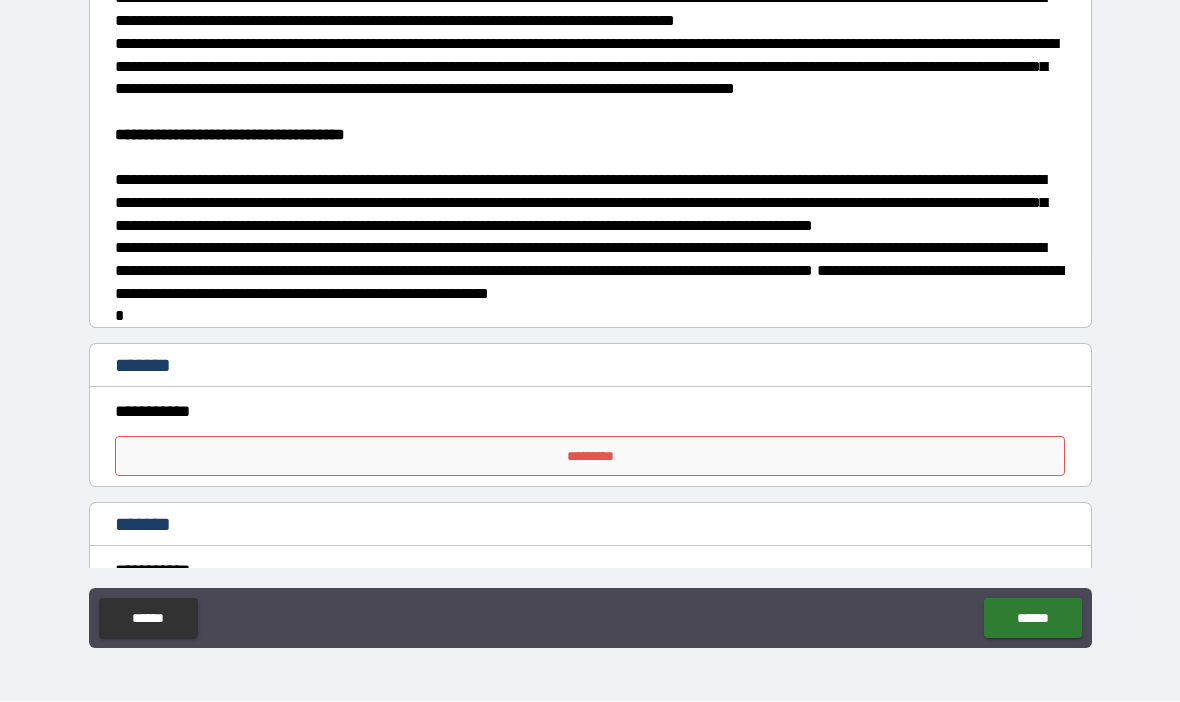 scroll, scrollTop: 894, scrollLeft: 0, axis: vertical 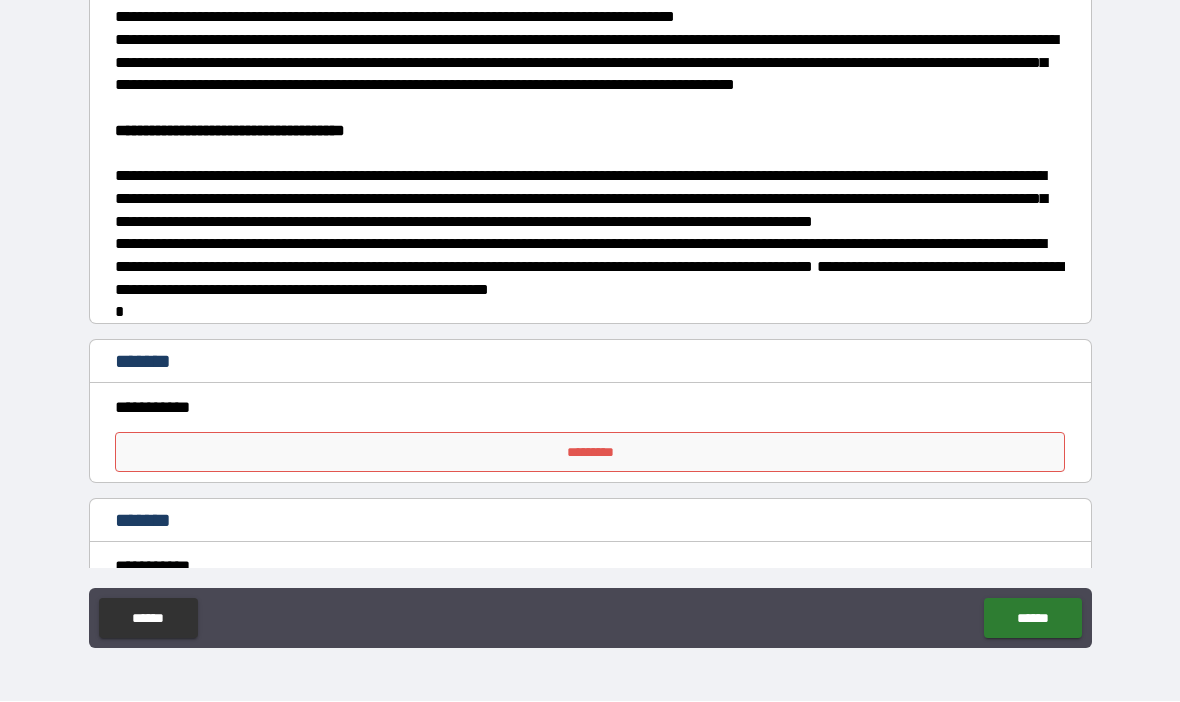 click on "******" at bounding box center (148, 619) 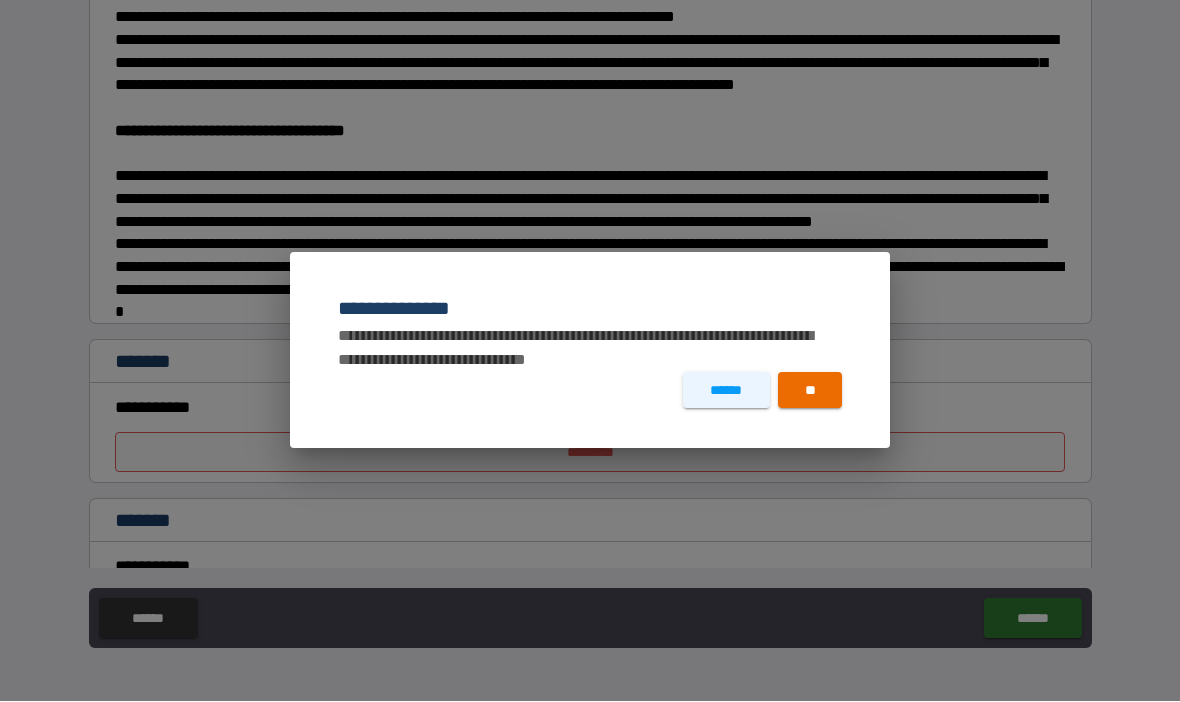 click on "******" at bounding box center [726, 391] 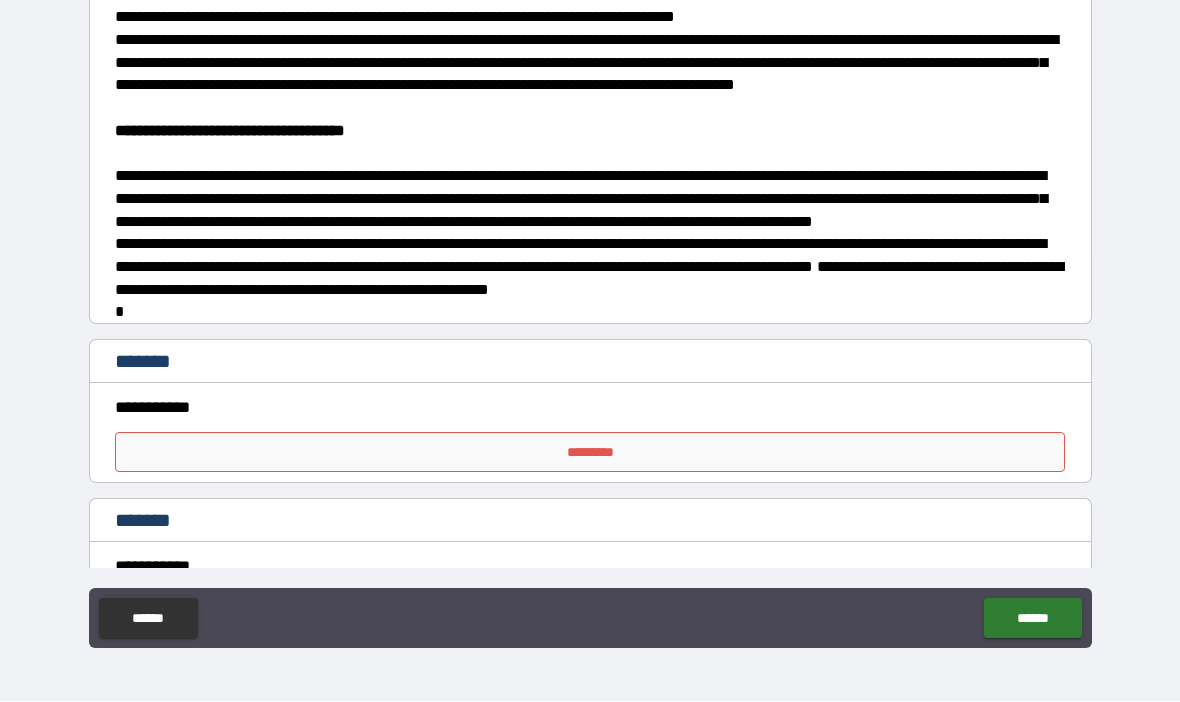 click on "******" at bounding box center (148, 619) 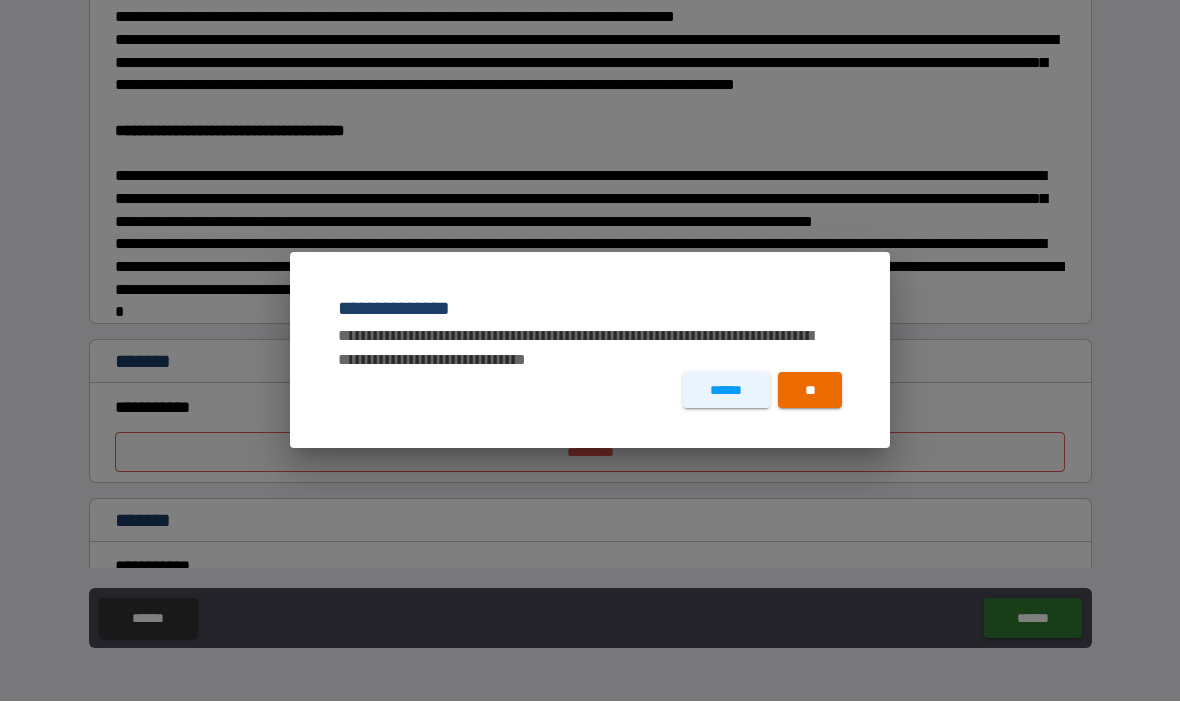 click on "**" at bounding box center (810, 391) 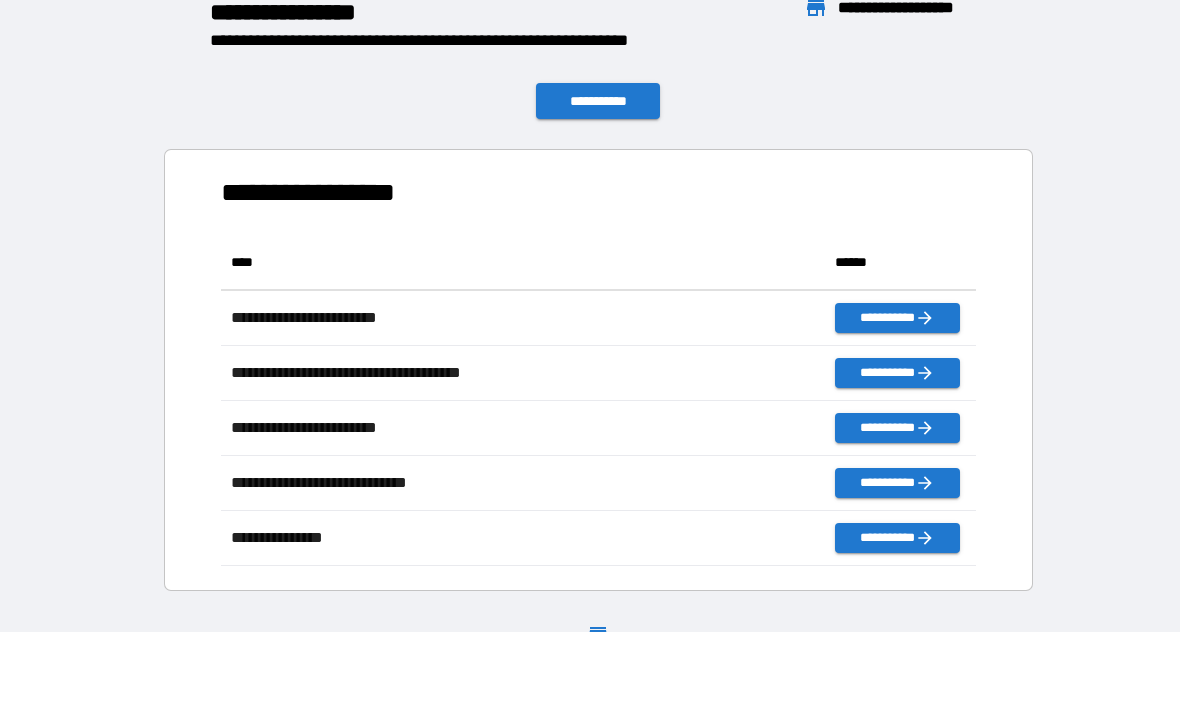 scroll, scrollTop: 1, scrollLeft: 1, axis: both 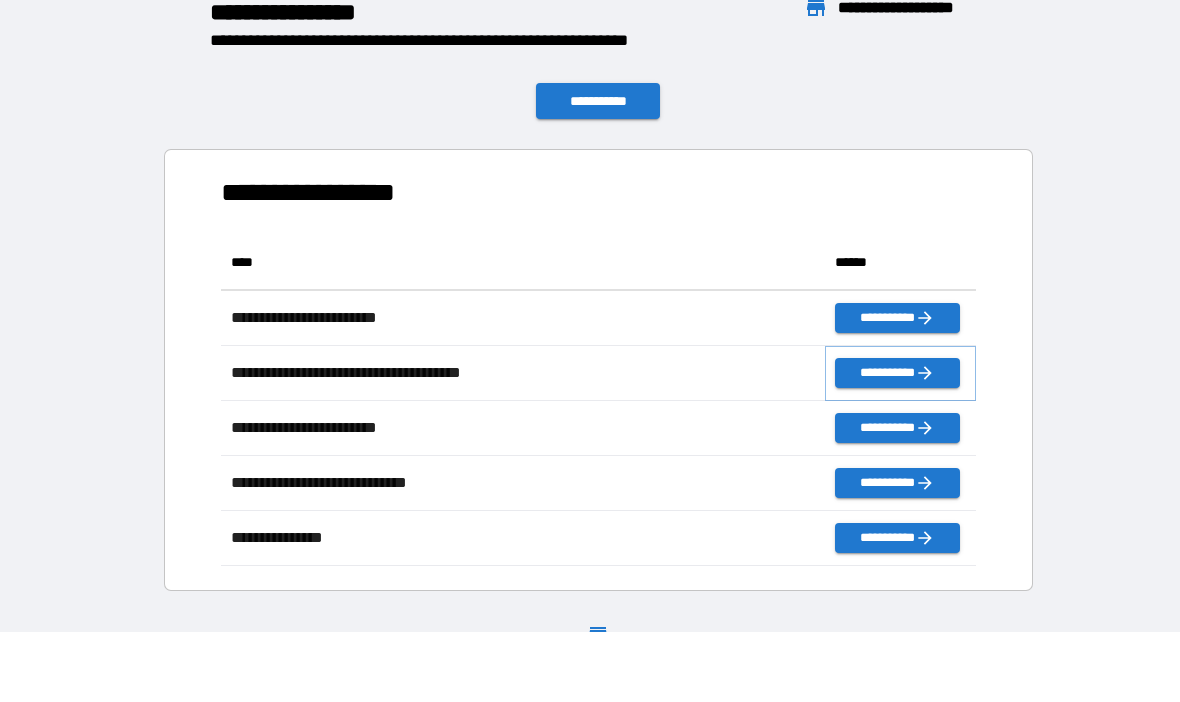 click on "**********" at bounding box center [897, 374] 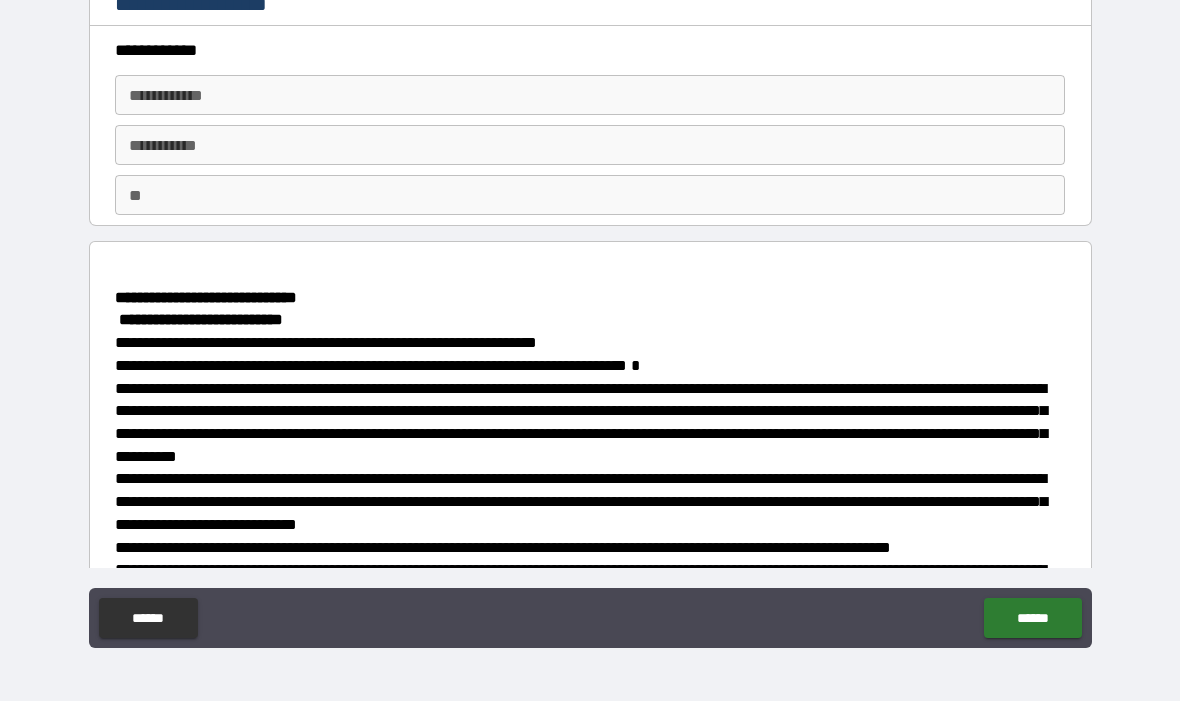scroll, scrollTop: 0, scrollLeft: 0, axis: both 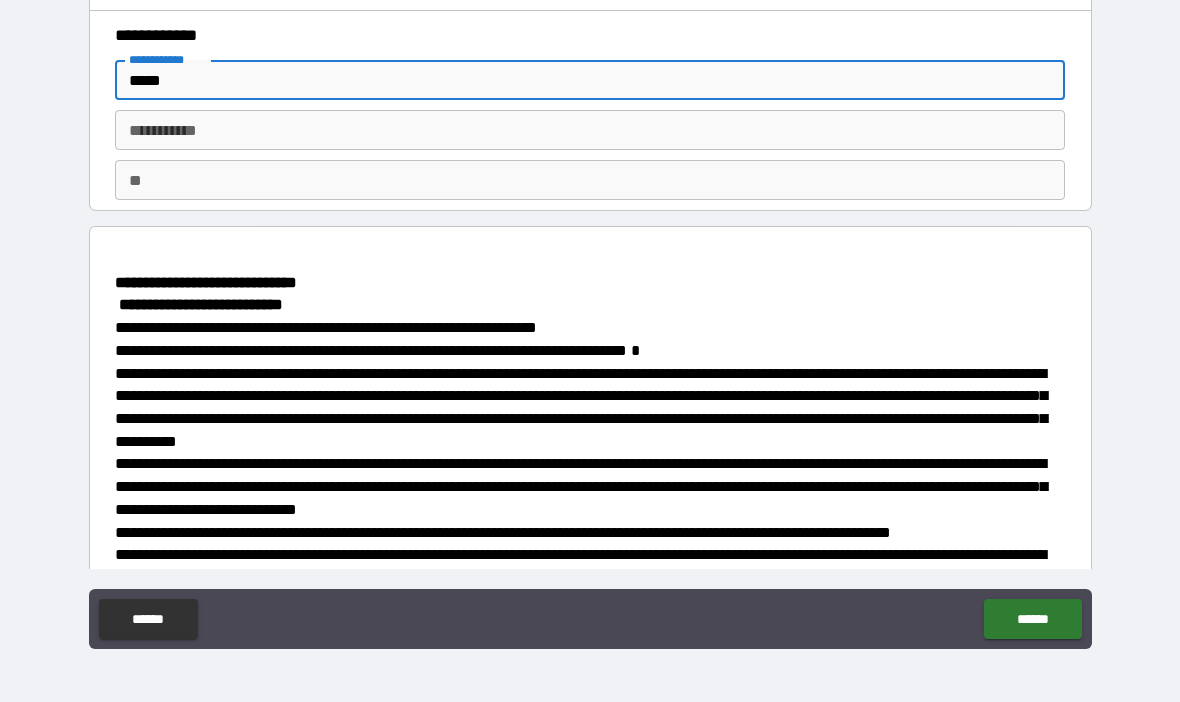 click on "****" at bounding box center [590, 80] 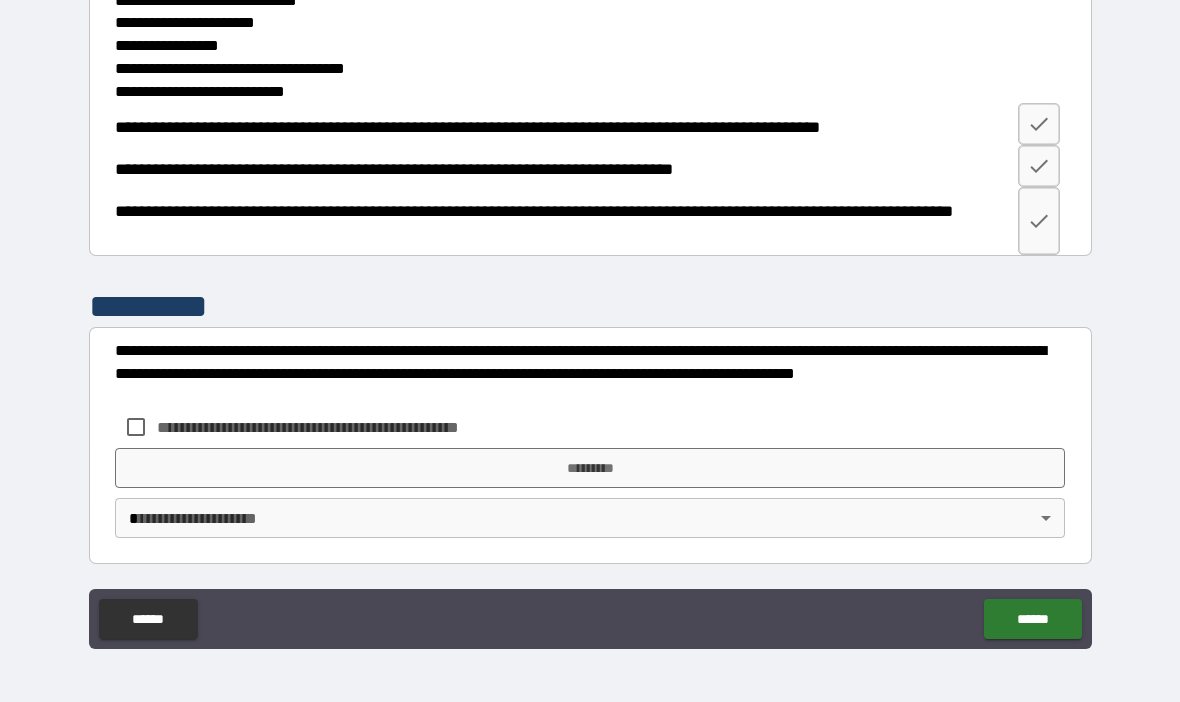 scroll, scrollTop: 2802, scrollLeft: 0, axis: vertical 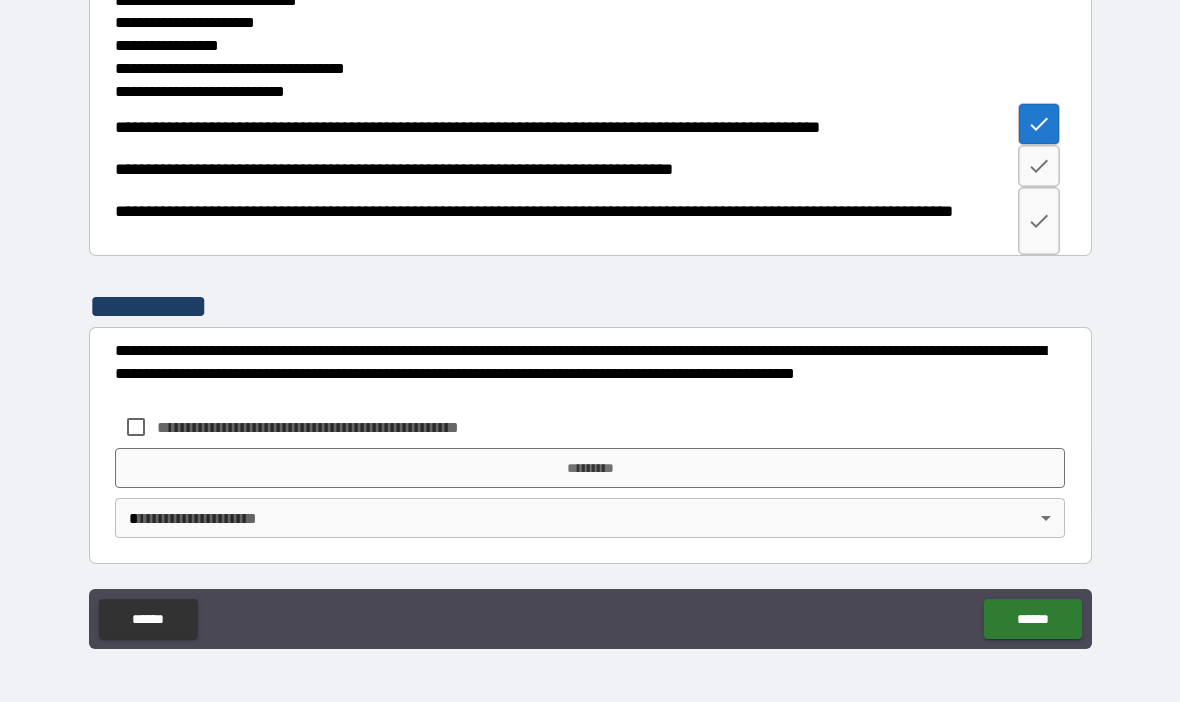 click 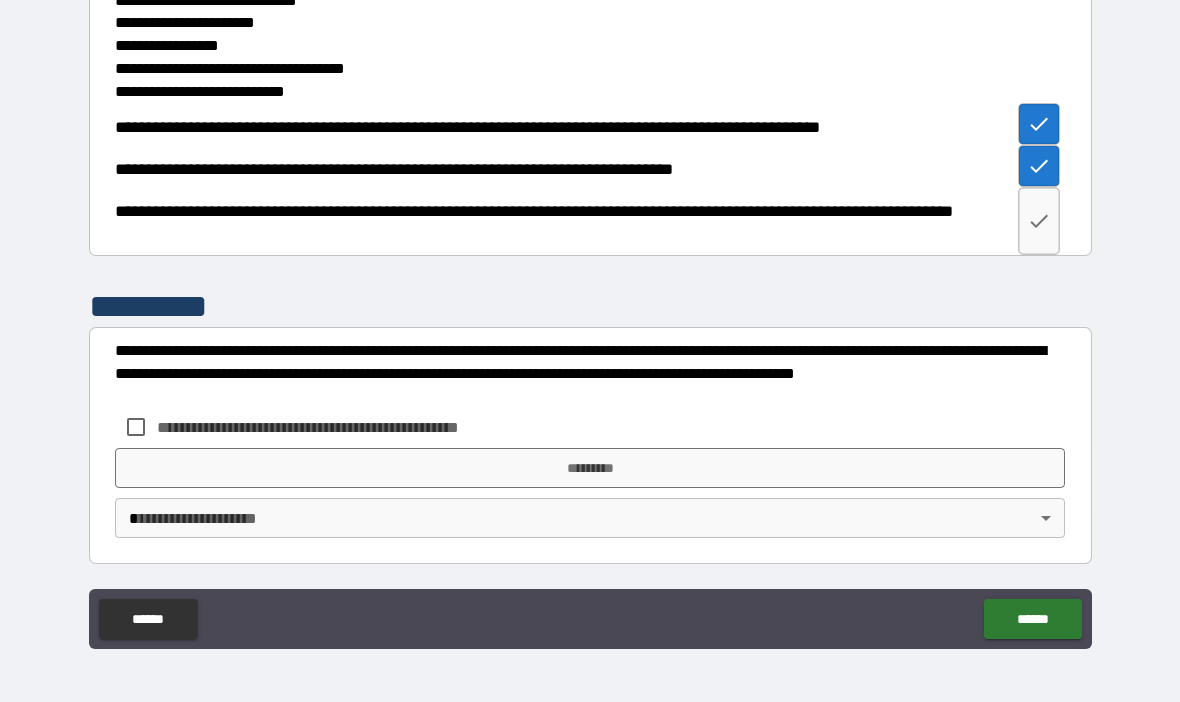 click 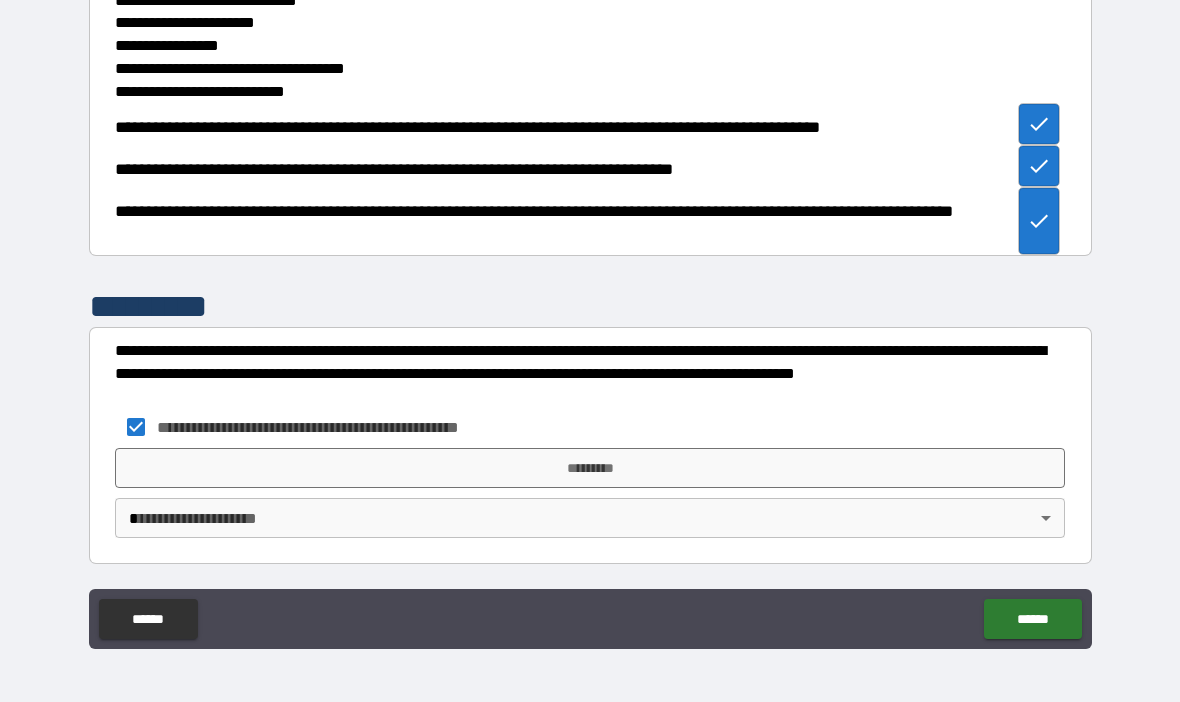 click on "**********" at bounding box center (590, 316) 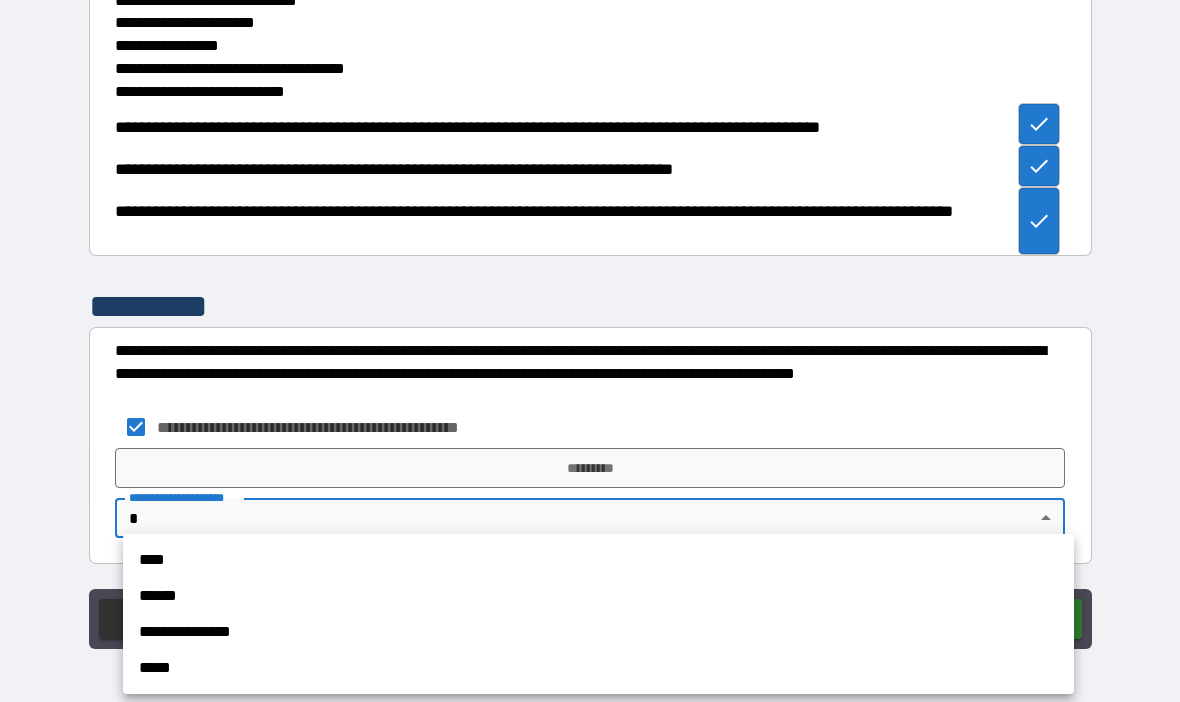 click on "**********" at bounding box center (598, 632) 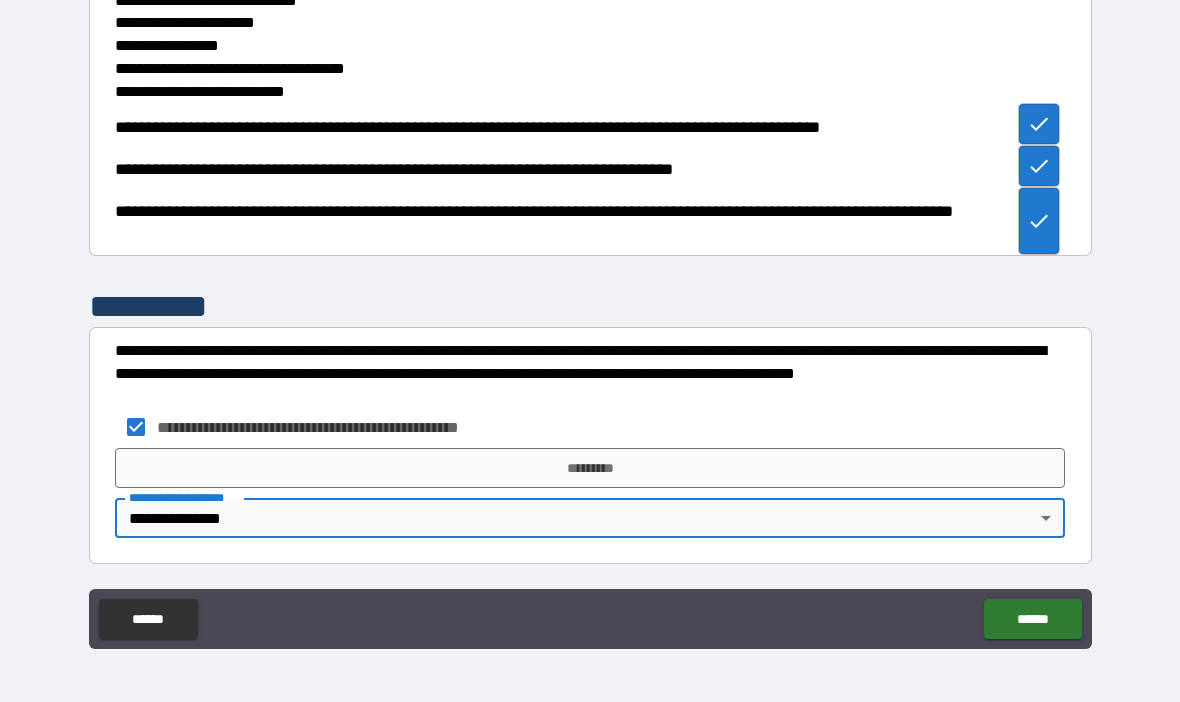 click on "*********" at bounding box center [590, 468] 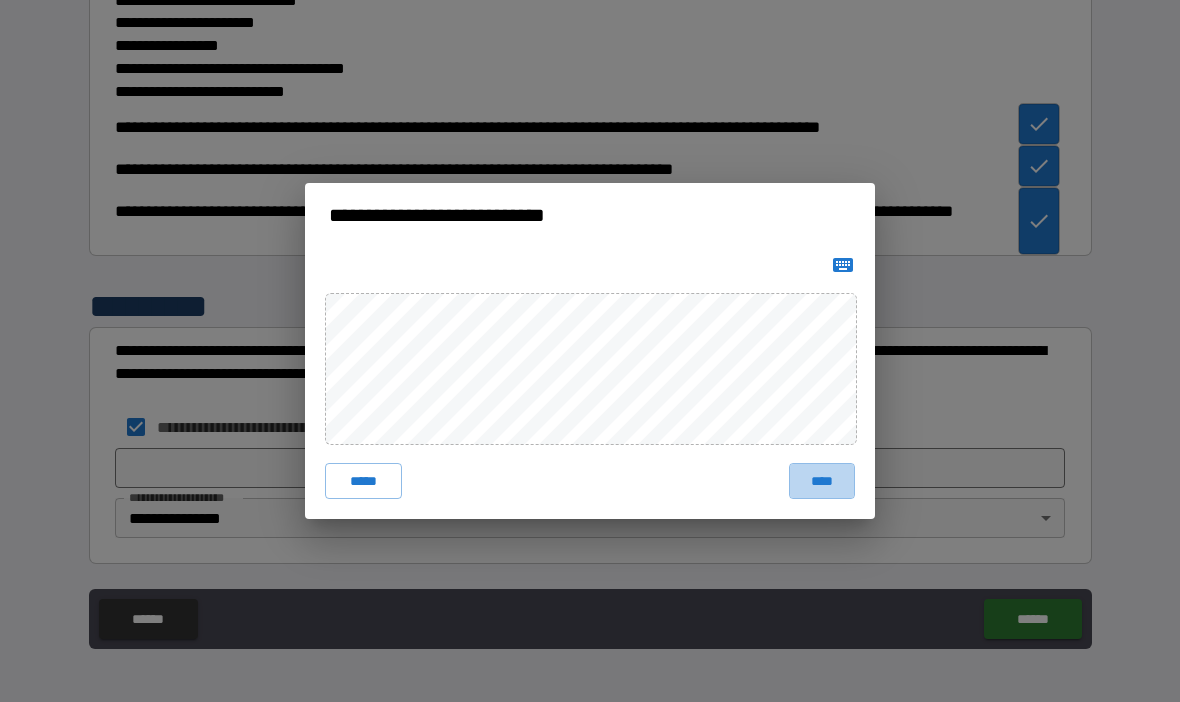 click on "****" at bounding box center [822, 481] 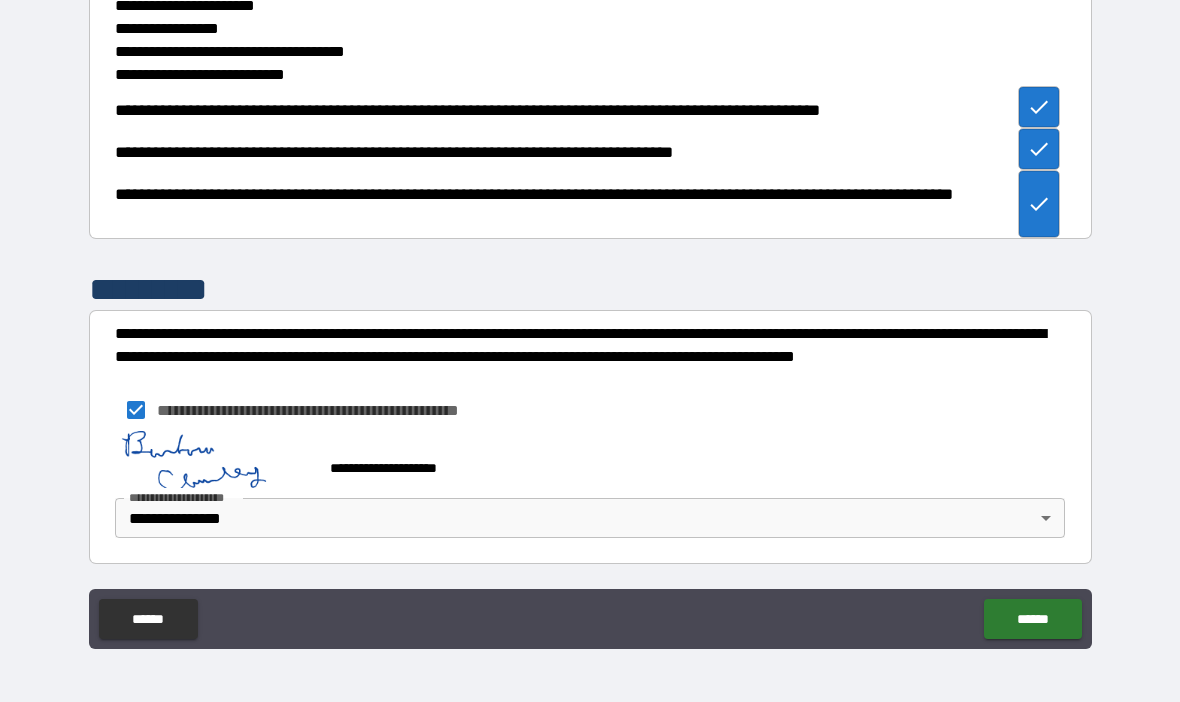 click on "******   ******" at bounding box center [590, 621] 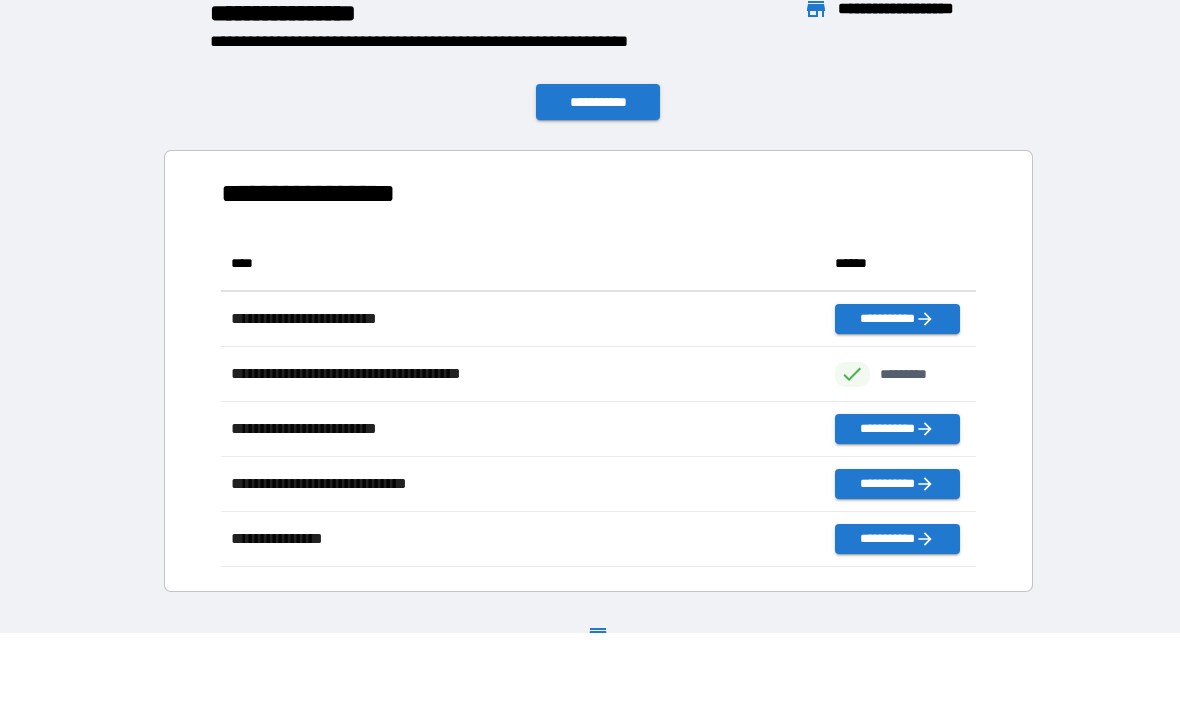 scroll, scrollTop: 1, scrollLeft: 1, axis: both 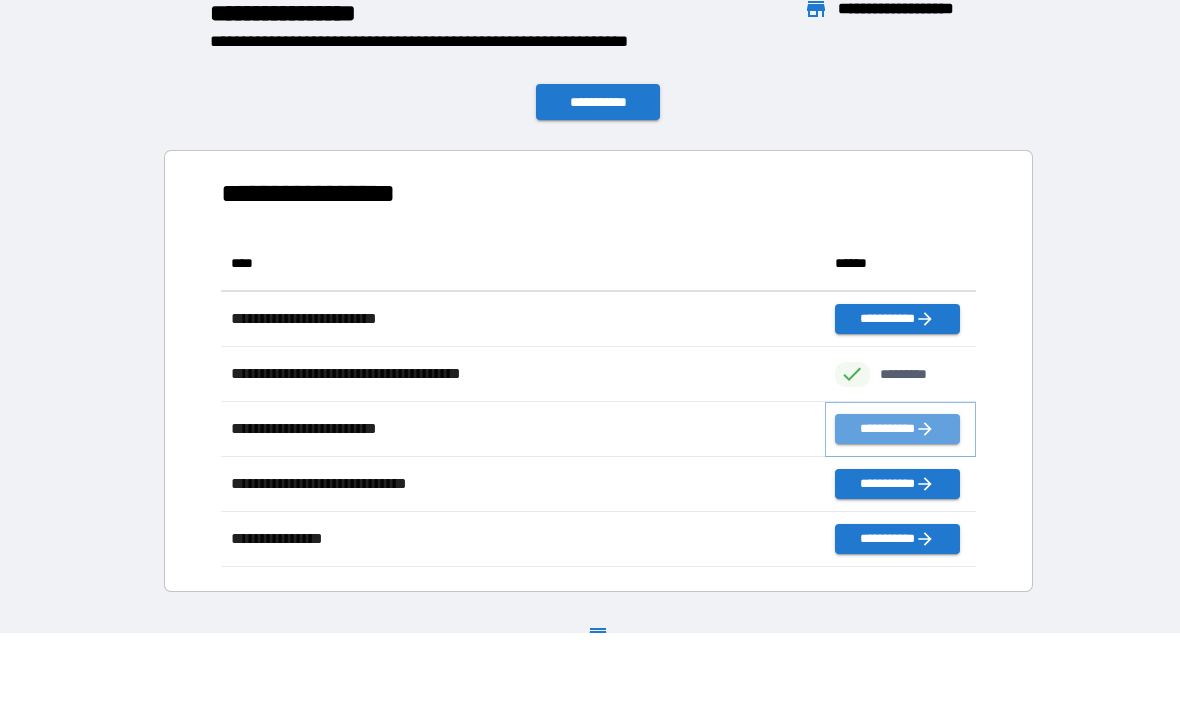 click on "**********" at bounding box center [897, 429] 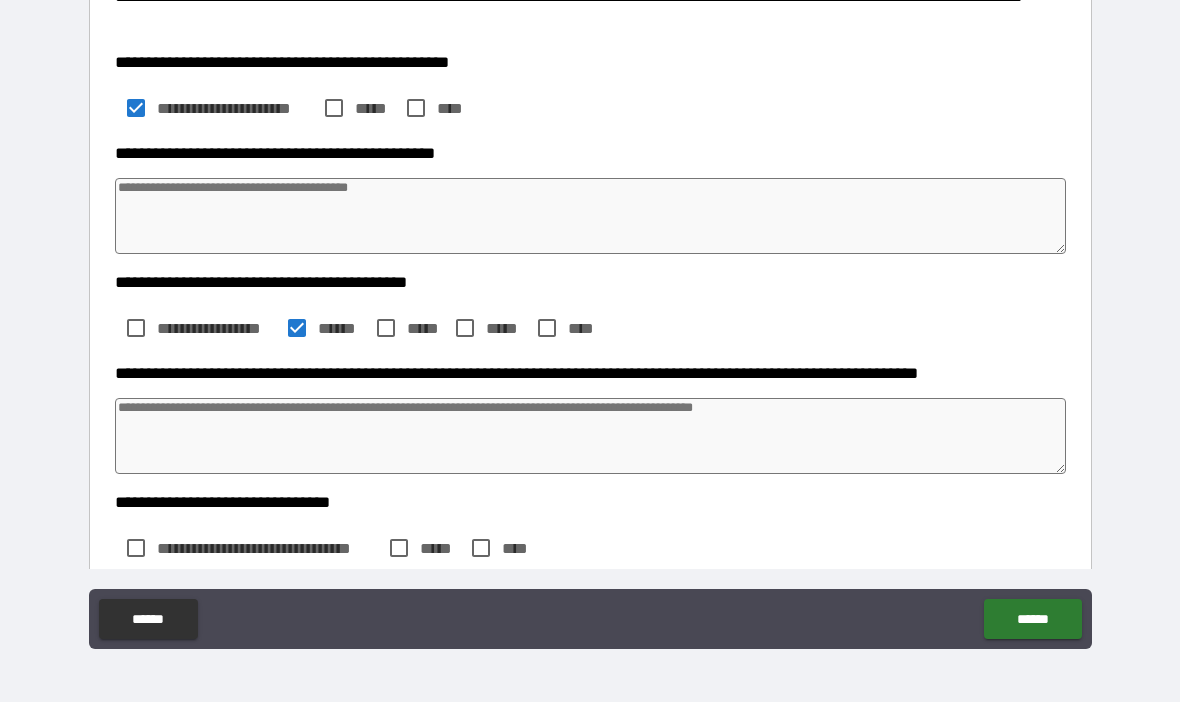 scroll, scrollTop: 399, scrollLeft: 0, axis: vertical 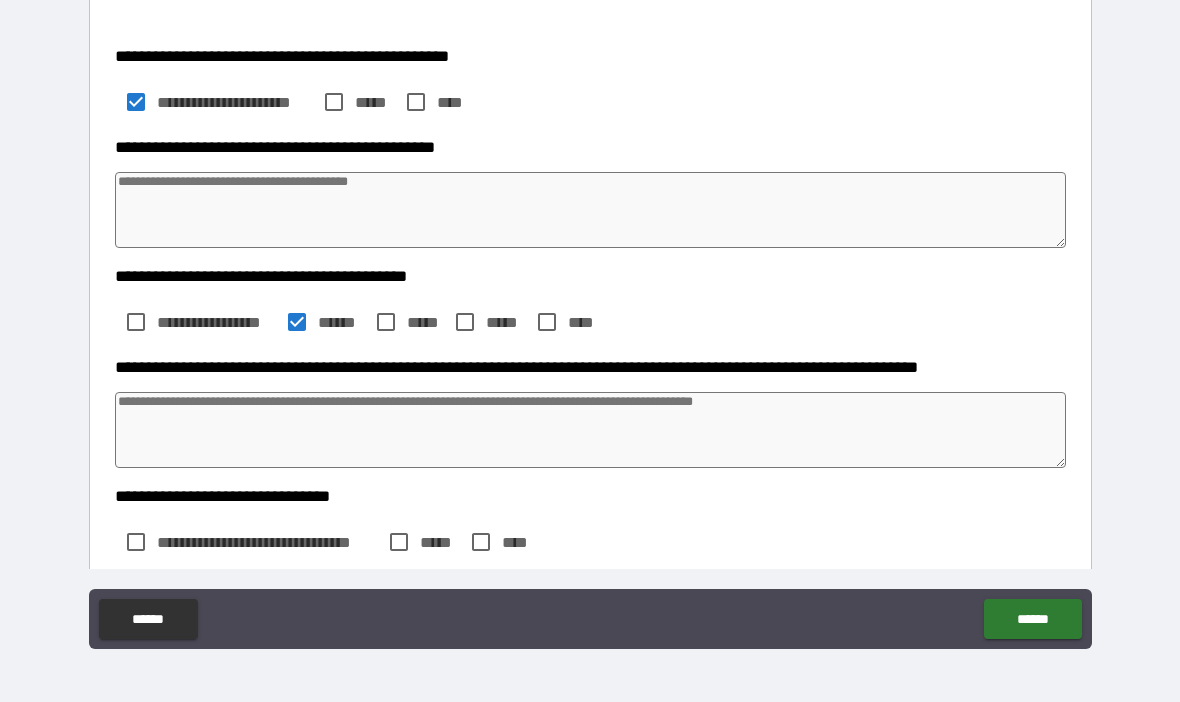 click at bounding box center (591, 430) 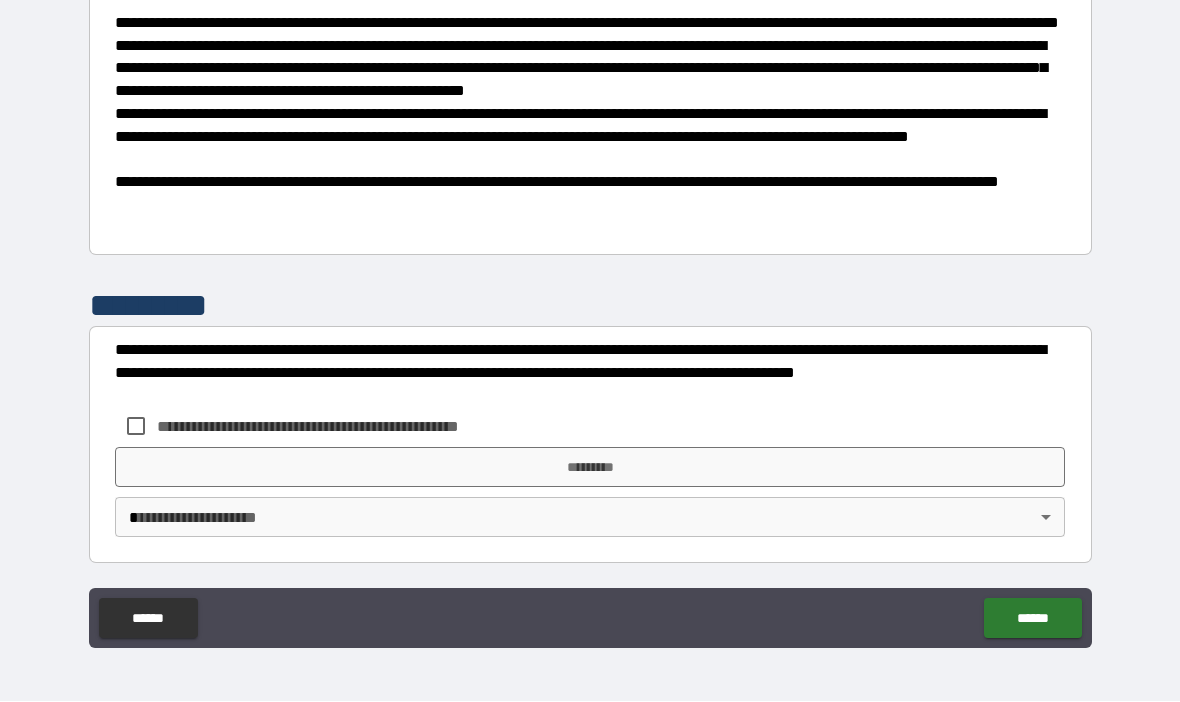 scroll, scrollTop: 1315, scrollLeft: 0, axis: vertical 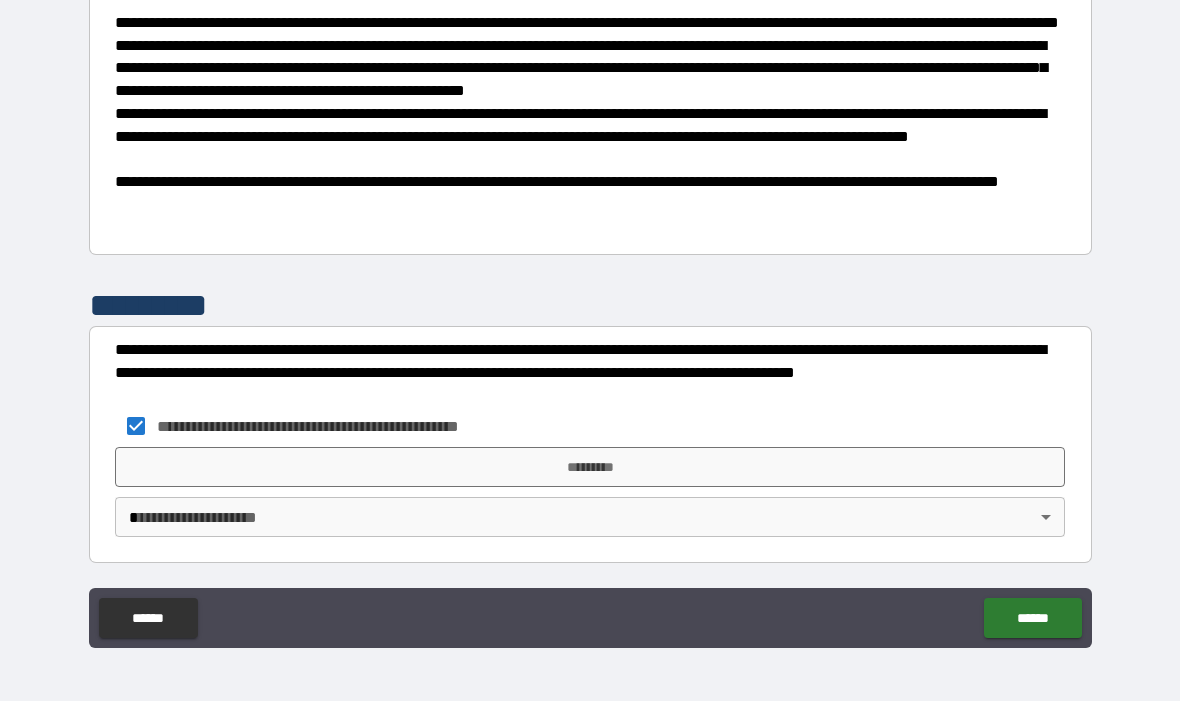 click on "**********" at bounding box center (590, 316) 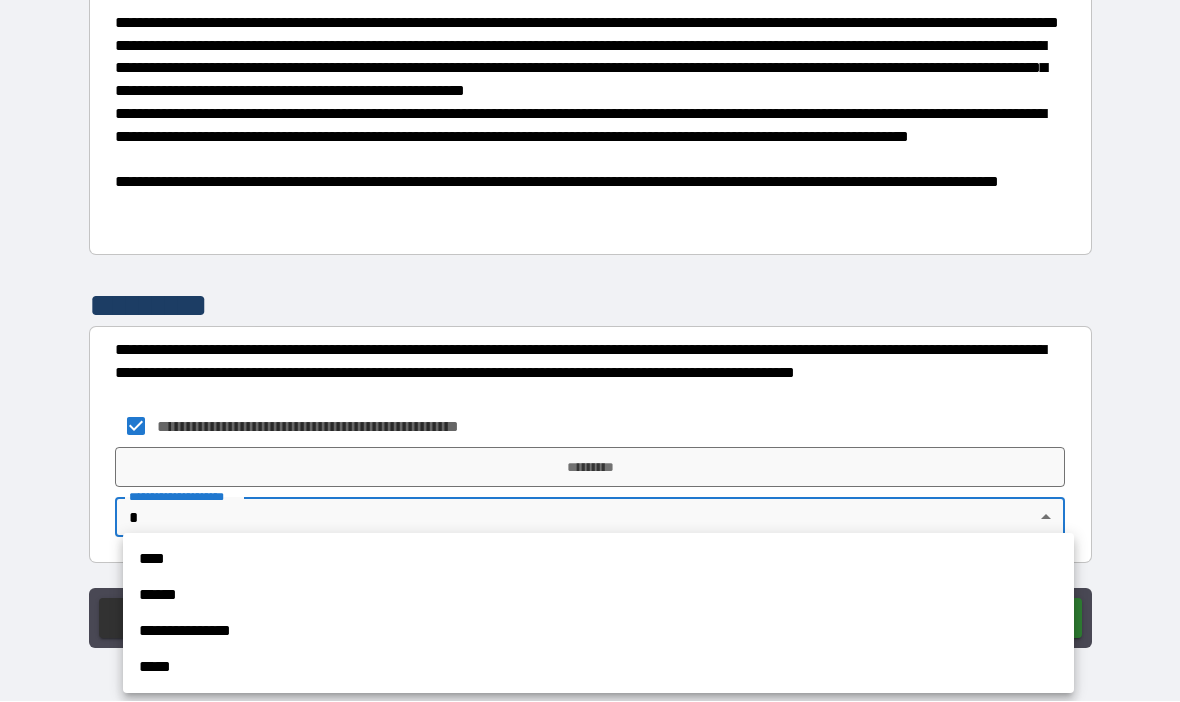 click on "**********" at bounding box center [598, 632] 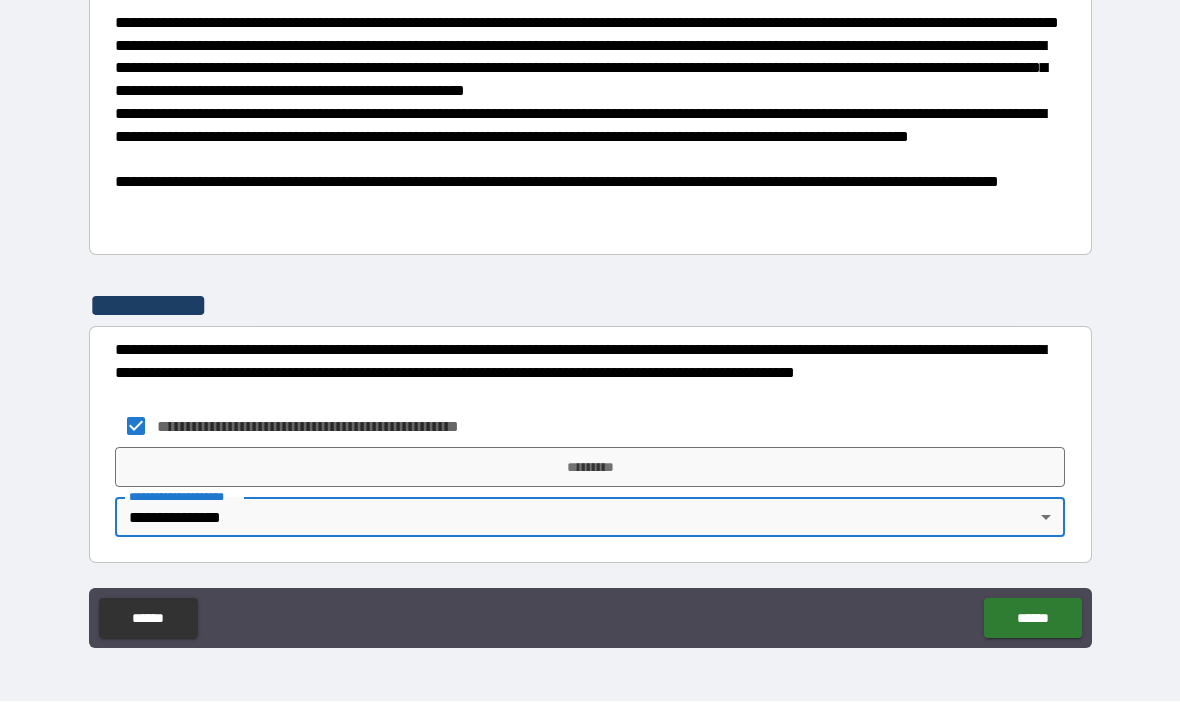 click on "*********" at bounding box center (590, 468) 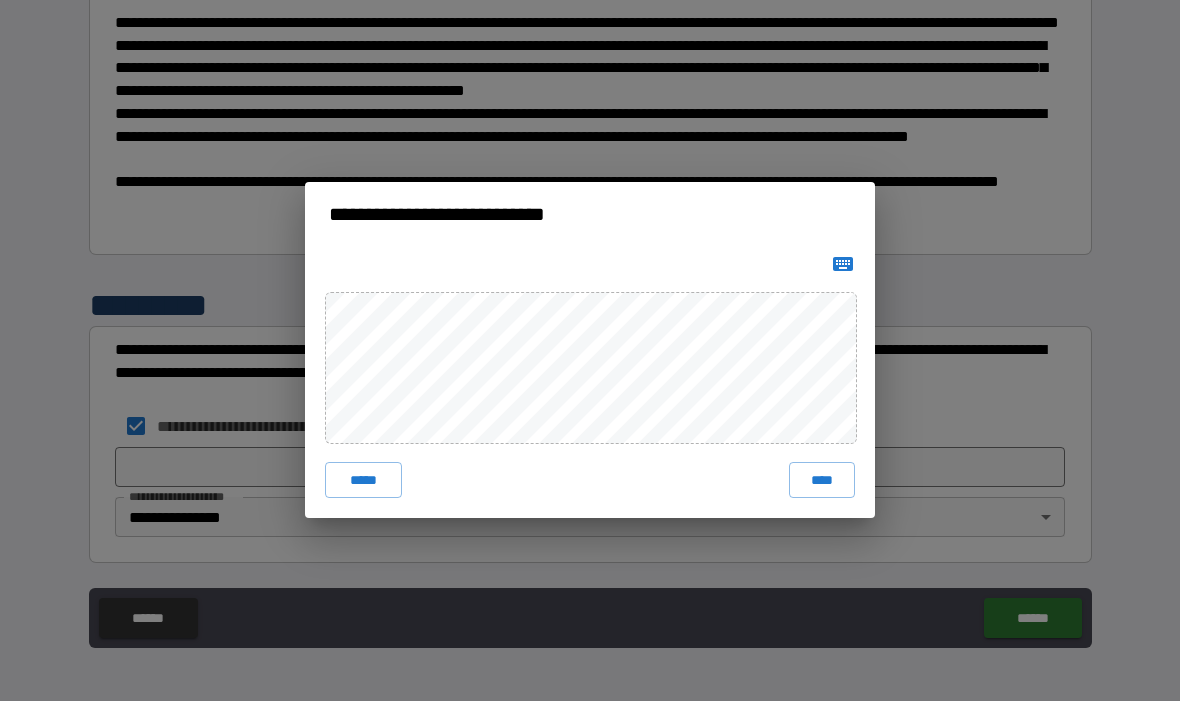 click on "****" at bounding box center [822, 481] 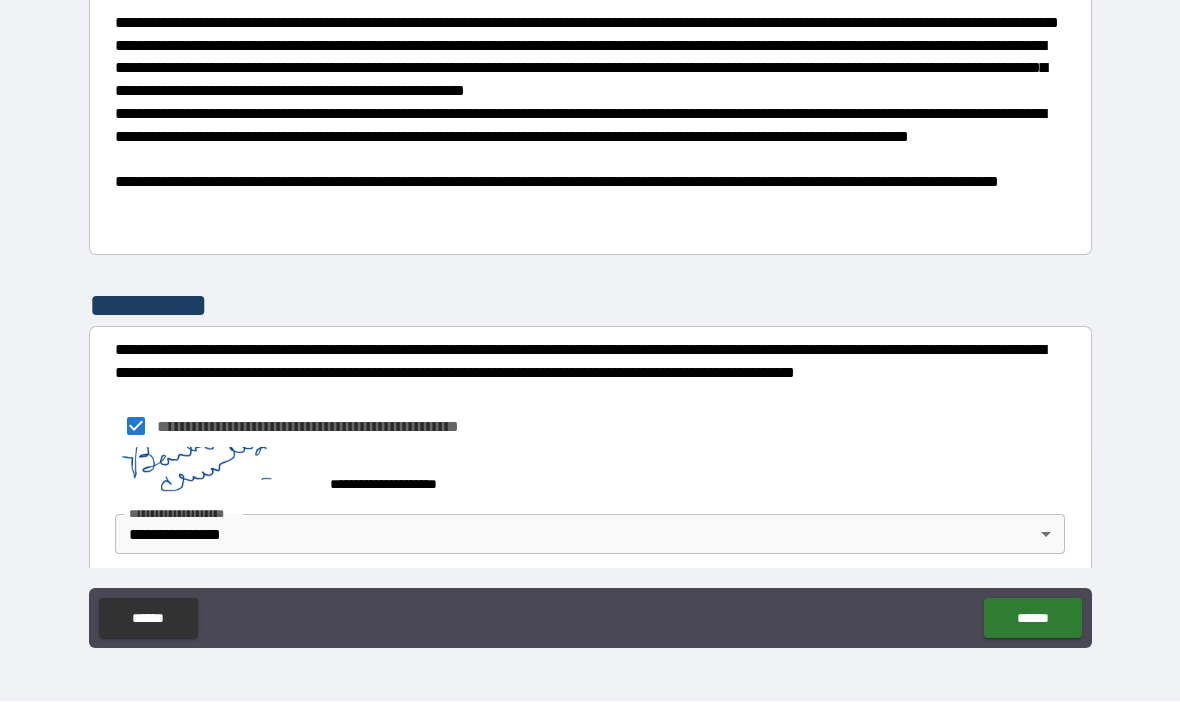 scroll, scrollTop: 1305, scrollLeft: 0, axis: vertical 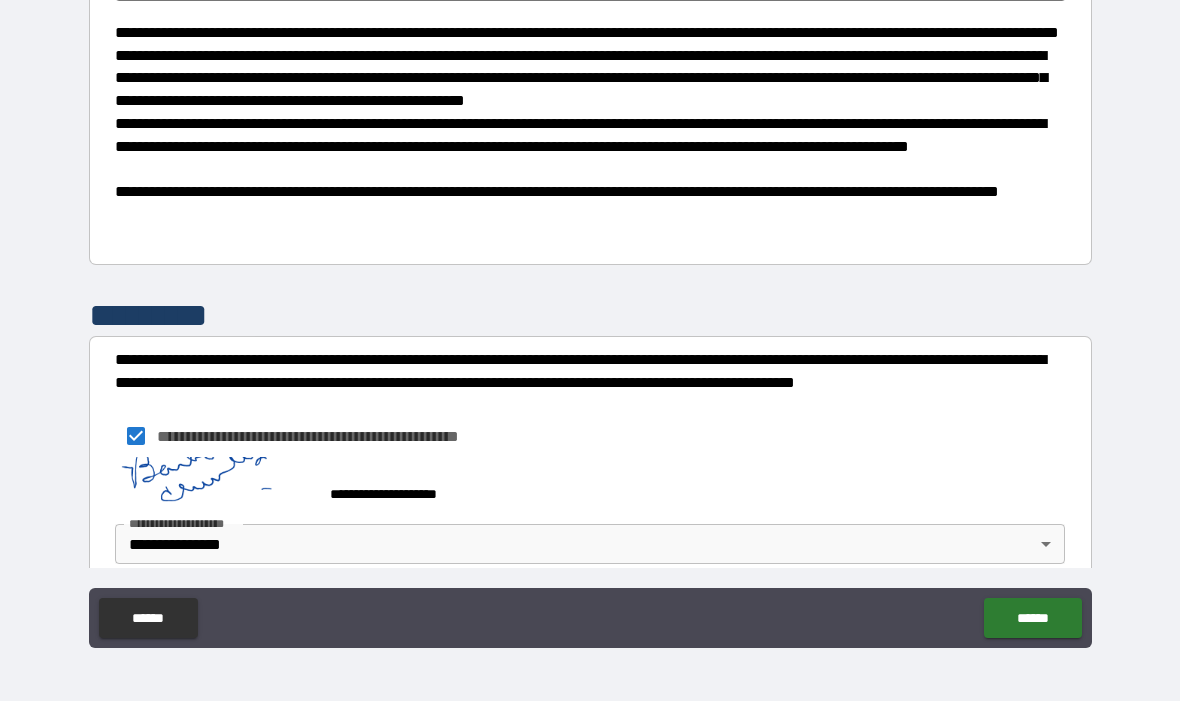 click on "******" at bounding box center [1032, 619] 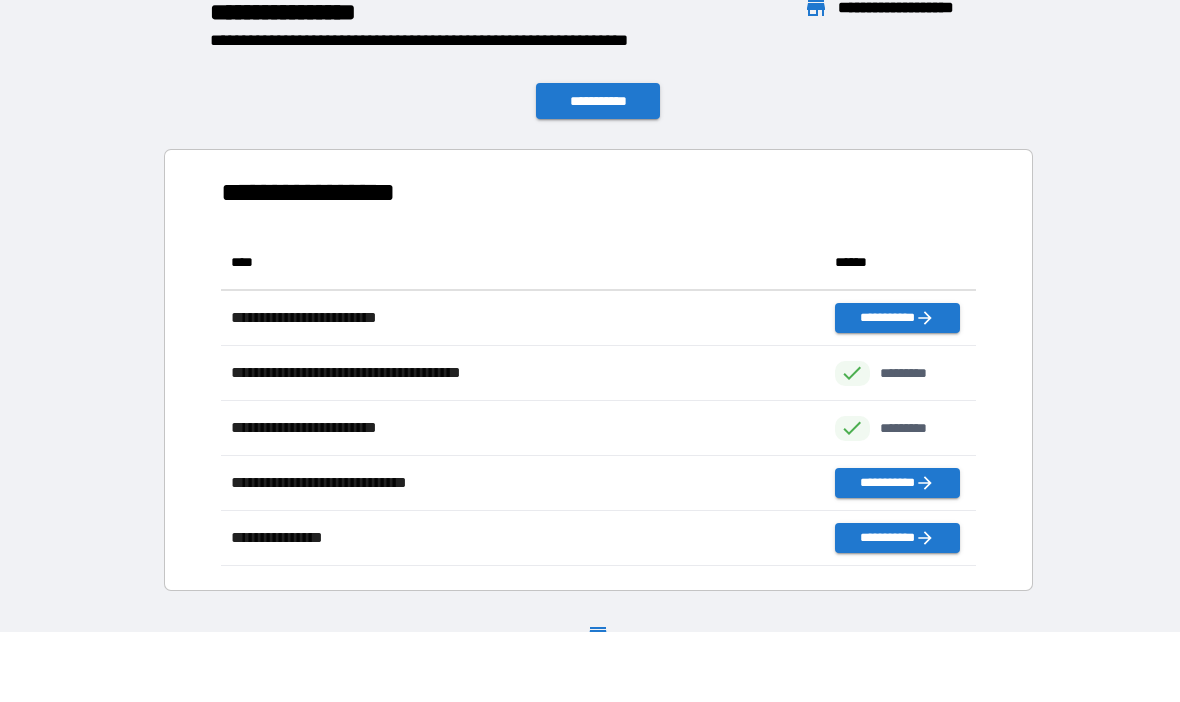 scroll, scrollTop: 331, scrollLeft: 755, axis: both 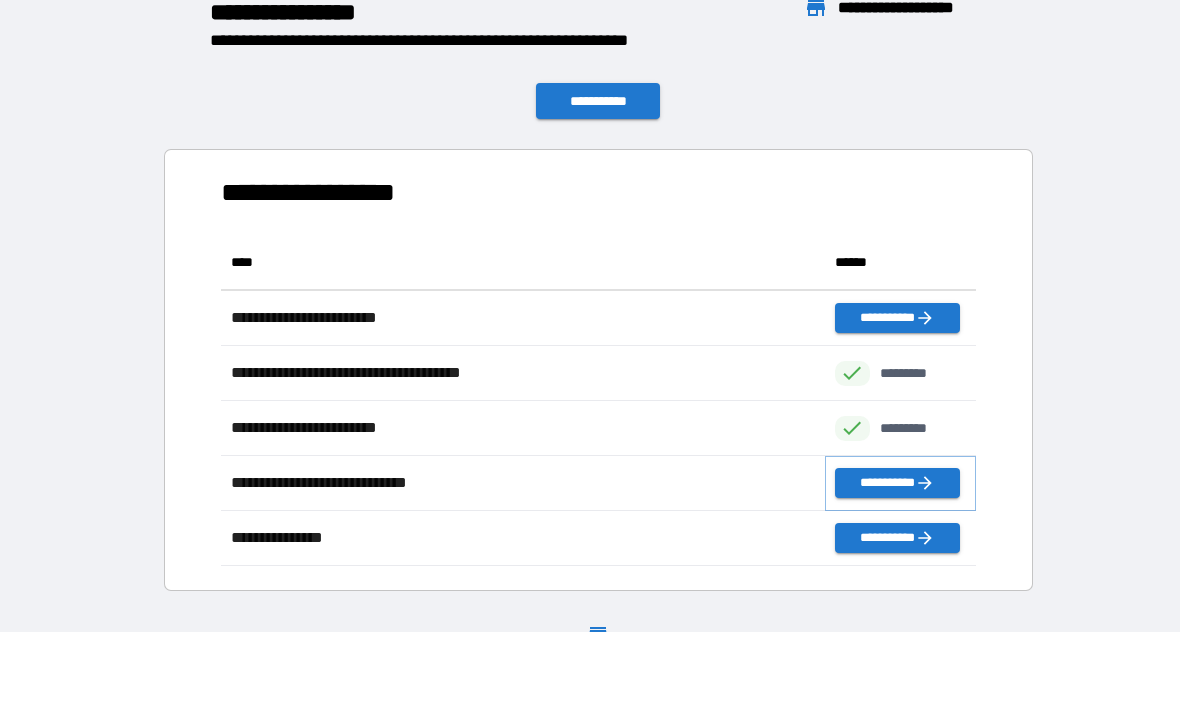 click on "**********" at bounding box center [897, 484] 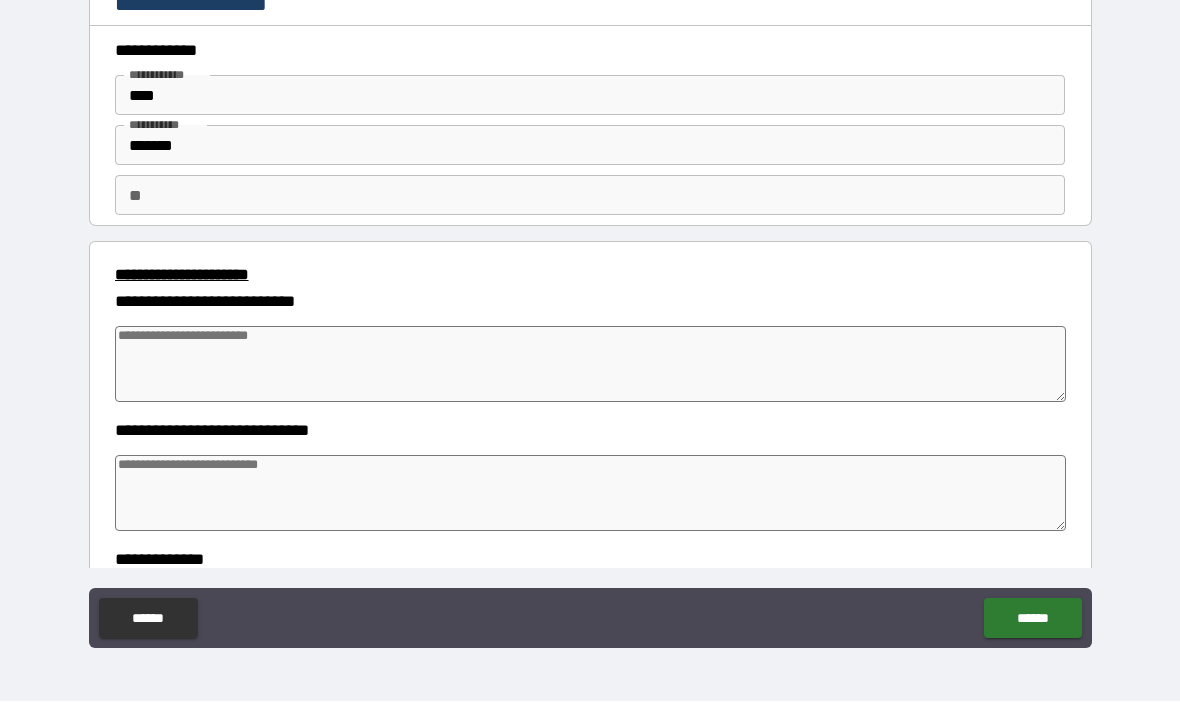 click at bounding box center [591, 365] 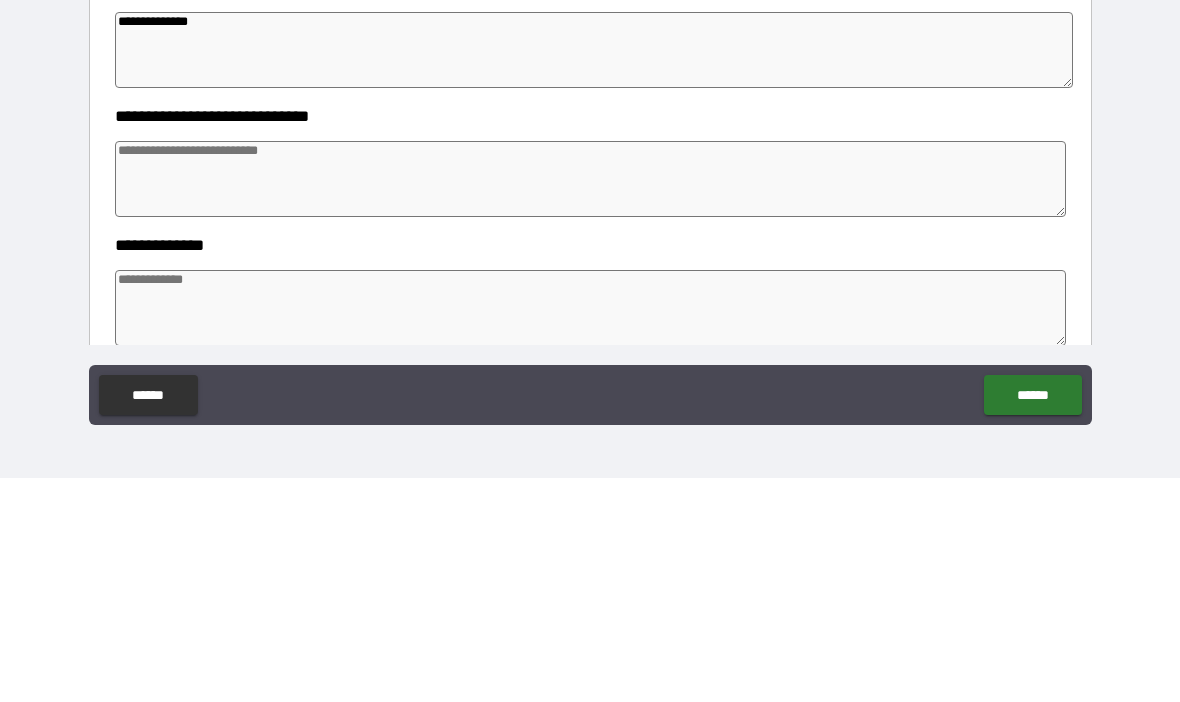 scroll, scrollTop: 91, scrollLeft: 0, axis: vertical 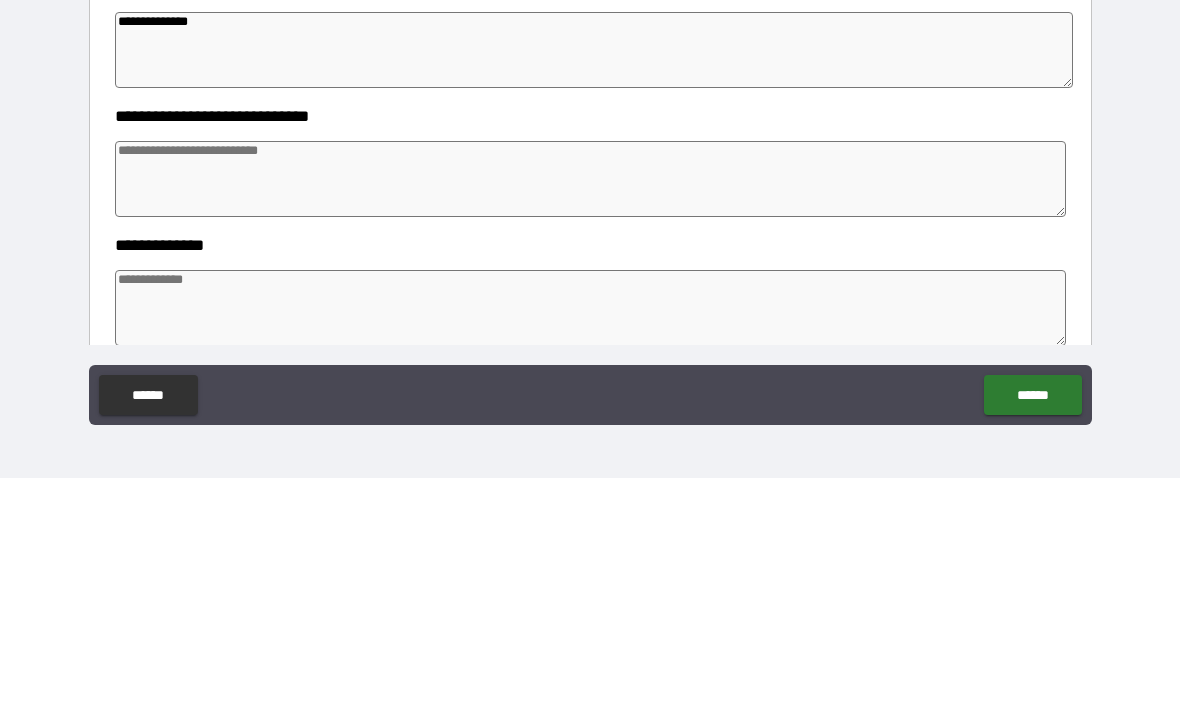 click at bounding box center (591, 403) 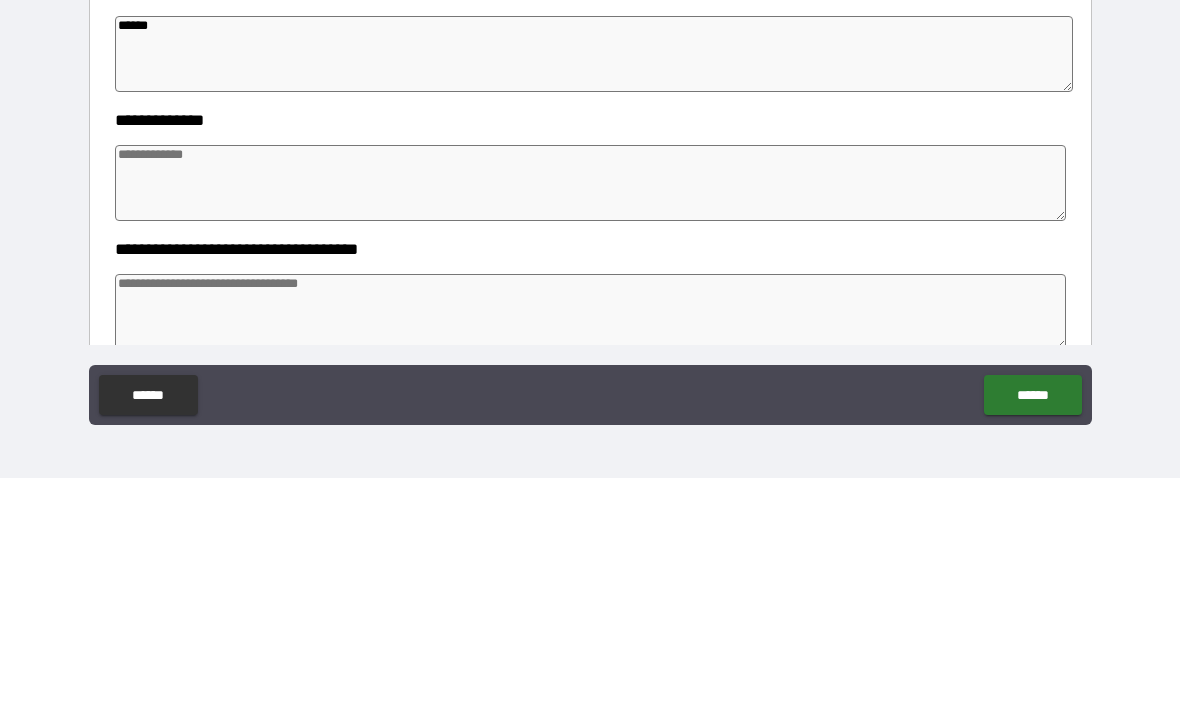 scroll, scrollTop: 217, scrollLeft: 0, axis: vertical 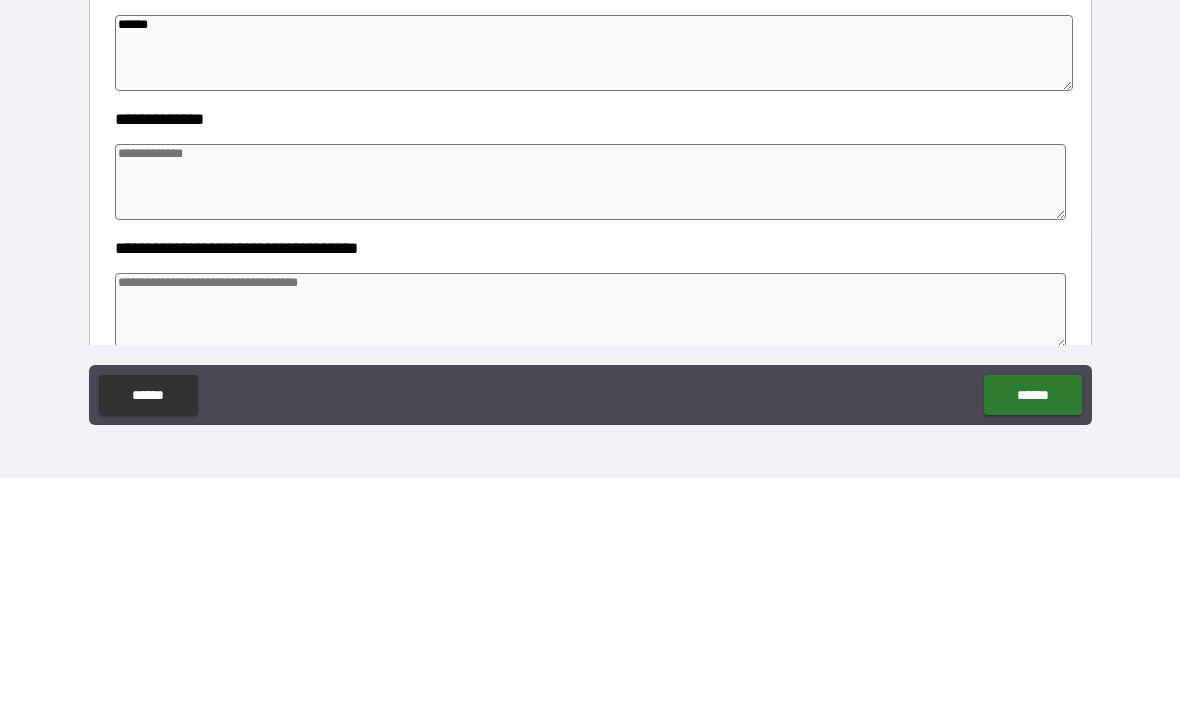 click at bounding box center [591, 406] 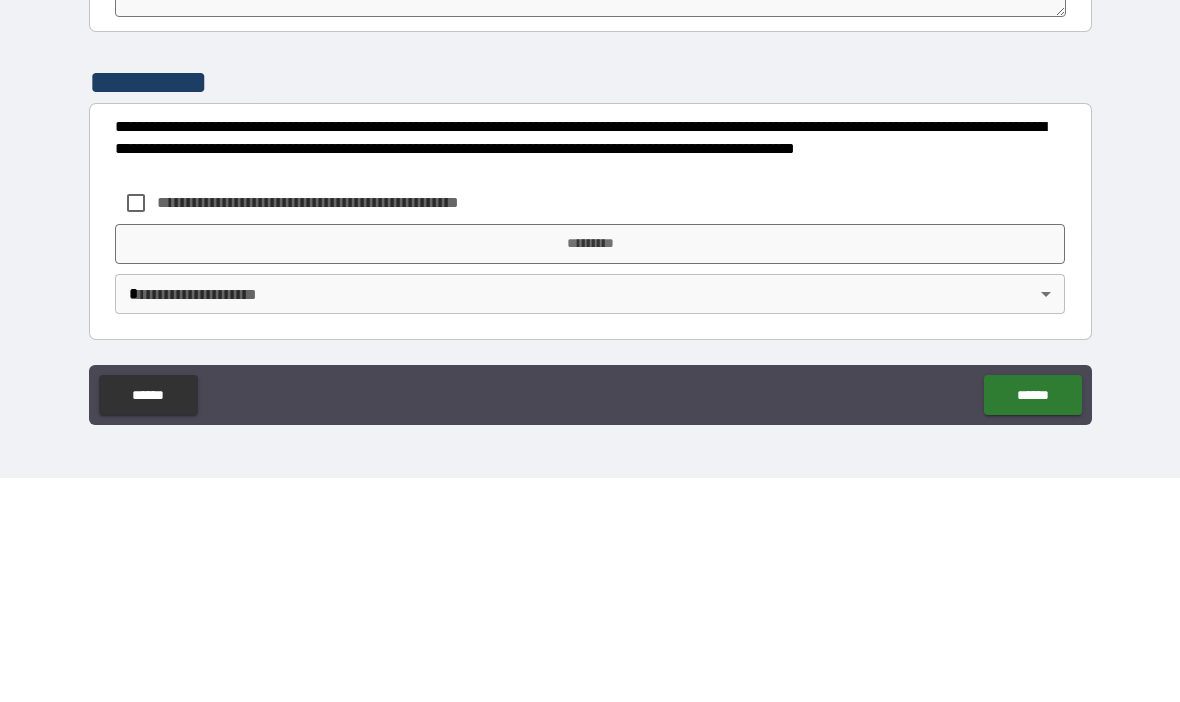 scroll, scrollTop: 548, scrollLeft: 0, axis: vertical 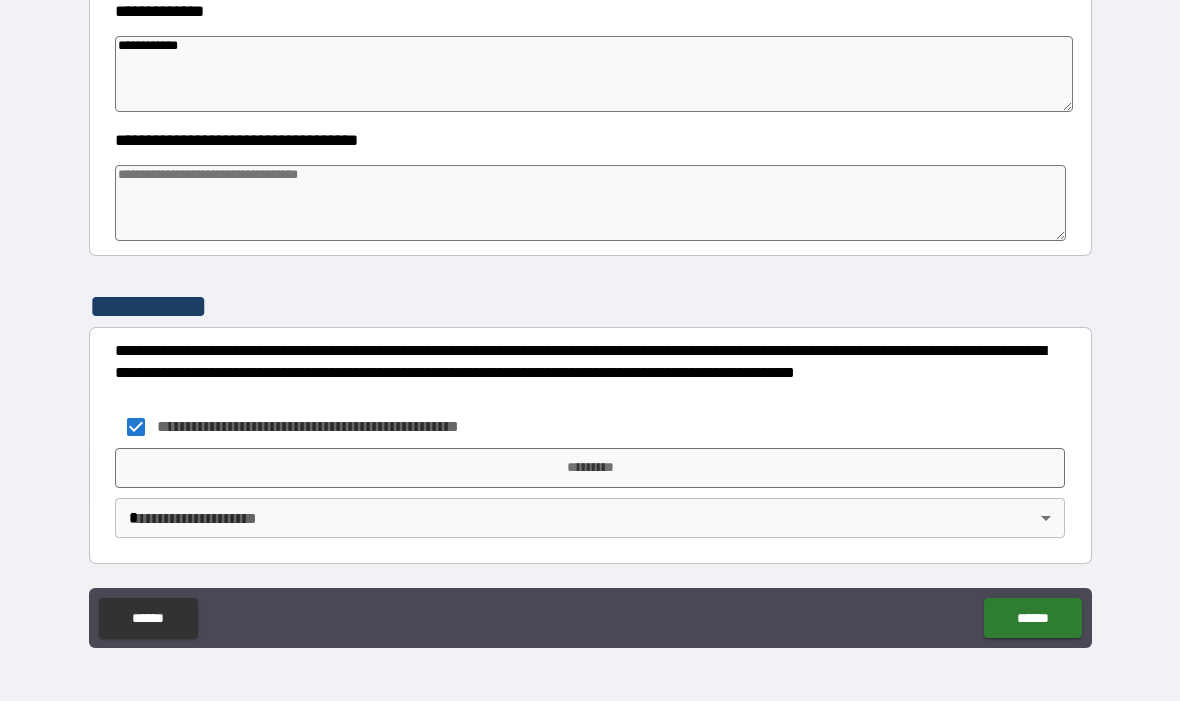 click on "**********" at bounding box center [590, 316] 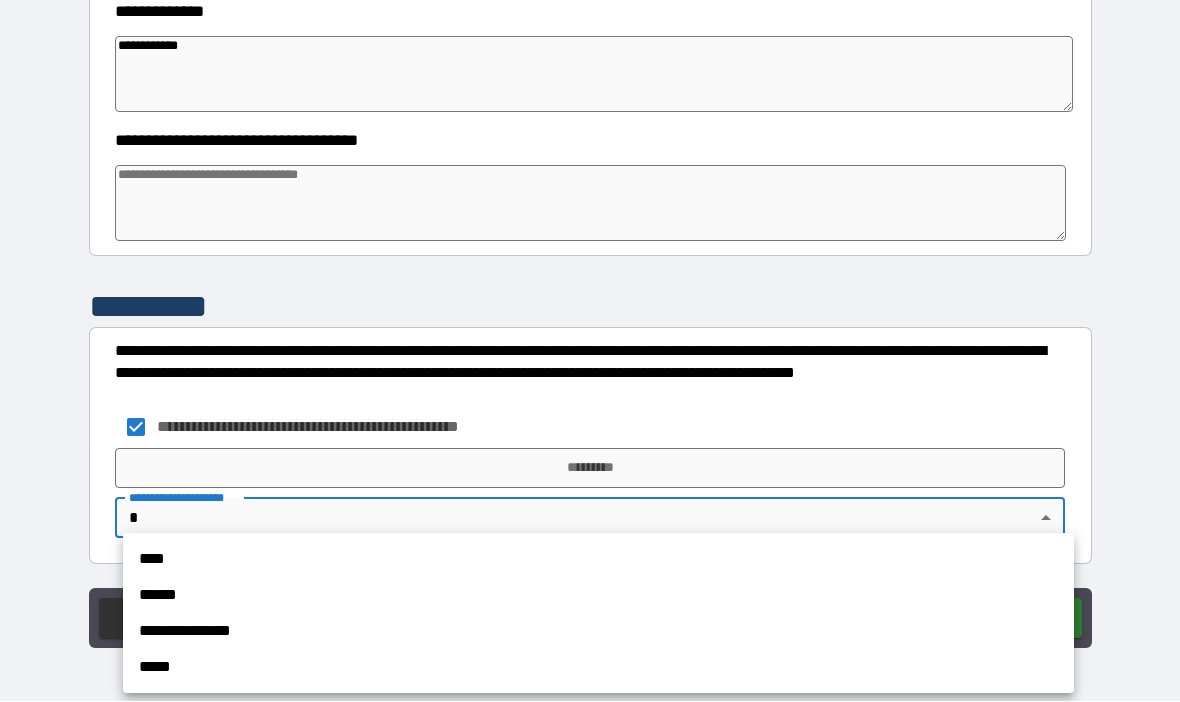 click on "**********" at bounding box center (598, 632) 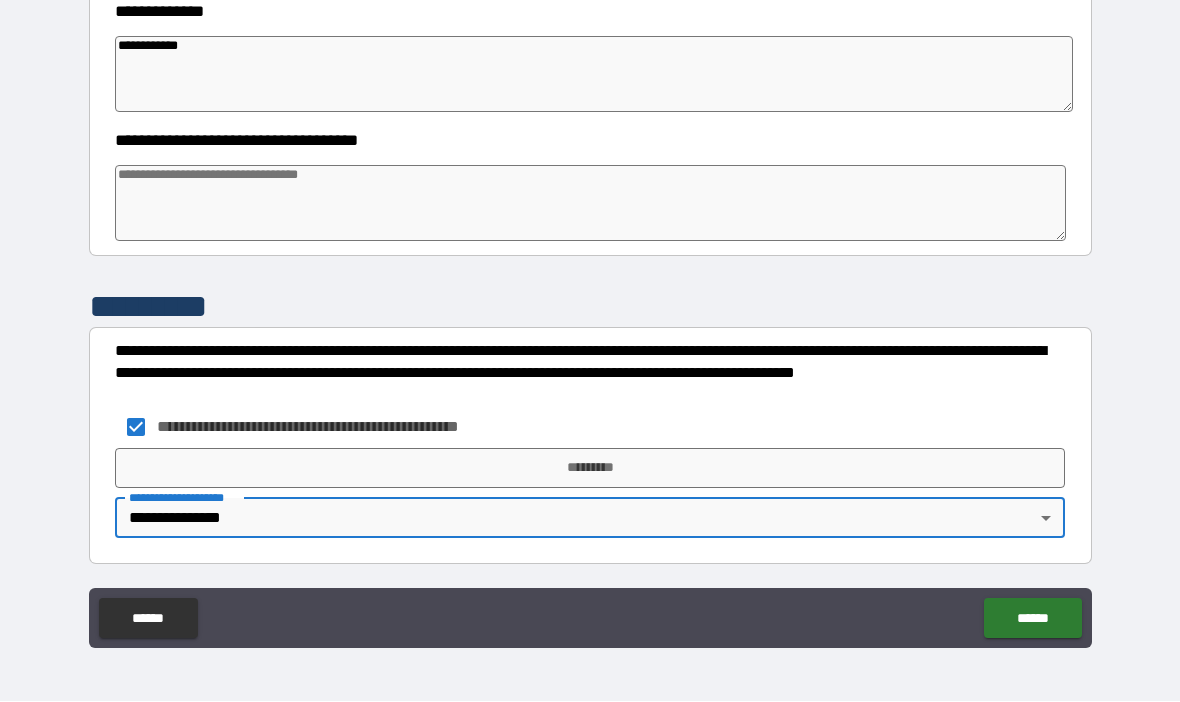click on "*********" at bounding box center [590, 469] 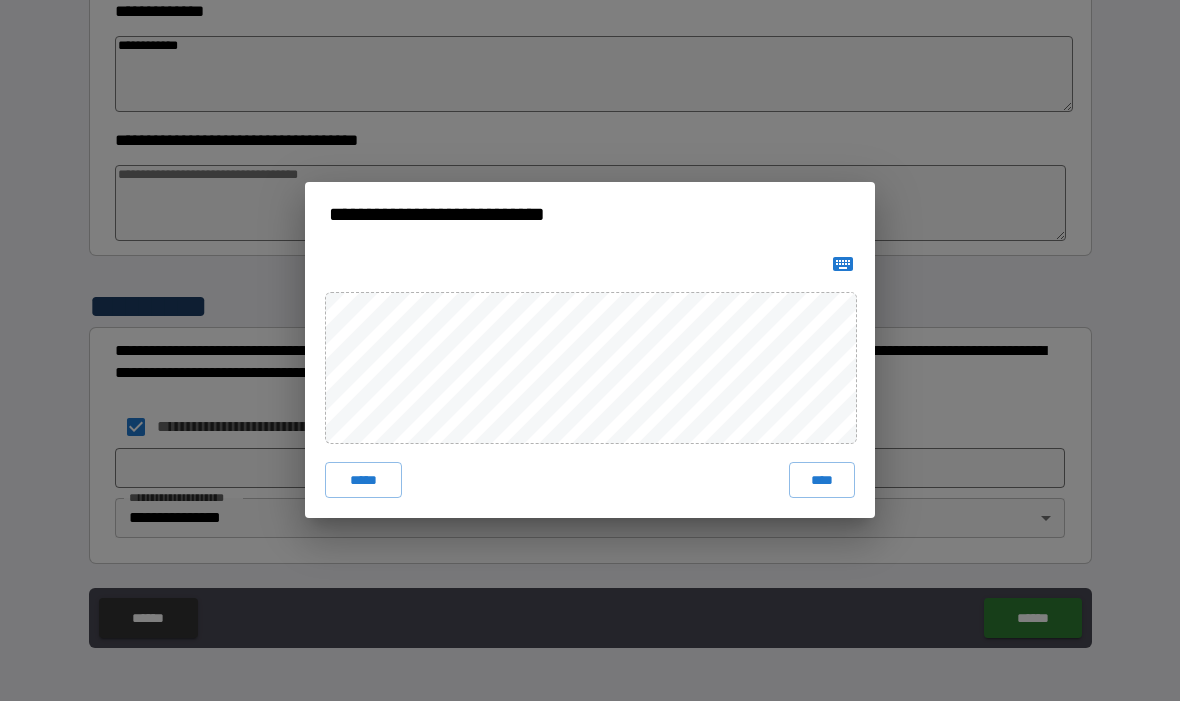 click on "***** ****" at bounding box center [590, 383] 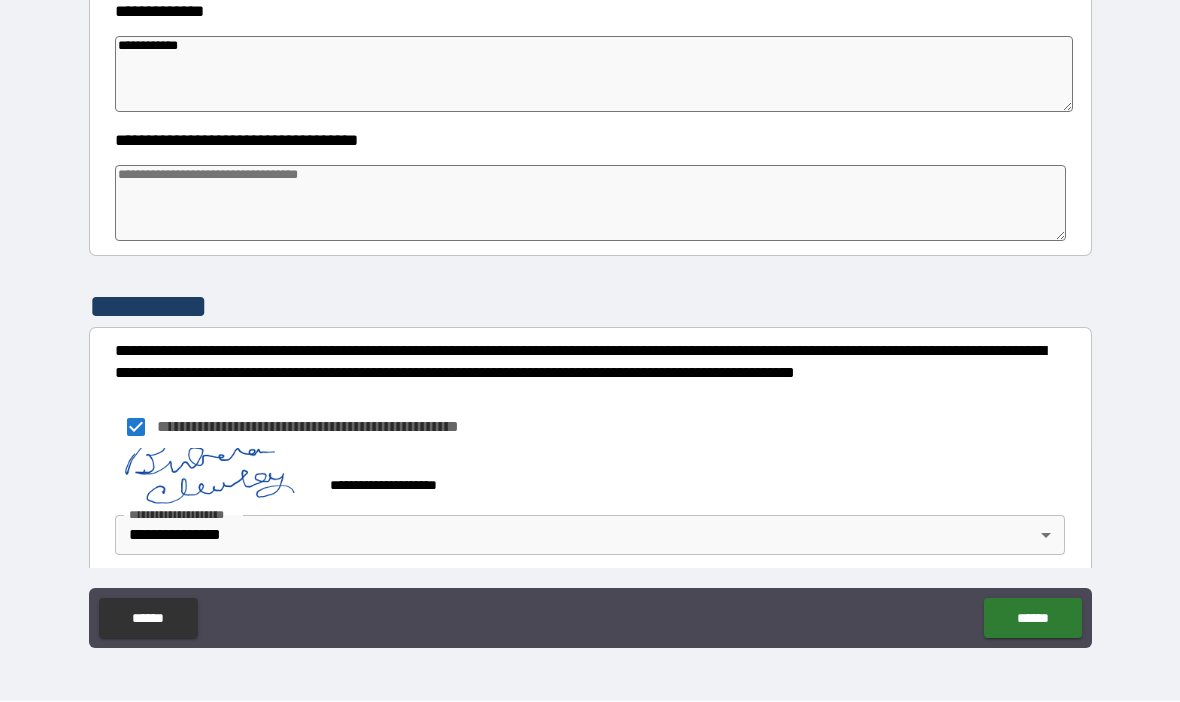 click on "**********" at bounding box center (590, 319) 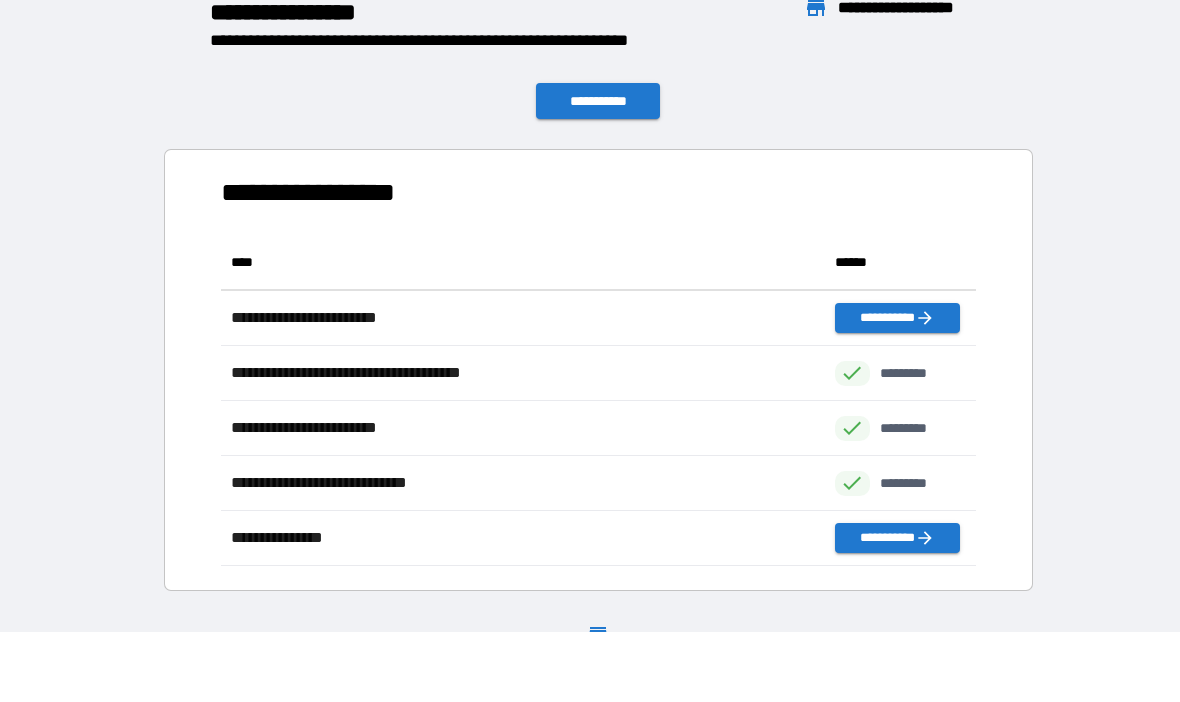 scroll, scrollTop: 1, scrollLeft: 1, axis: both 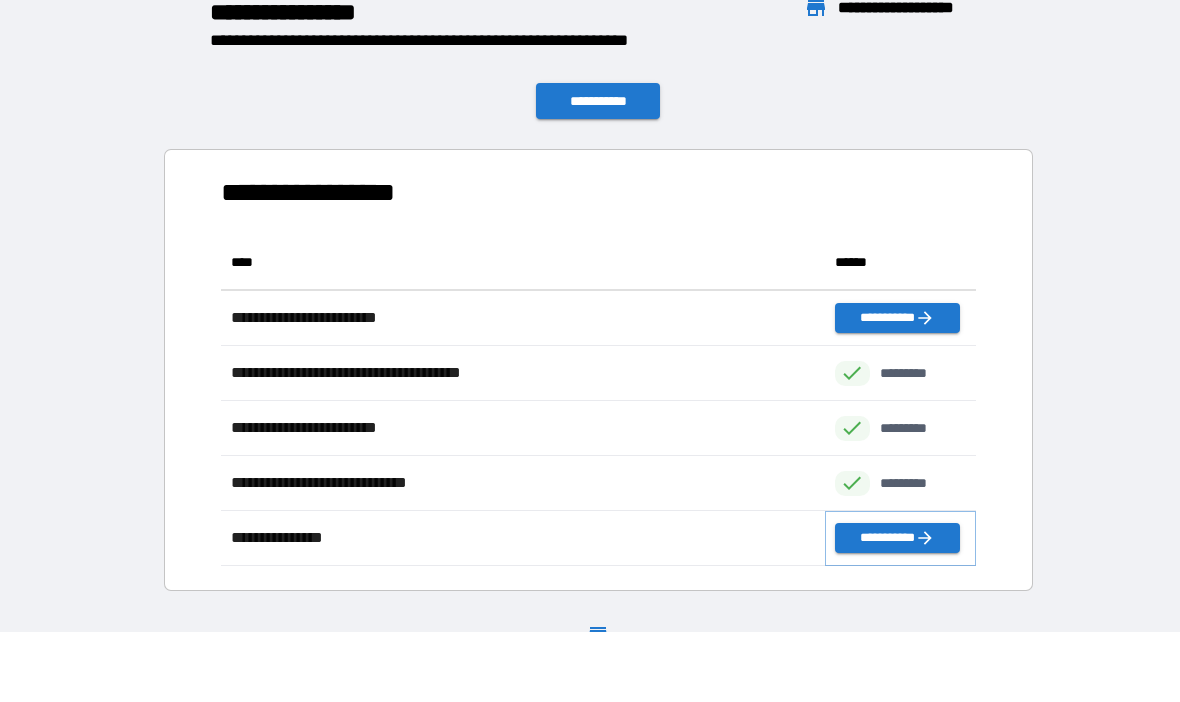 click on "**********" at bounding box center [897, 539] 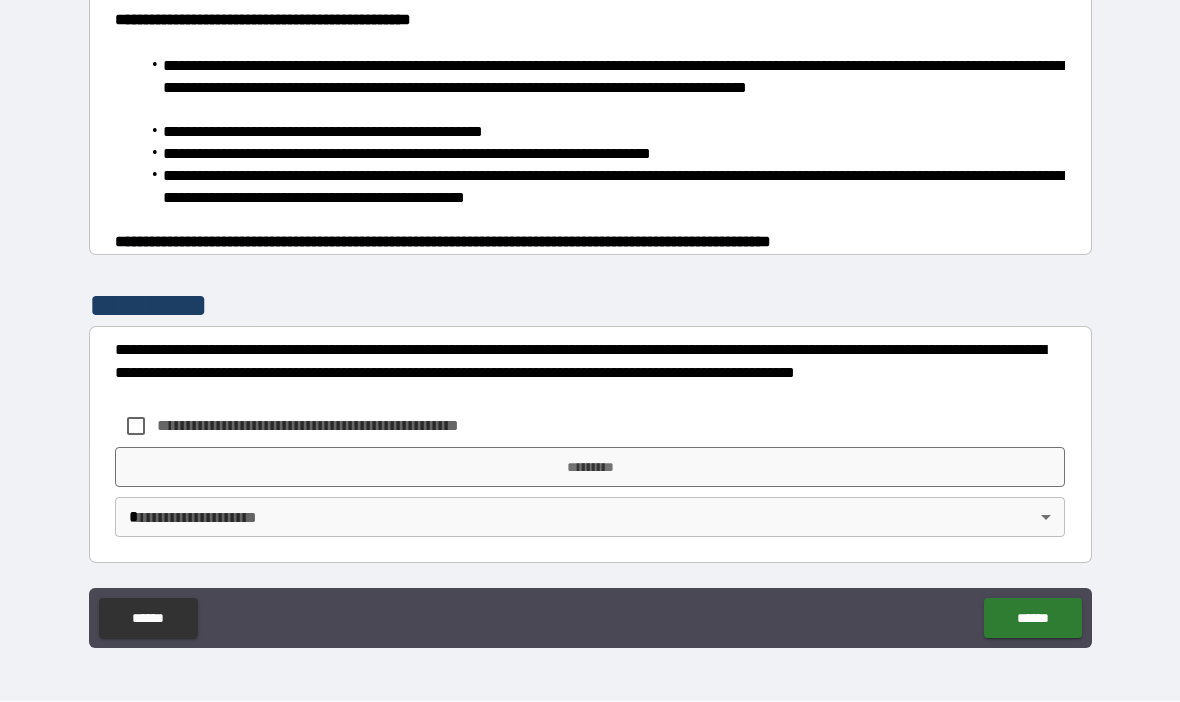 scroll, scrollTop: 1308, scrollLeft: 0, axis: vertical 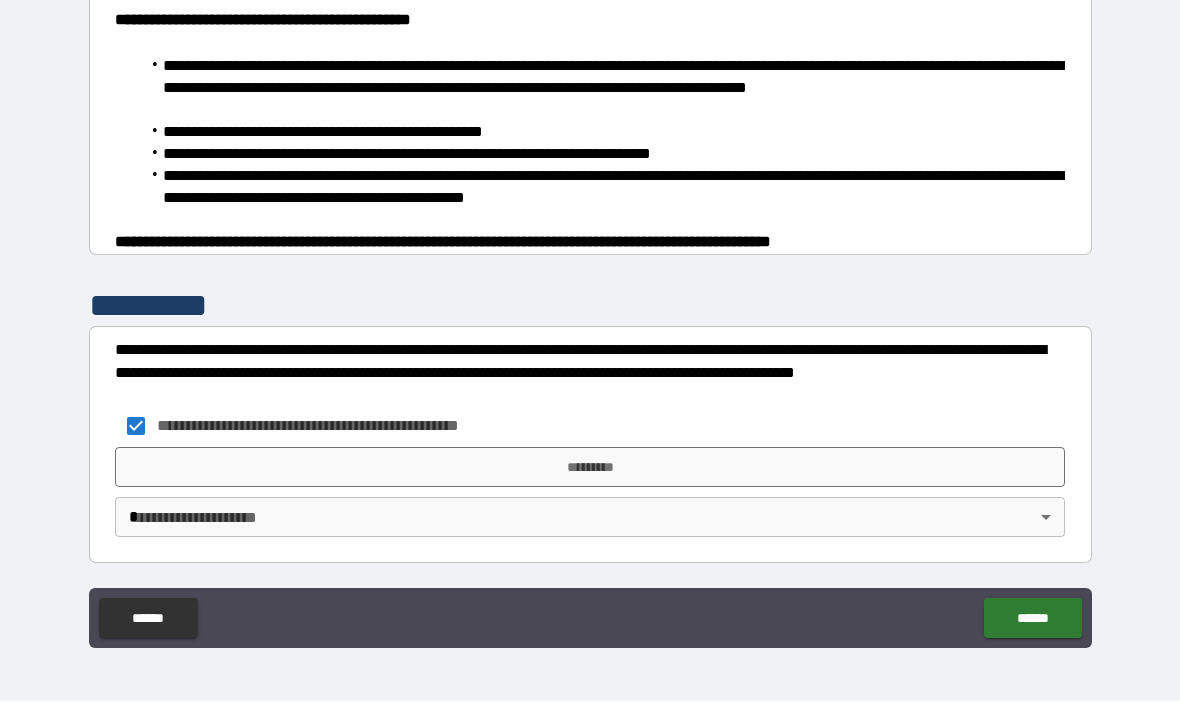 click on "**********" at bounding box center (590, 316) 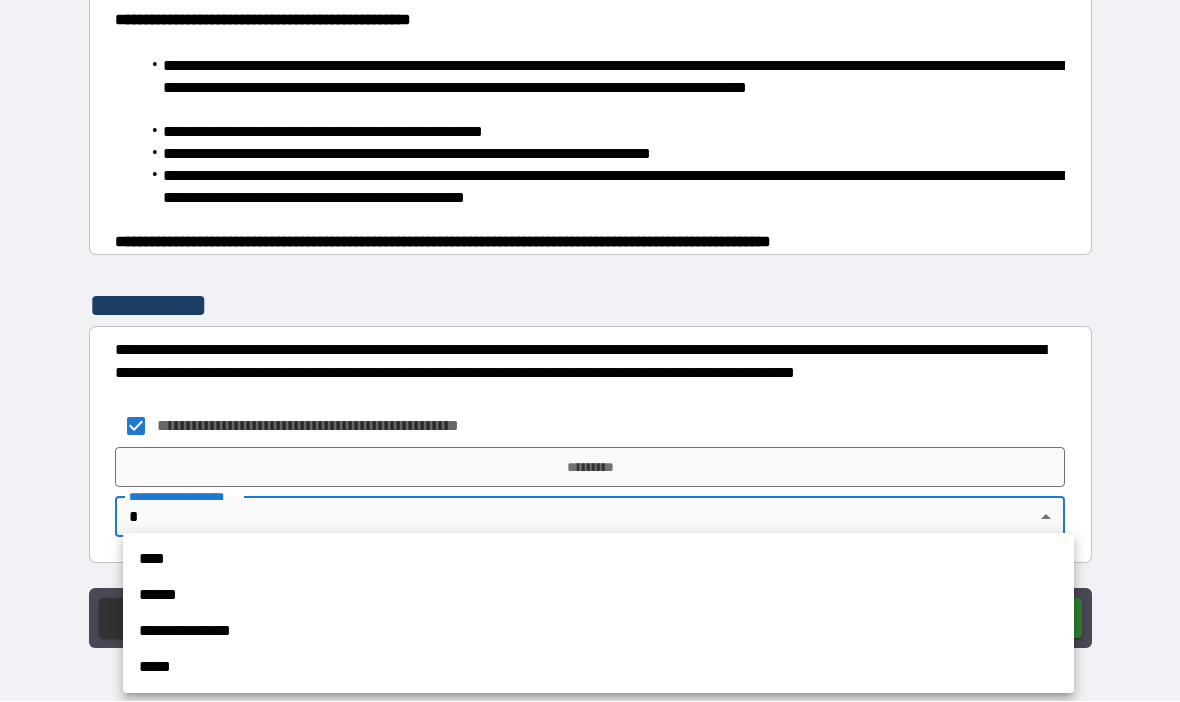 click on "**********" at bounding box center [598, 632] 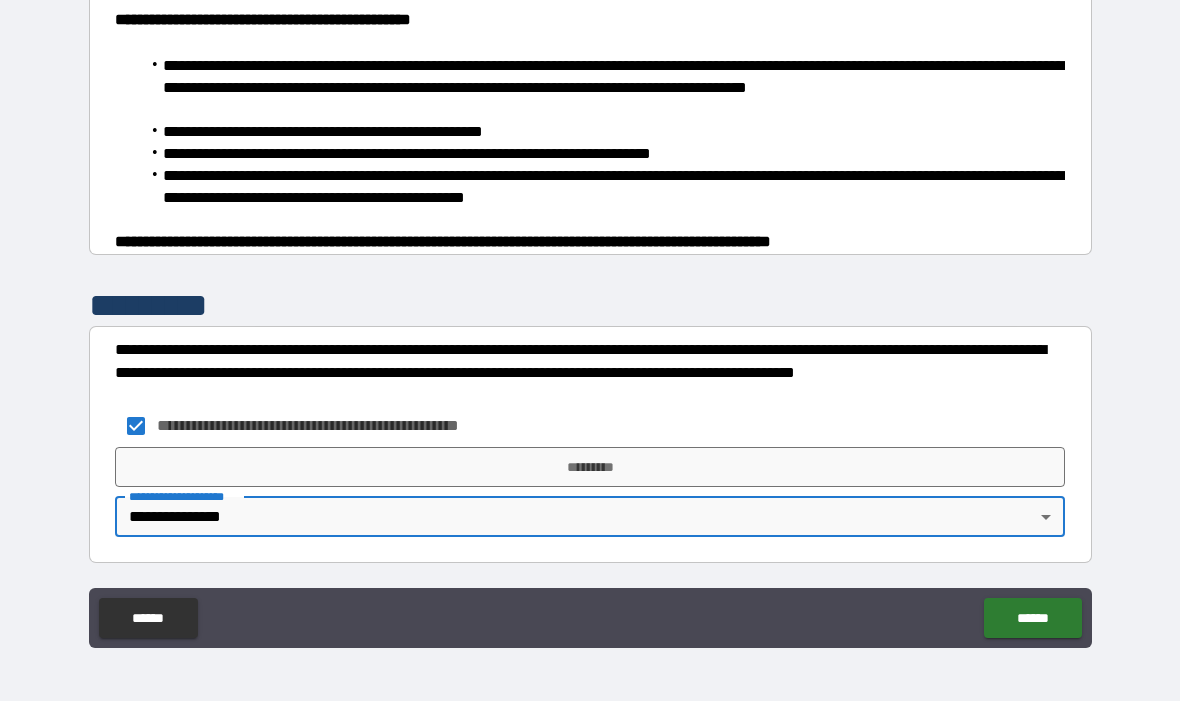 click on "*********" at bounding box center (590, 468) 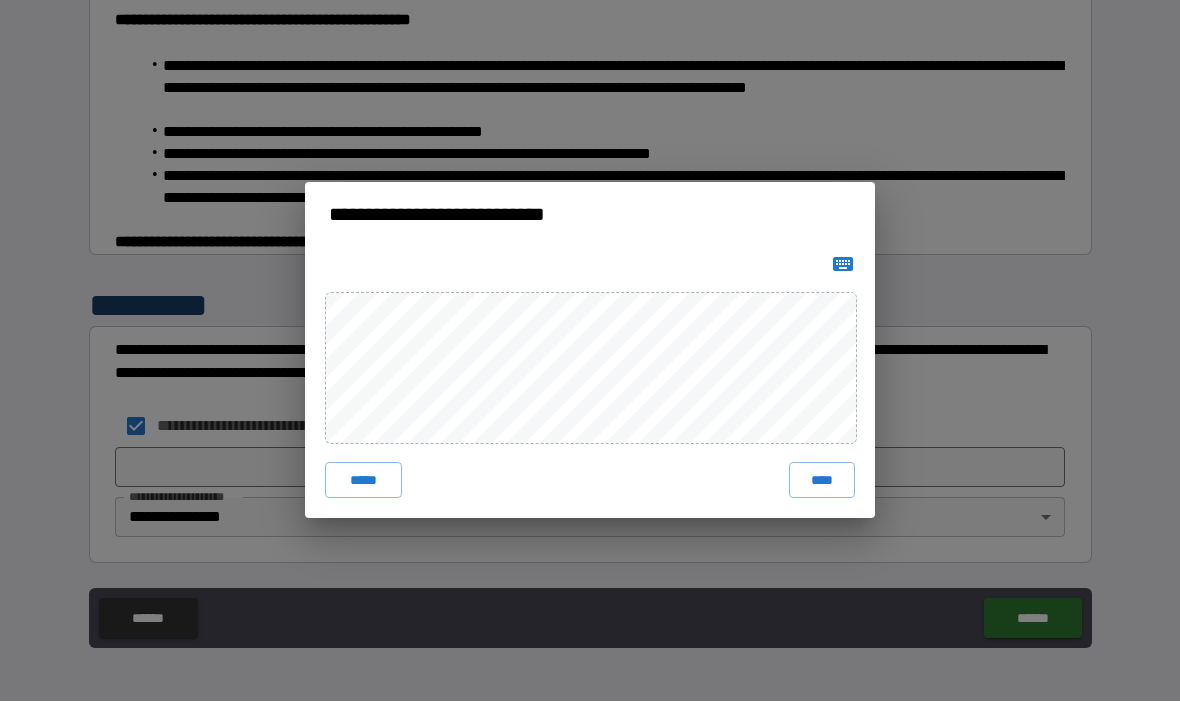 click on "****" at bounding box center [822, 481] 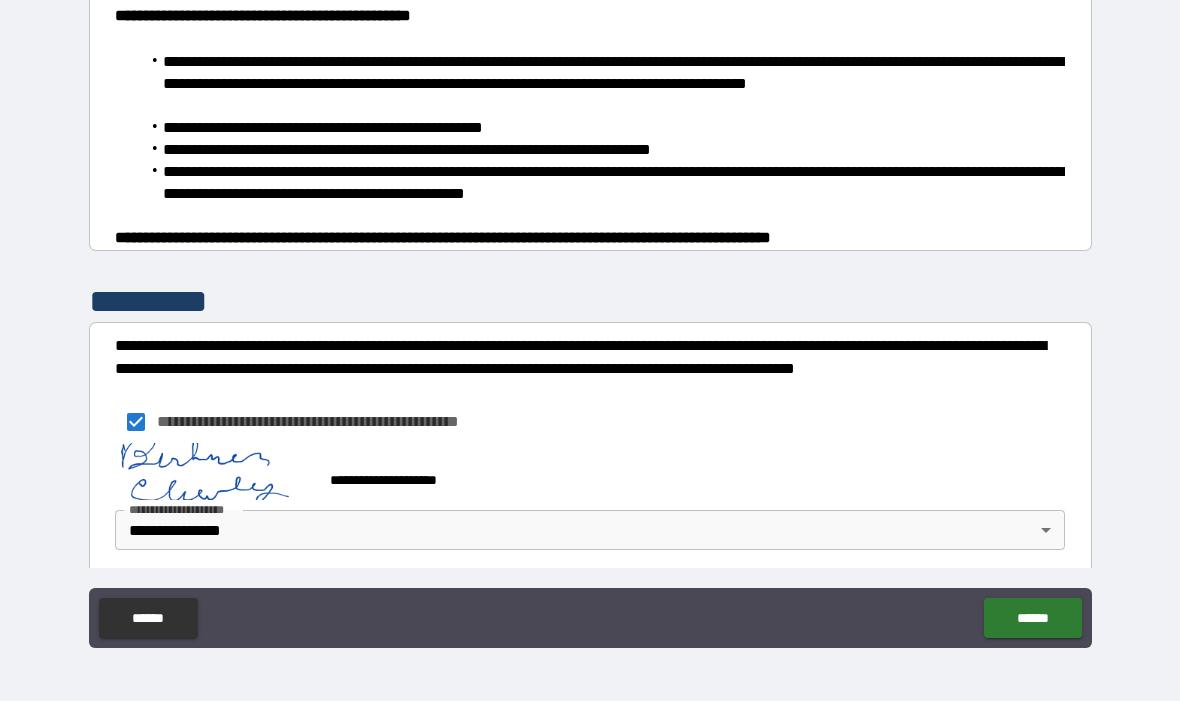 scroll, scrollTop: 1298, scrollLeft: 0, axis: vertical 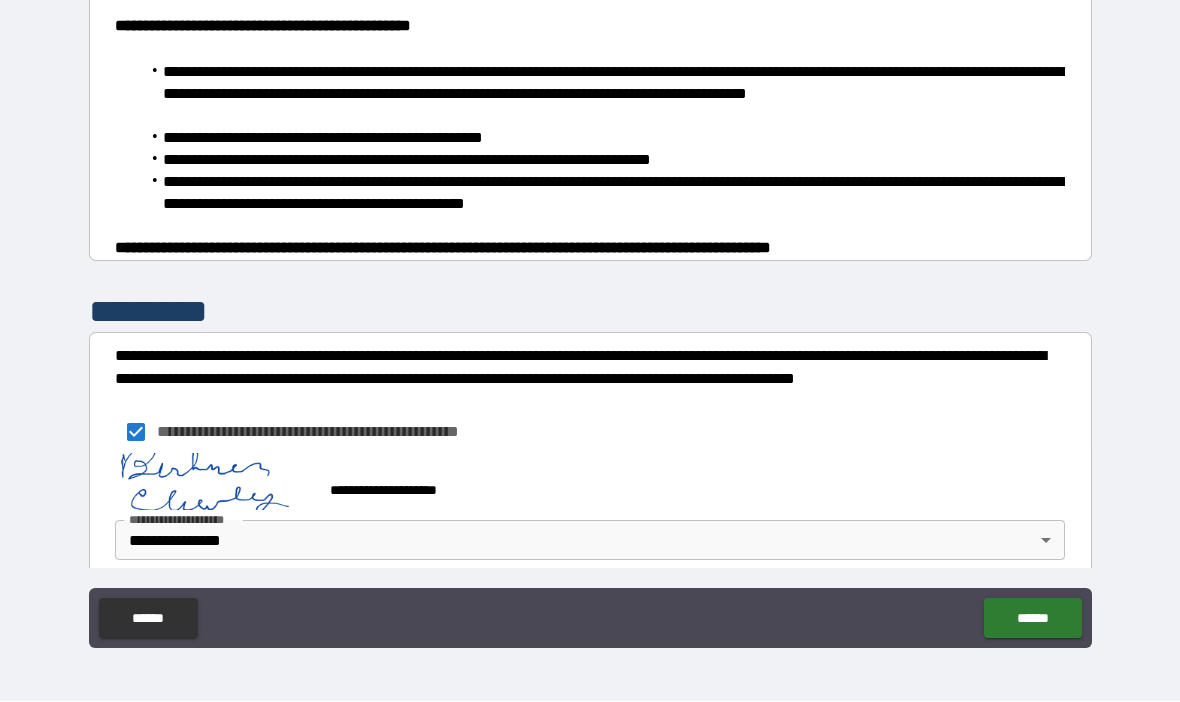 click on "******" at bounding box center (1032, 619) 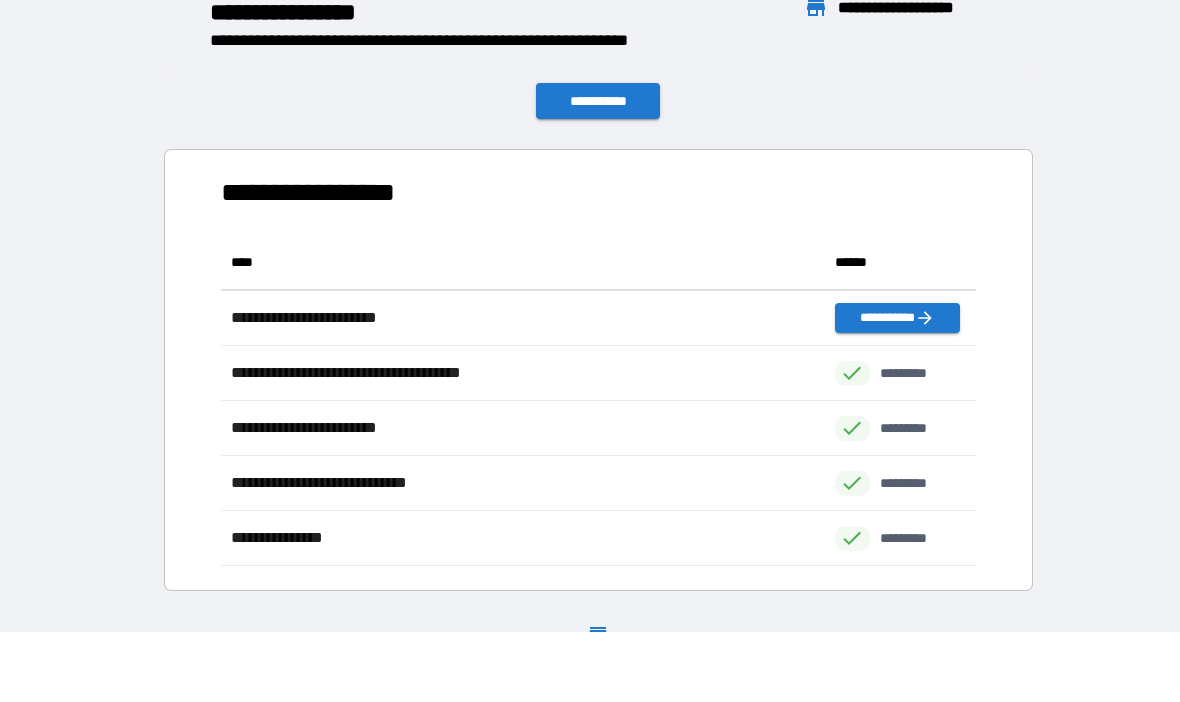 scroll, scrollTop: 1, scrollLeft: 1, axis: both 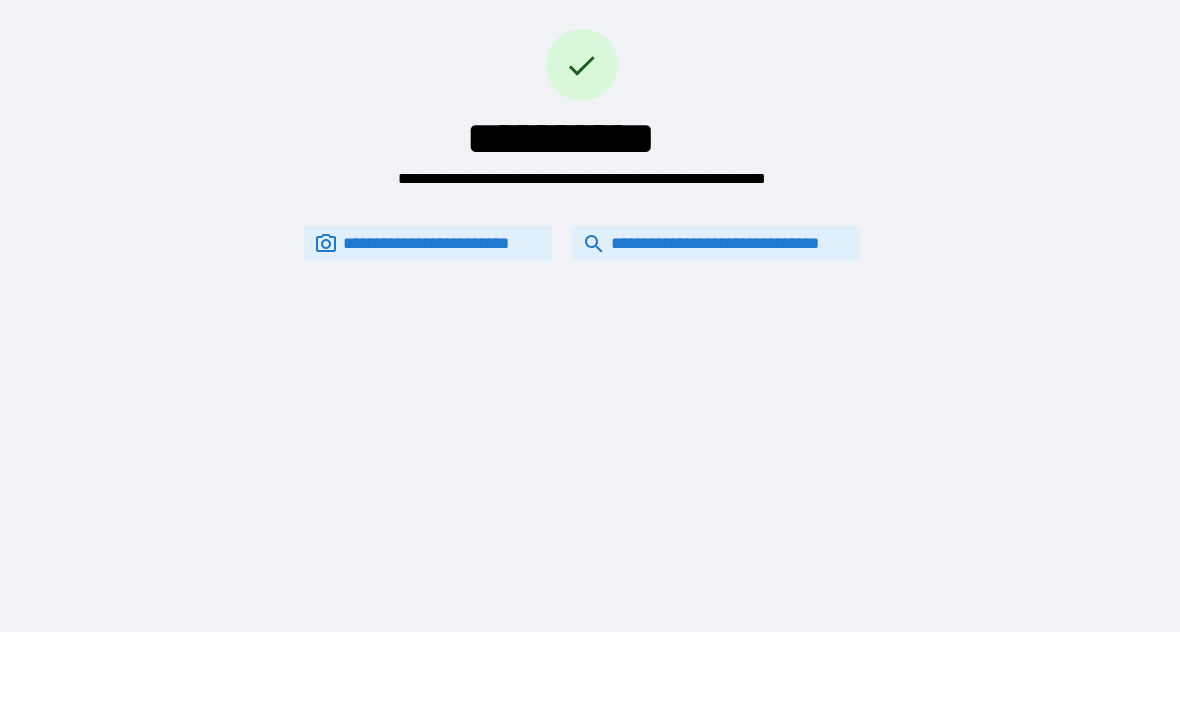 click on "**********" at bounding box center [716, 244] 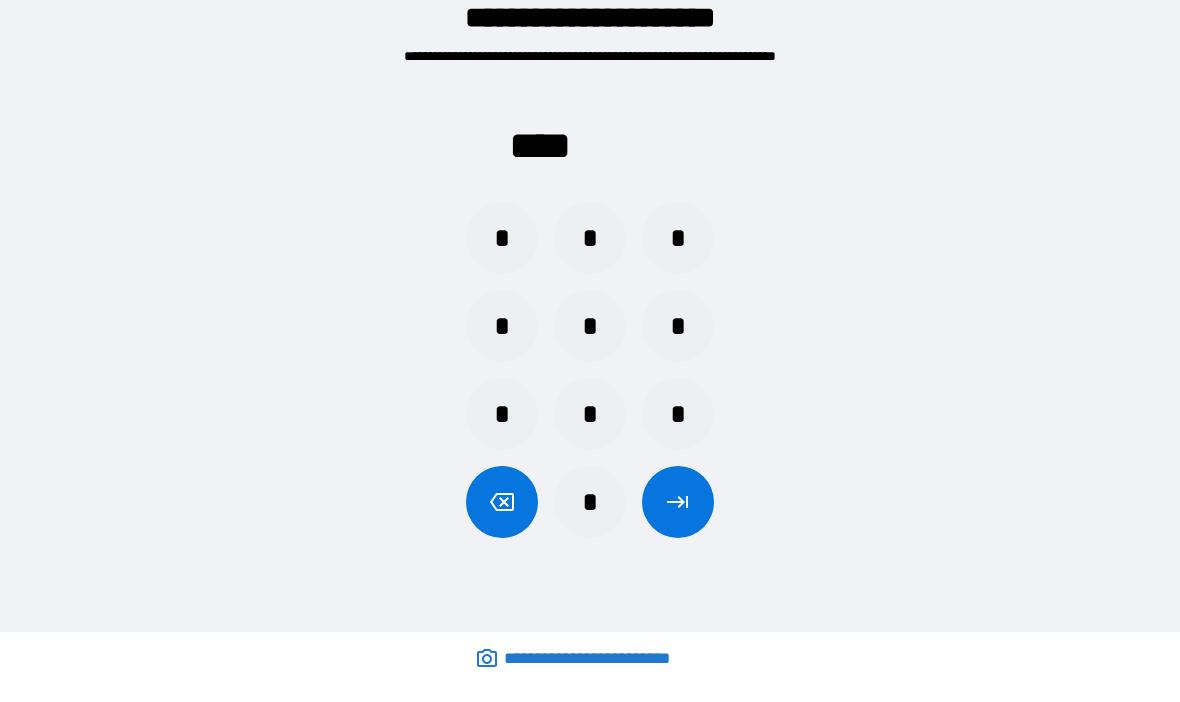 click on "*" at bounding box center (678, 415) 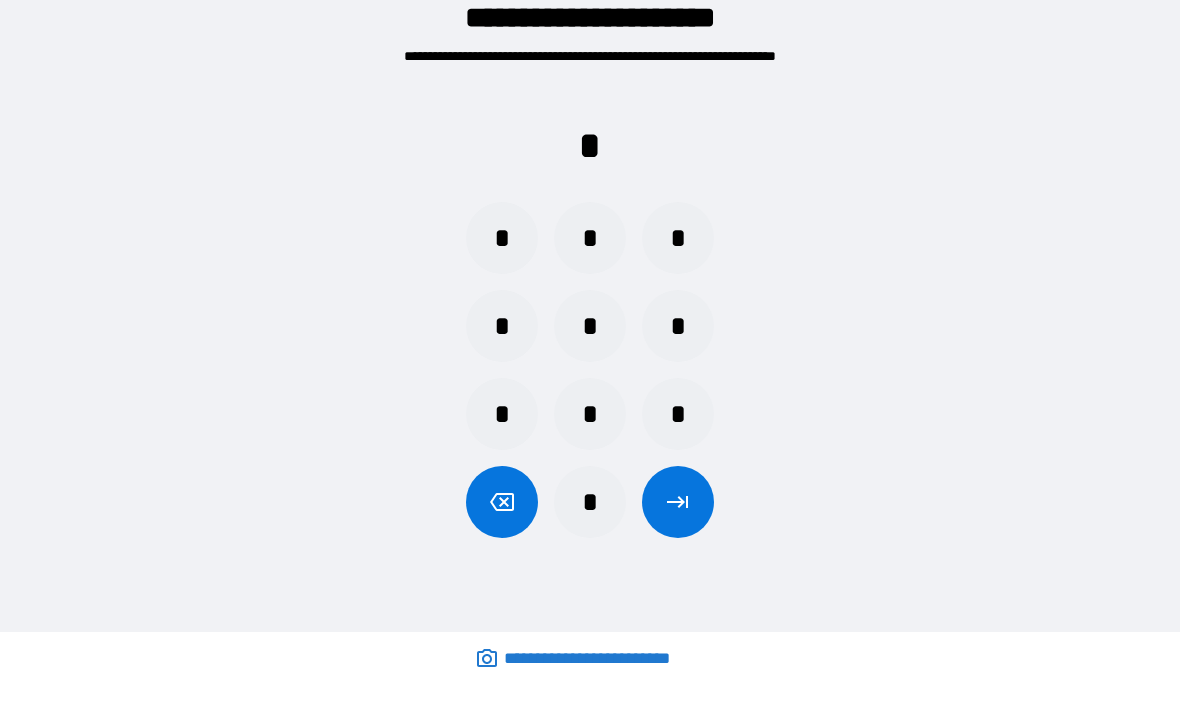 click on "*" at bounding box center (502, 327) 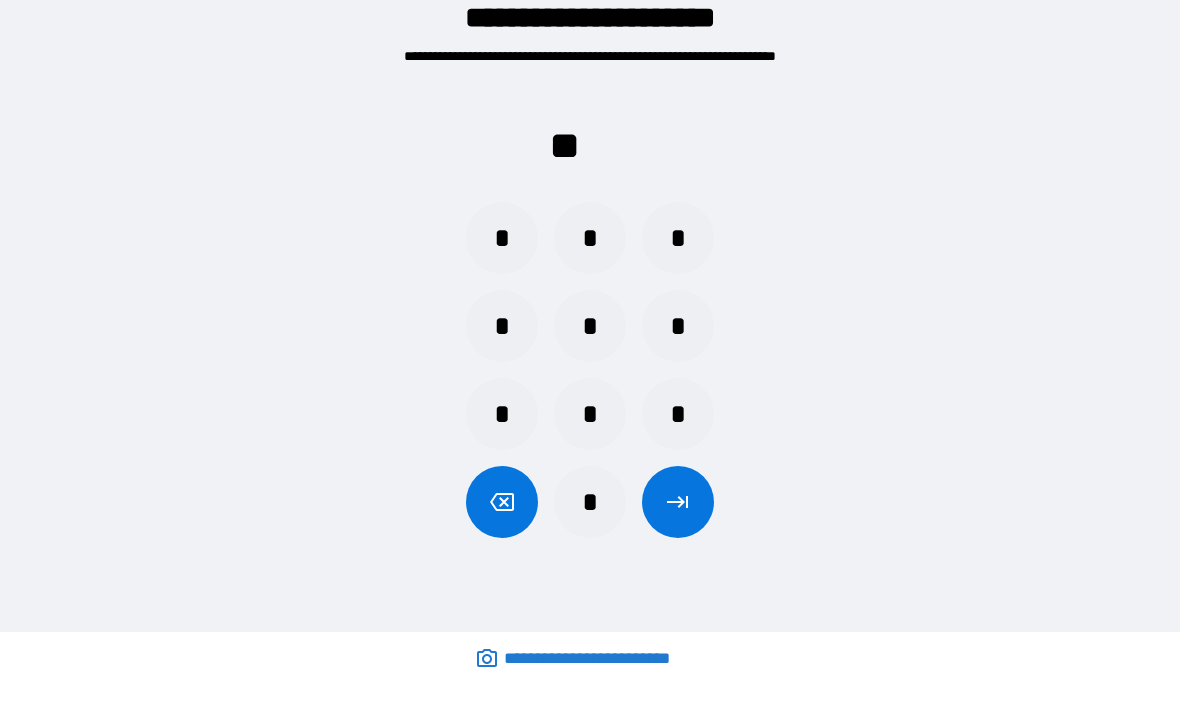 click on "*" at bounding box center [502, 415] 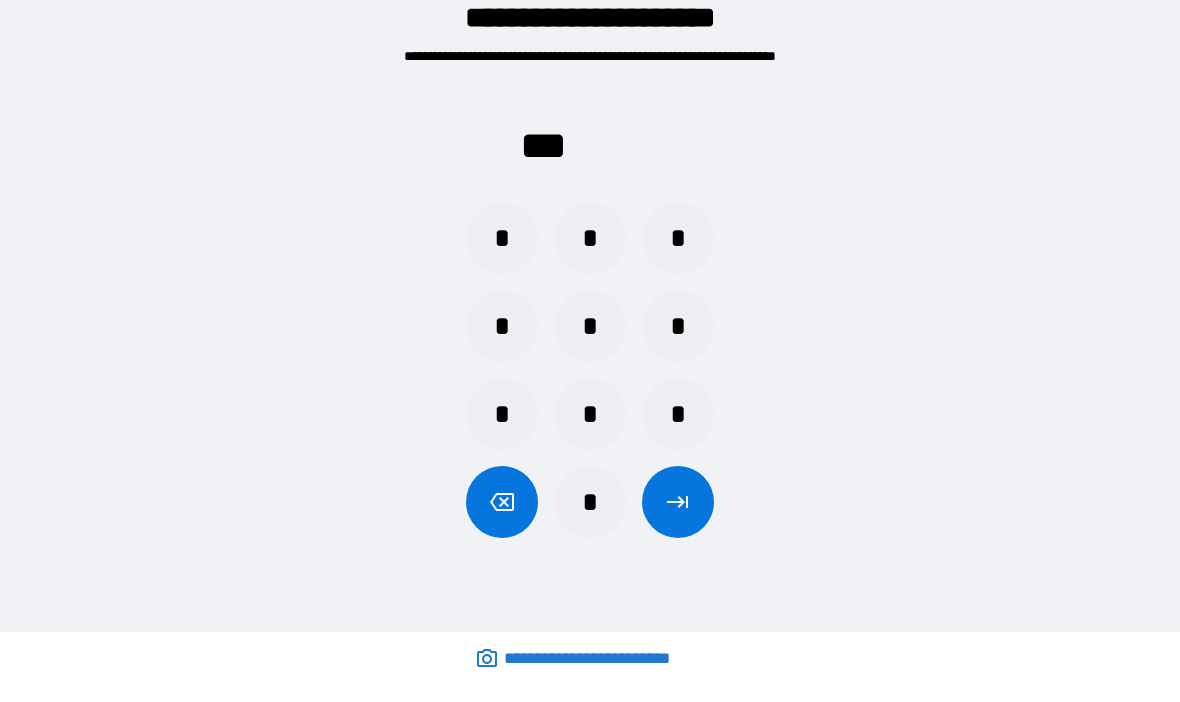 click on "*" at bounding box center [502, 239] 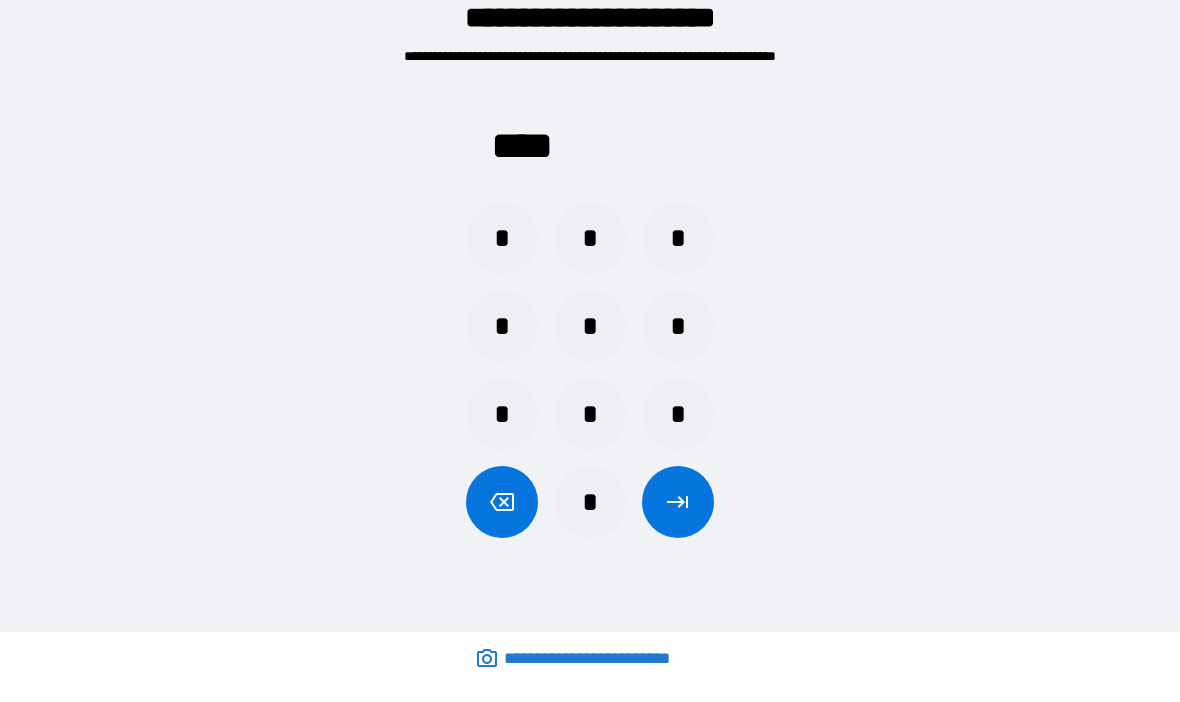click 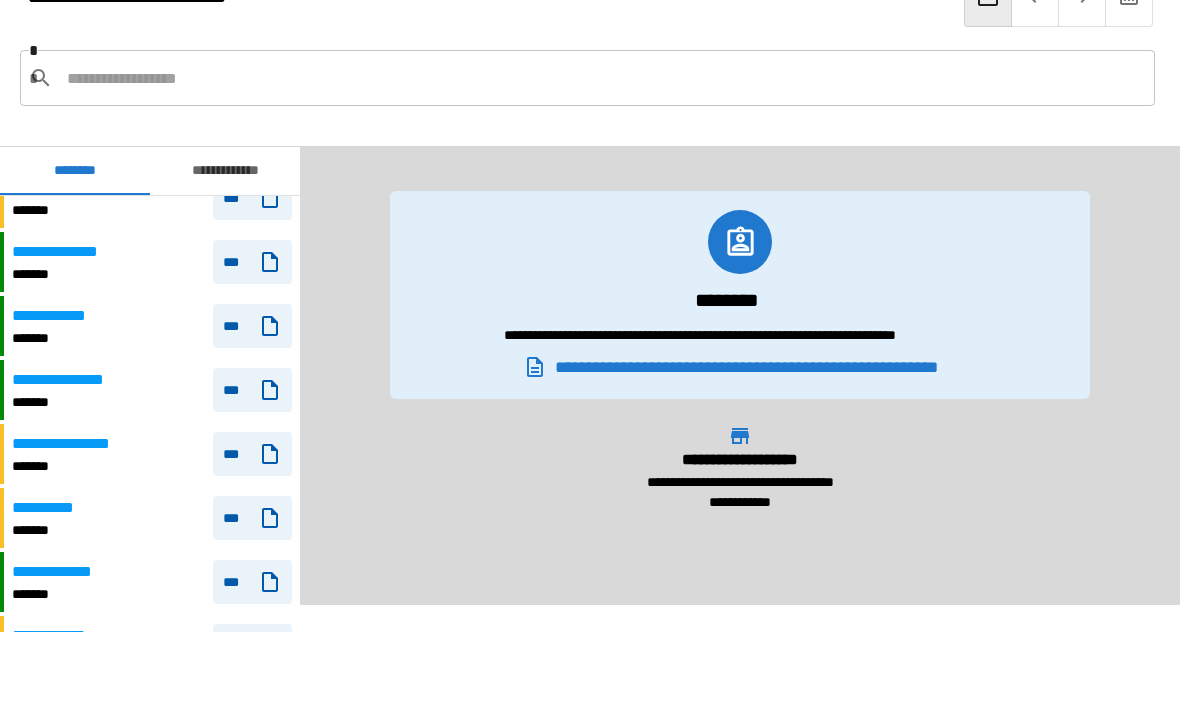 scroll, scrollTop: 715, scrollLeft: 0, axis: vertical 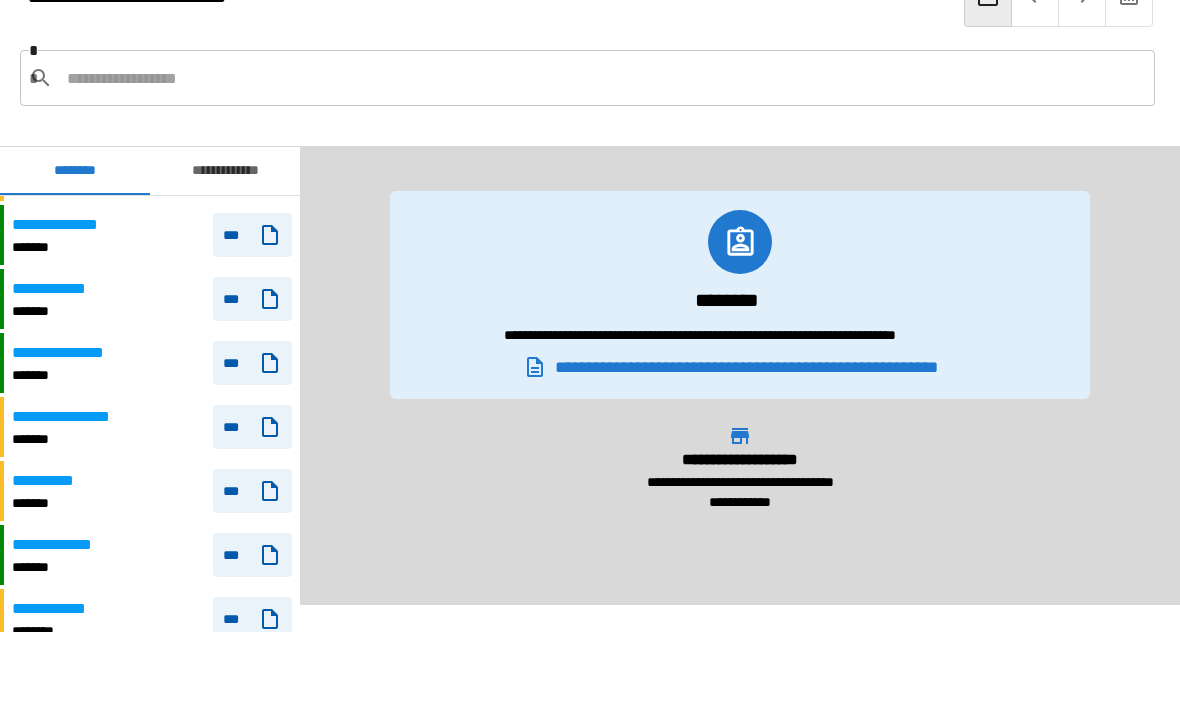 click on "**********" at bounding box center (152, 428) 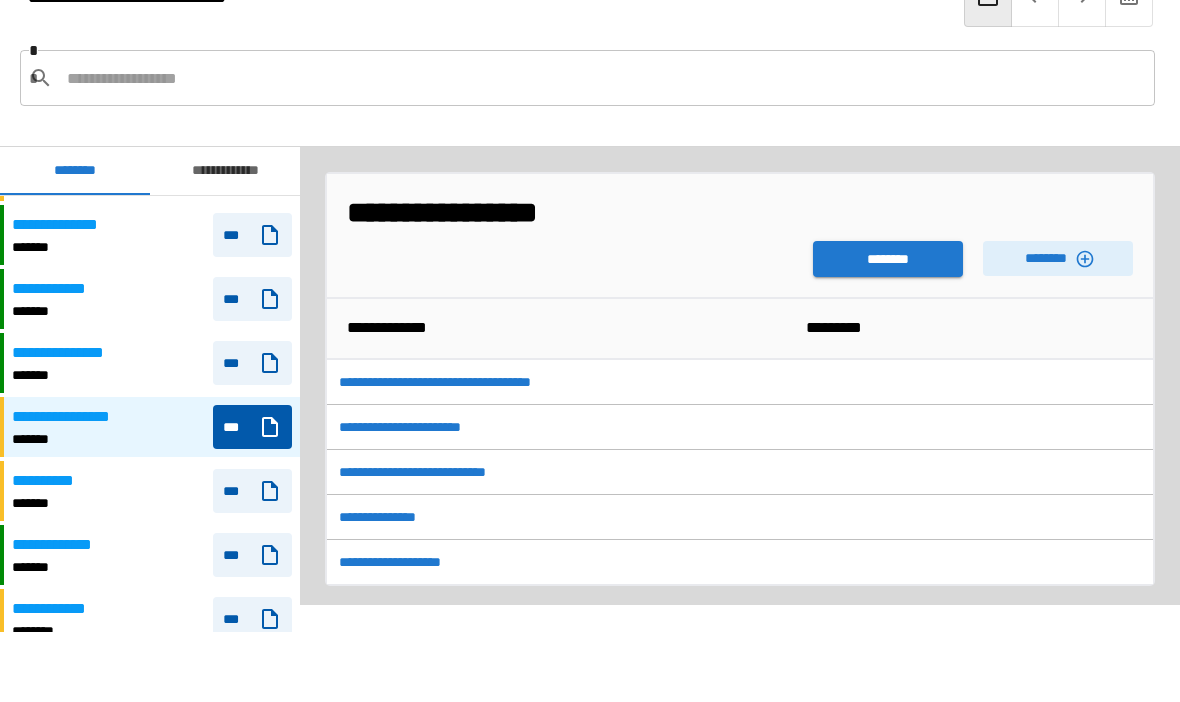 click on "********" at bounding box center [888, 260] 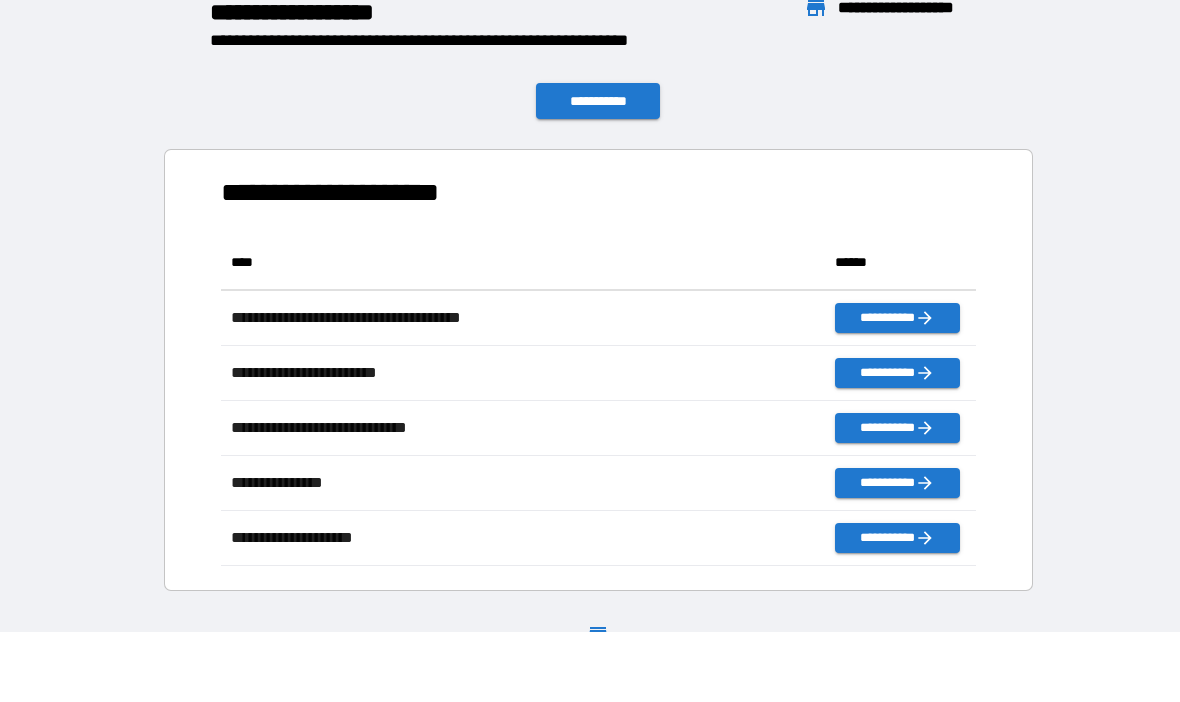 scroll, scrollTop: 1, scrollLeft: 1, axis: both 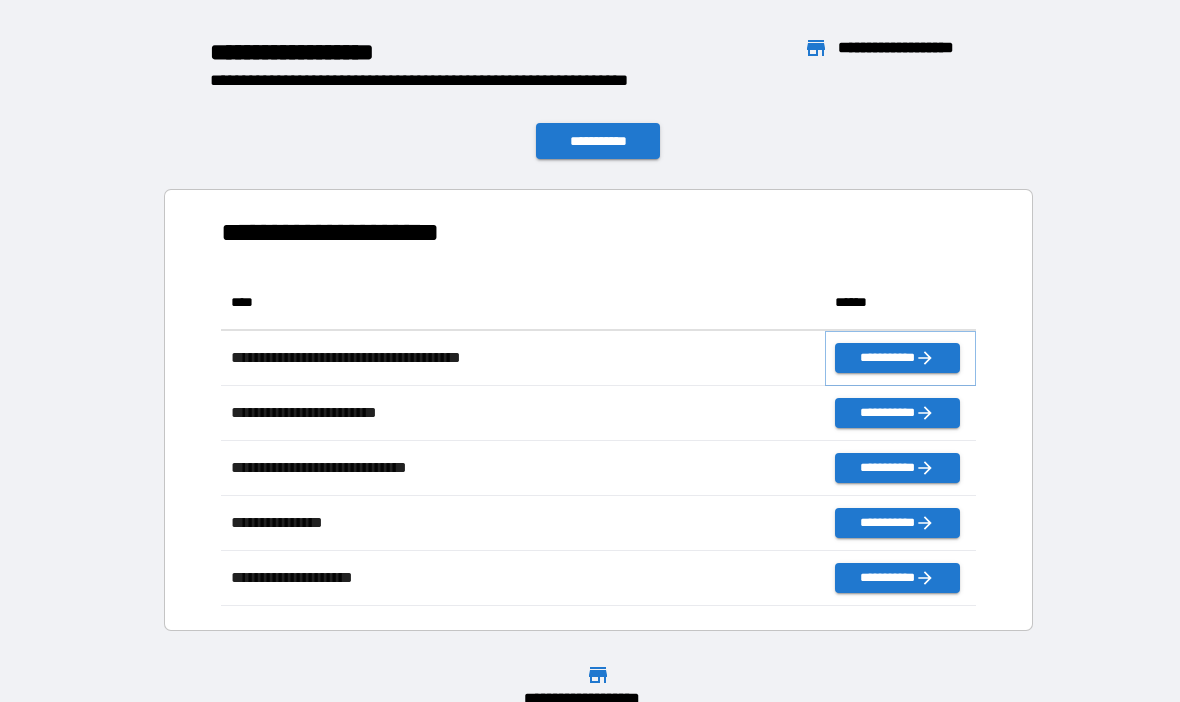 click on "**********" at bounding box center (897, 358) 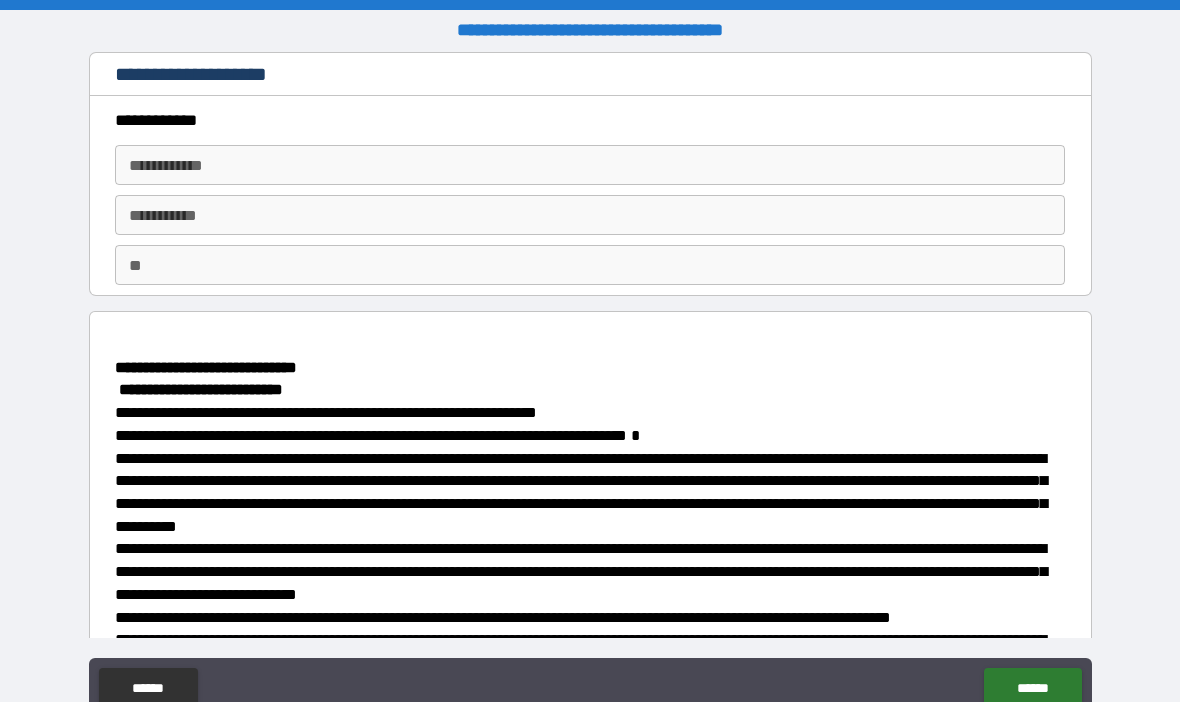 click on "**********" at bounding box center [590, 165] 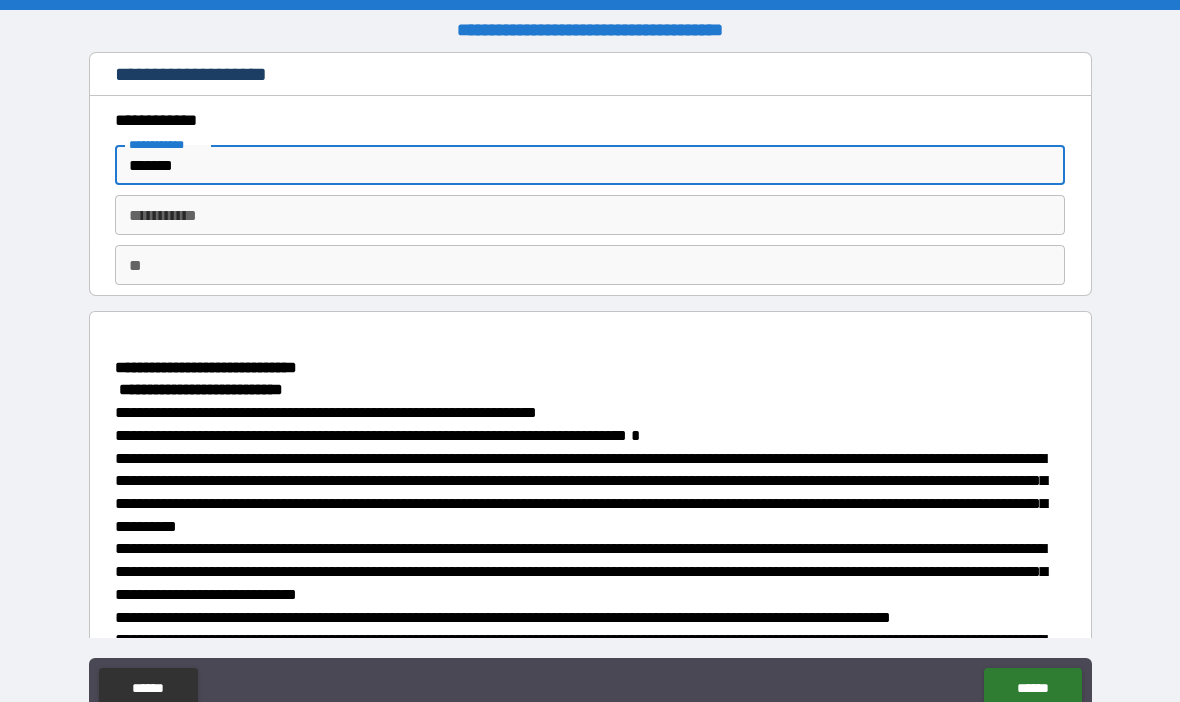 click on "*********   *" at bounding box center [590, 215] 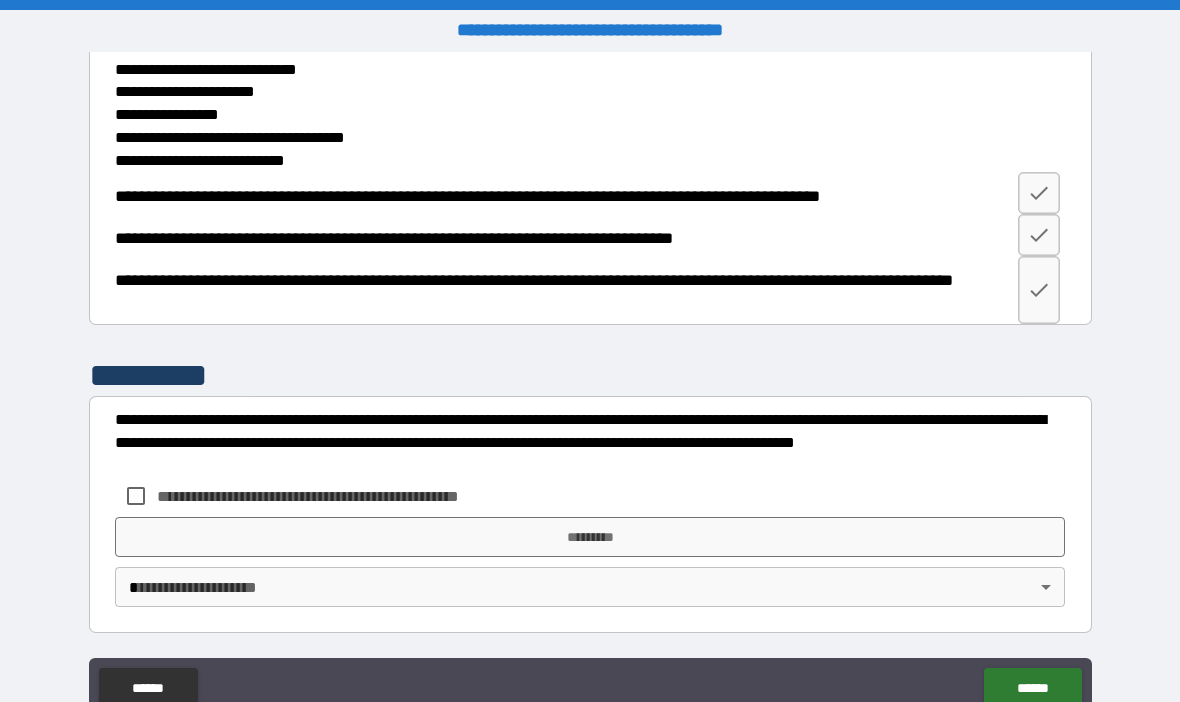 scroll, scrollTop: 2802, scrollLeft: 0, axis: vertical 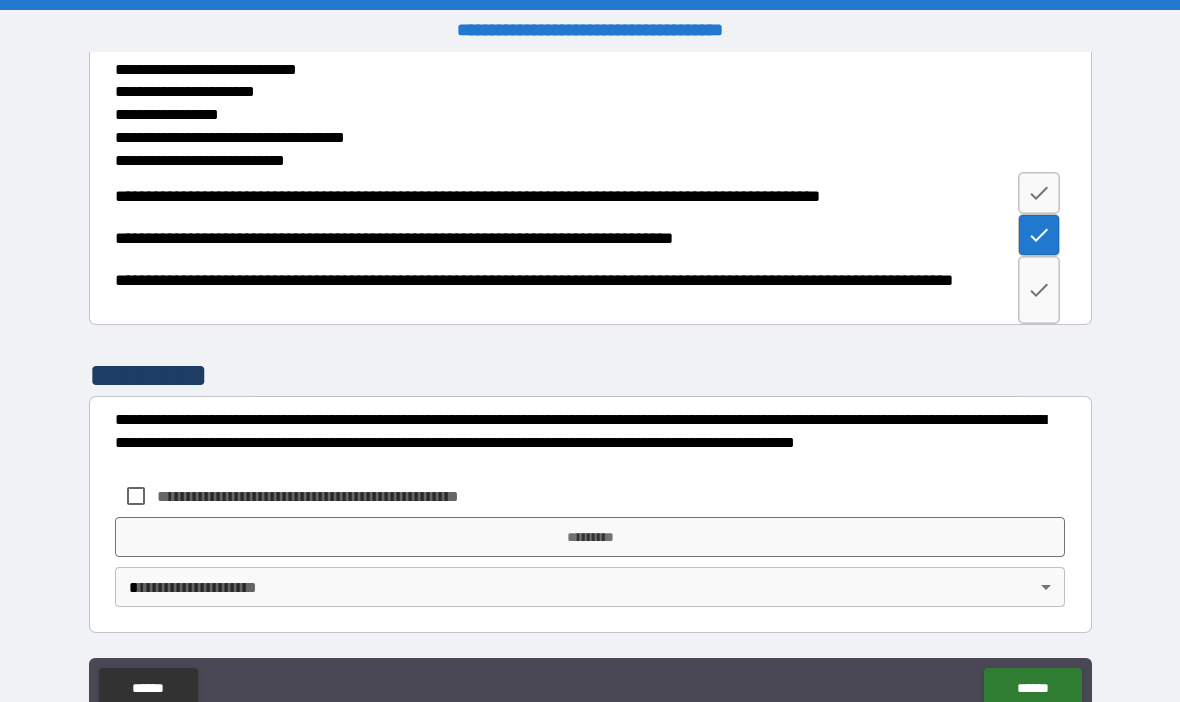click 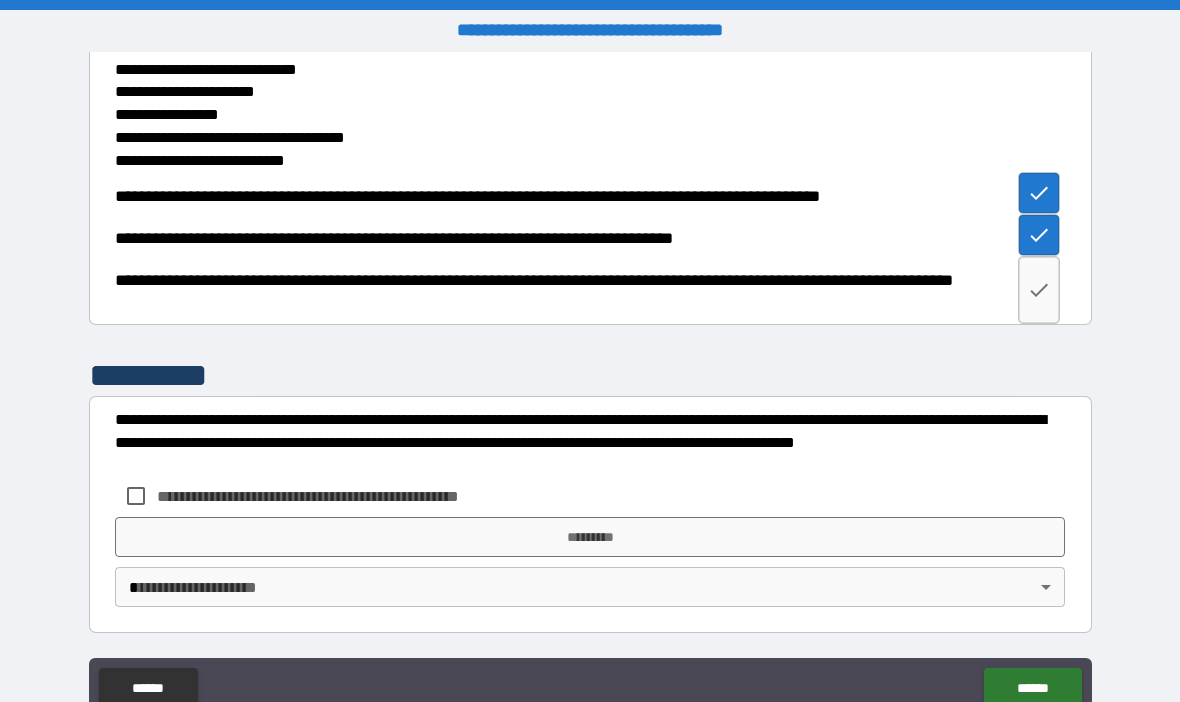 click at bounding box center (1039, 290) 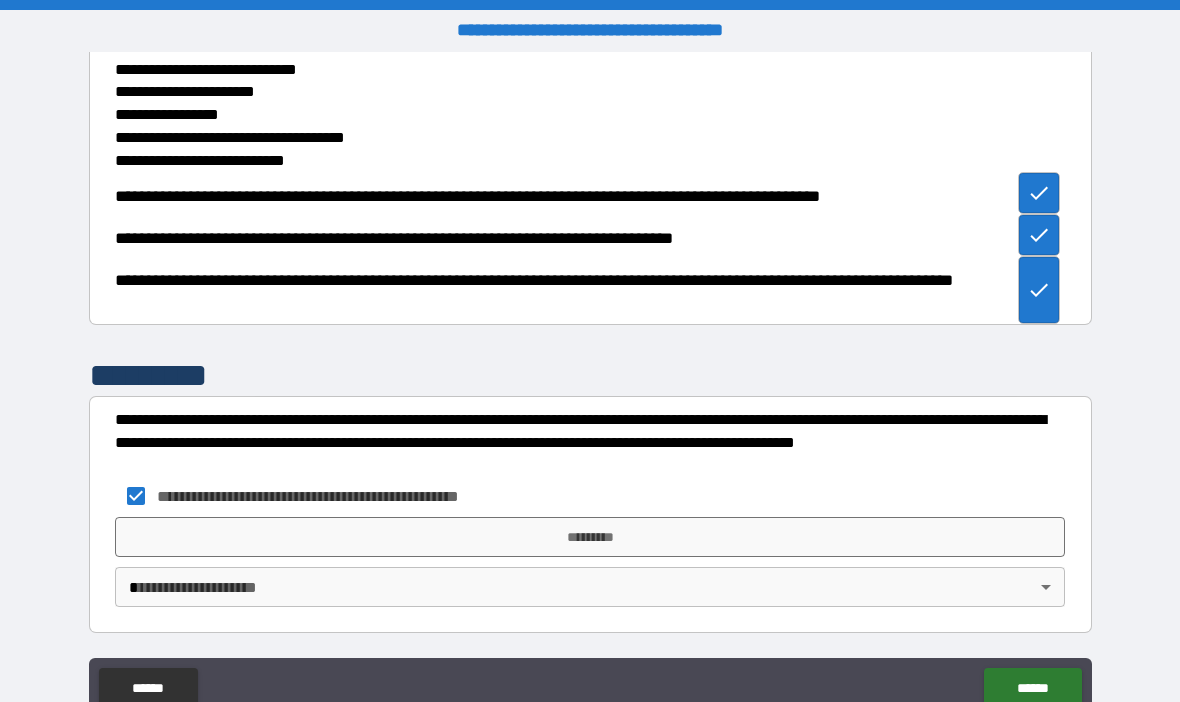 click on "**********" at bounding box center (590, 385) 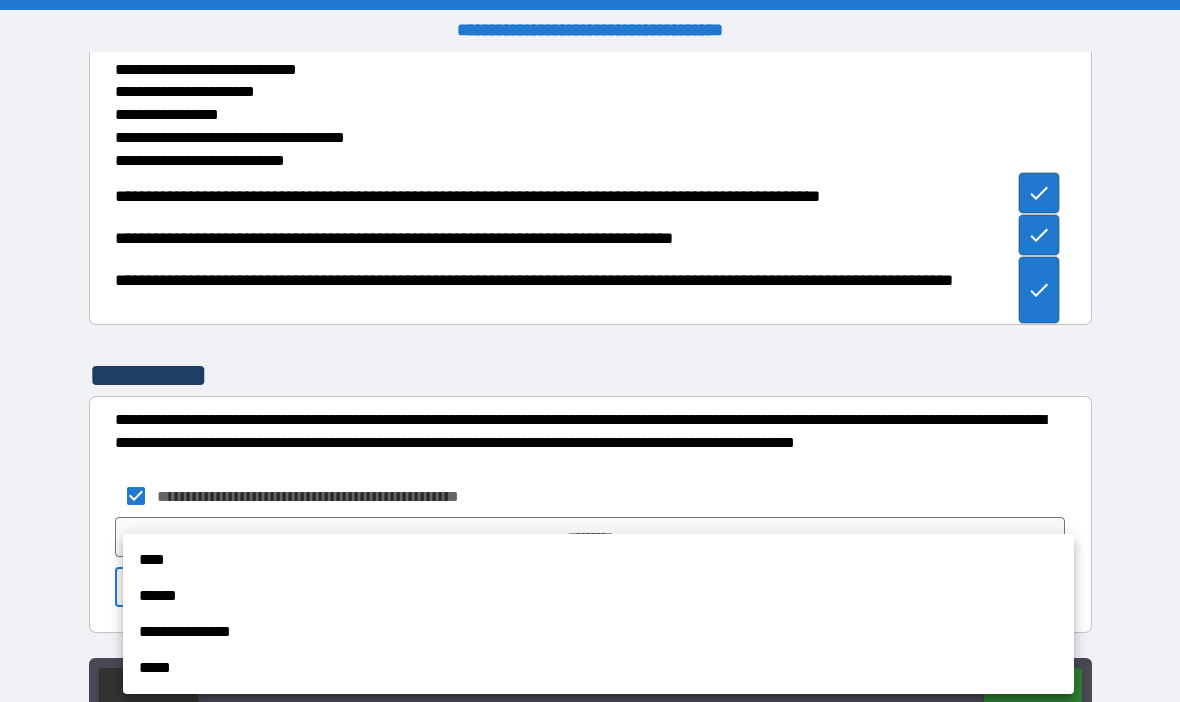 click on "****" at bounding box center (598, 560) 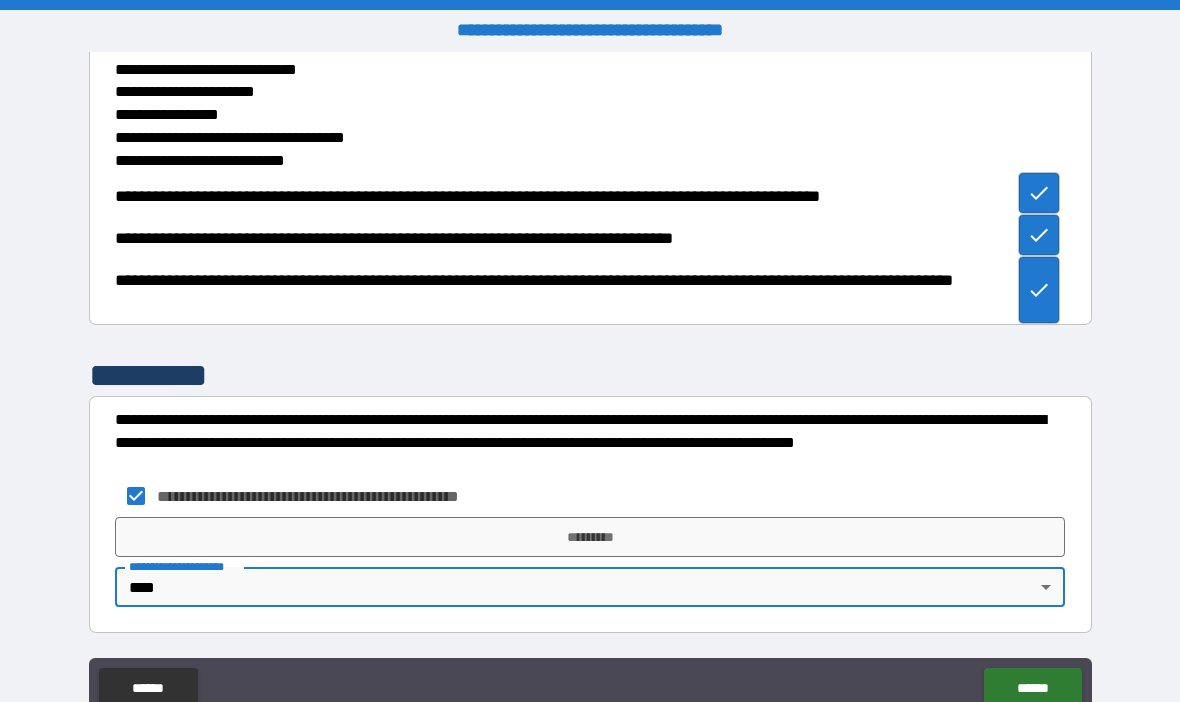 click on "*********" at bounding box center [590, 537] 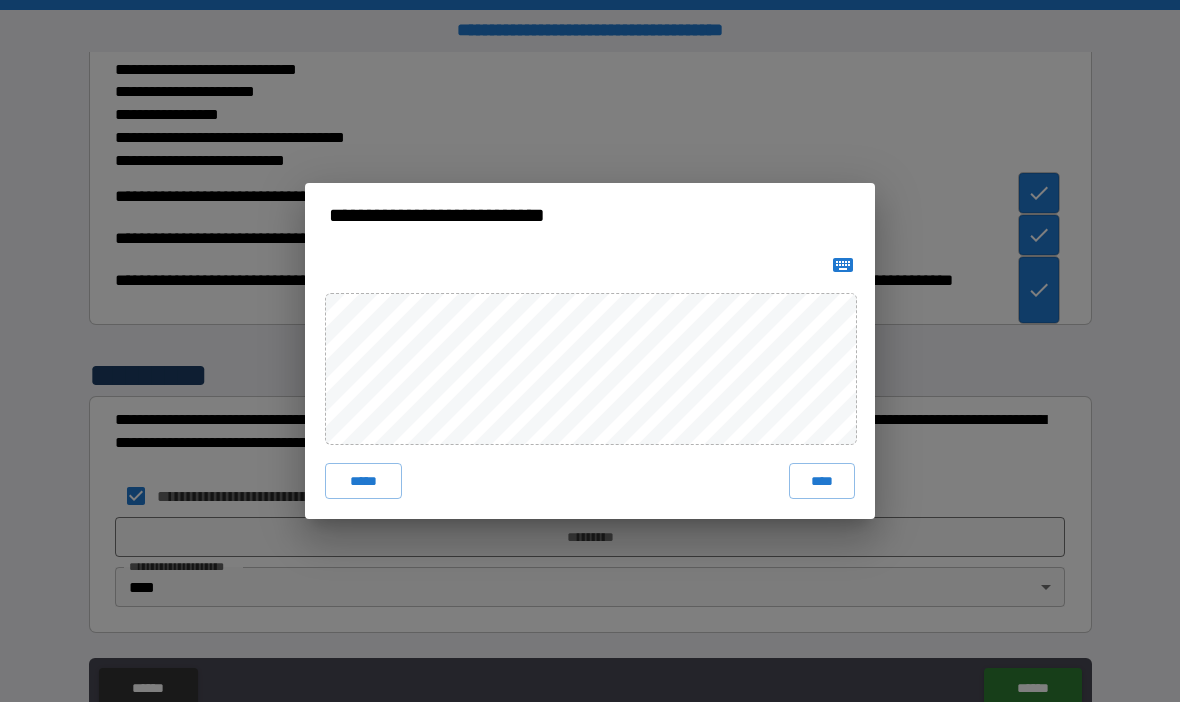 click on "****" at bounding box center [822, 481] 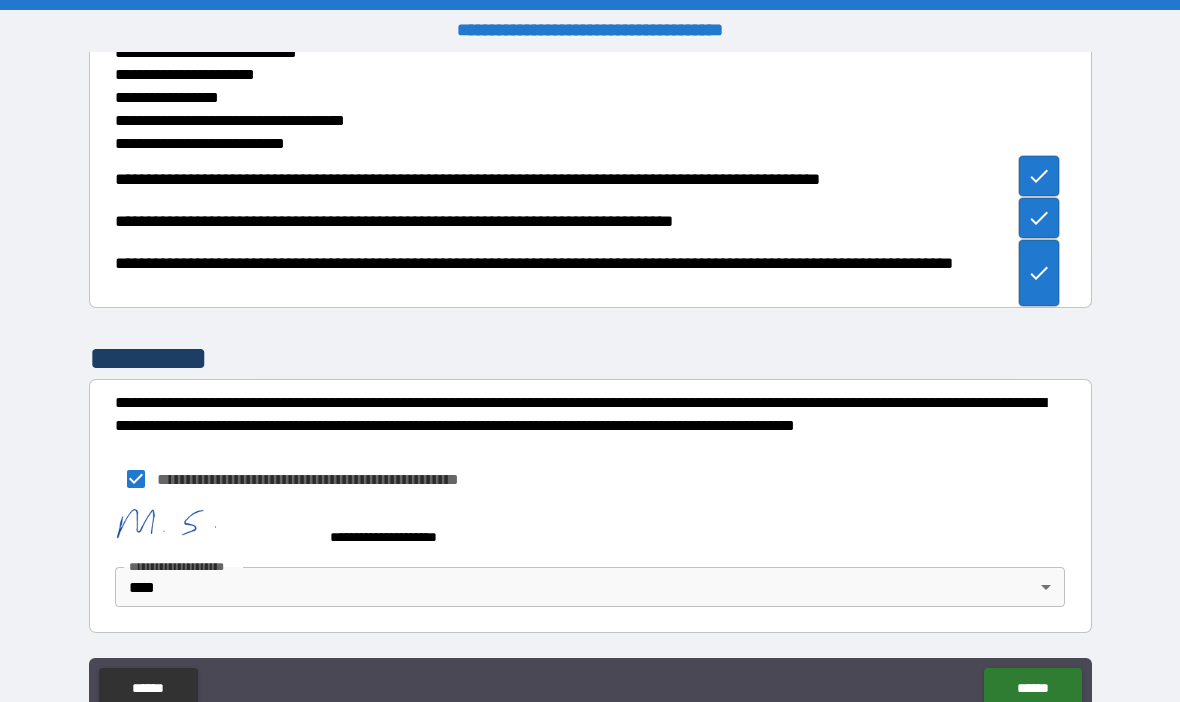 click on "******" at bounding box center (1032, 688) 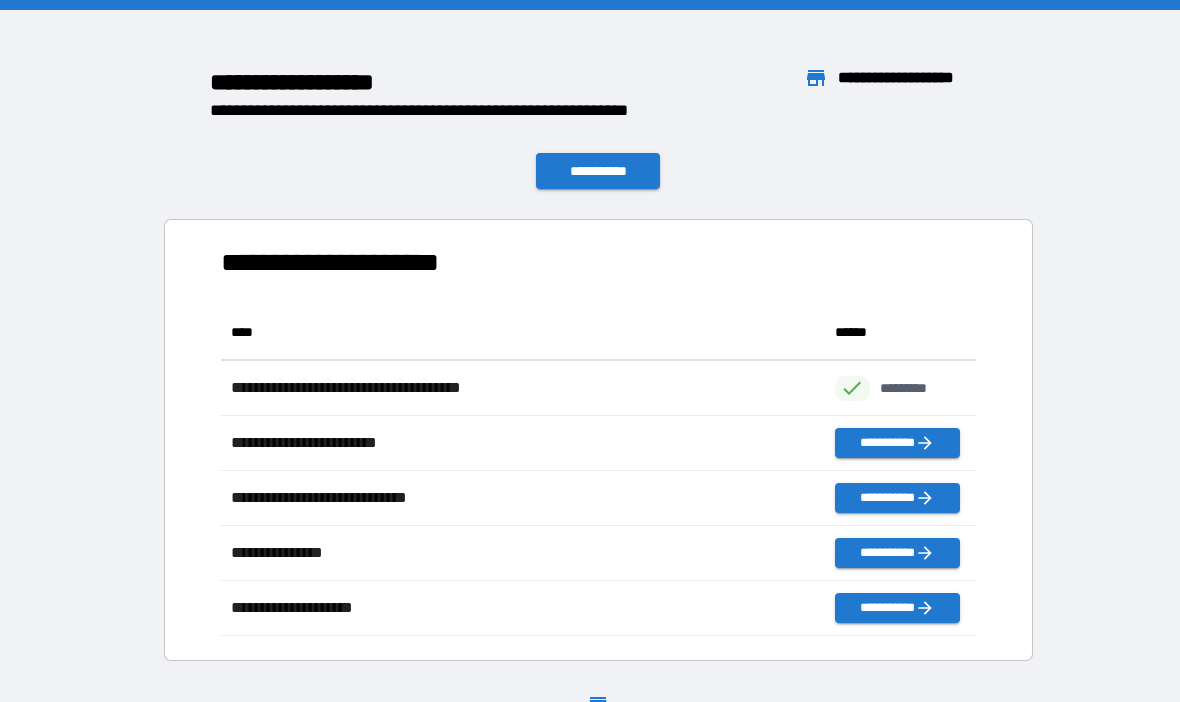 scroll, scrollTop: 1, scrollLeft: 1, axis: both 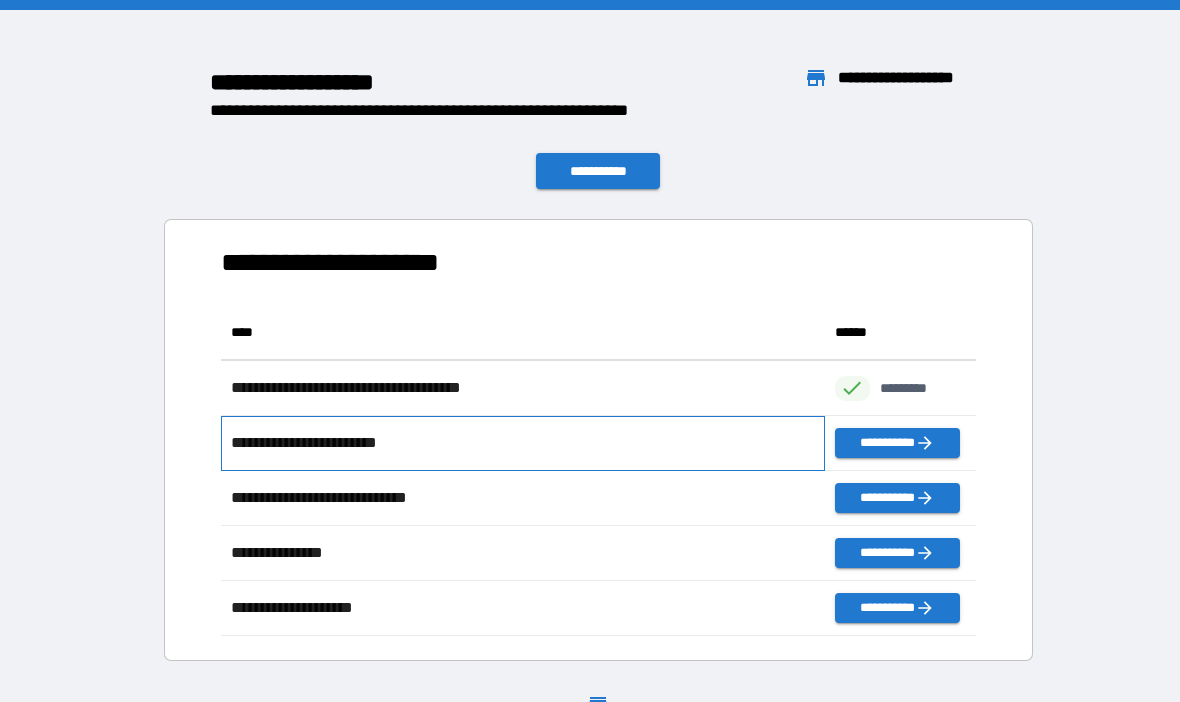 click on "**********" at bounding box center [523, 443] 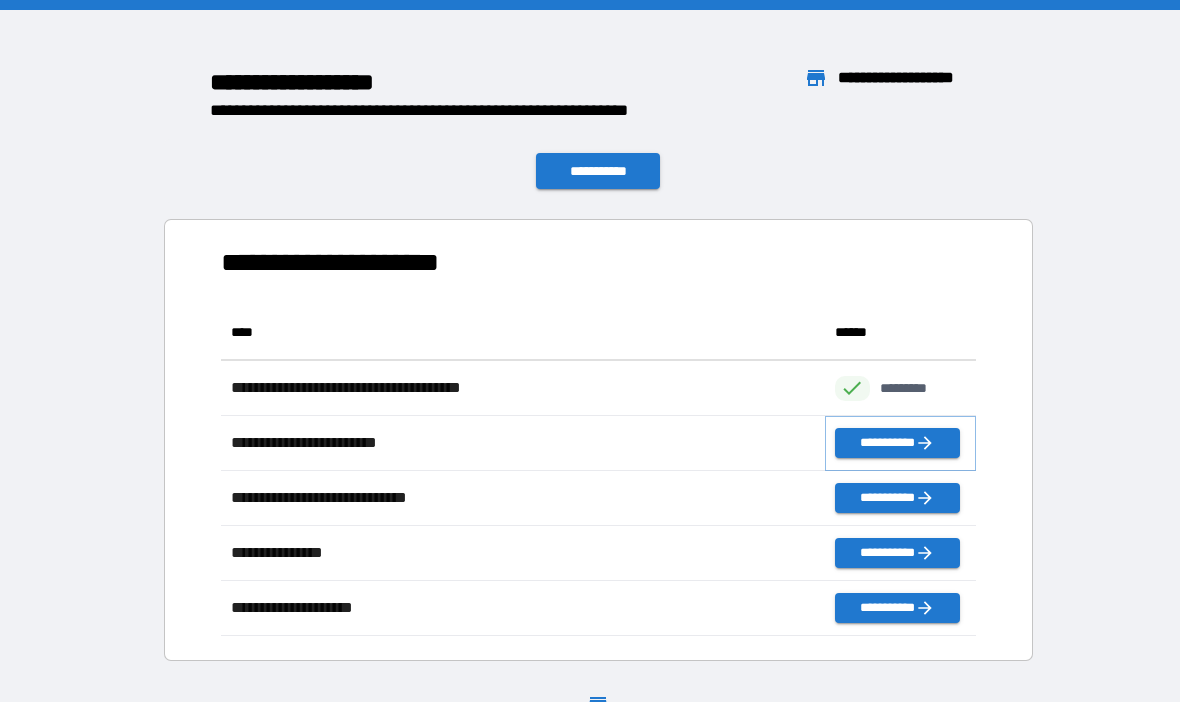 click on "**********" at bounding box center (897, 443) 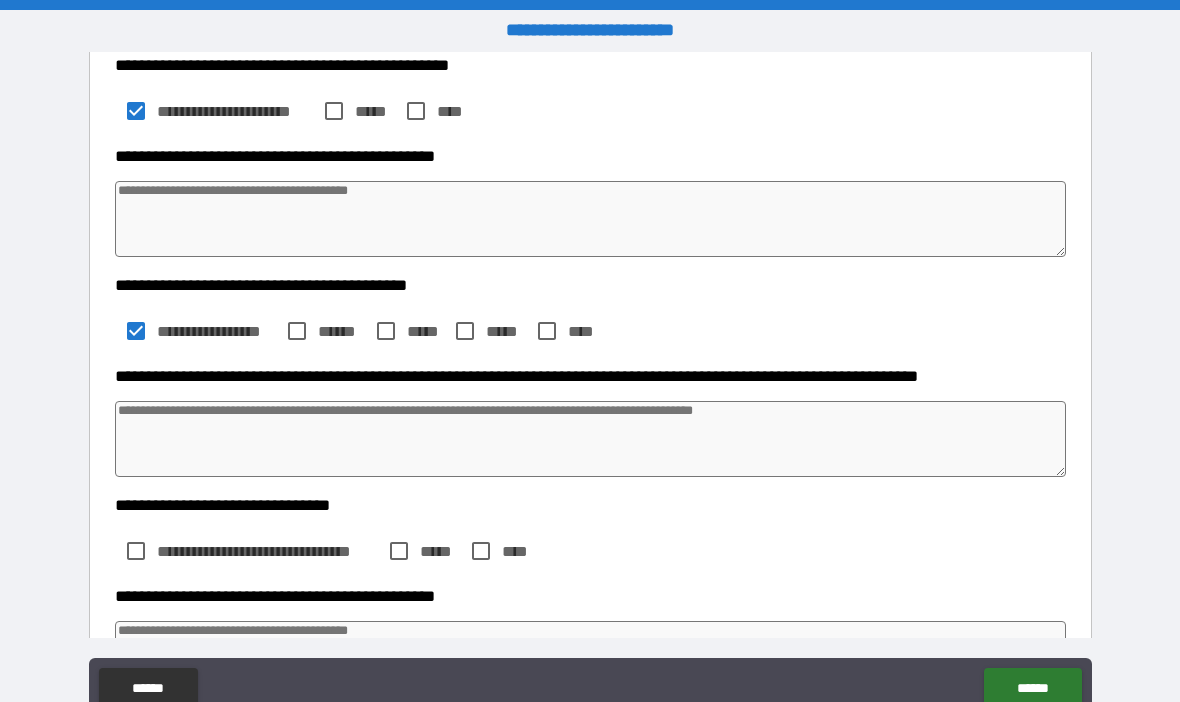 scroll, scrollTop: 485, scrollLeft: 0, axis: vertical 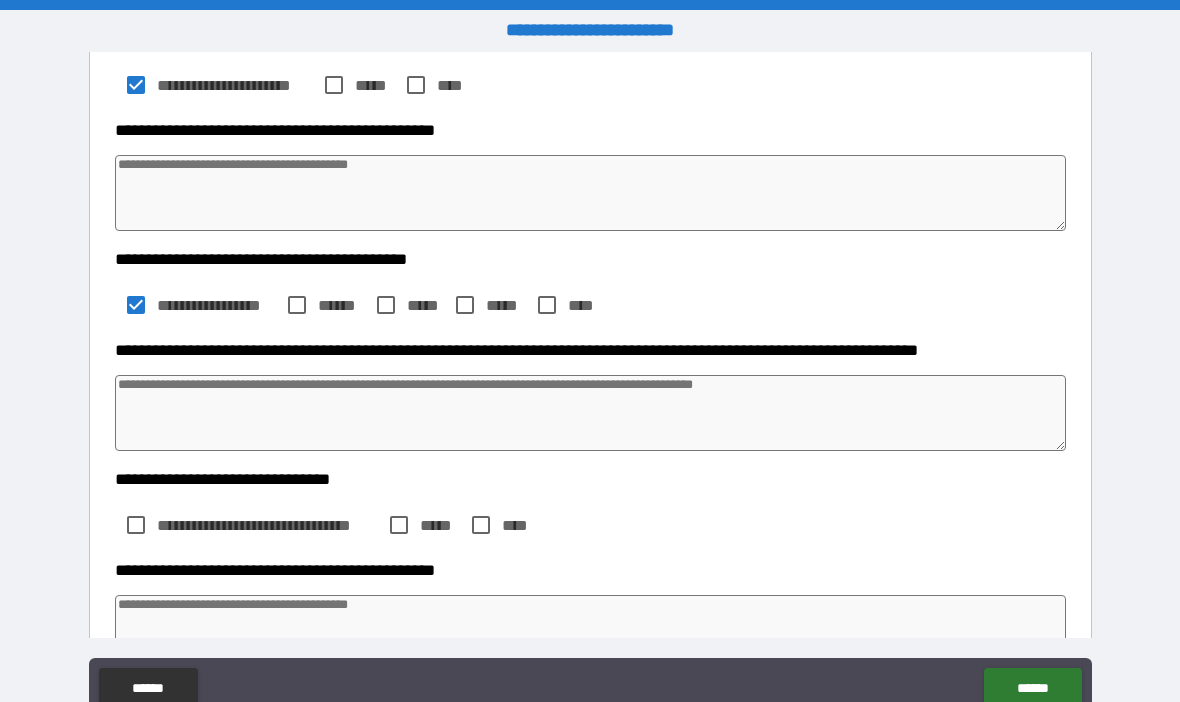 click at bounding box center (591, 413) 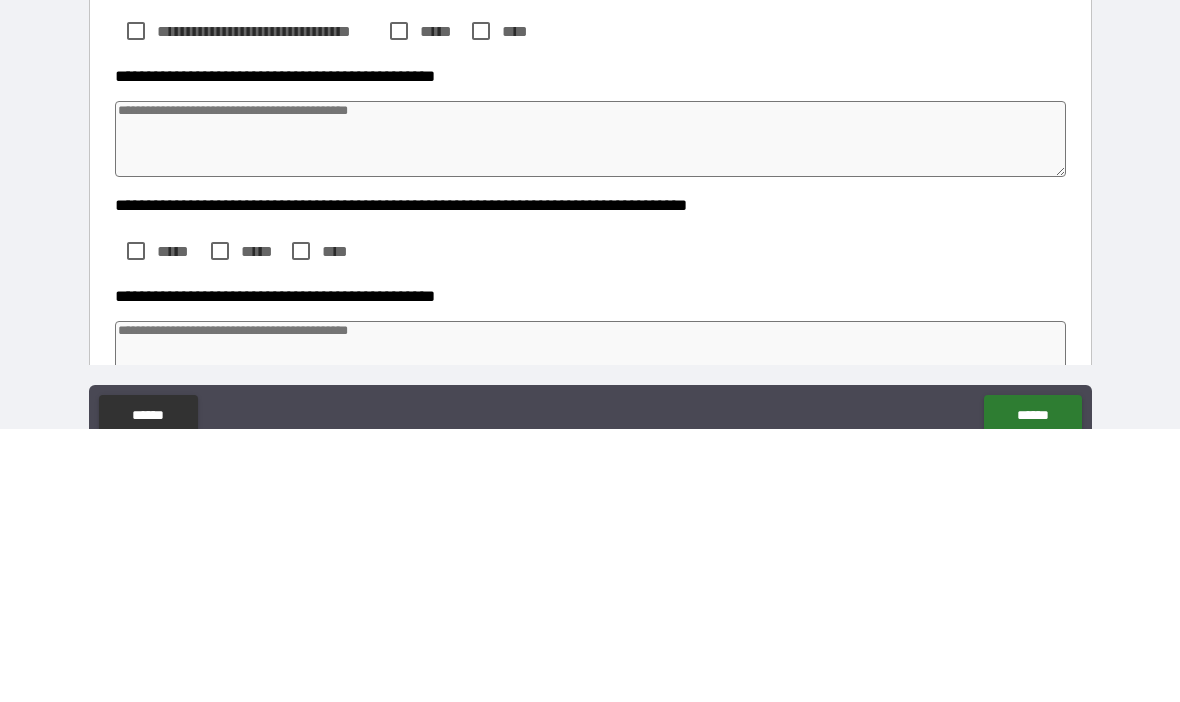 scroll, scrollTop: 707, scrollLeft: 0, axis: vertical 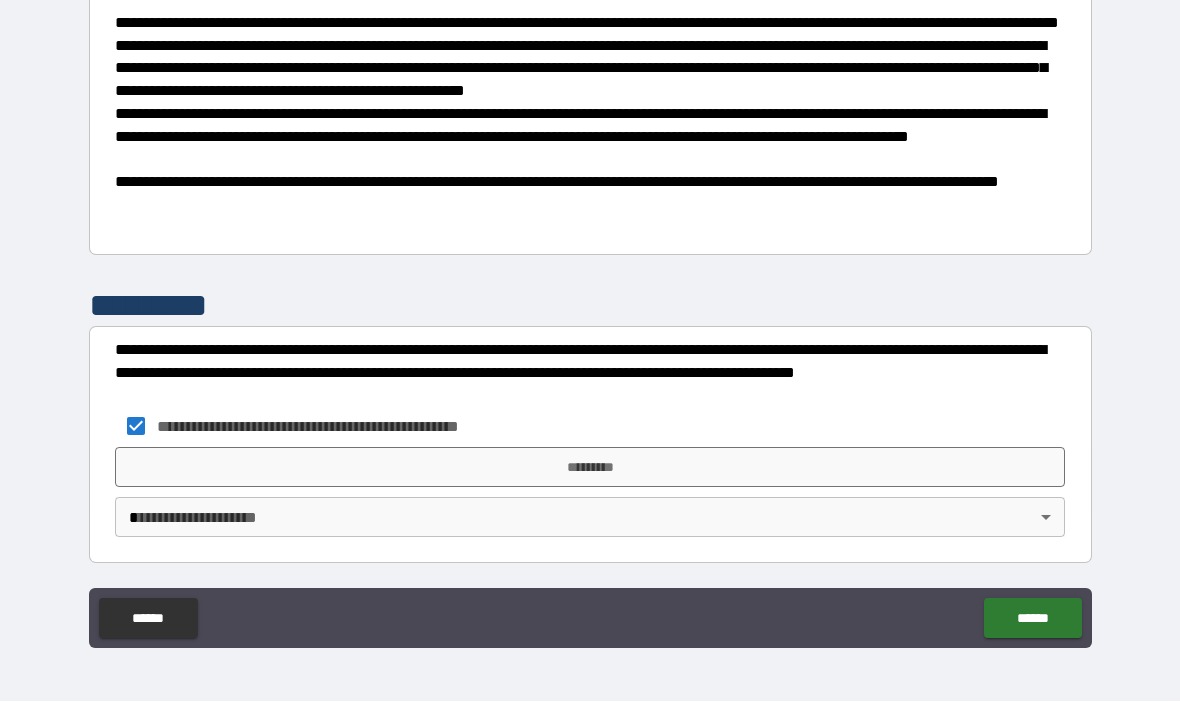 click on "**********" at bounding box center [590, 316] 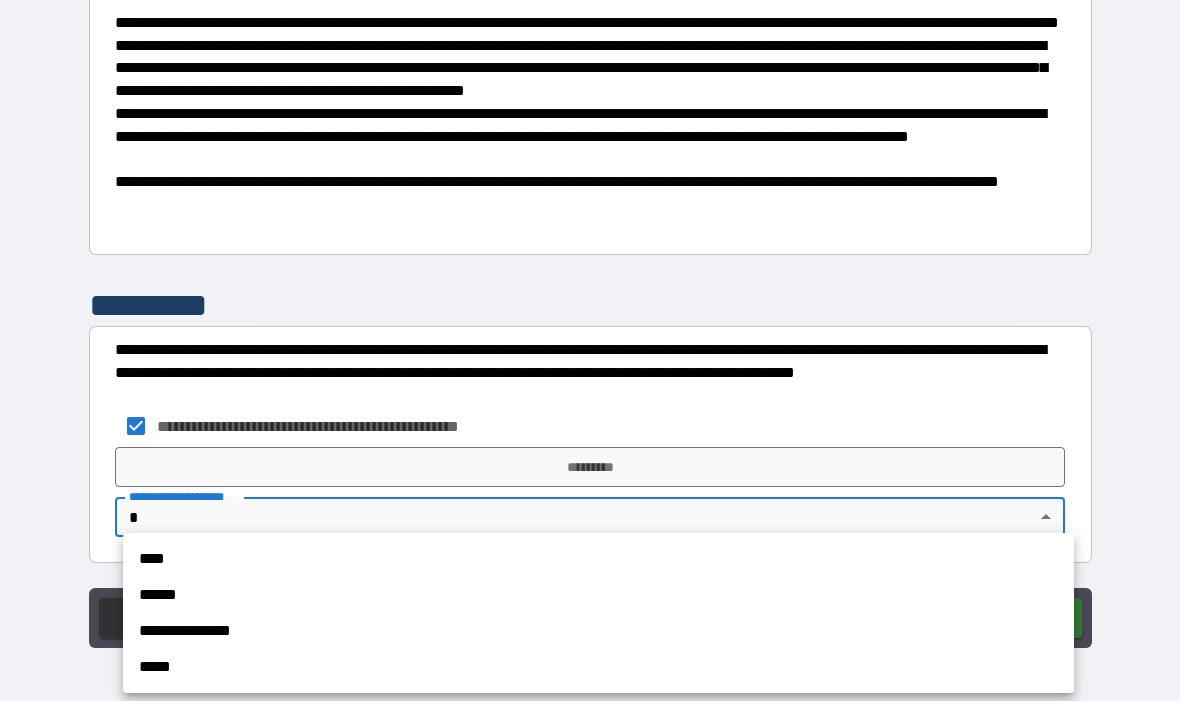 click on "****" at bounding box center [598, 560] 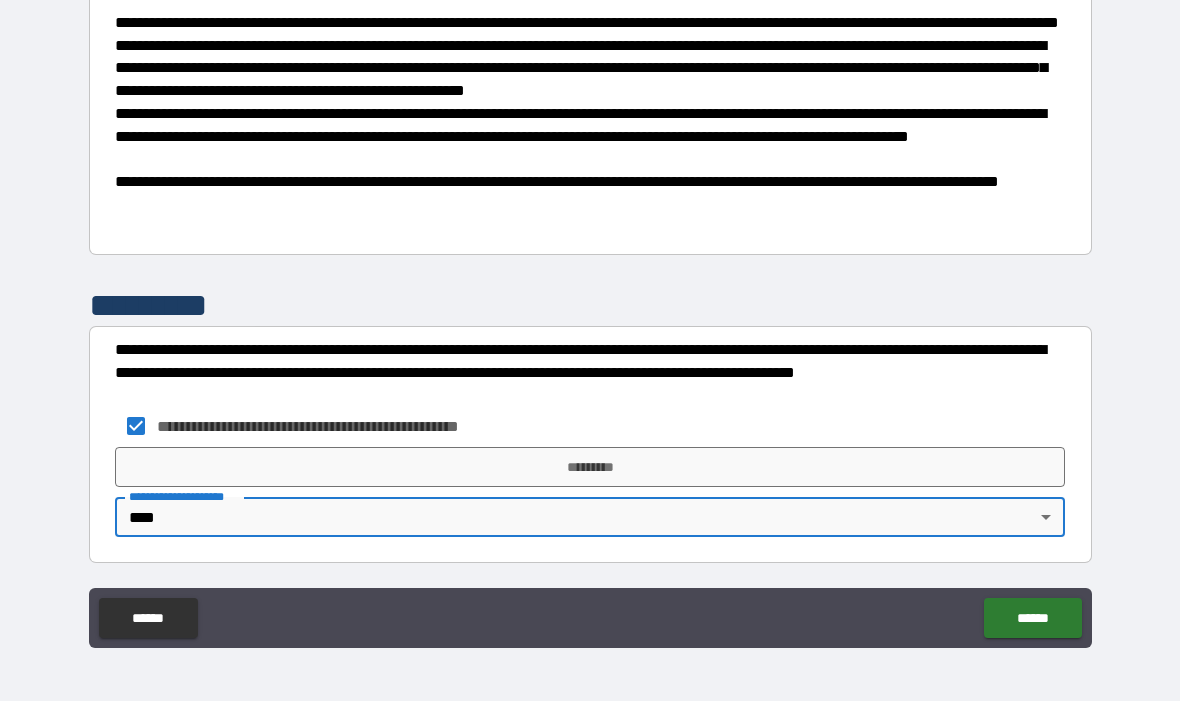 click on "*********" at bounding box center [590, 468] 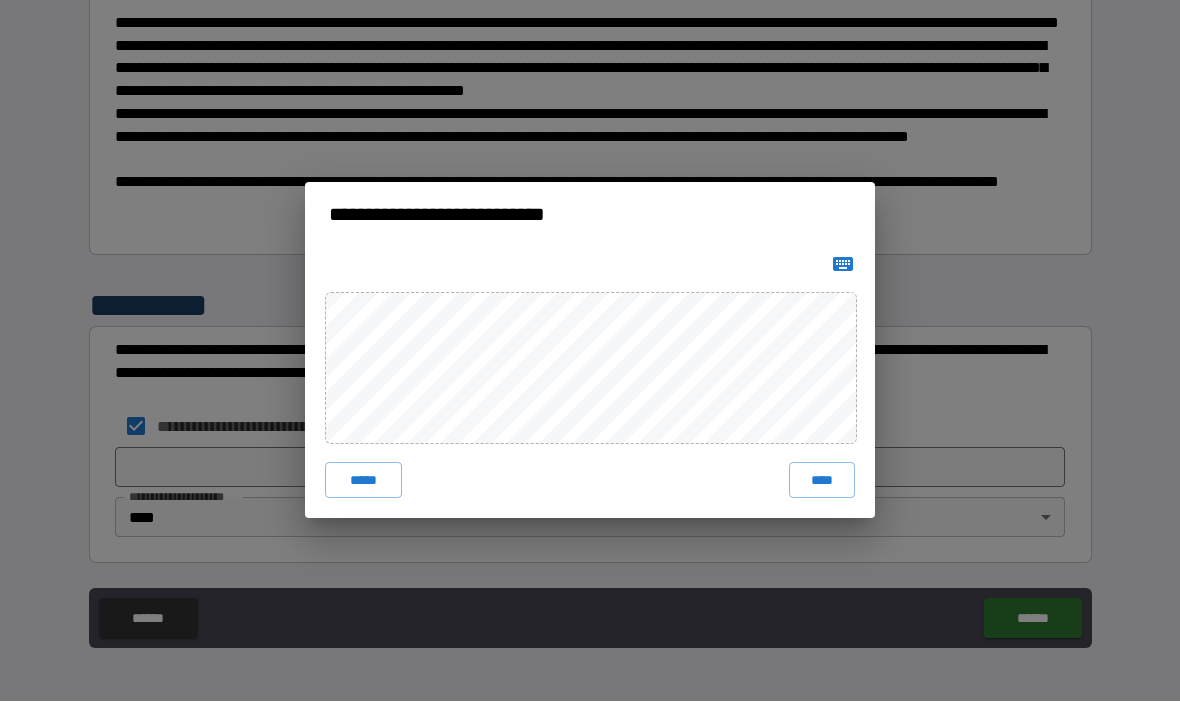 click on "****" at bounding box center [822, 481] 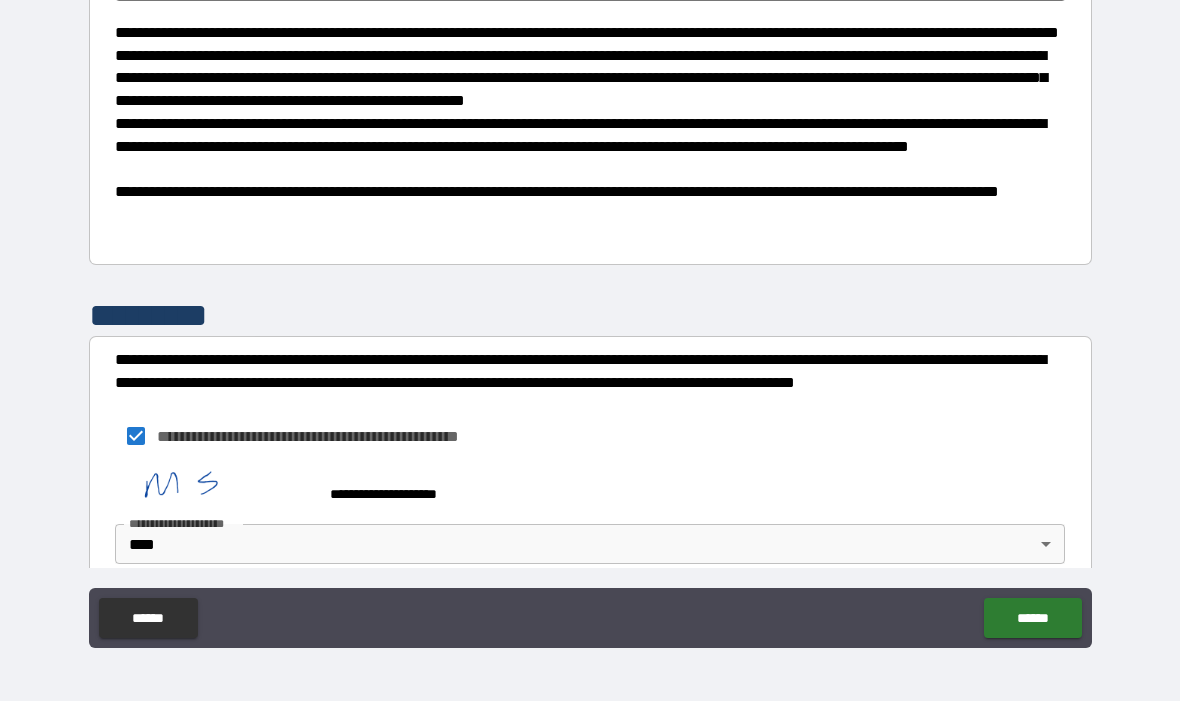 click on "******" at bounding box center (1032, 619) 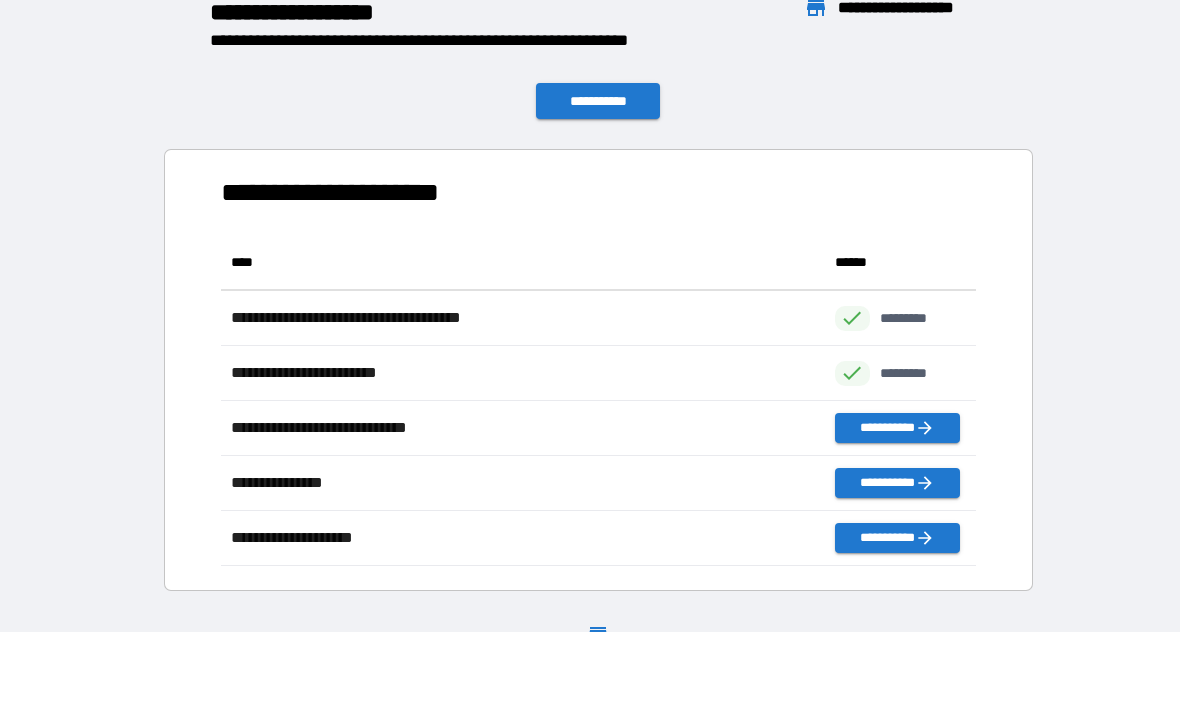 scroll, scrollTop: 1, scrollLeft: 1, axis: both 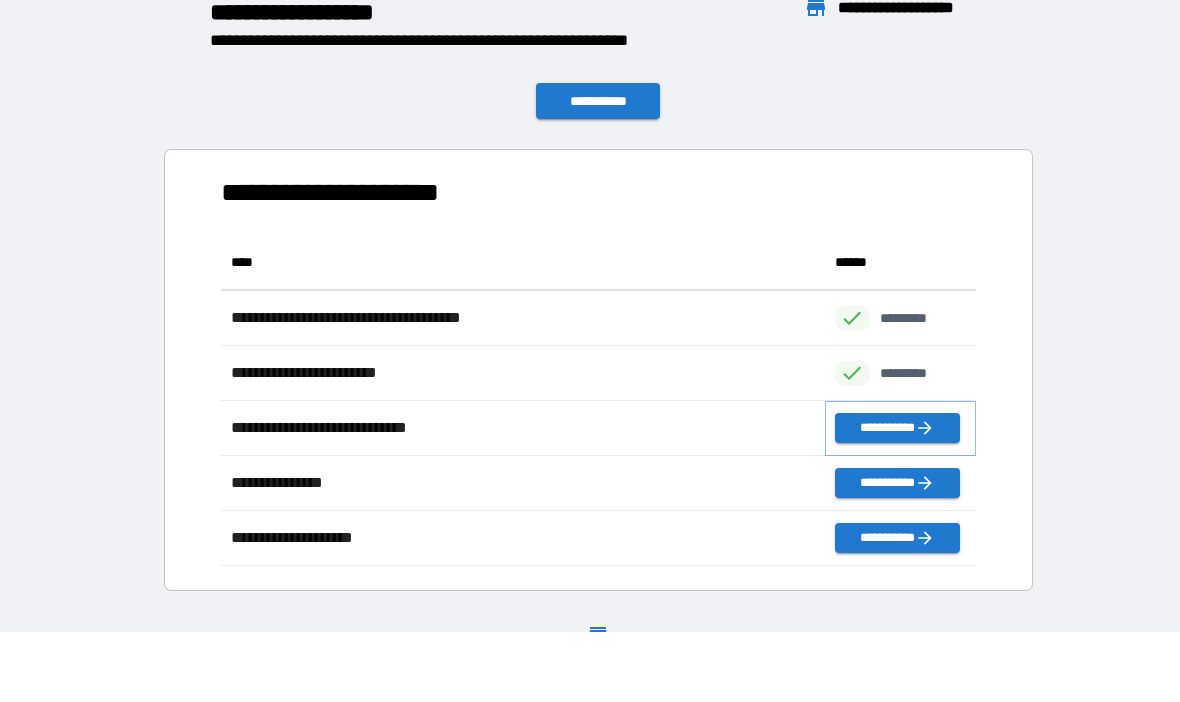 click 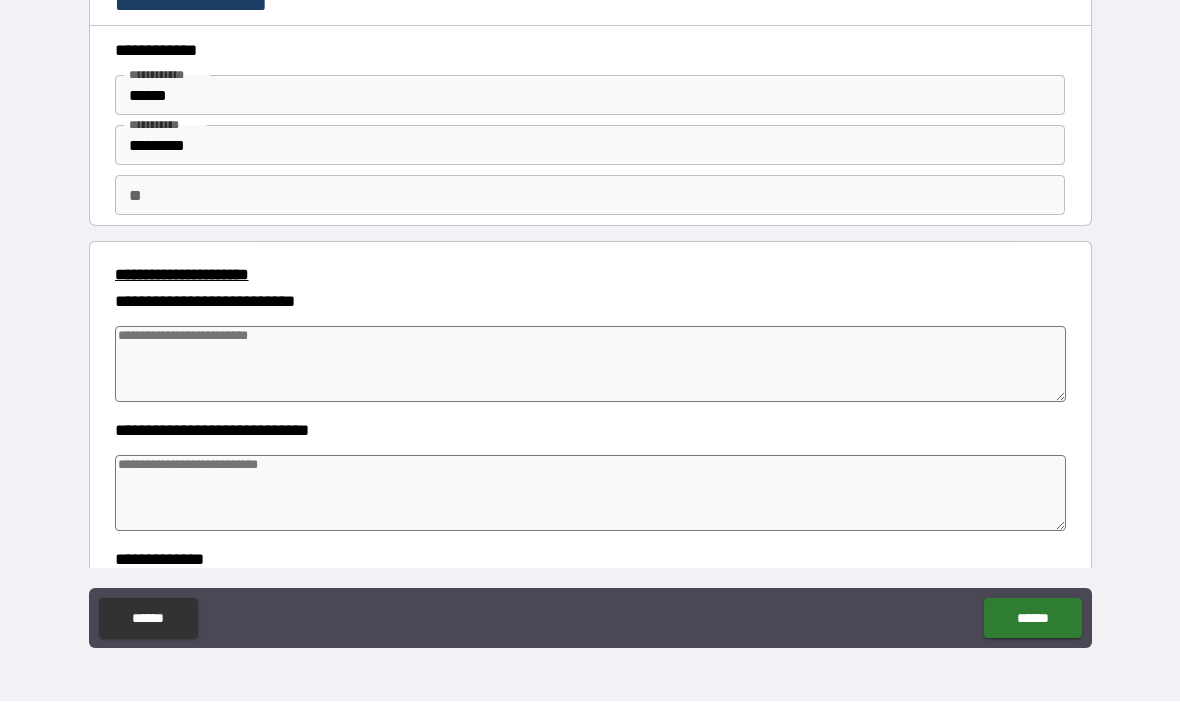 click at bounding box center (591, 365) 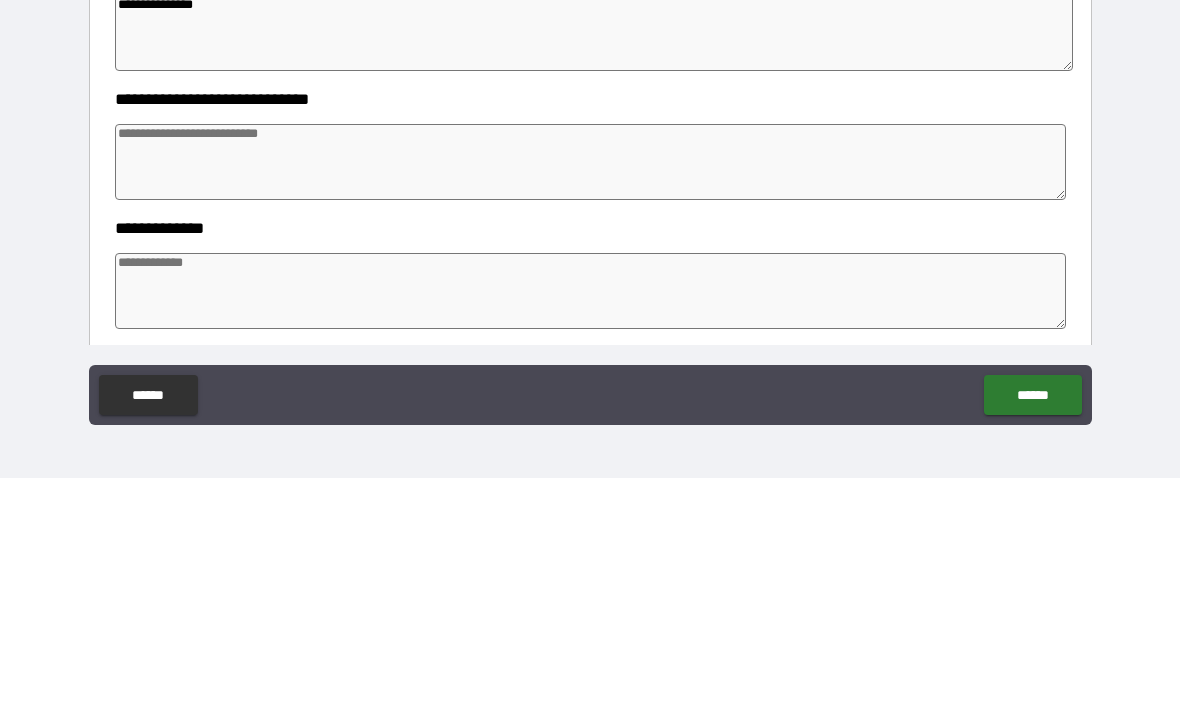scroll, scrollTop: 123, scrollLeft: 0, axis: vertical 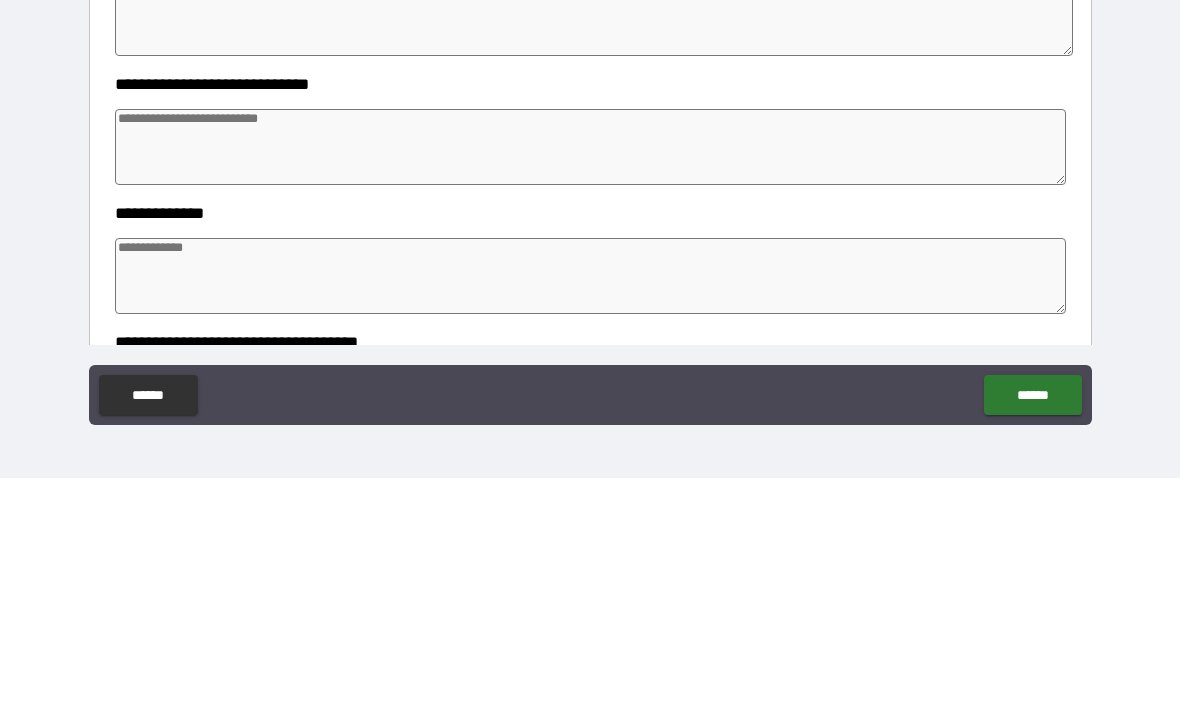 click at bounding box center [591, 371] 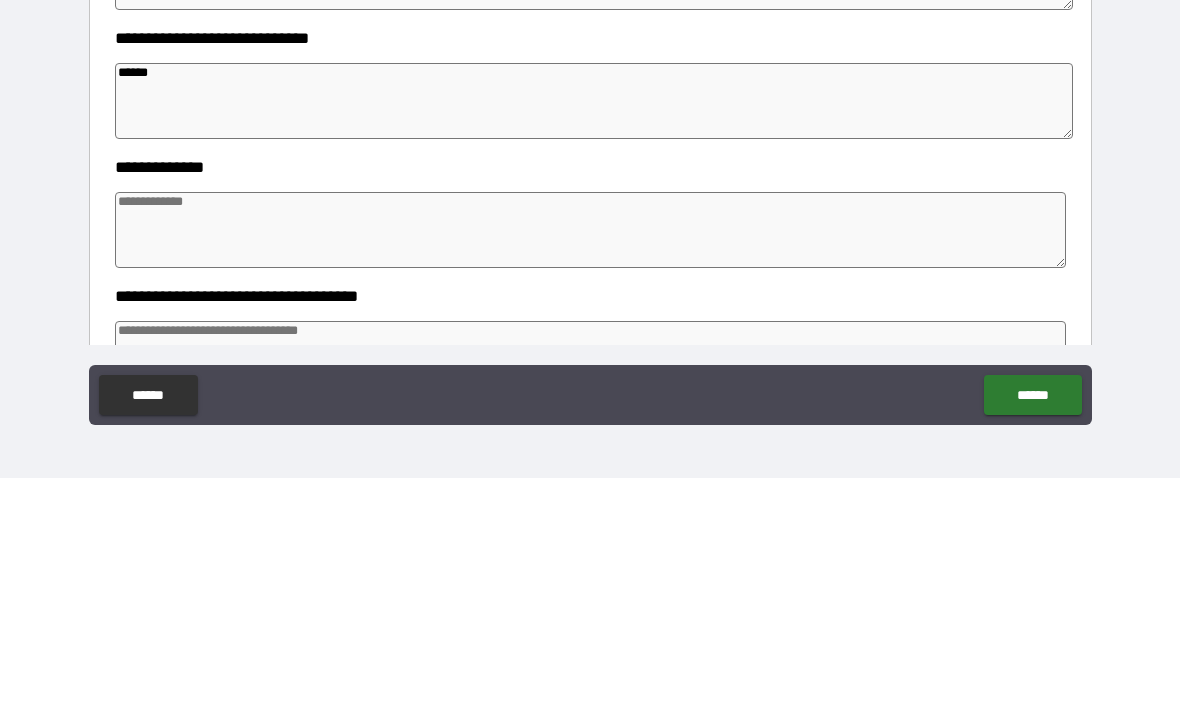 scroll, scrollTop: 239, scrollLeft: 0, axis: vertical 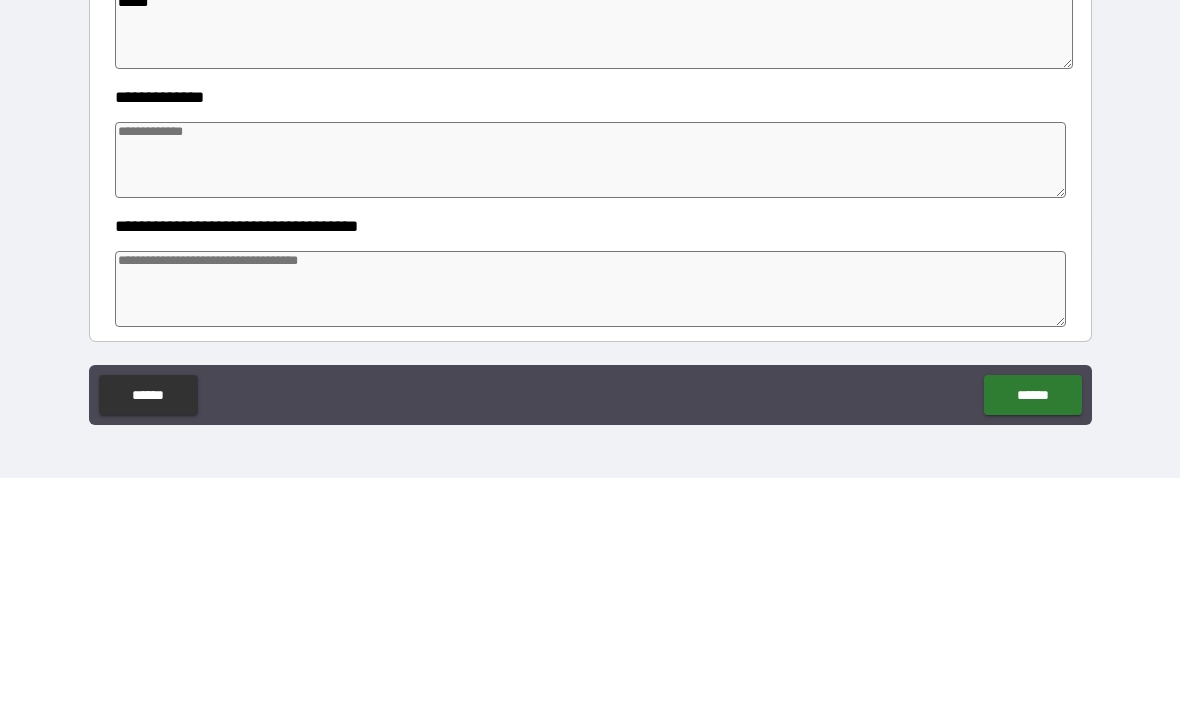 click at bounding box center (591, 384) 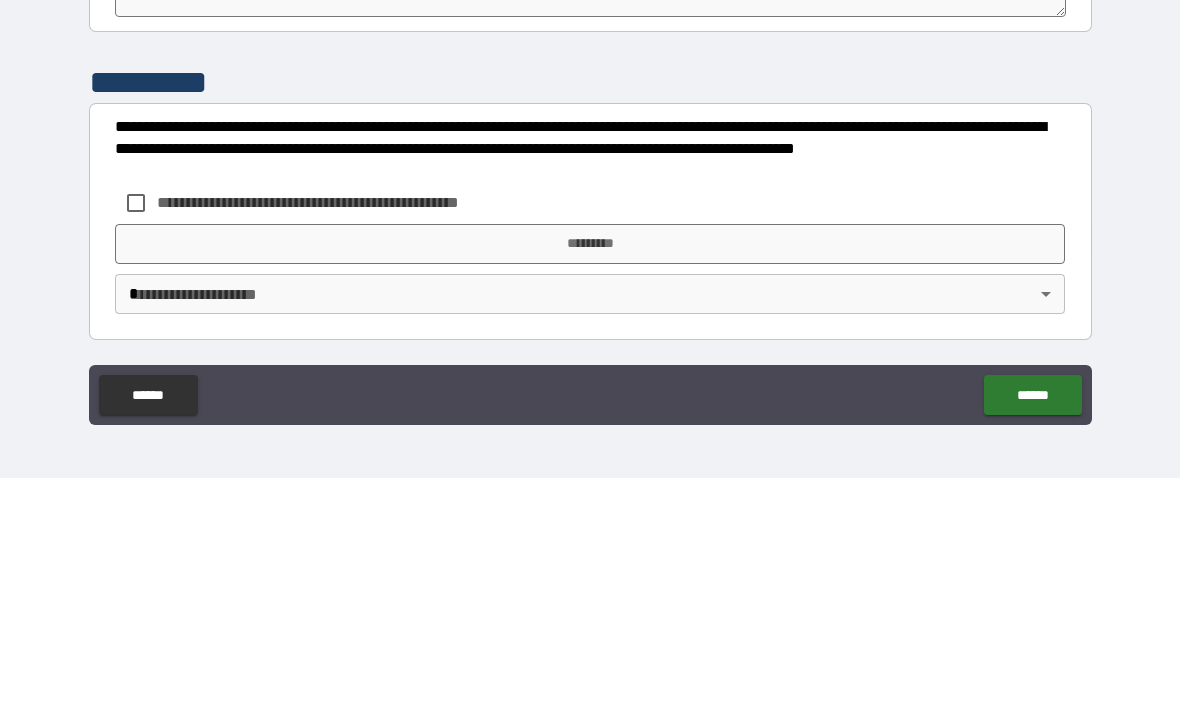 scroll, scrollTop: 548, scrollLeft: 0, axis: vertical 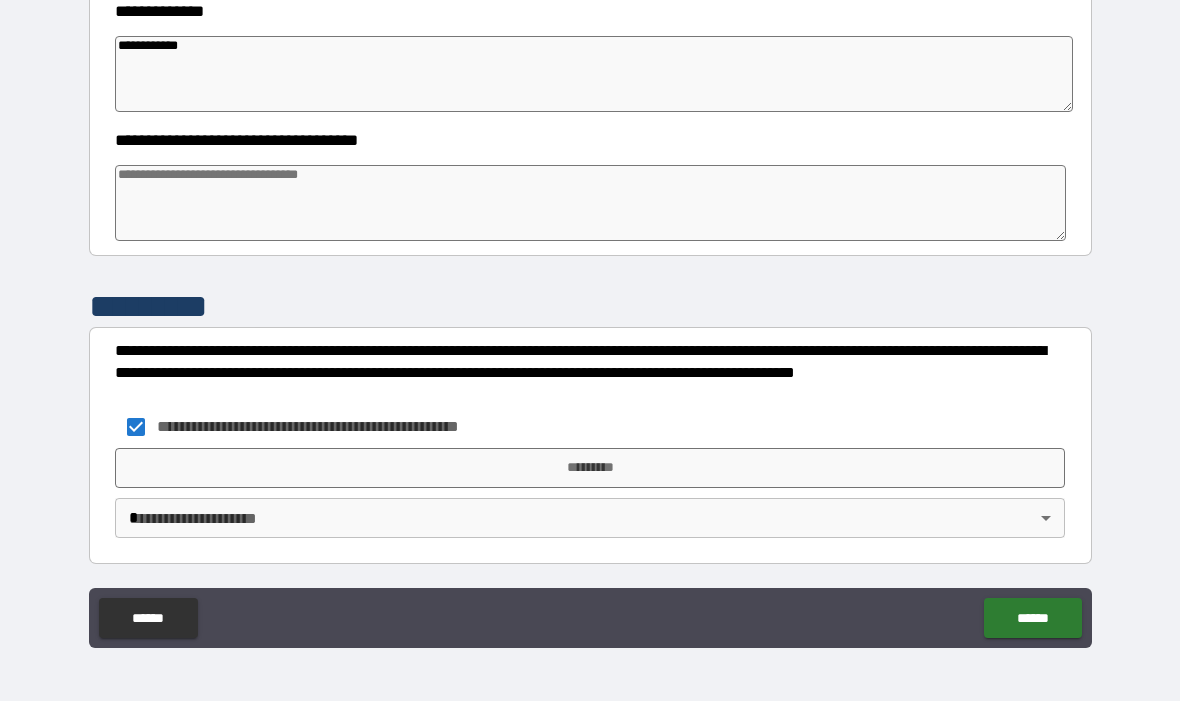 click on "**********" at bounding box center (590, 316) 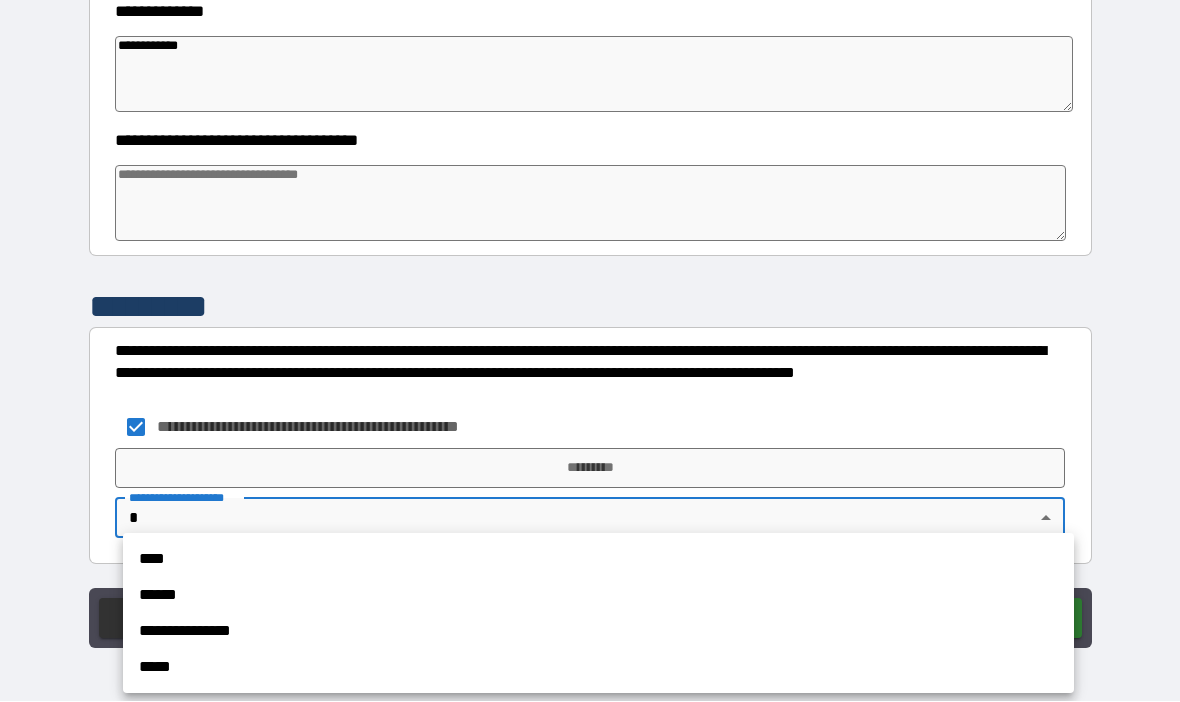 click on "******" at bounding box center [598, 596] 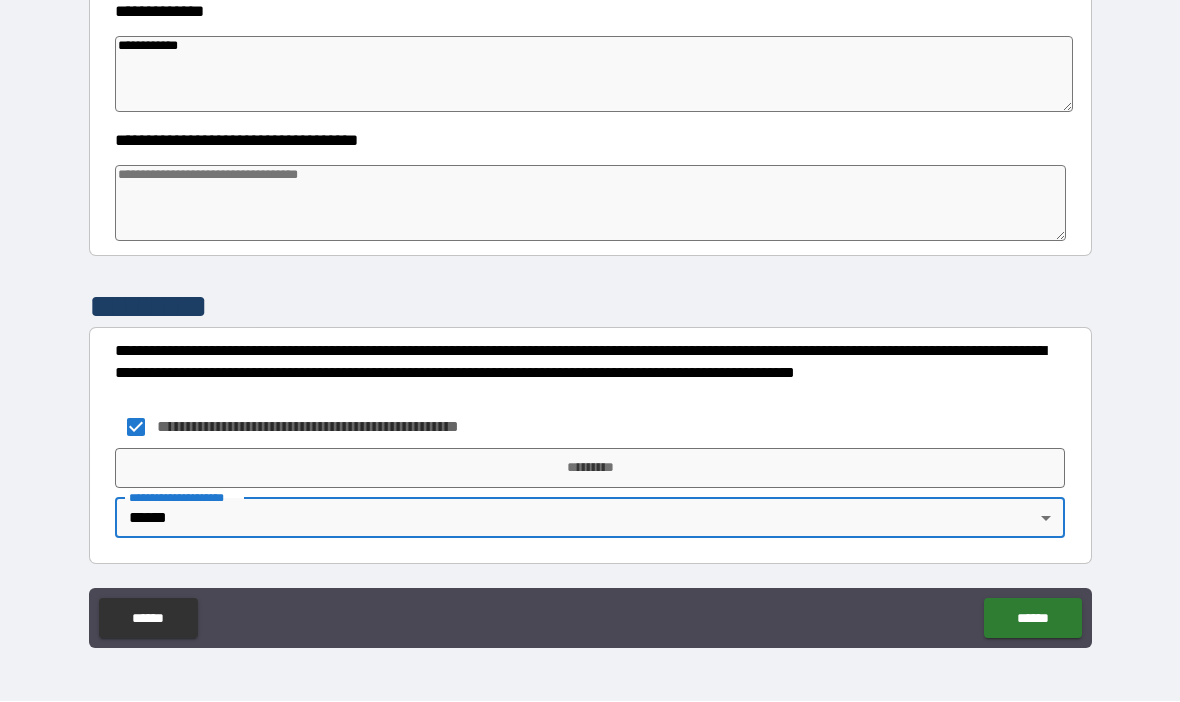 click on "**********" at bounding box center (590, 316) 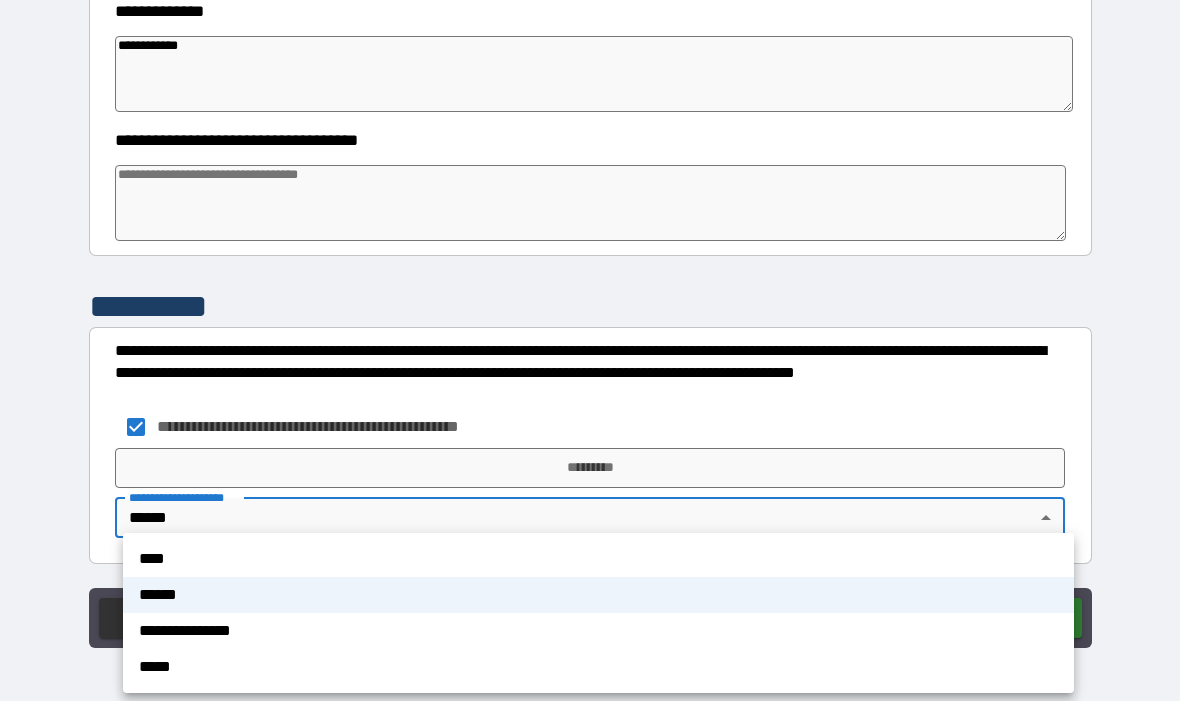 click on "****" at bounding box center (598, 560) 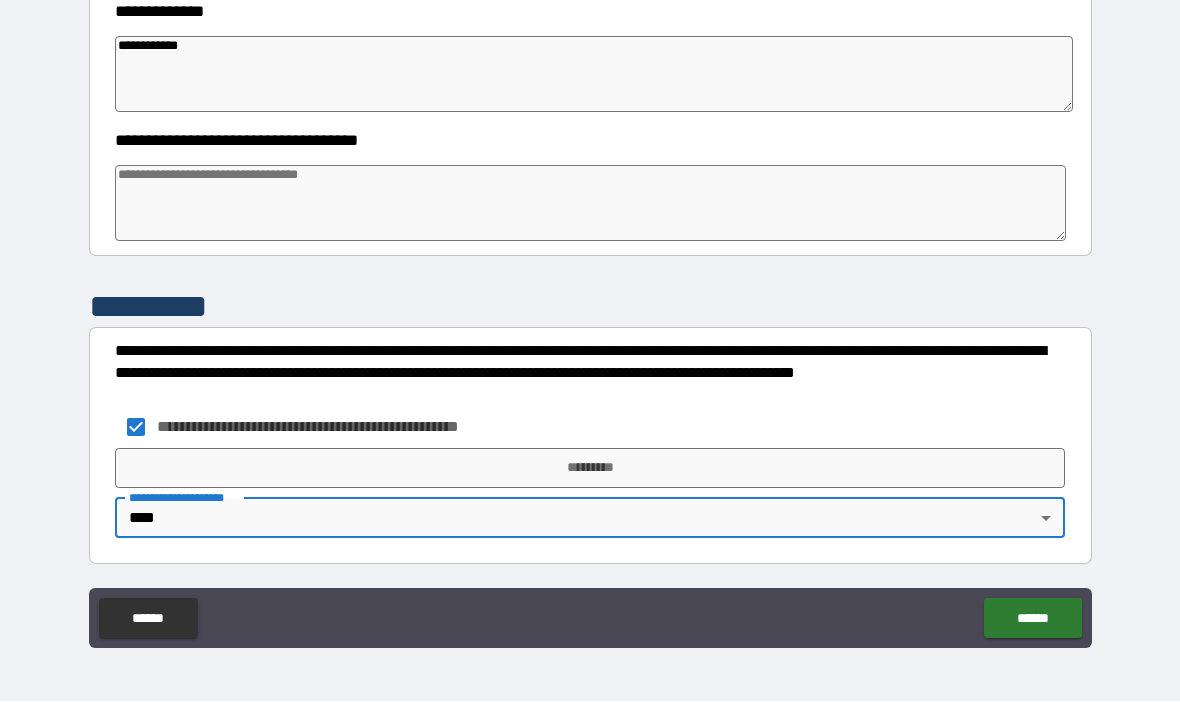 click on "*********" at bounding box center (590, 469) 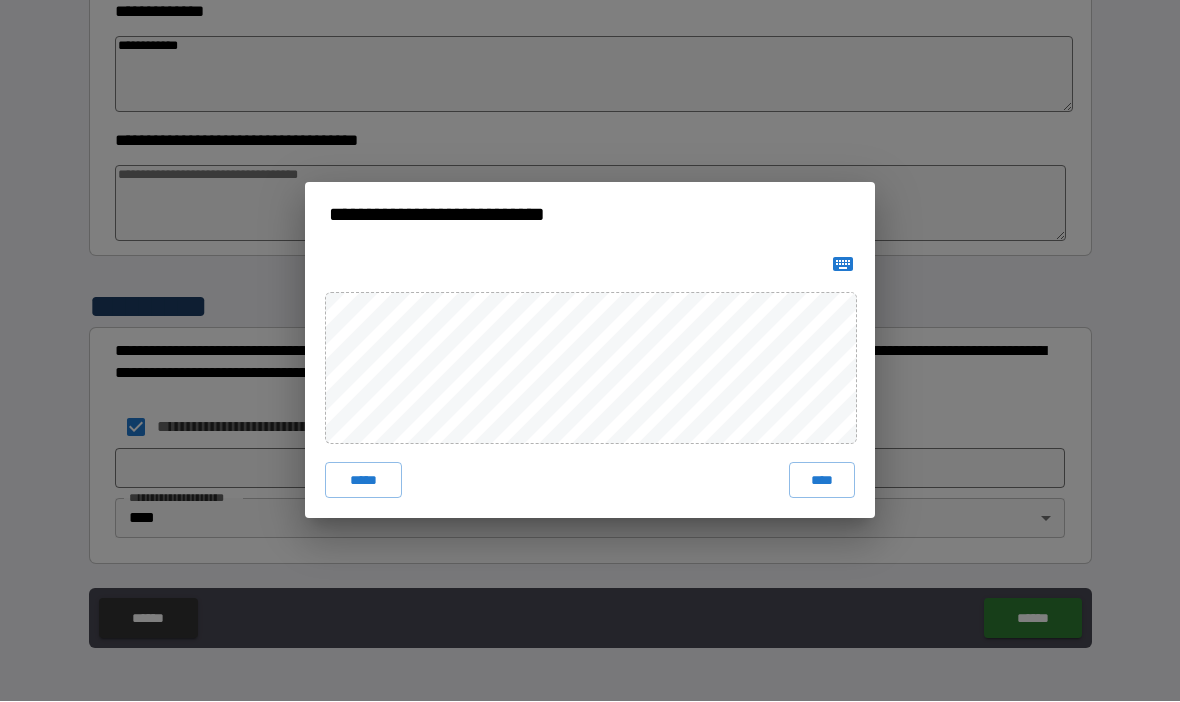 click on "****" at bounding box center [822, 481] 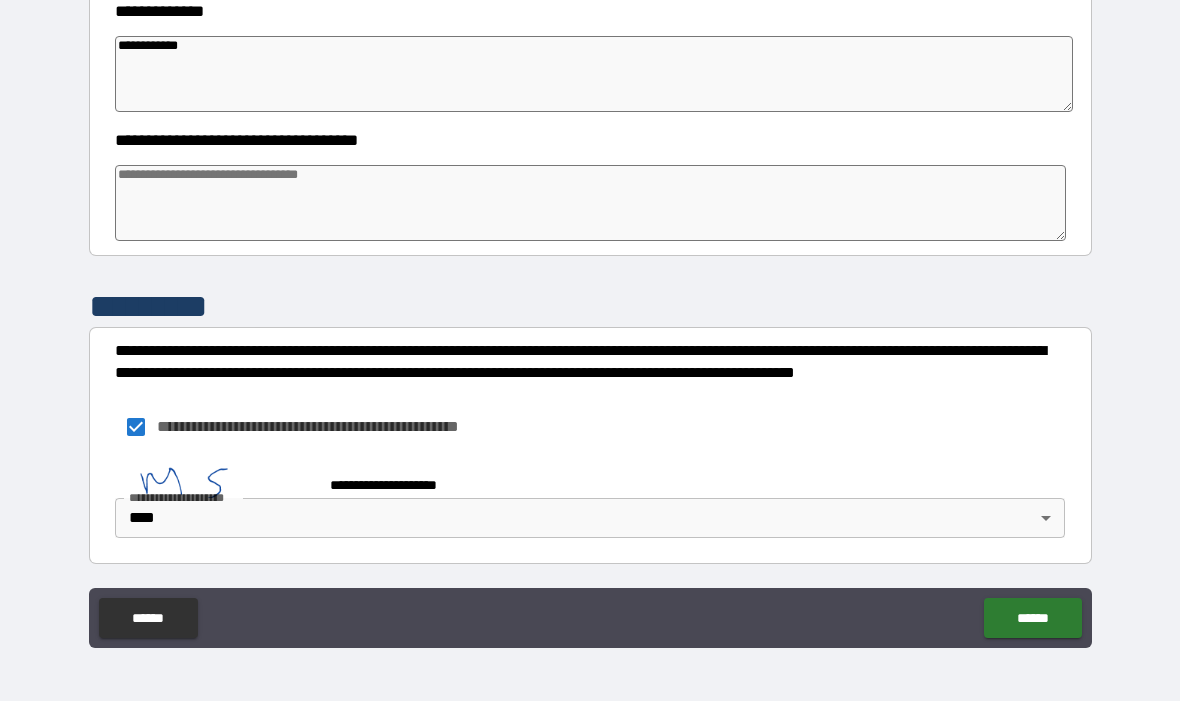 scroll, scrollTop: 538, scrollLeft: 0, axis: vertical 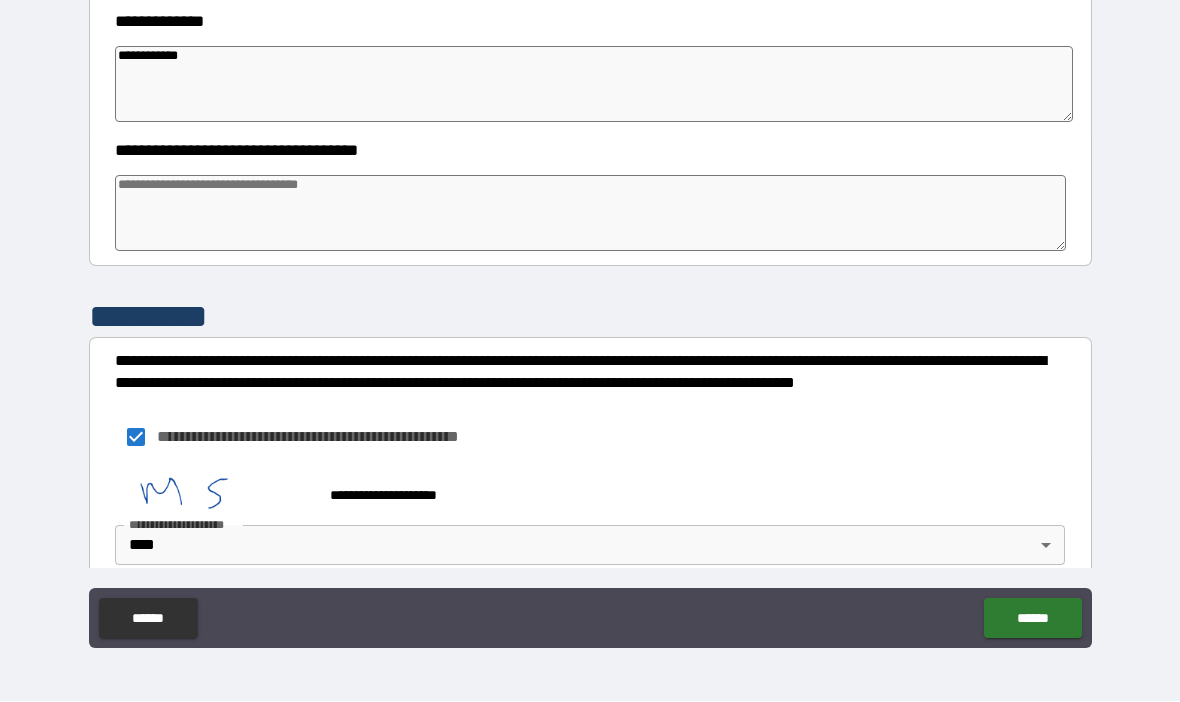 click on "******" at bounding box center (1032, 619) 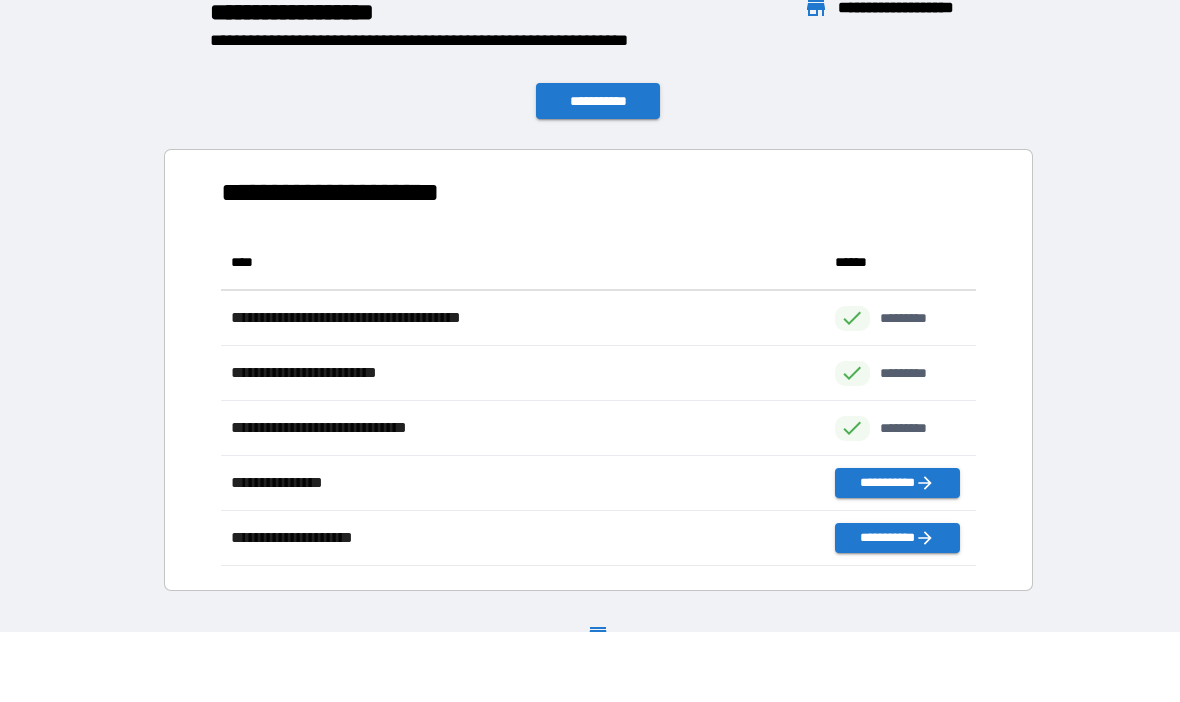 scroll, scrollTop: 1, scrollLeft: 1, axis: both 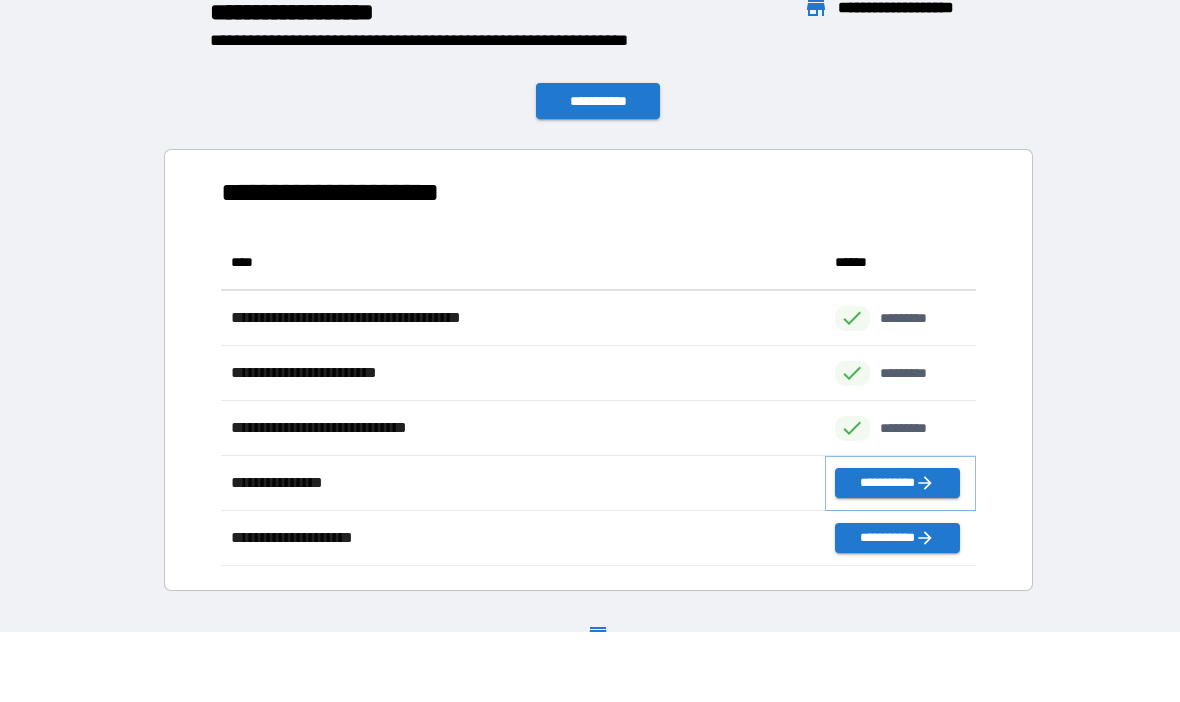 click on "**********" at bounding box center (897, 484) 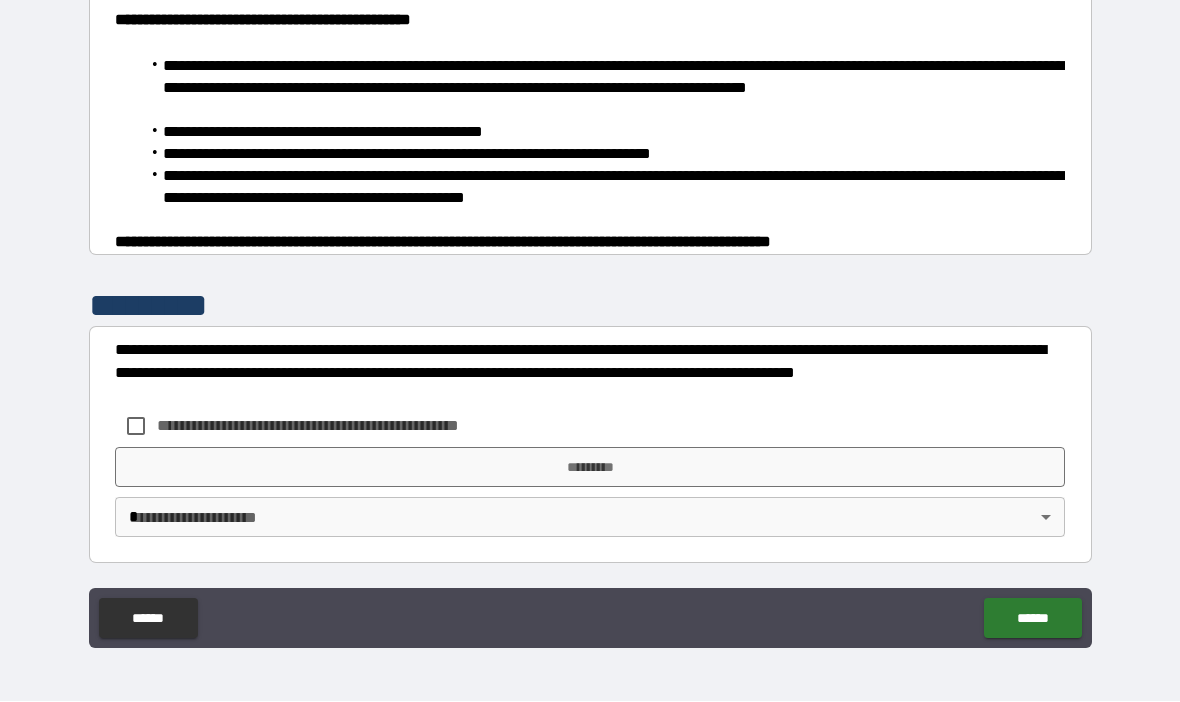 scroll, scrollTop: 1308, scrollLeft: 0, axis: vertical 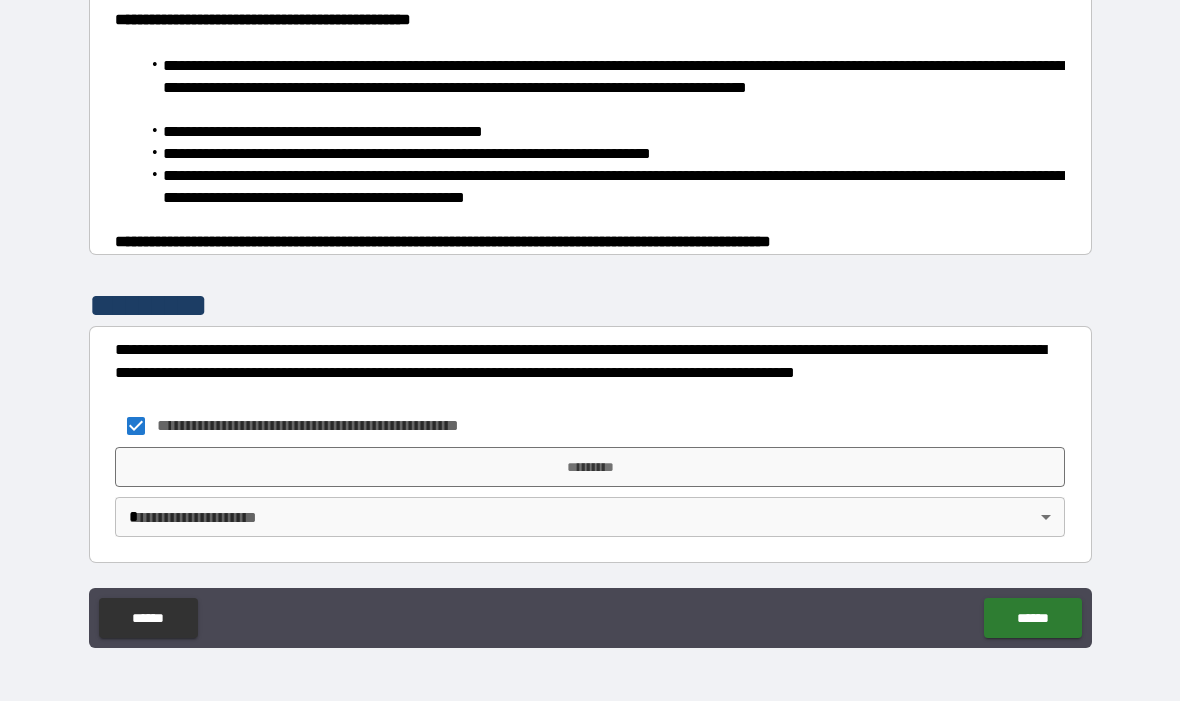 click on "**********" at bounding box center (590, 316) 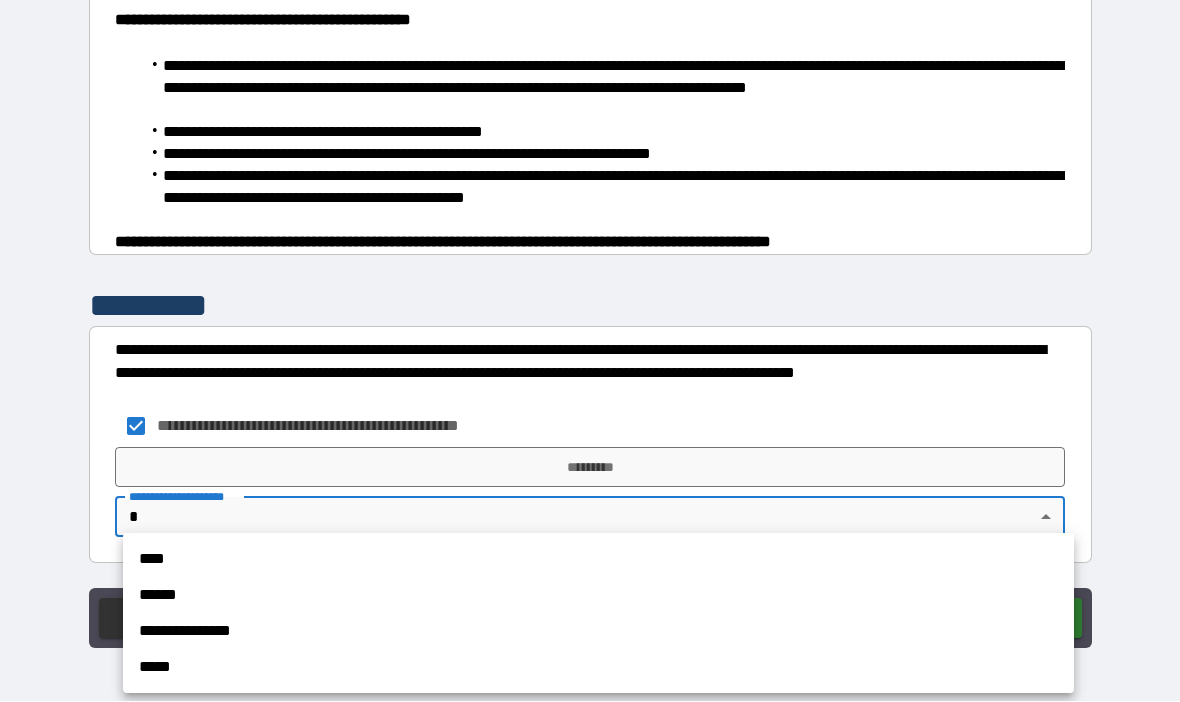 click on "****" at bounding box center (598, 560) 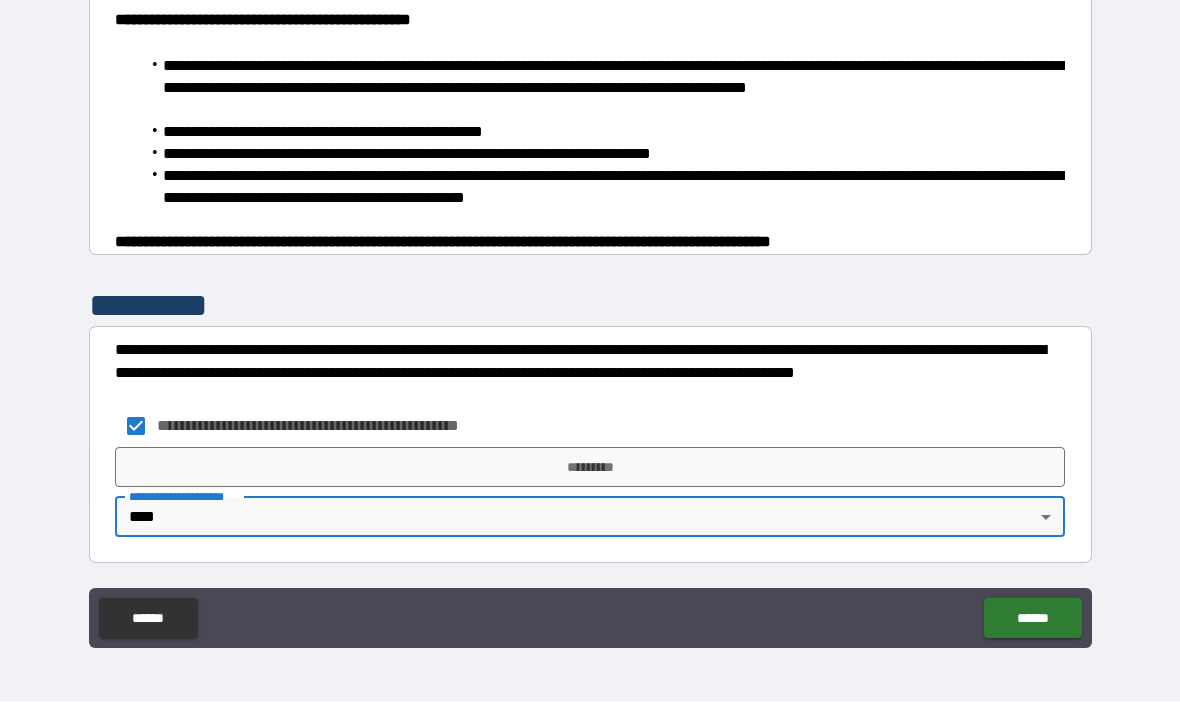 click on "*********" at bounding box center (590, 468) 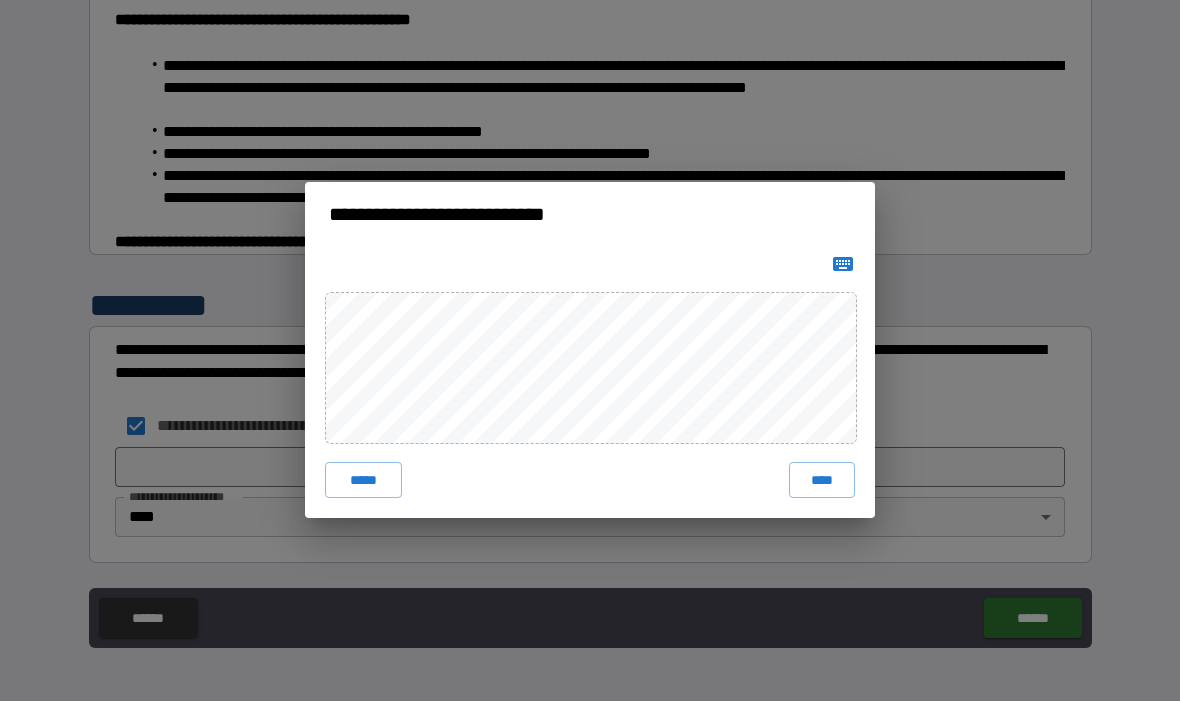 click on "****" at bounding box center (822, 481) 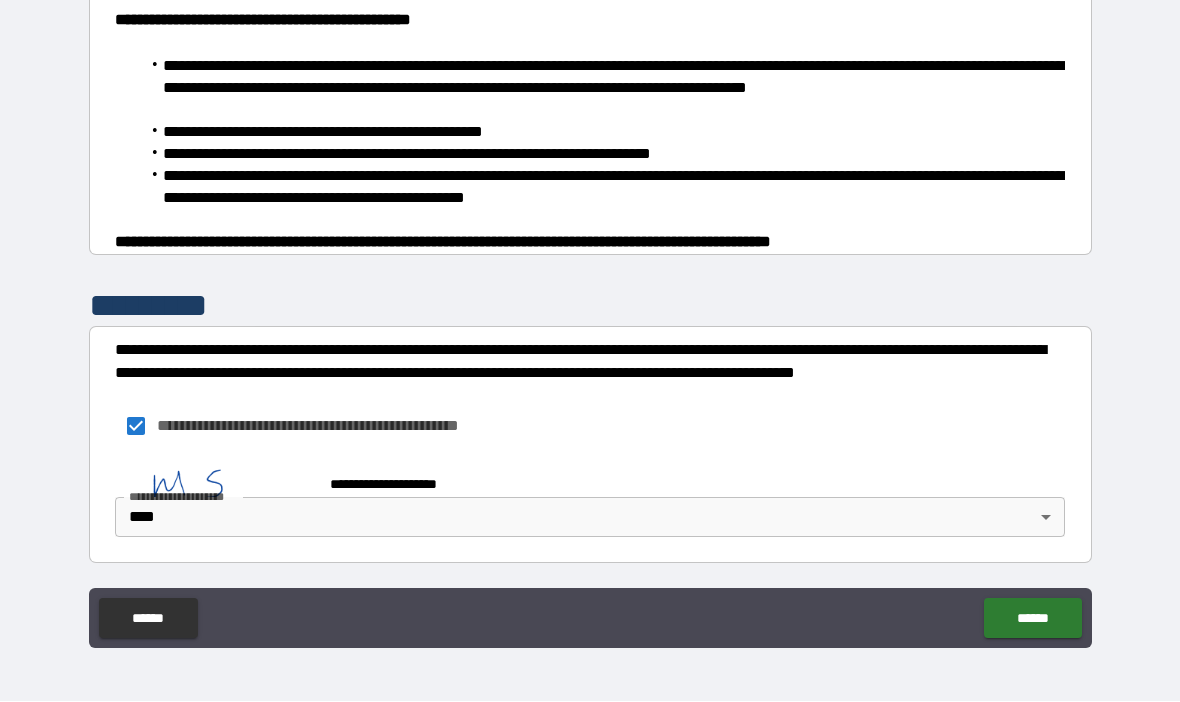 scroll, scrollTop: 1298, scrollLeft: 0, axis: vertical 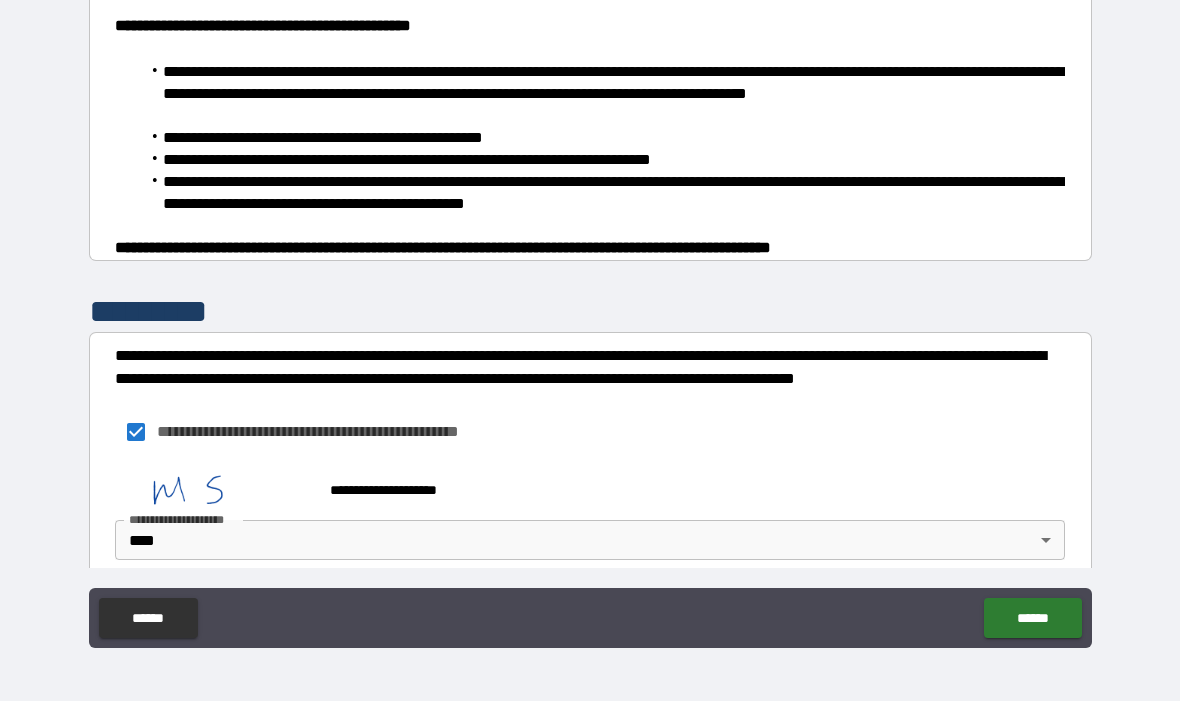 click on "******" at bounding box center [1032, 619] 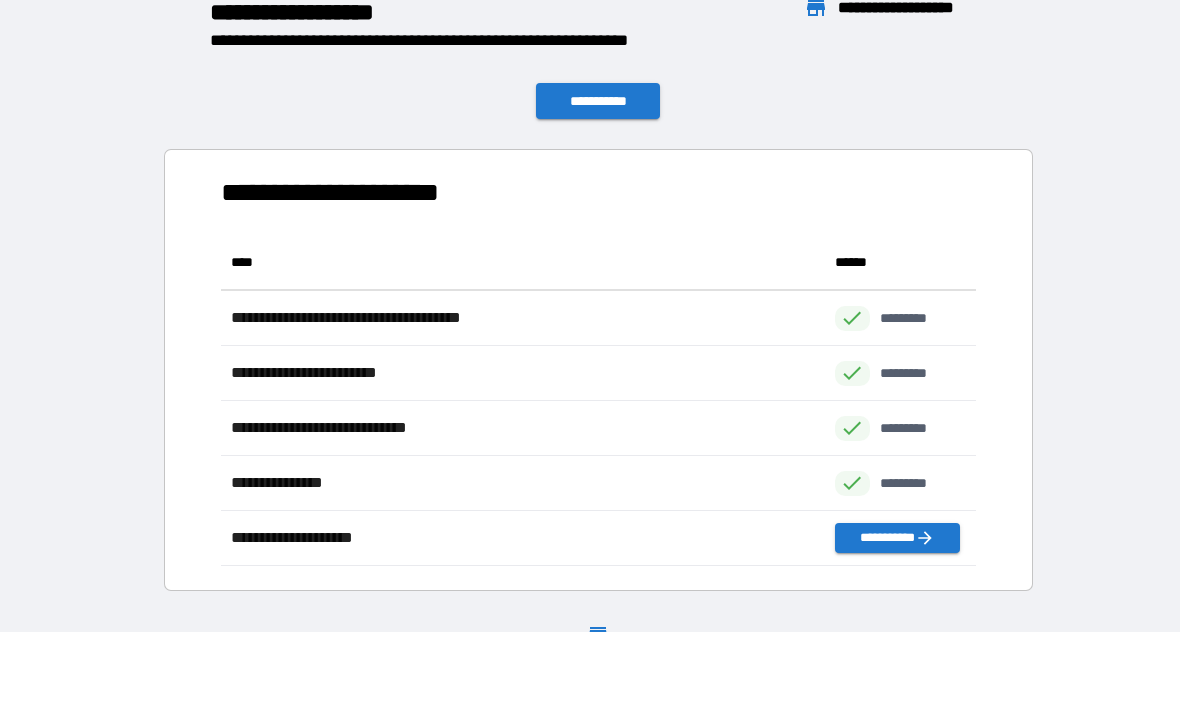 scroll, scrollTop: 1, scrollLeft: 1, axis: both 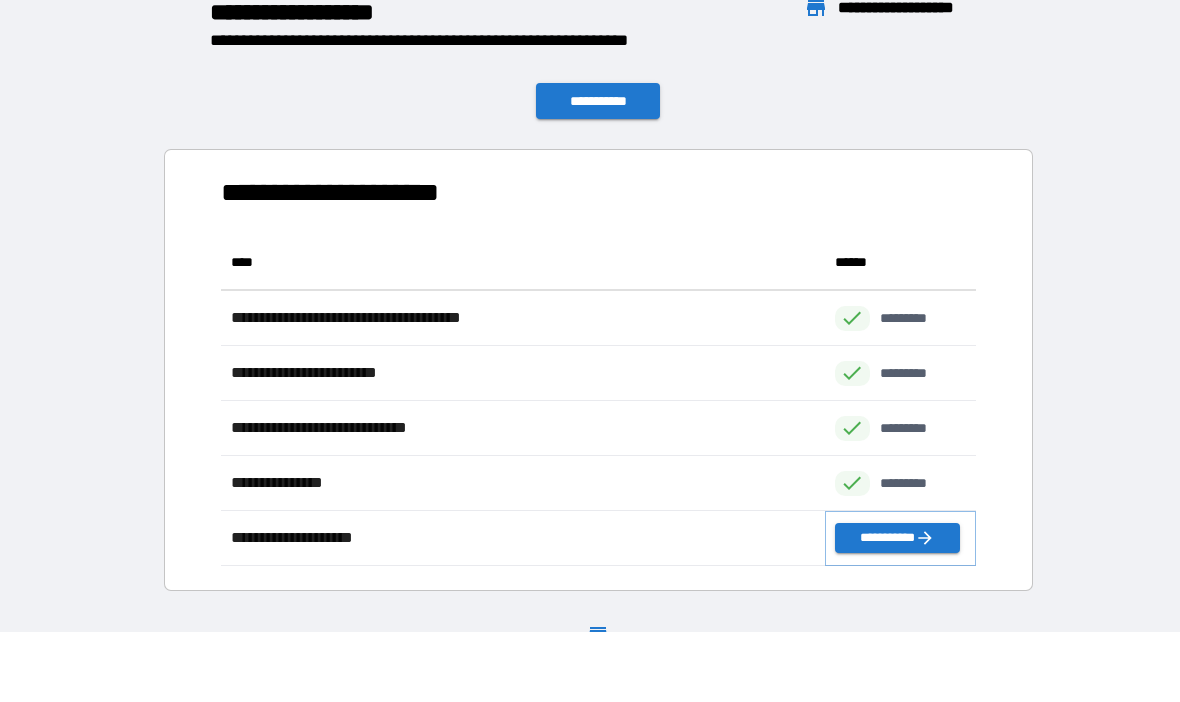 click on "**********" at bounding box center (897, 539) 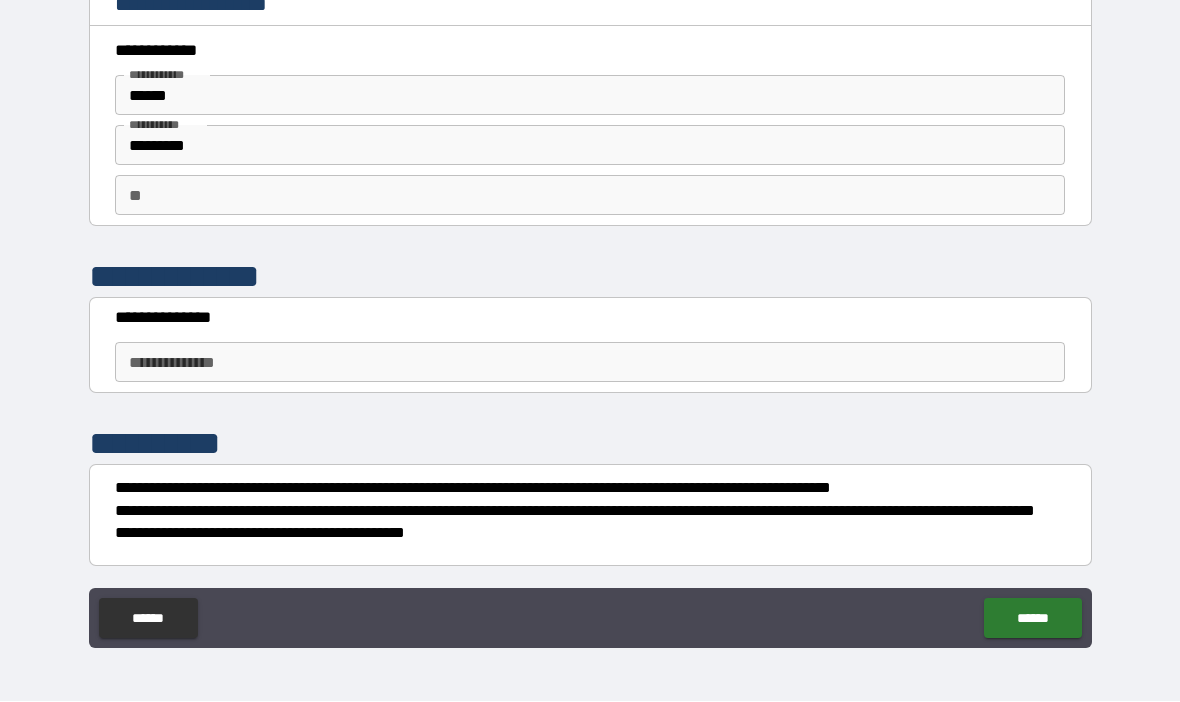 click on "**********" at bounding box center [590, 363] 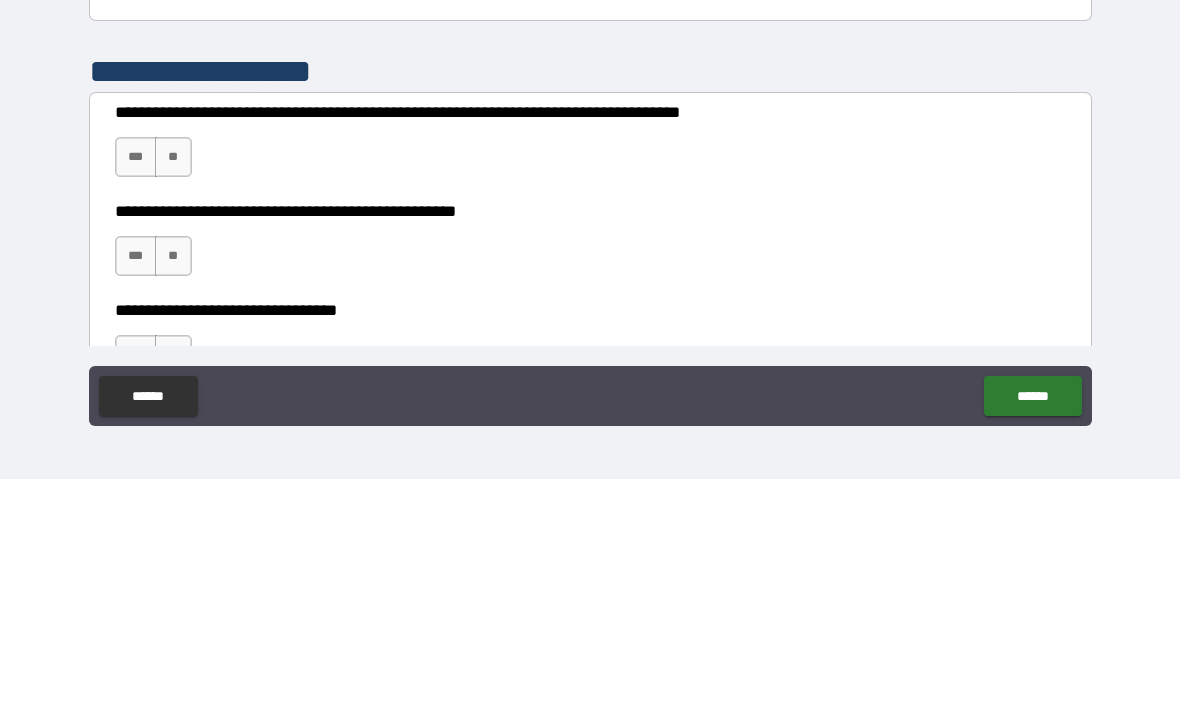 scroll, scrollTop: 324, scrollLeft: 0, axis: vertical 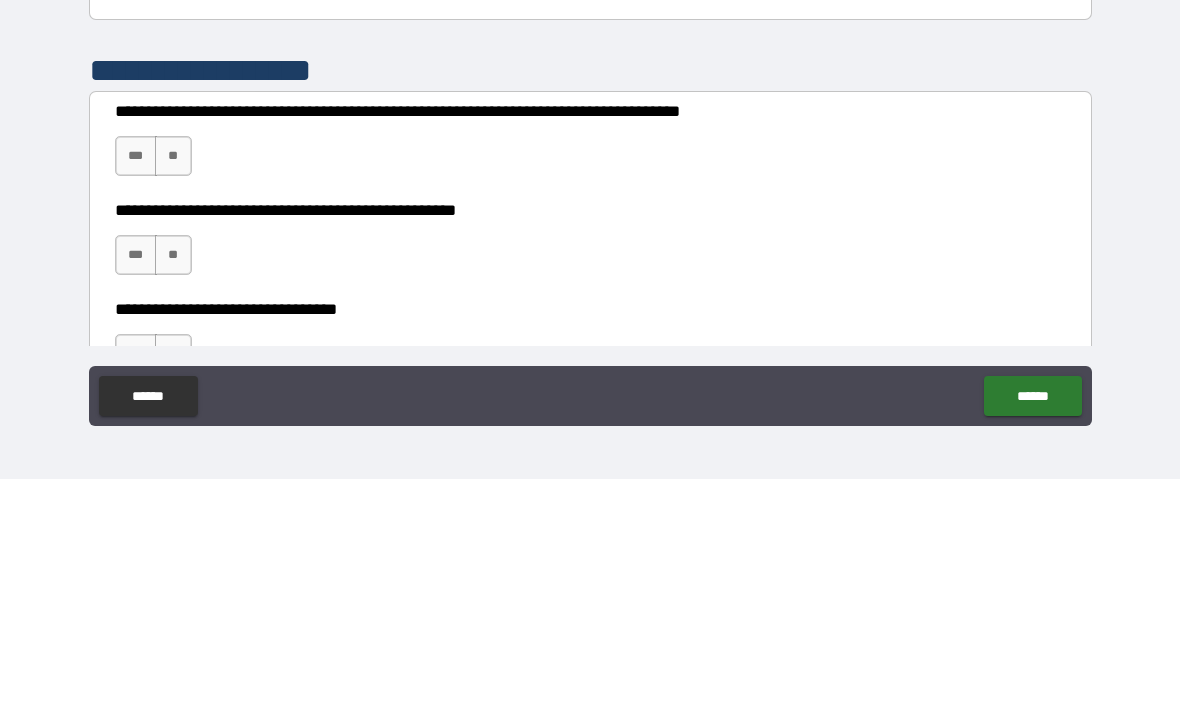 click on "**********" at bounding box center [590, 366] 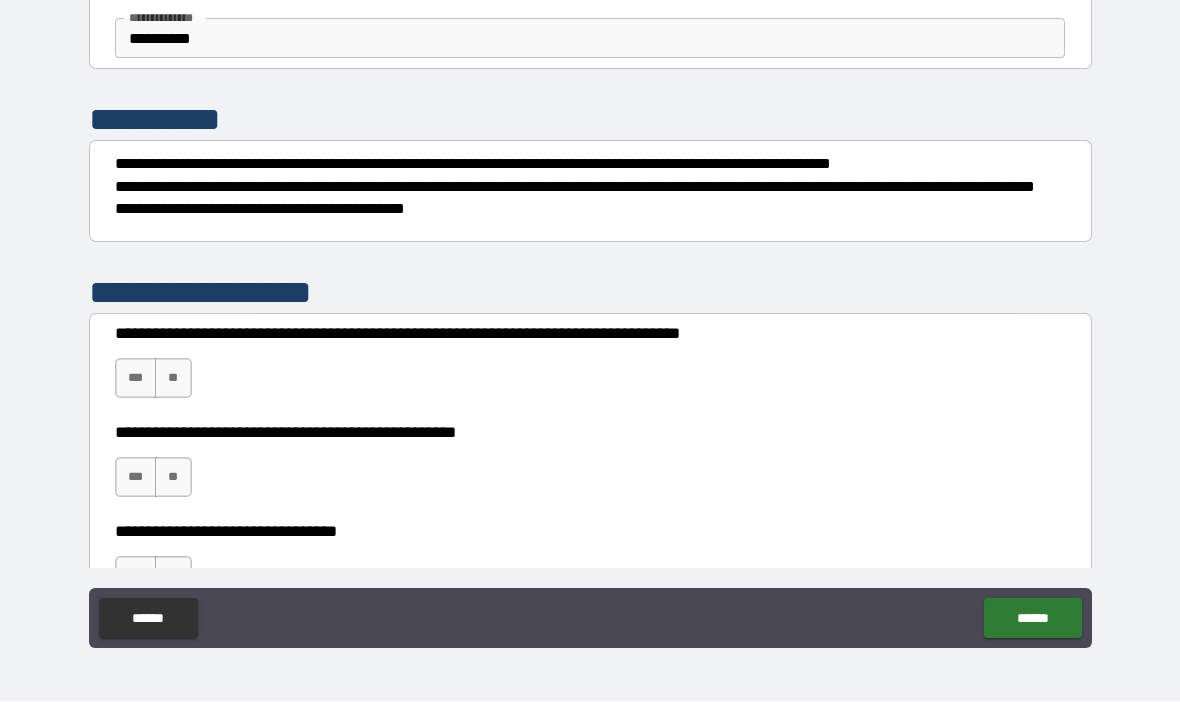 click on "***" at bounding box center (136, 379) 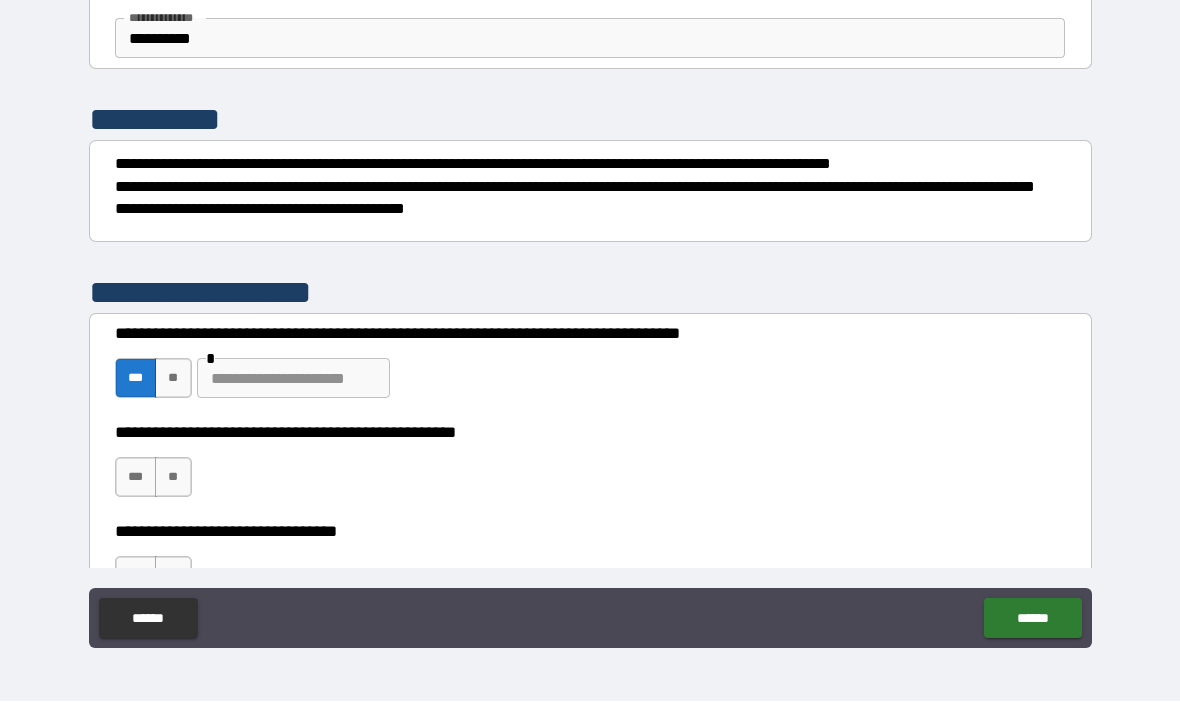 click at bounding box center [293, 379] 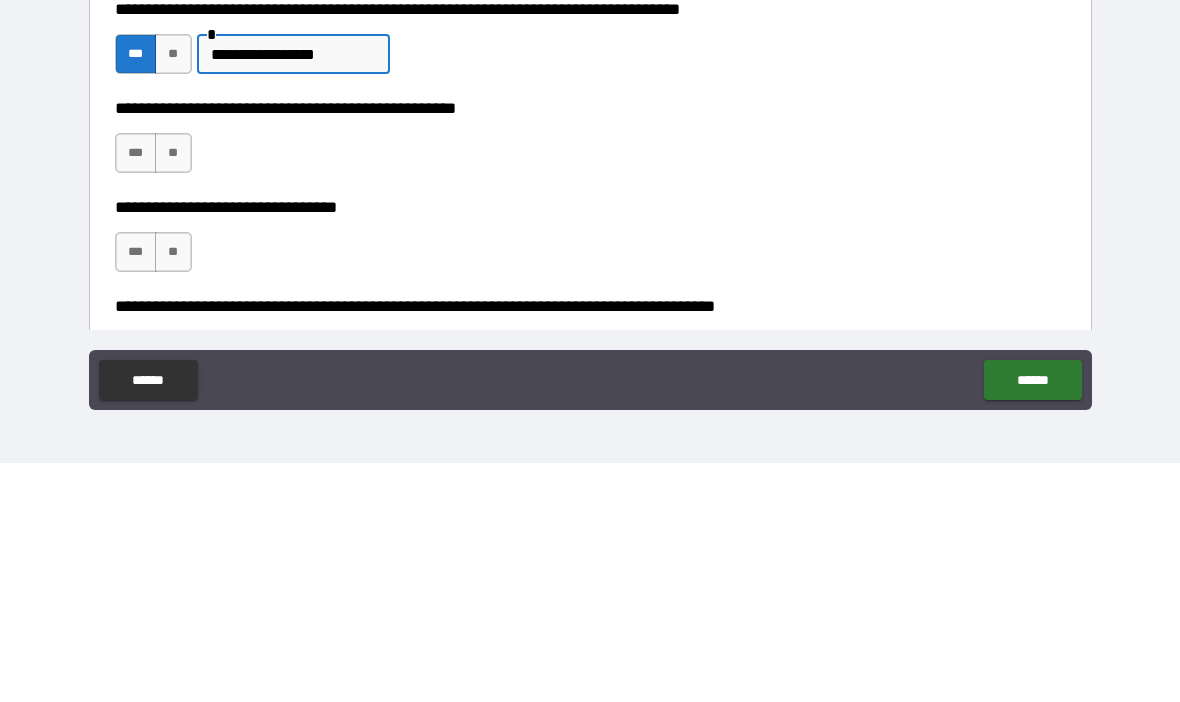 scroll, scrollTop: 414, scrollLeft: 0, axis: vertical 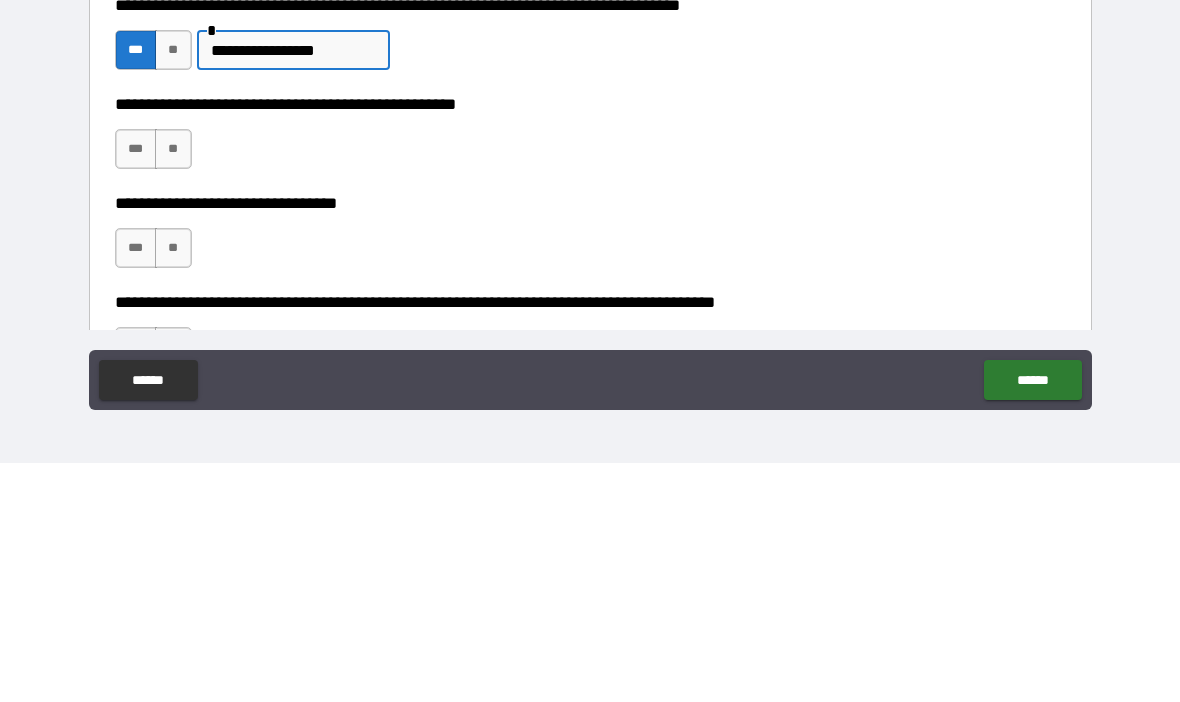 click on "**" at bounding box center (173, 388) 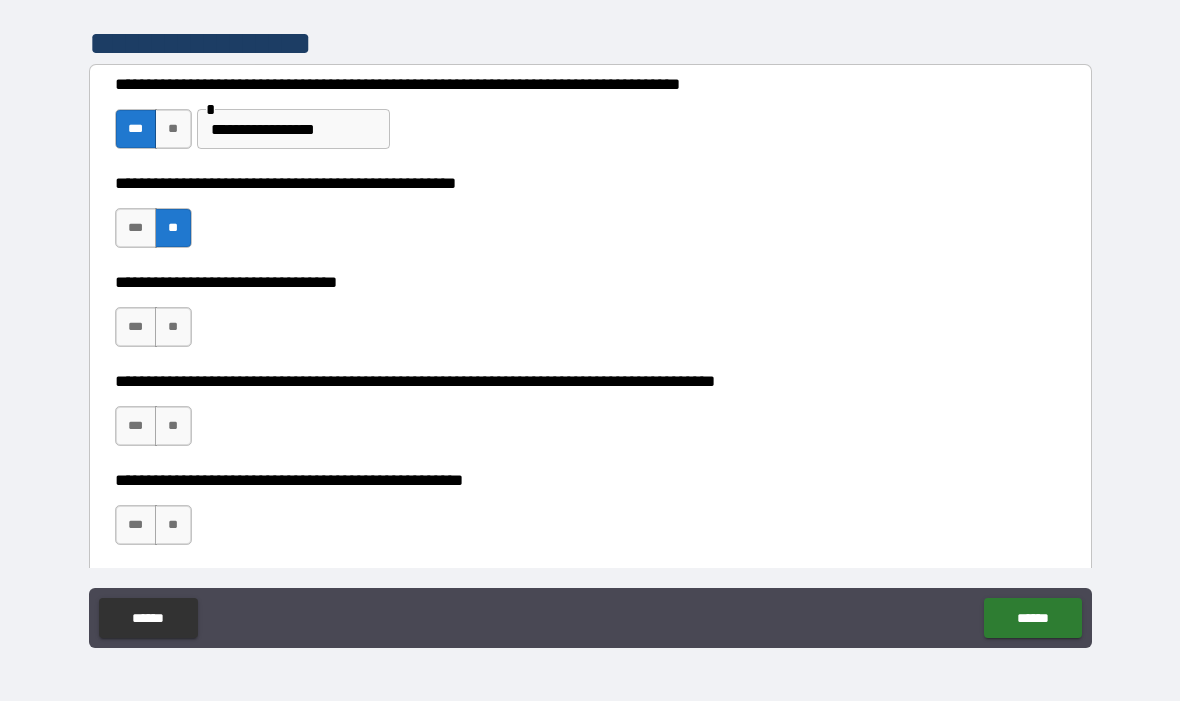 scroll, scrollTop: 578, scrollLeft: 0, axis: vertical 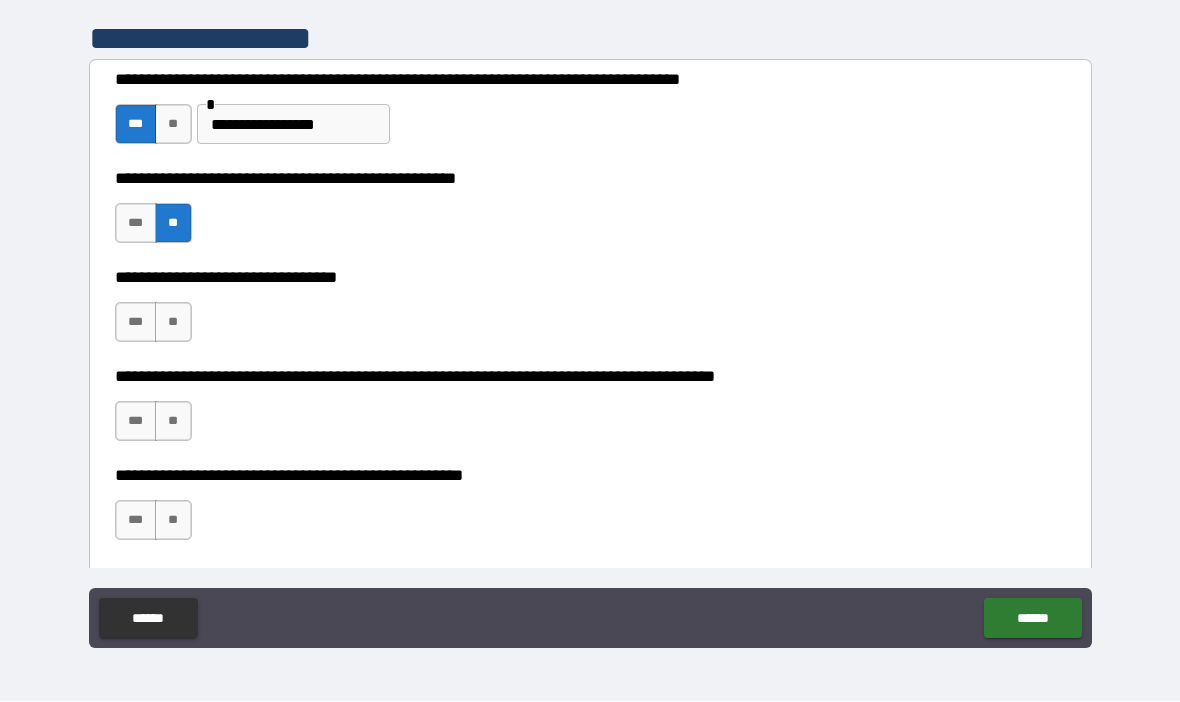 click on "**" at bounding box center (173, 323) 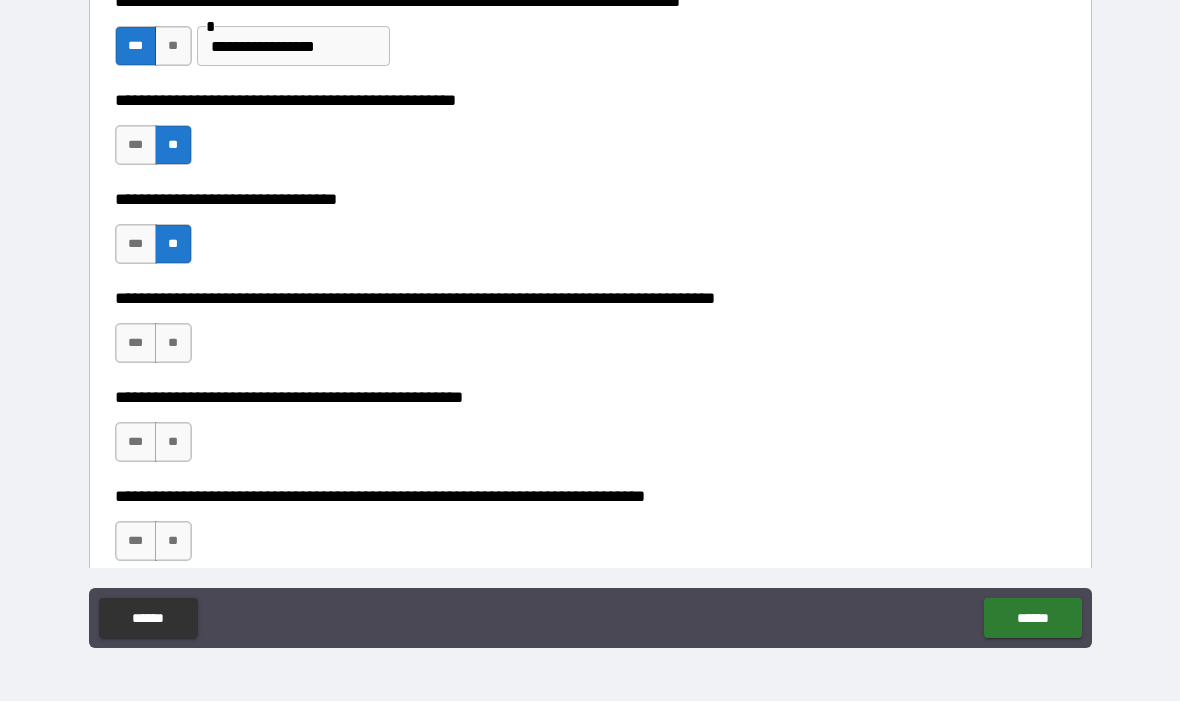 scroll, scrollTop: 677, scrollLeft: 0, axis: vertical 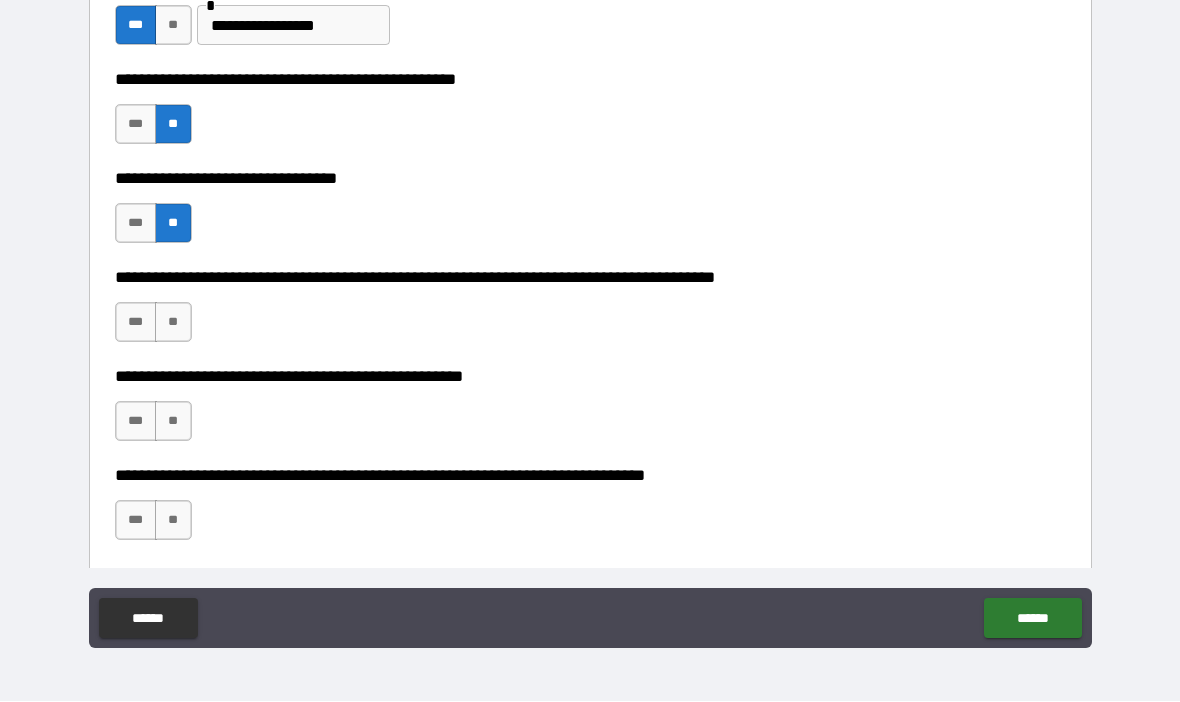 click on "**" at bounding box center [173, 323] 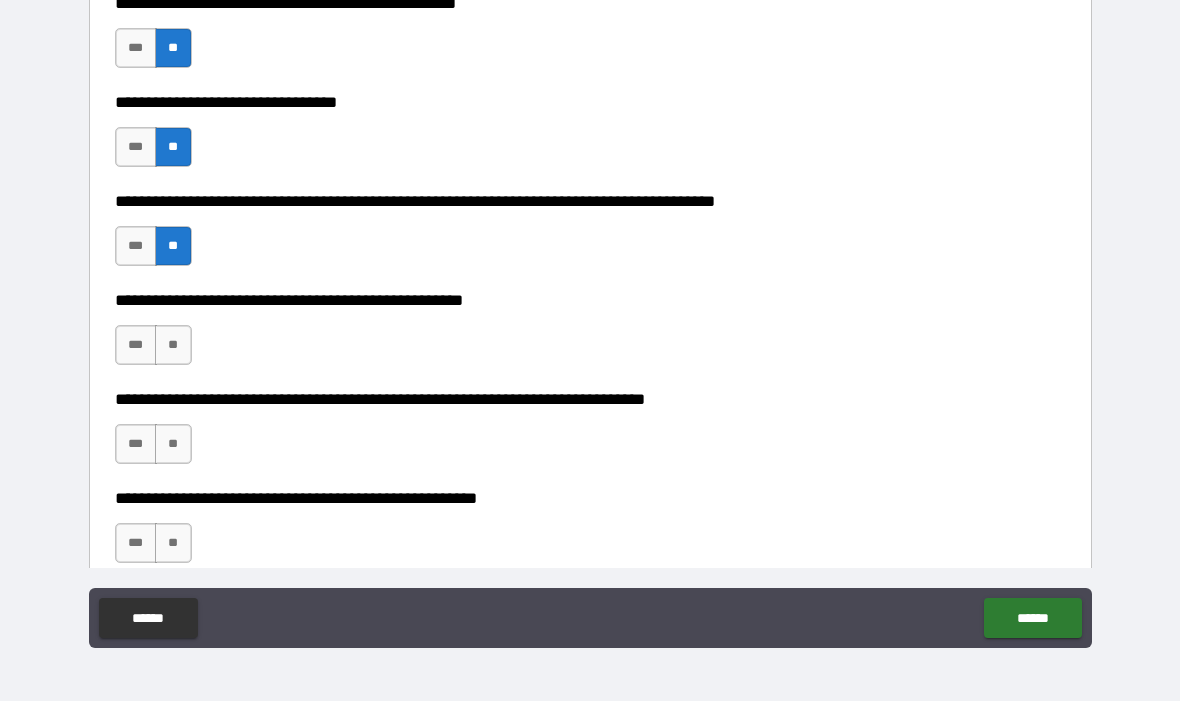 scroll, scrollTop: 756, scrollLeft: 0, axis: vertical 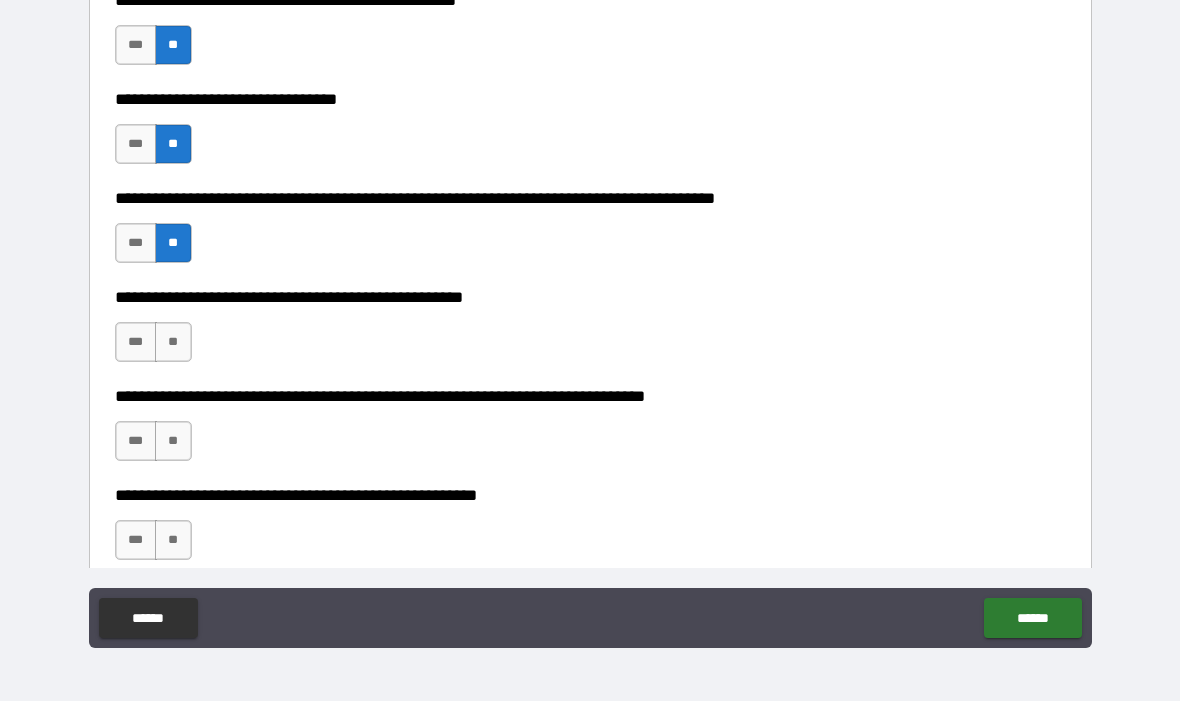 click on "**" at bounding box center [173, 343] 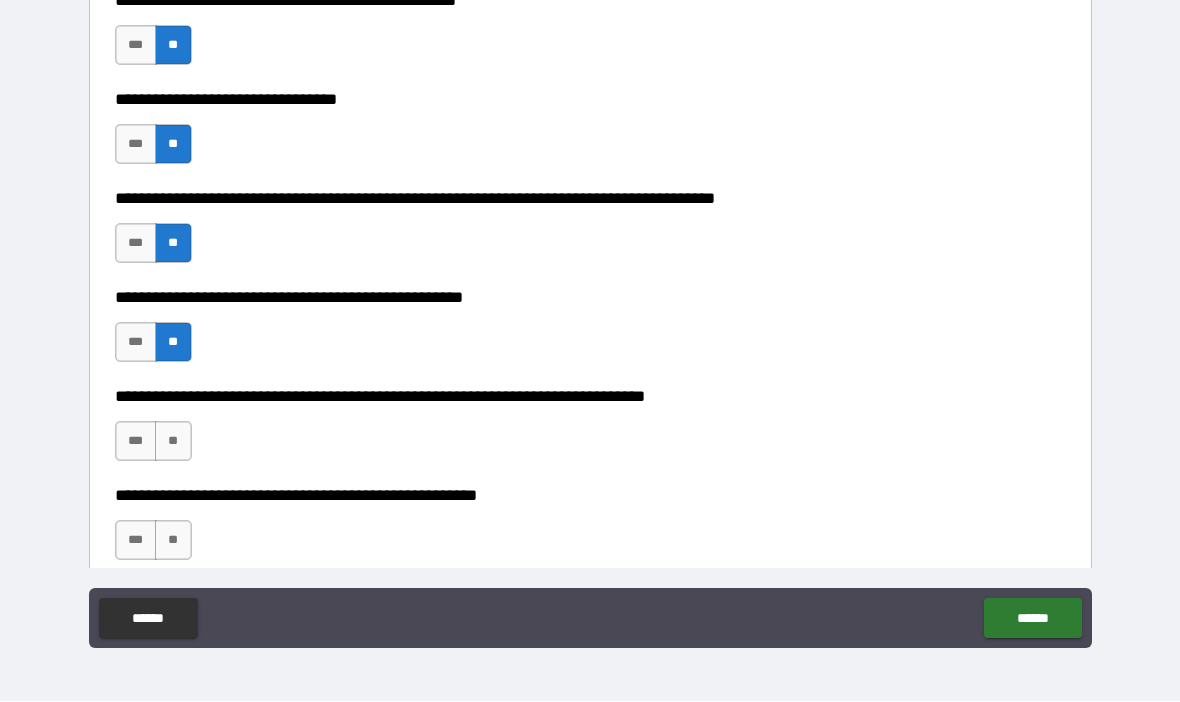 click on "**" at bounding box center [173, 442] 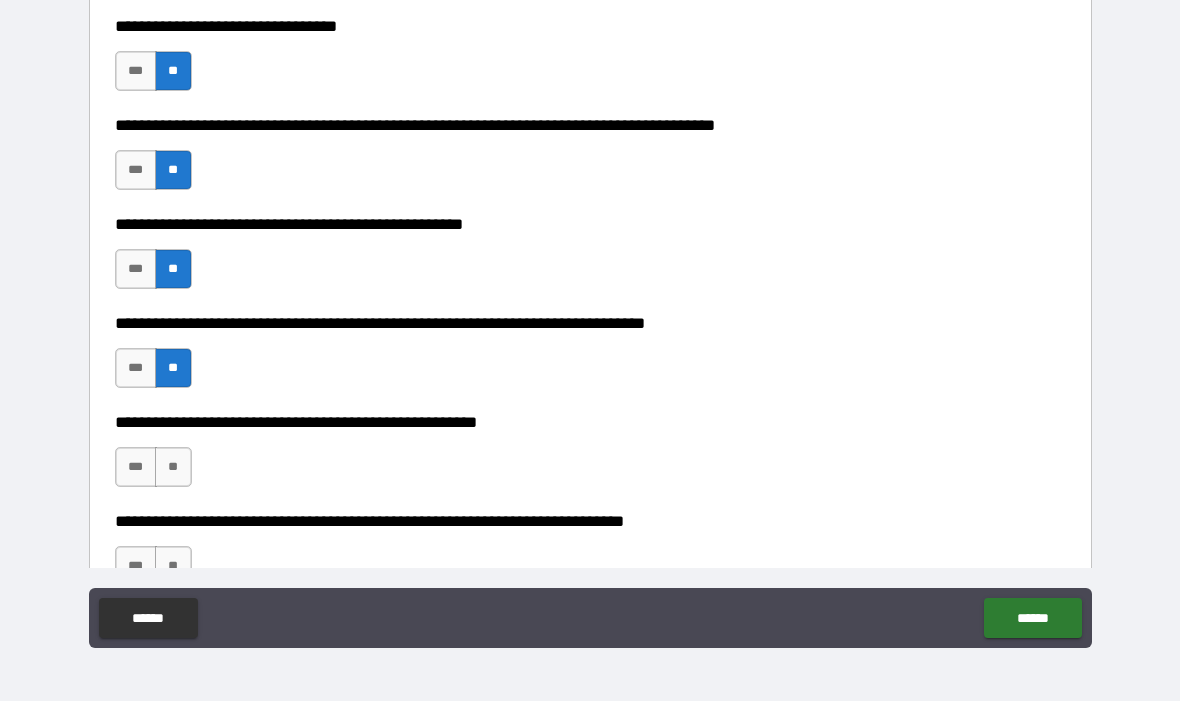 scroll, scrollTop: 933, scrollLeft: 0, axis: vertical 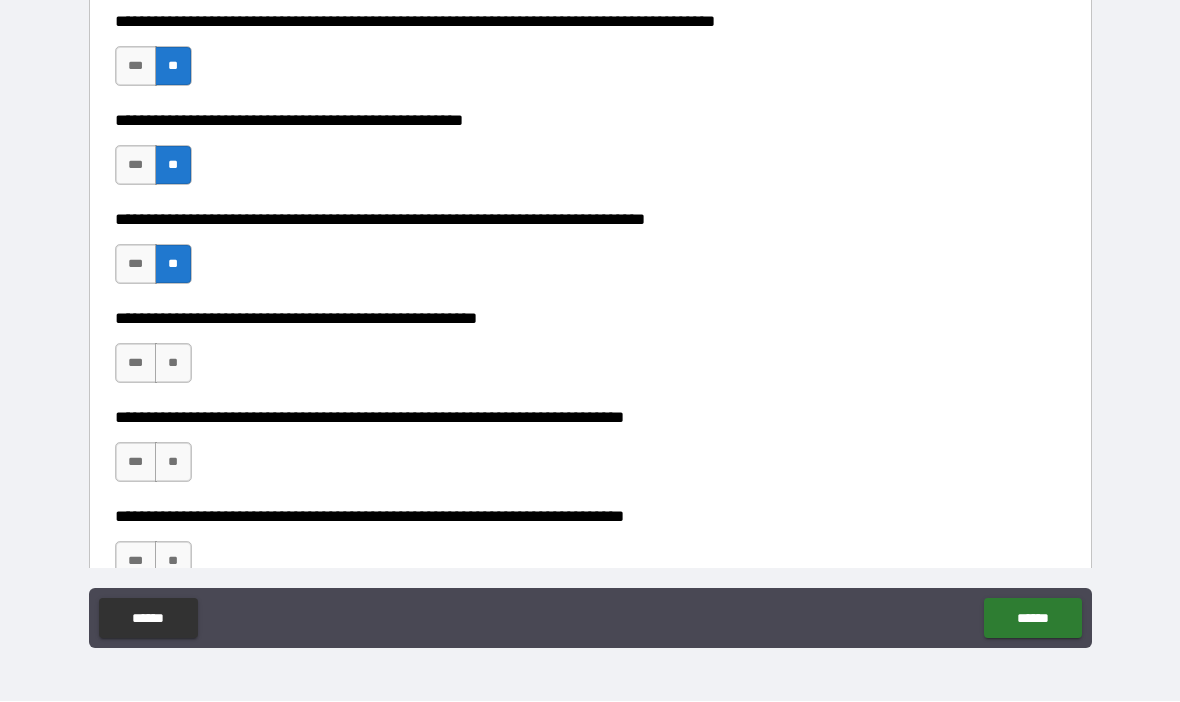 click on "**" at bounding box center (173, 364) 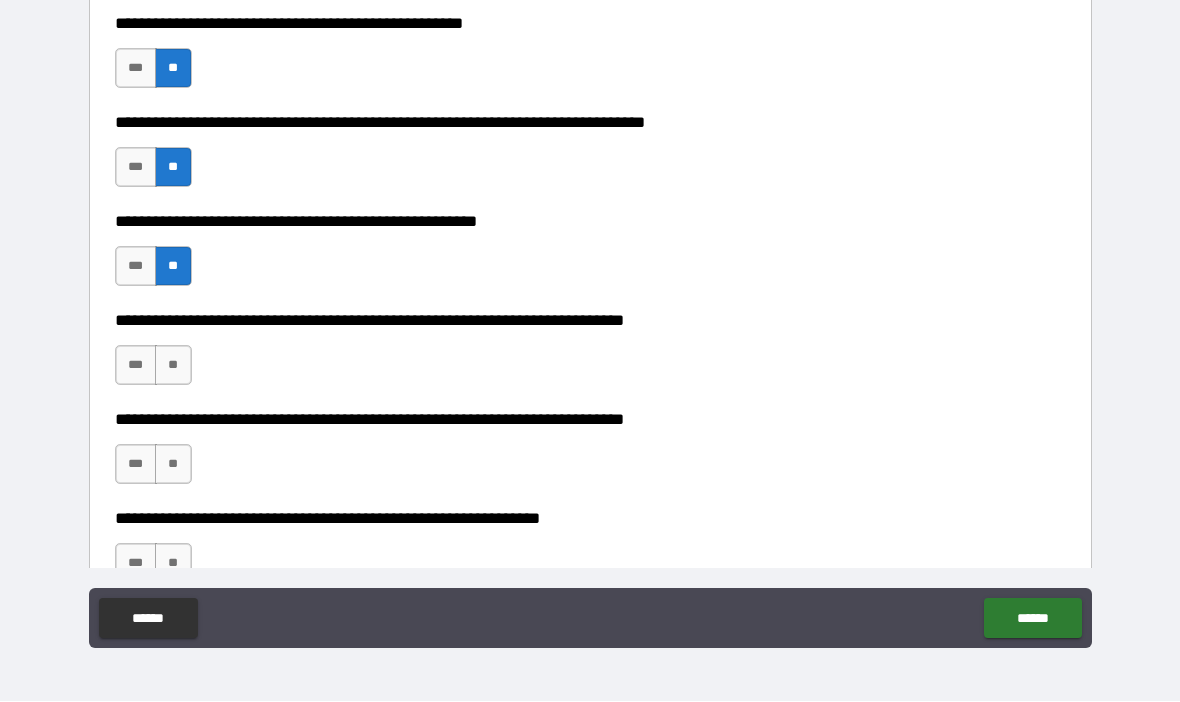 scroll, scrollTop: 1056, scrollLeft: 0, axis: vertical 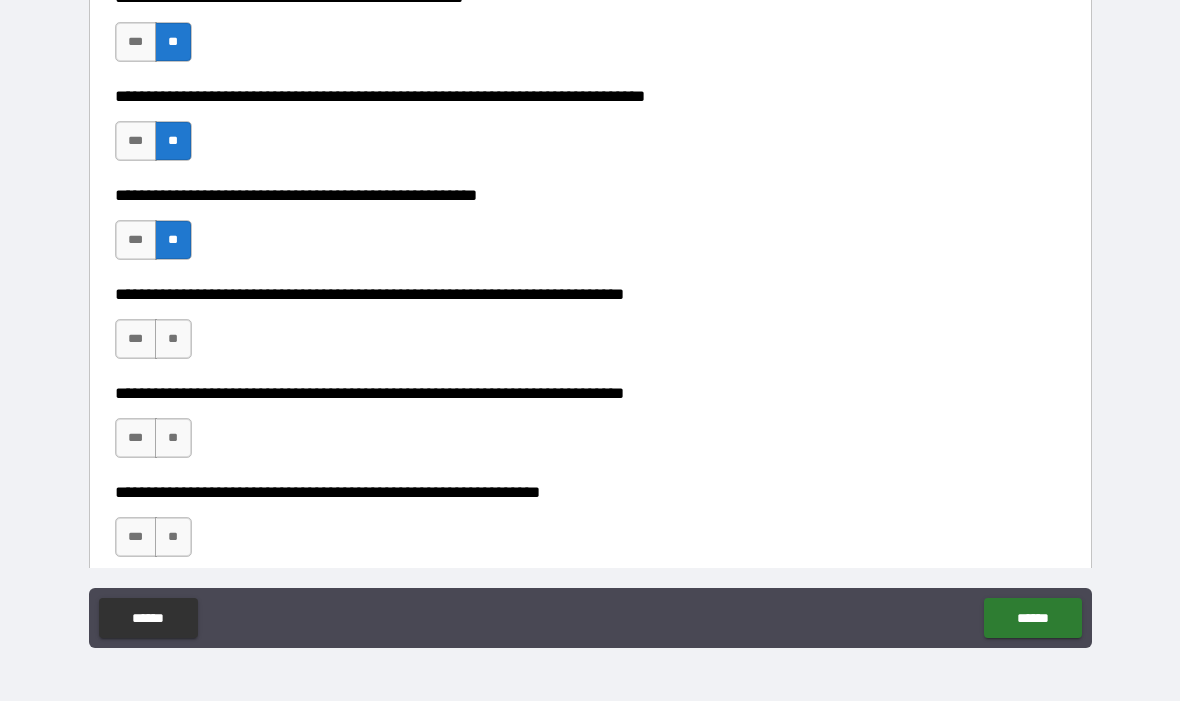 click on "**" at bounding box center (173, 340) 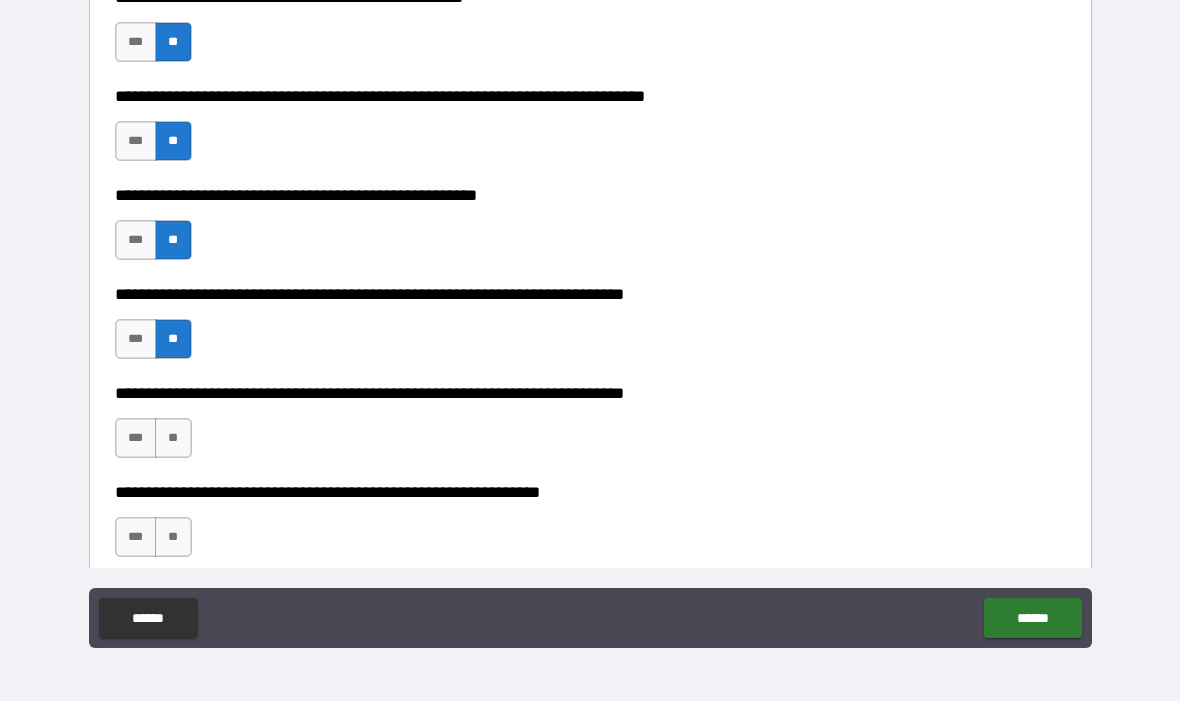 click on "**" at bounding box center (173, 439) 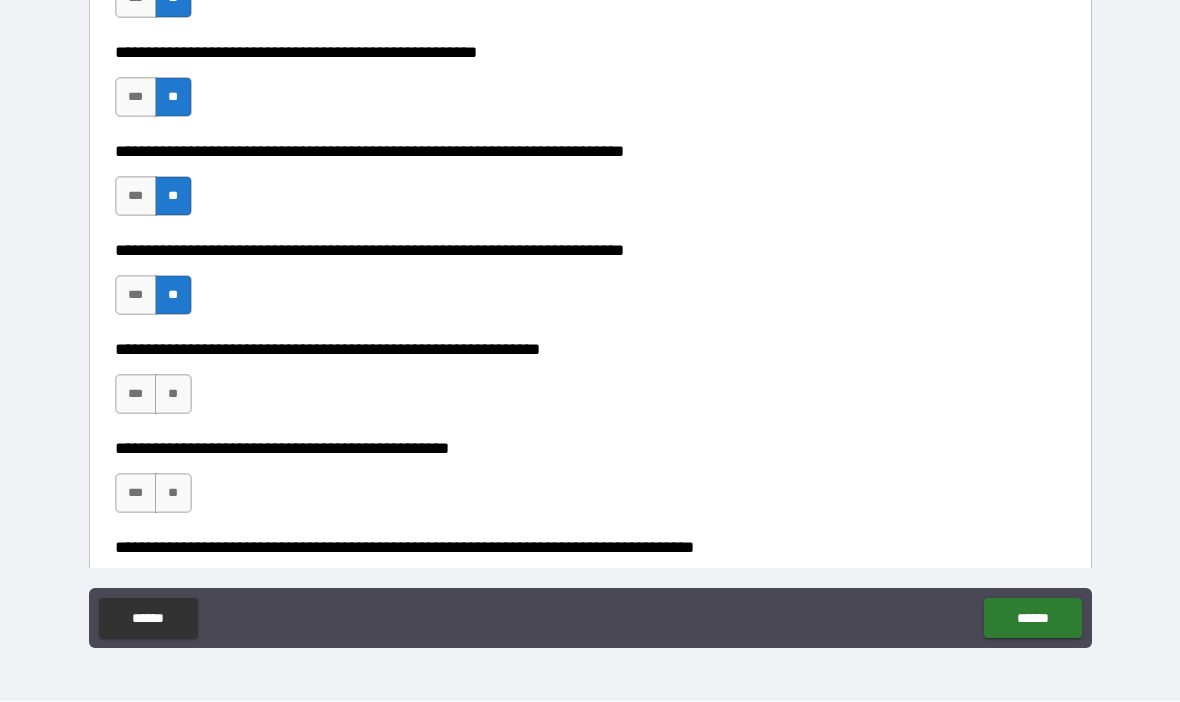 scroll, scrollTop: 1196, scrollLeft: 0, axis: vertical 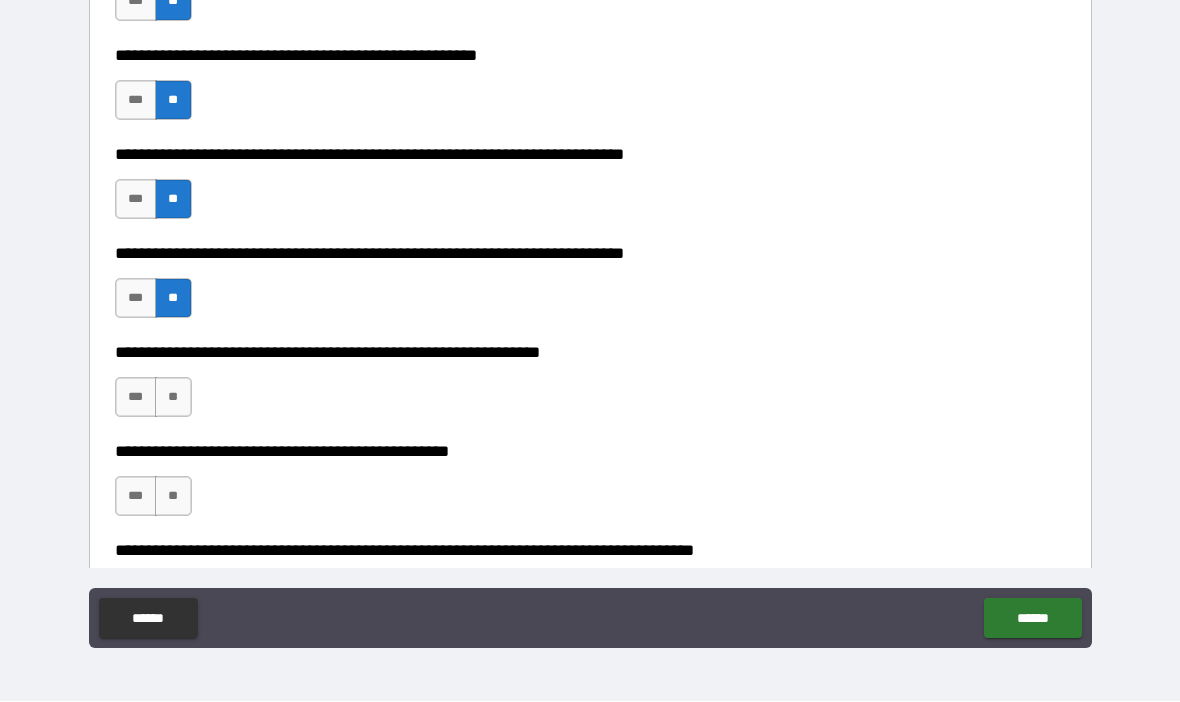 click on "***" at bounding box center [136, 398] 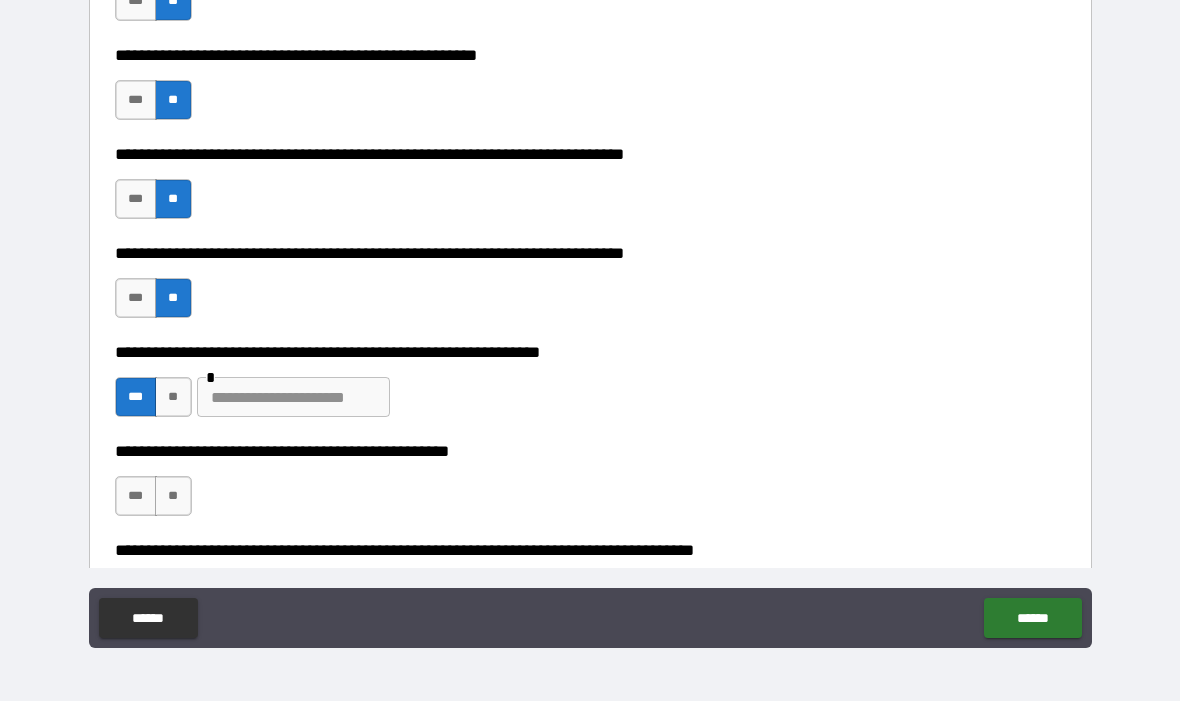 click at bounding box center [293, 398] 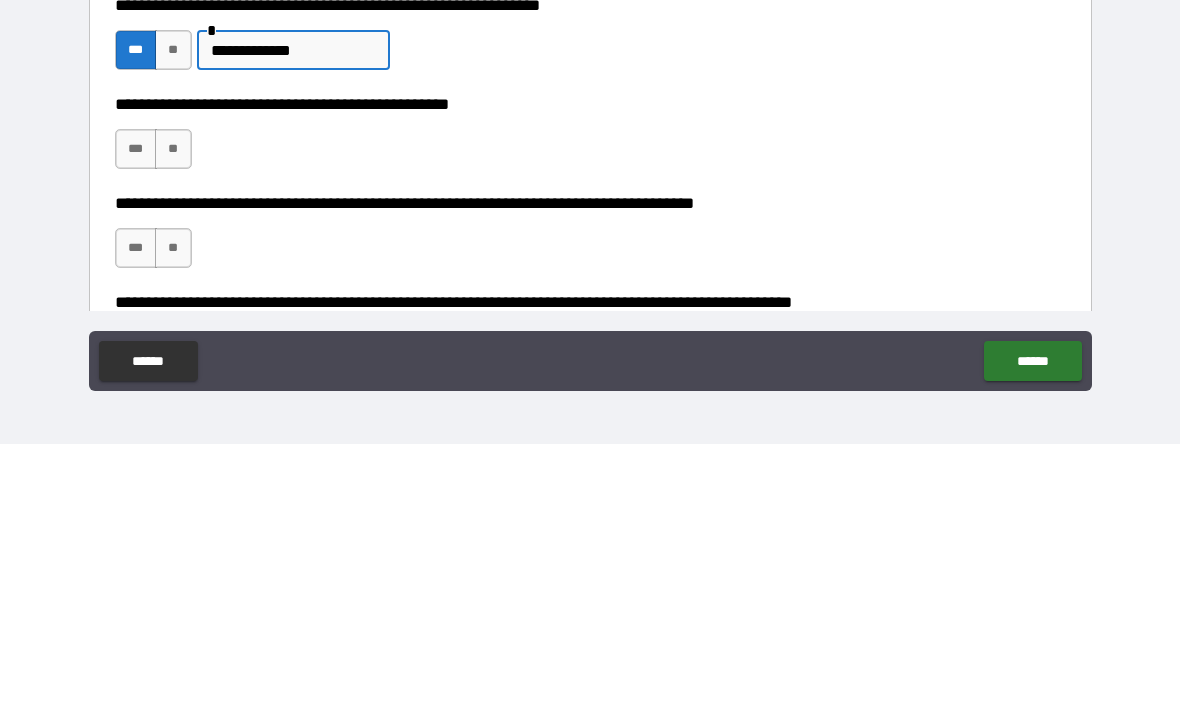 scroll, scrollTop: 1283, scrollLeft: 0, axis: vertical 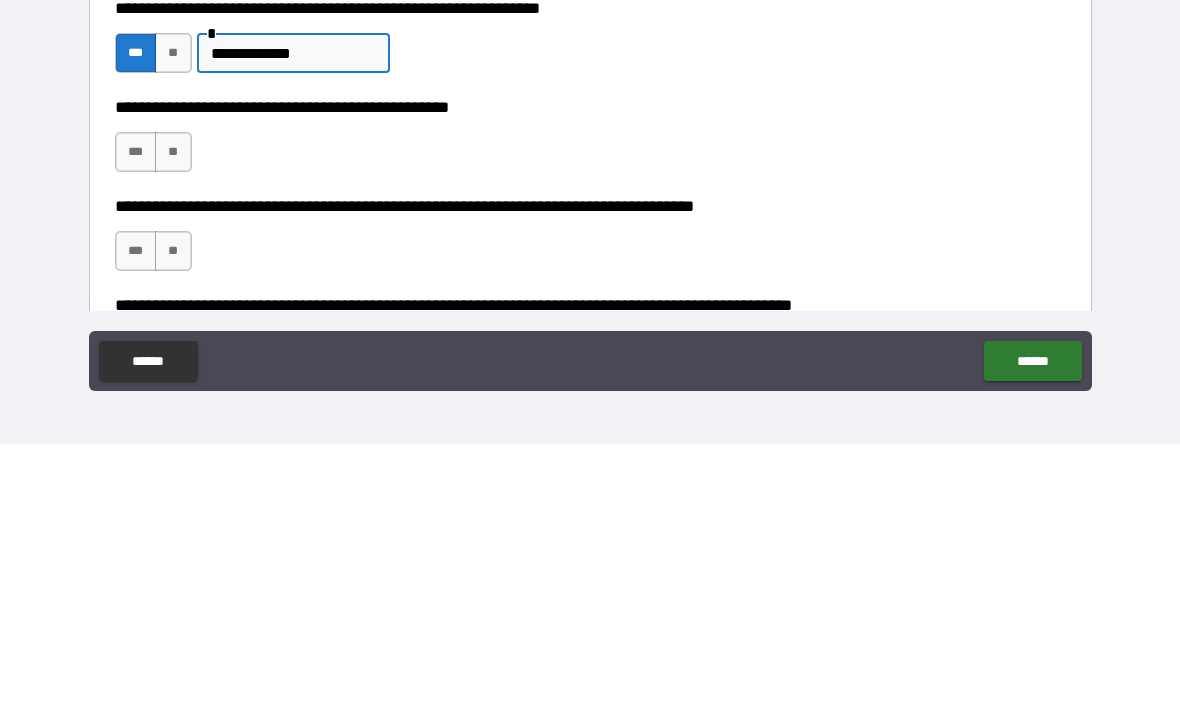 click on "**" at bounding box center (173, 410) 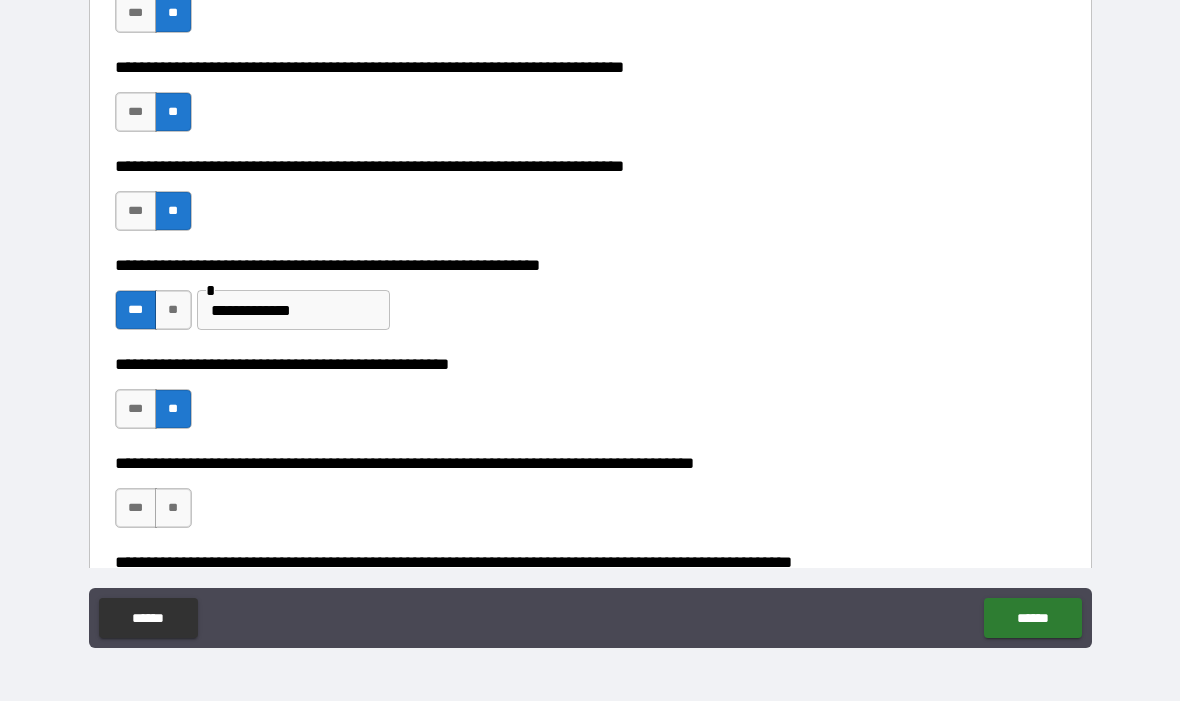 click on "***" at bounding box center (136, 509) 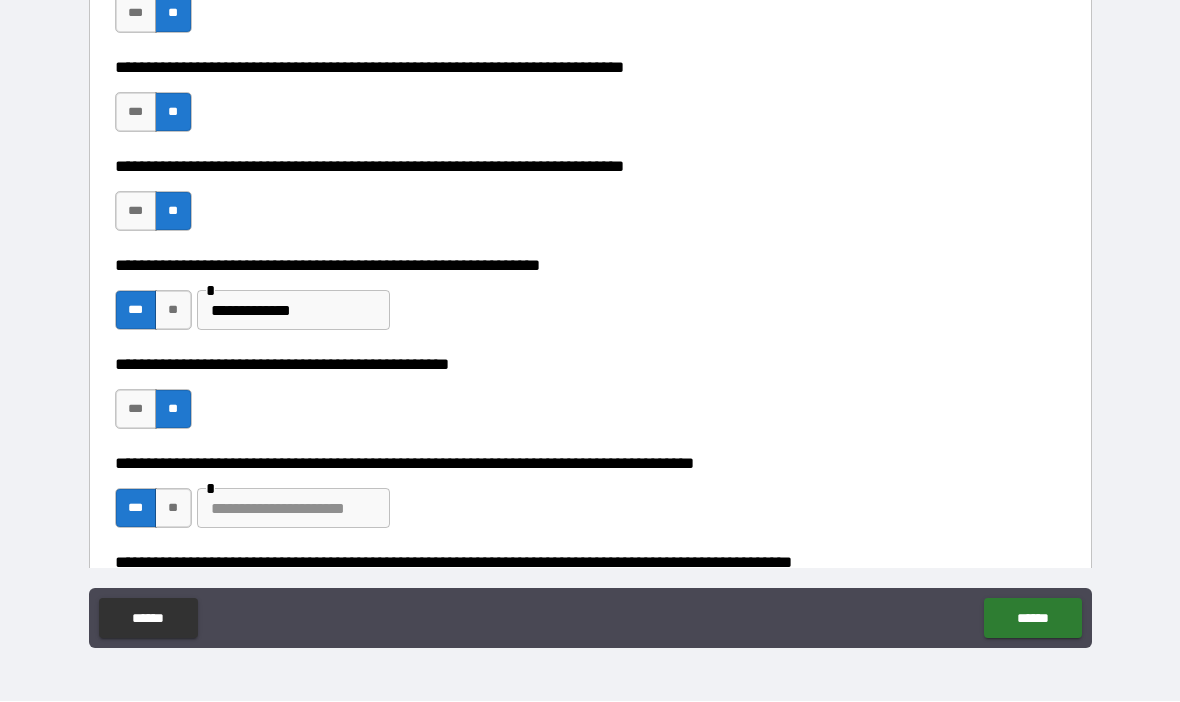 click at bounding box center (293, 509) 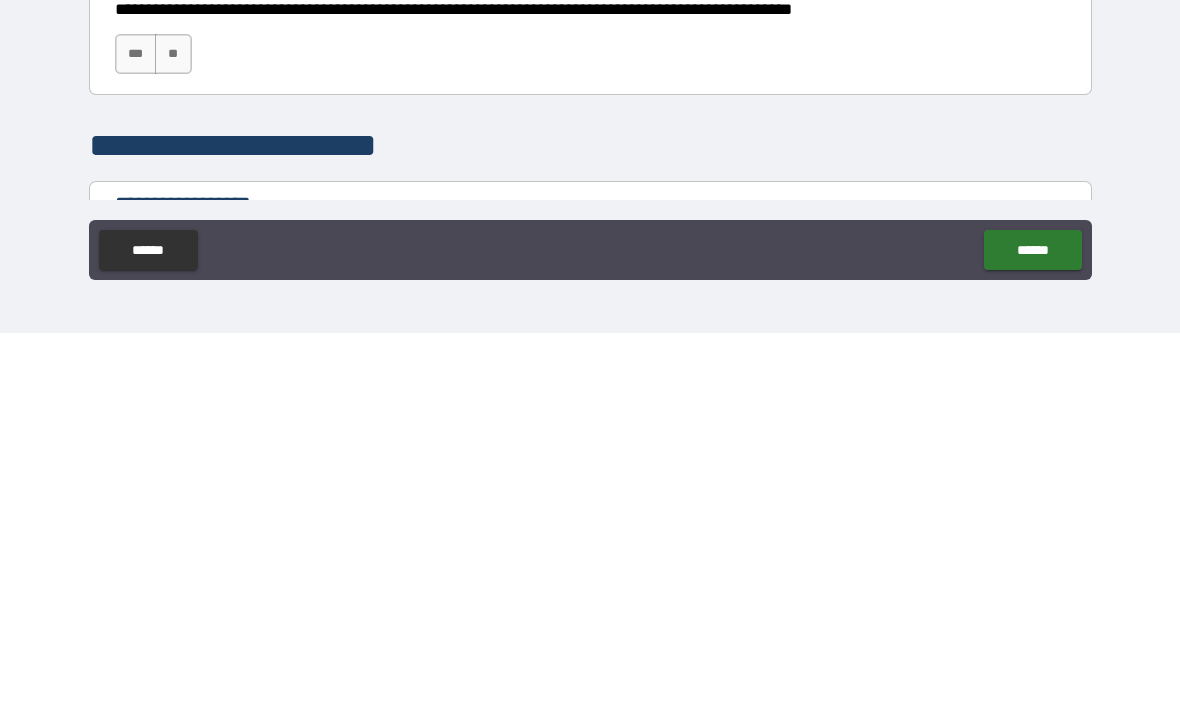 scroll, scrollTop: 1470, scrollLeft: 0, axis: vertical 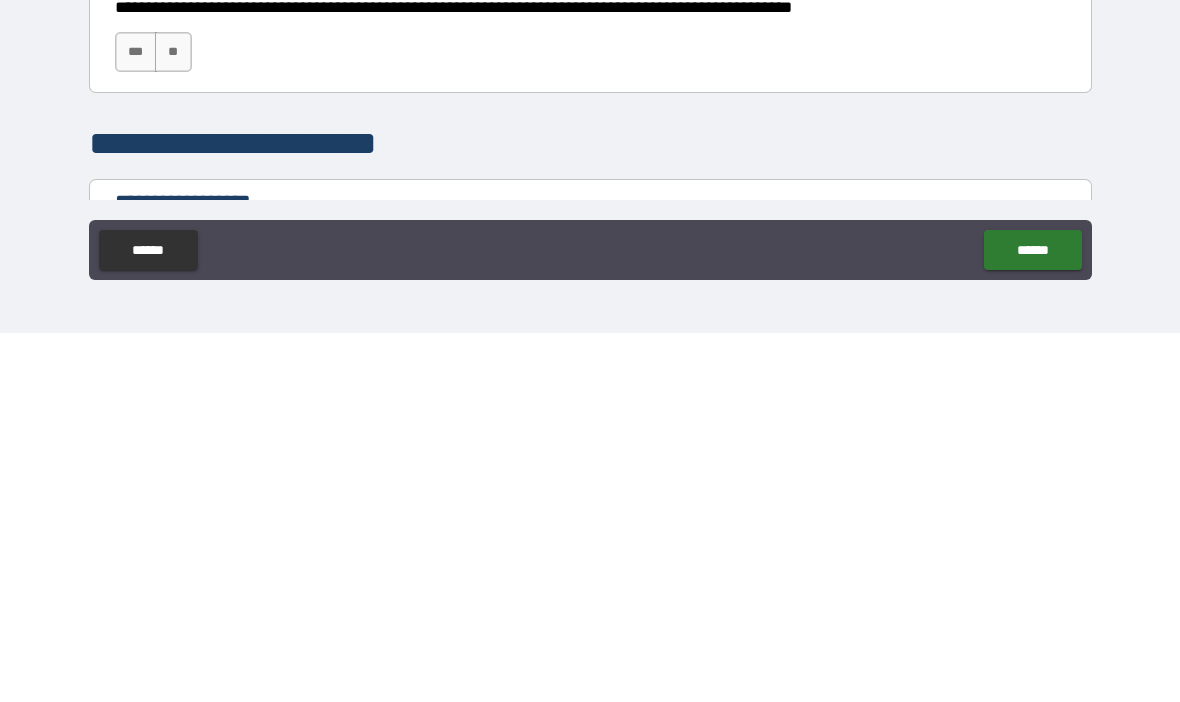 click on "**" at bounding box center (173, 421) 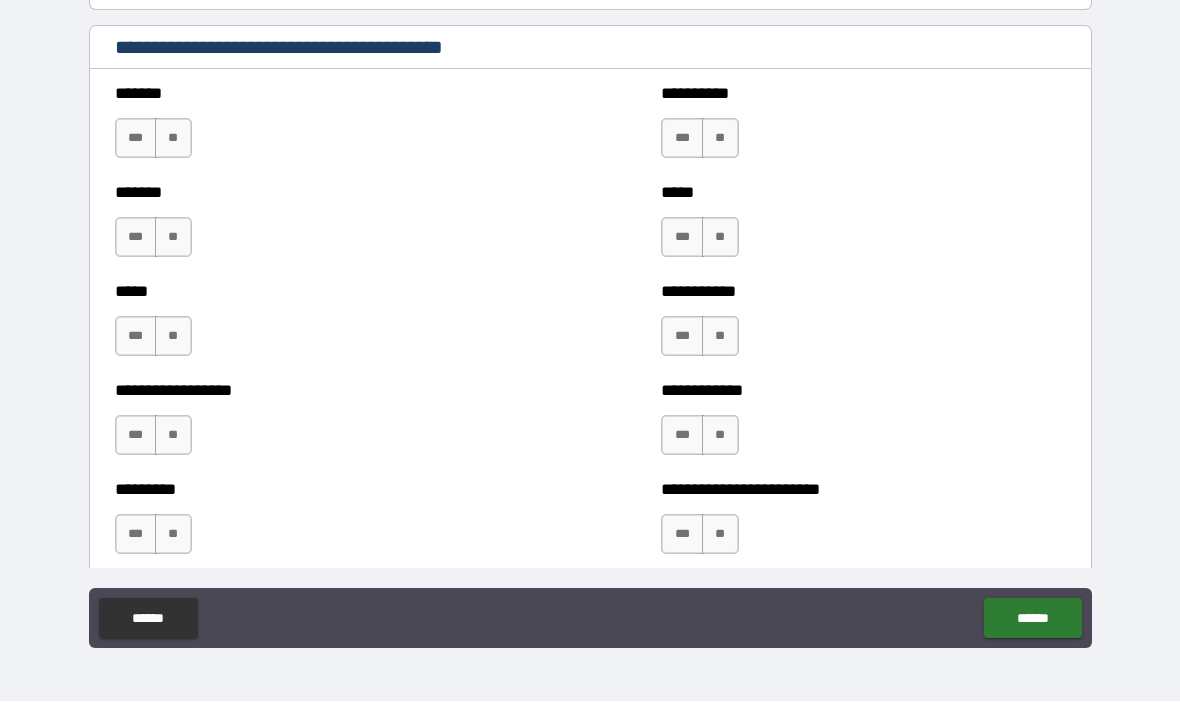 scroll, scrollTop: 2267, scrollLeft: 0, axis: vertical 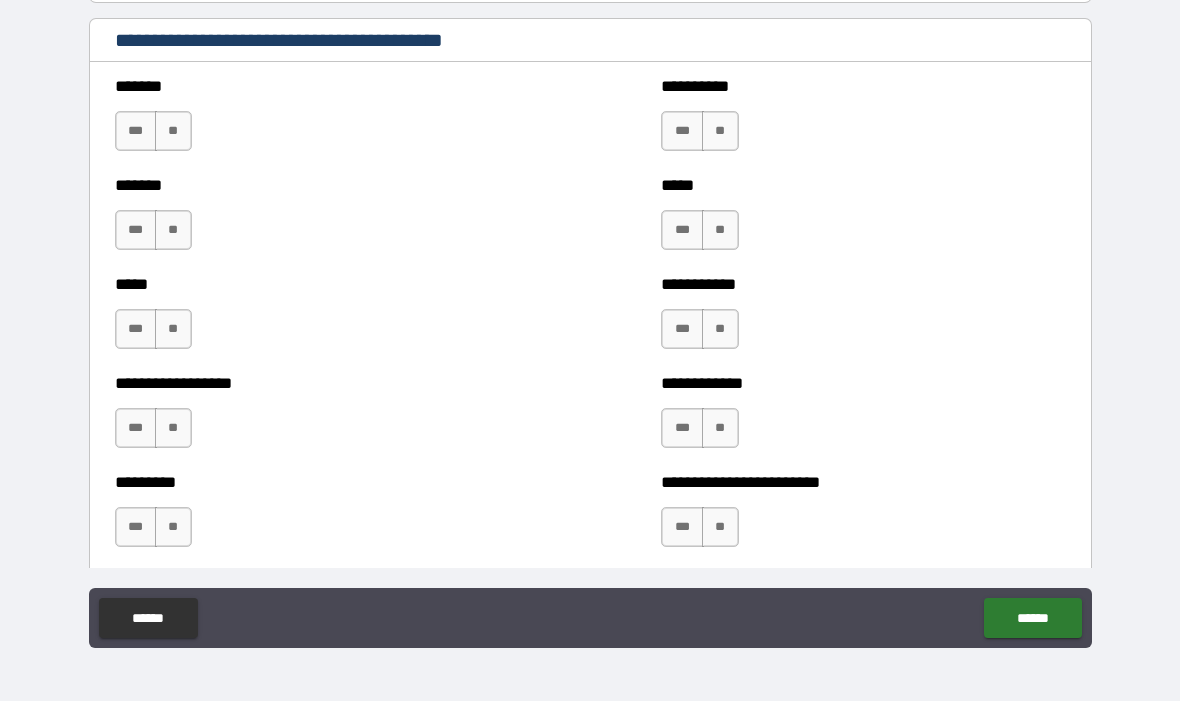 click on "**" at bounding box center [173, 132] 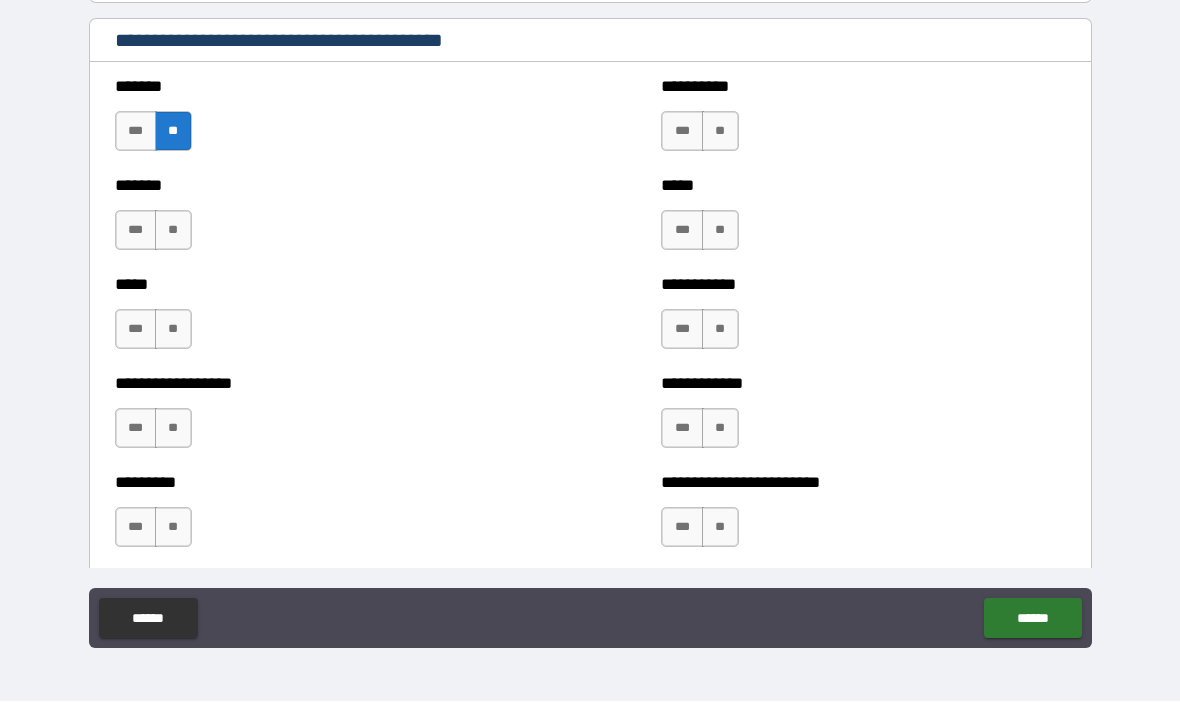 click on "***" at bounding box center [136, 231] 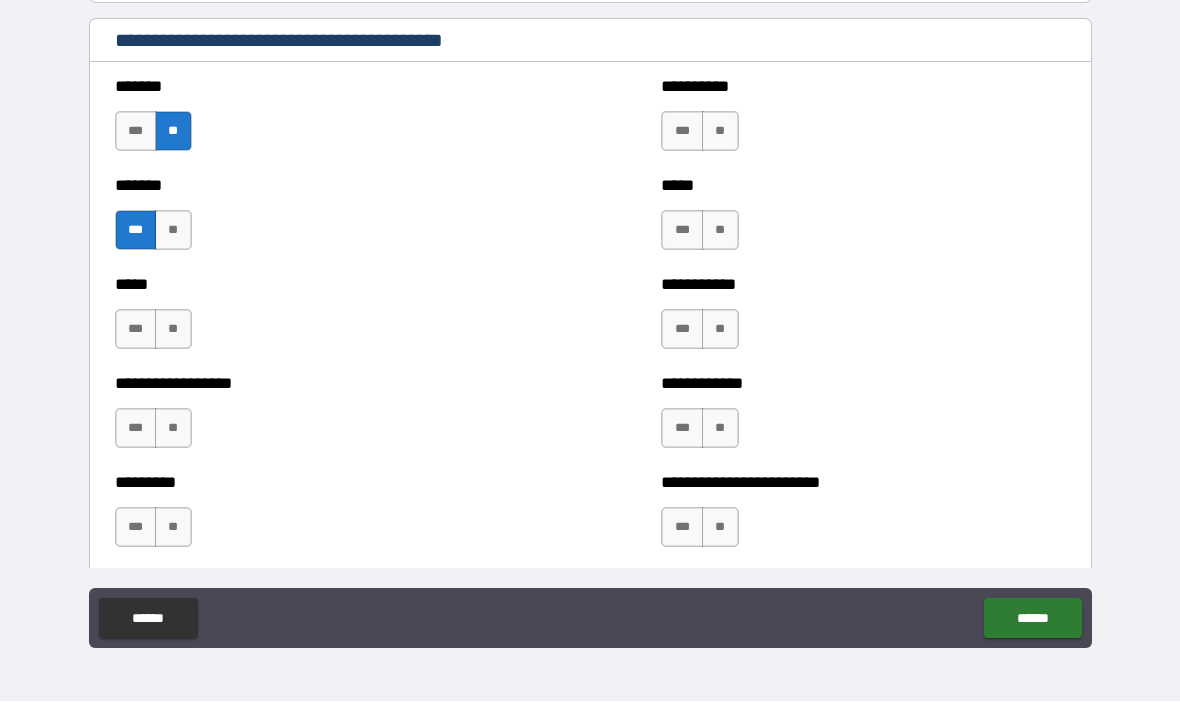 click on "***" at bounding box center [682, 528] 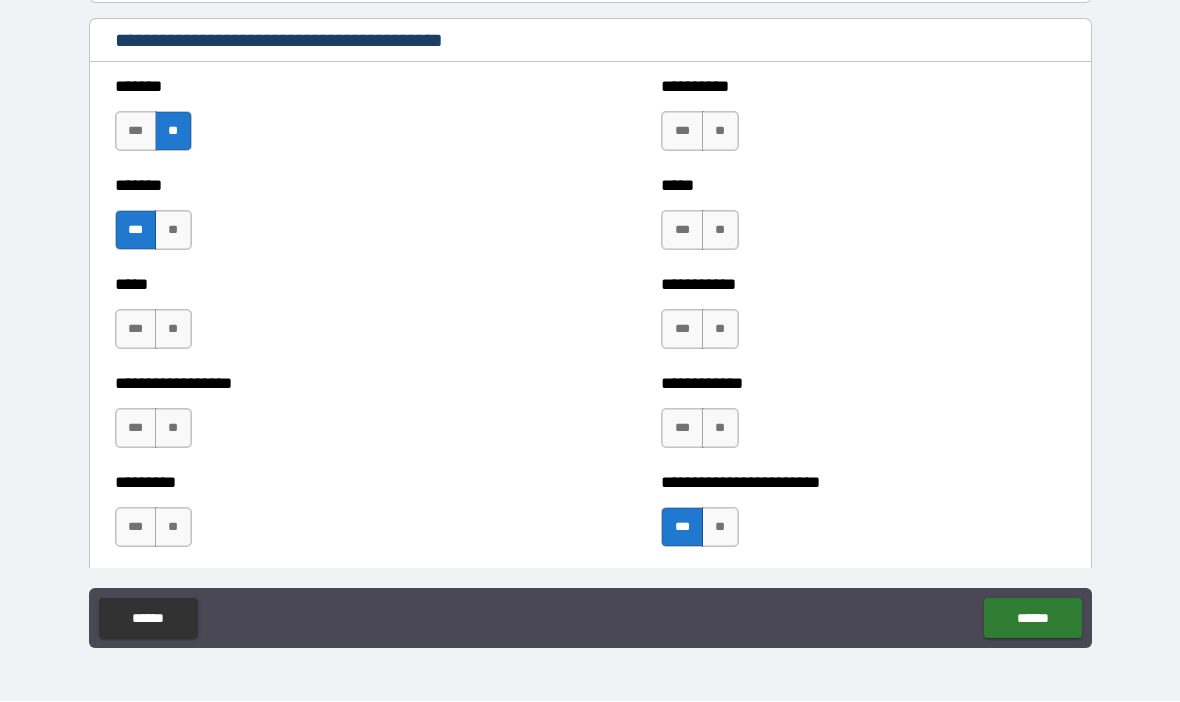 click on "**" at bounding box center (173, 330) 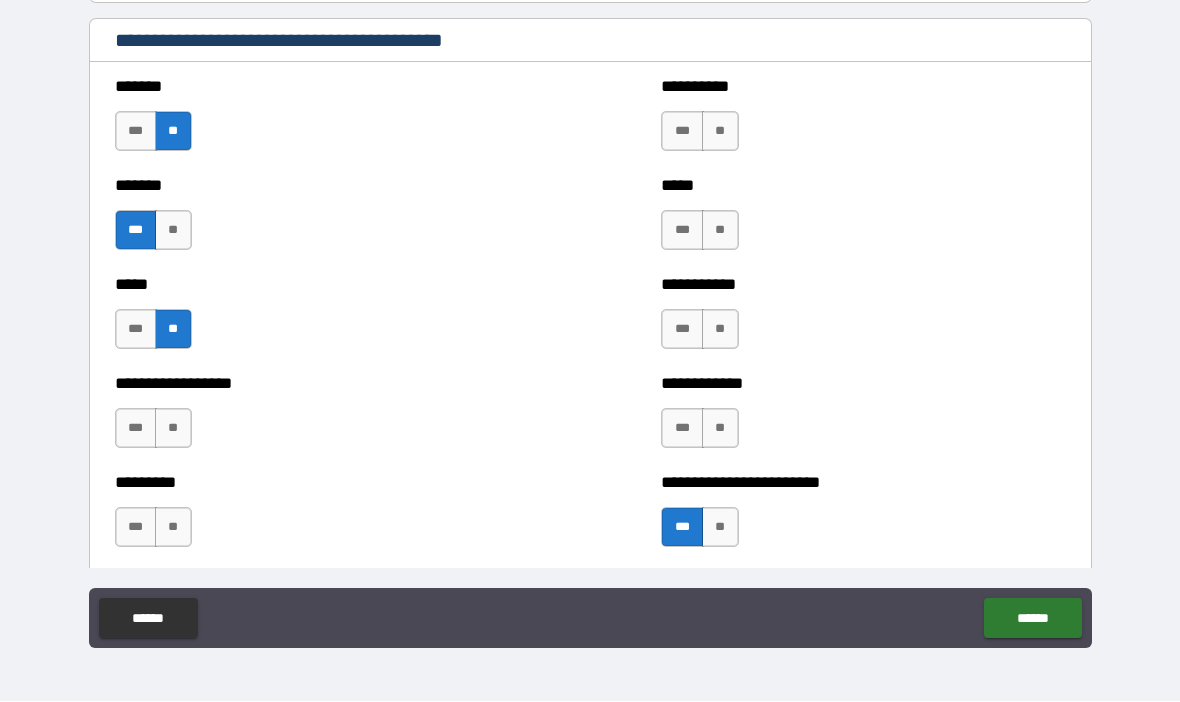 click on "**" at bounding box center [173, 429] 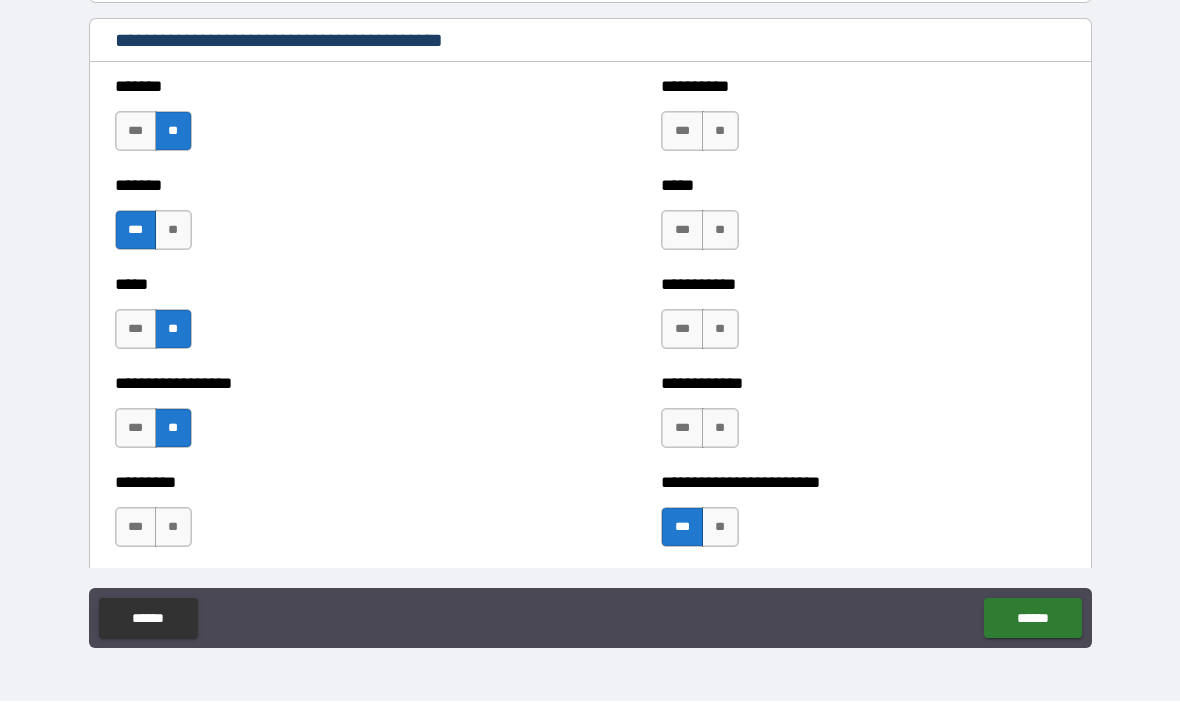 click on "**" at bounding box center (173, 528) 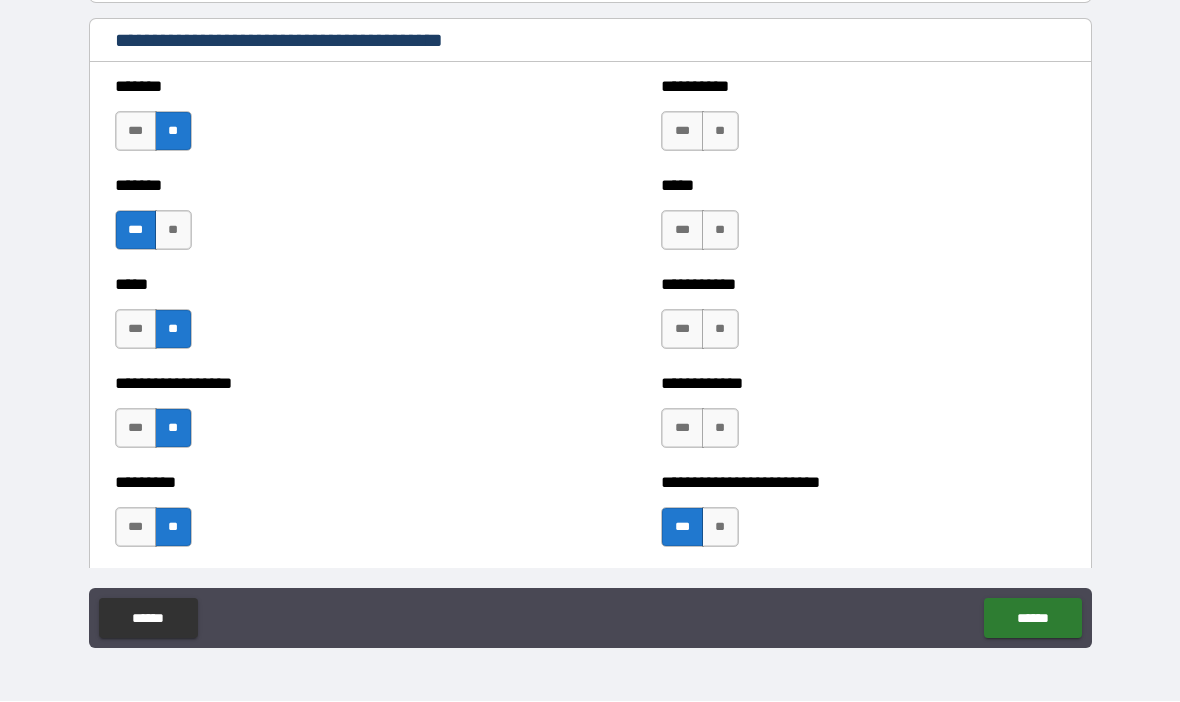 click on "**" at bounding box center [720, 429] 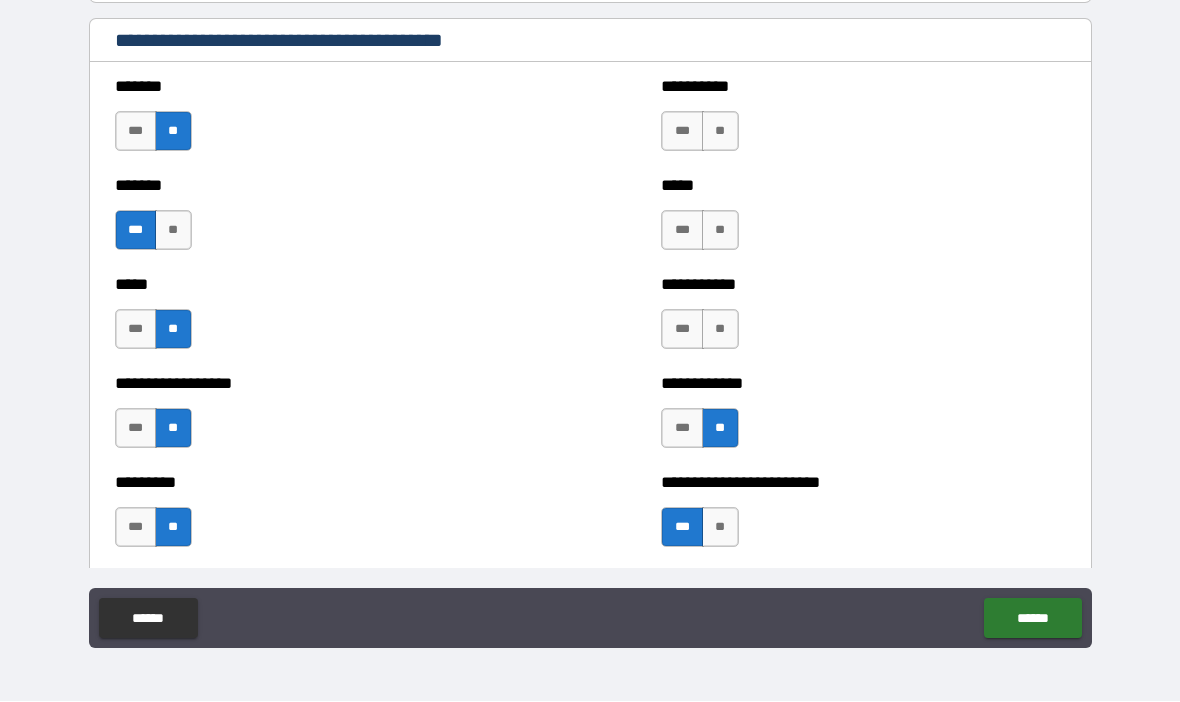 click on "**" at bounding box center (720, 330) 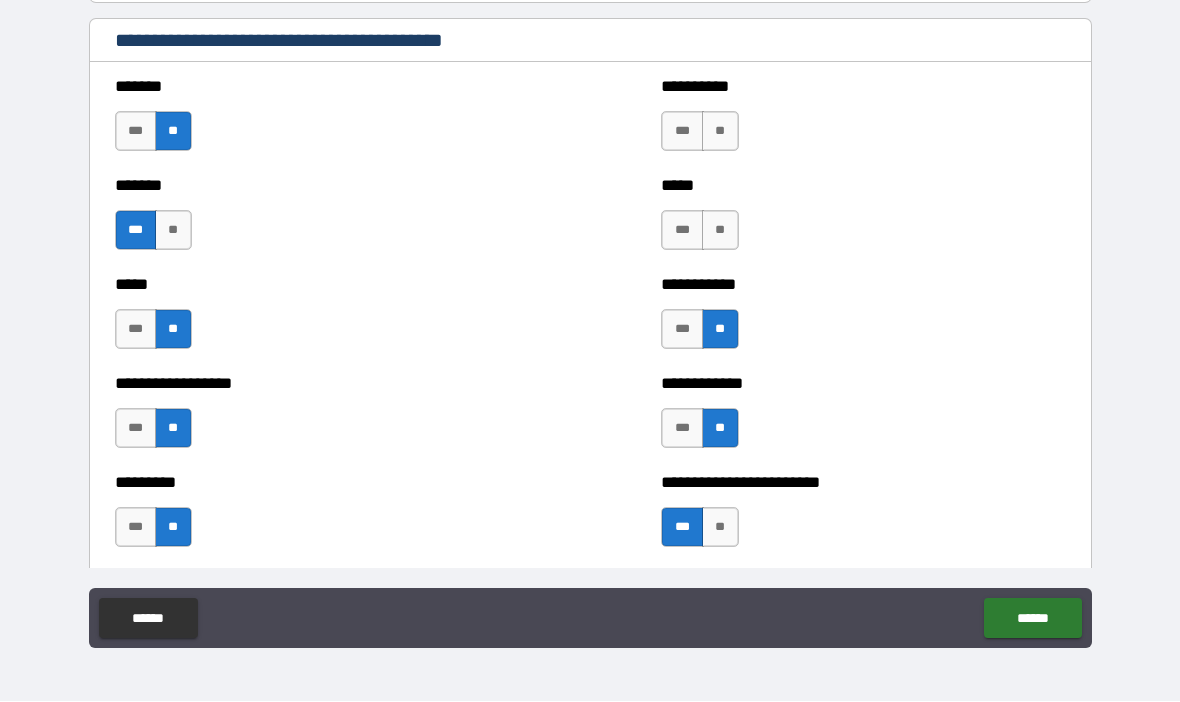 click on "**" at bounding box center (720, 231) 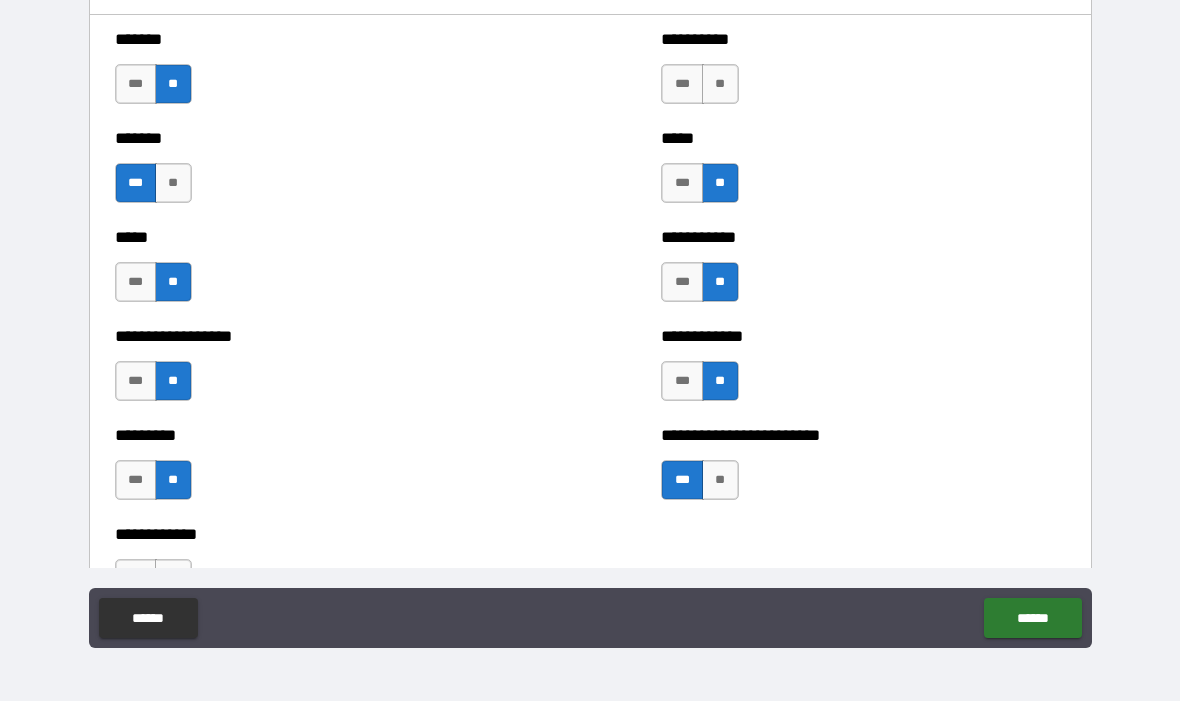 scroll, scrollTop: 2320, scrollLeft: 0, axis: vertical 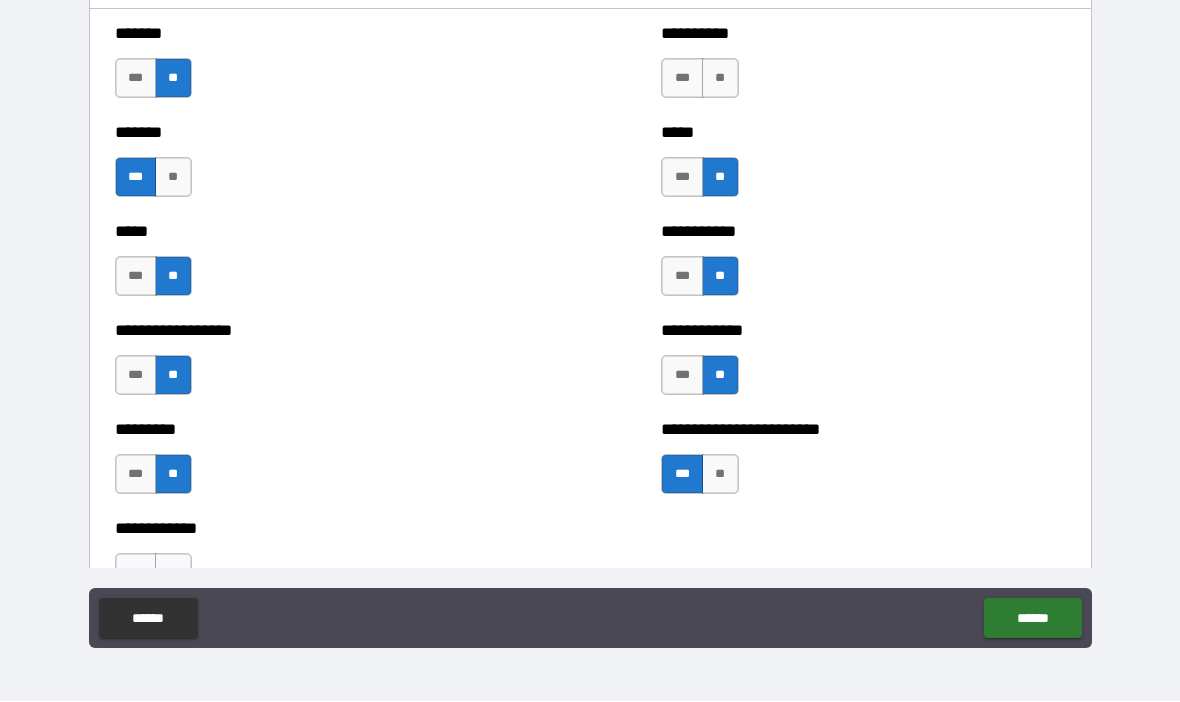 click on "**" at bounding box center (720, 79) 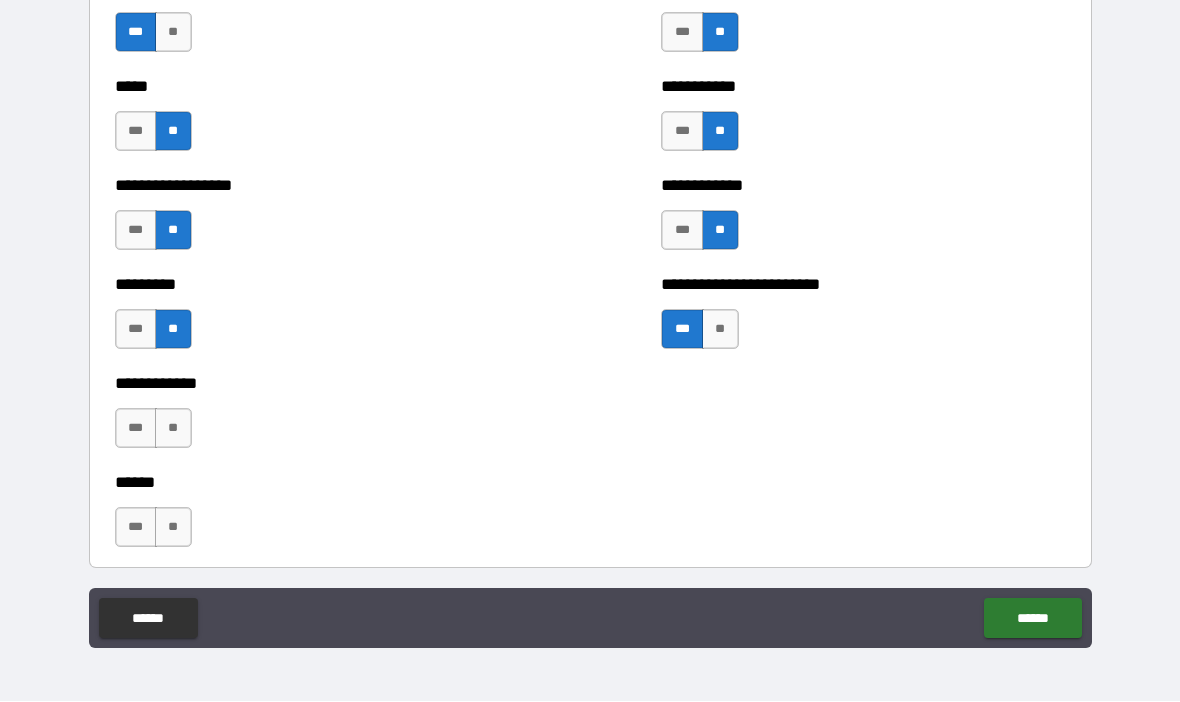 scroll, scrollTop: 2468, scrollLeft: 0, axis: vertical 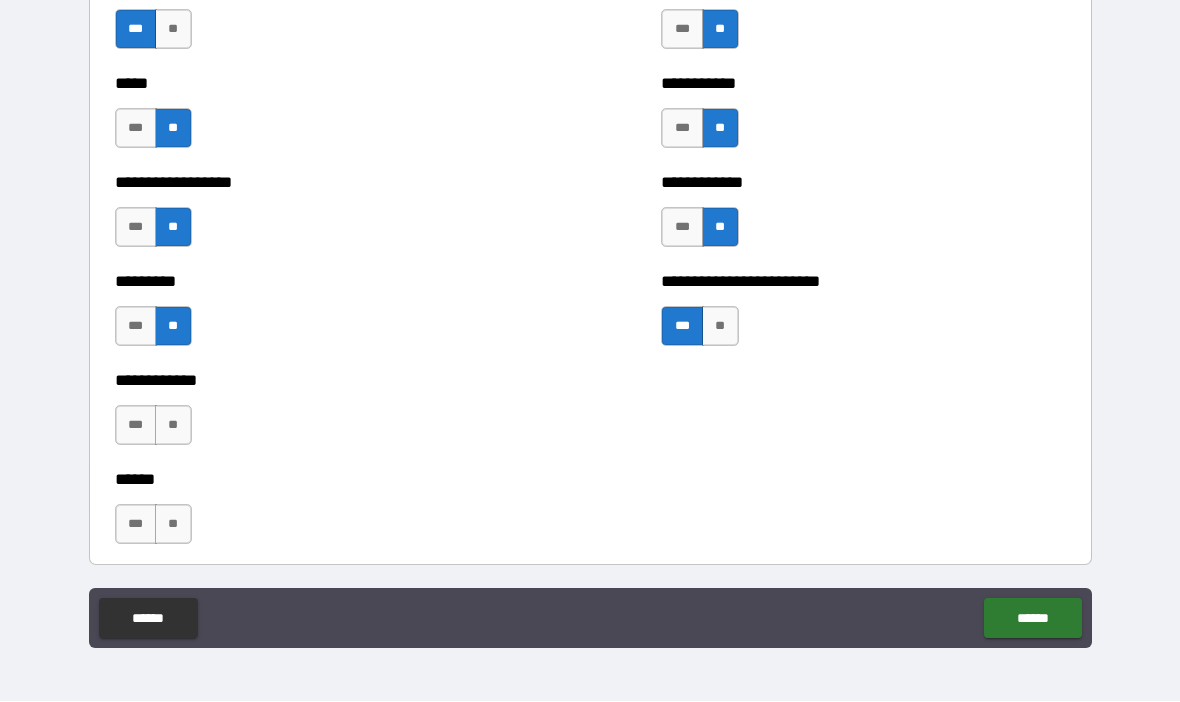 click on "**" at bounding box center (173, 426) 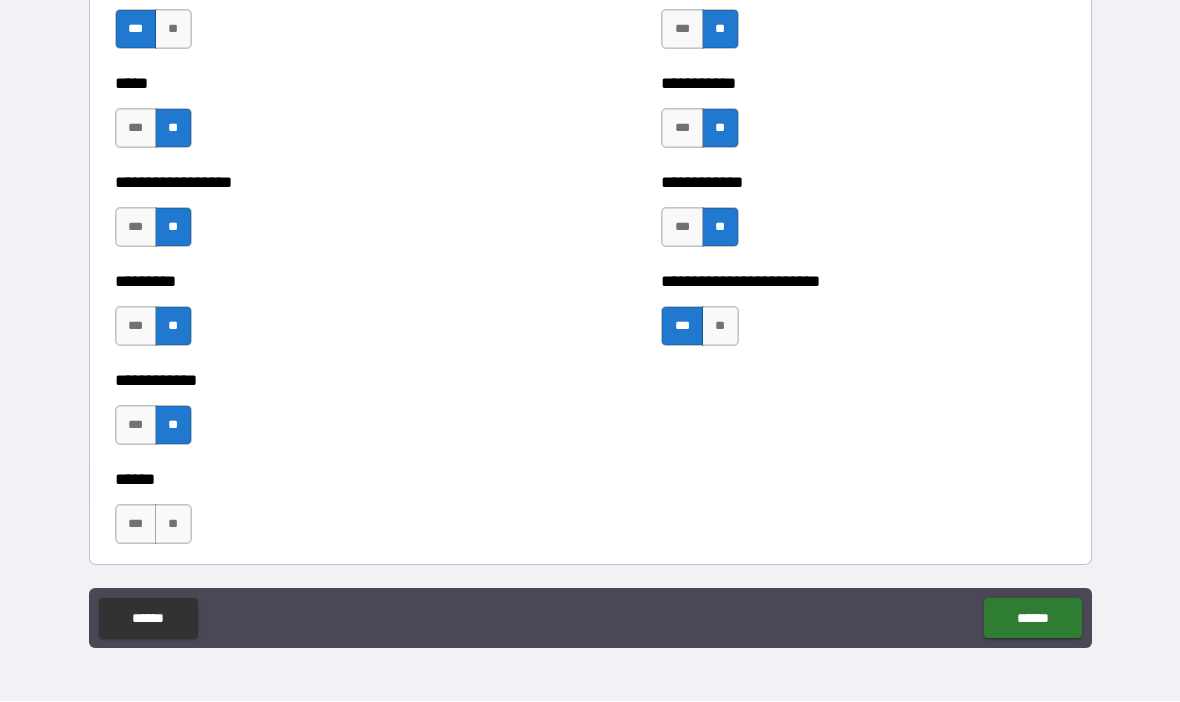 click on "**" at bounding box center (173, 525) 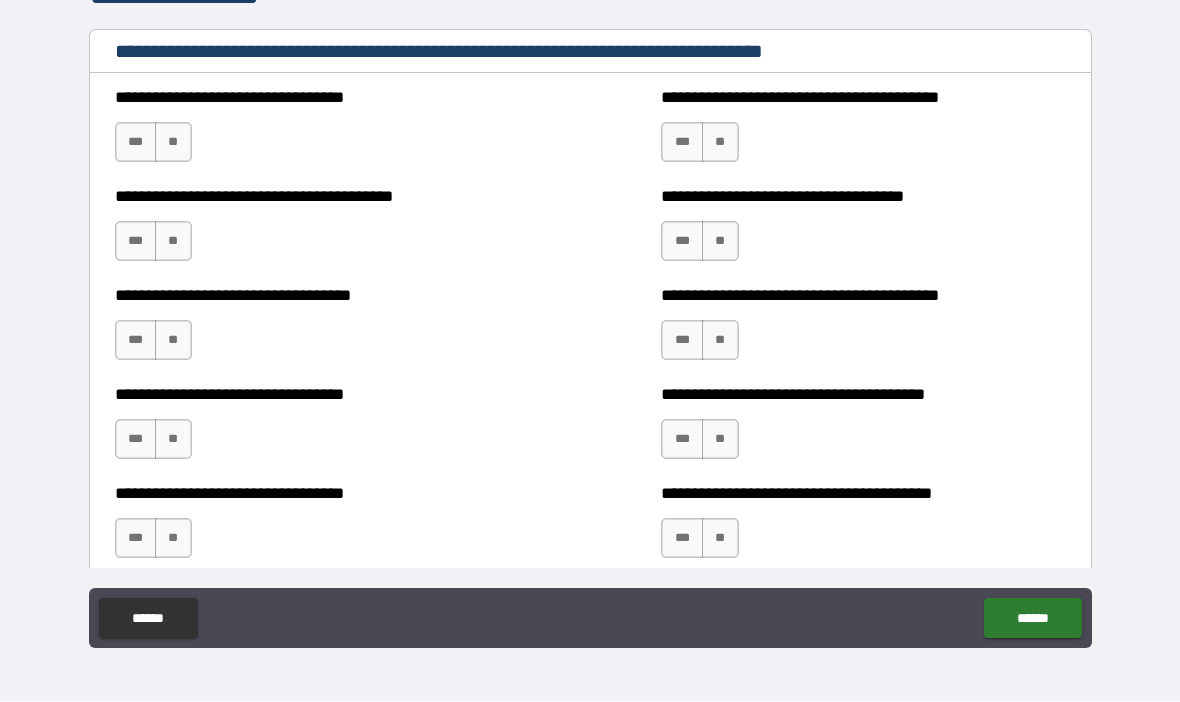 scroll, scrollTop: 3091, scrollLeft: 0, axis: vertical 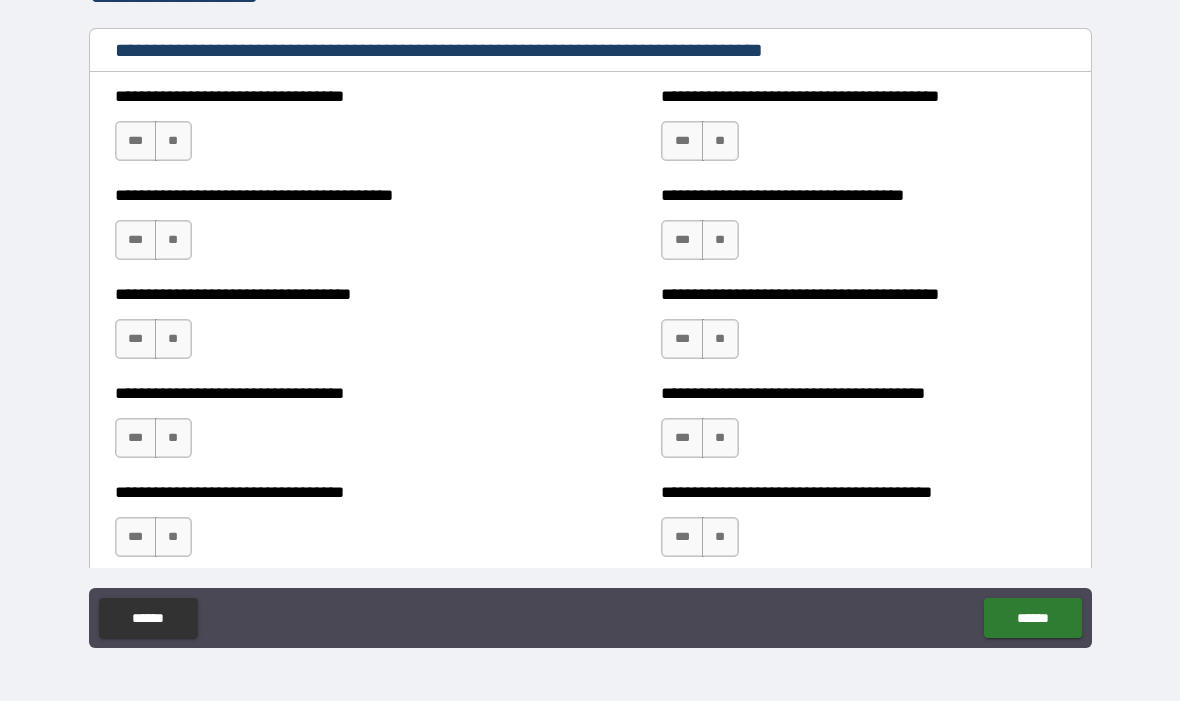 click on "**" at bounding box center [173, 142] 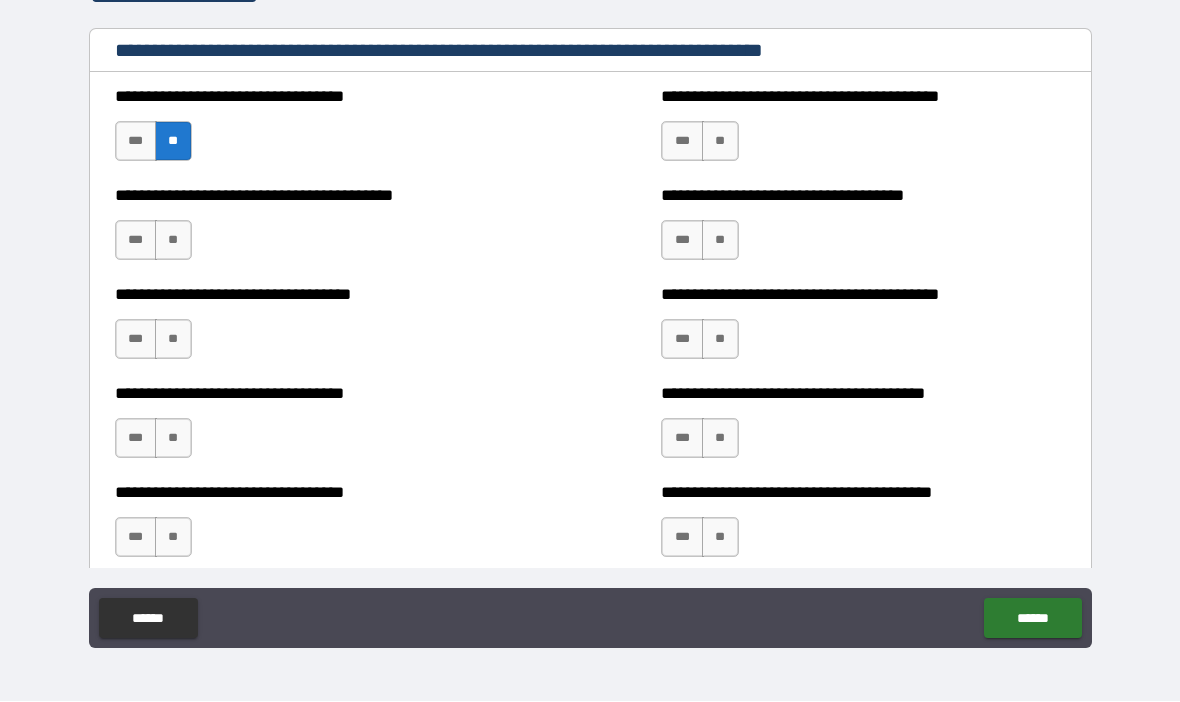 click on "**" at bounding box center [173, 241] 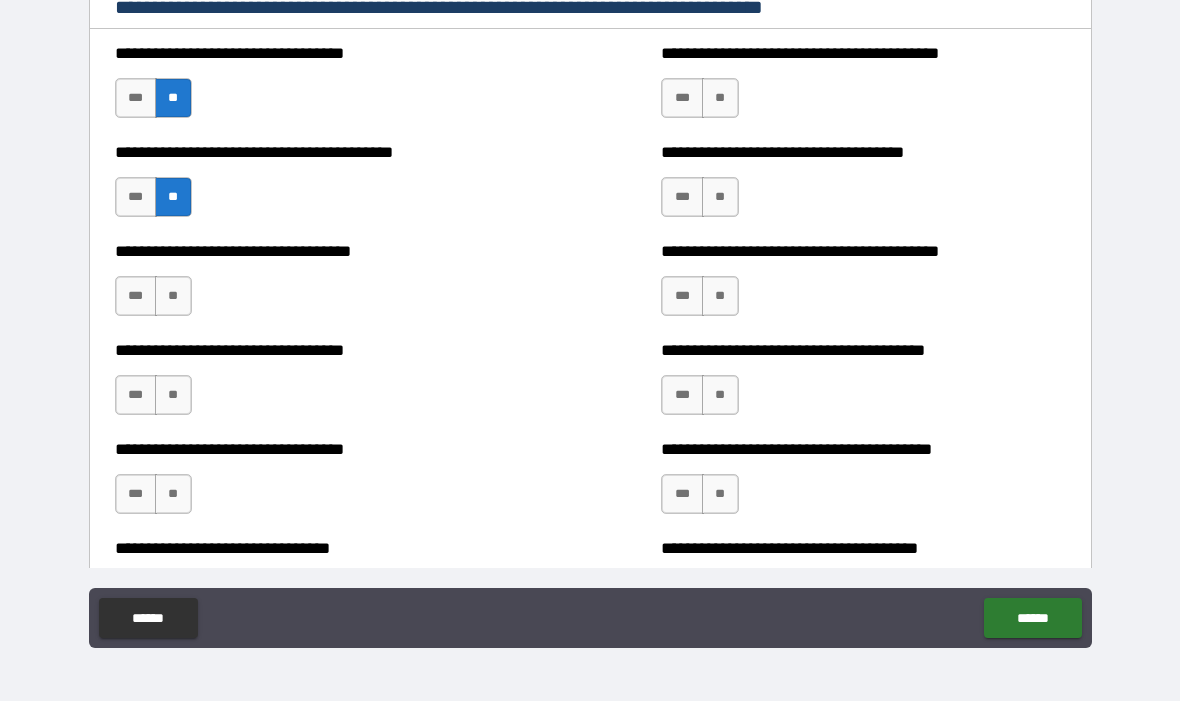 scroll, scrollTop: 3167, scrollLeft: 0, axis: vertical 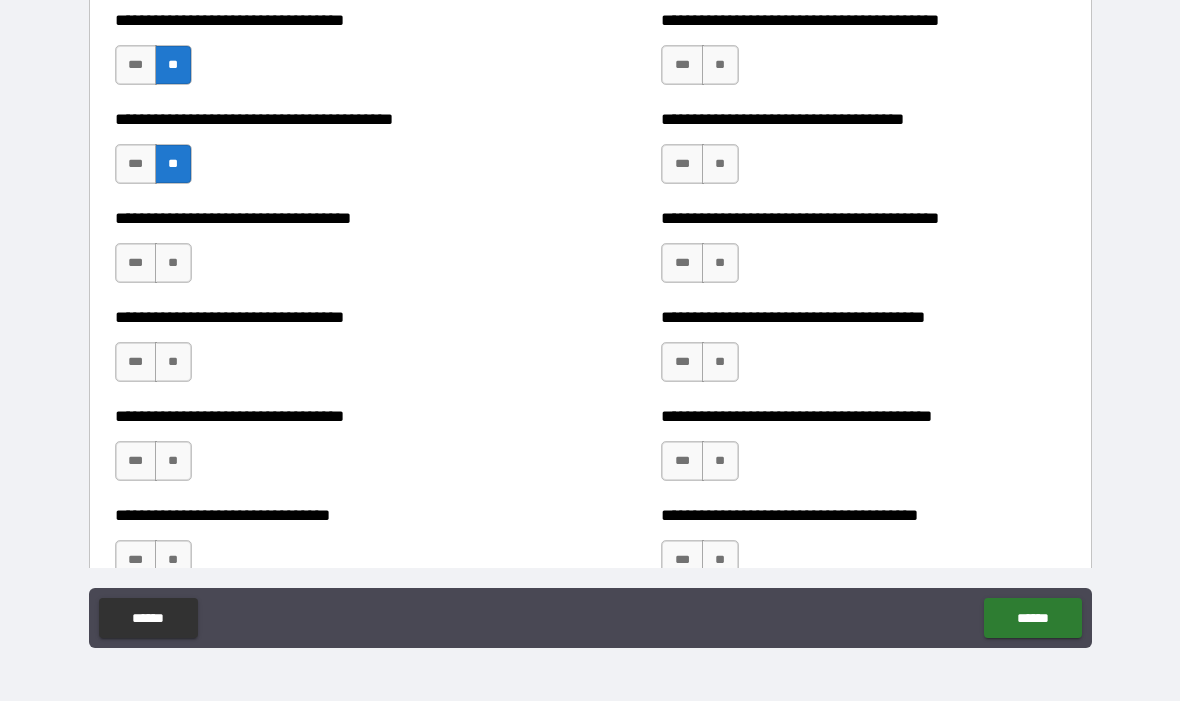 click on "**" at bounding box center (173, 264) 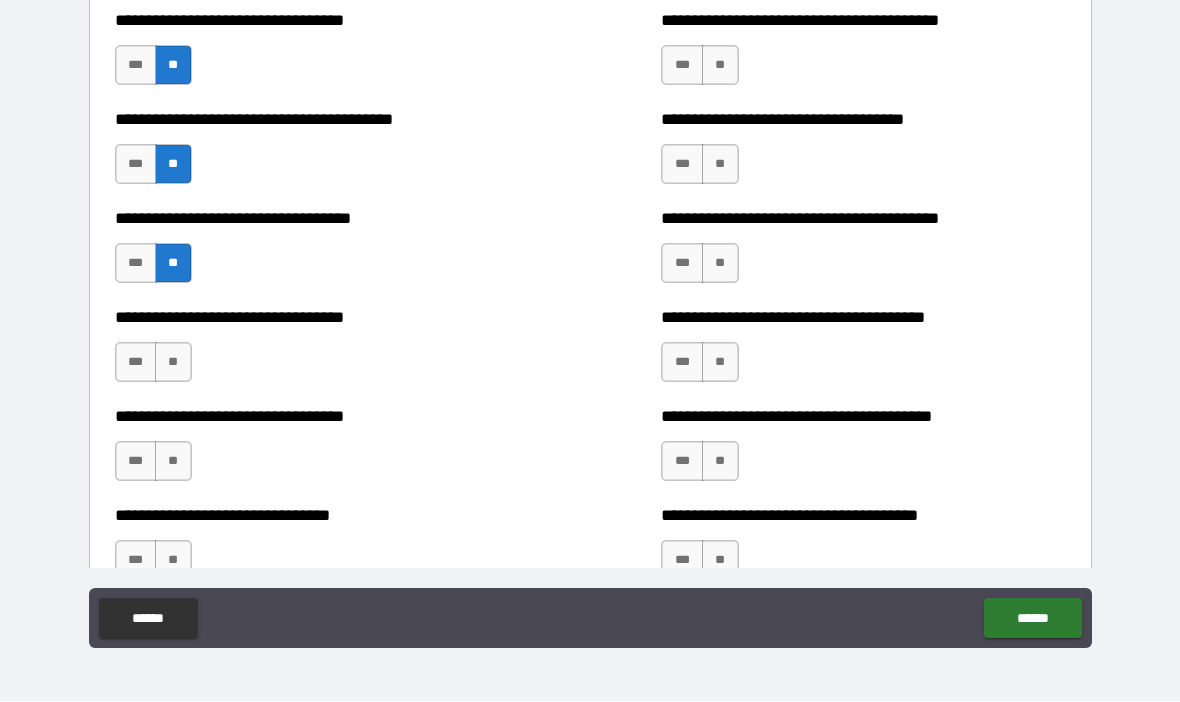 click on "**" at bounding box center [173, 363] 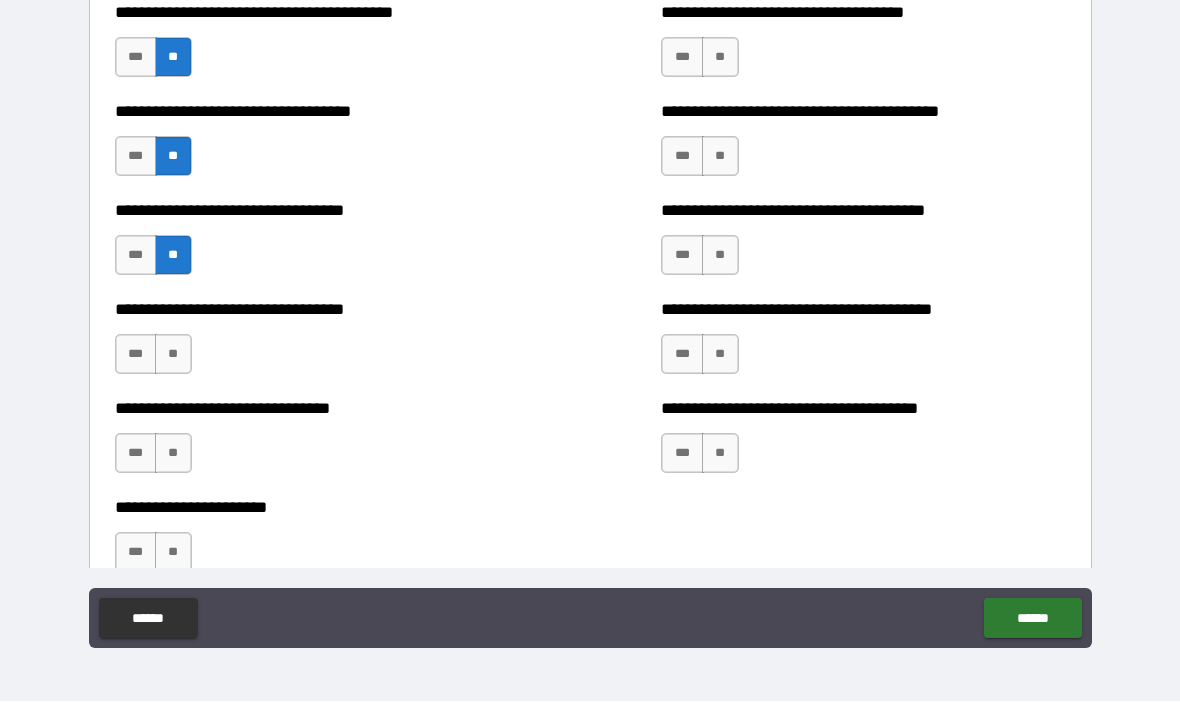 scroll, scrollTop: 3276, scrollLeft: 0, axis: vertical 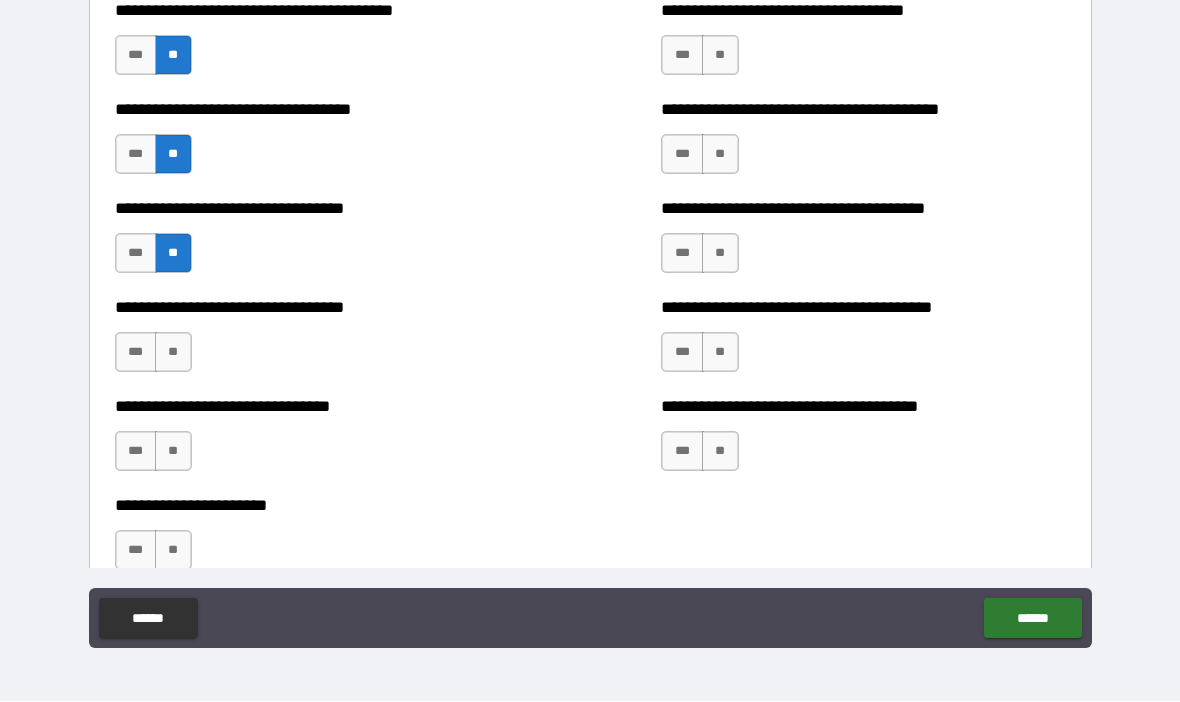 click on "***" at bounding box center [136, 353] 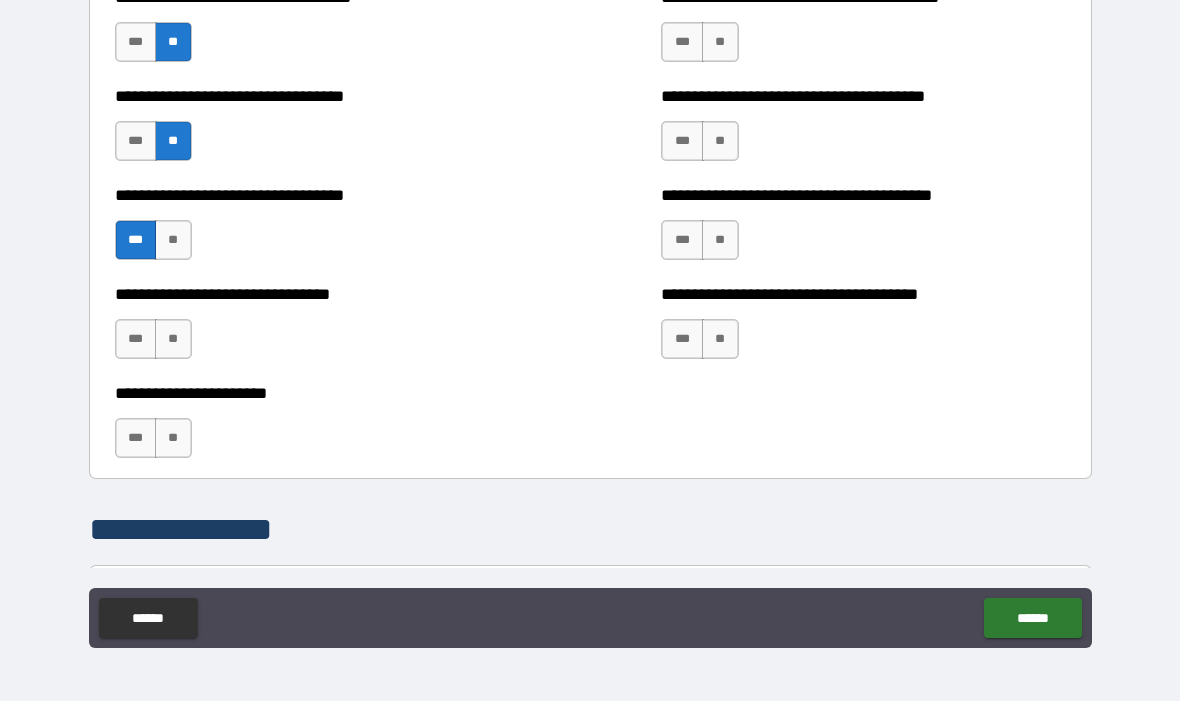 scroll, scrollTop: 3392, scrollLeft: 0, axis: vertical 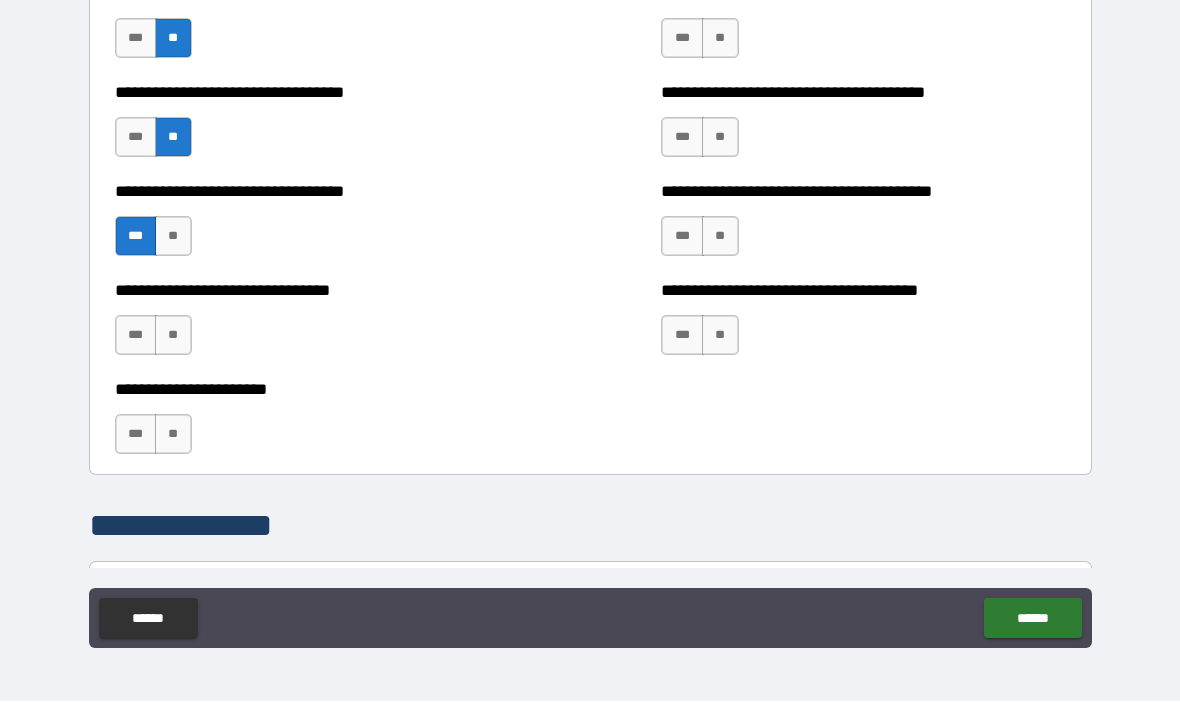 click on "**********" at bounding box center (317, 326) 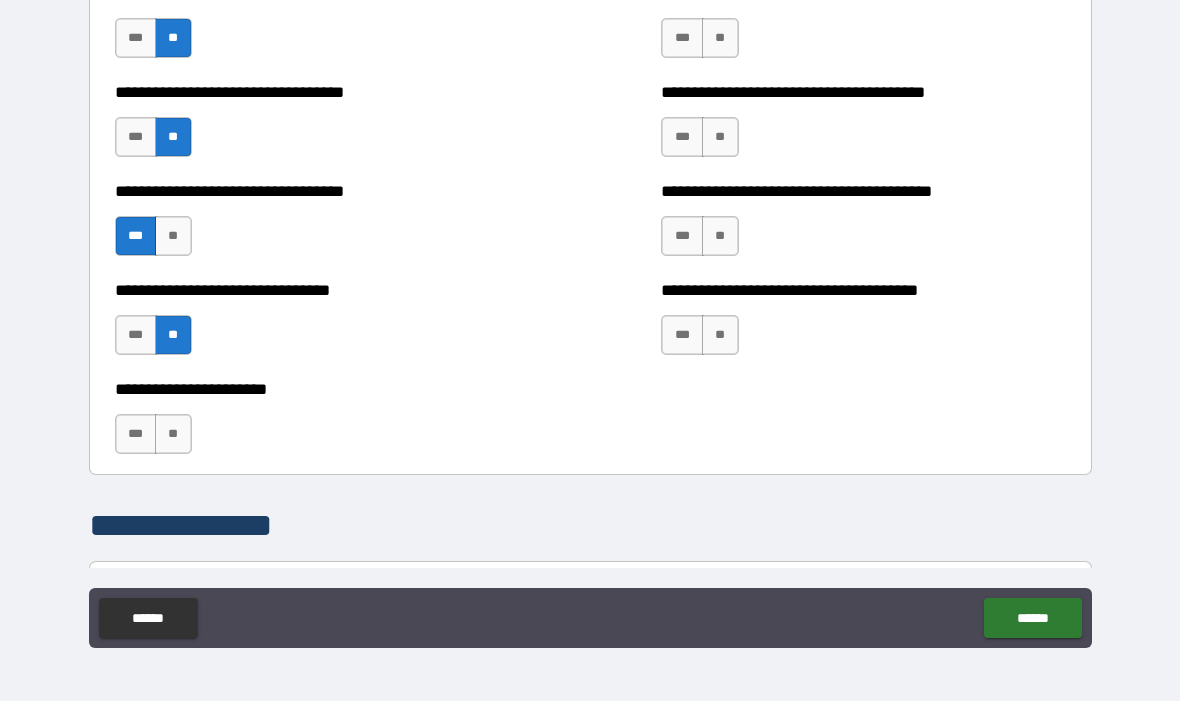 click on "**" at bounding box center [173, 435] 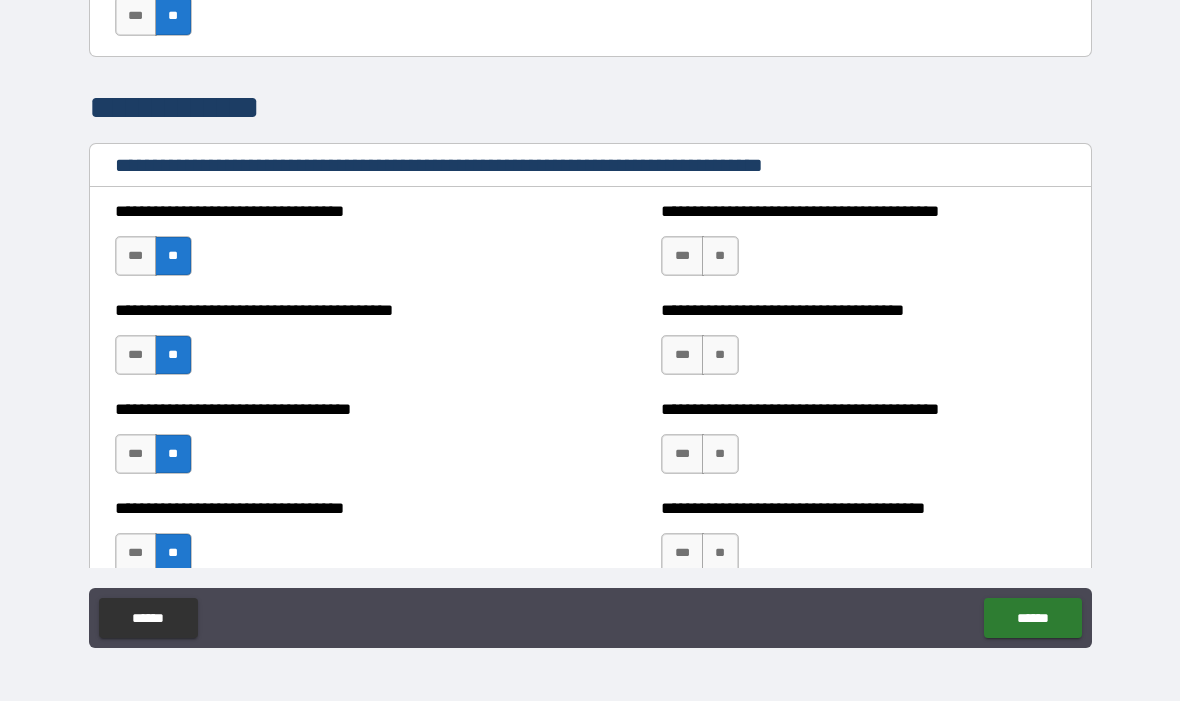 scroll, scrollTop: 2979, scrollLeft: 0, axis: vertical 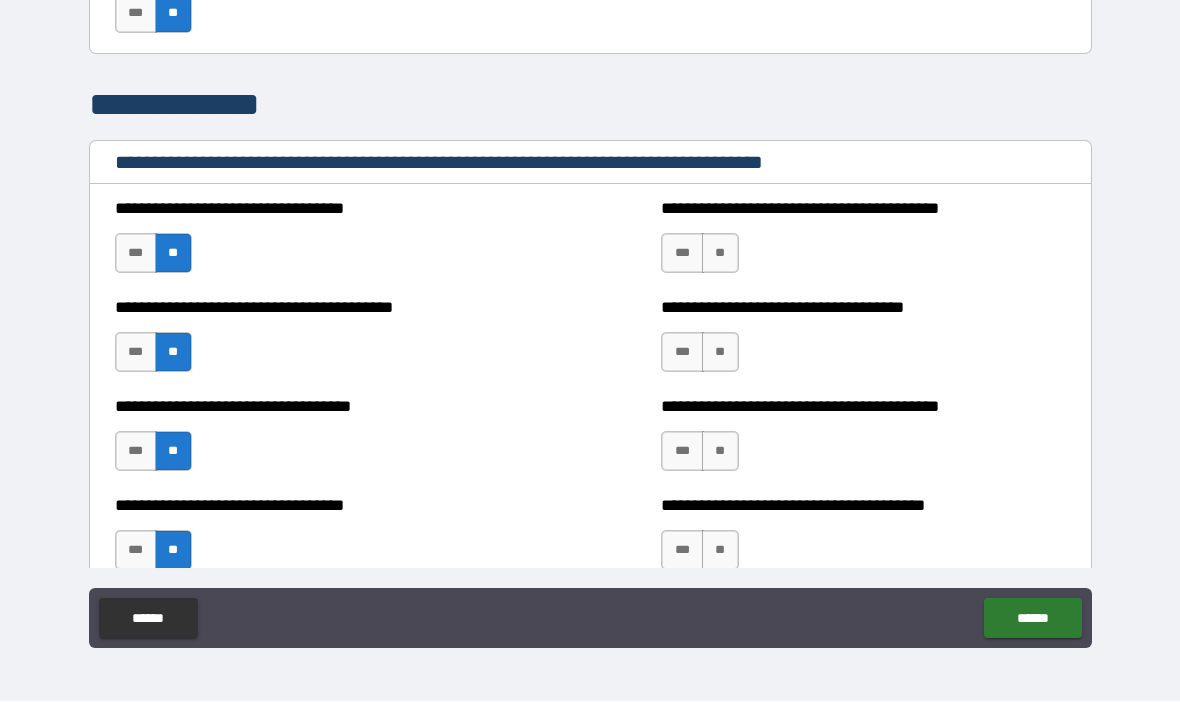 click on "**" at bounding box center (720, 254) 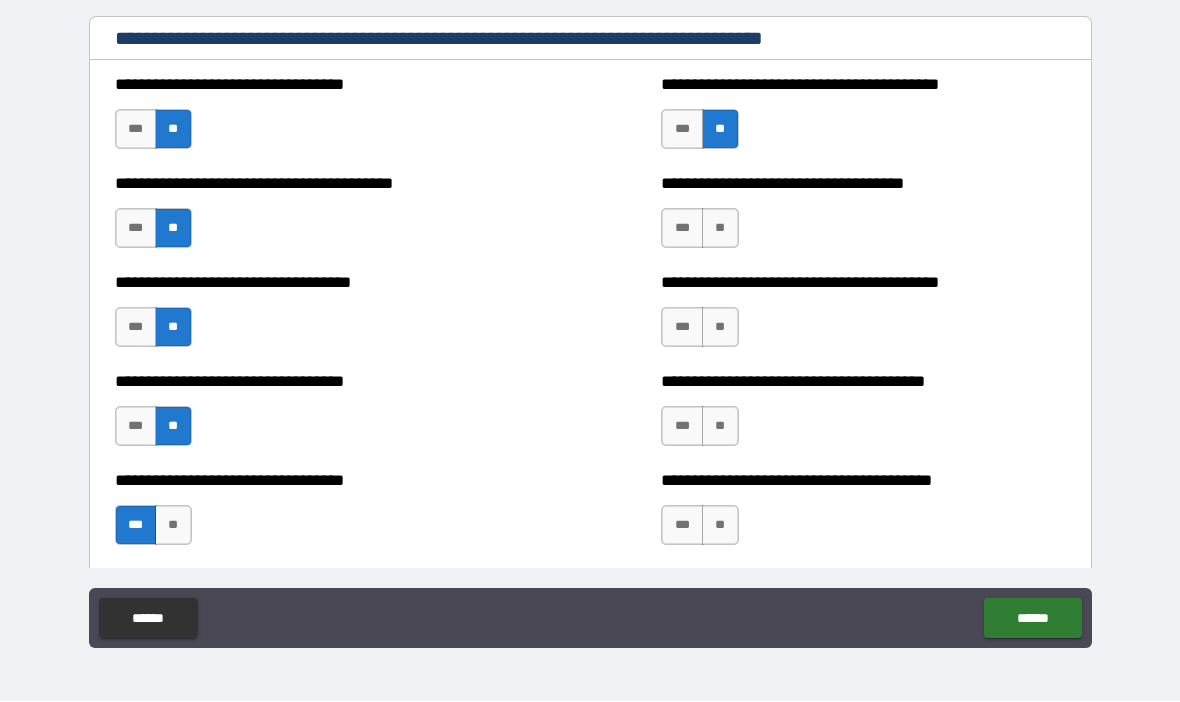 scroll, scrollTop: 3111, scrollLeft: 0, axis: vertical 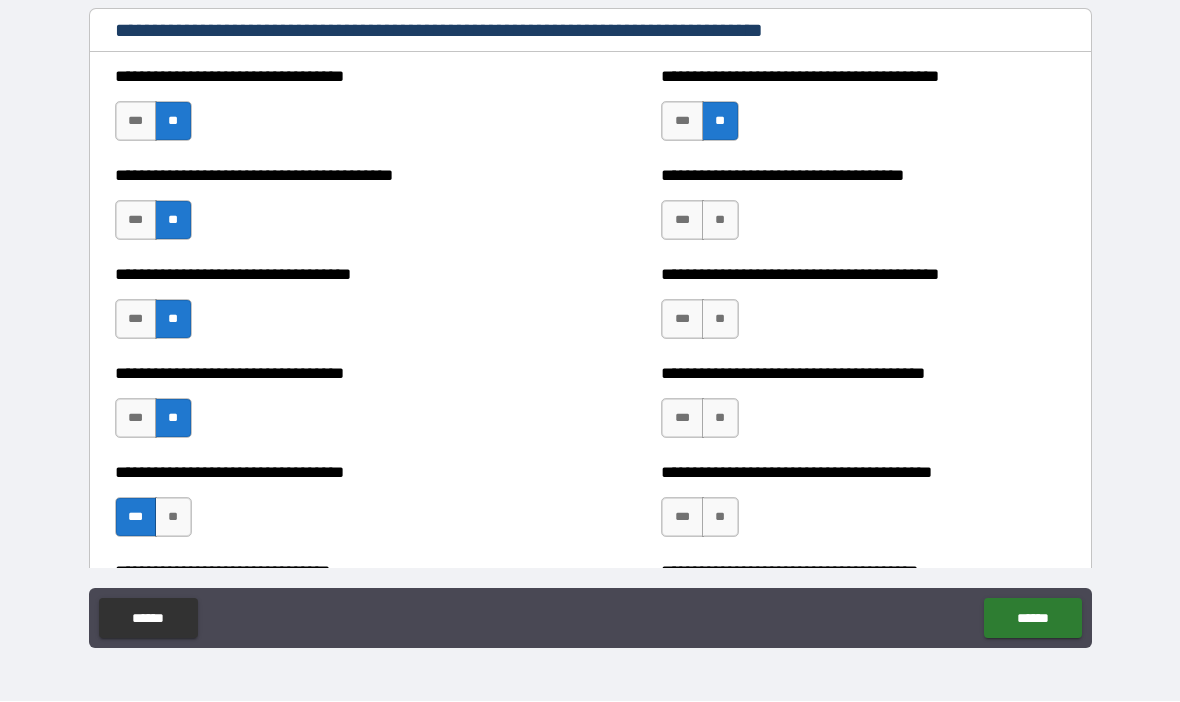 click on "**" at bounding box center [720, 221] 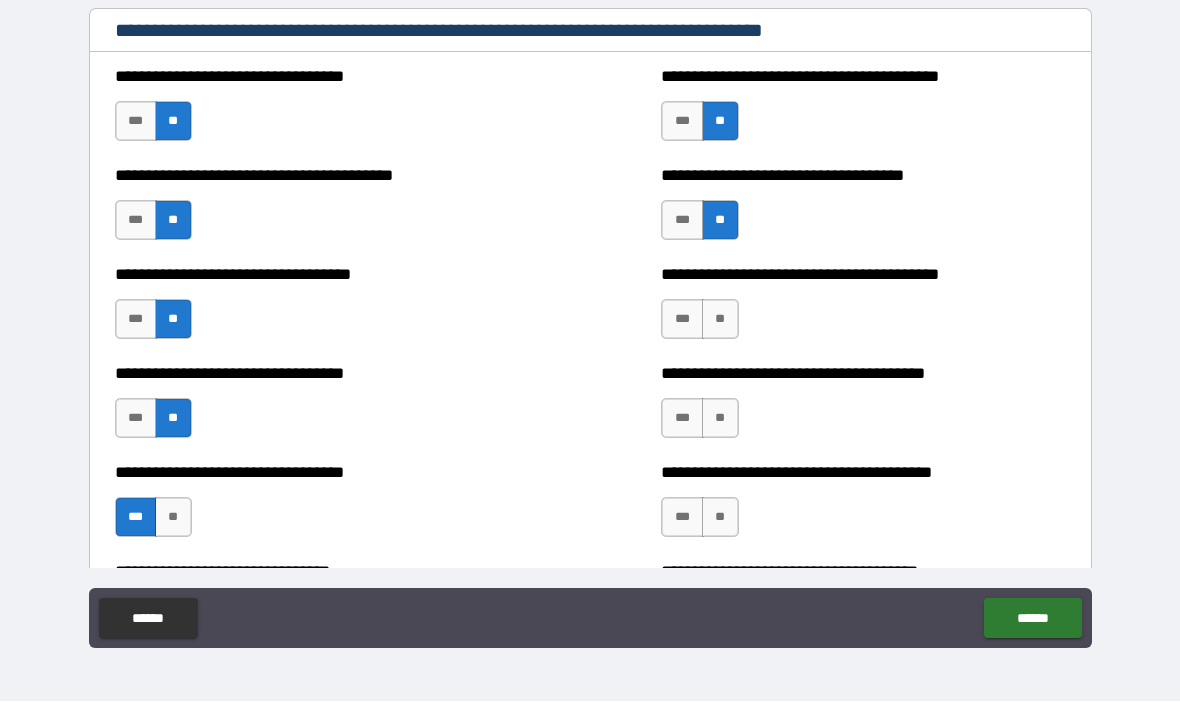 click on "**" at bounding box center (720, 320) 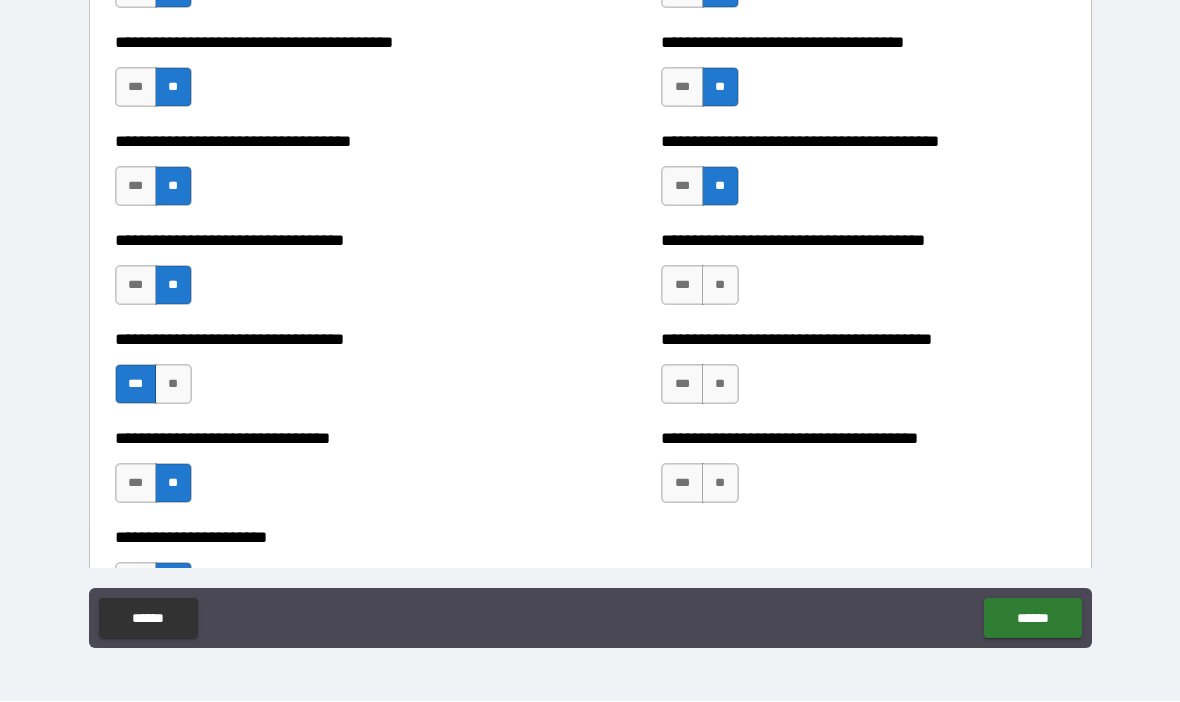scroll, scrollTop: 3266, scrollLeft: 0, axis: vertical 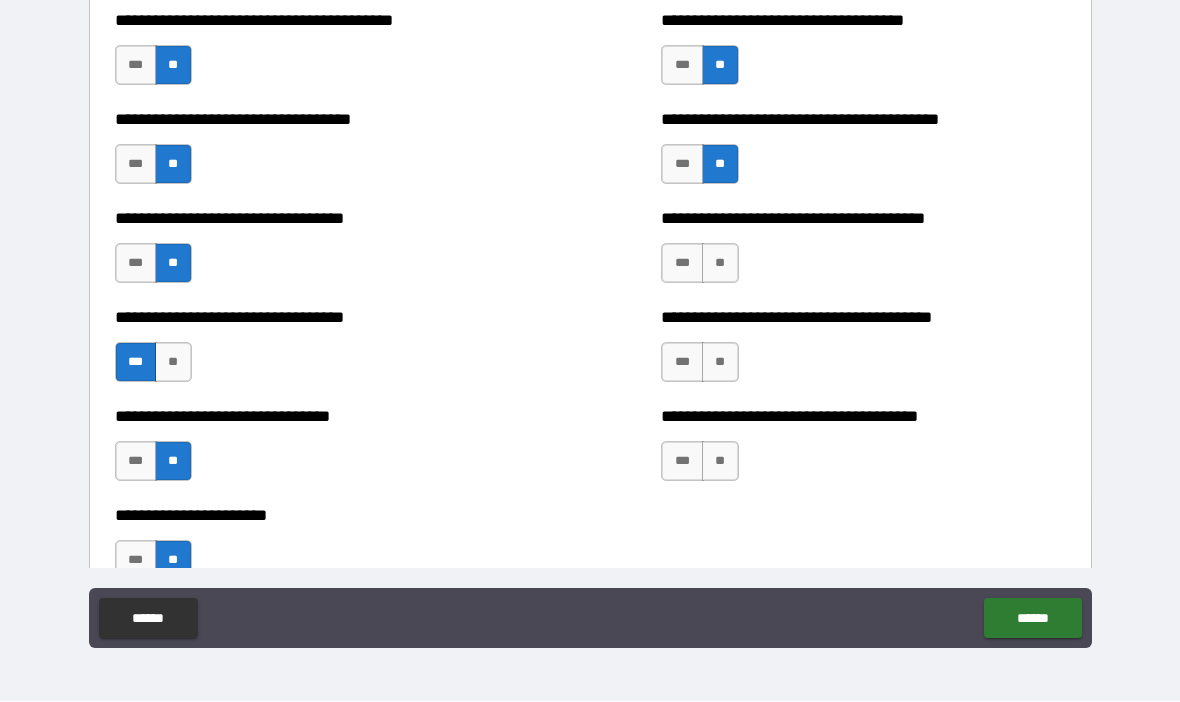 click on "**" at bounding box center (720, 264) 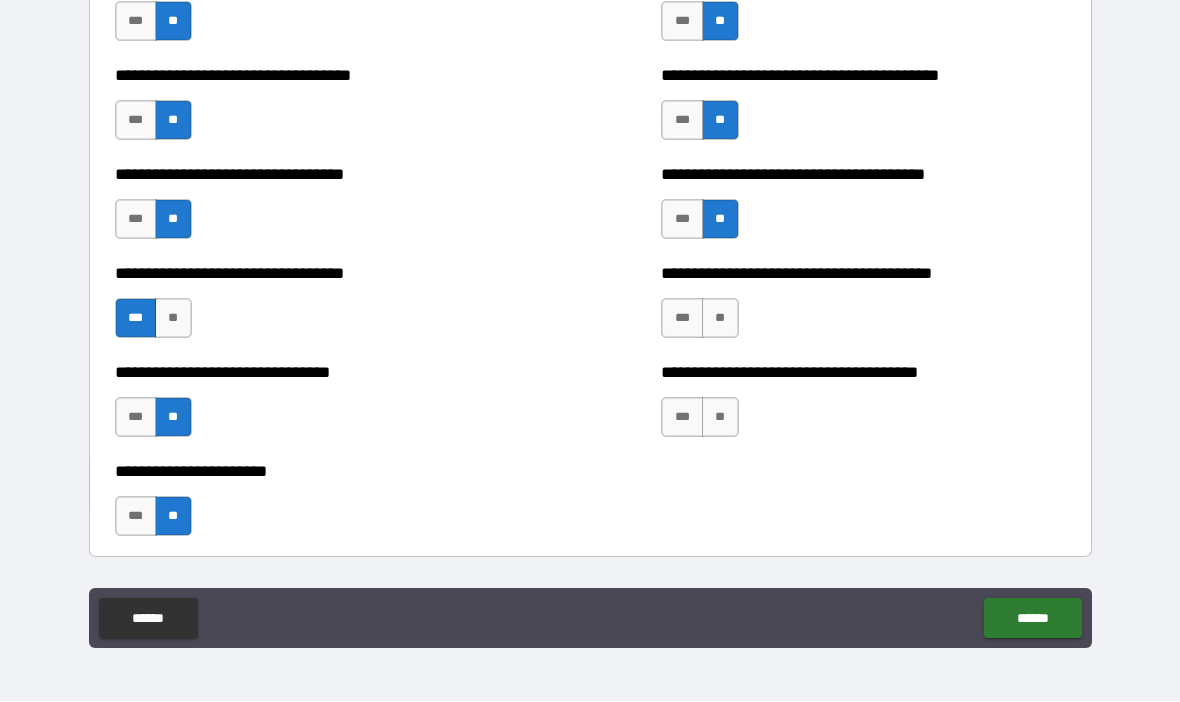 scroll, scrollTop: 3309, scrollLeft: 0, axis: vertical 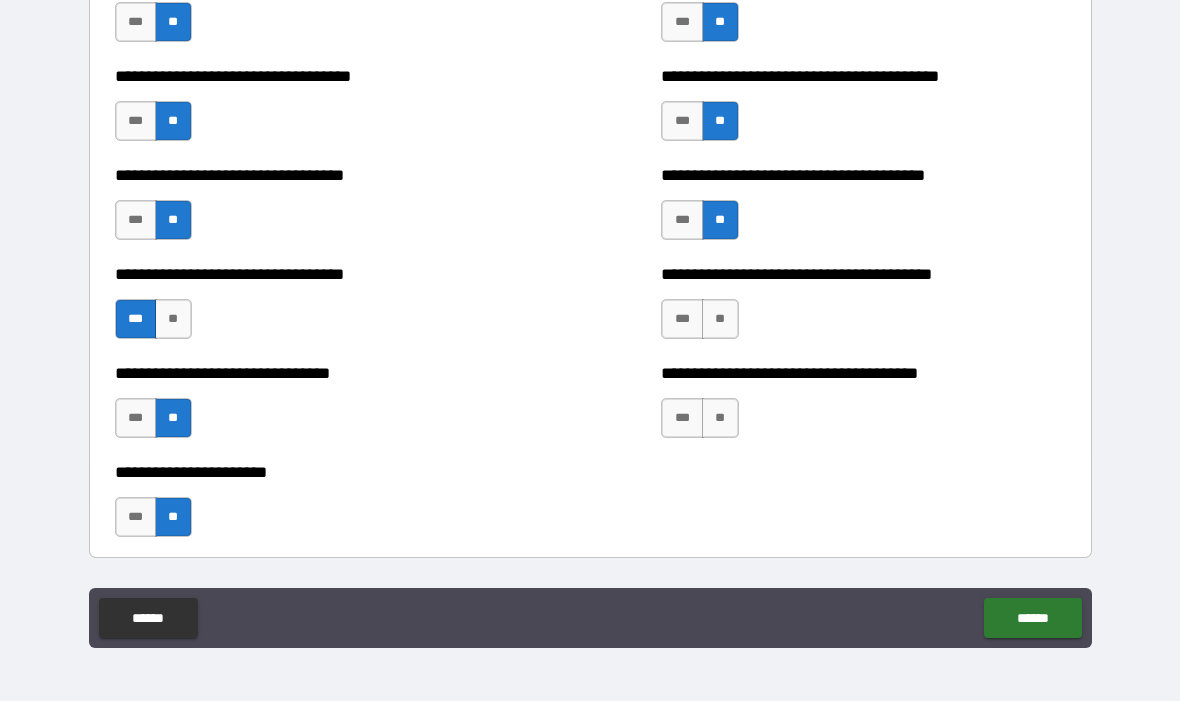 click on "**" at bounding box center [720, 320] 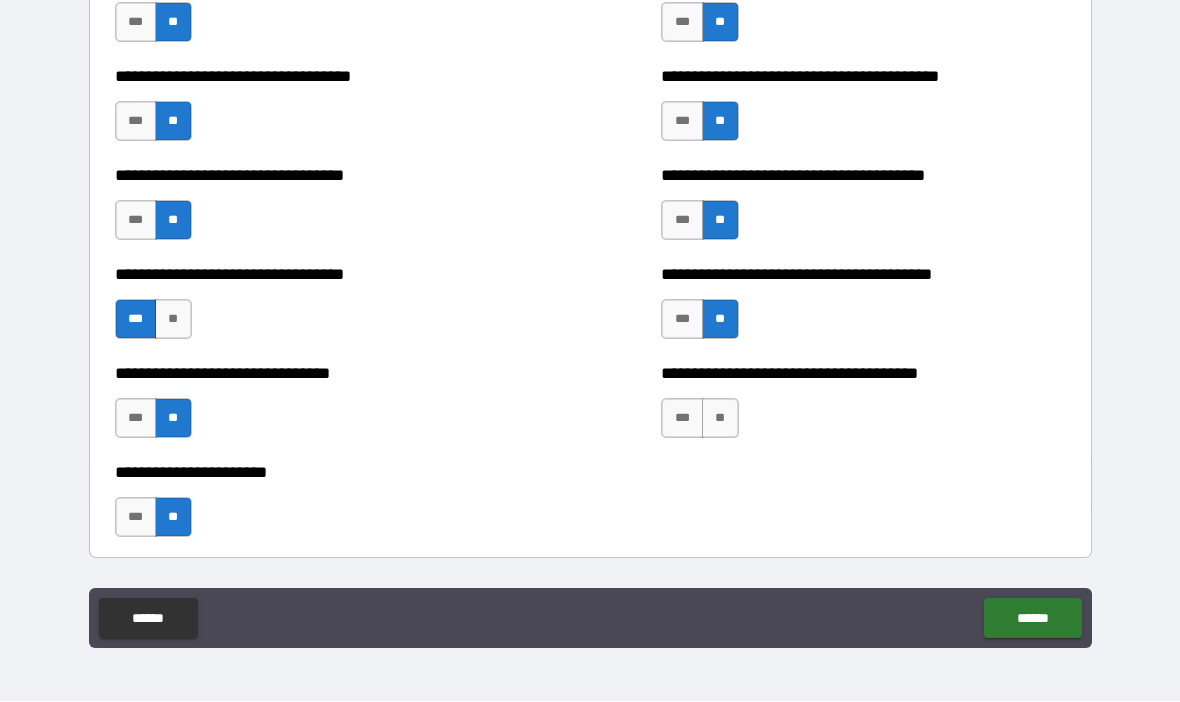 click on "**" at bounding box center (720, 419) 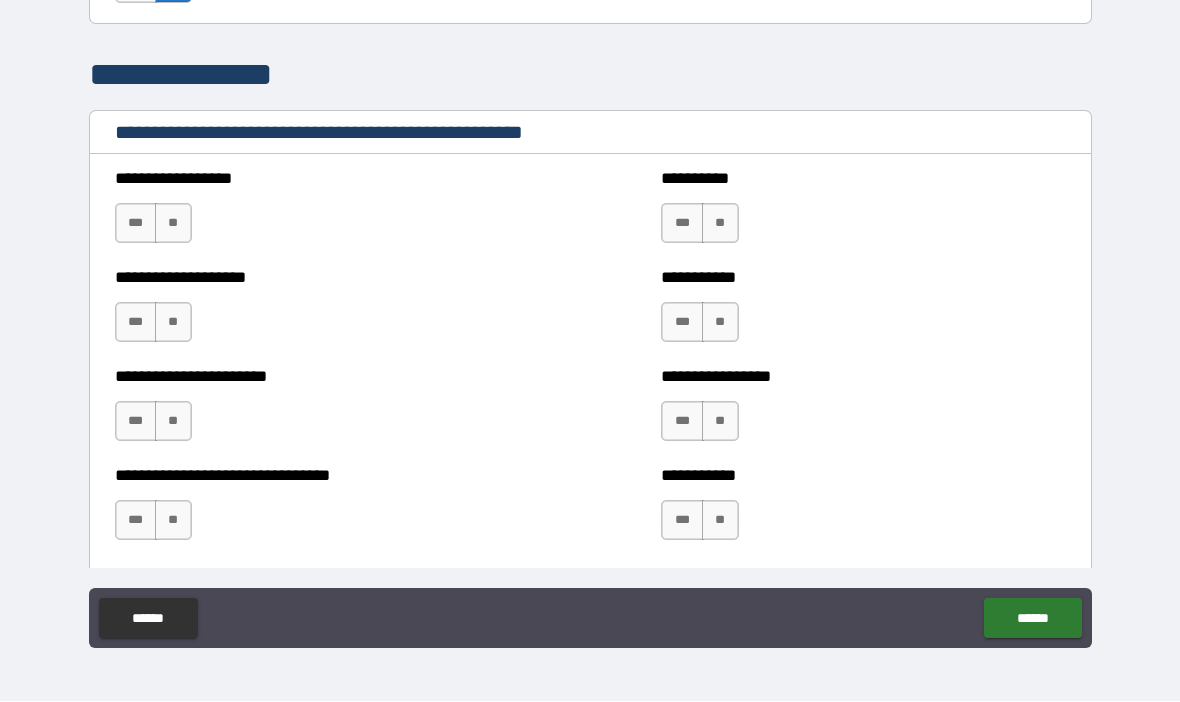 scroll, scrollTop: 3844, scrollLeft: 0, axis: vertical 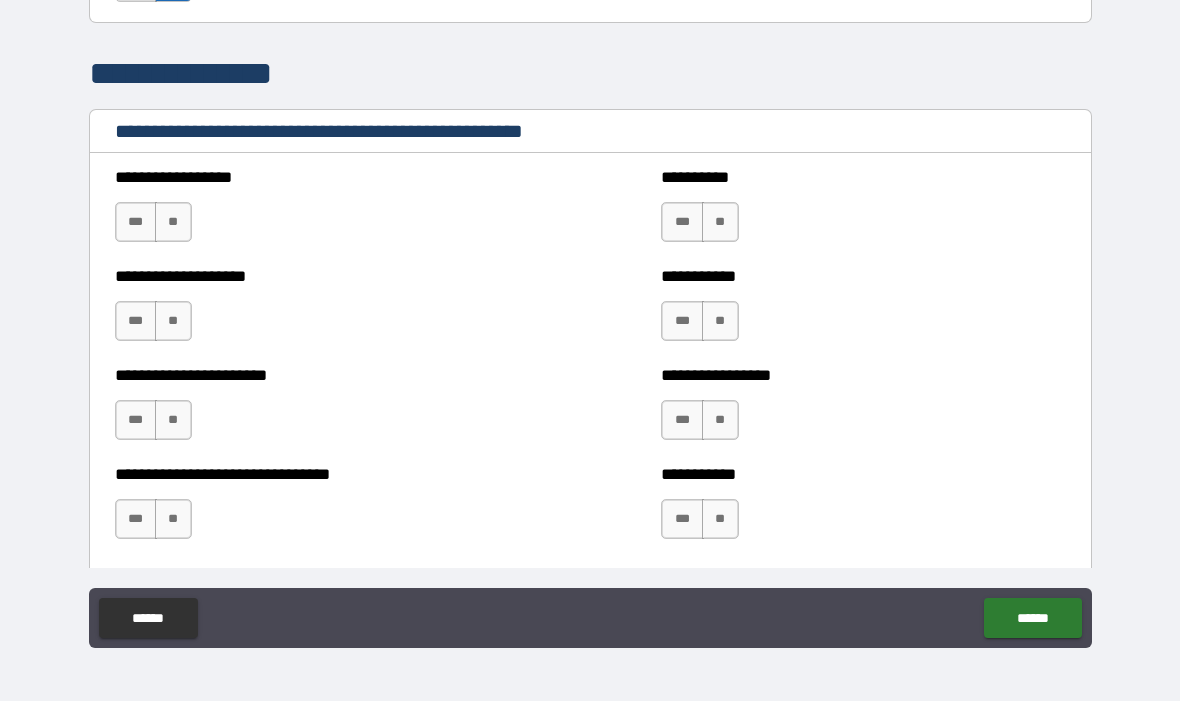click on "**" at bounding box center (173, 223) 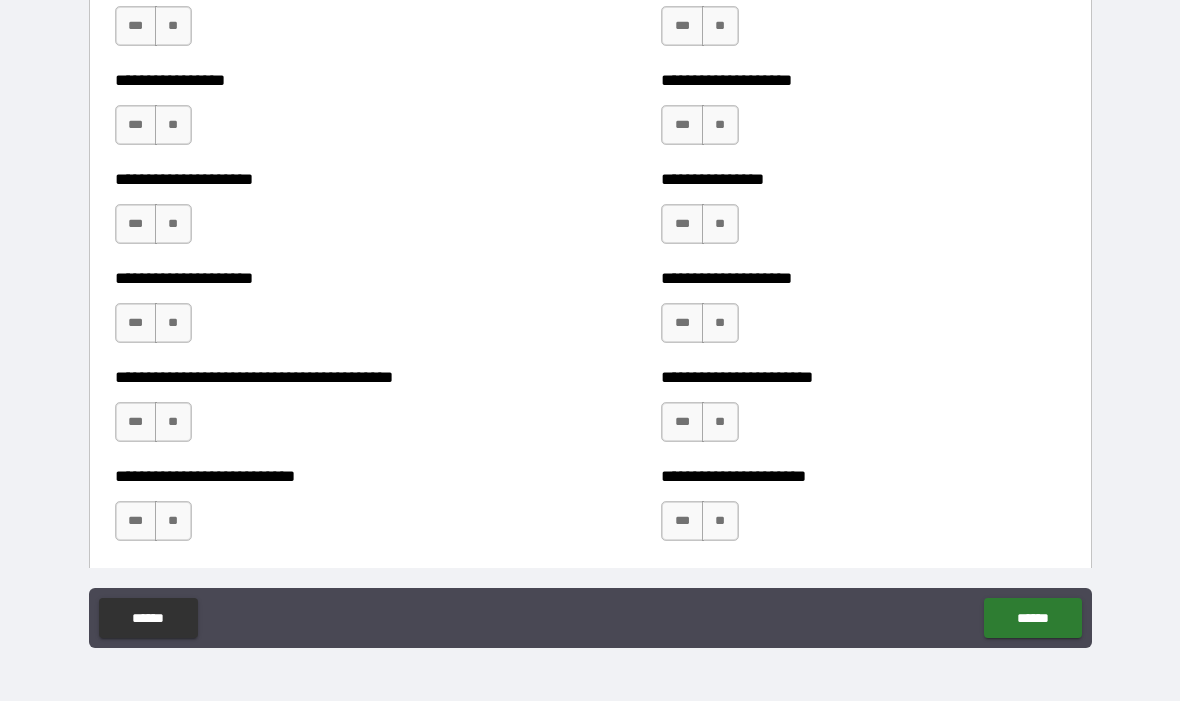 scroll, scrollTop: 4538, scrollLeft: 0, axis: vertical 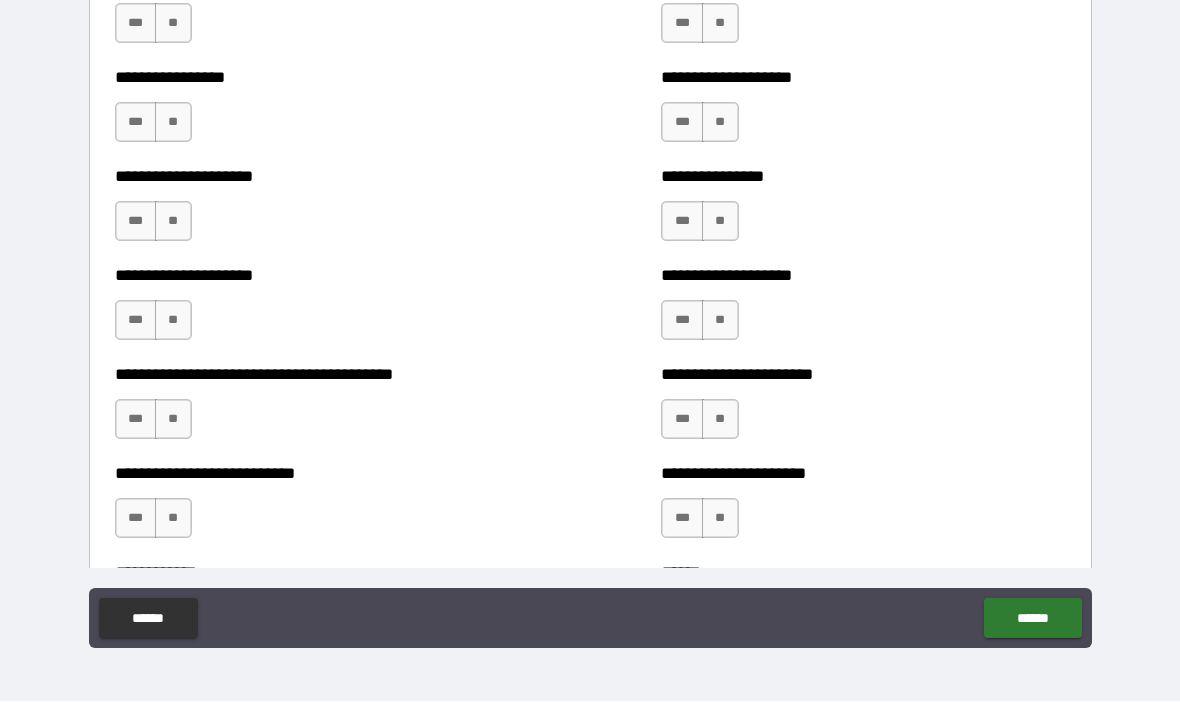 click on "***" at bounding box center [682, 321] 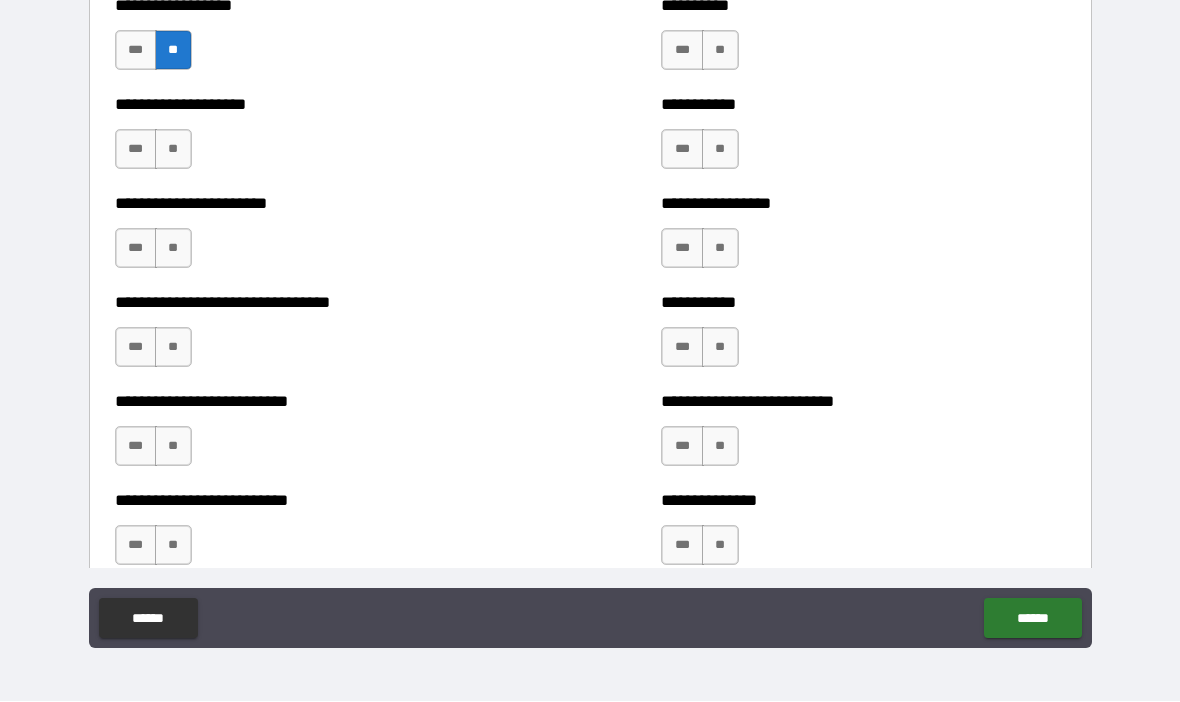 scroll, scrollTop: 4011, scrollLeft: 0, axis: vertical 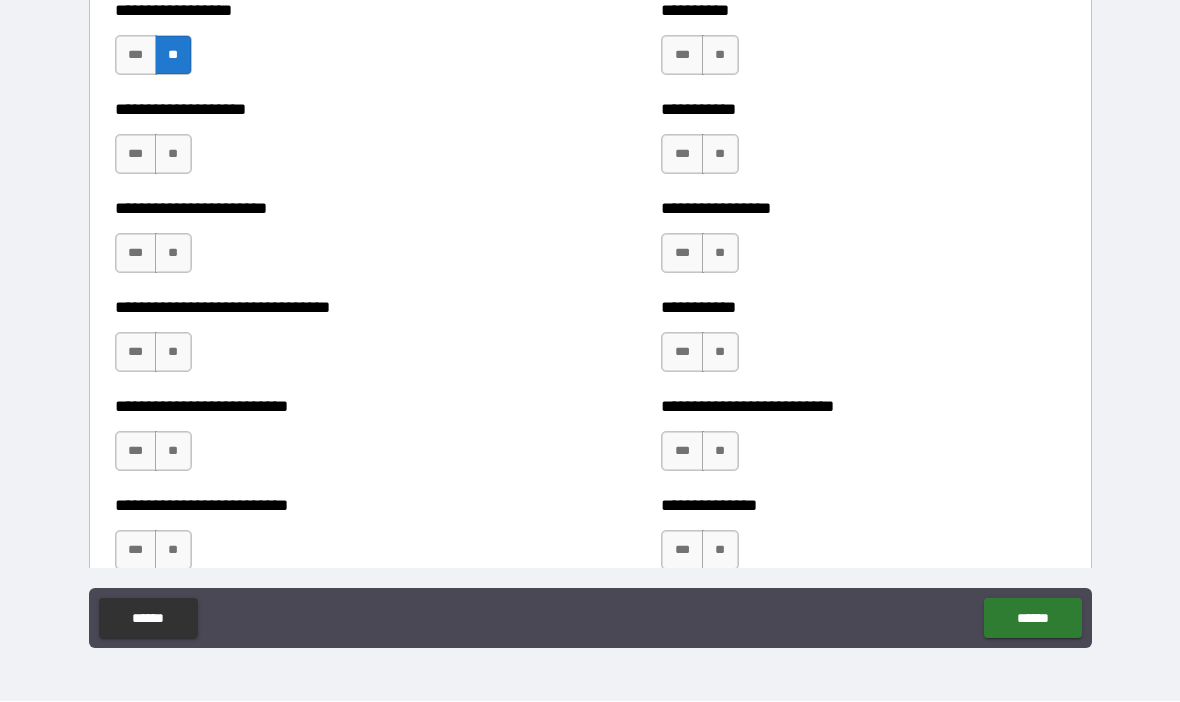 click on "**" at bounding box center (173, 155) 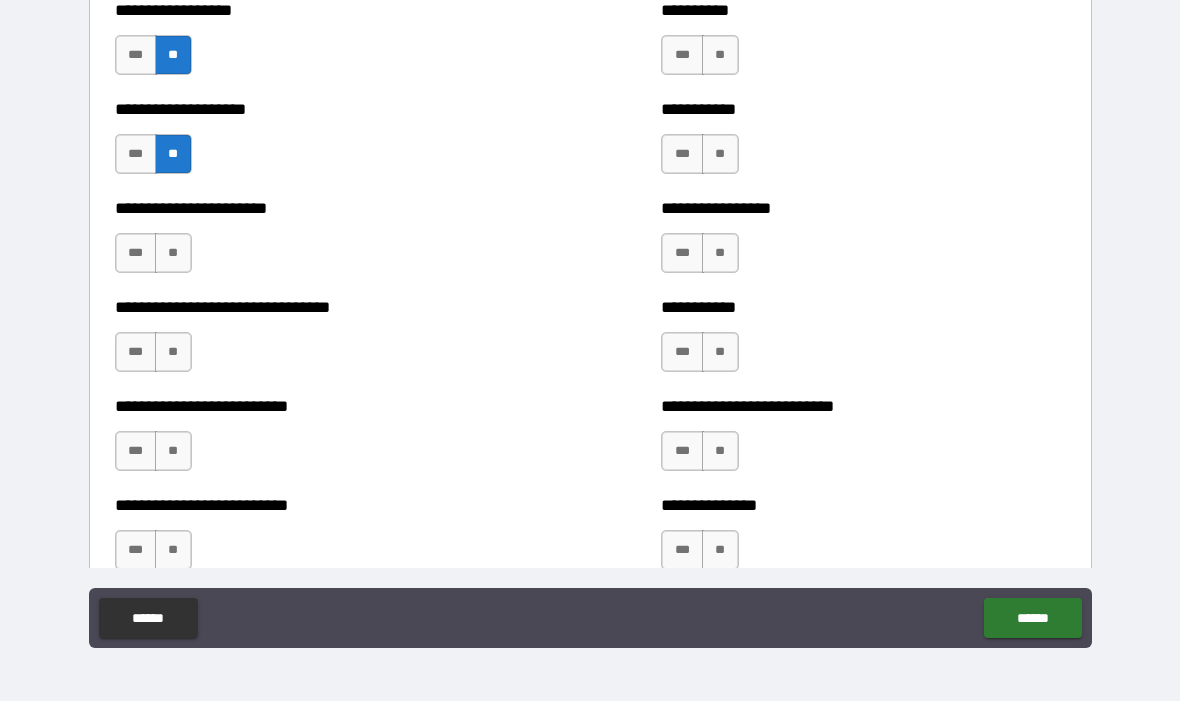 click on "**" at bounding box center [173, 254] 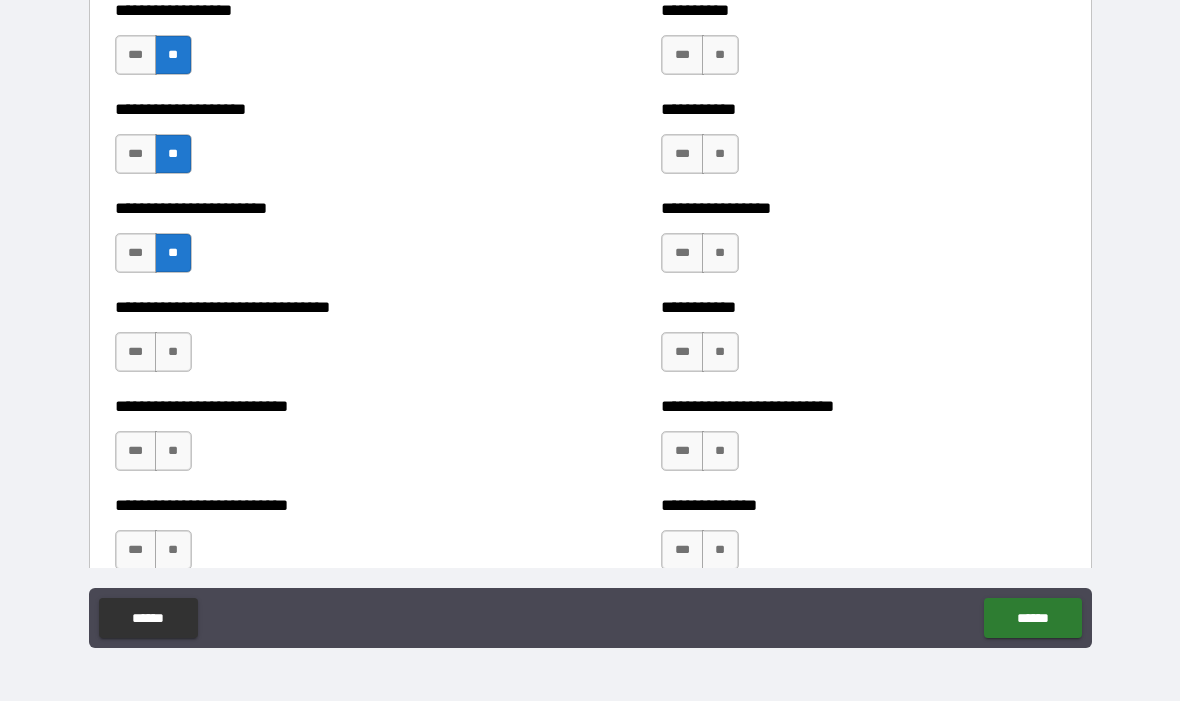 click on "**" at bounding box center (173, 353) 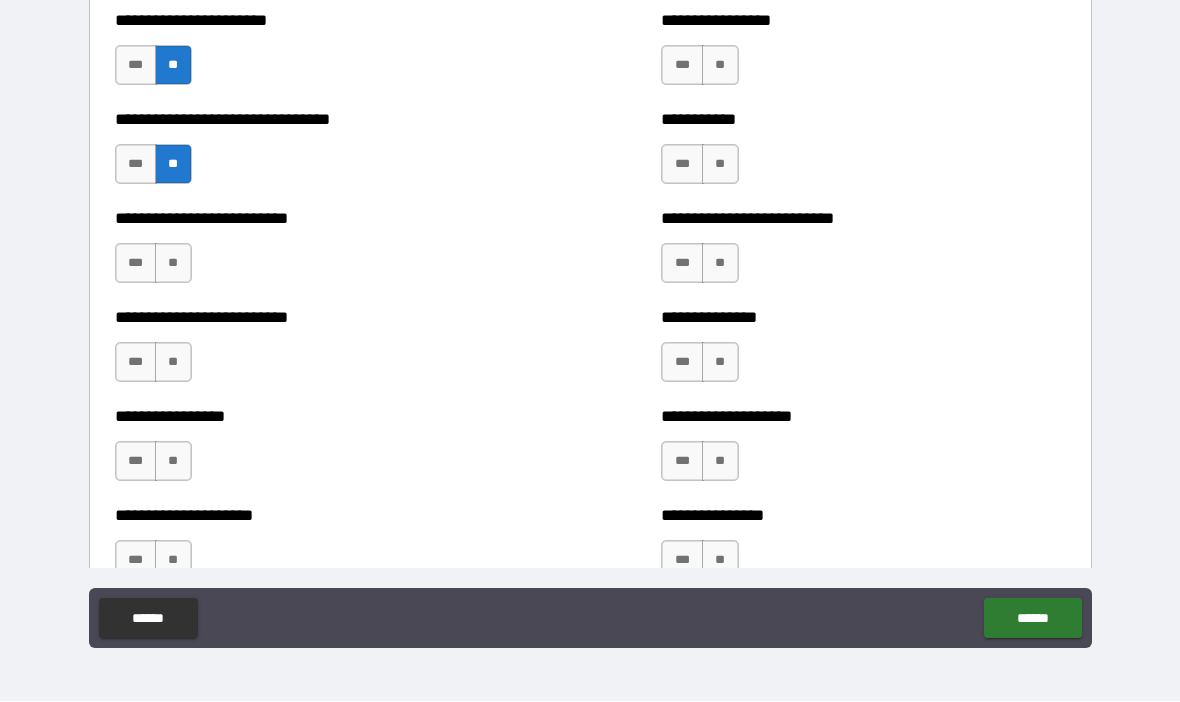 scroll, scrollTop: 4200, scrollLeft: 0, axis: vertical 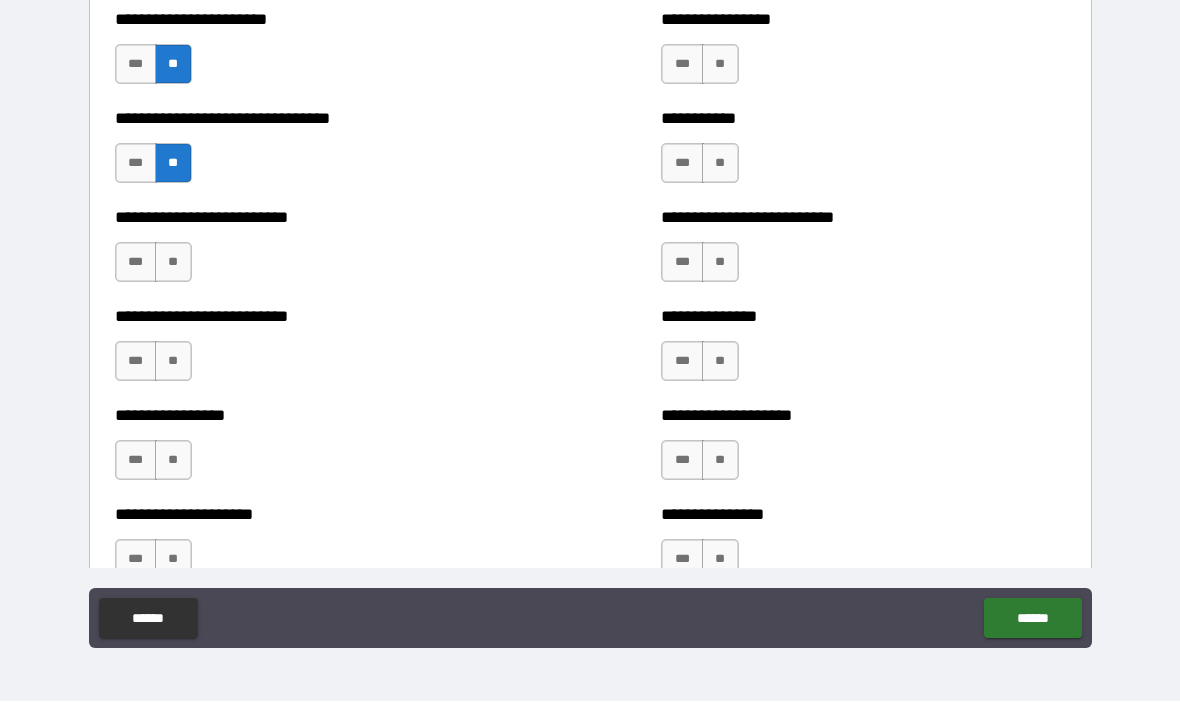 click on "**" at bounding box center [173, 263] 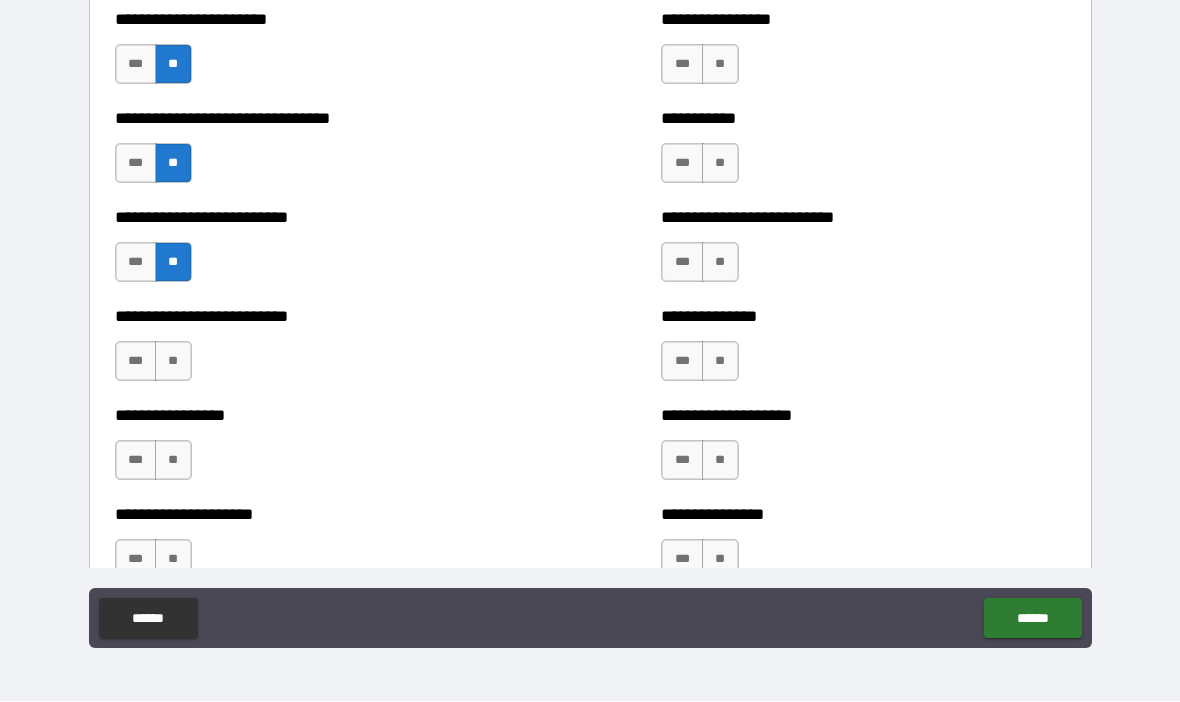 click on "**" at bounding box center (173, 362) 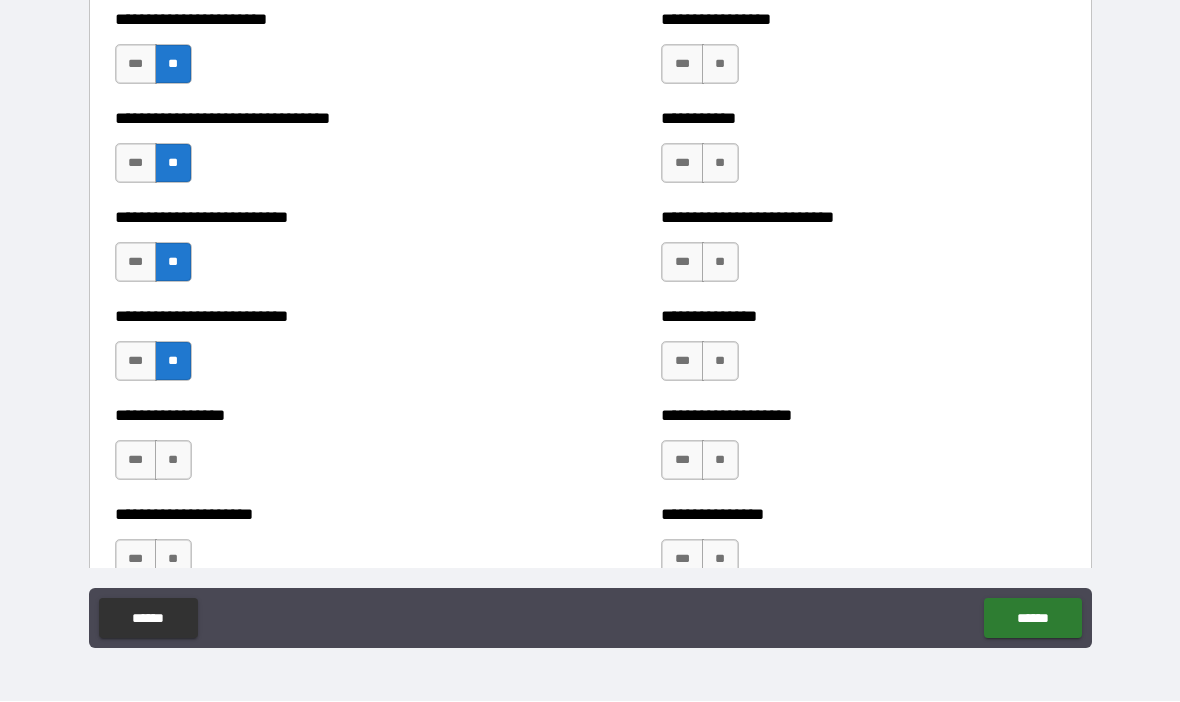 click on "**" at bounding box center (173, 461) 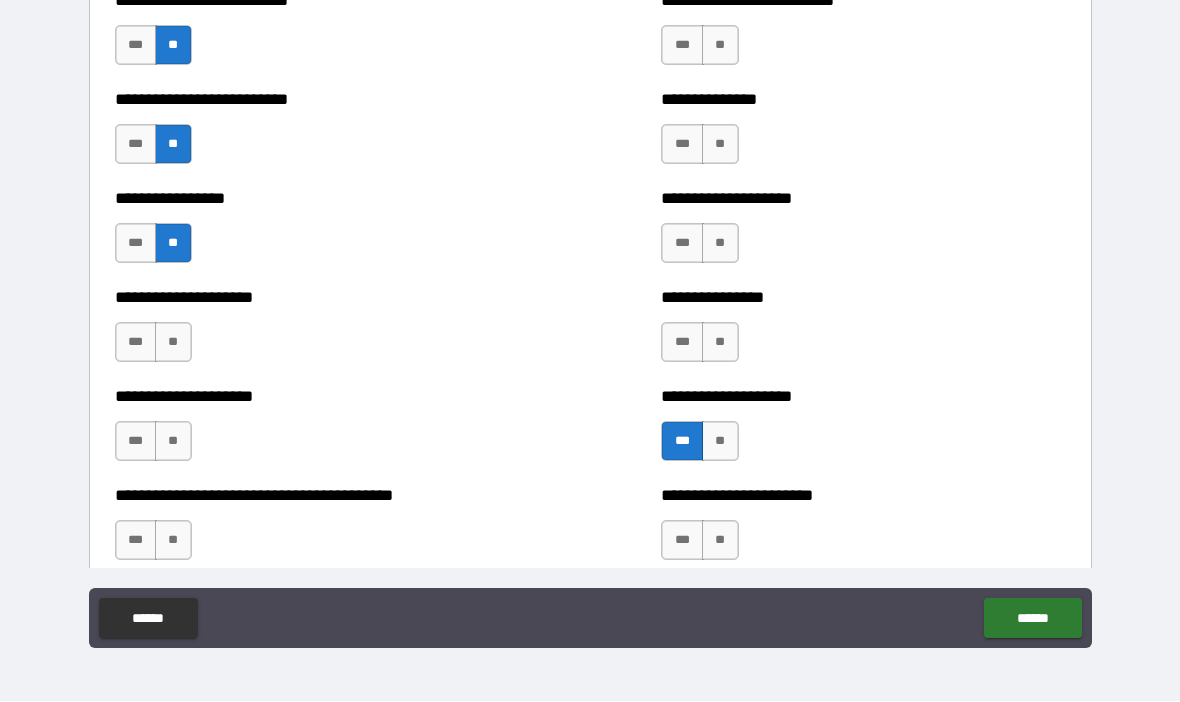 scroll, scrollTop: 4415, scrollLeft: 0, axis: vertical 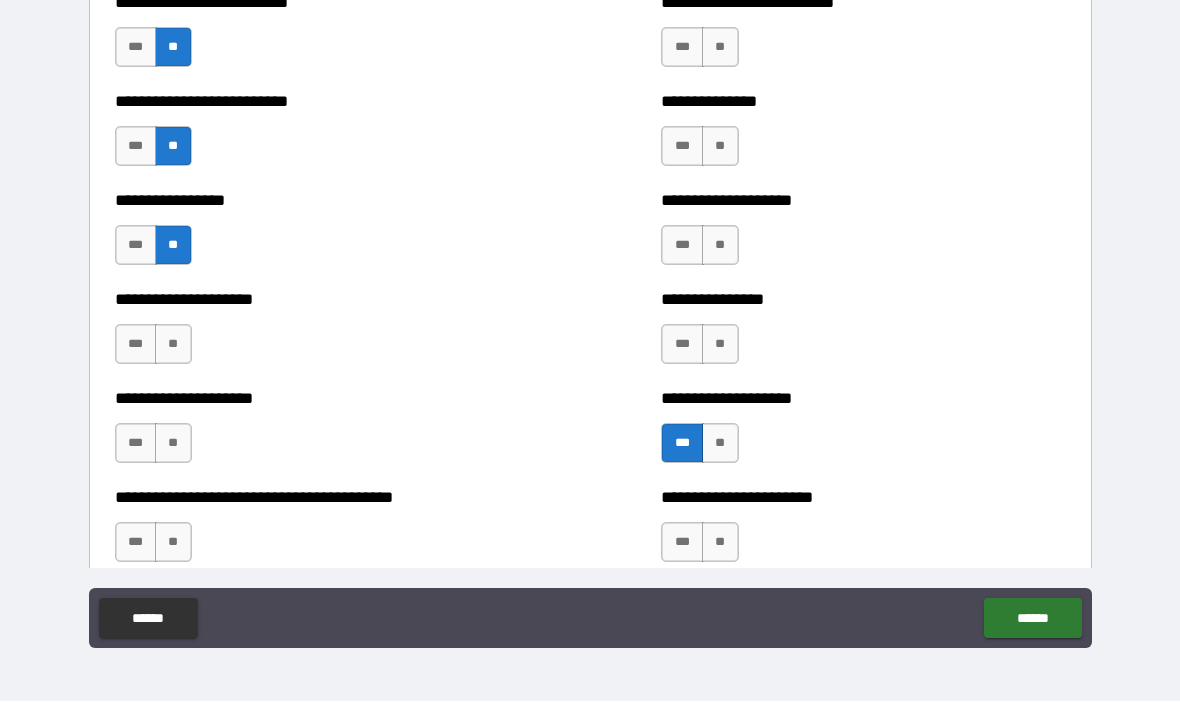 click on "**" at bounding box center [173, 345] 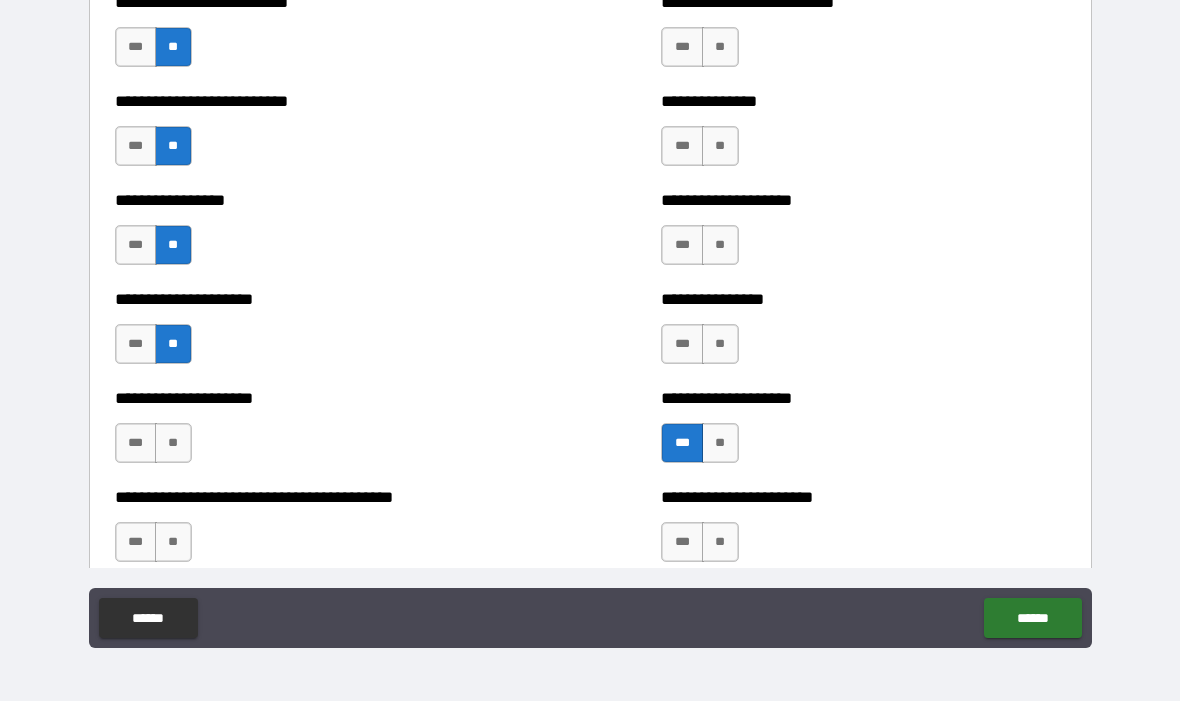 click on "**" at bounding box center (173, 444) 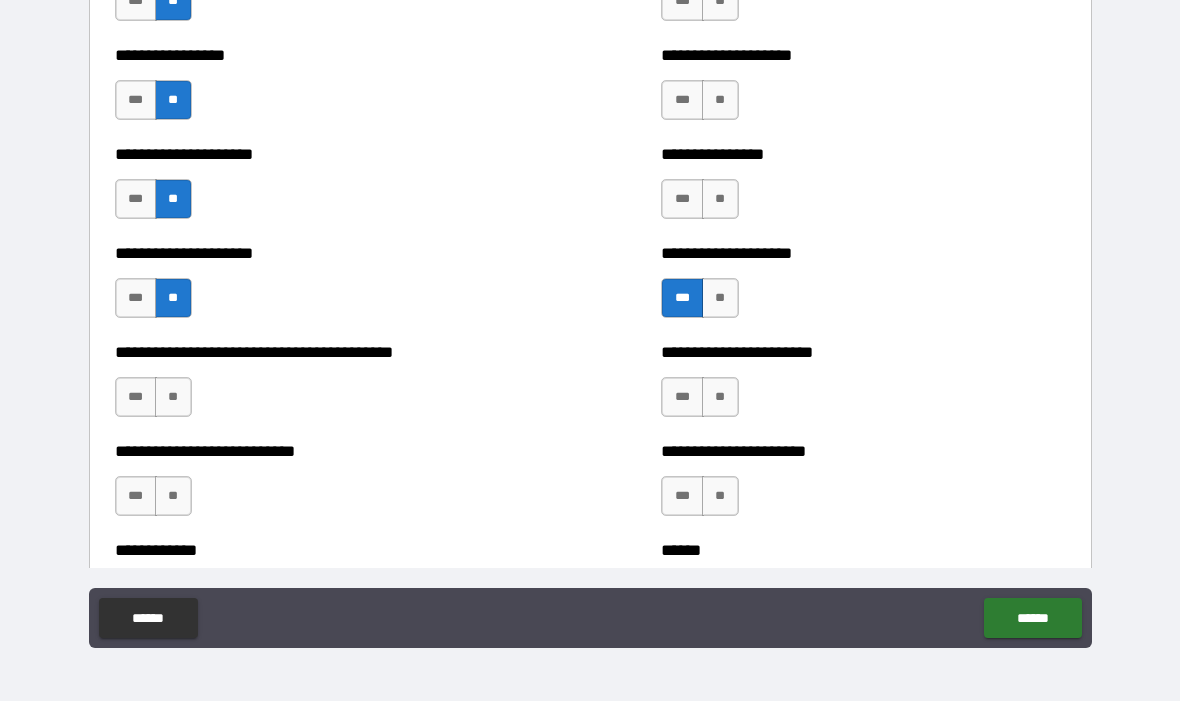 scroll, scrollTop: 4555, scrollLeft: 0, axis: vertical 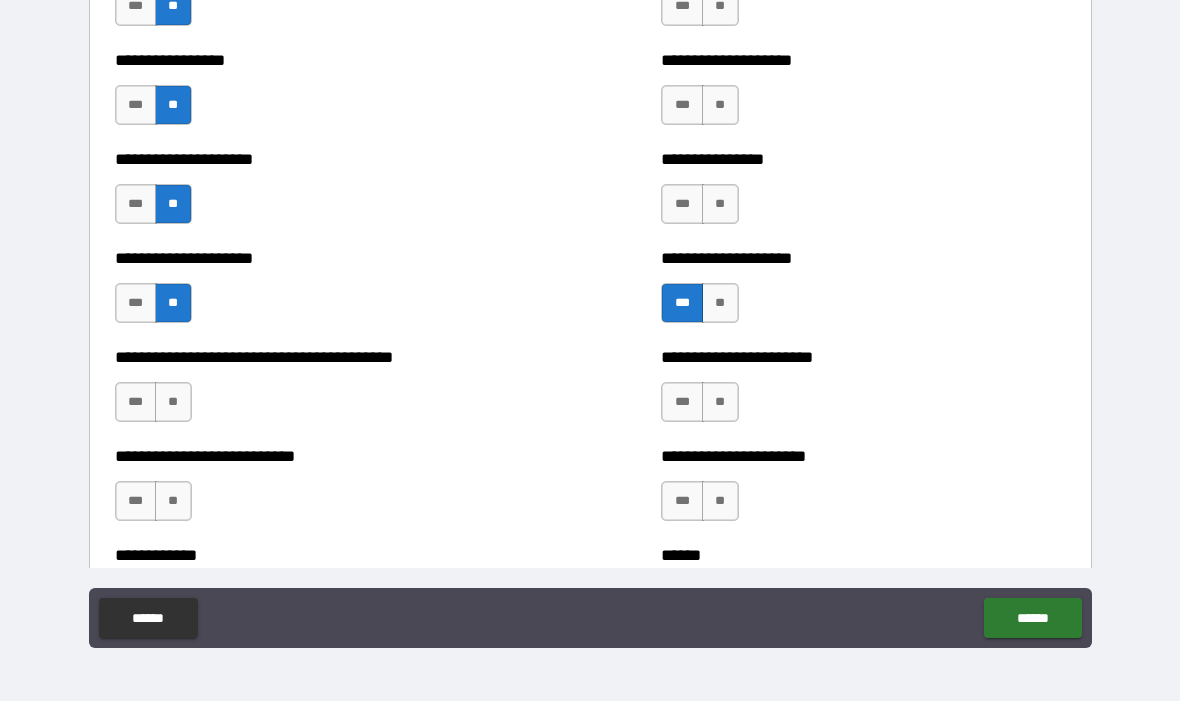 click on "**" at bounding box center (173, 403) 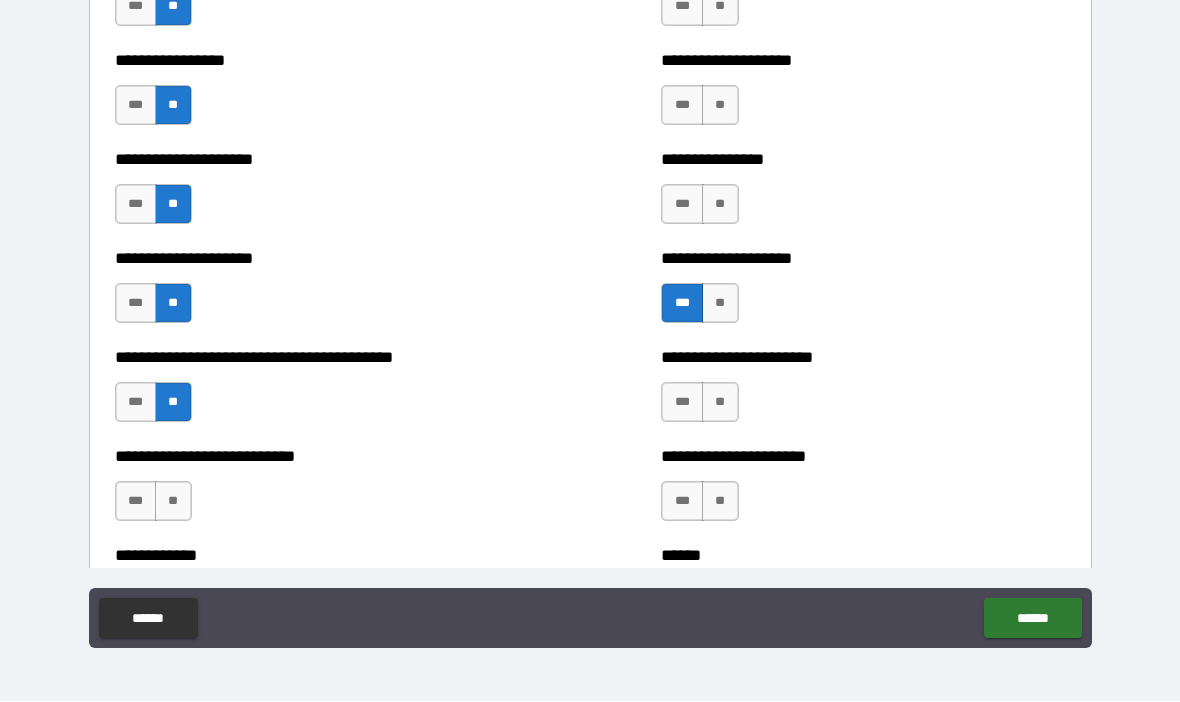 click on "**" at bounding box center (173, 502) 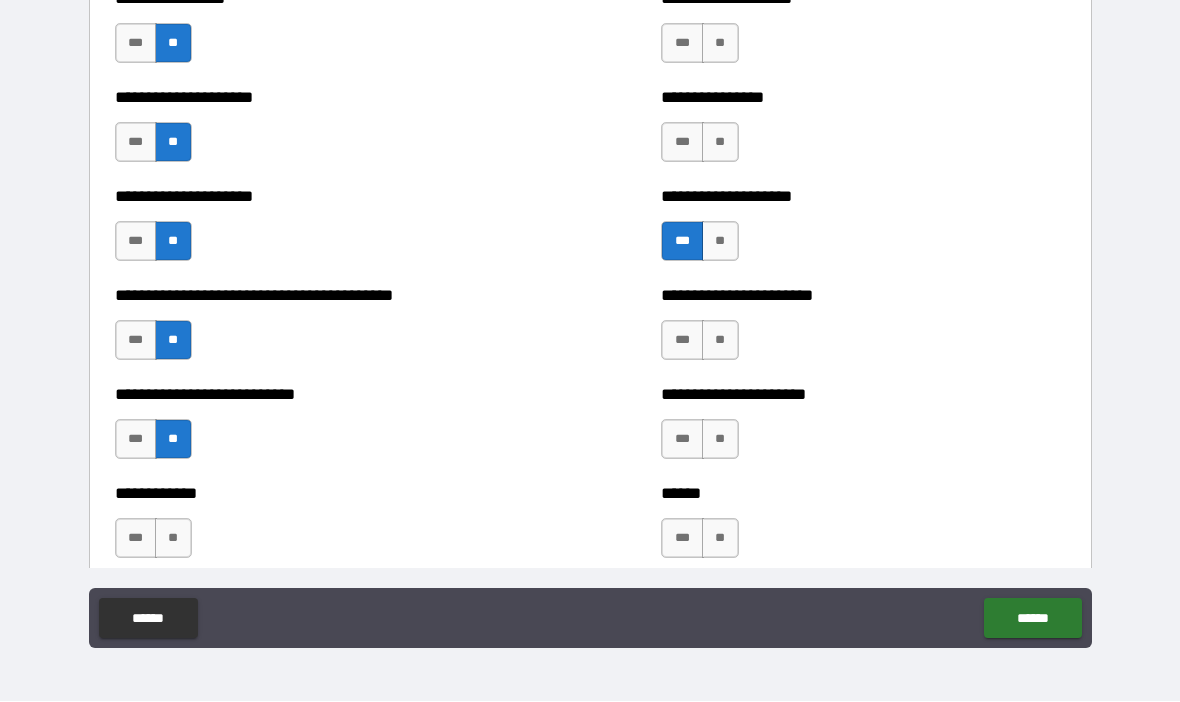 scroll, scrollTop: 4732, scrollLeft: 0, axis: vertical 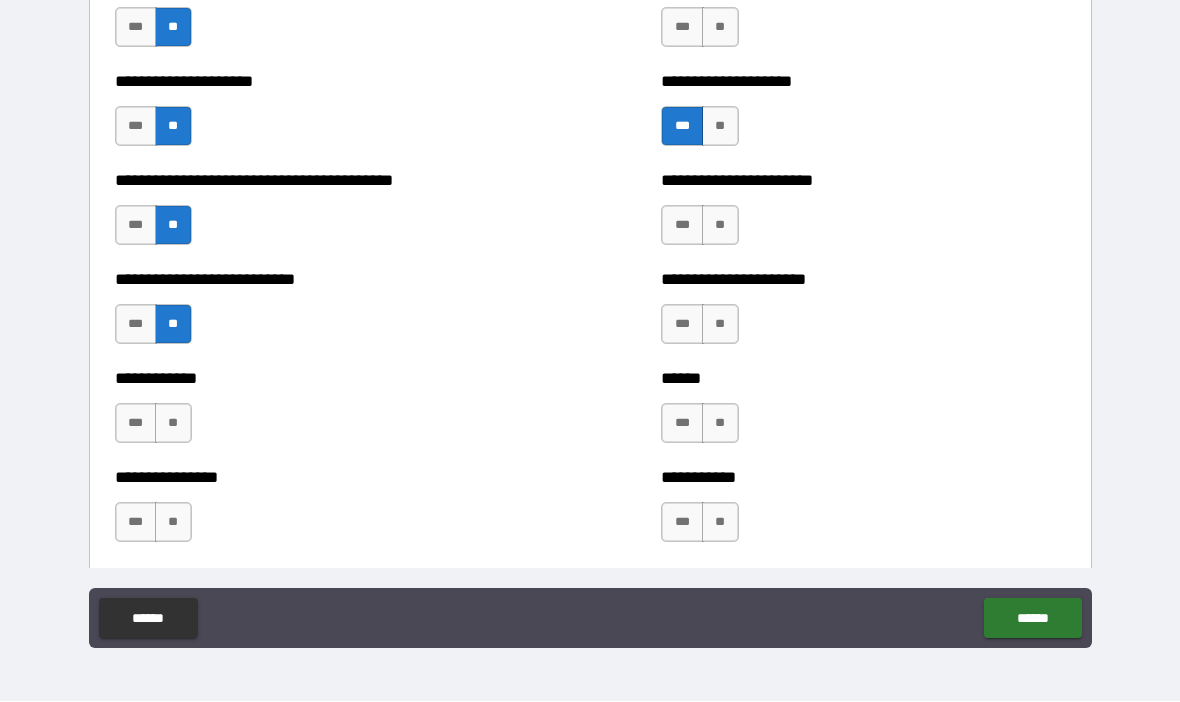 click on "**" at bounding box center (173, 424) 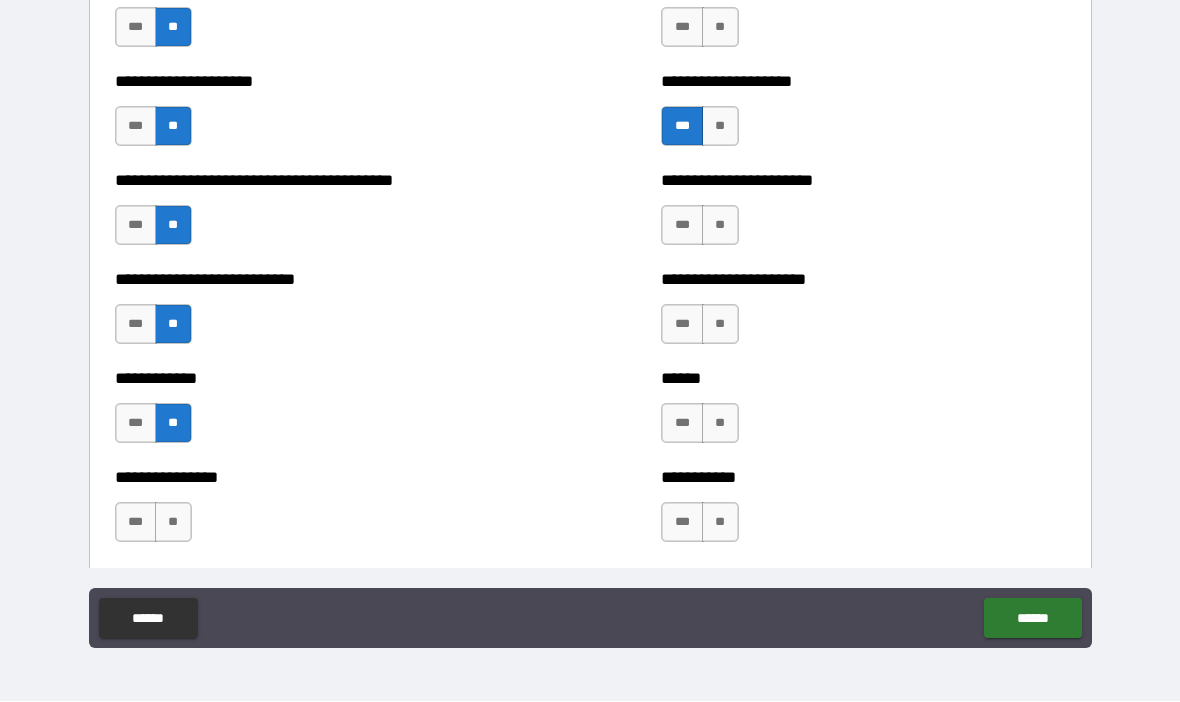 click on "**" at bounding box center (173, 523) 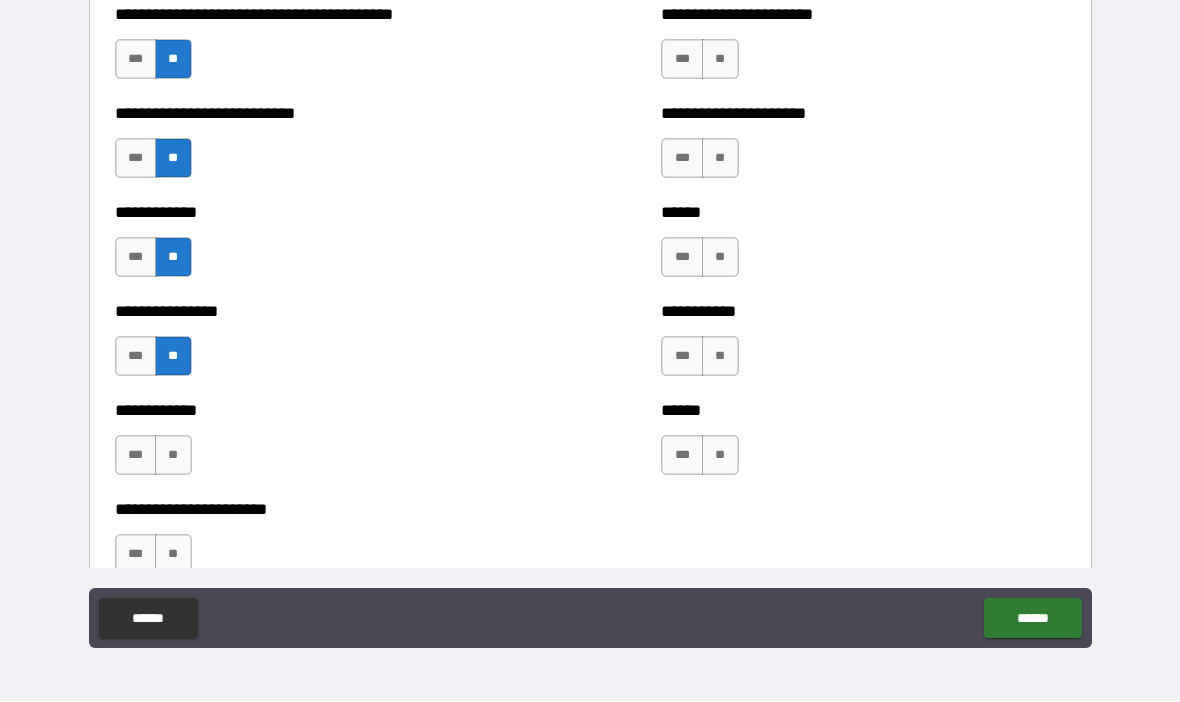 click on "**" at bounding box center (173, 456) 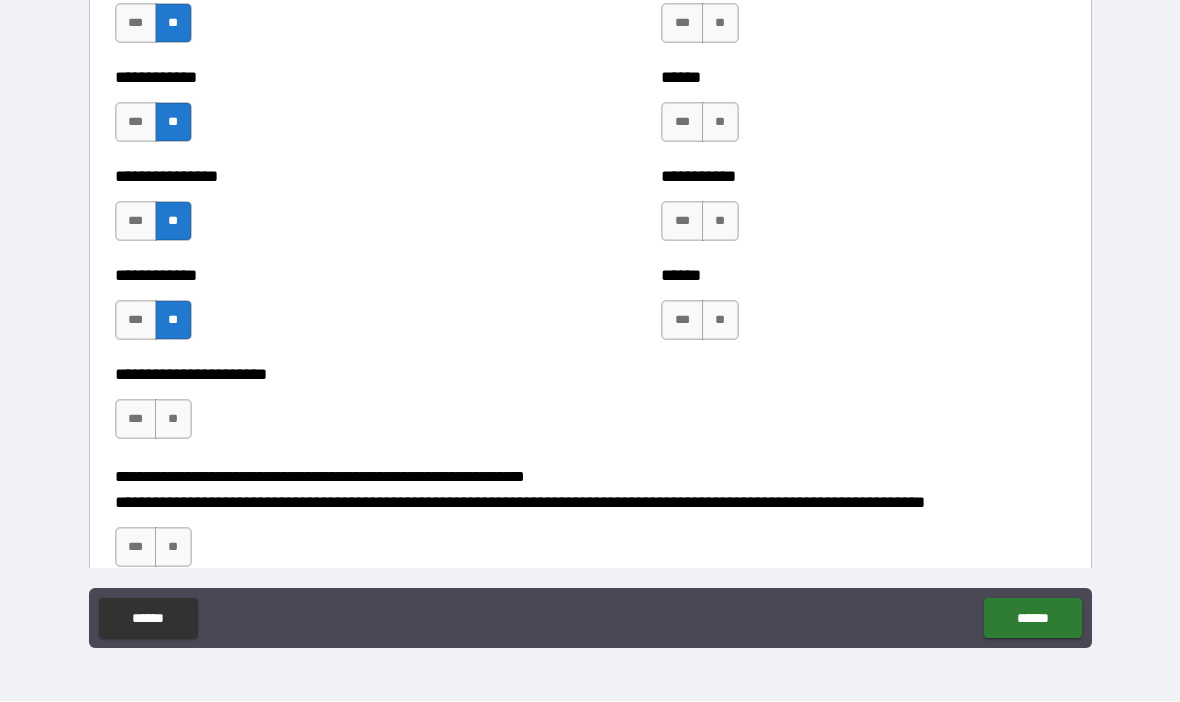 scroll, scrollTop: 5042, scrollLeft: 0, axis: vertical 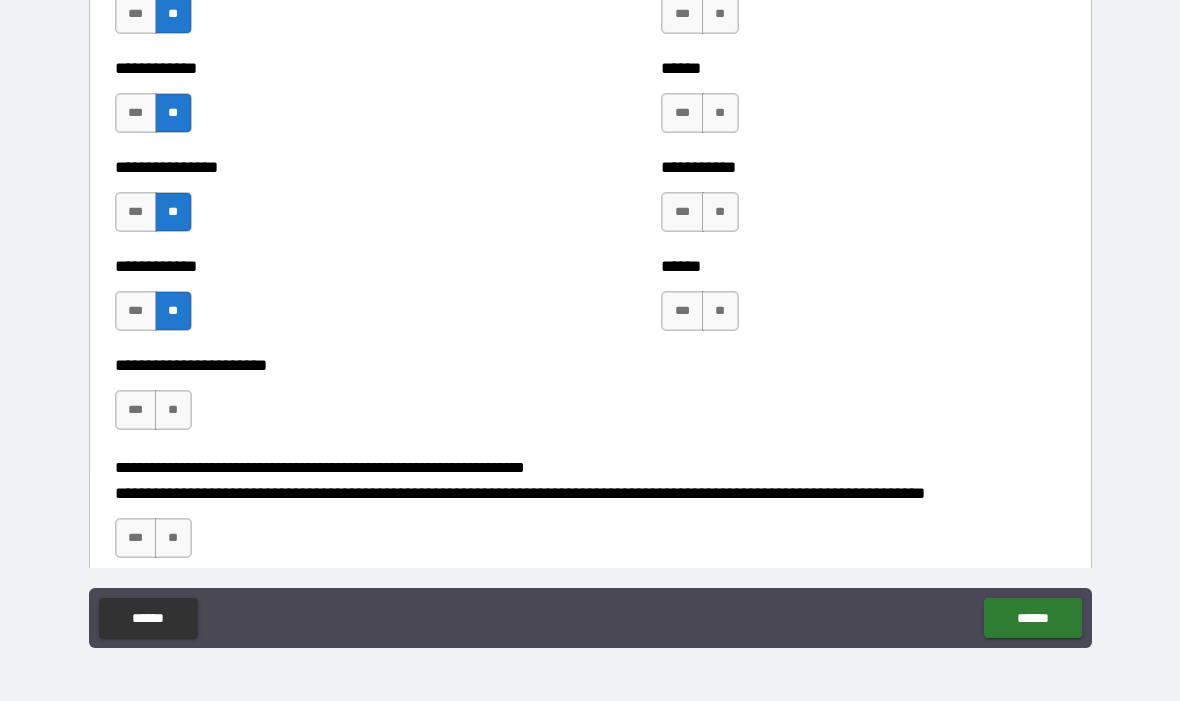 click on "**" at bounding box center [173, 411] 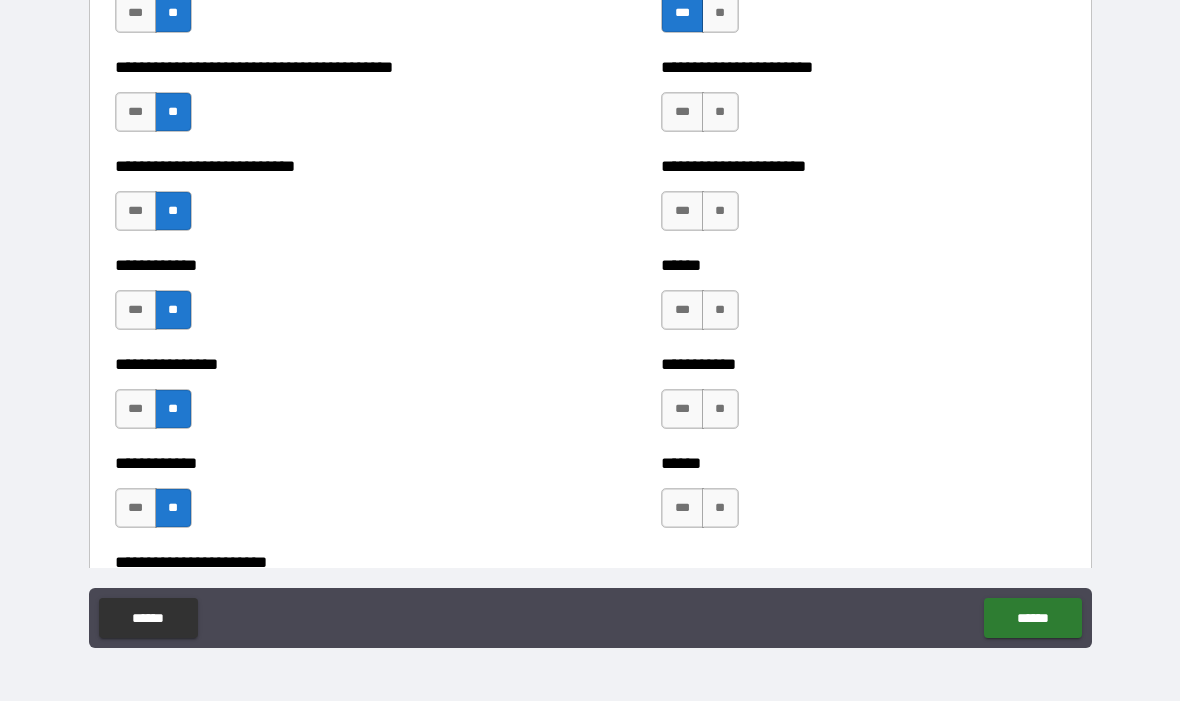 scroll, scrollTop: 4877, scrollLeft: 0, axis: vertical 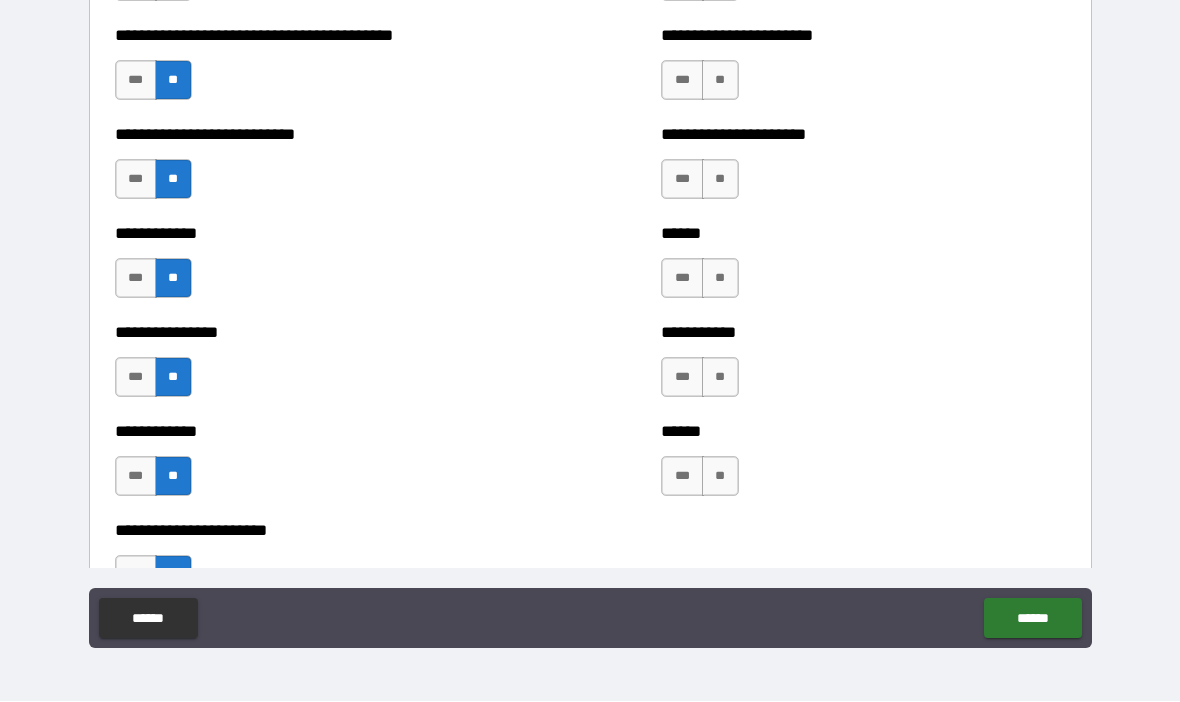 click on "**" at bounding box center [720, 477] 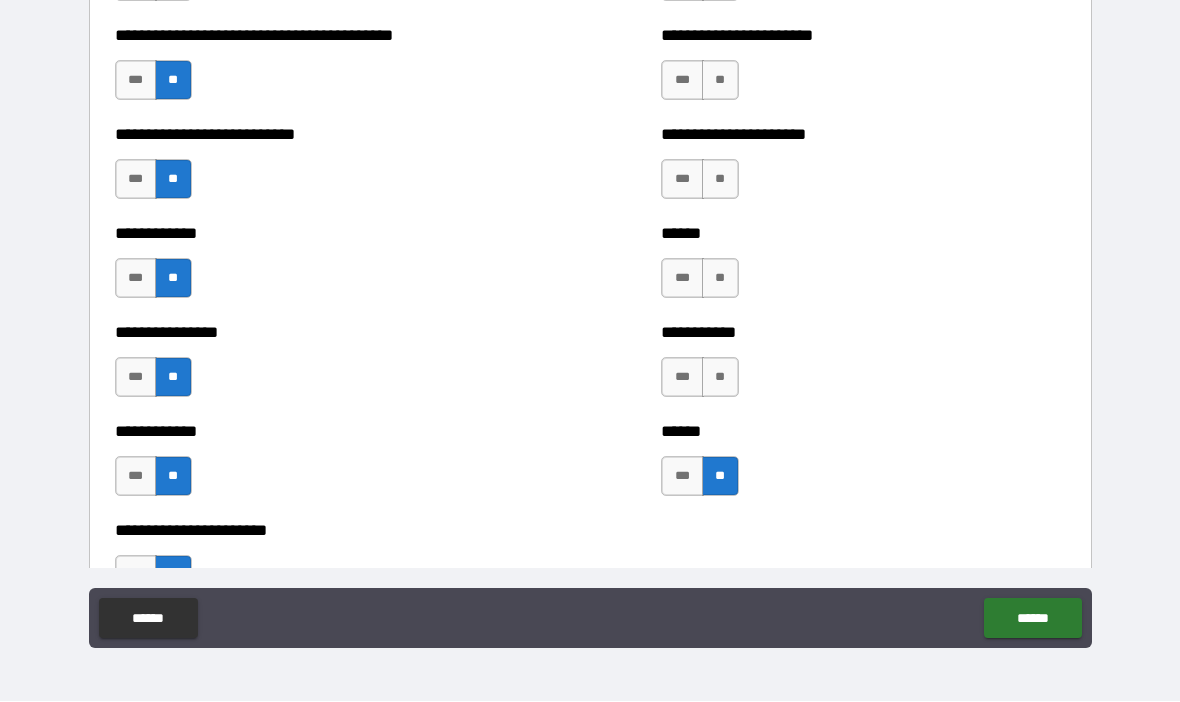 click on "**" at bounding box center [720, 378] 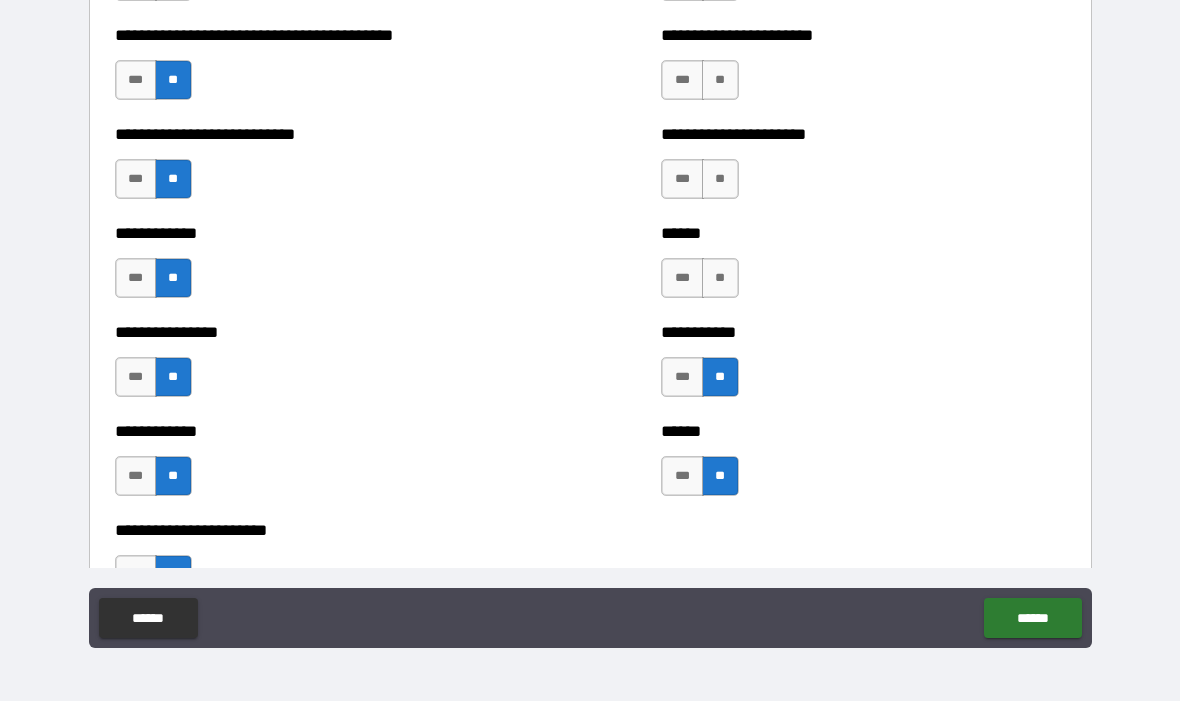 click on "**" at bounding box center [720, 279] 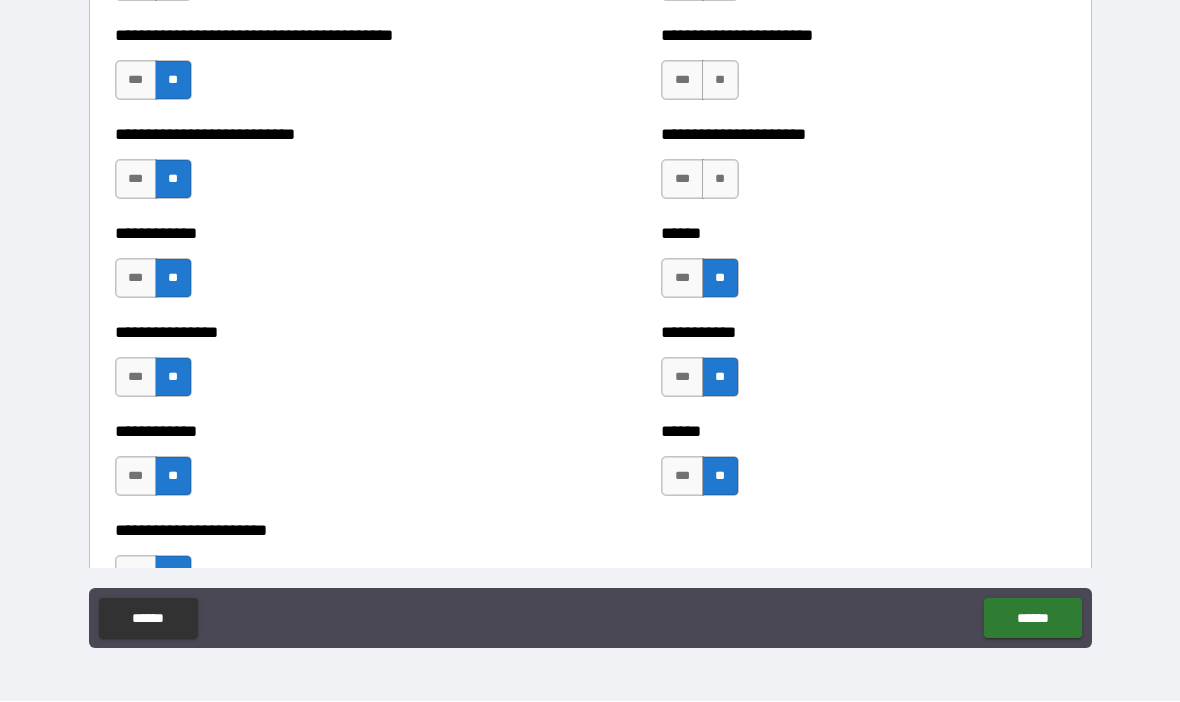 click on "**" at bounding box center (720, 180) 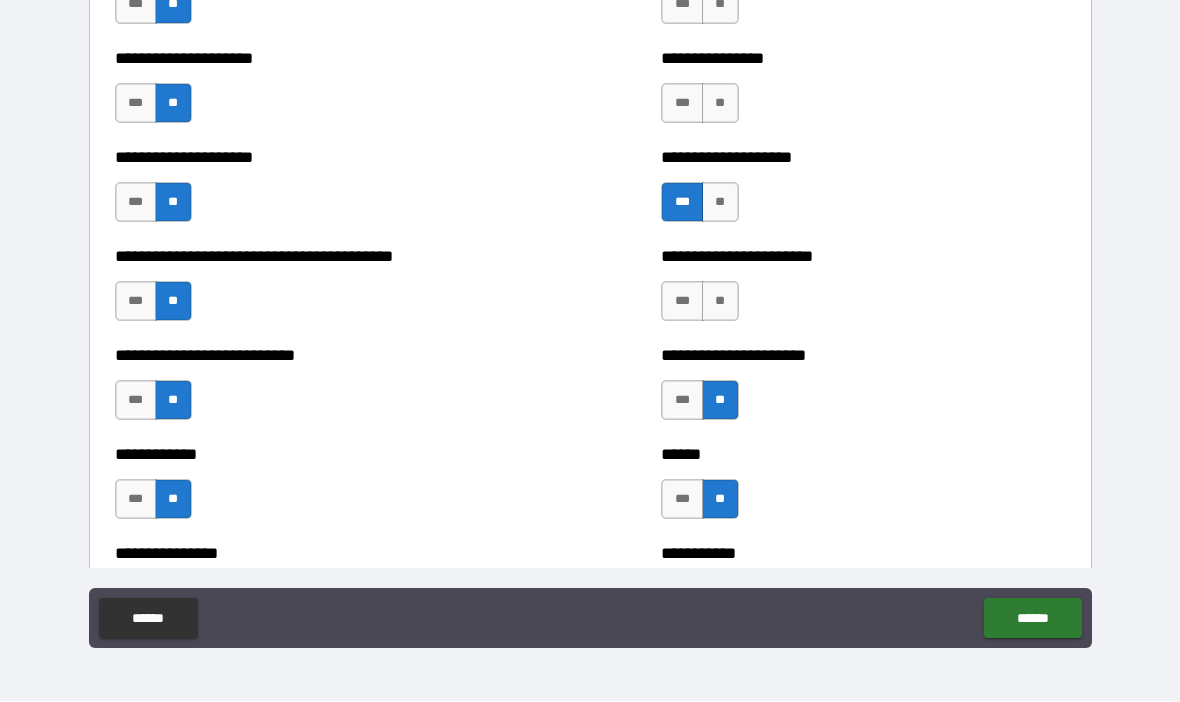 click on "**" at bounding box center [720, 302] 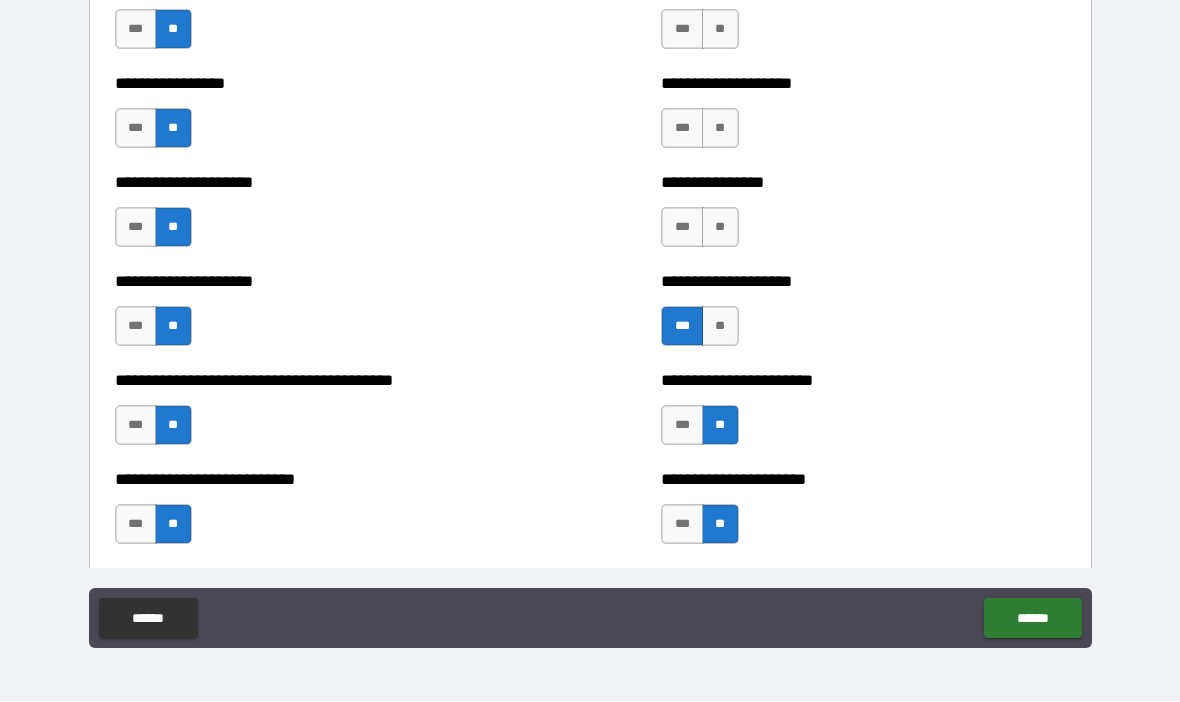 scroll, scrollTop: 4506, scrollLeft: 0, axis: vertical 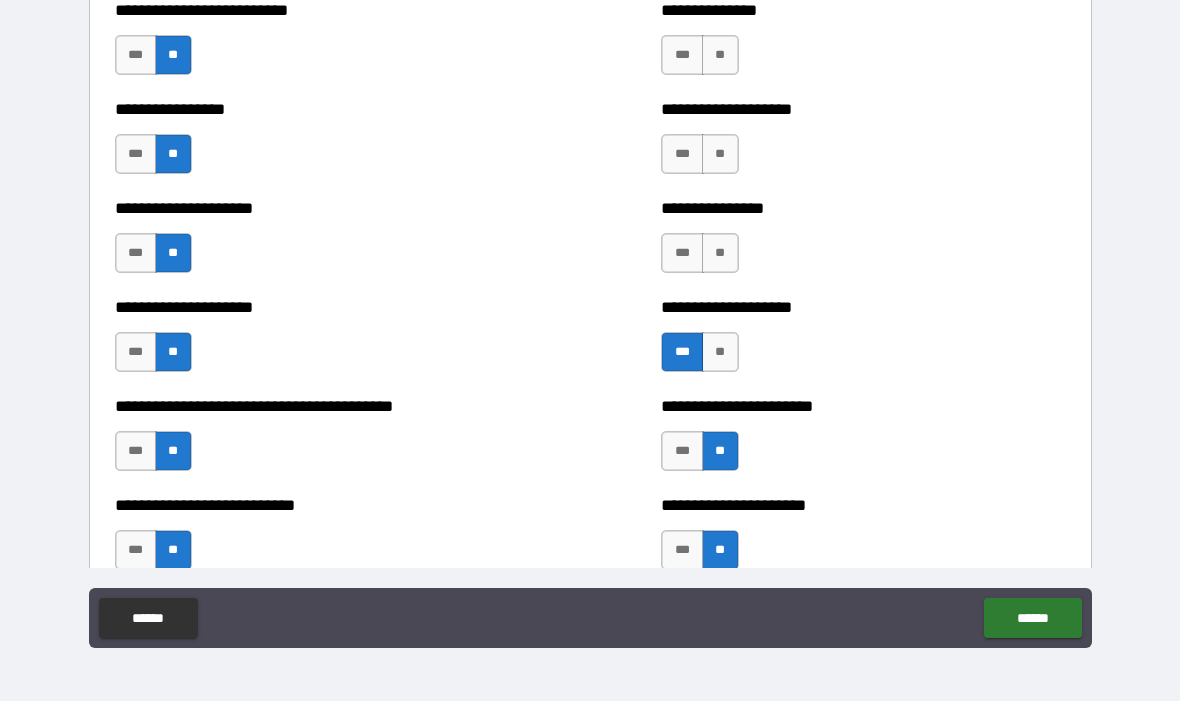click on "**" at bounding box center [720, 254] 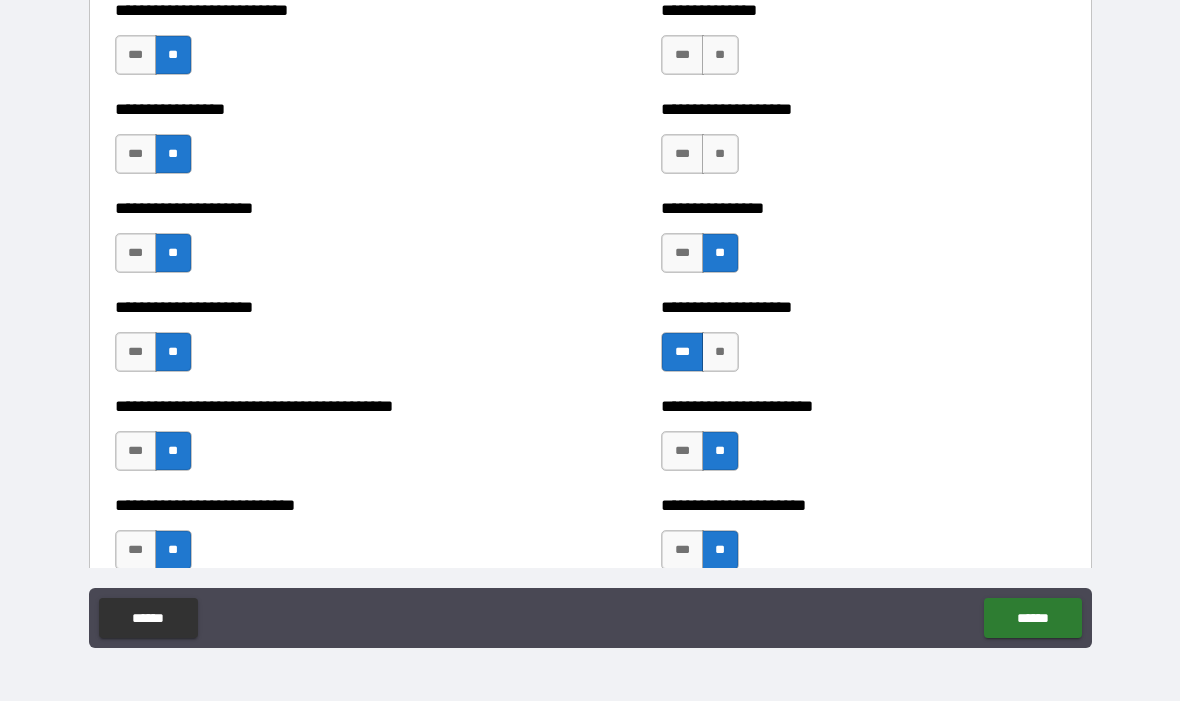 click on "**" at bounding box center (720, 155) 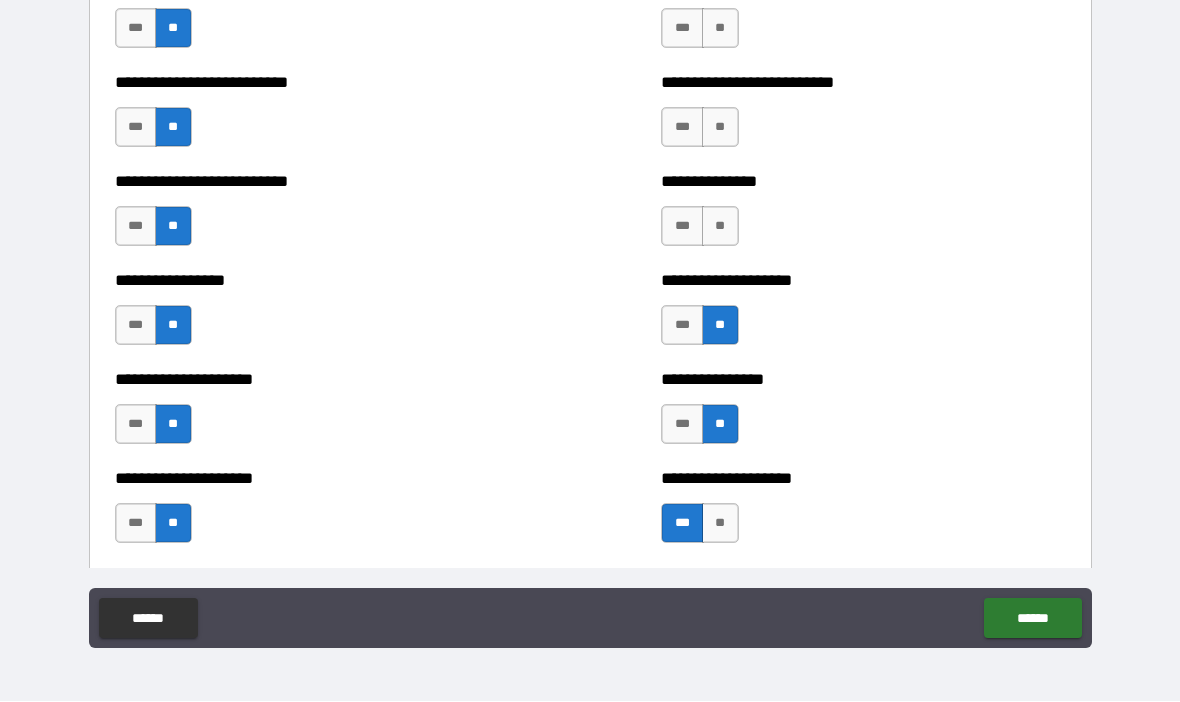 click on "**" at bounding box center [720, 227] 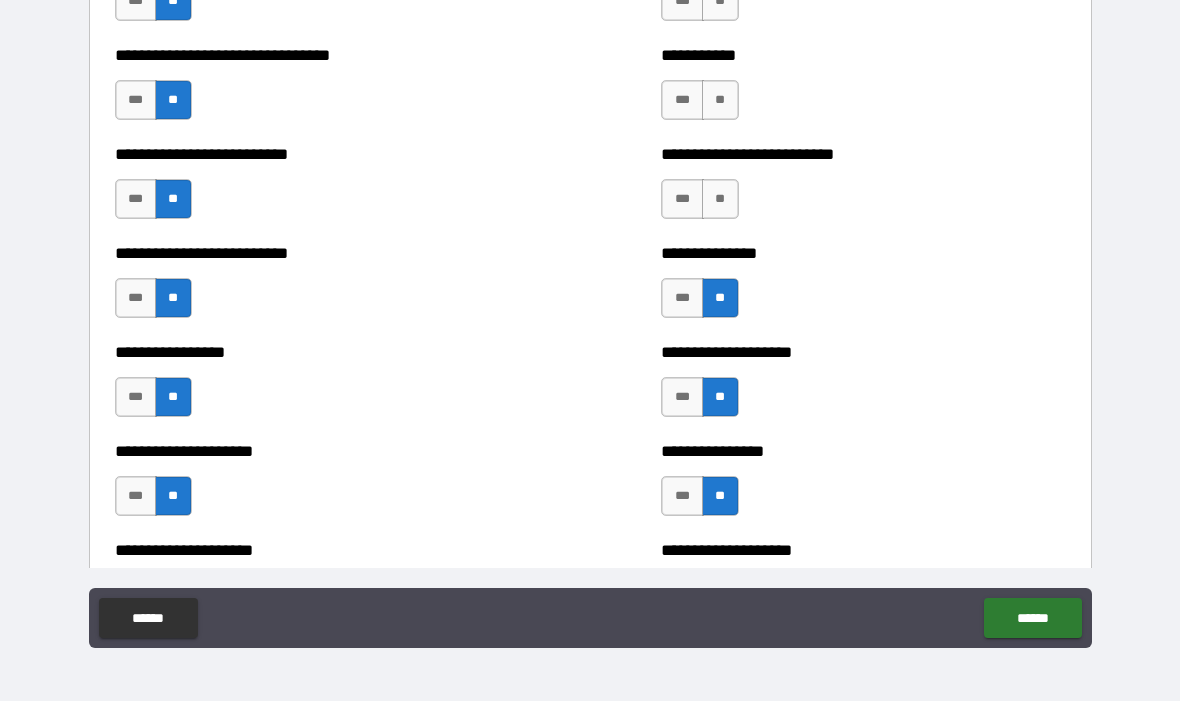 scroll, scrollTop: 4260, scrollLeft: 0, axis: vertical 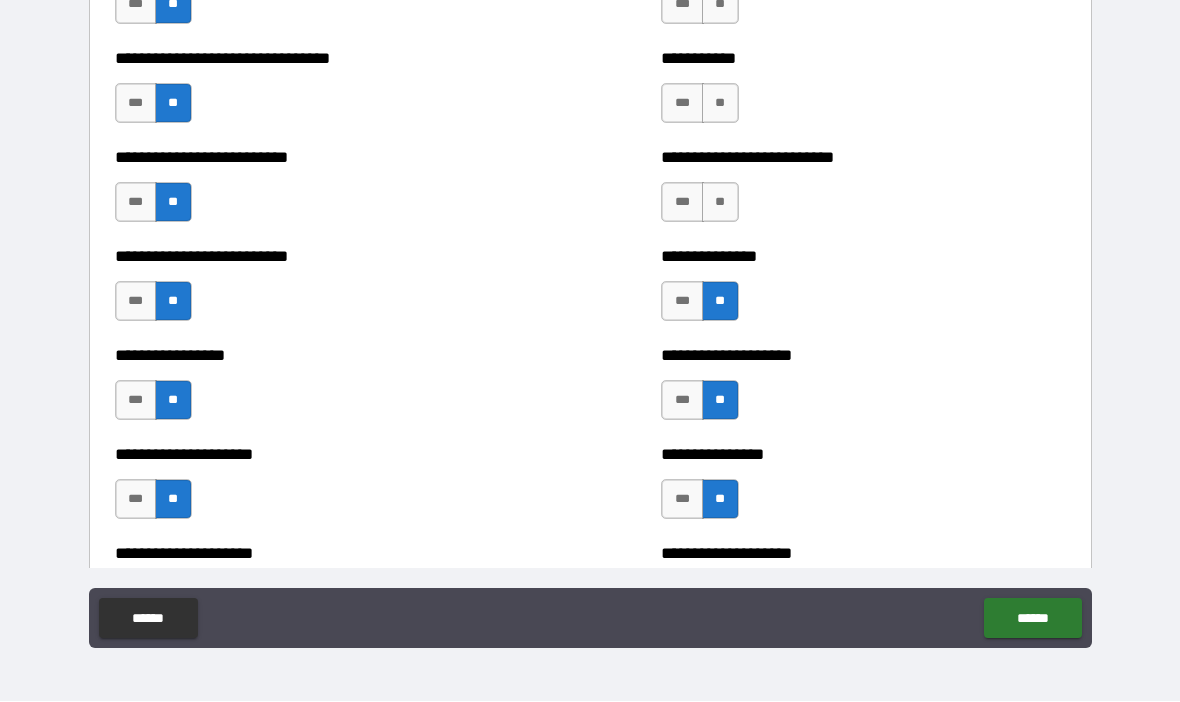 click on "**********" at bounding box center (863, 94) 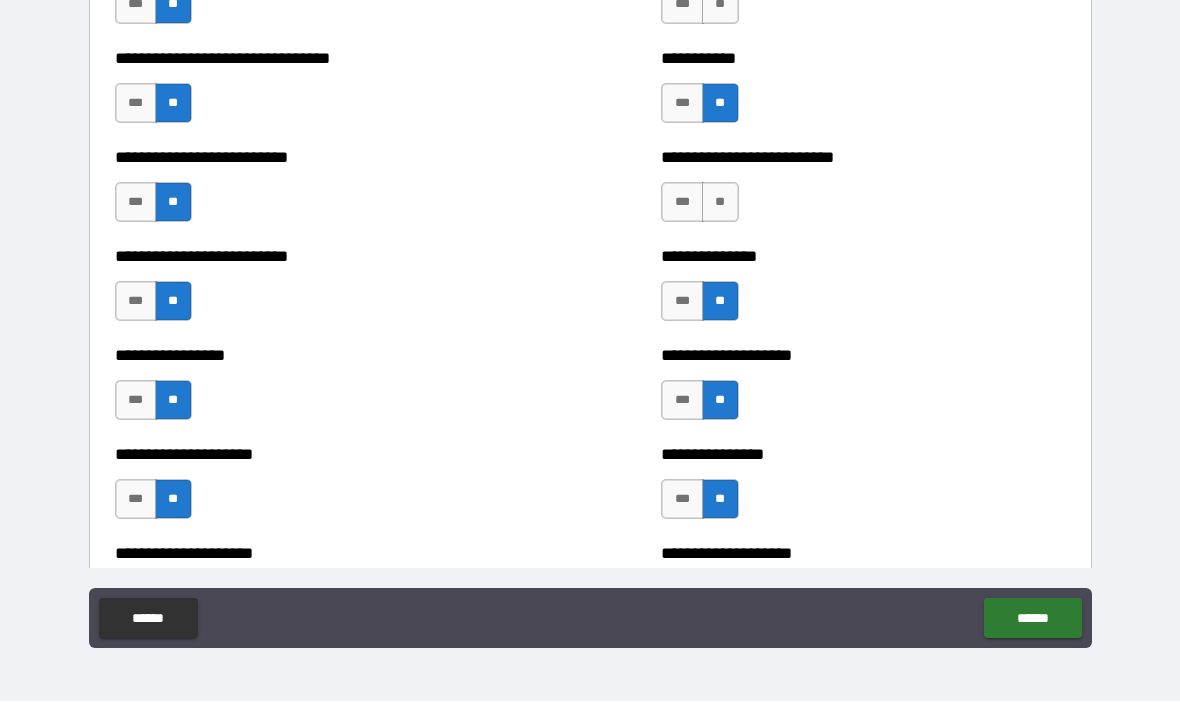 click on "**" at bounding box center [720, 203] 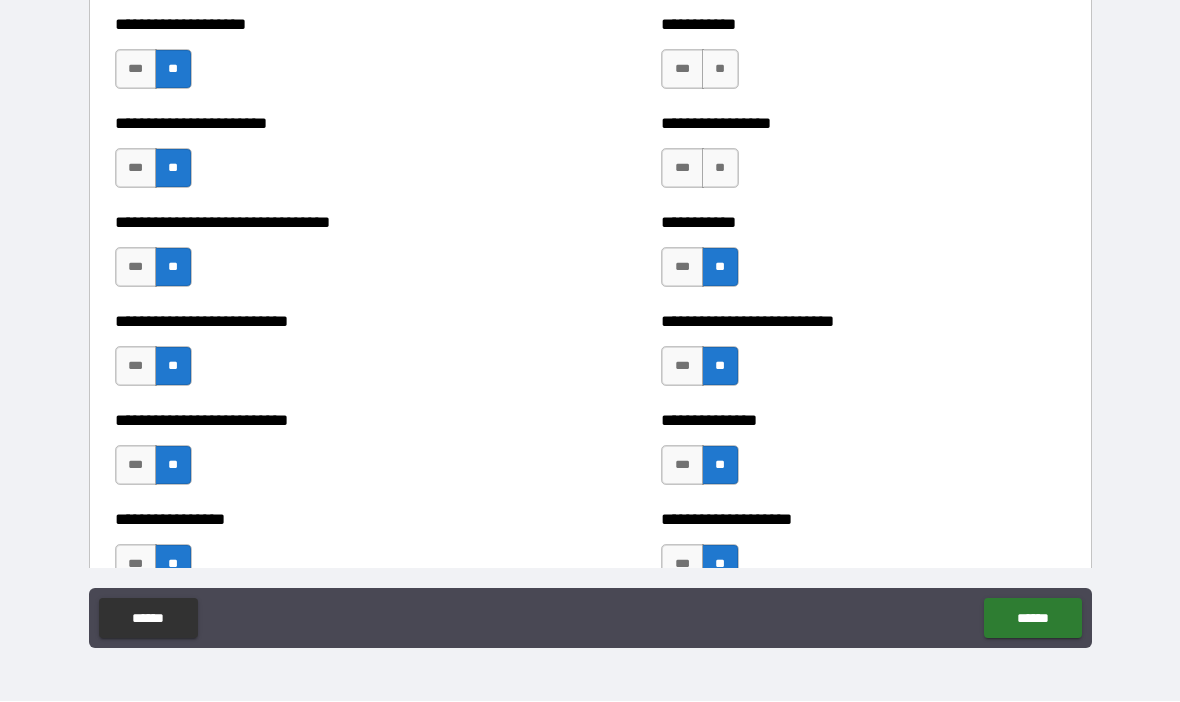 scroll, scrollTop: 4075, scrollLeft: 0, axis: vertical 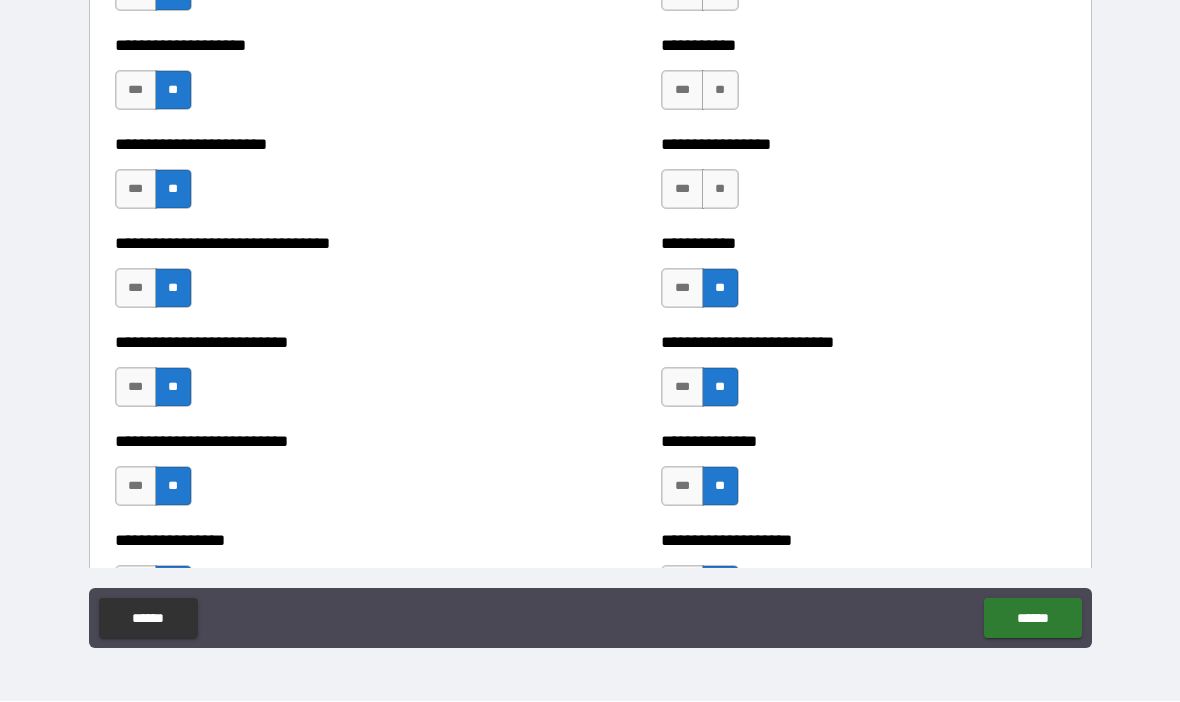 click on "**" at bounding box center [720, 190] 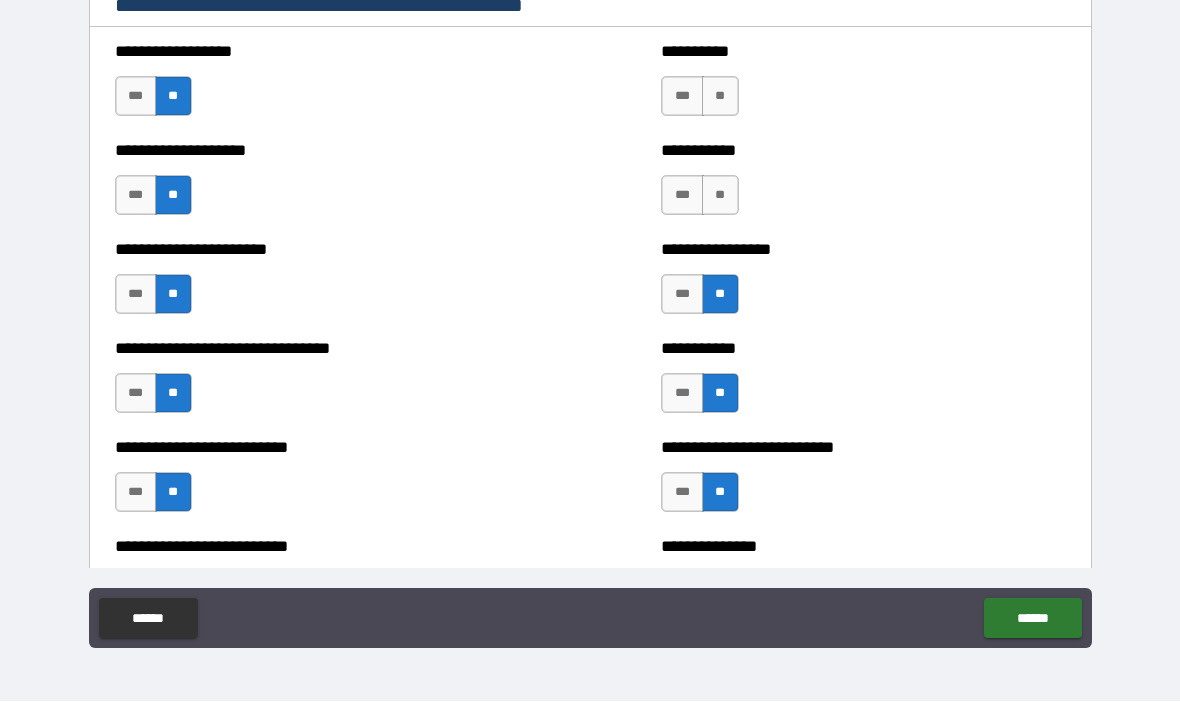 scroll, scrollTop: 3966, scrollLeft: 0, axis: vertical 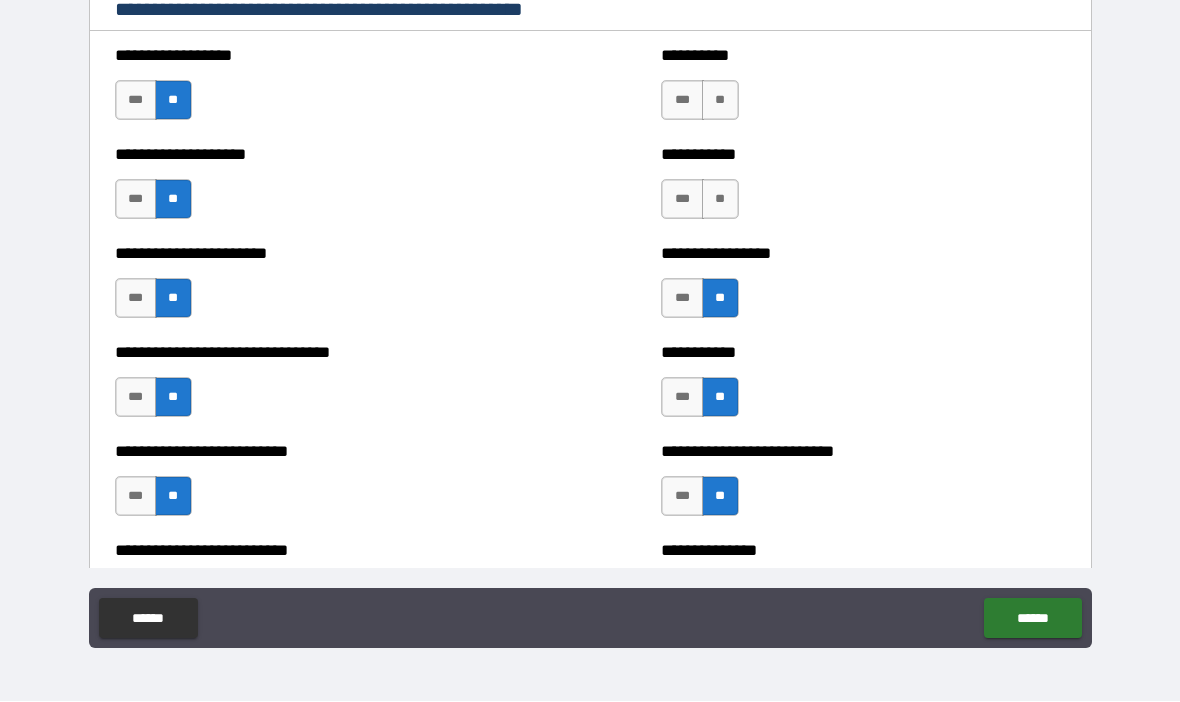 click on "**" at bounding box center [720, 200] 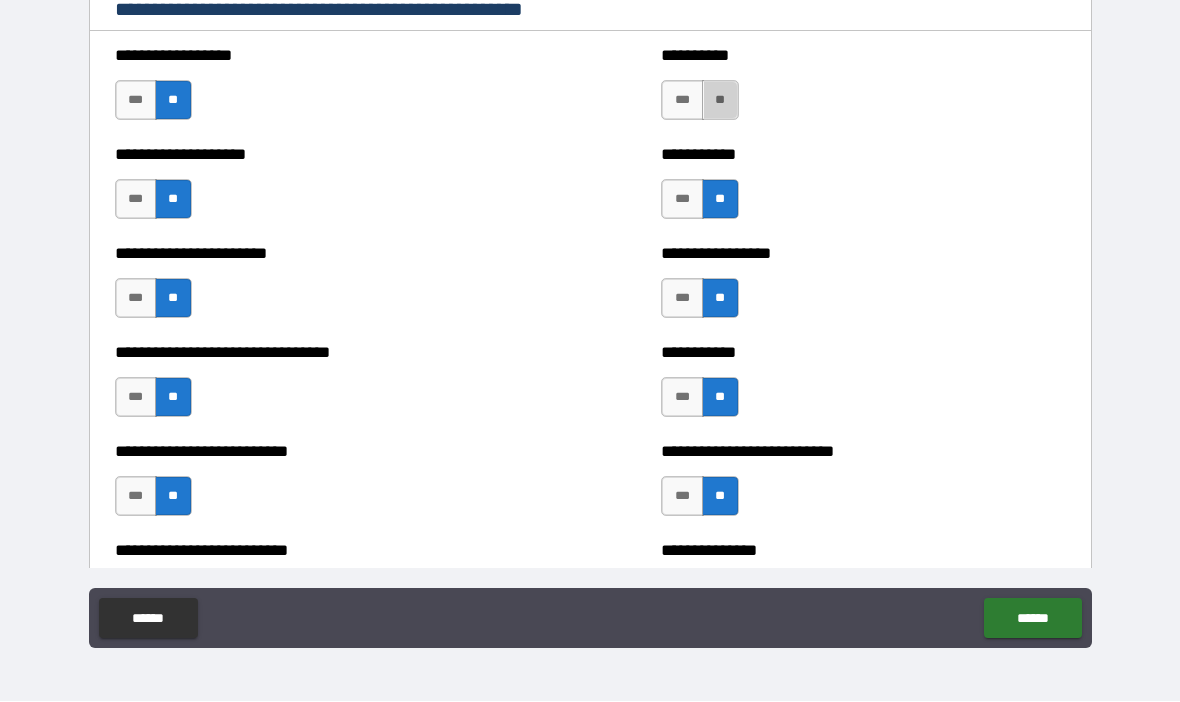 click on "**" at bounding box center (720, 101) 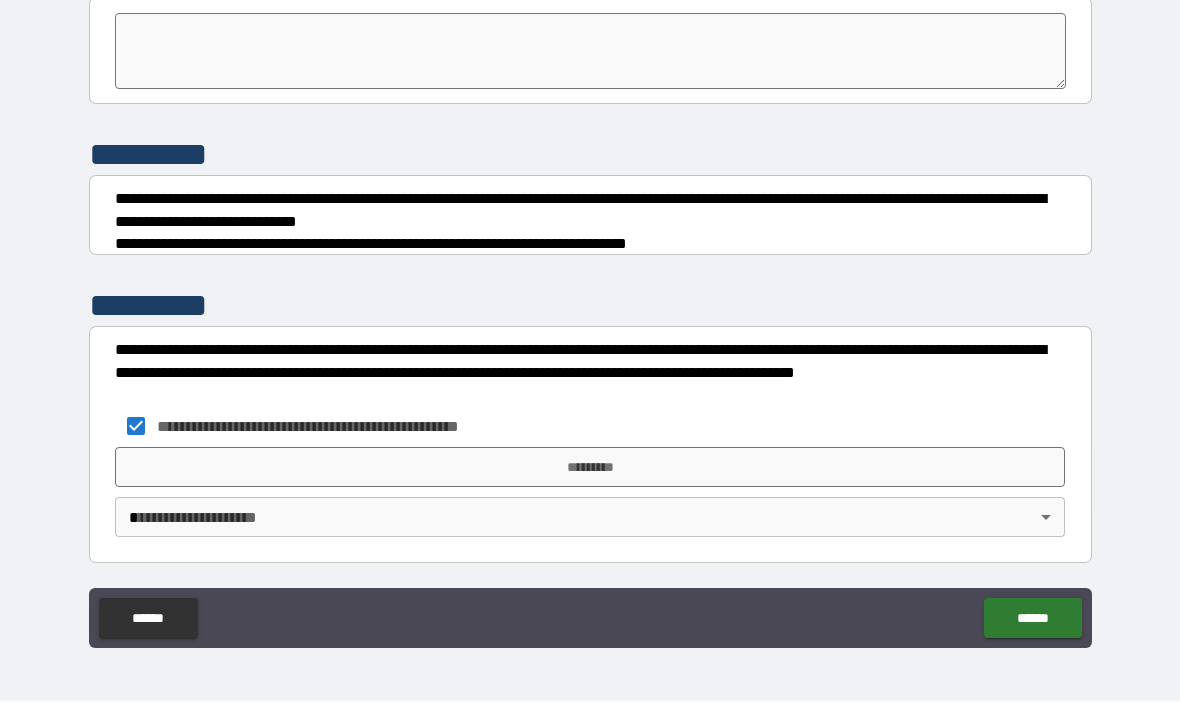 scroll, scrollTop: 5695, scrollLeft: 0, axis: vertical 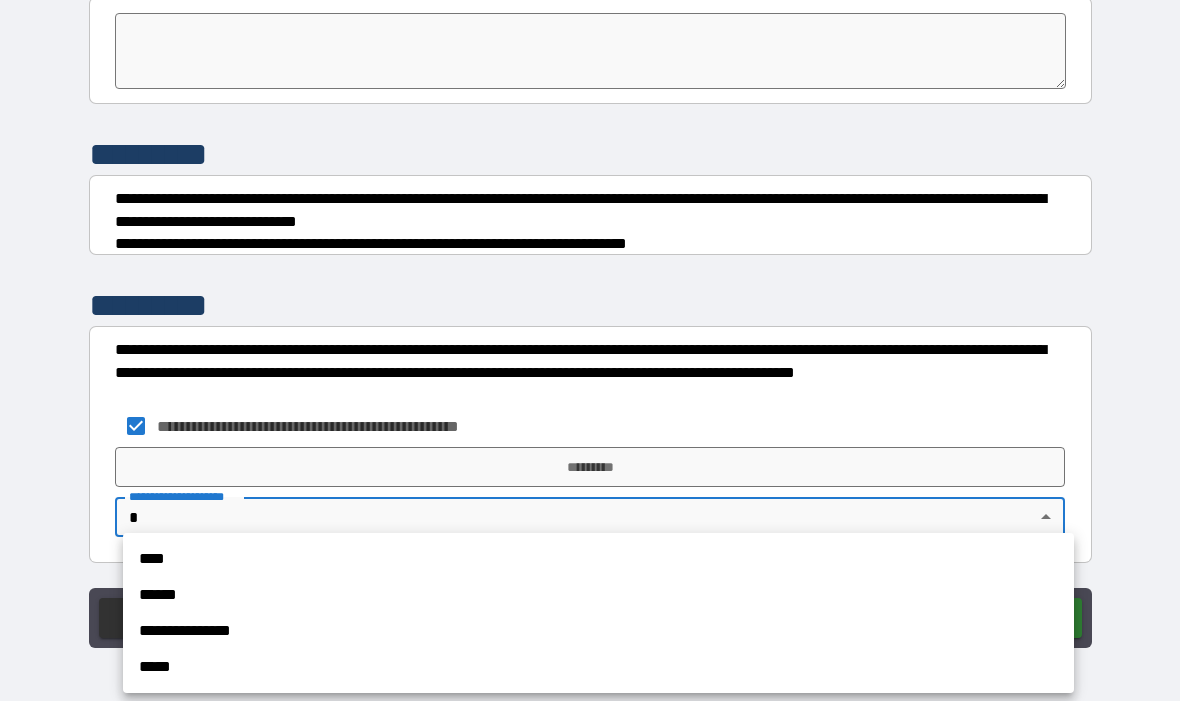 click on "****" at bounding box center (598, 560) 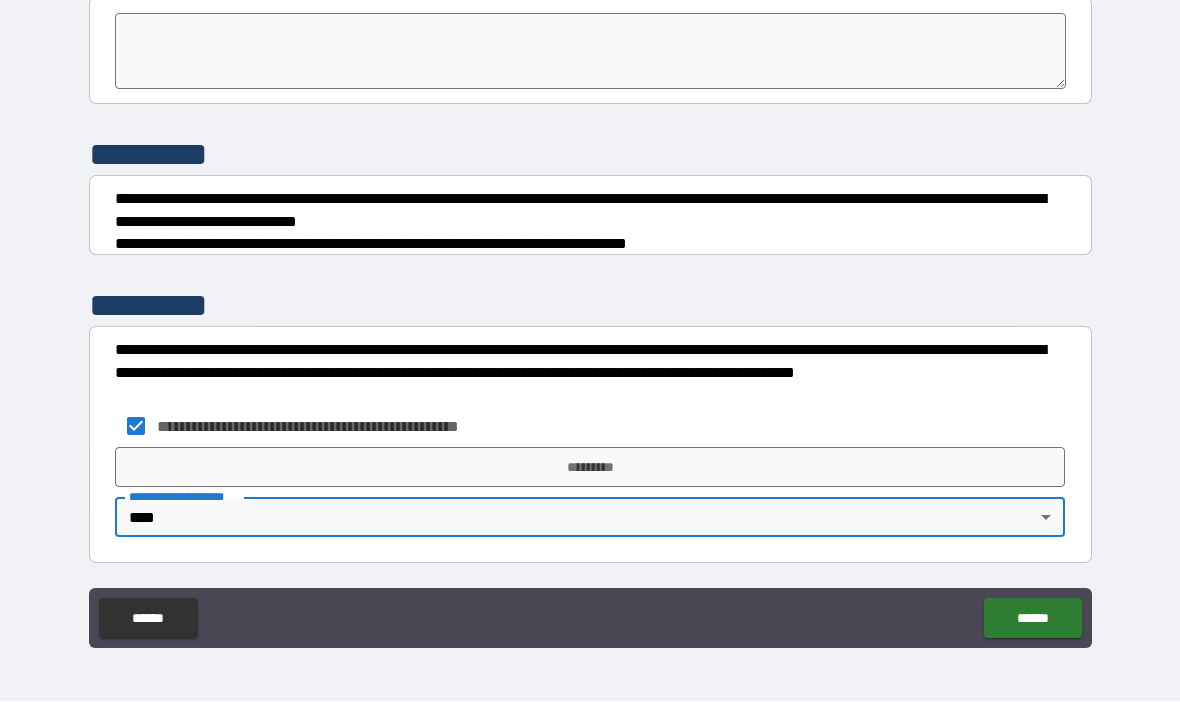 click on "*********" at bounding box center (590, 468) 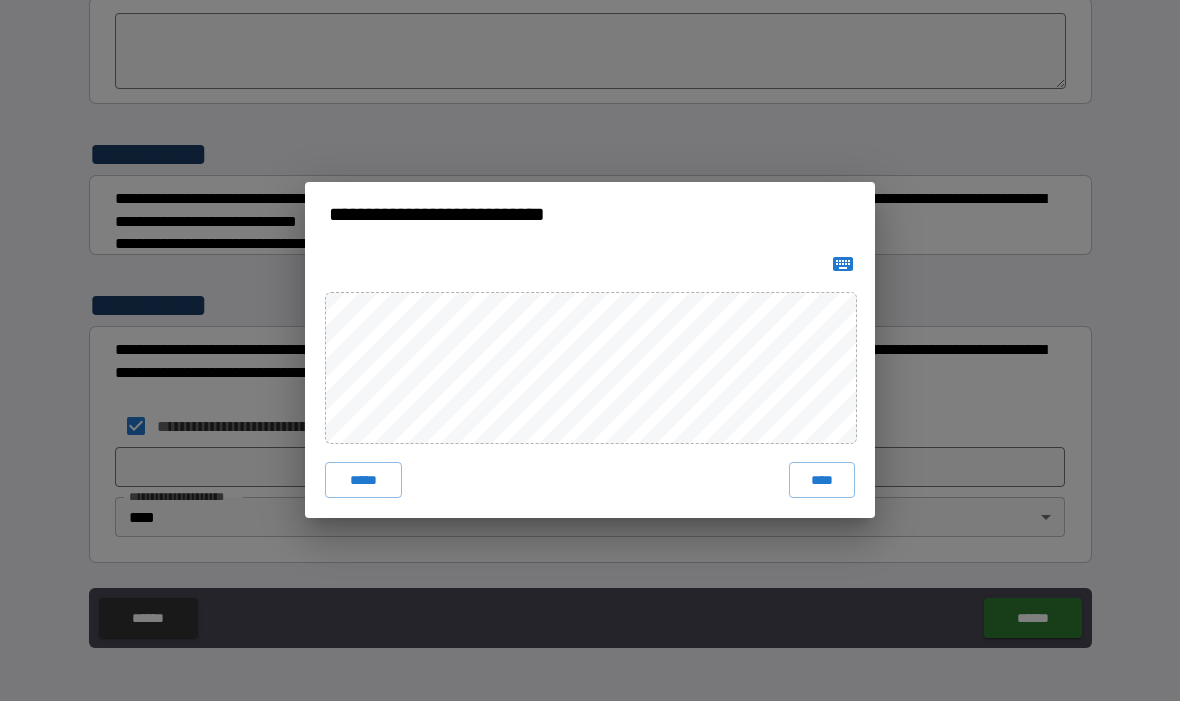click on "****" at bounding box center [822, 481] 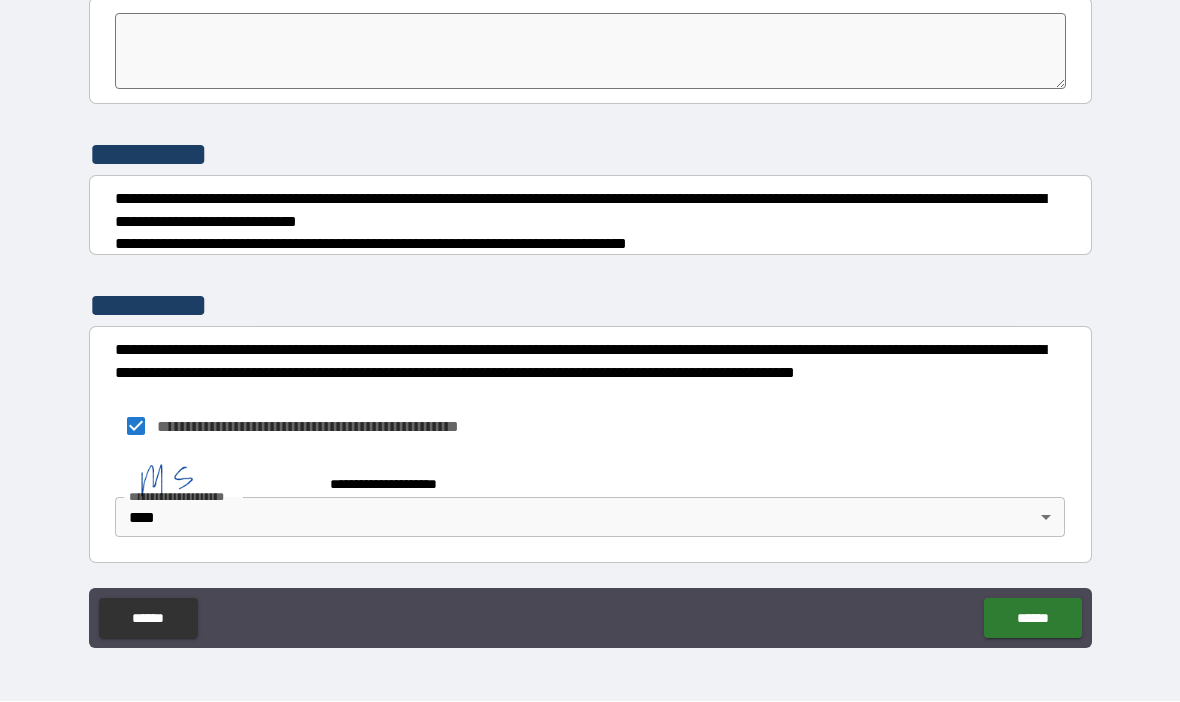 scroll, scrollTop: 5685, scrollLeft: 0, axis: vertical 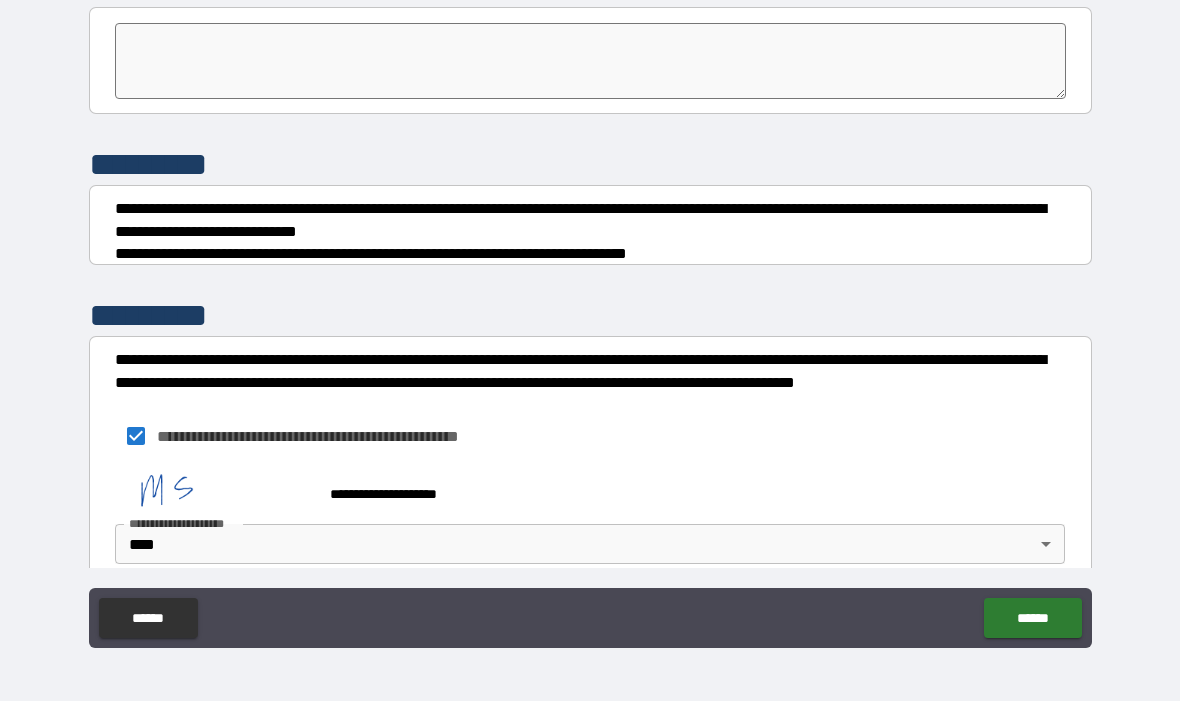 click on "******" at bounding box center [1032, 619] 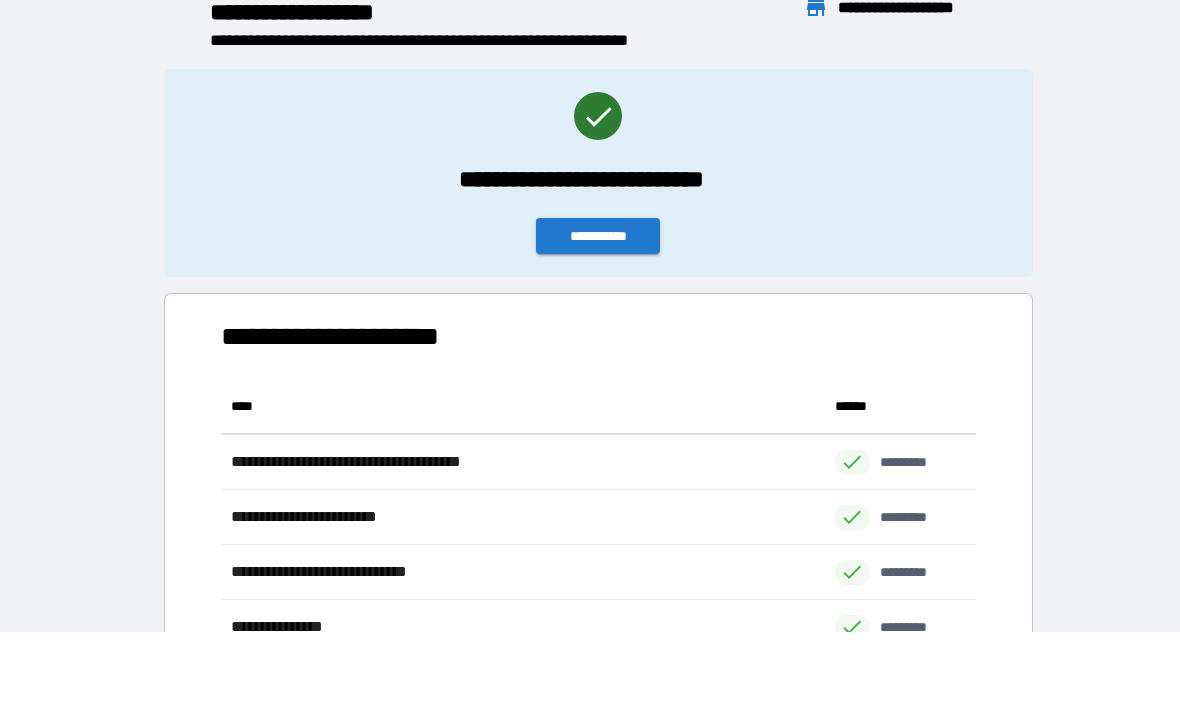 scroll, scrollTop: 1, scrollLeft: 1, axis: both 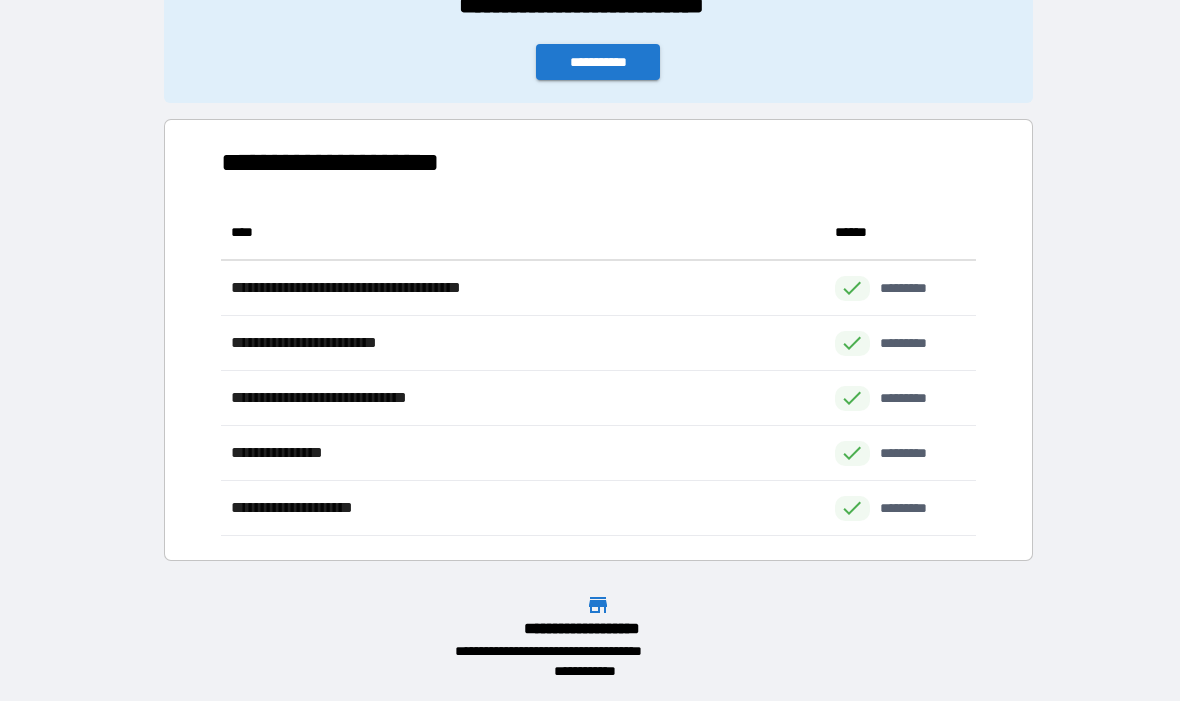 click on "**********" at bounding box center (598, 63) 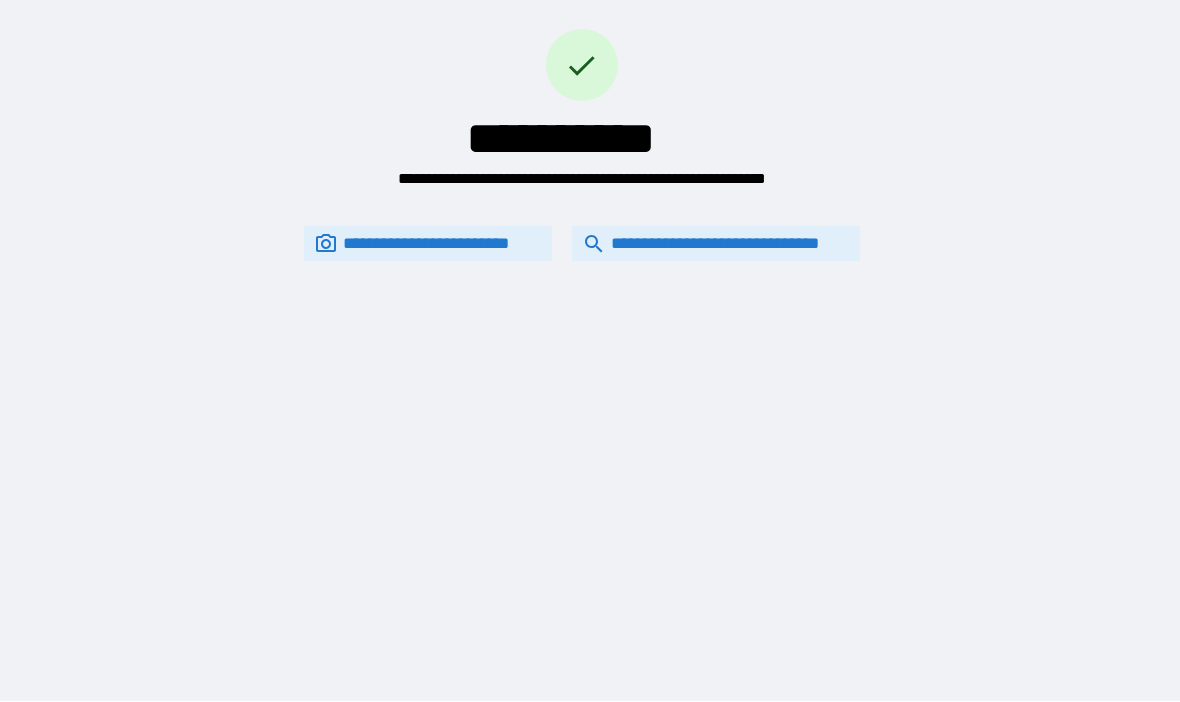 scroll, scrollTop: 0, scrollLeft: 0, axis: both 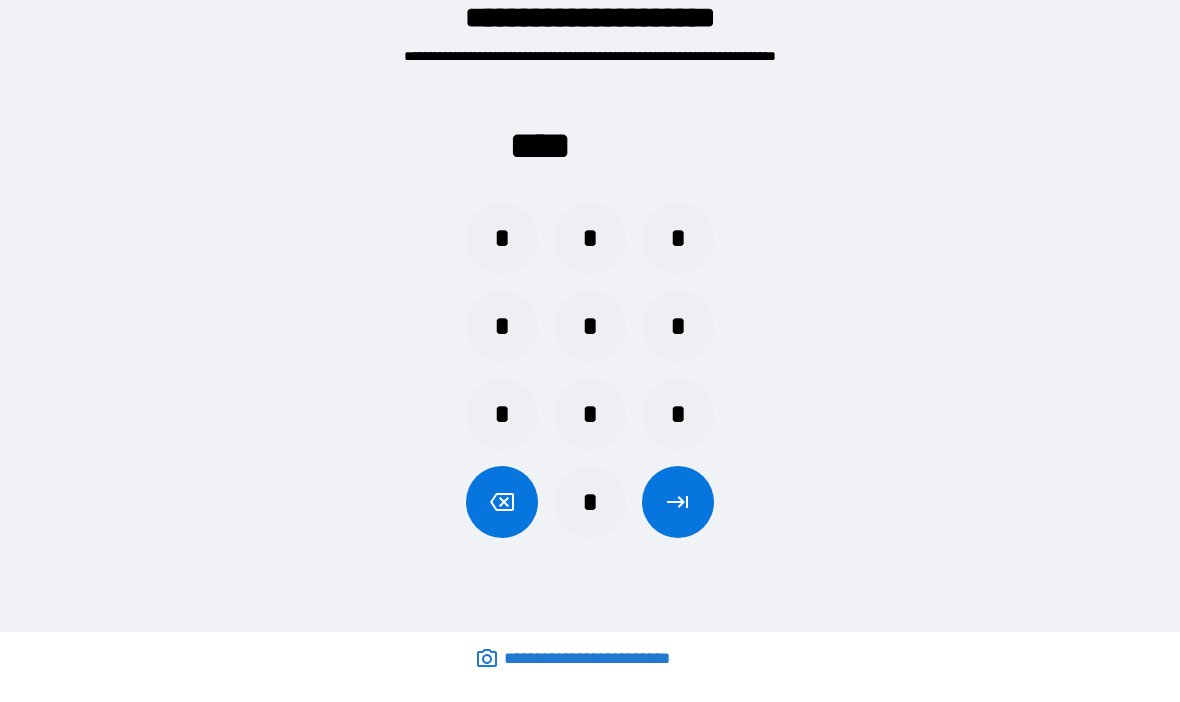 click on "*" at bounding box center (678, 415) 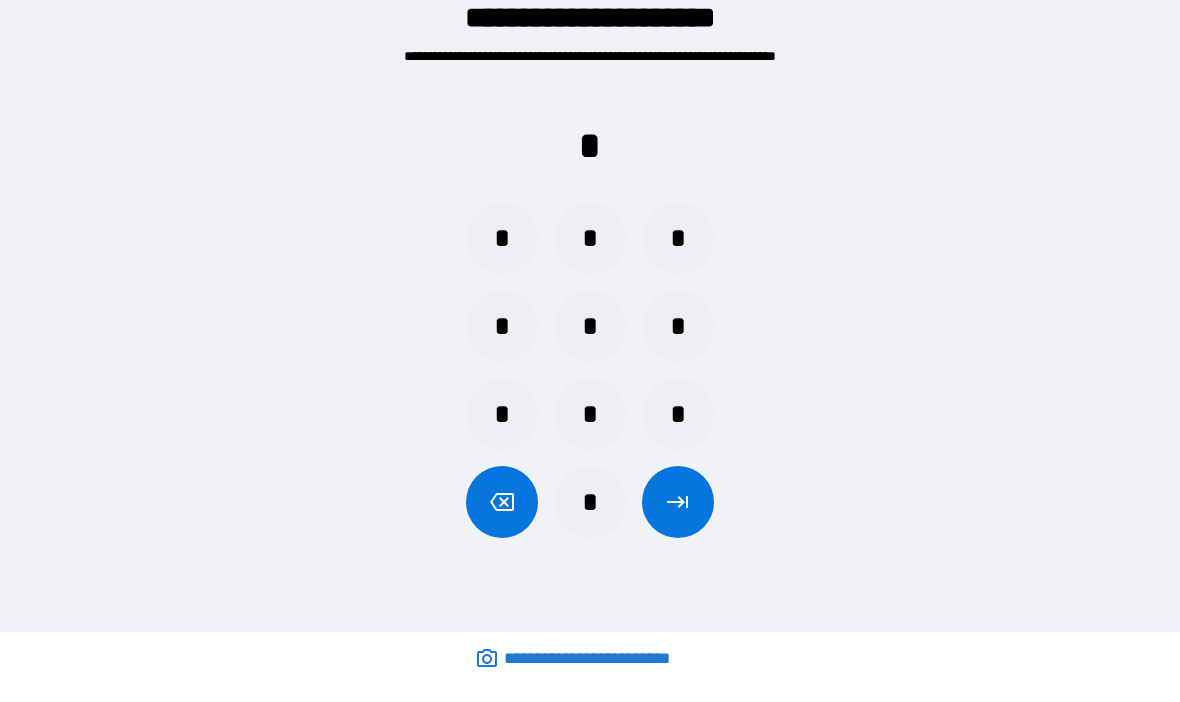click on "*" at bounding box center [502, 327] 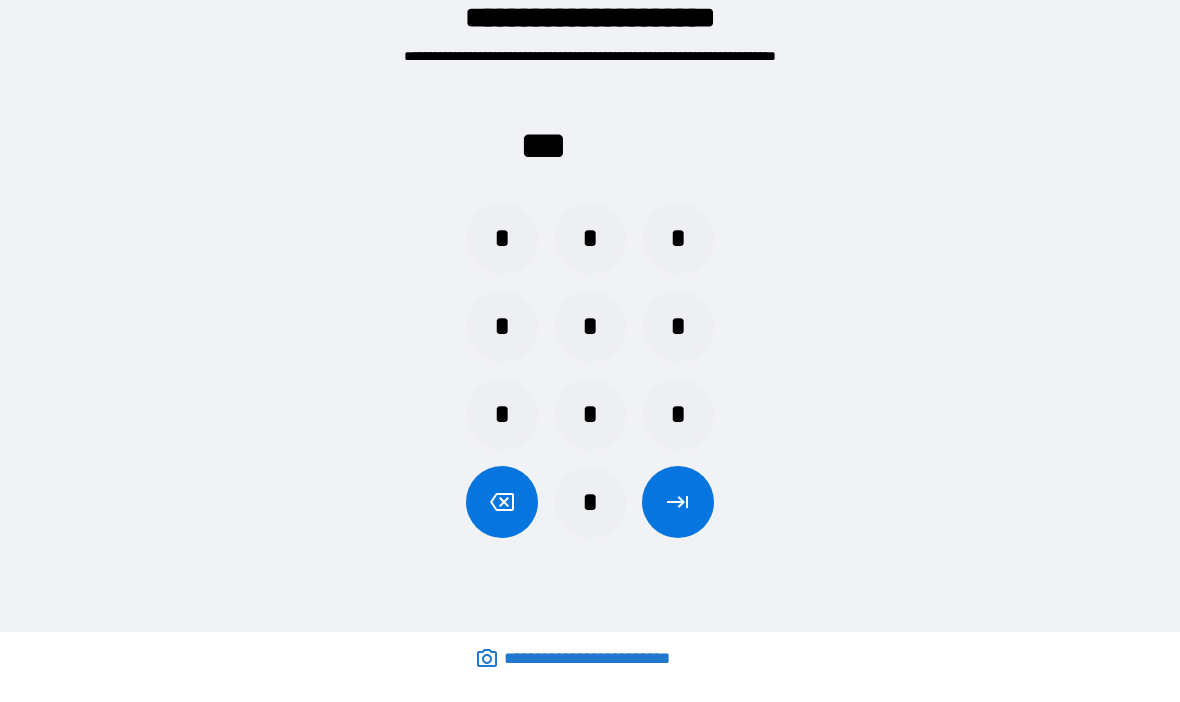 click on "*" at bounding box center (502, 239) 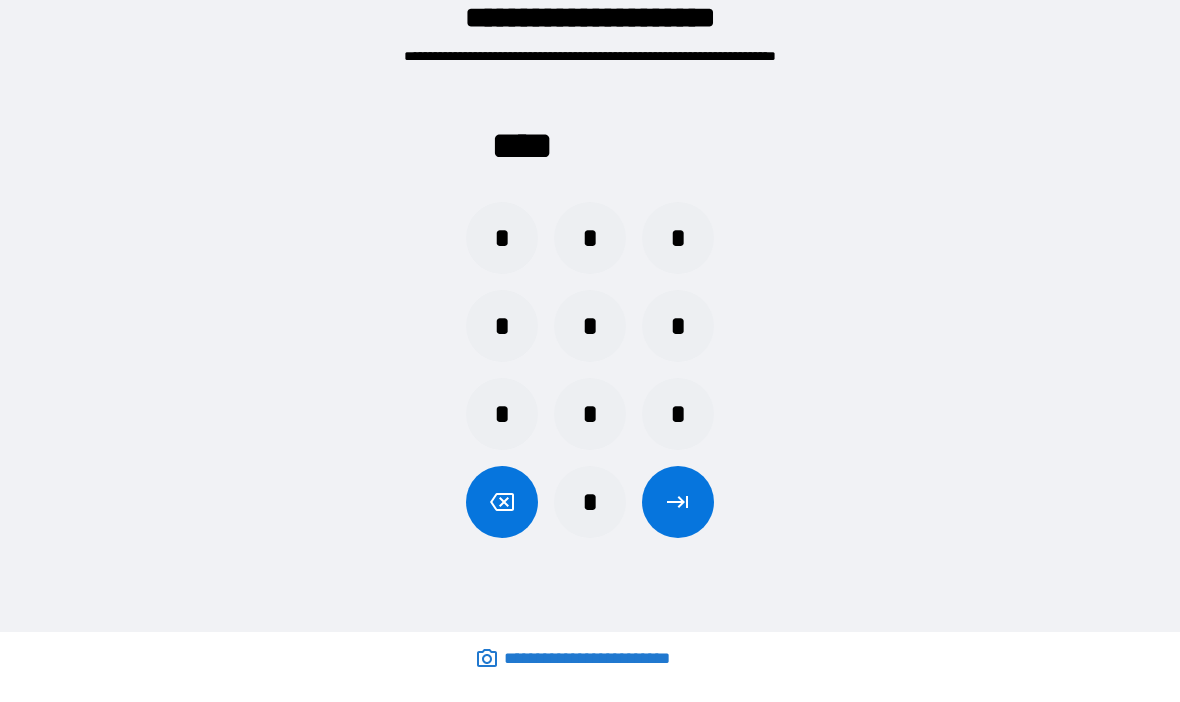 click at bounding box center (678, 503) 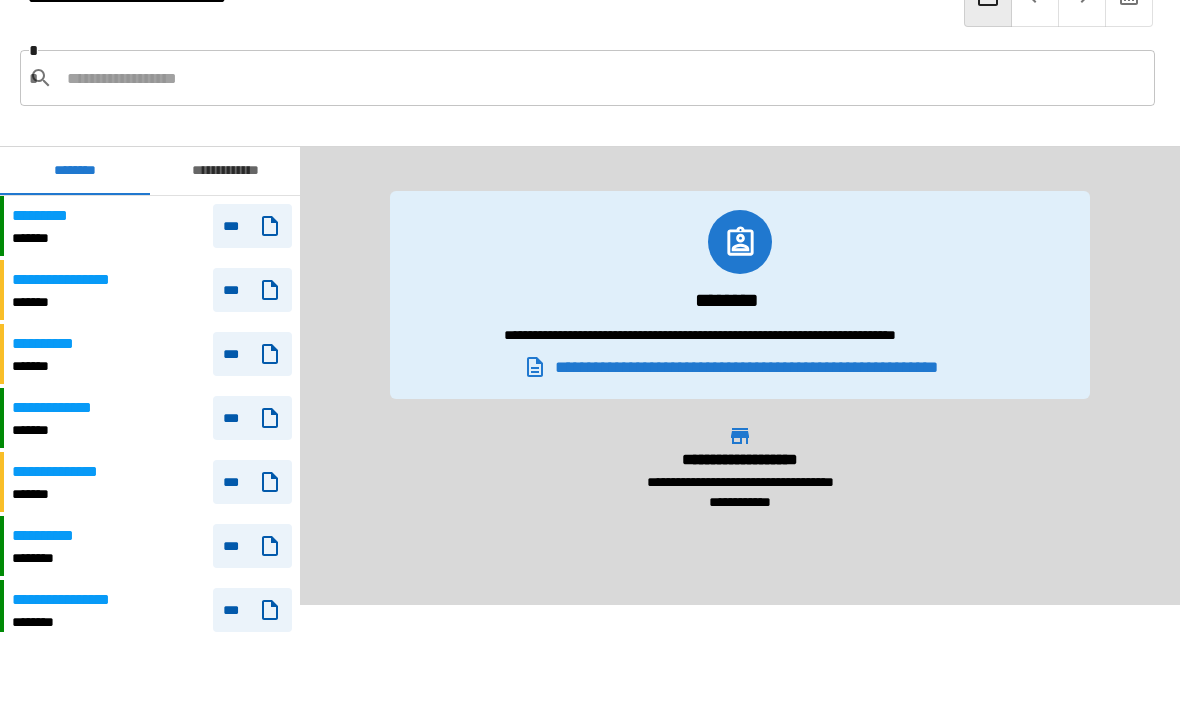 scroll, scrollTop: 0, scrollLeft: 0, axis: both 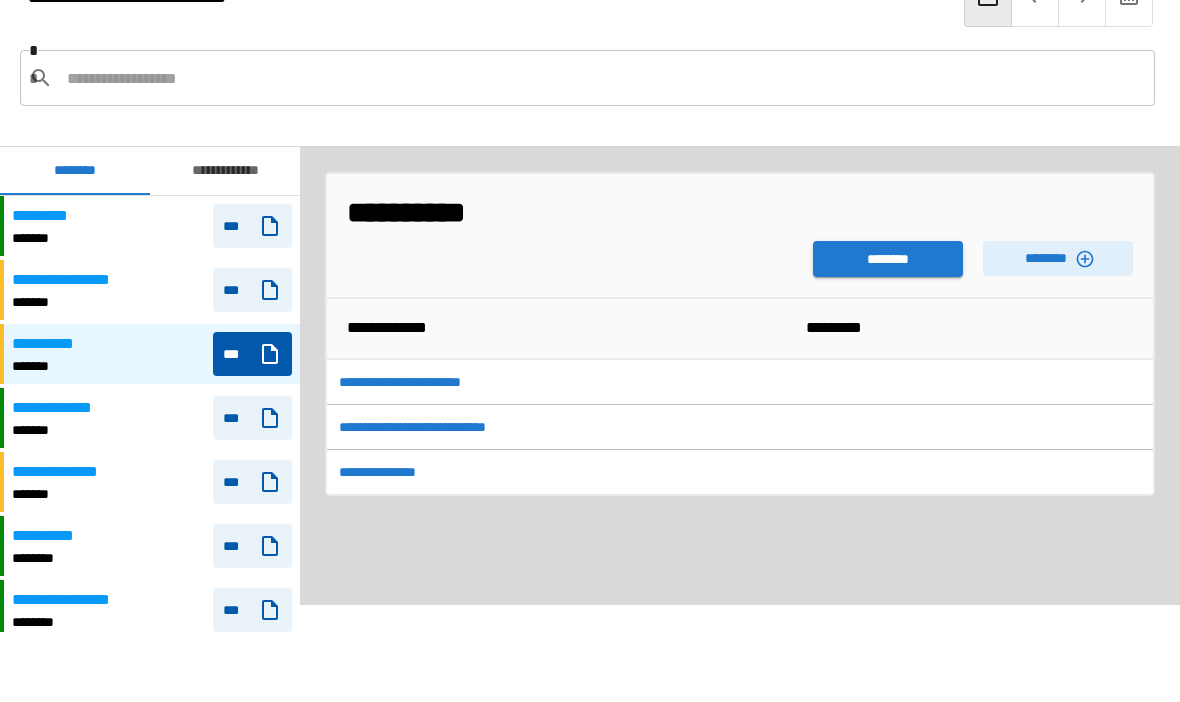 click on "********" at bounding box center [888, 260] 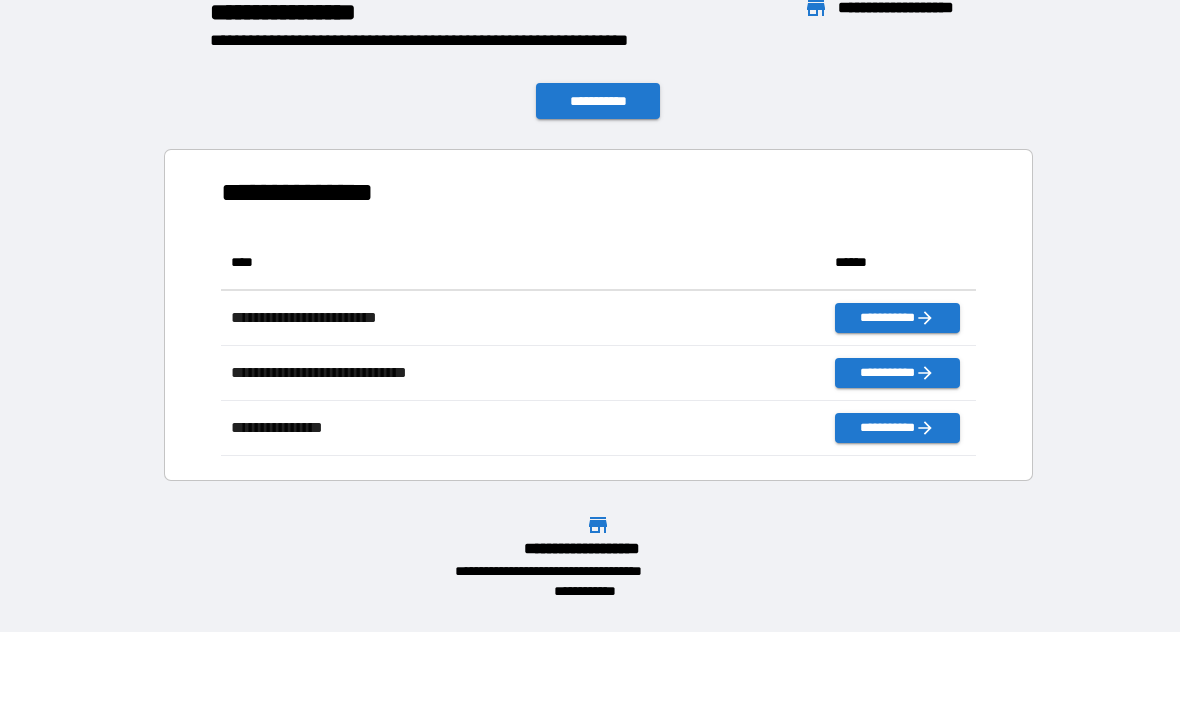 scroll, scrollTop: 1, scrollLeft: 1, axis: both 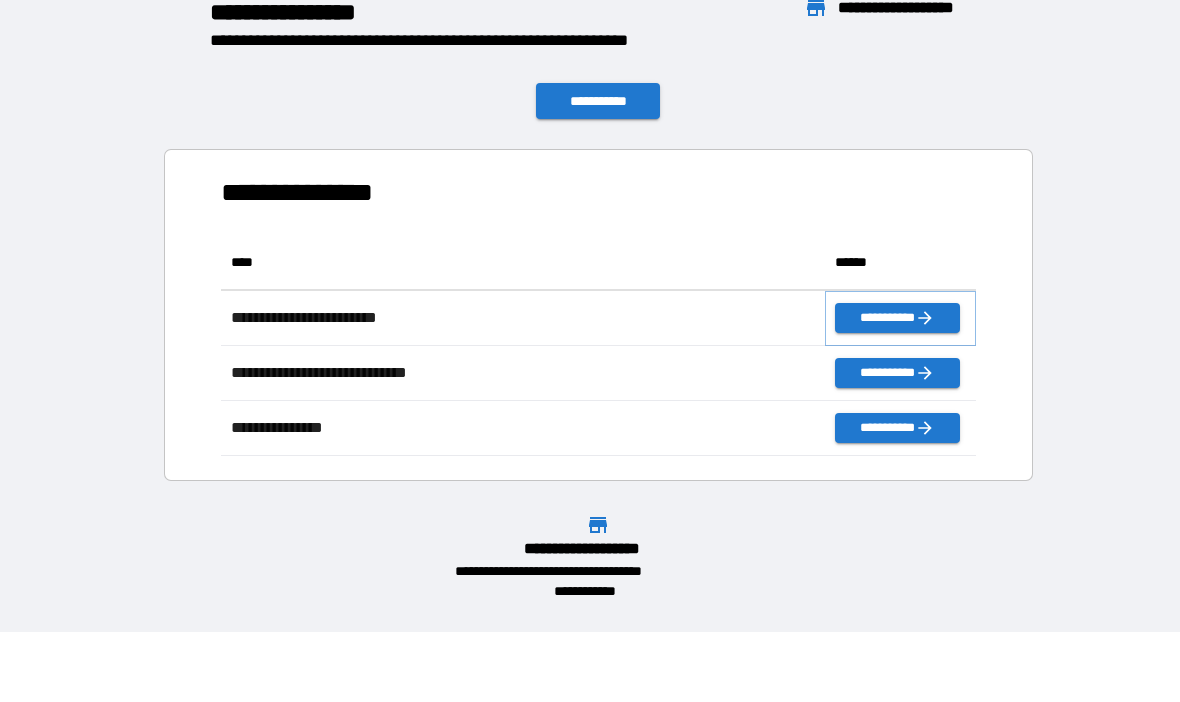click on "**********" at bounding box center [897, 319] 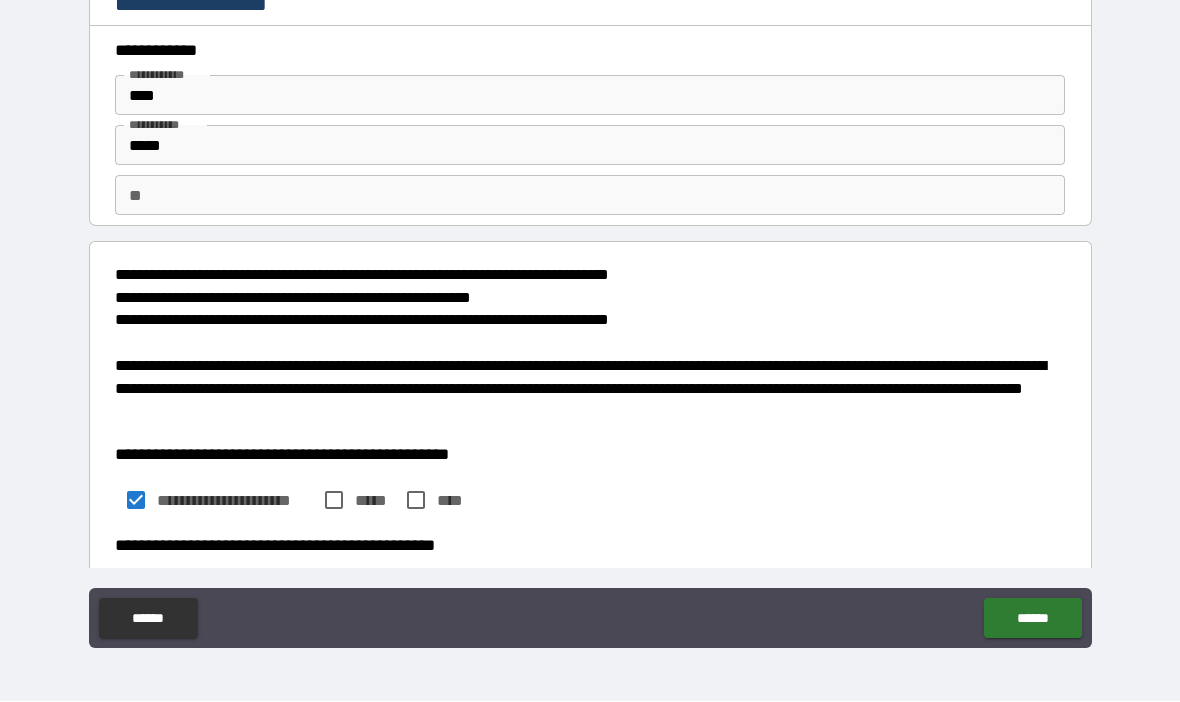 click on "******" at bounding box center (1032, 619) 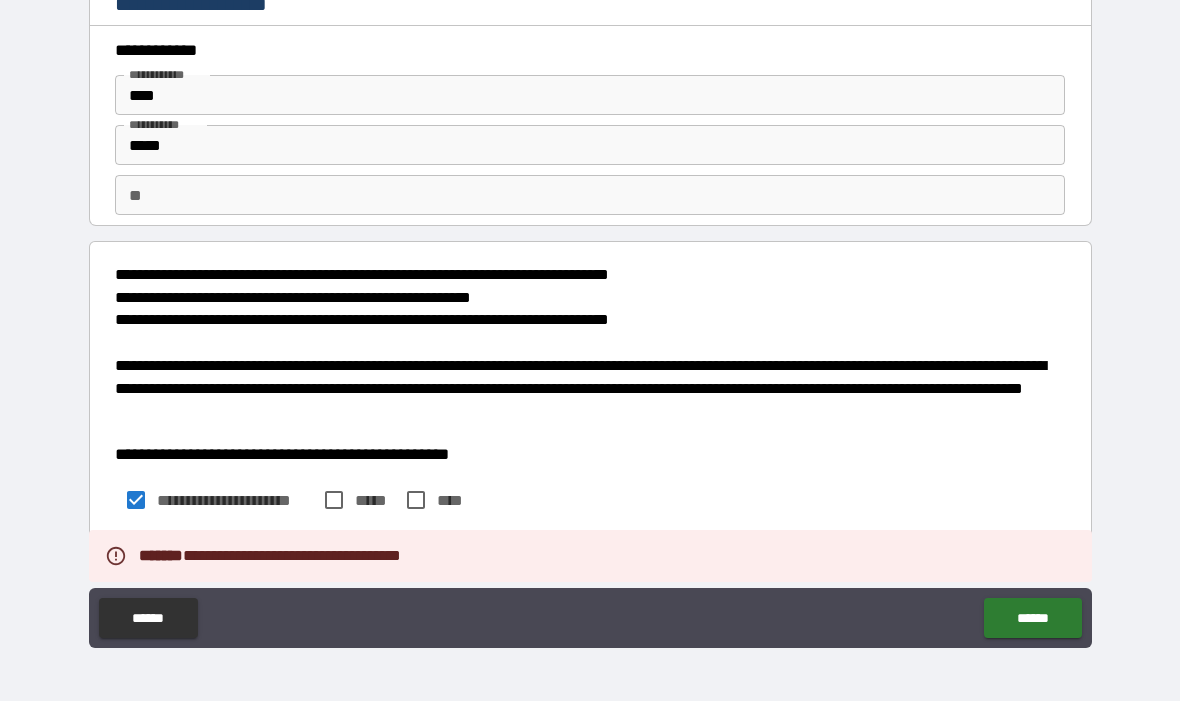 click on "******" at bounding box center (1032, 619) 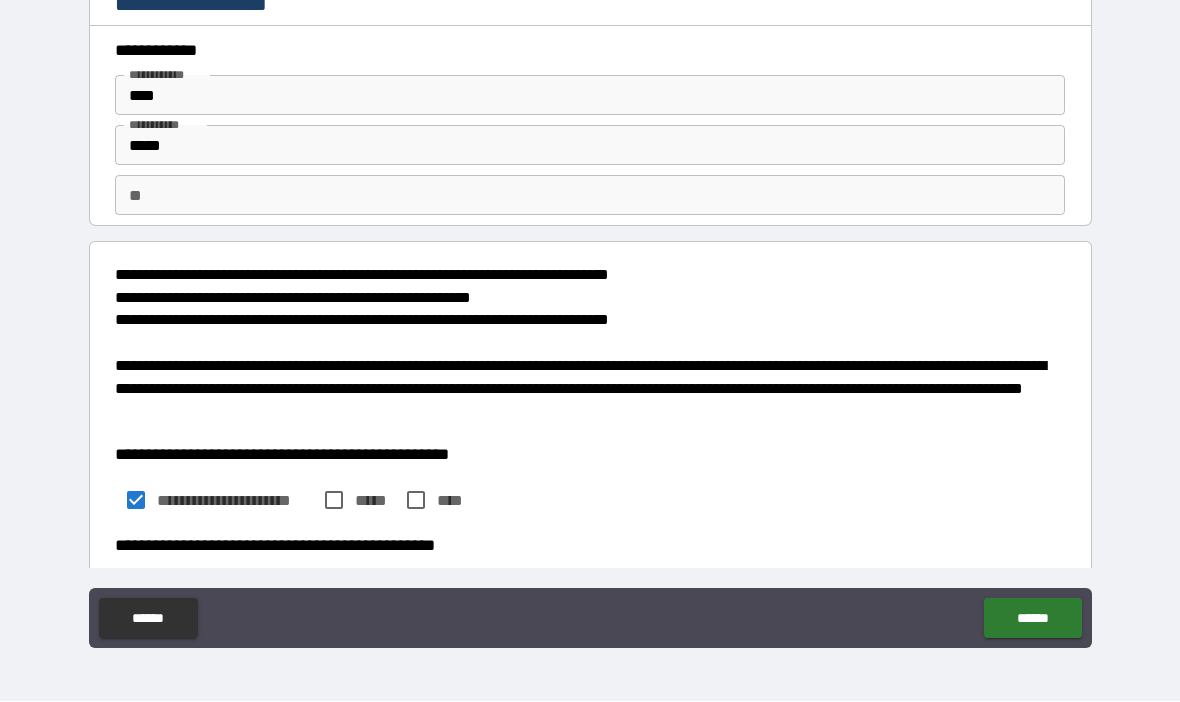 click on "******" at bounding box center [1032, 619] 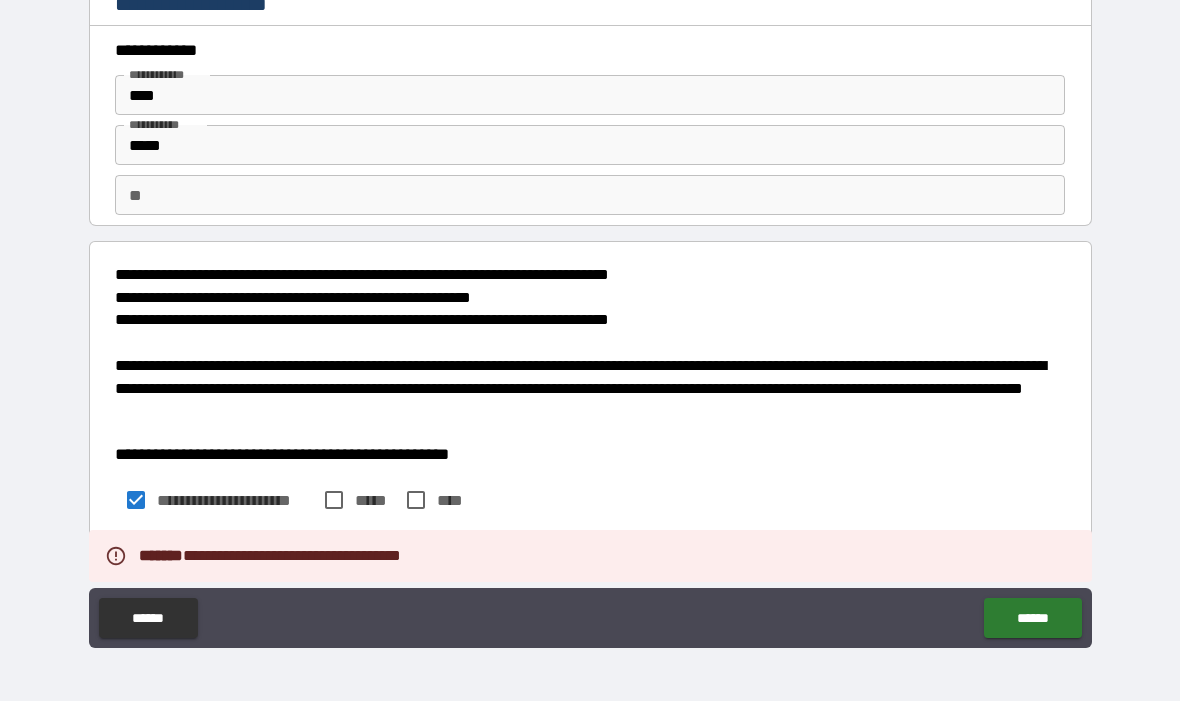 click on "******" at bounding box center [1032, 619] 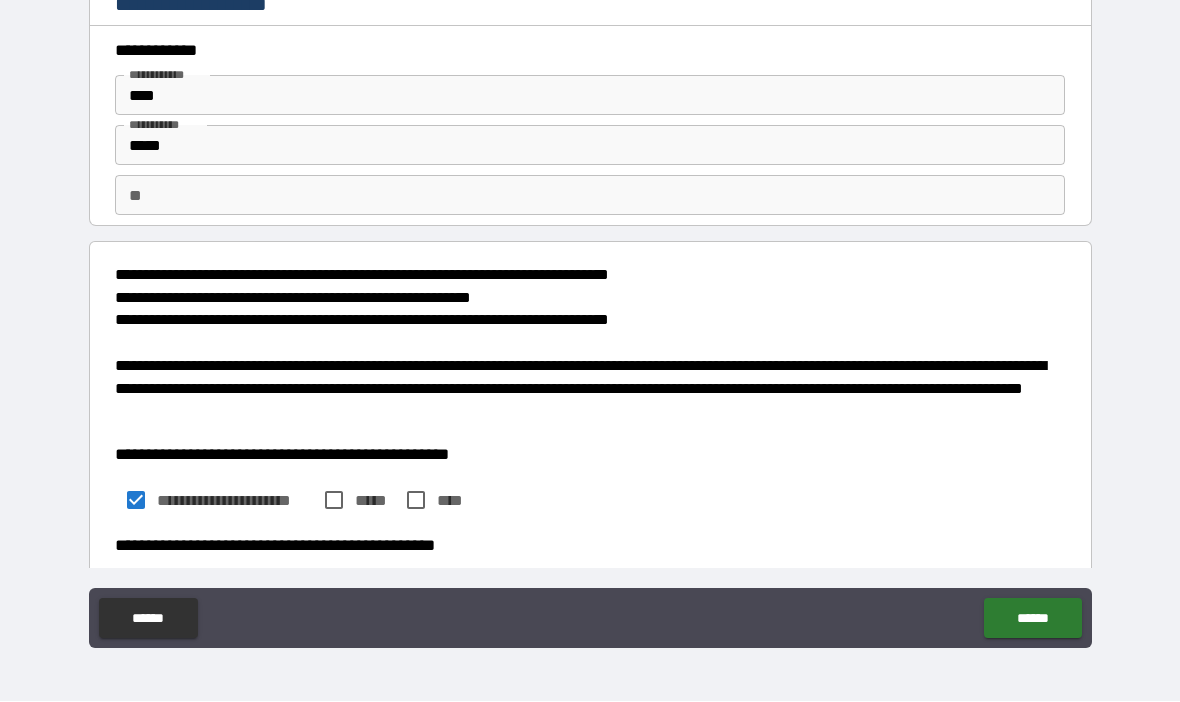 click on "******" at bounding box center (1032, 619) 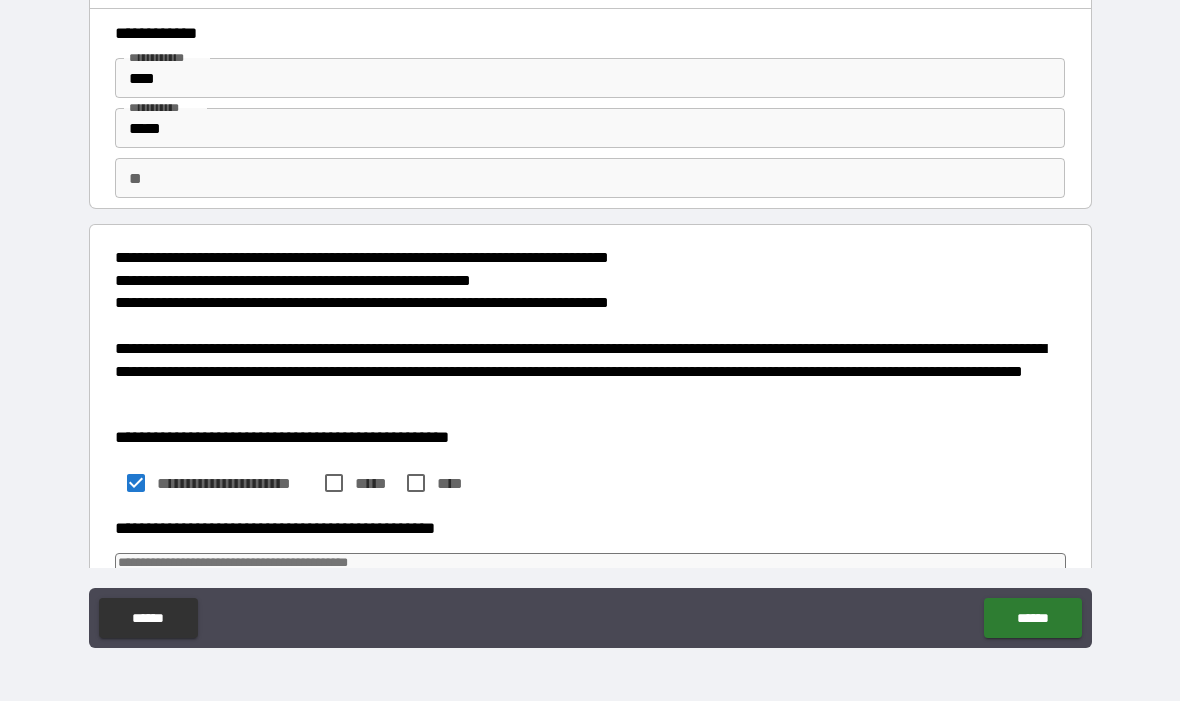 scroll, scrollTop: 20, scrollLeft: 0, axis: vertical 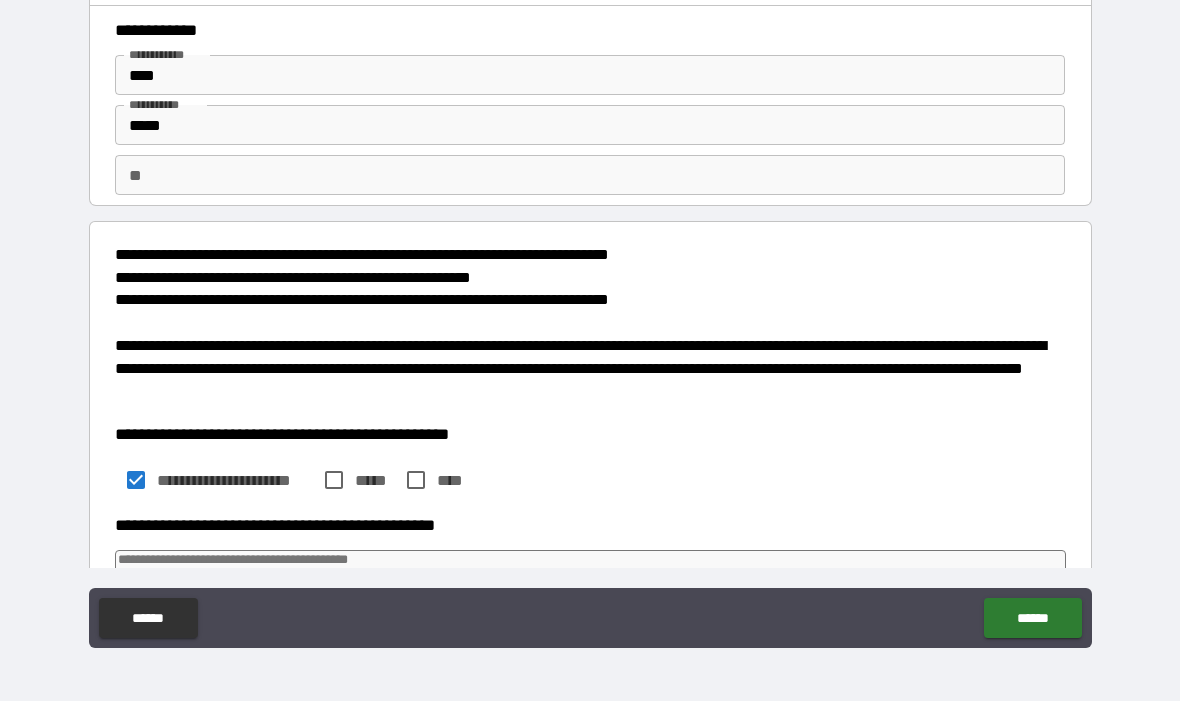 click on "**********" at bounding box center (590, 333) 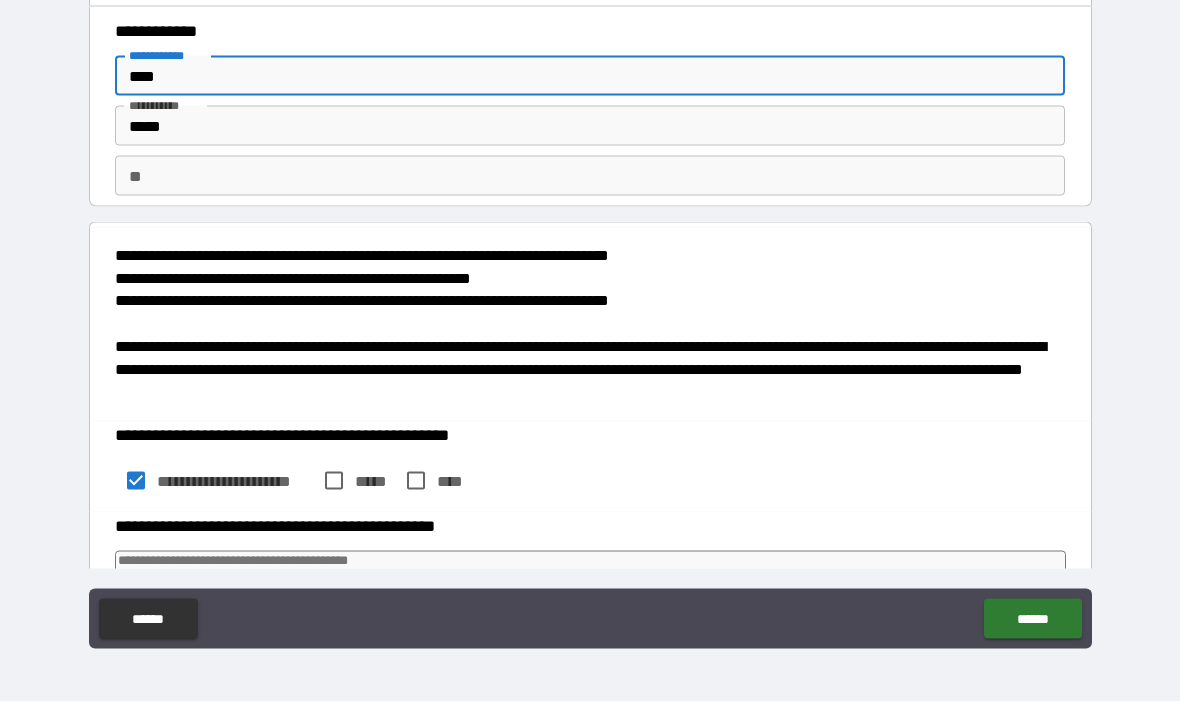 click on "*****" at bounding box center (590, 126) 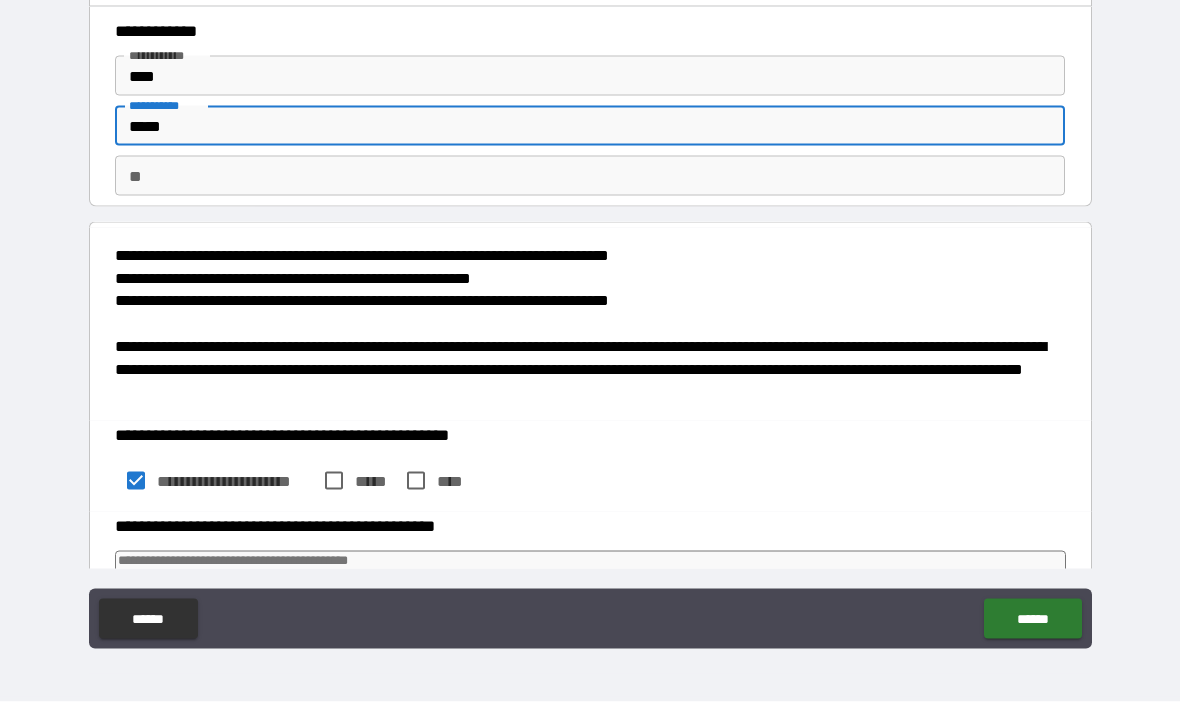 click on "**" at bounding box center (590, 176) 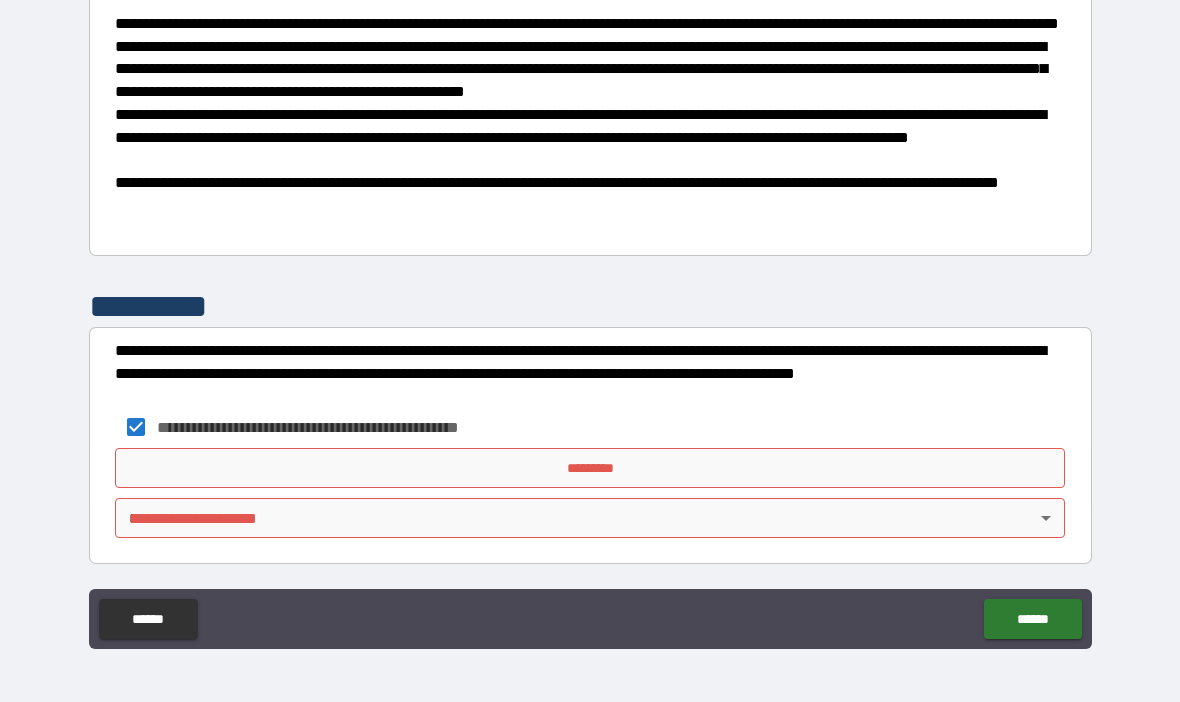 scroll, scrollTop: 1315, scrollLeft: 0, axis: vertical 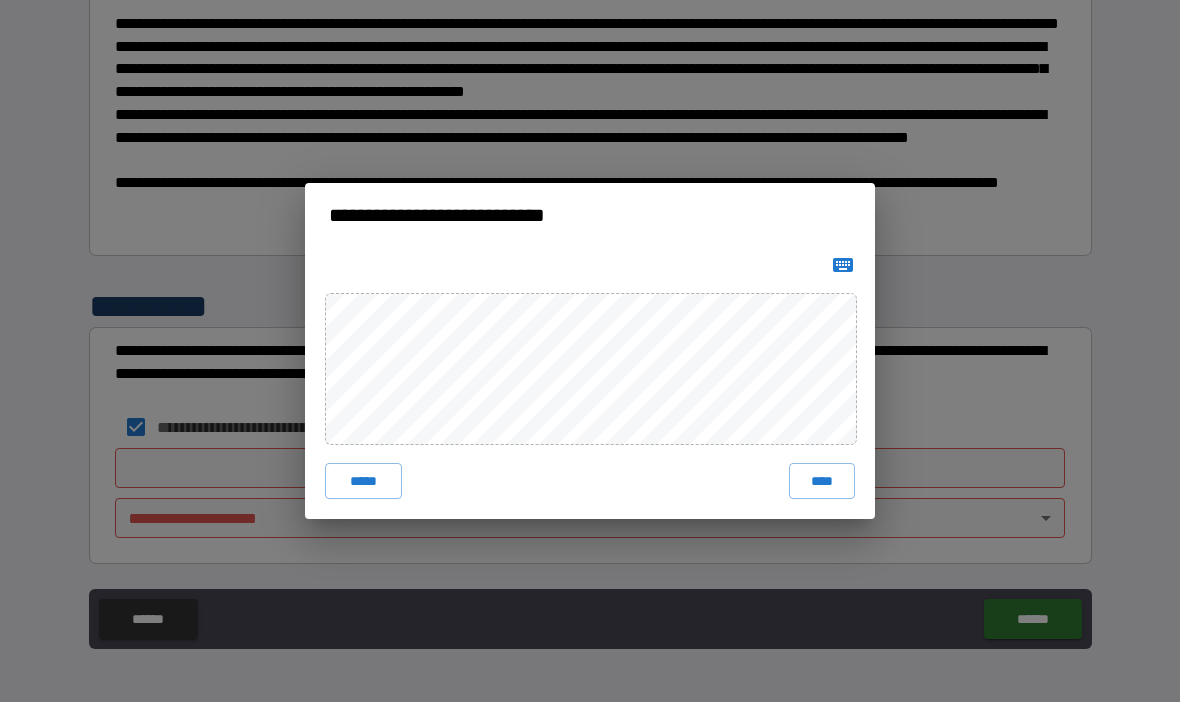 click on "**********" at bounding box center [590, 351] 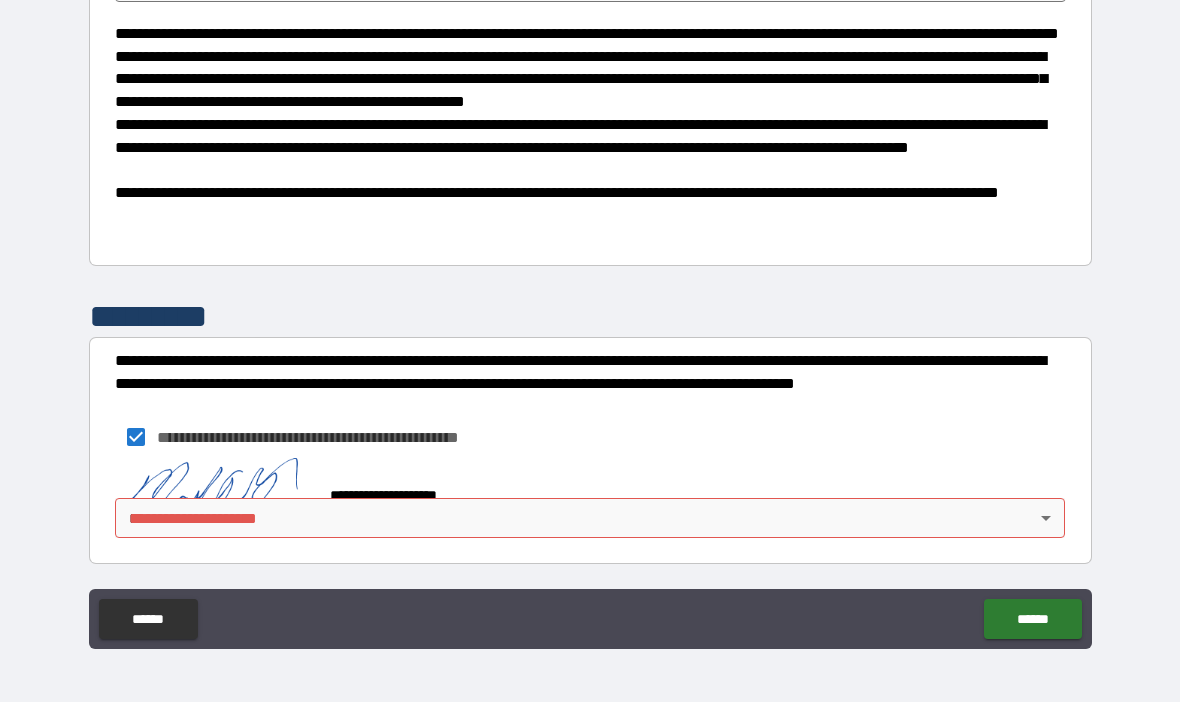 scroll, scrollTop: 1305, scrollLeft: 0, axis: vertical 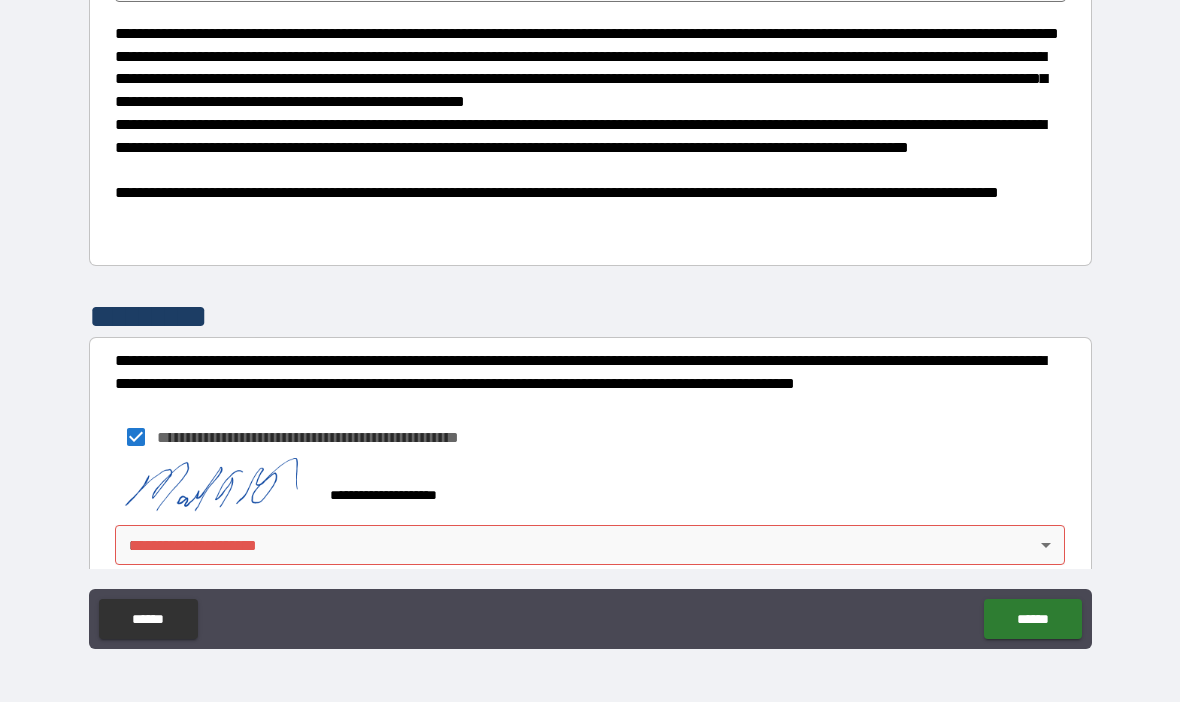 click on "******" at bounding box center (1032, 619) 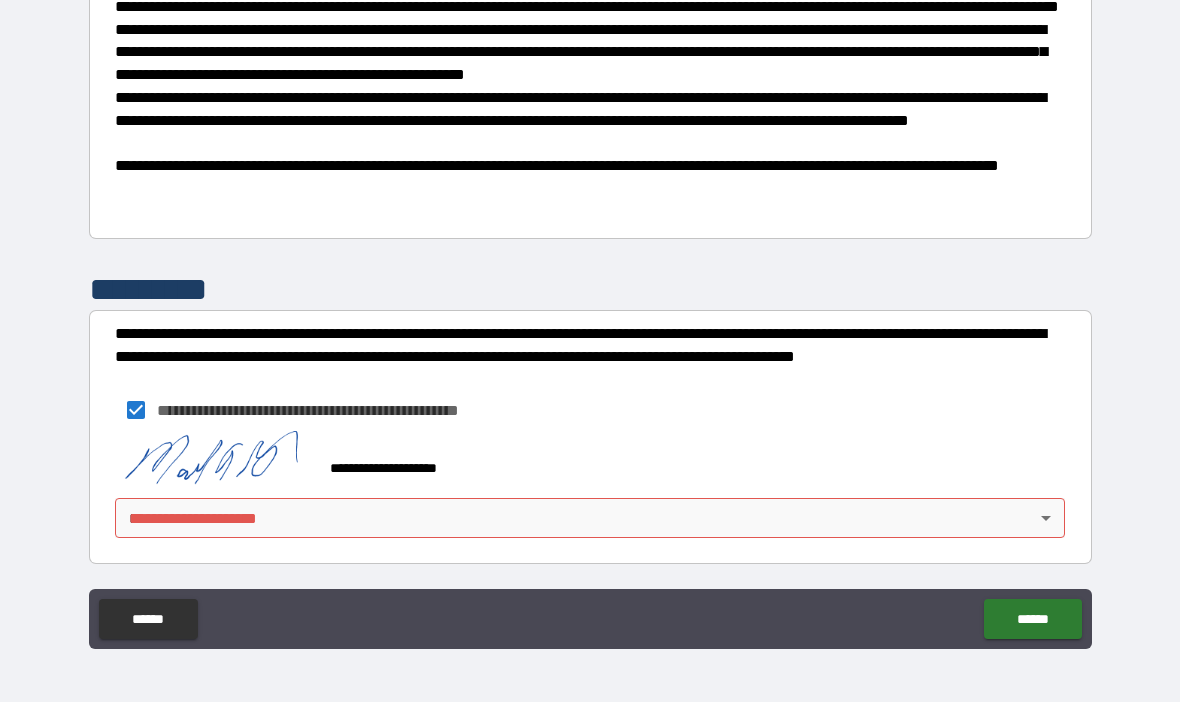 scroll, scrollTop: 1332, scrollLeft: 0, axis: vertical 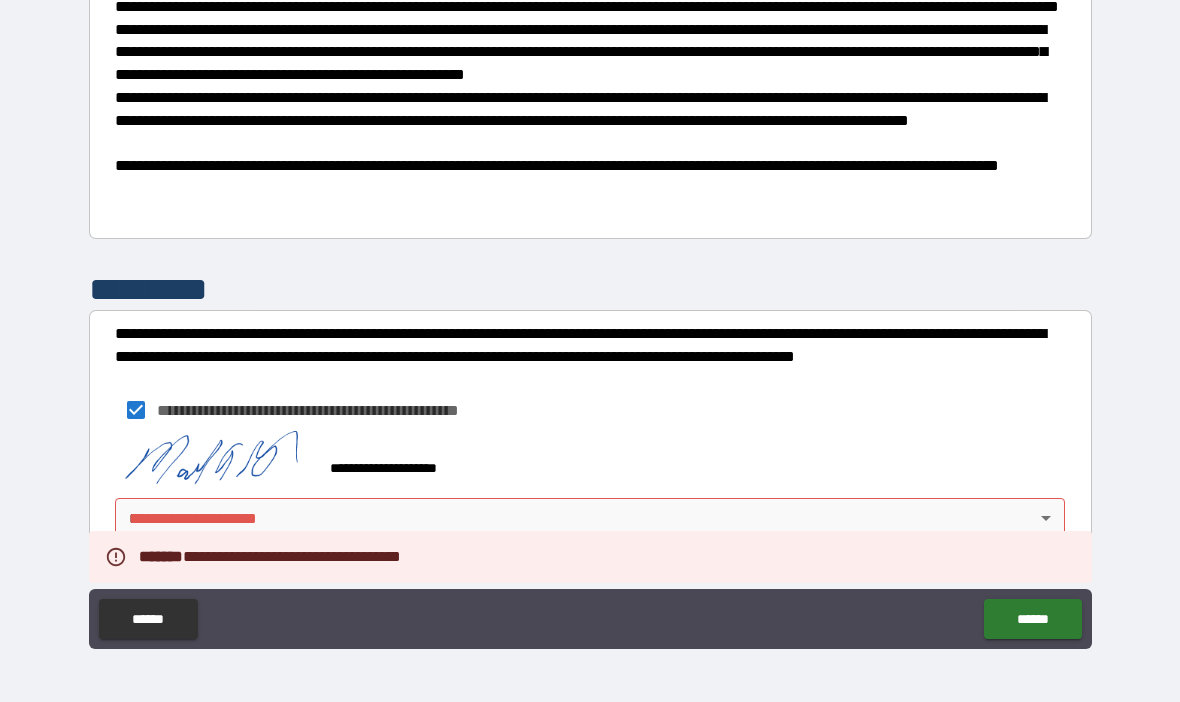 click on "******" at bounding box center (1032, 619) 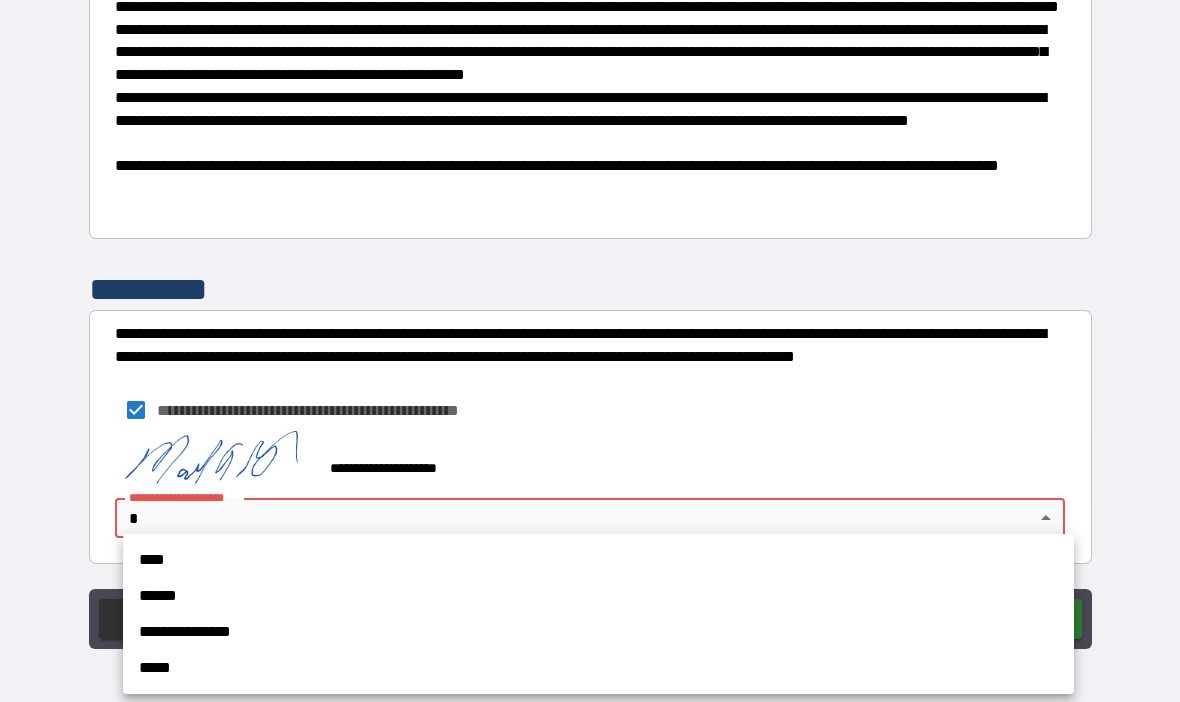 click on "****" at bounding box center (598, 560) 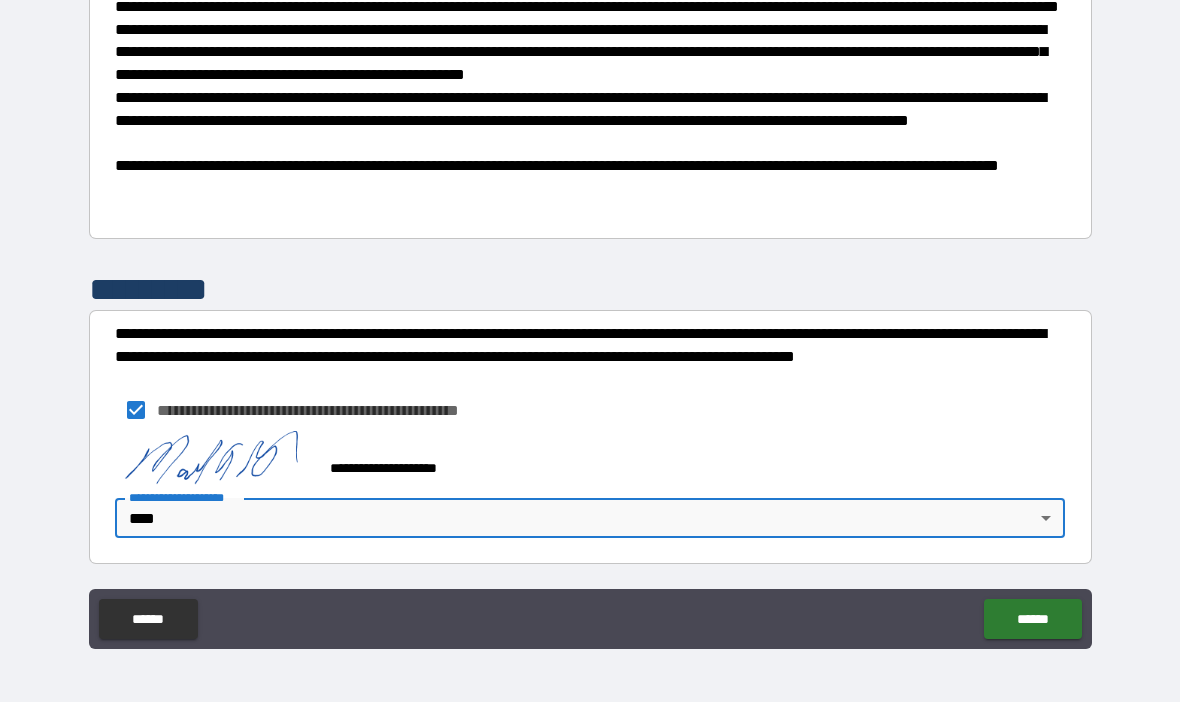 click on "******" at bounding box center (1032, 619) 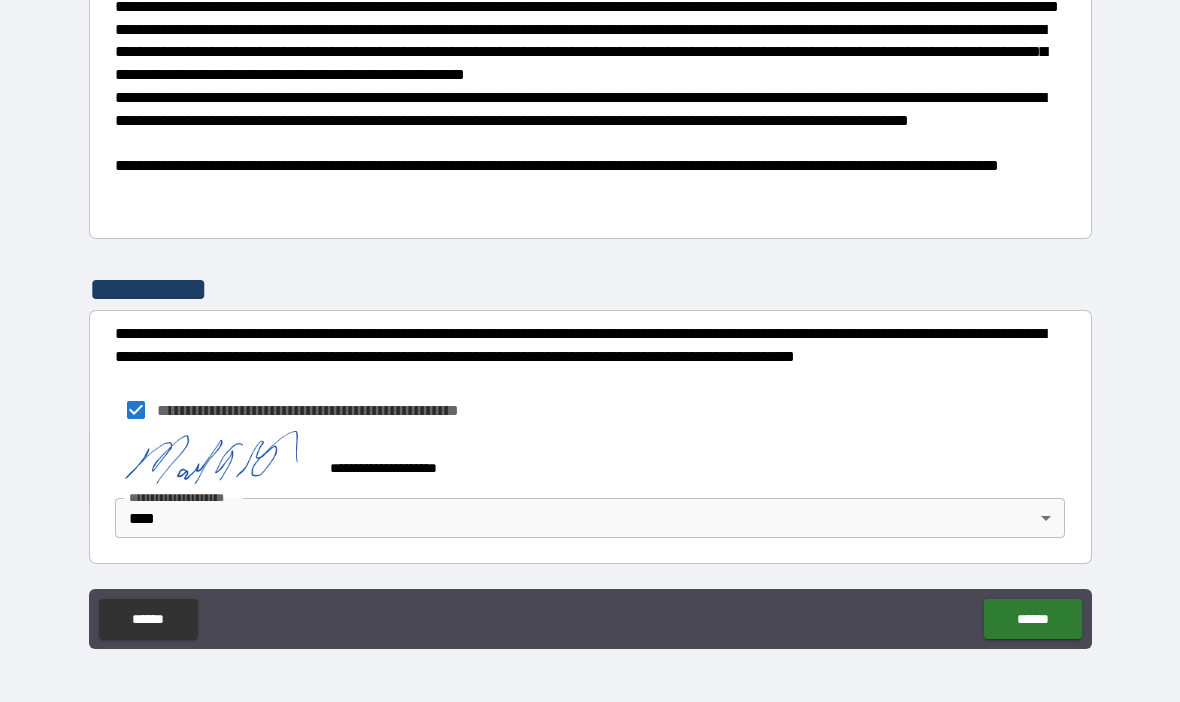scroll, scrollTop: 1332, scrollLeft: 0, axis: vertical 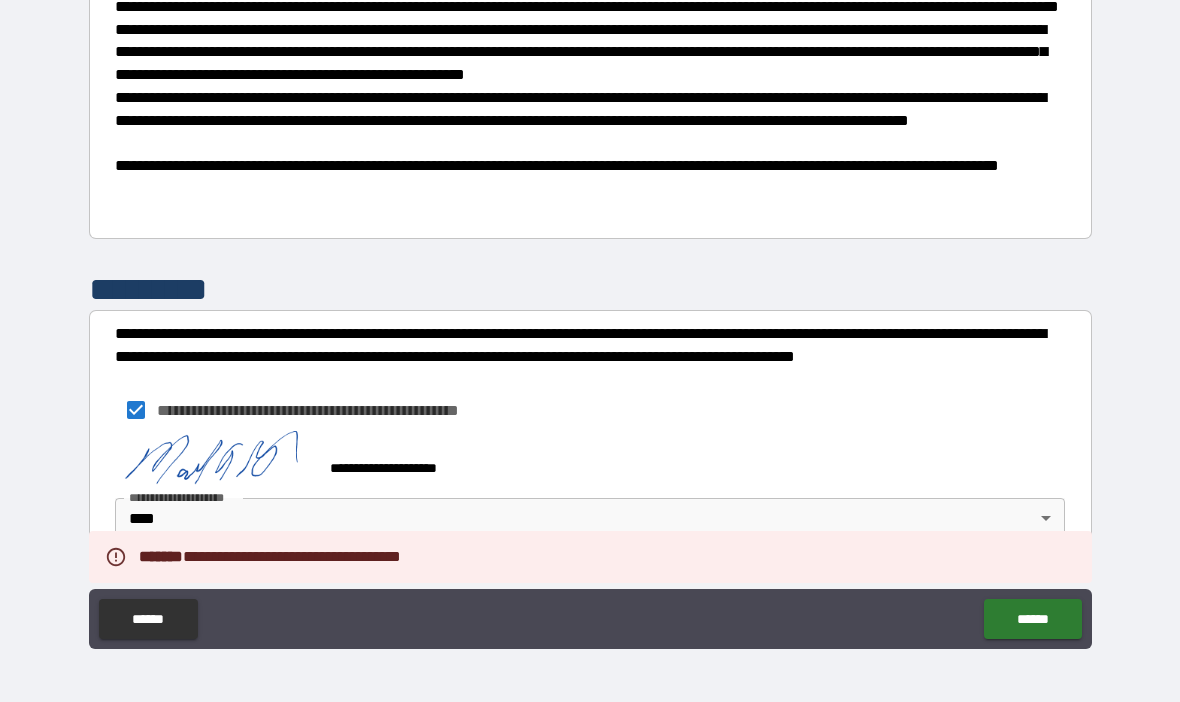 click on "******" at bounding box center [1032, 619] 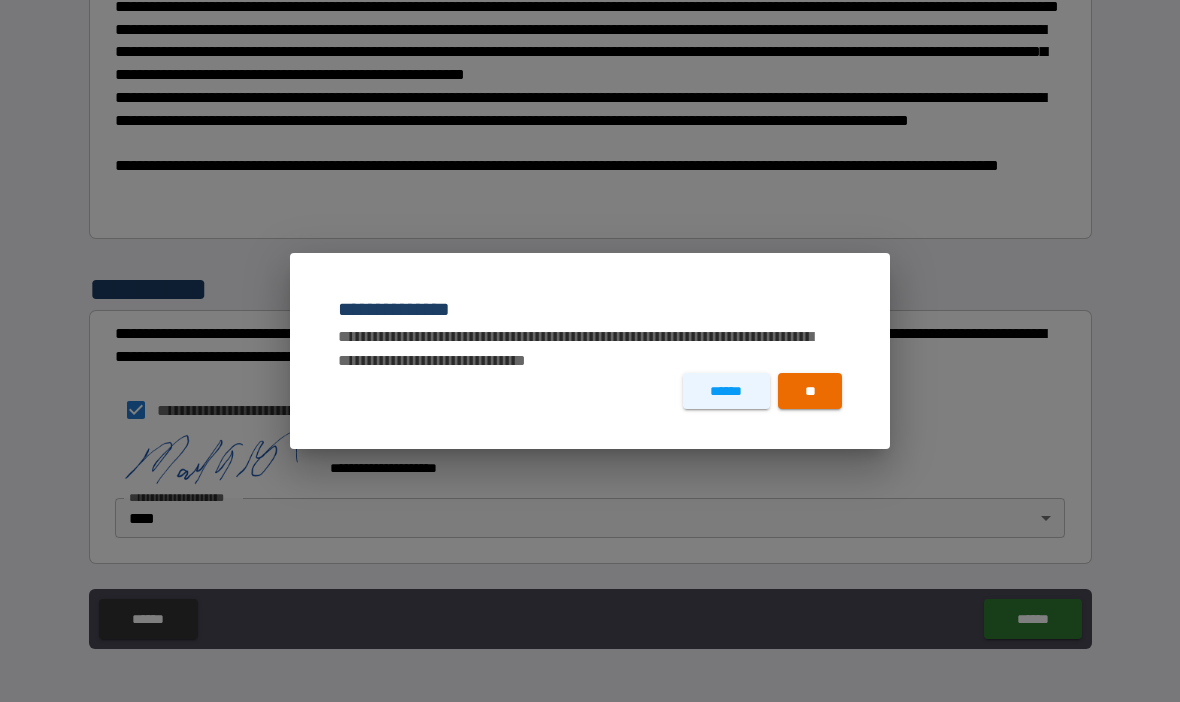 click on "**" at bounding box center (810, 391) 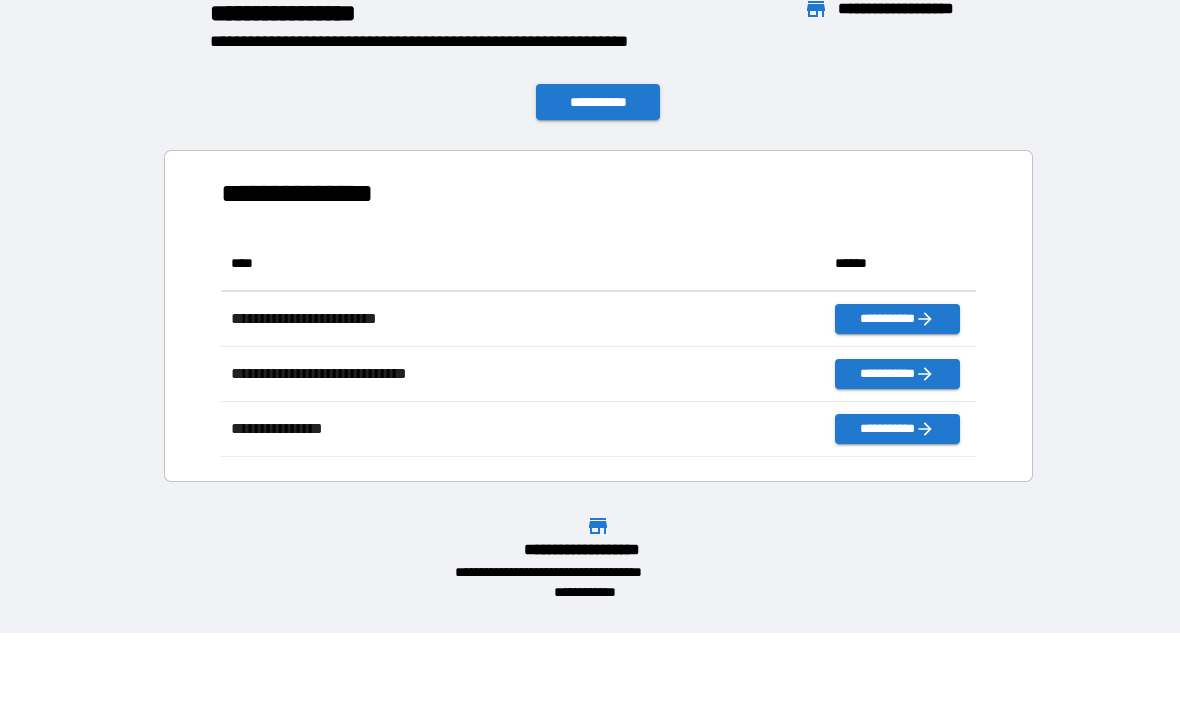 scroll, scrollTop: 1, scrollLeft: 1, axis: both 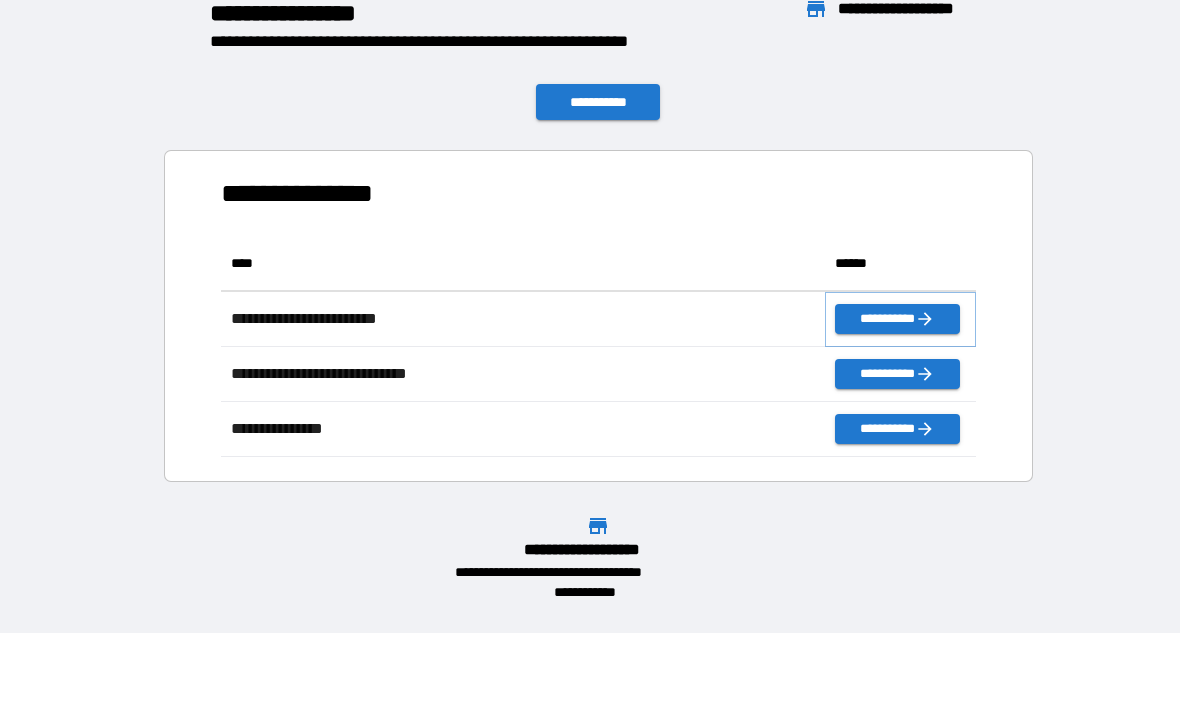 click on "**********" at bounding box center (897, 319) 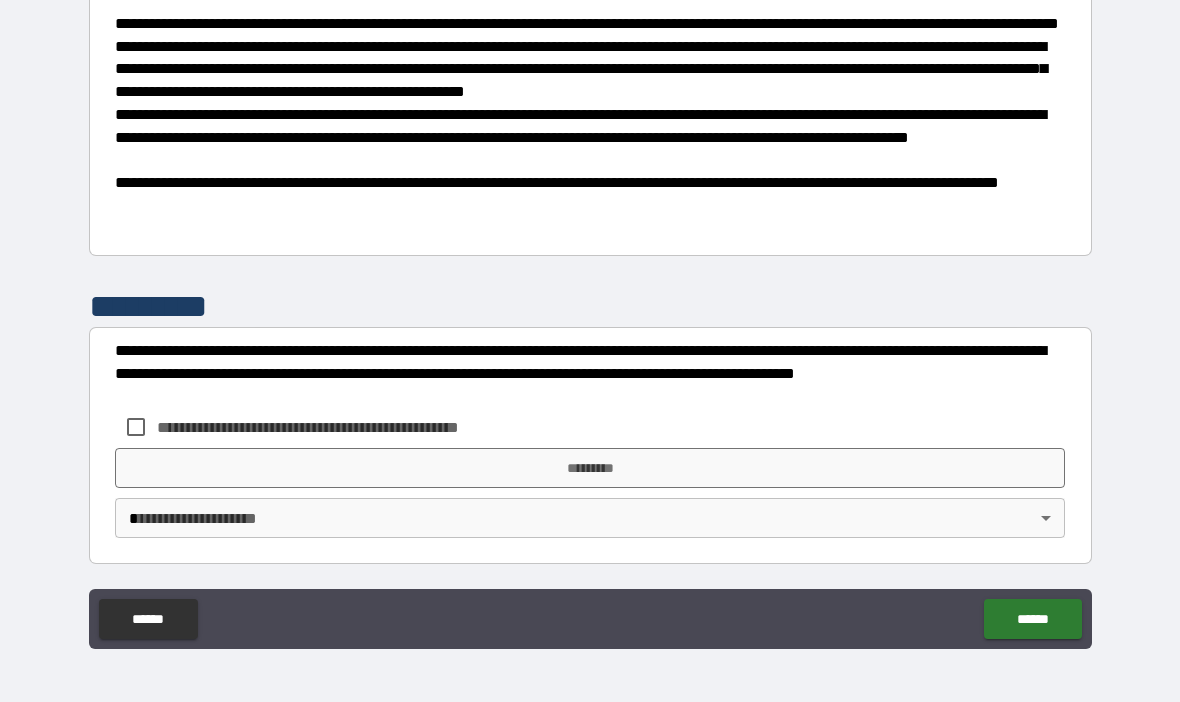 scroll, scrollTop: 1315, scrollLeft: 0, axis: vertical 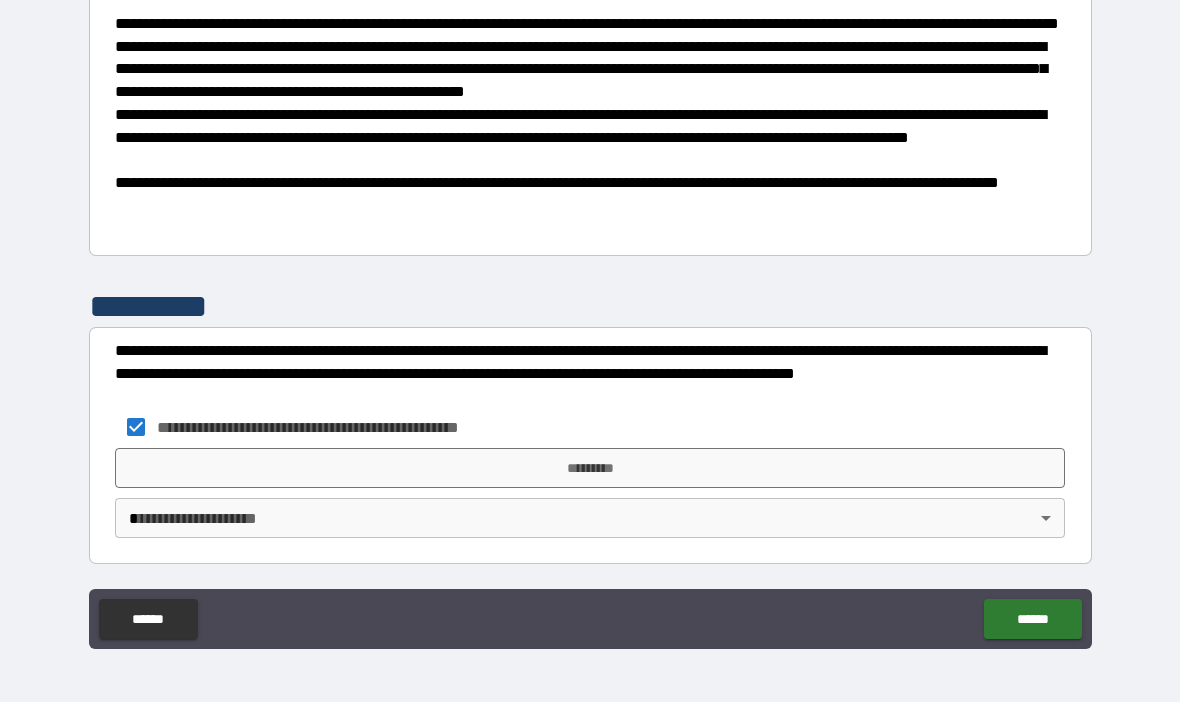 click on "*********" at bounding box center [590, 468] 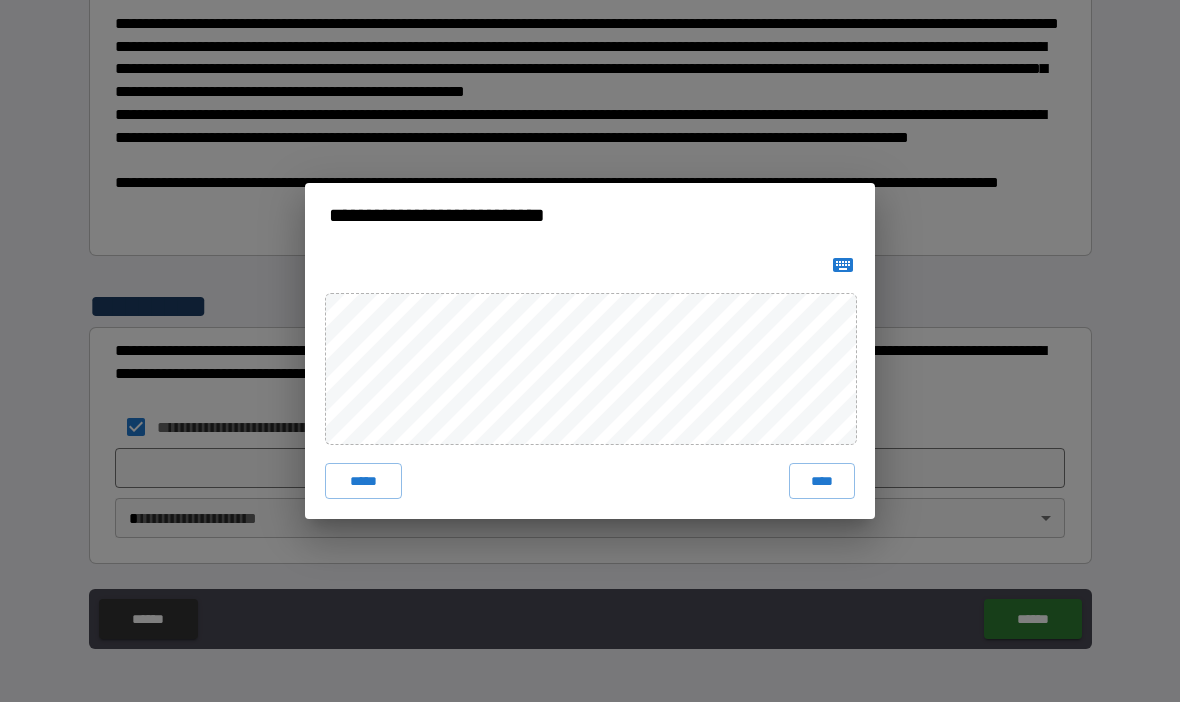 click on "****" at bounding box center [822, 481] 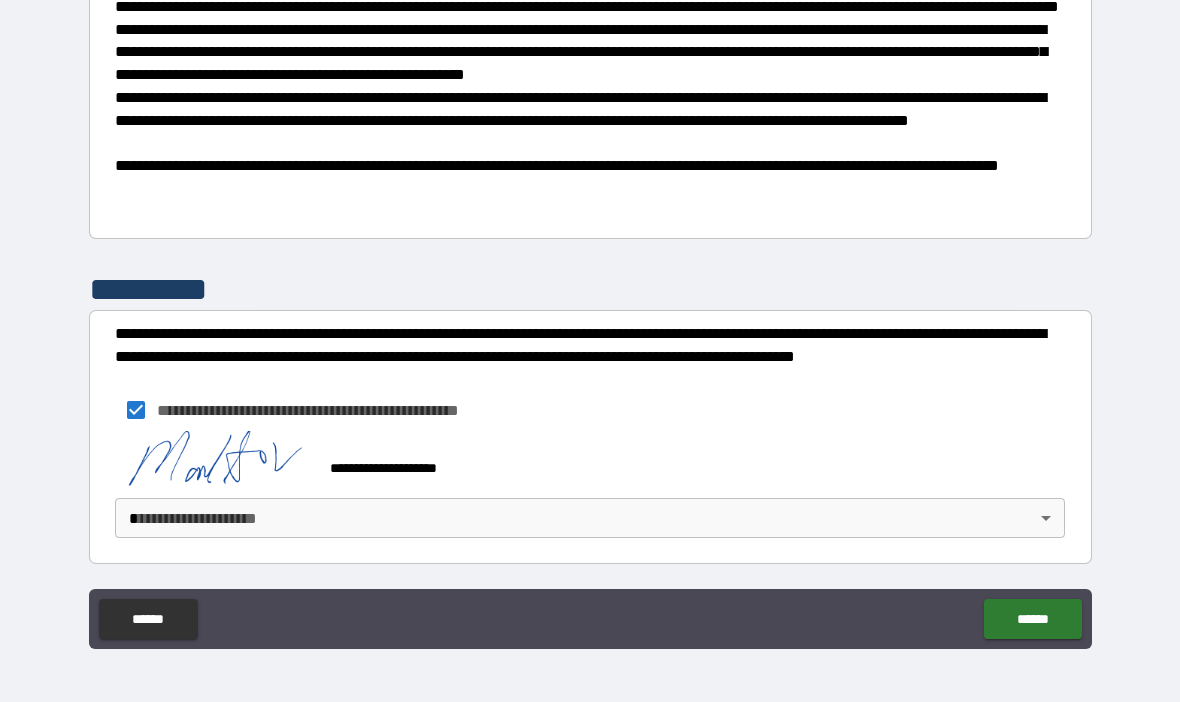 scroll, scrollTop: 1332, scrollLeft: 0, axis: vertical 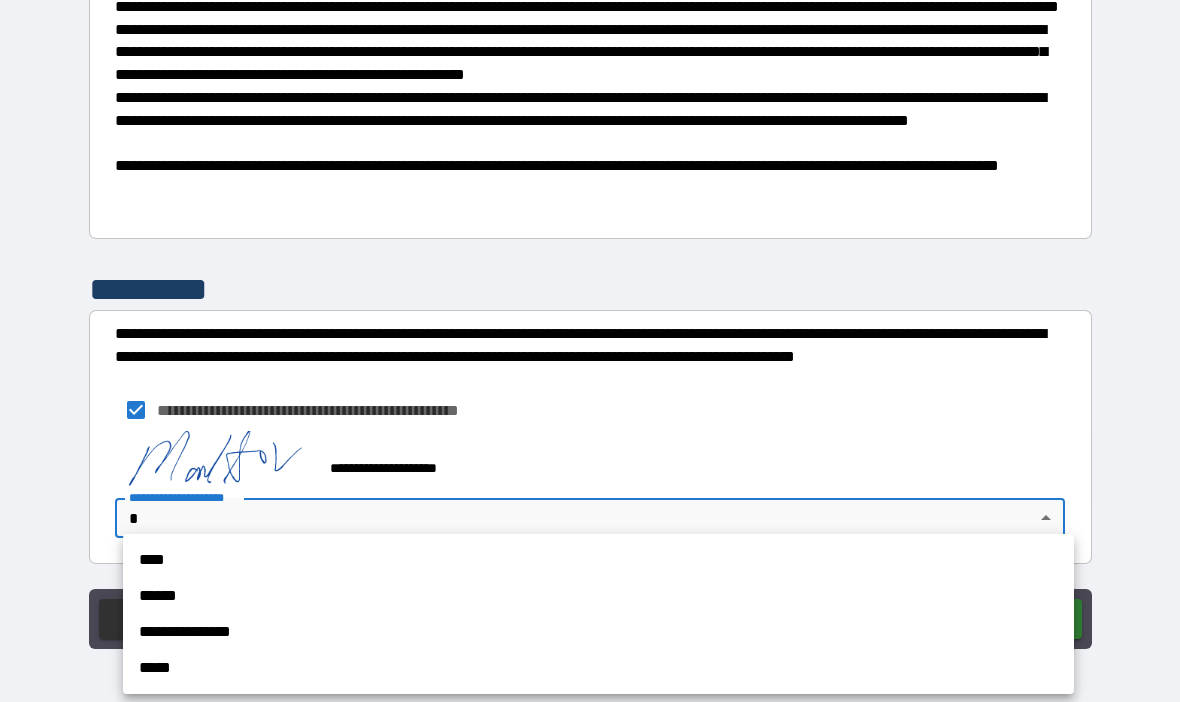 click on "****" at bounding box center (598, 560) 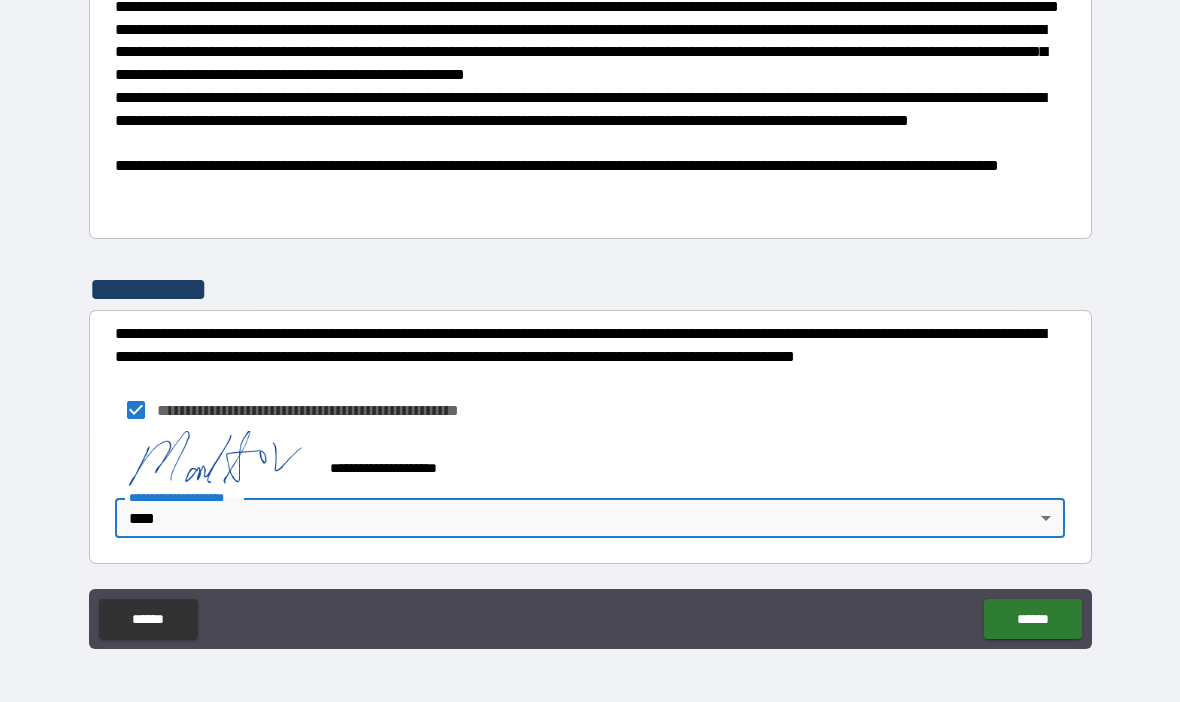 click on "******" at bounding box center (1032, 619) 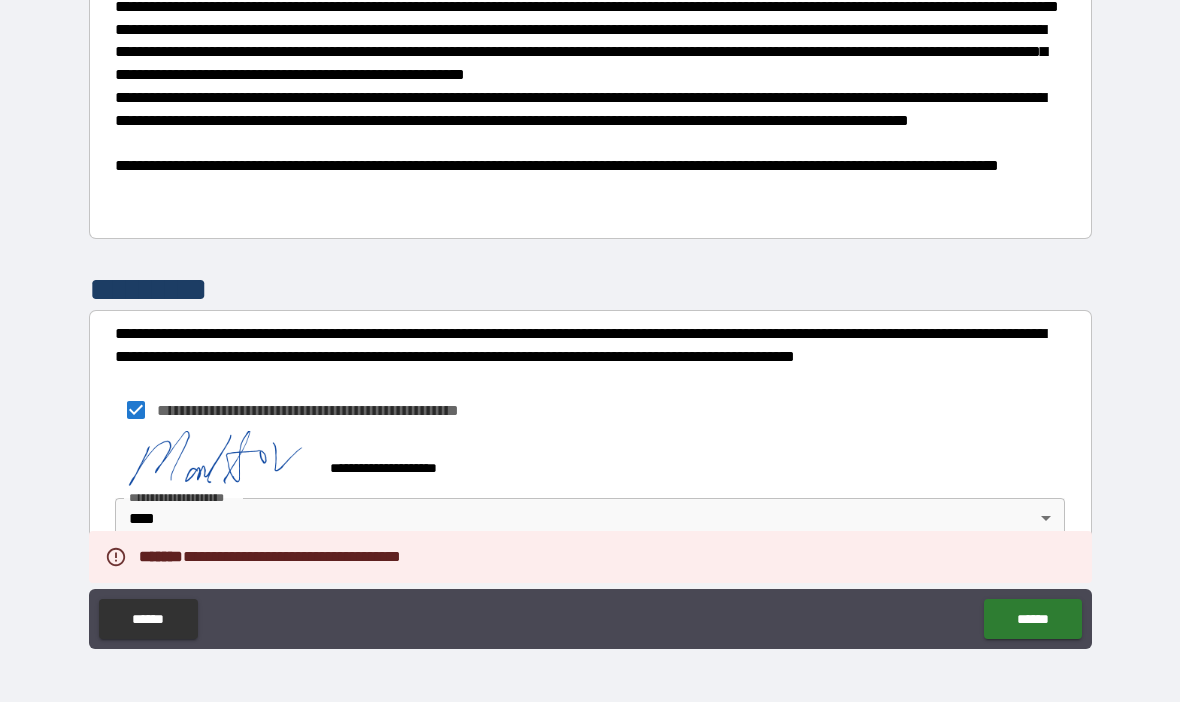 click on "******" at bounding box center [1032, 619] 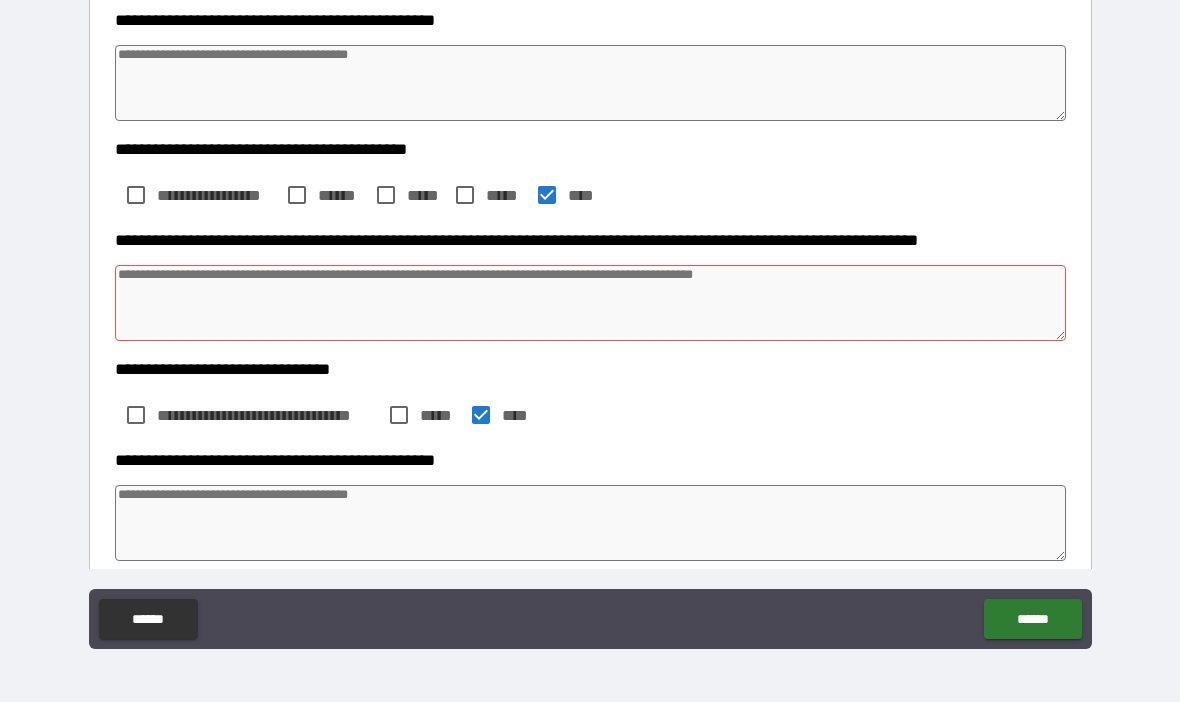 scroll, scrollTop: 527, scrollLeft: 0, axis: vertical 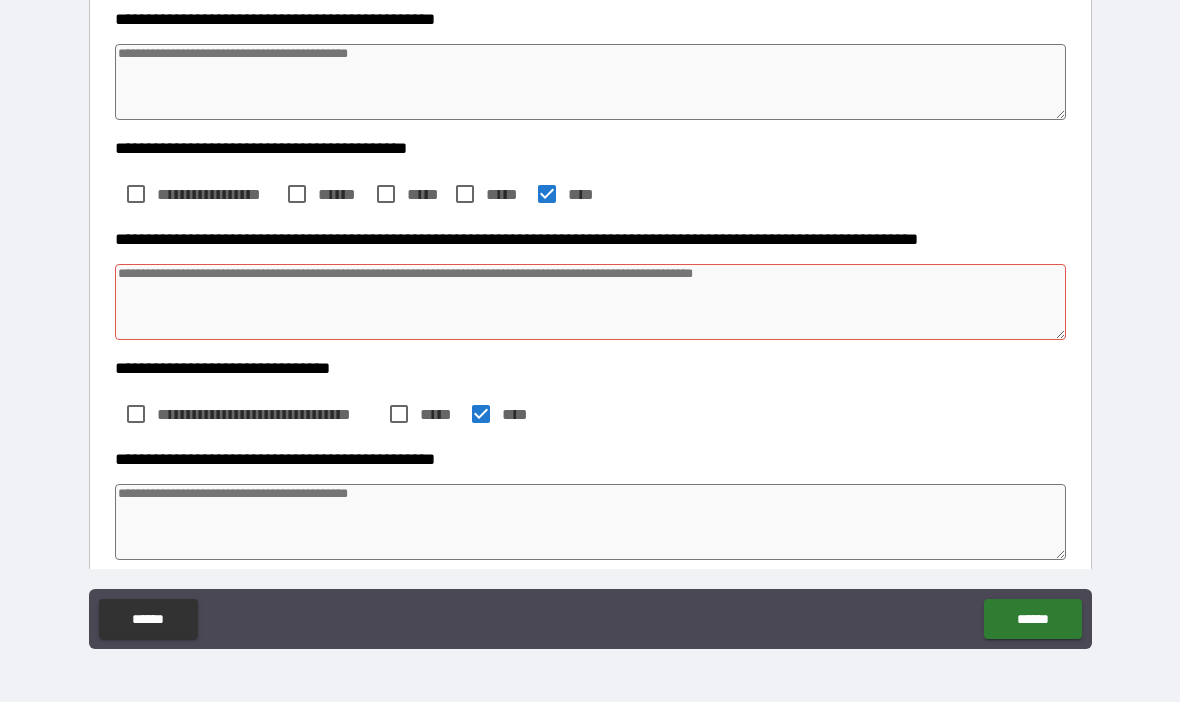 click at bounding box center (591, 302) 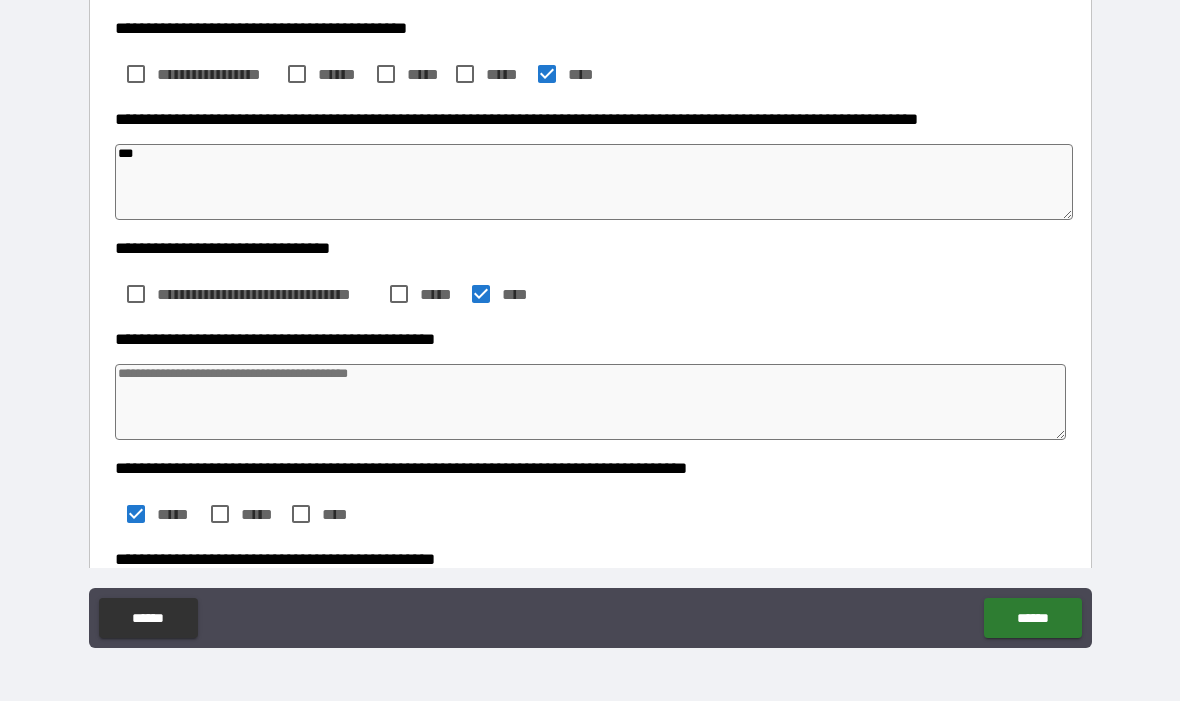 scroll, scrollTop: 666, scrollLeft: 0, axis: vertical 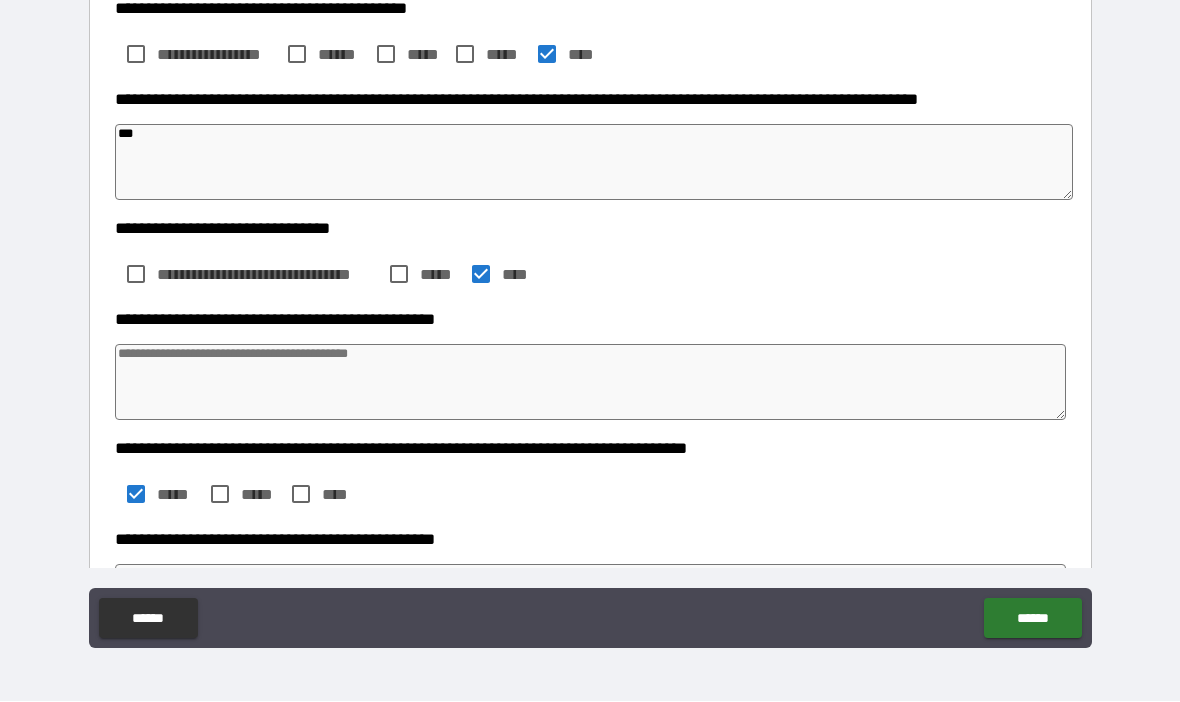 click at bounding box center (591, 383) 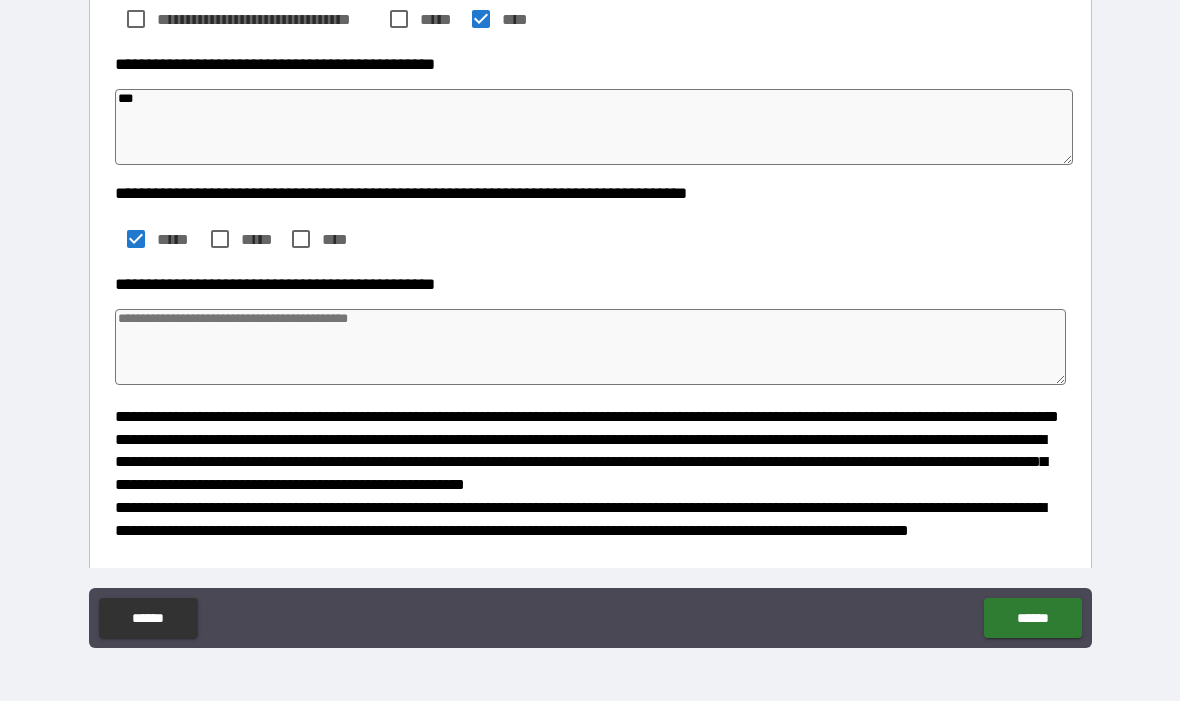 scroll, scrollTop: 936, scrollLeft: 0, axis: vertical 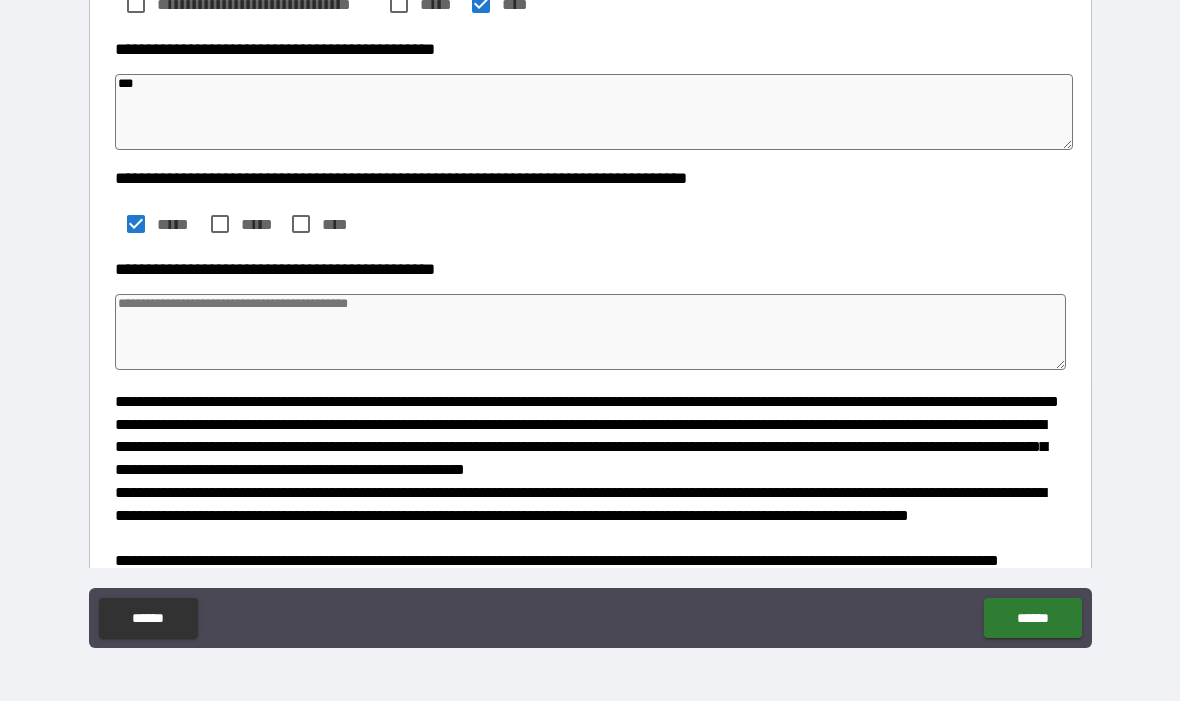 click at bounding box center (591, 333) 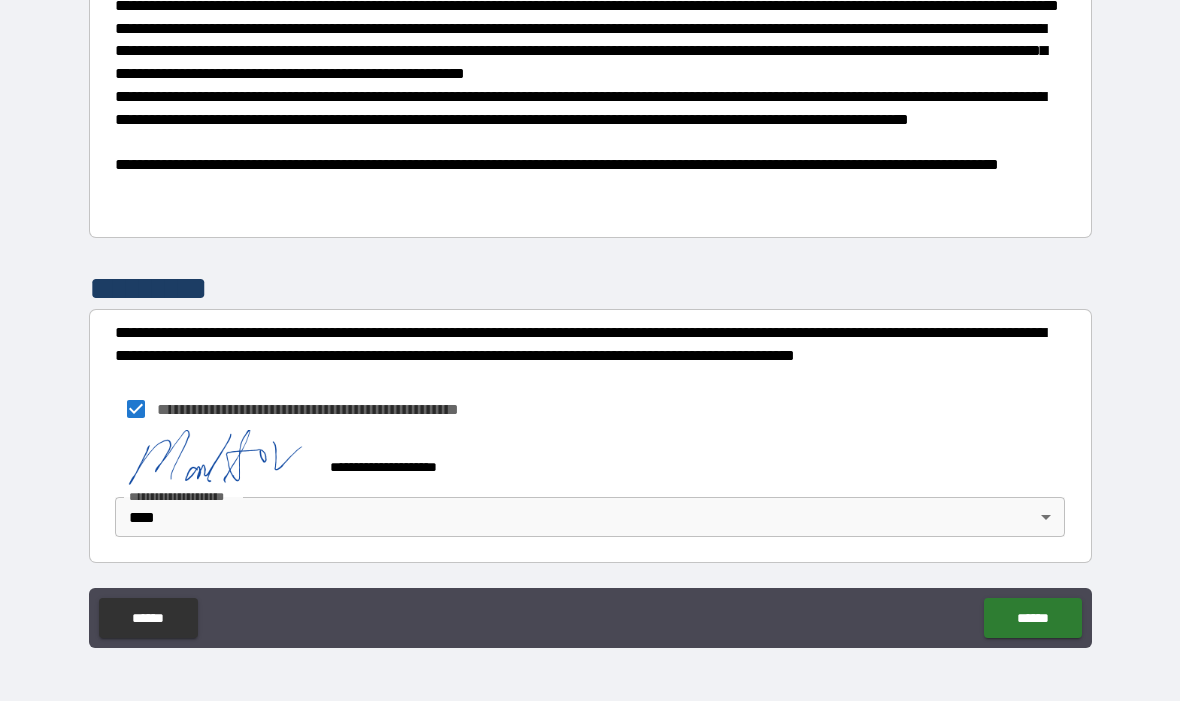 scroll, scrollTop: 1332, scrollLeft: 0, axis: vertical 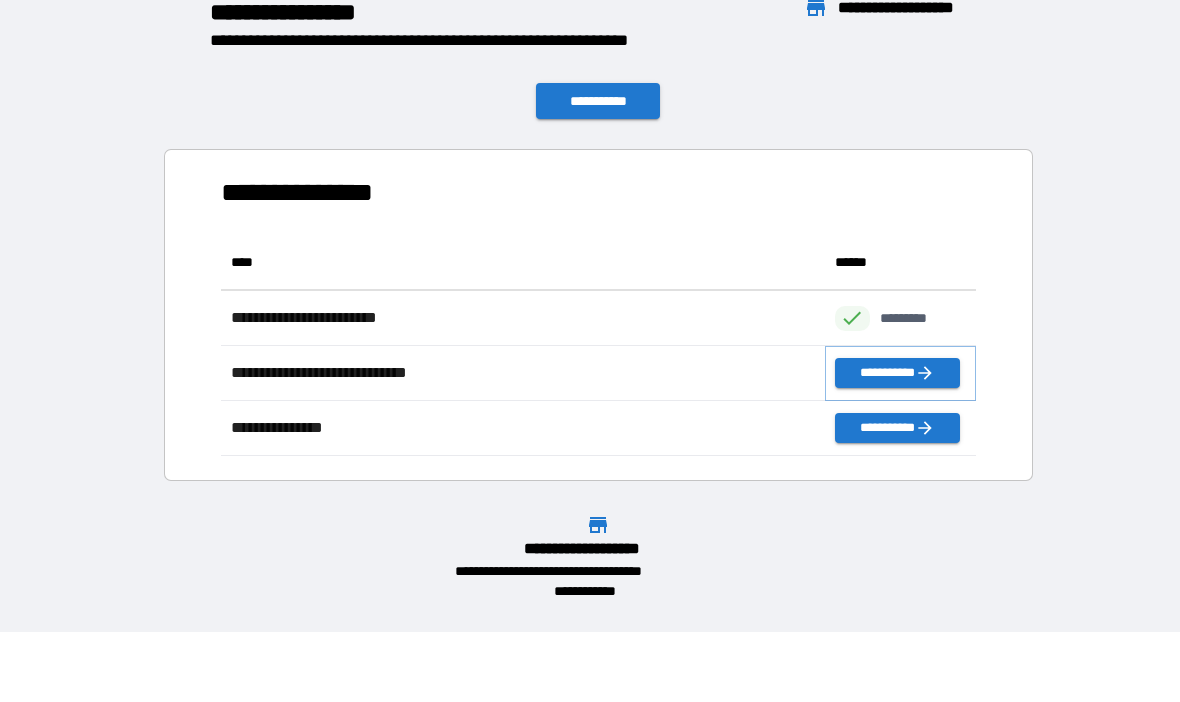 click on "**********" at bounding box center [897, 374] 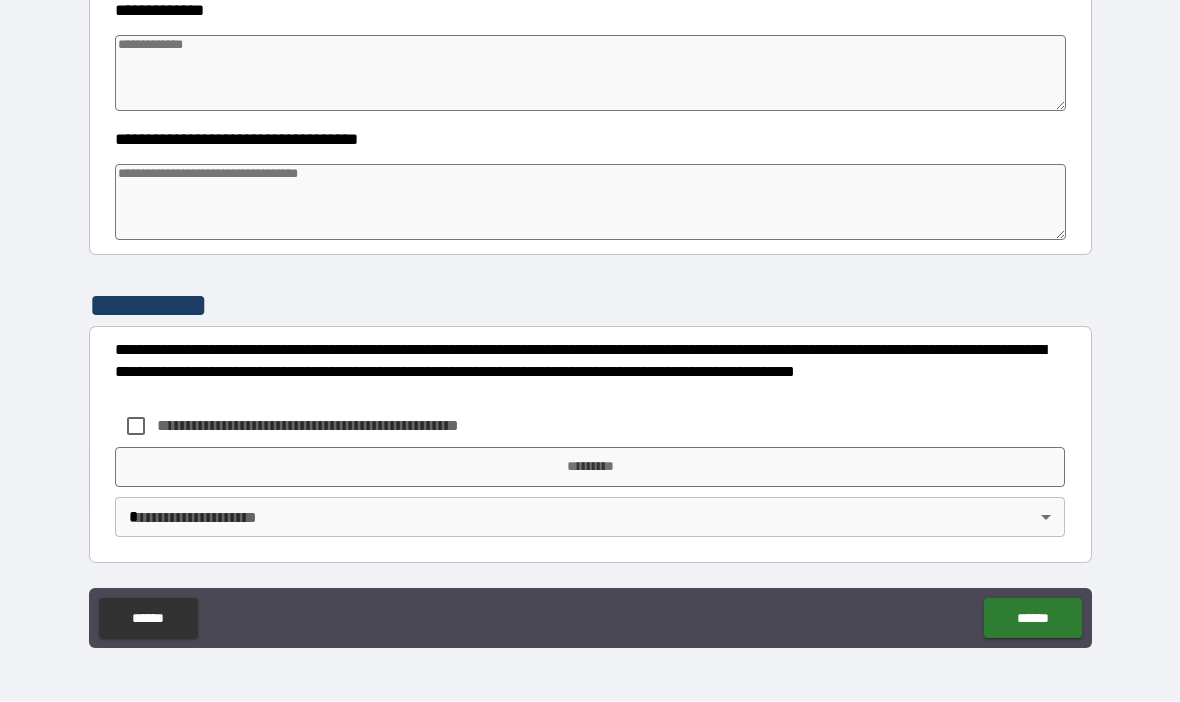 scroll, scrollTop: 548, scrollLeft: 0, axis: vertical 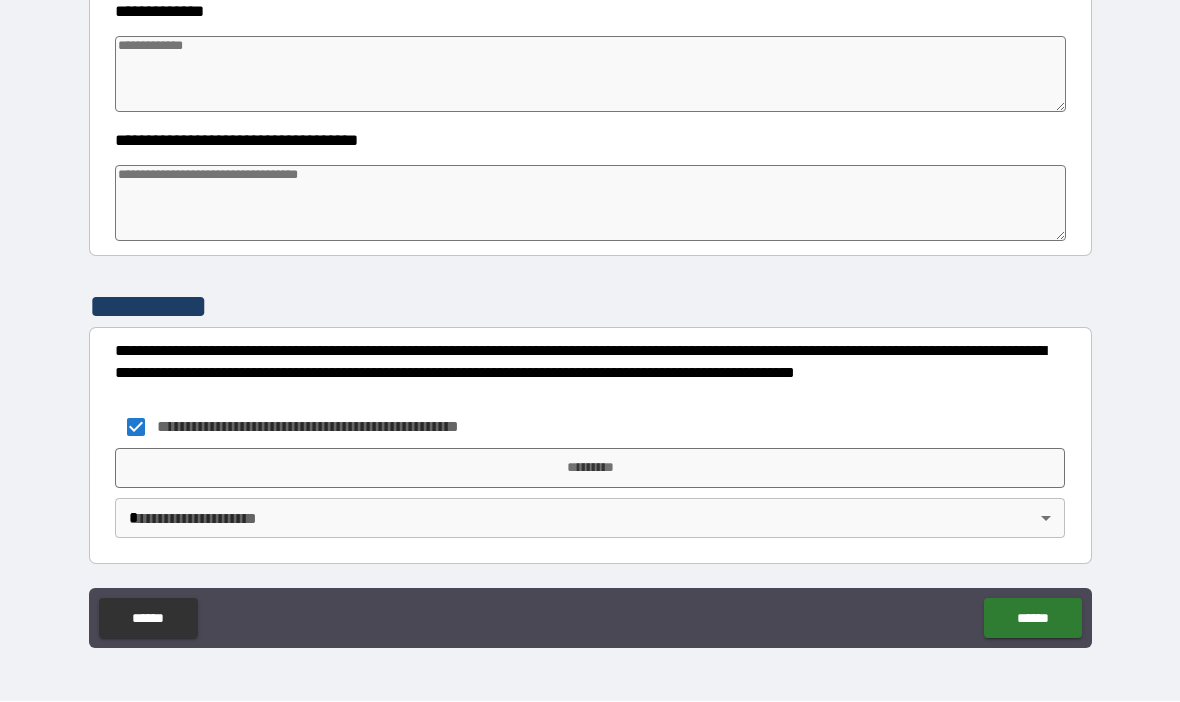 click on "*********" at bounding box center (590, 469) 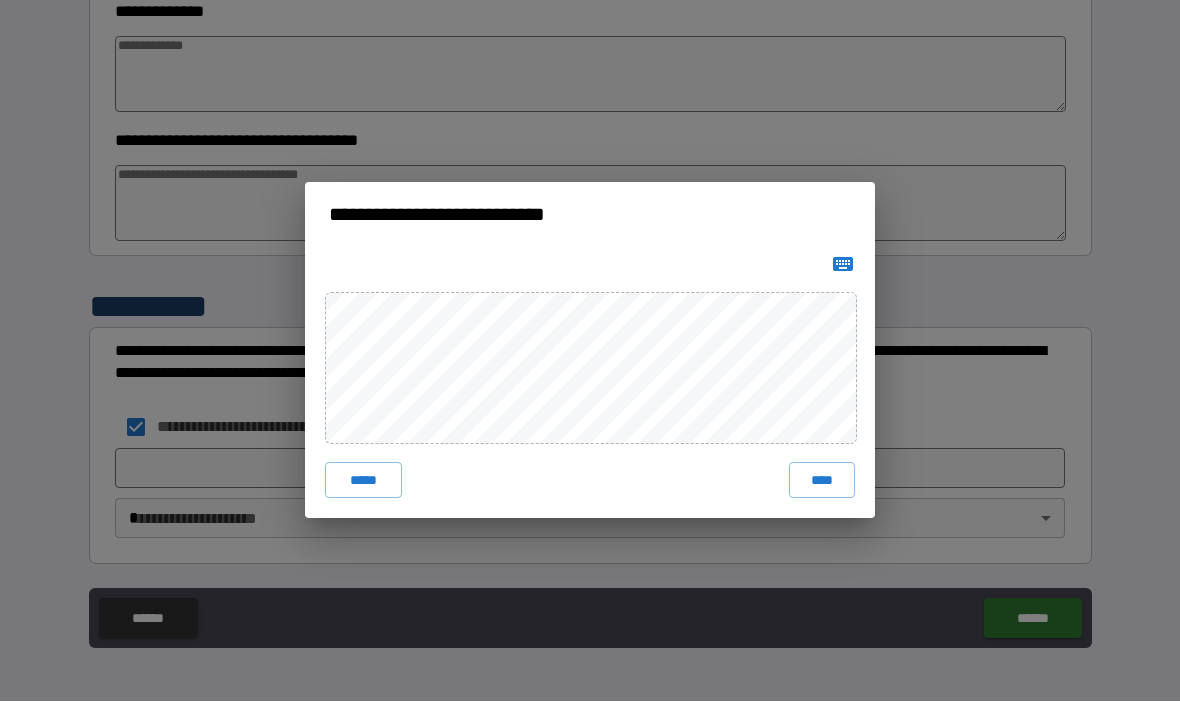 click on "****" at bounding box center [822, 481] 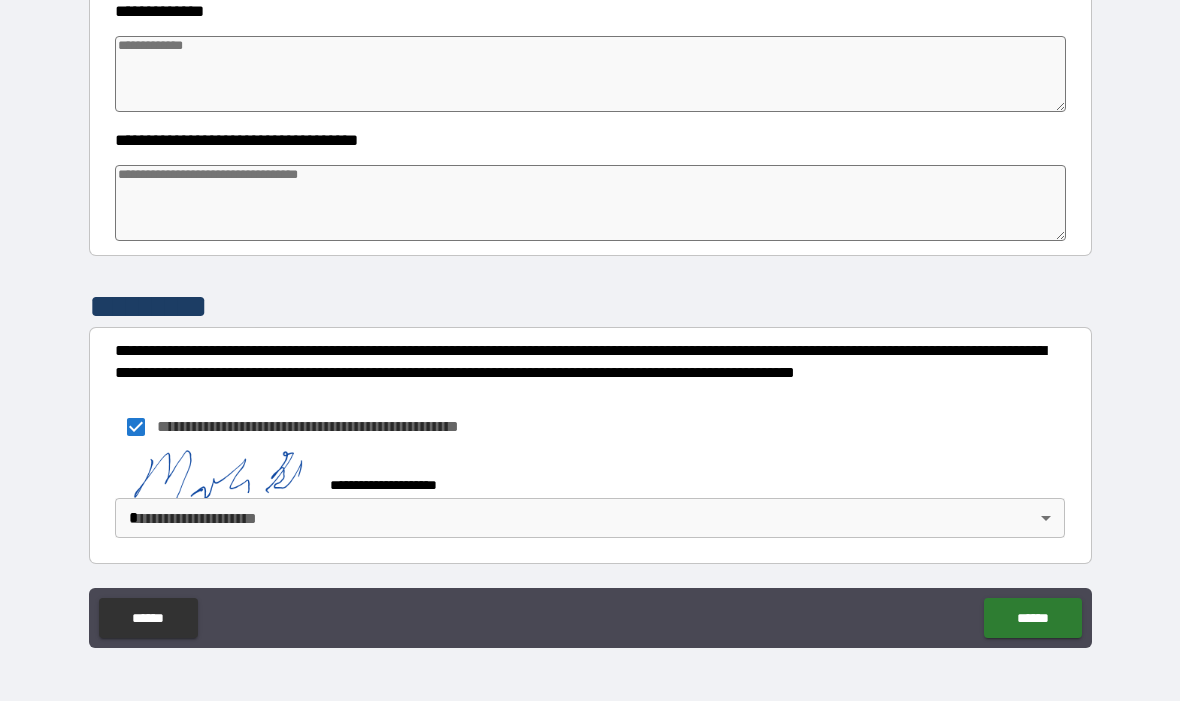 scroll, scrollTop: 538, scrollLeft: 0, axis: vertical 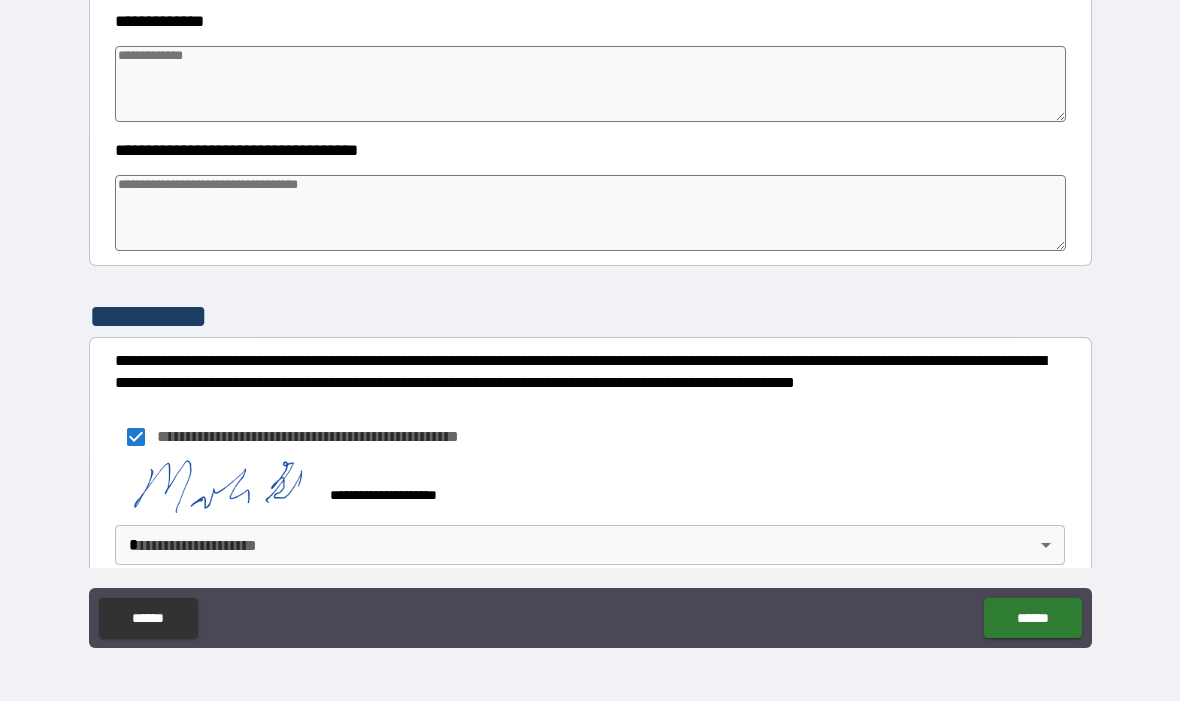 click on "******" at bounding box center (1032, 619) 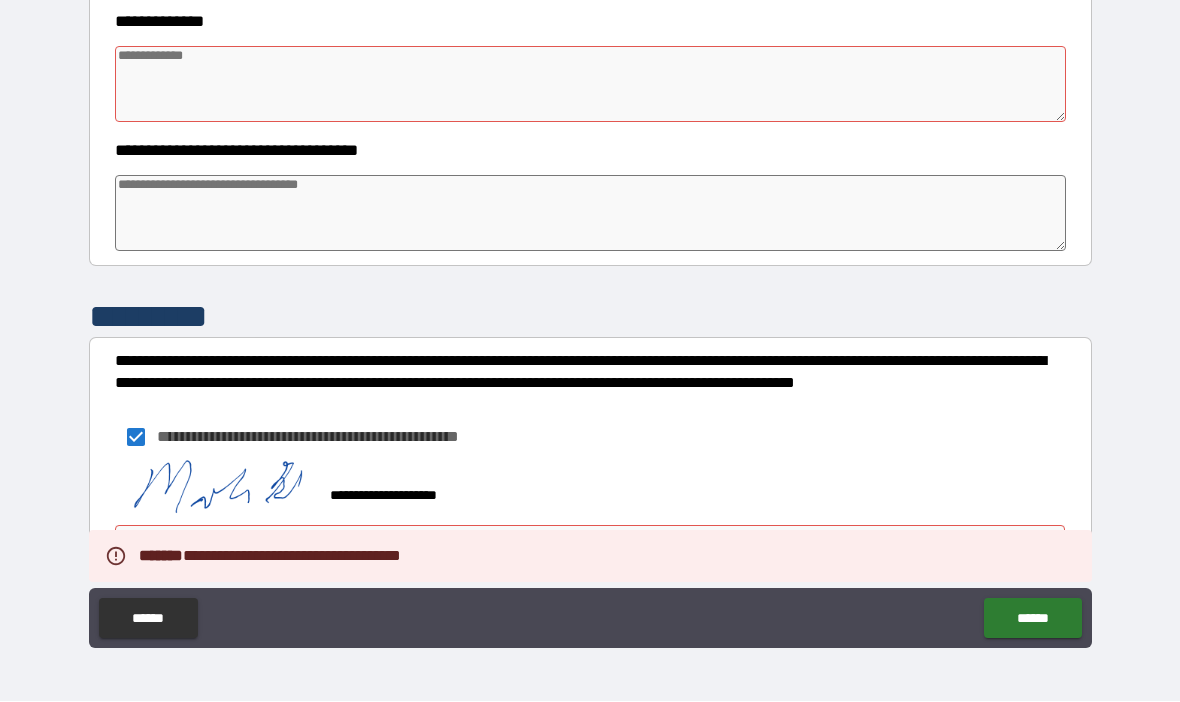 click on "******" at bounding box center [1032, 619] 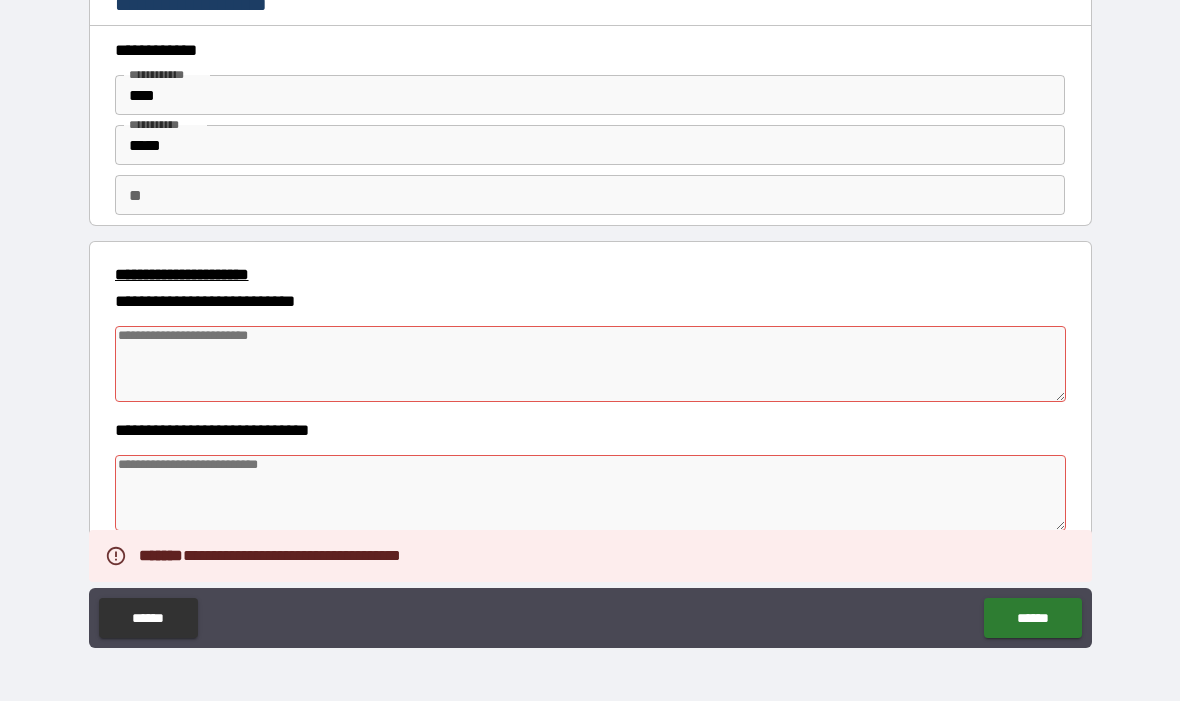 scroll, scrollTop: 0, scrollLeft: 0, axis: both 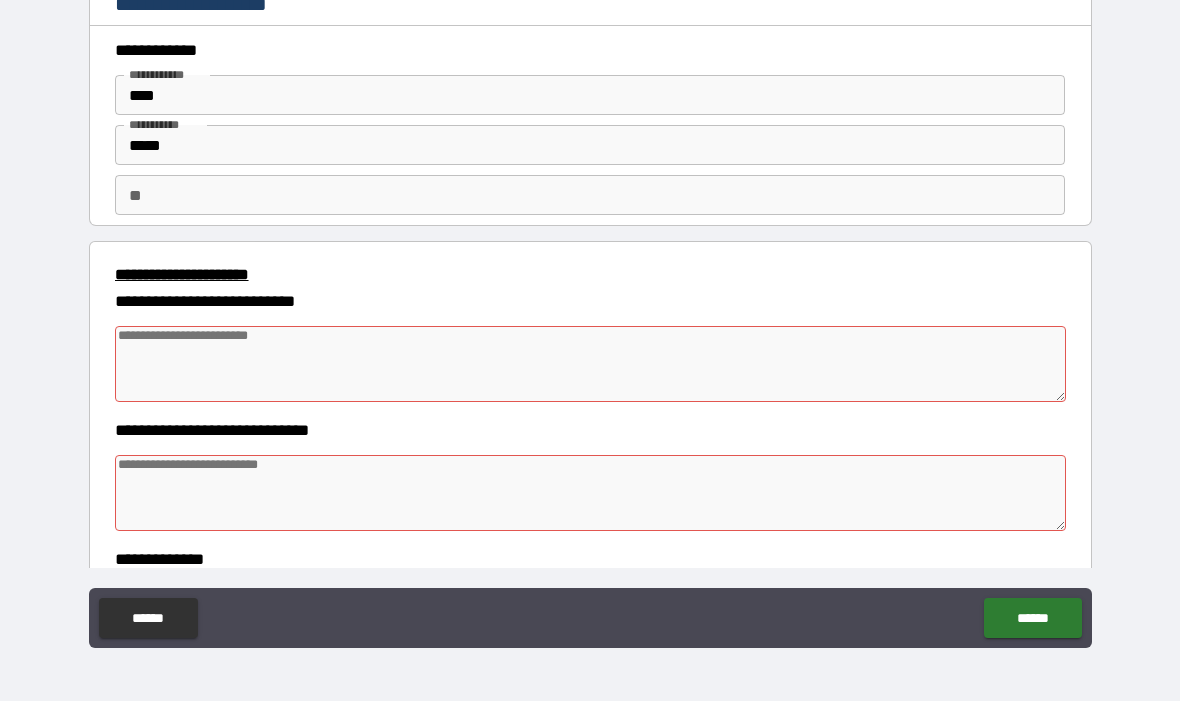 click at bounding box center [591, 365] 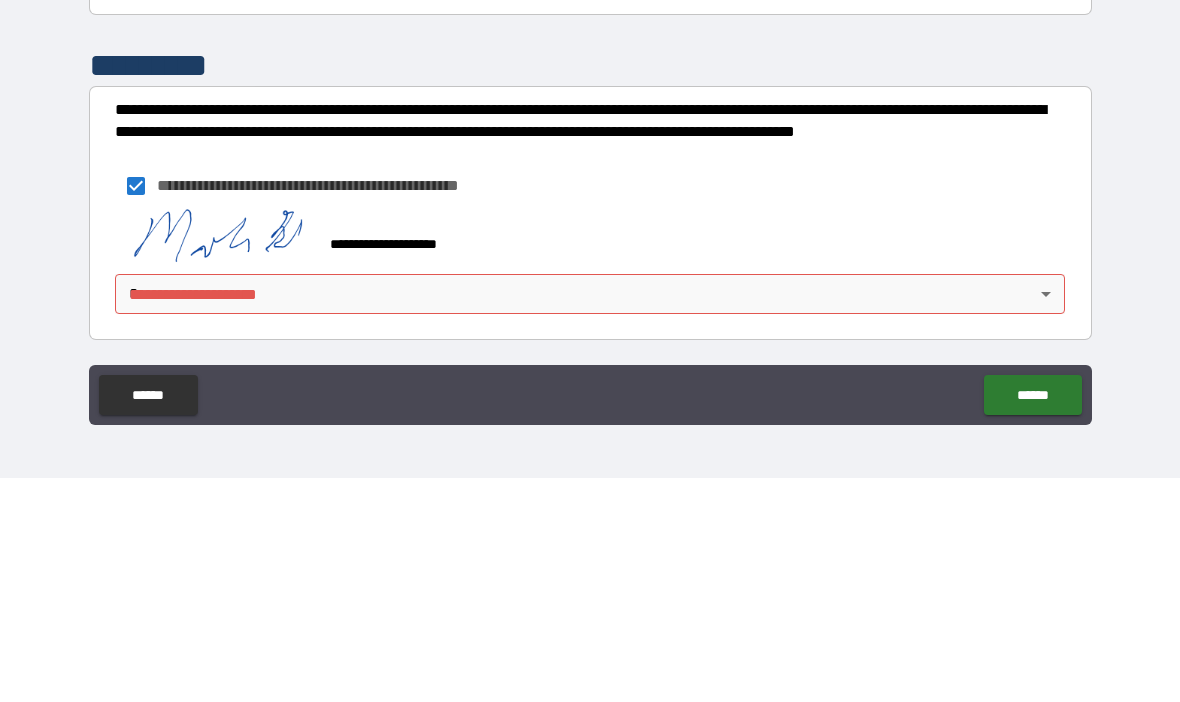 scroll, scrollTop: 565, scrollLeft: 0, axis: vertical 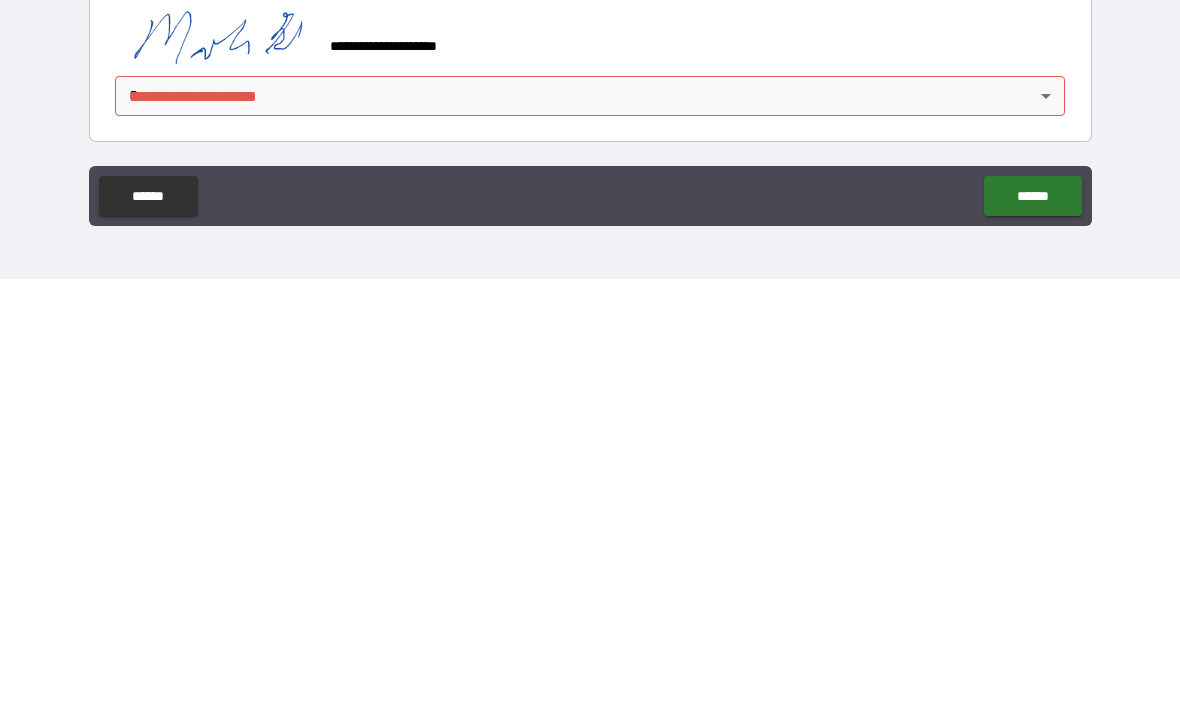 click on "**********" at bounding box center [590, 316] 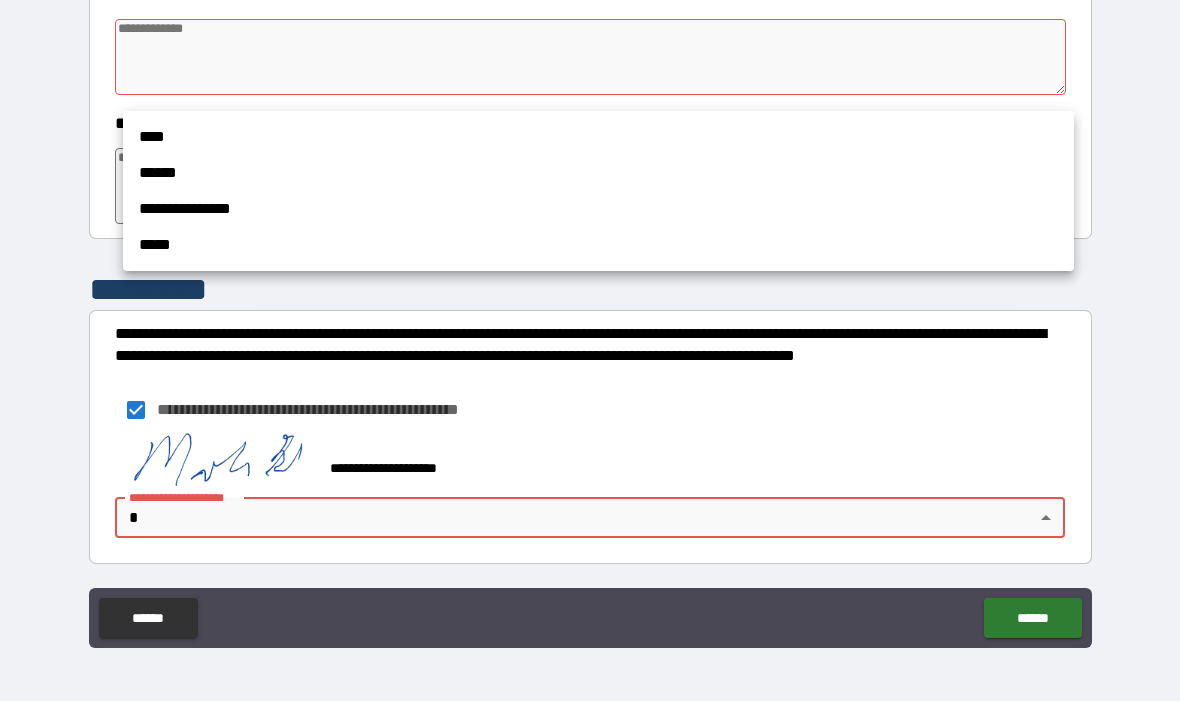 click at bounding box center (590, 351) 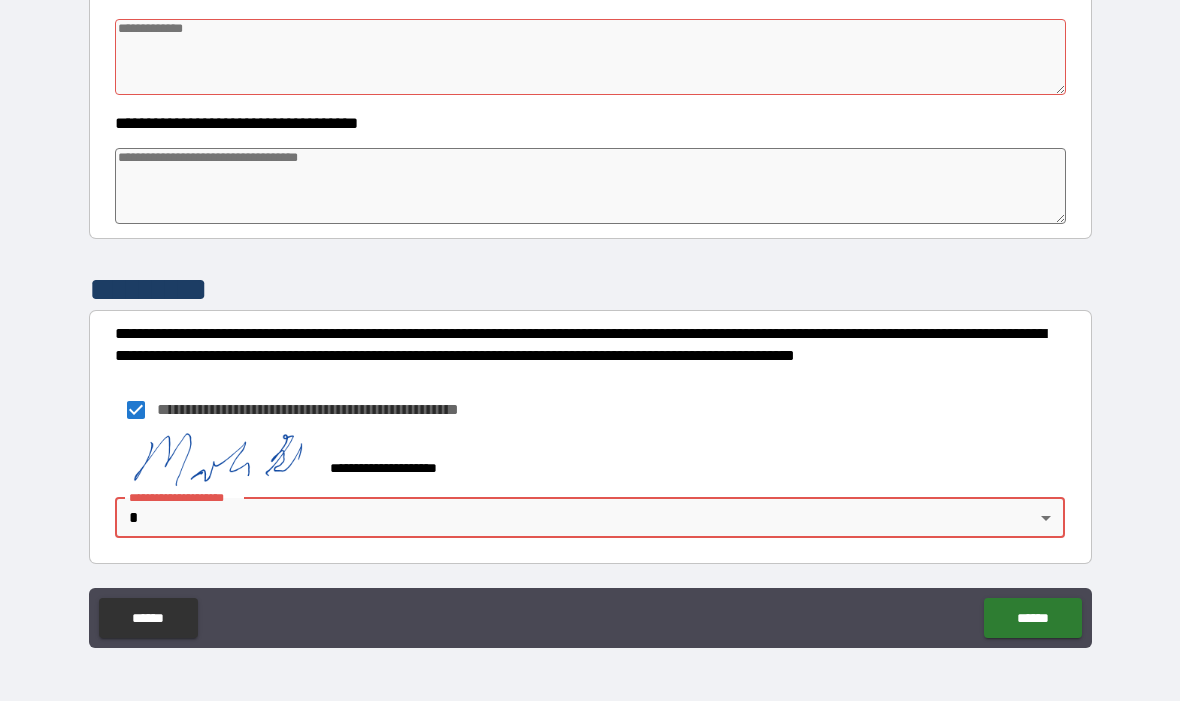 click on "**********" at bounding box center (590, 316) 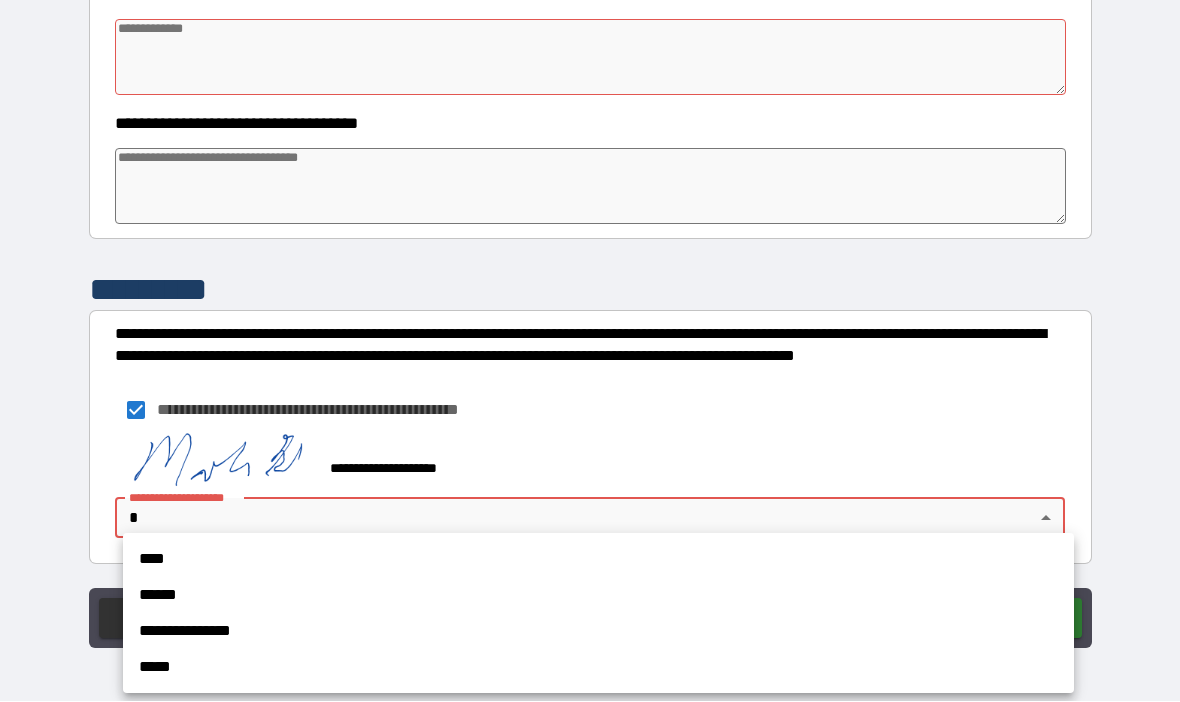 click on "****" at bounding box center [598, 560] 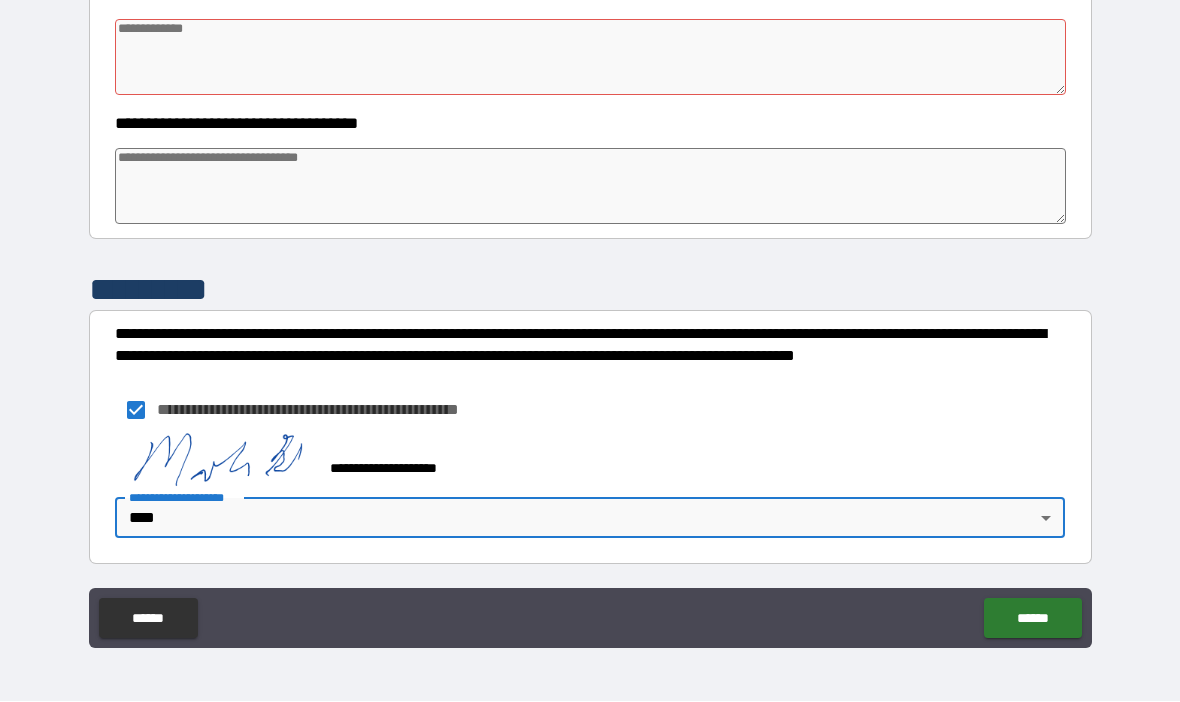 click on "******" at bounding box center [1032, 619] 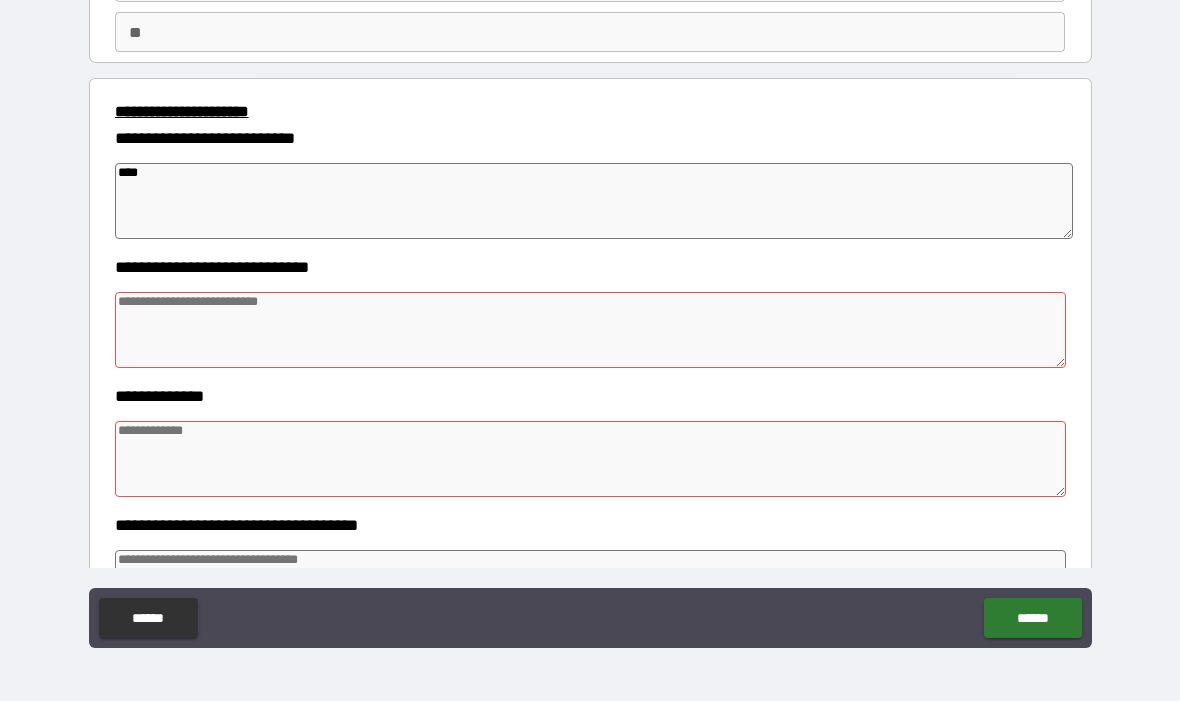 scroll, scrollTop: 178, scrollLeft: 0, axis: vertical 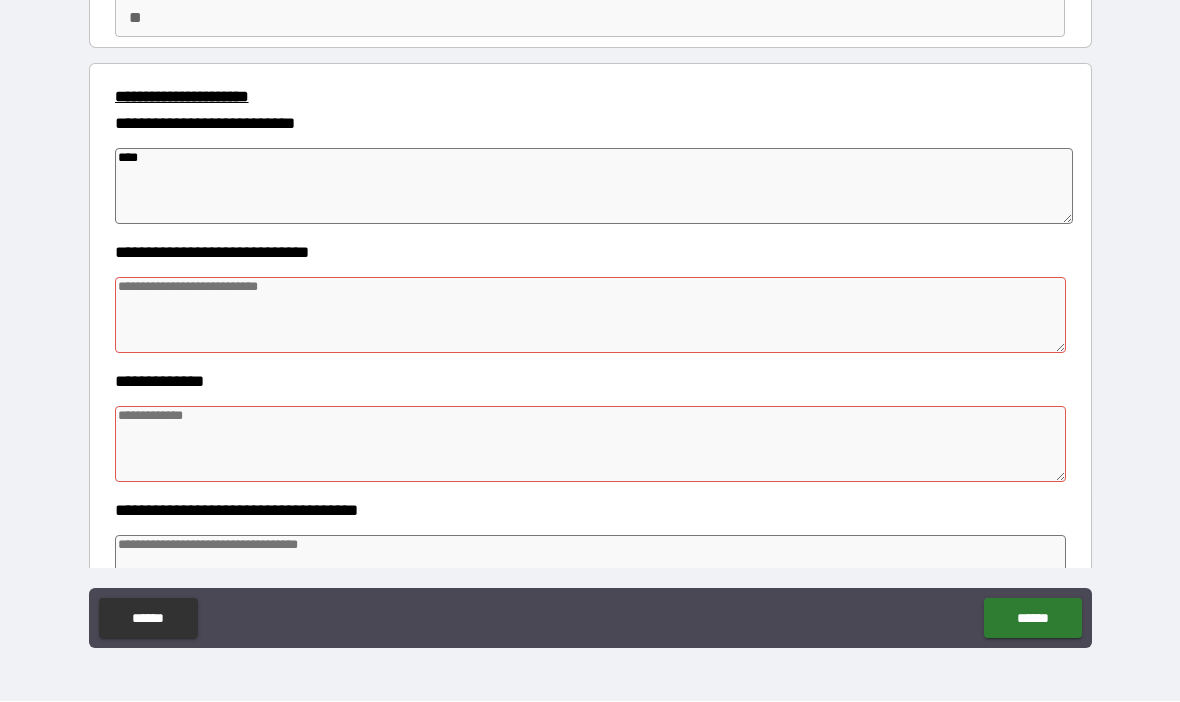 click at bounding box center (591, 316) 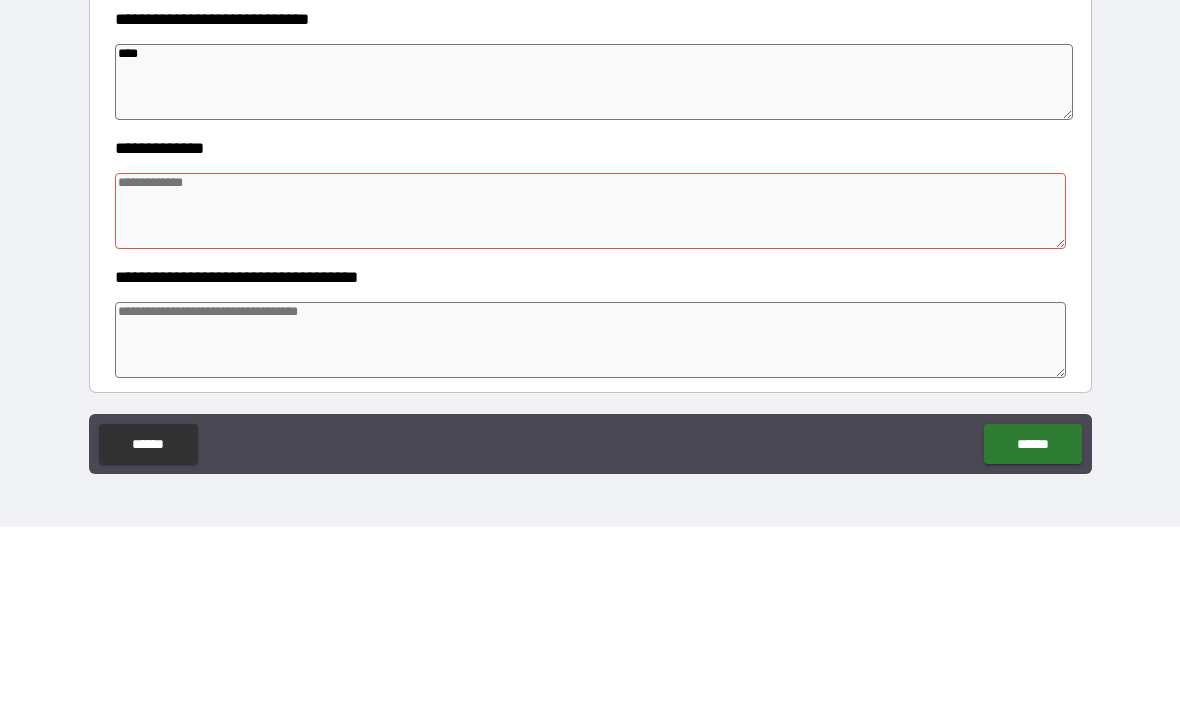 scroll, scrollTop: 261, scrollLeft: 0, axis: vertical 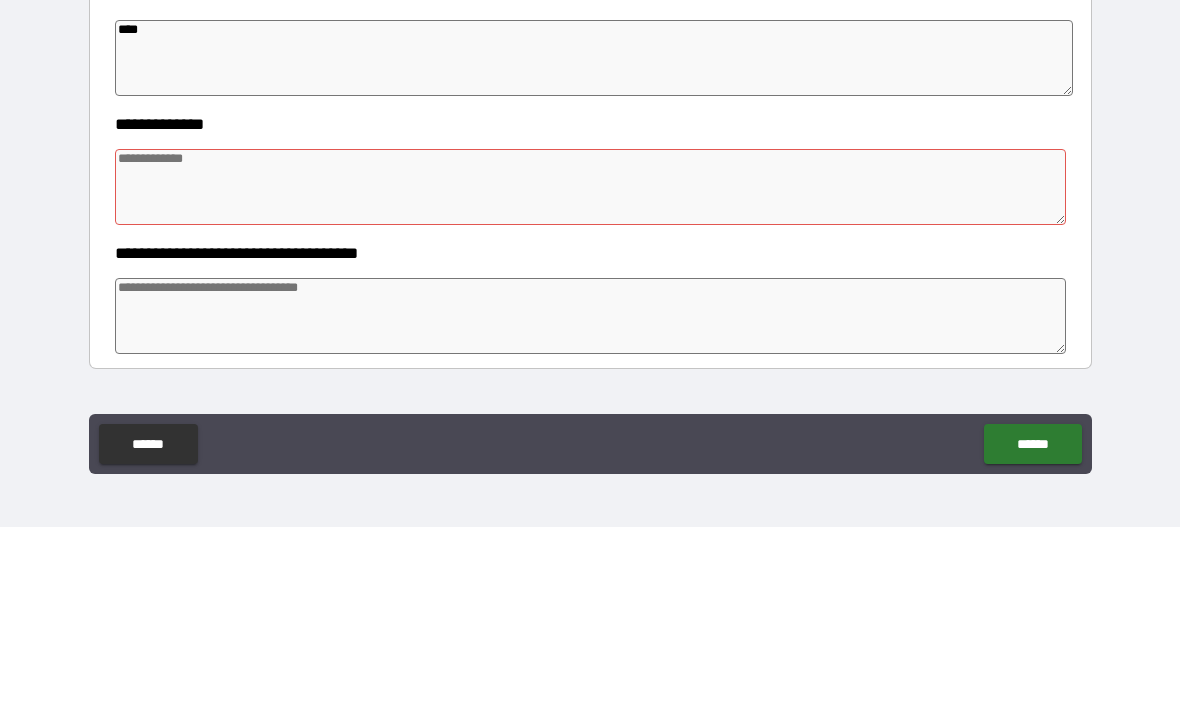 click at bounding box center (591, 362) 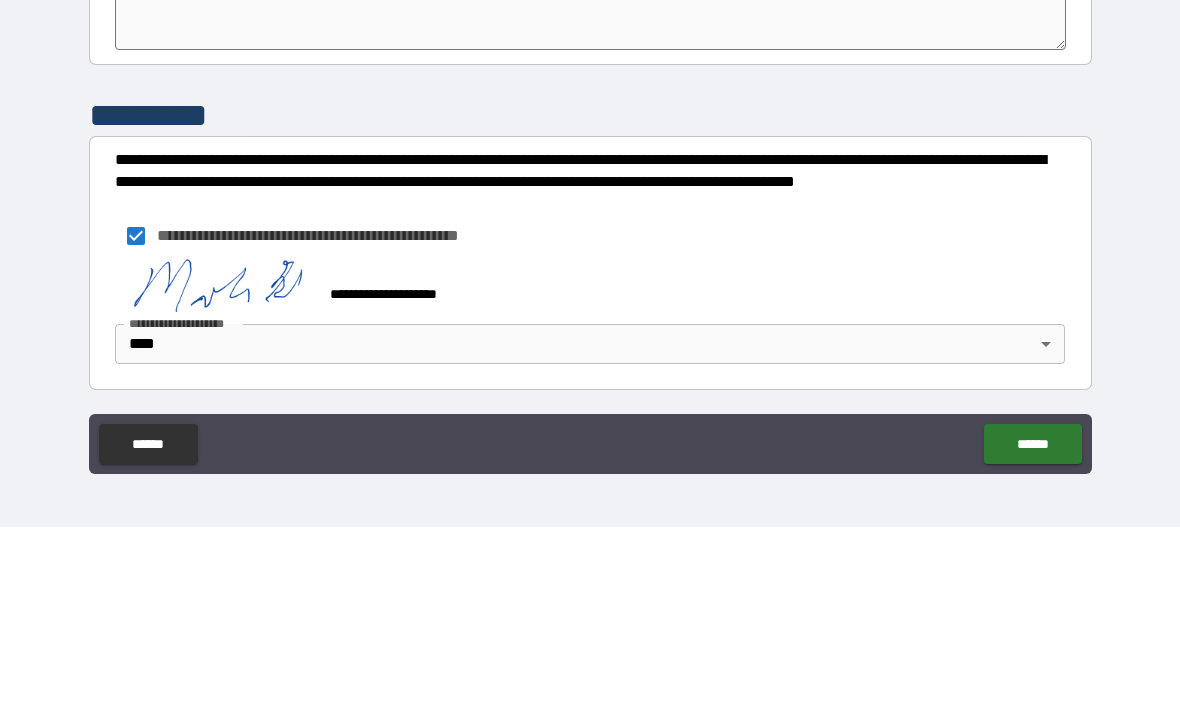 scroll, scrollTop: 565, scrollLeft: 0, axis: vertical 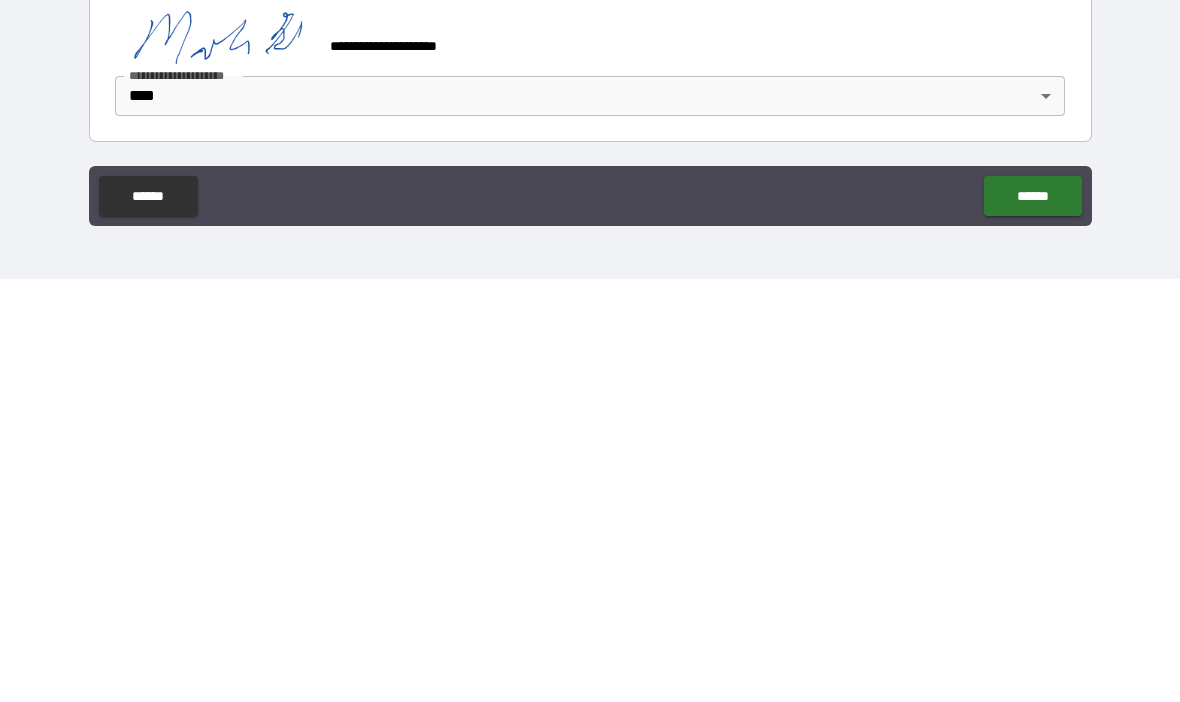 click on "******" at bounding box center (1032, 619) 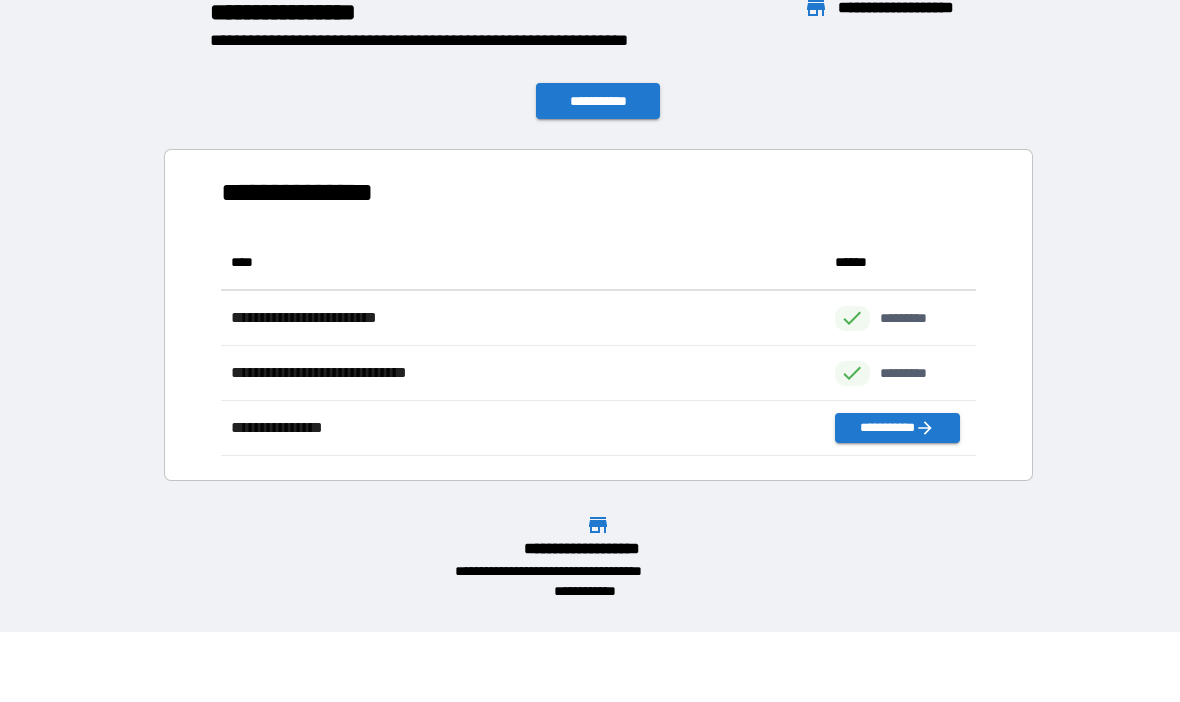 scroll, scrollTop: 1, scrollLeft: 1, axis: both 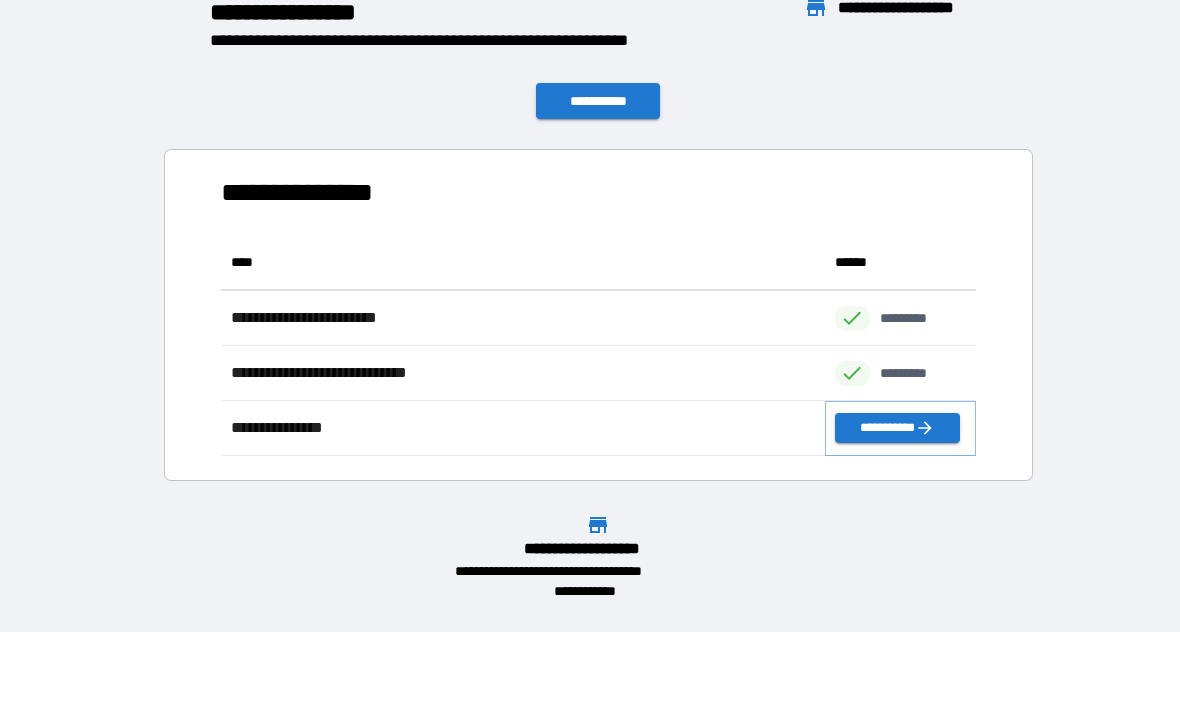 click on "**********" at bounding box center (897, 429) 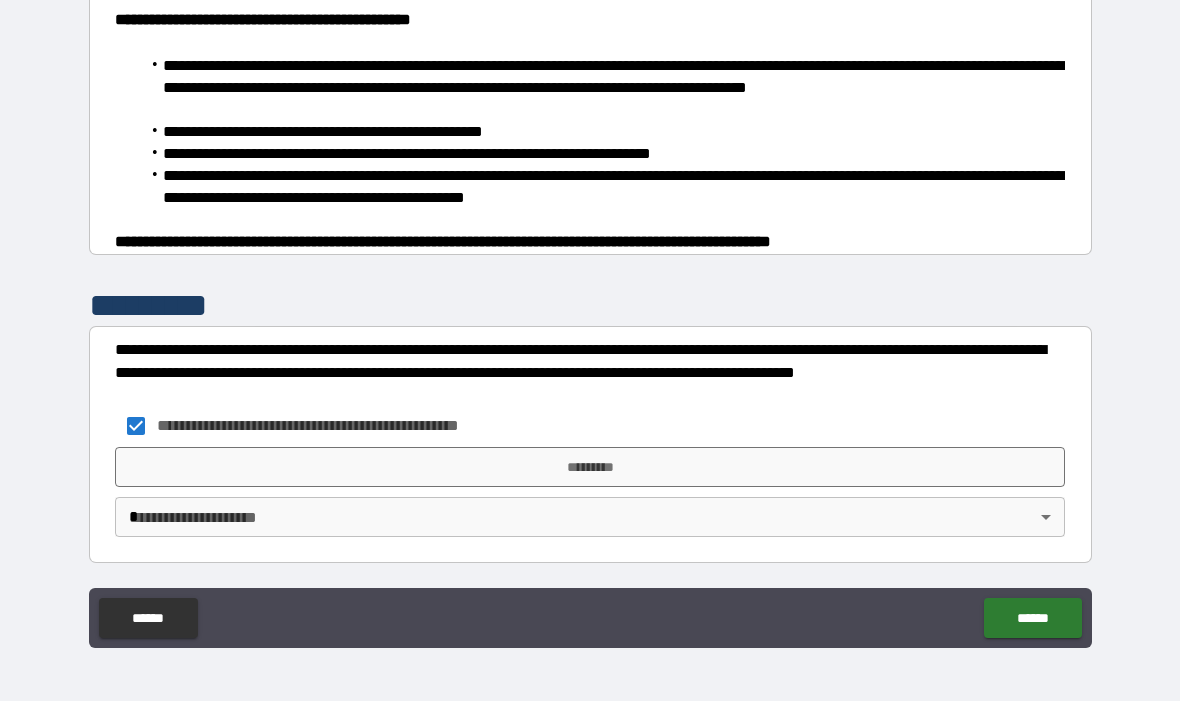scroll, scrollTop: 1308, scrollLeft: 0, axis: vertical 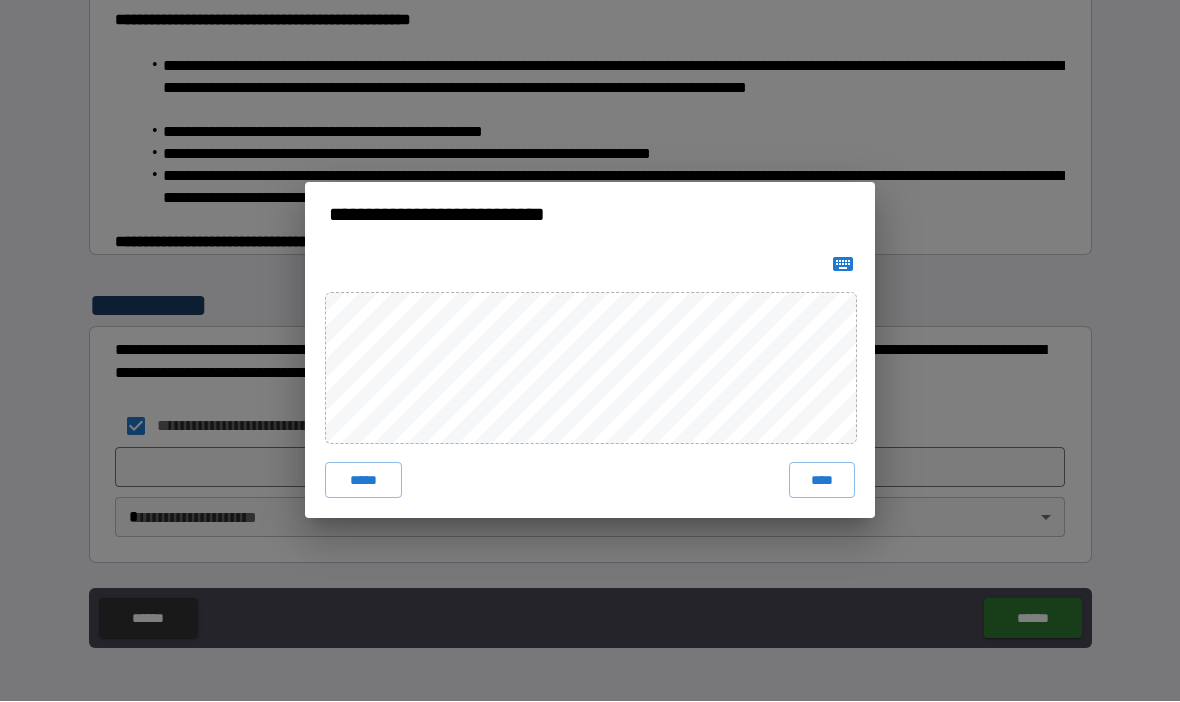 click on "****" at bounding box center (822, 481) 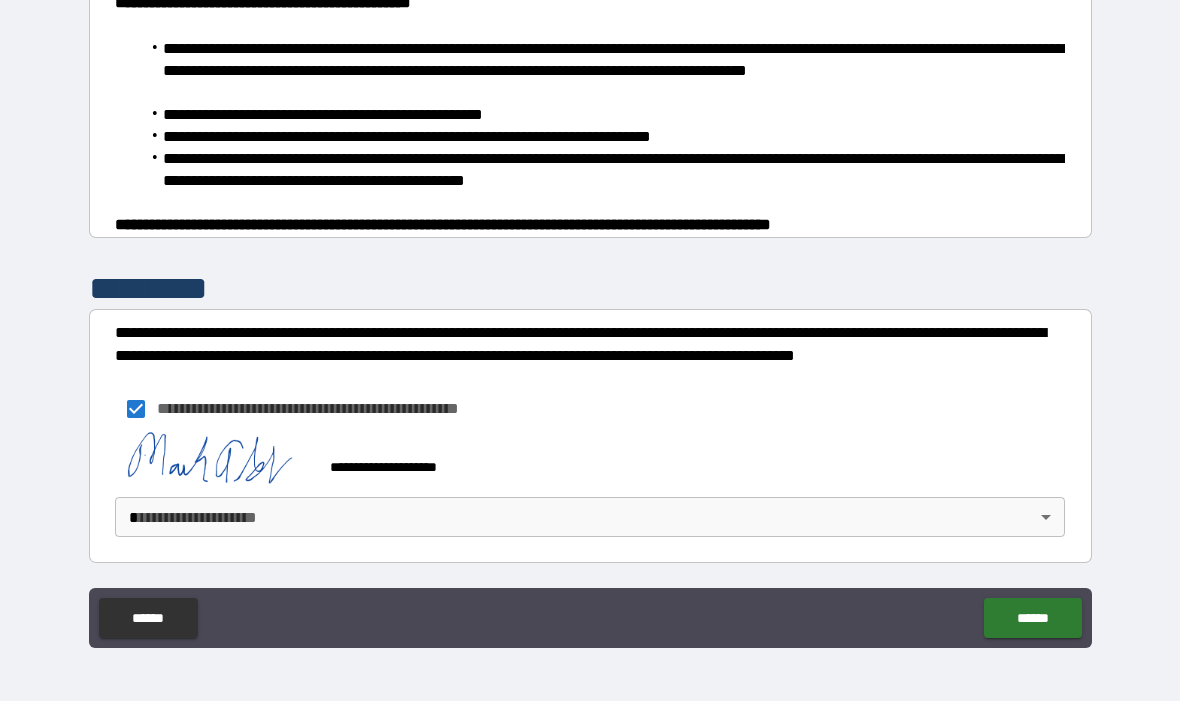scroll, scrollTop: 1325, scrollLeft: 0, axis: vertical 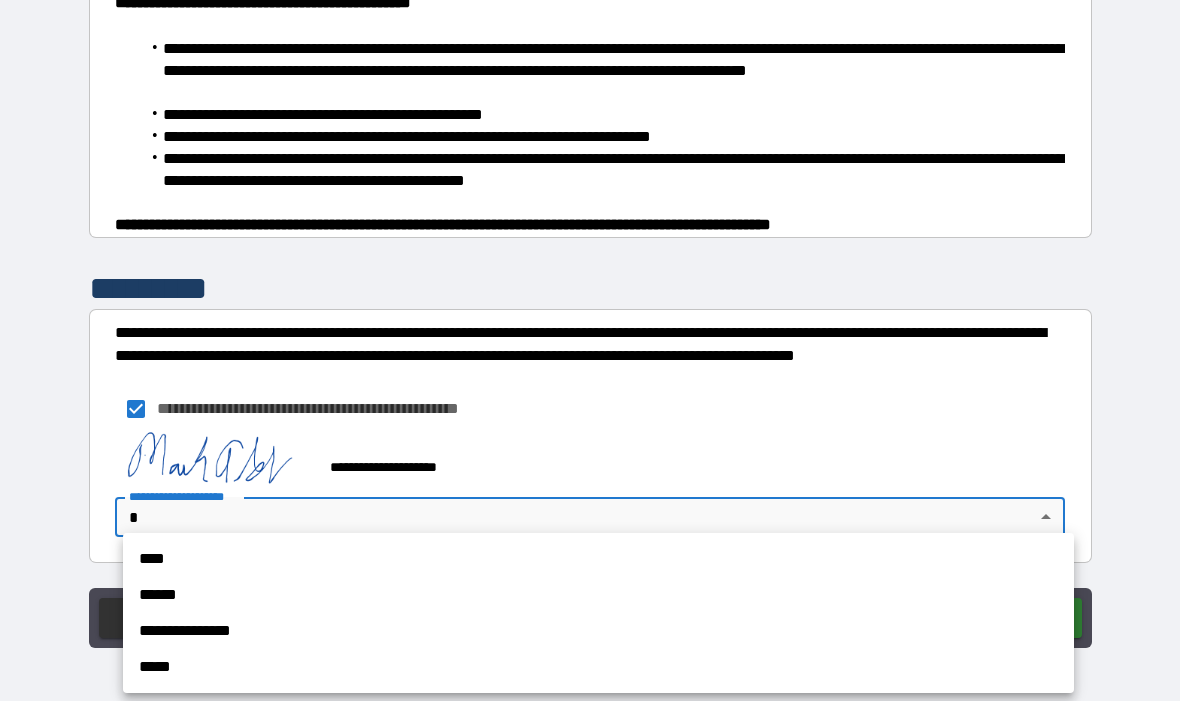 click on "****" at bounding box center (598, 560) 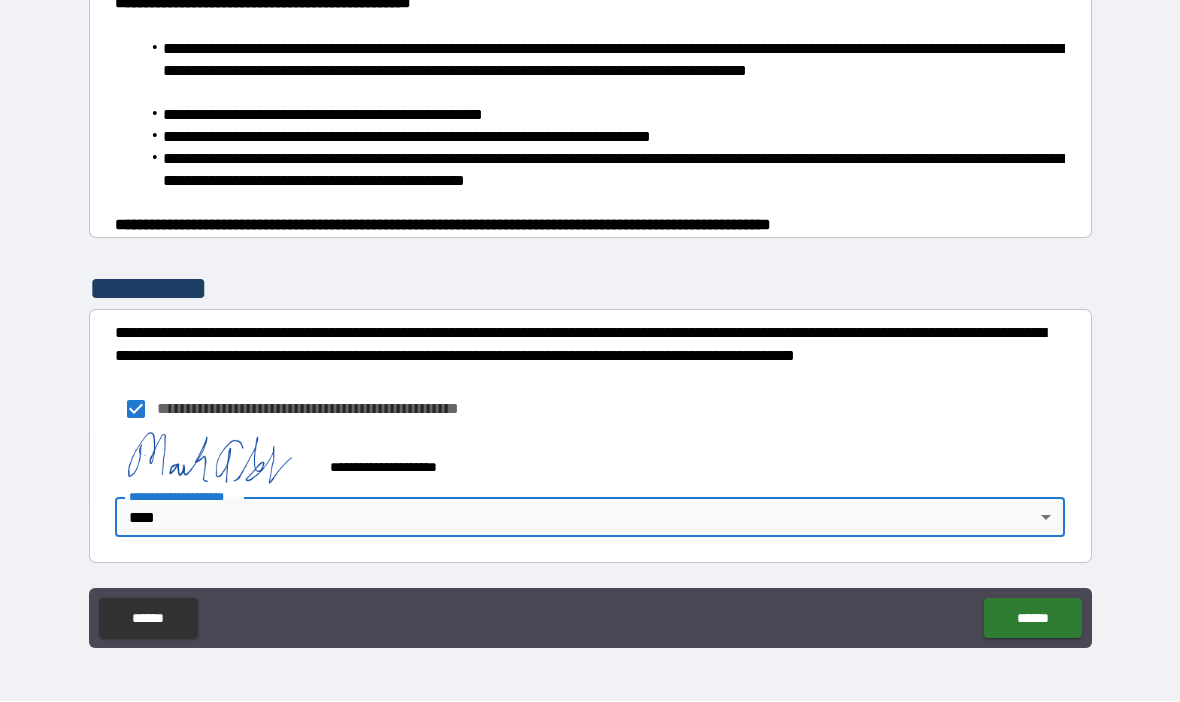 click on "******" at bounding box center [1032, 619] 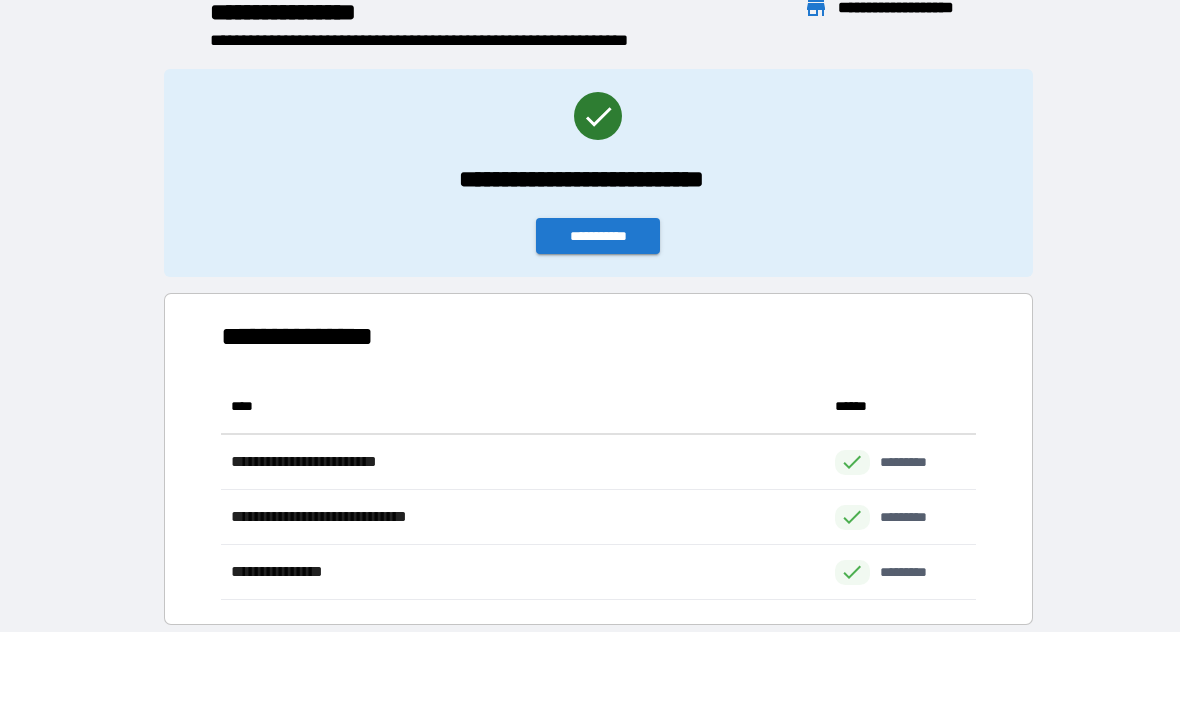 scroll, scrollTop: 1, scrollLeft: 1, axis: both 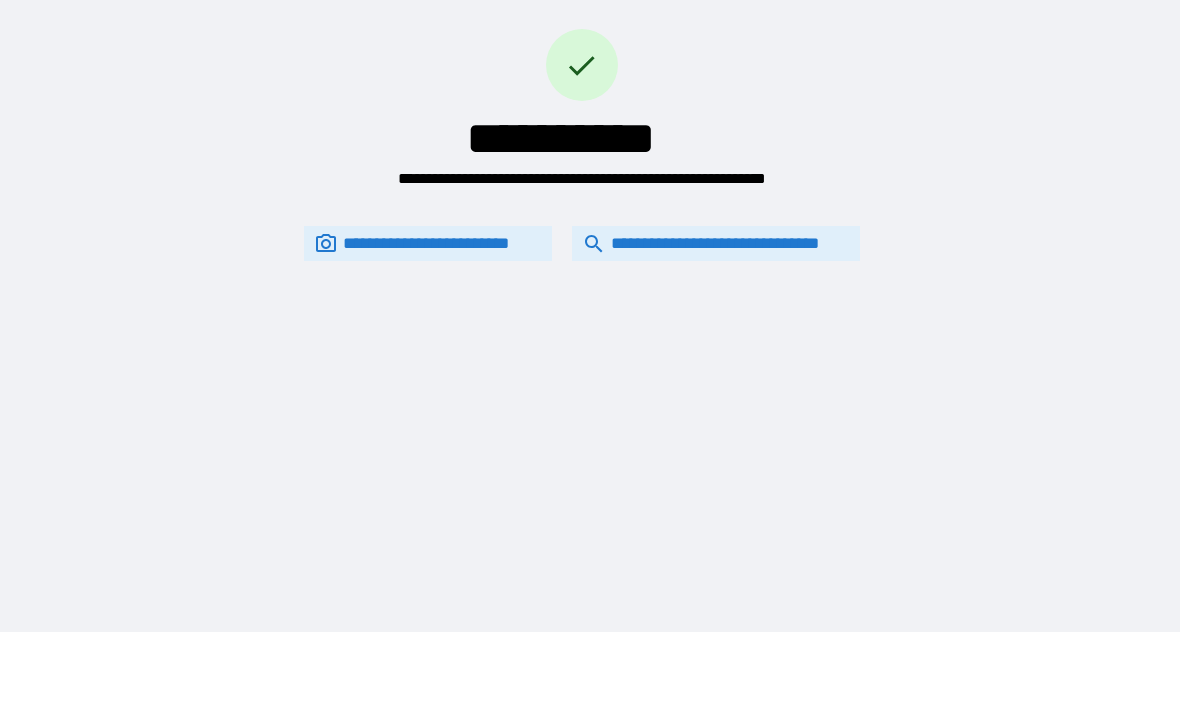 click on "**********" at bounding box center (716, 244) 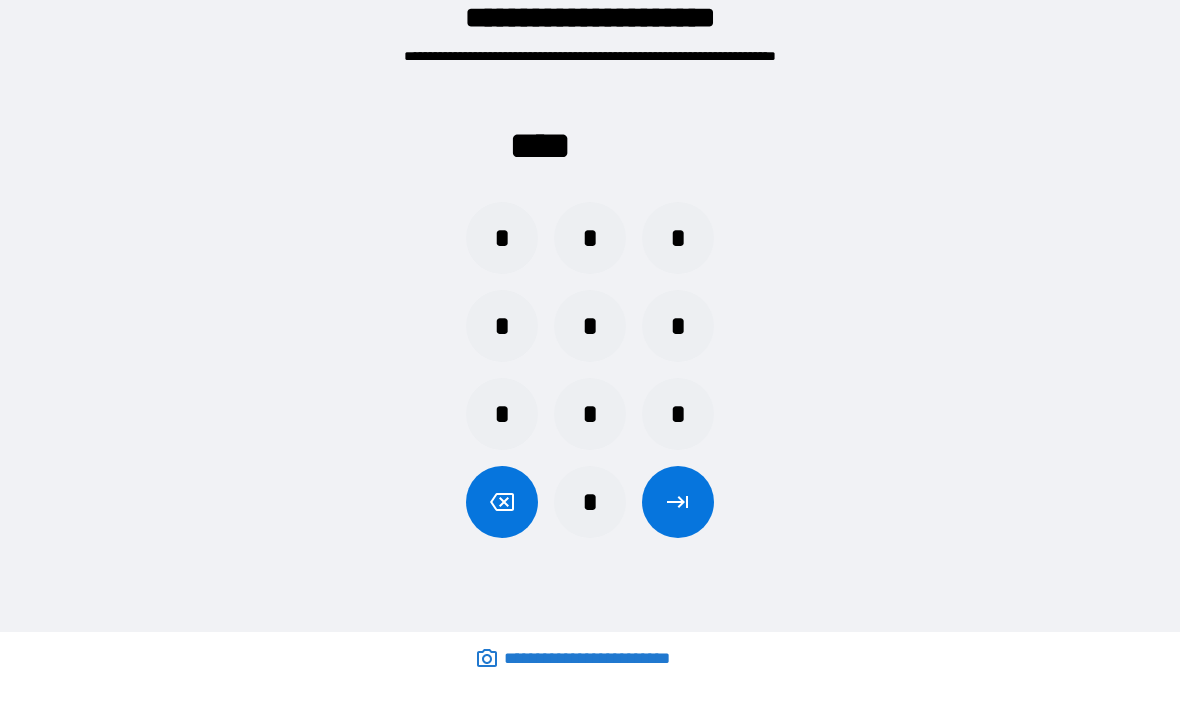click on "*" at bounding box center [678, 415] 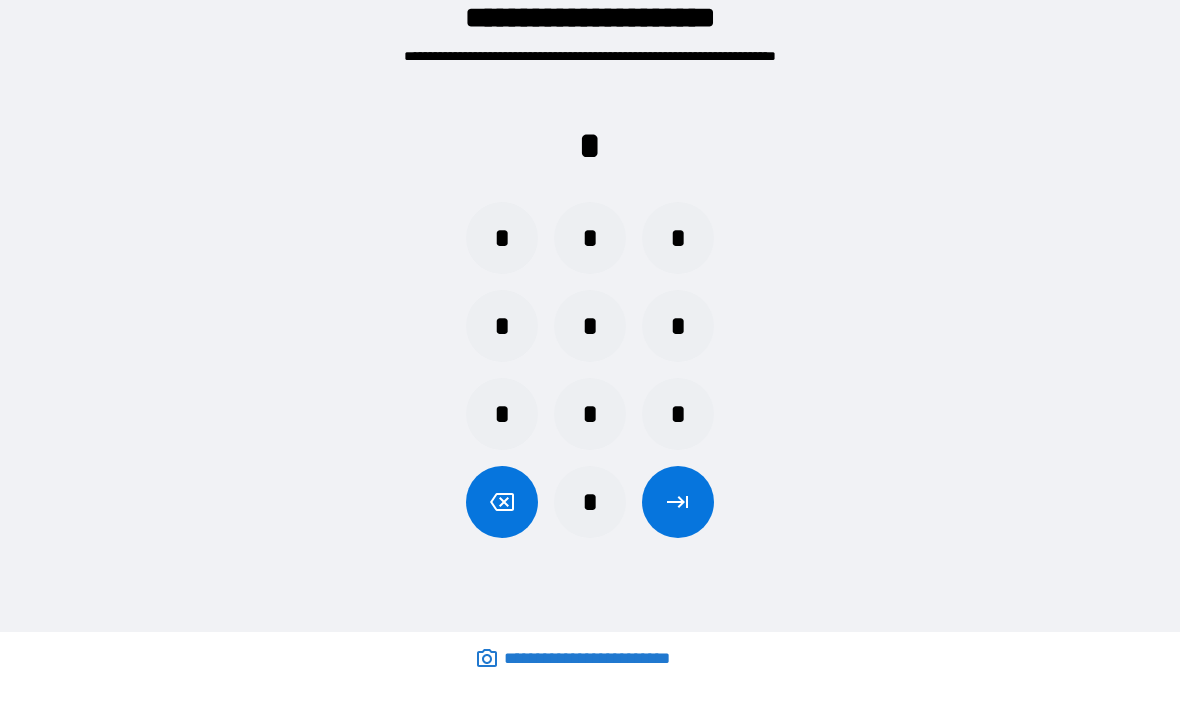 click on "*" at bounding box center (502, 327) 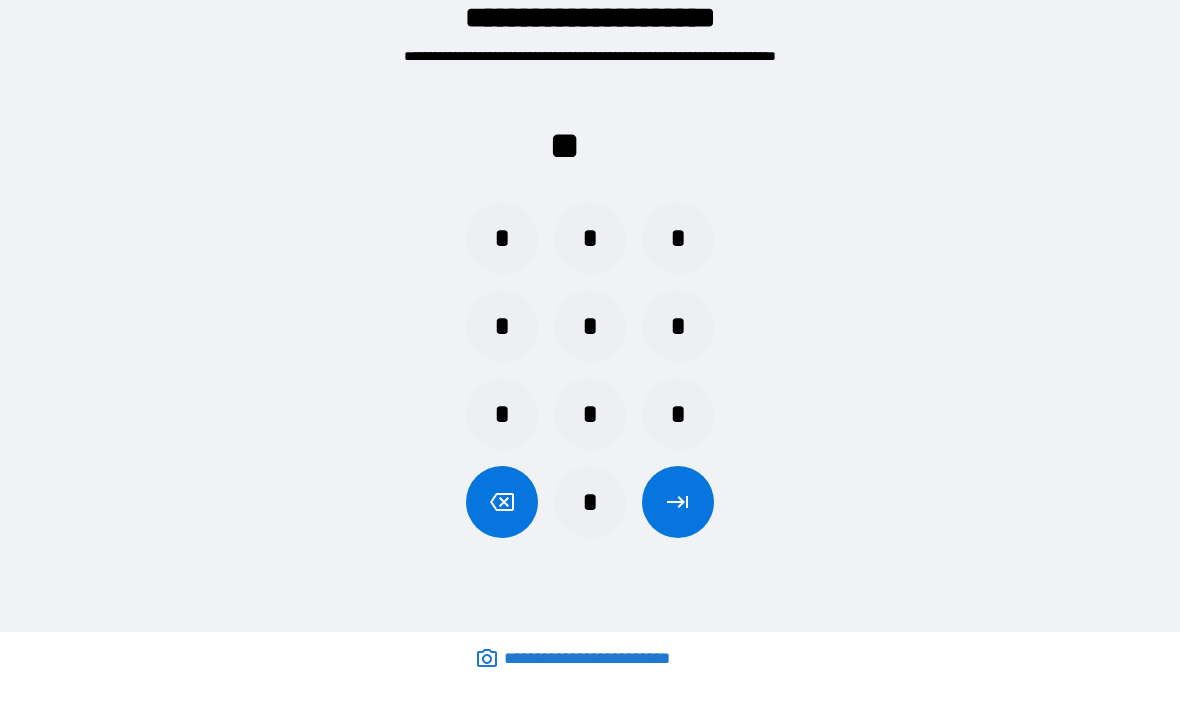 click on "*" at bounding box center [502, 415] 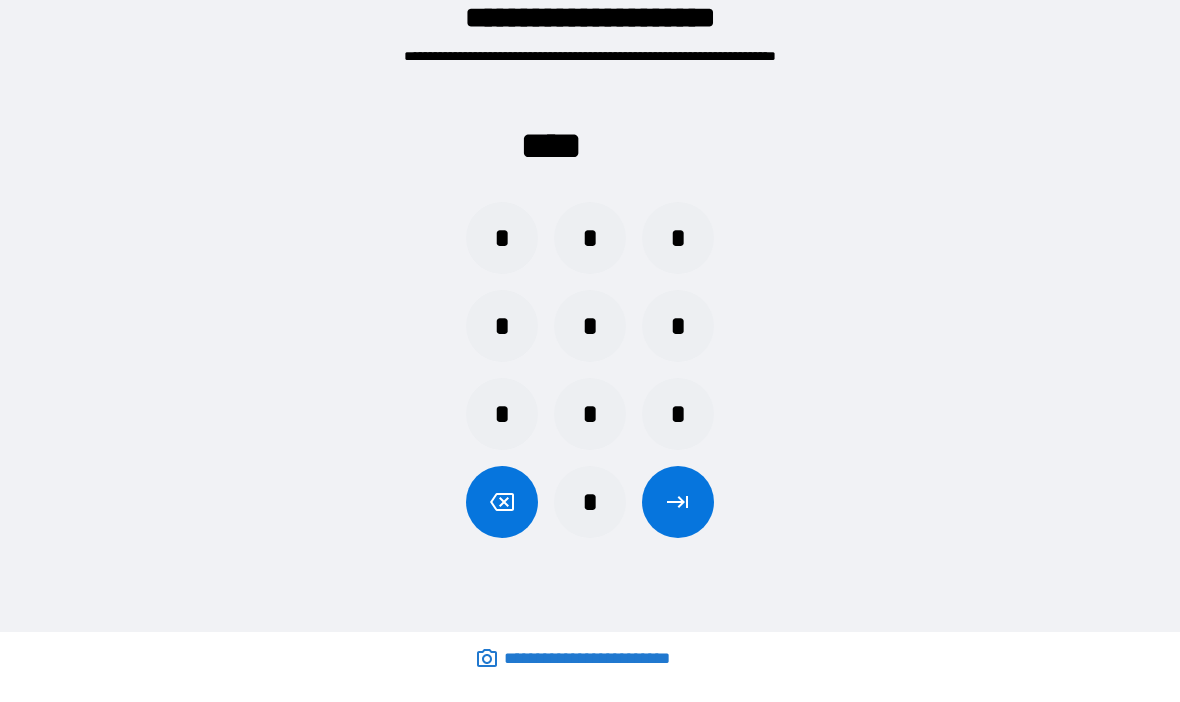 click at bounding box center (678, 503) 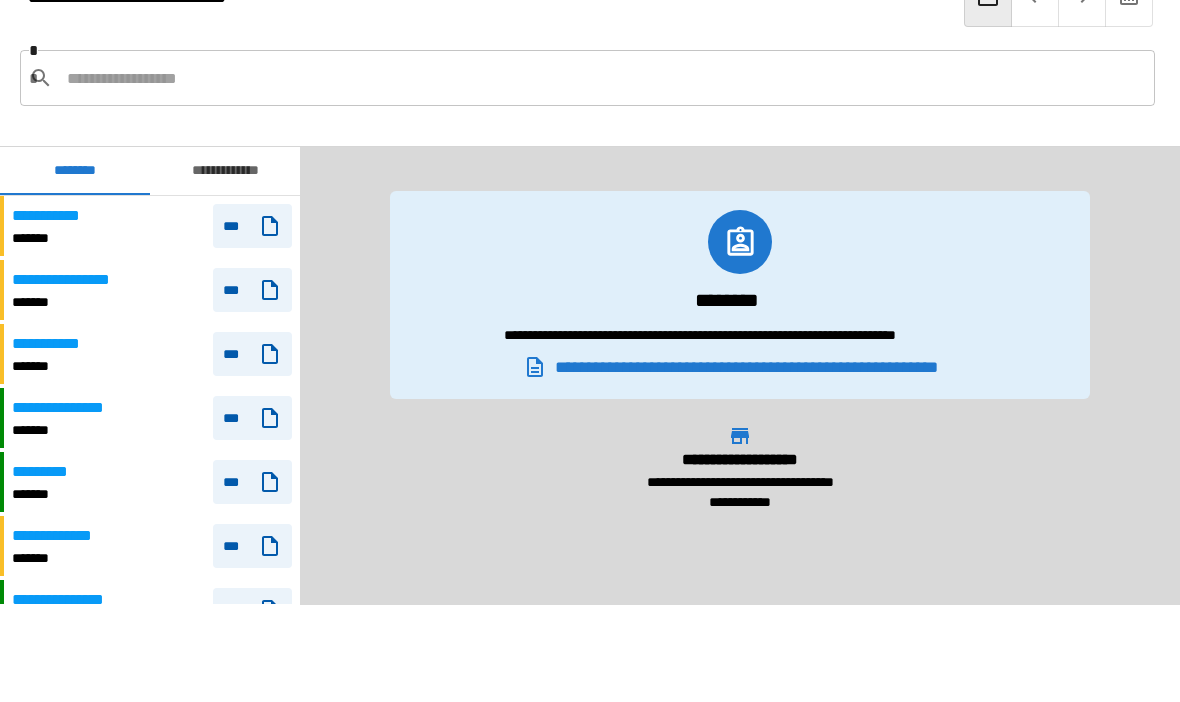 scroll, scrollTop: 1140, scrollLeft: 0, axis: vertical 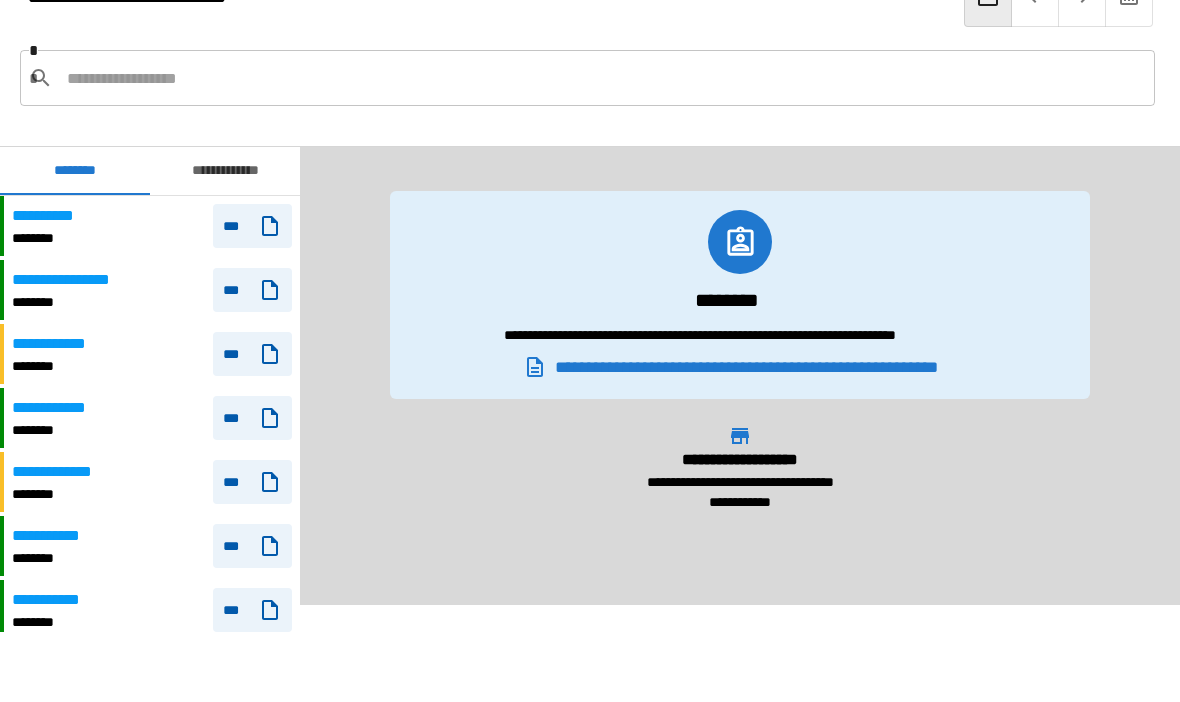 click on "**********" at bounding box center (74, 281) 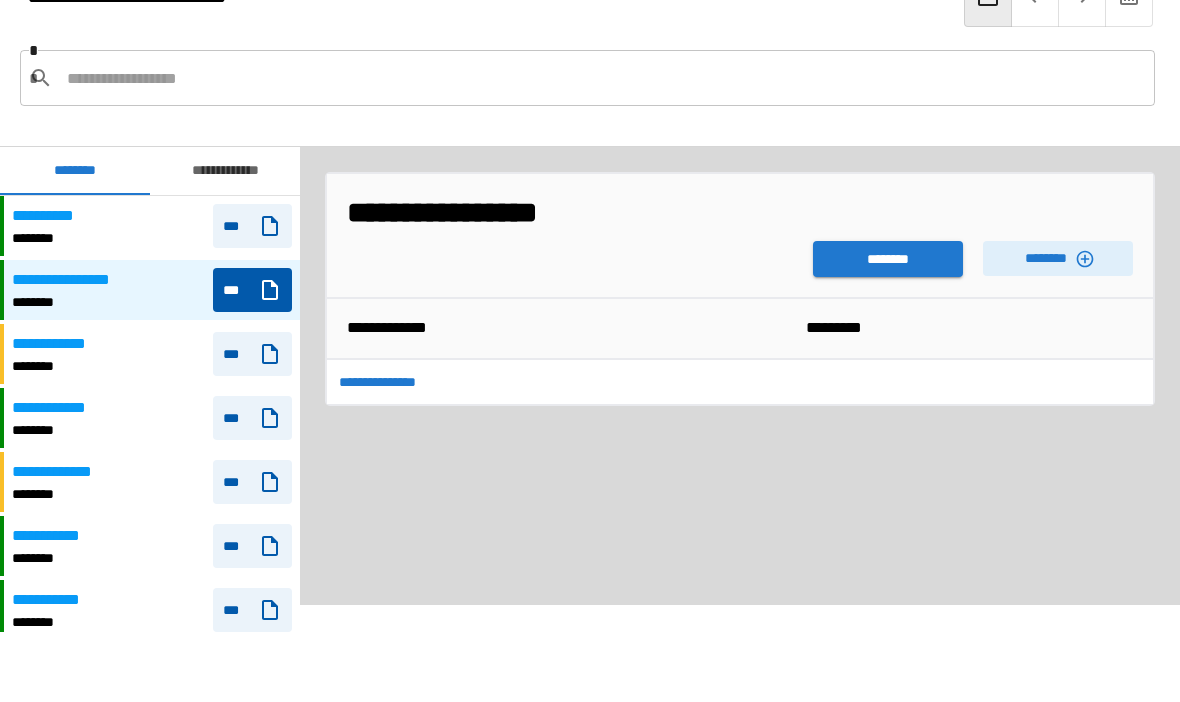click on "********" at bounding box center (888, 260) 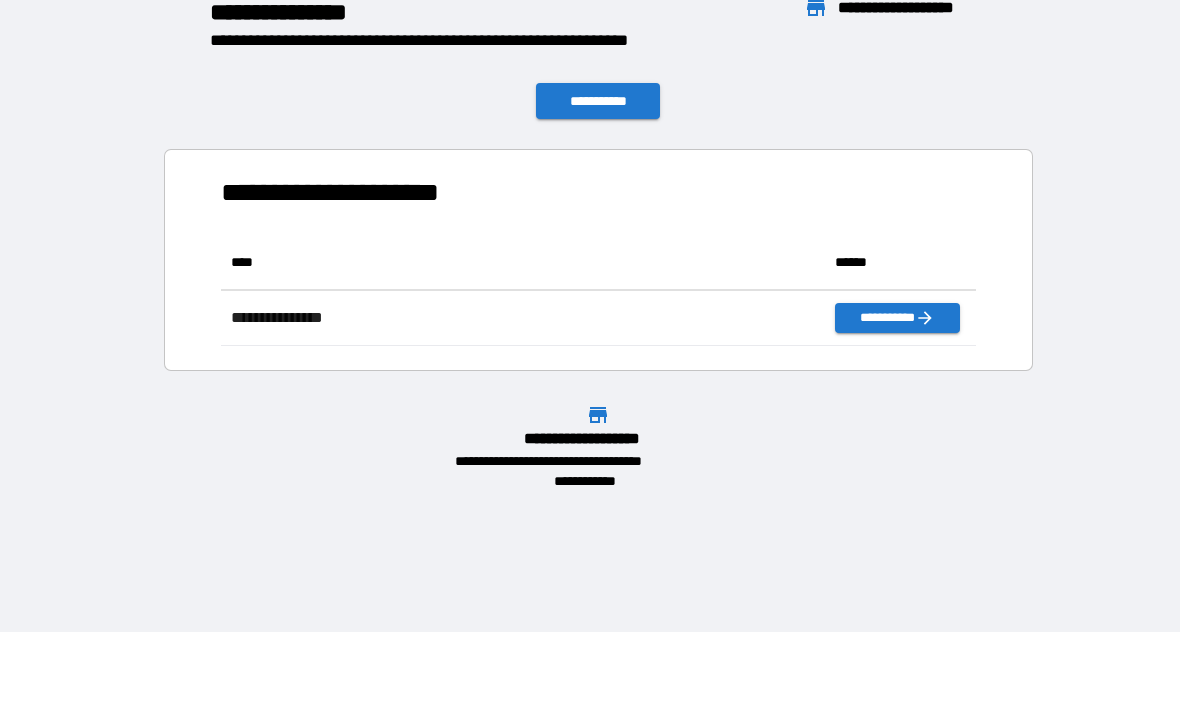 scroll, scrollTop: 1, scrollLeft: 1, axis: both 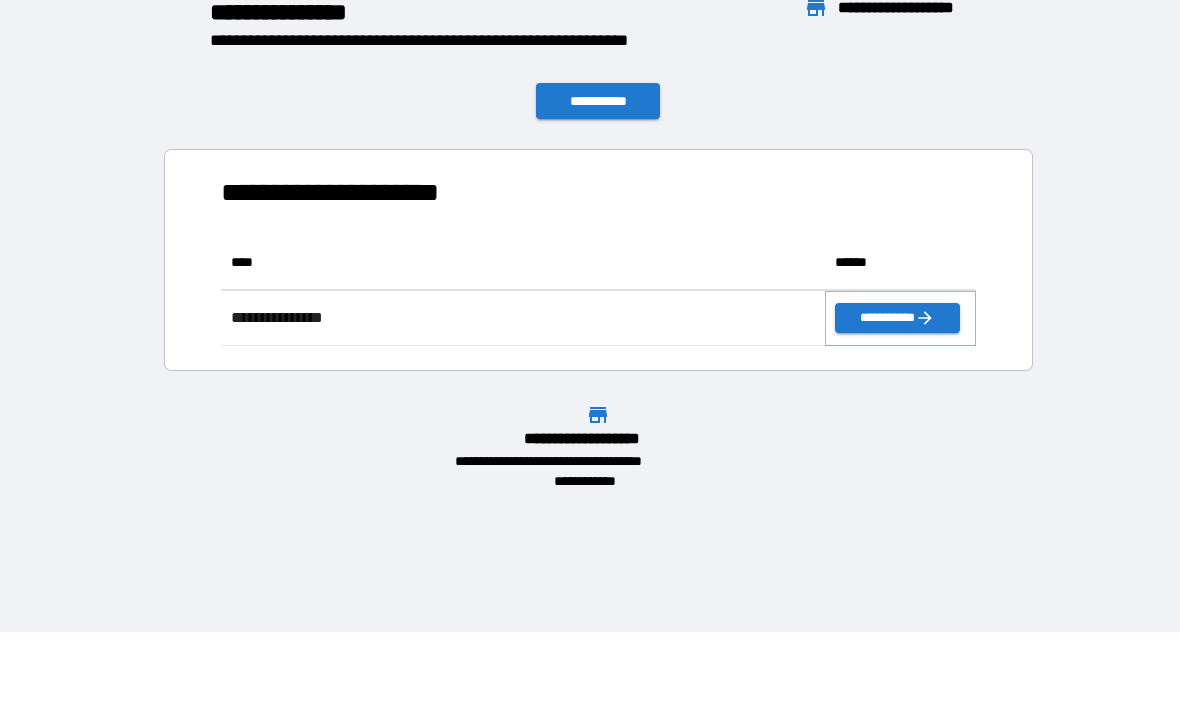 click 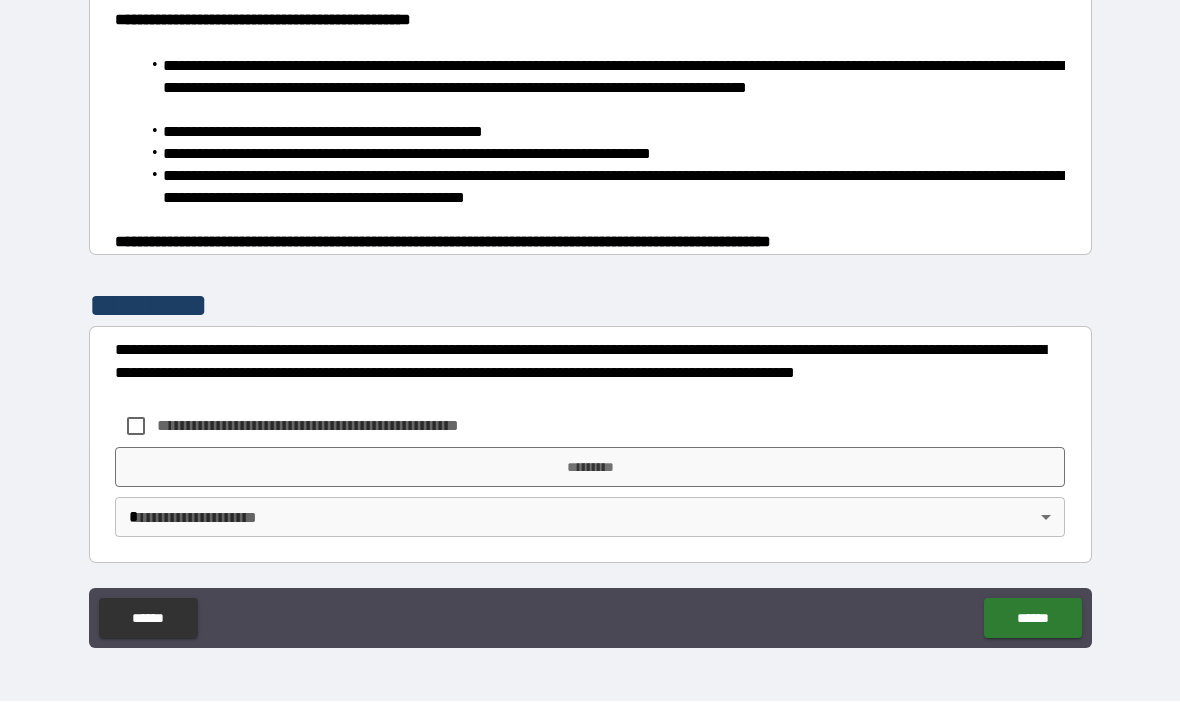 scroll, scrollTop: 1308, scrollLeft: 0, axis: vertical 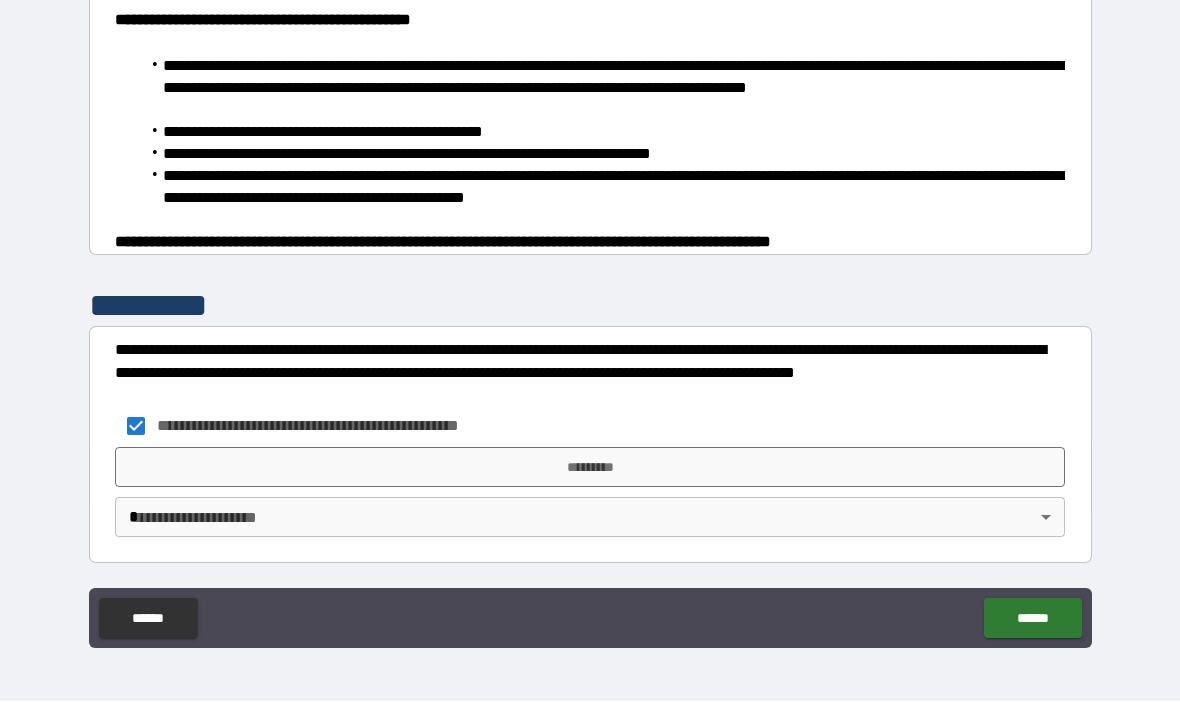 click on "**********" at bounding box center [590, 316] 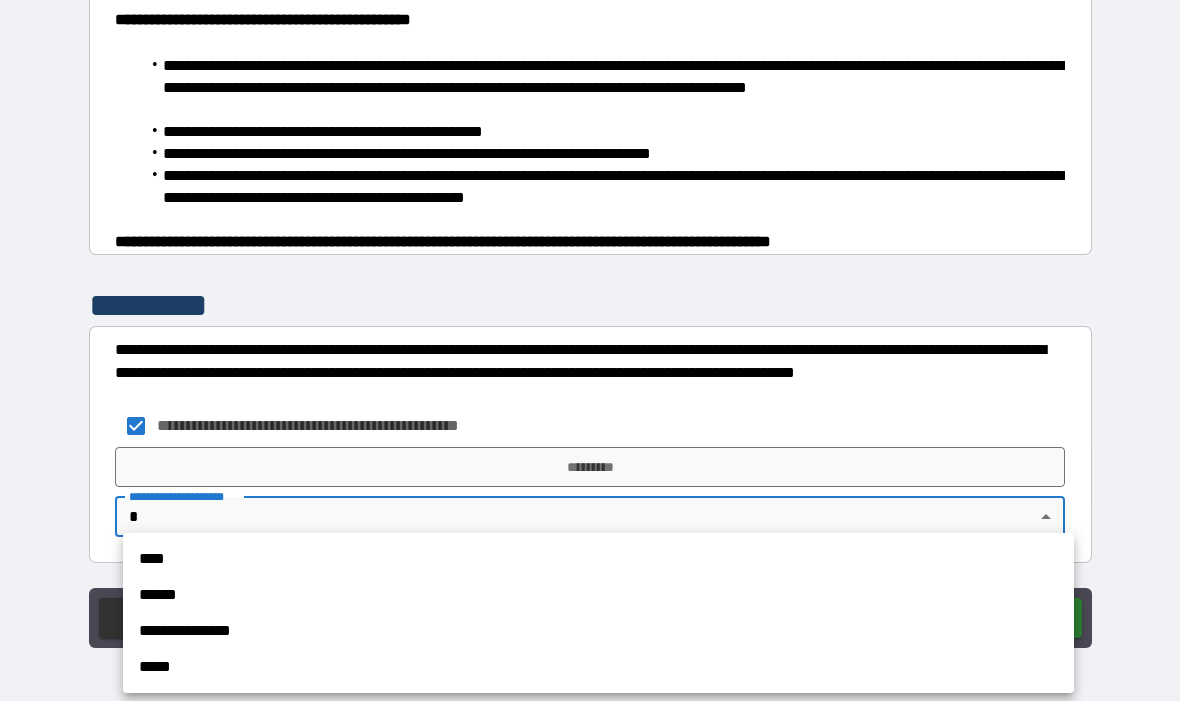 click on "****" at bounding box center [598, 560] 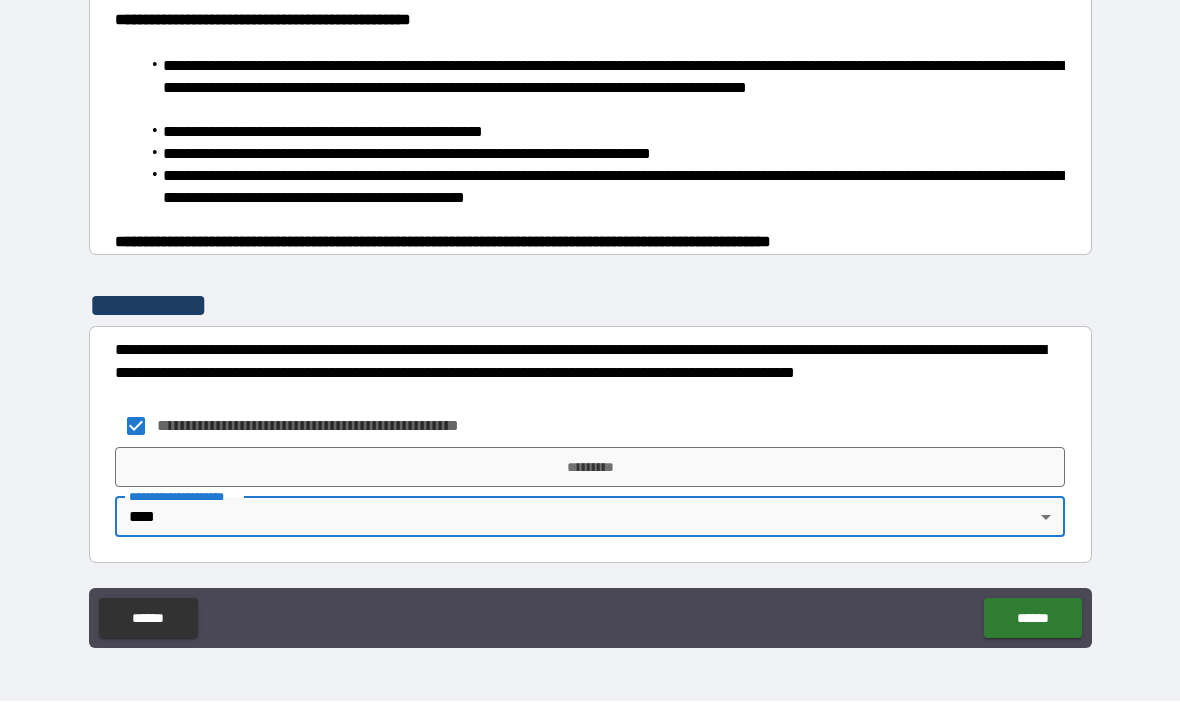 click on "*********" at bounding box center (590, 468) 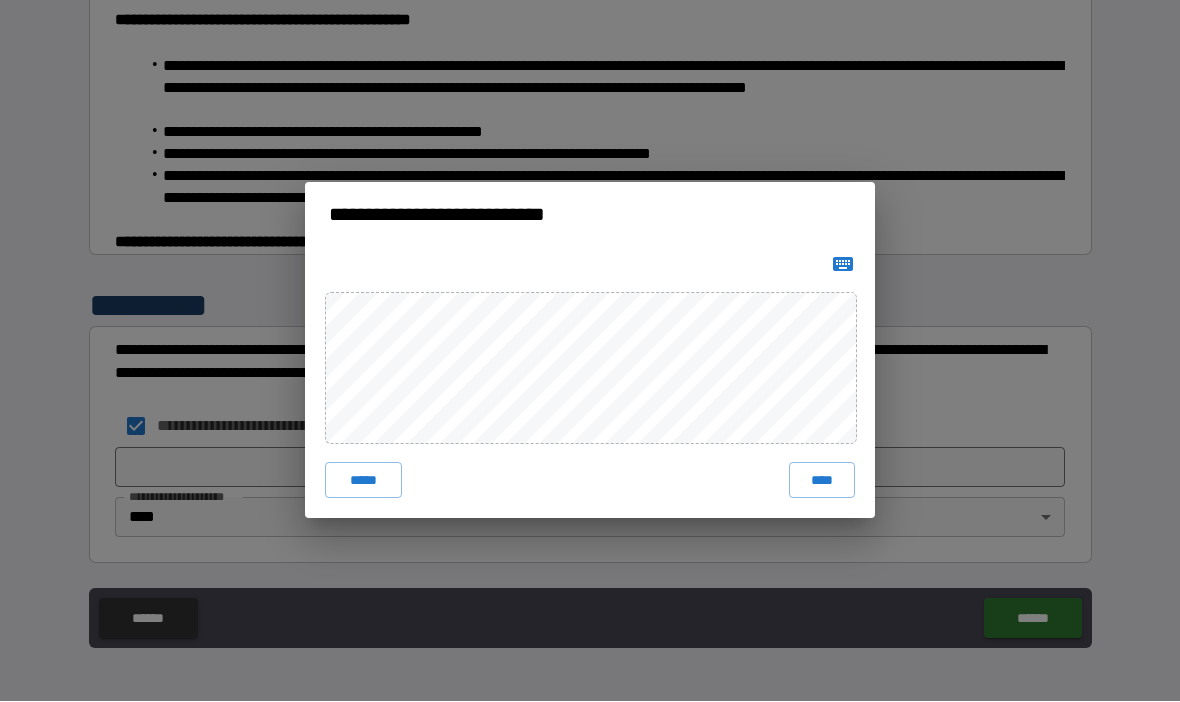 click on "****" at bounding box center [822, 481] 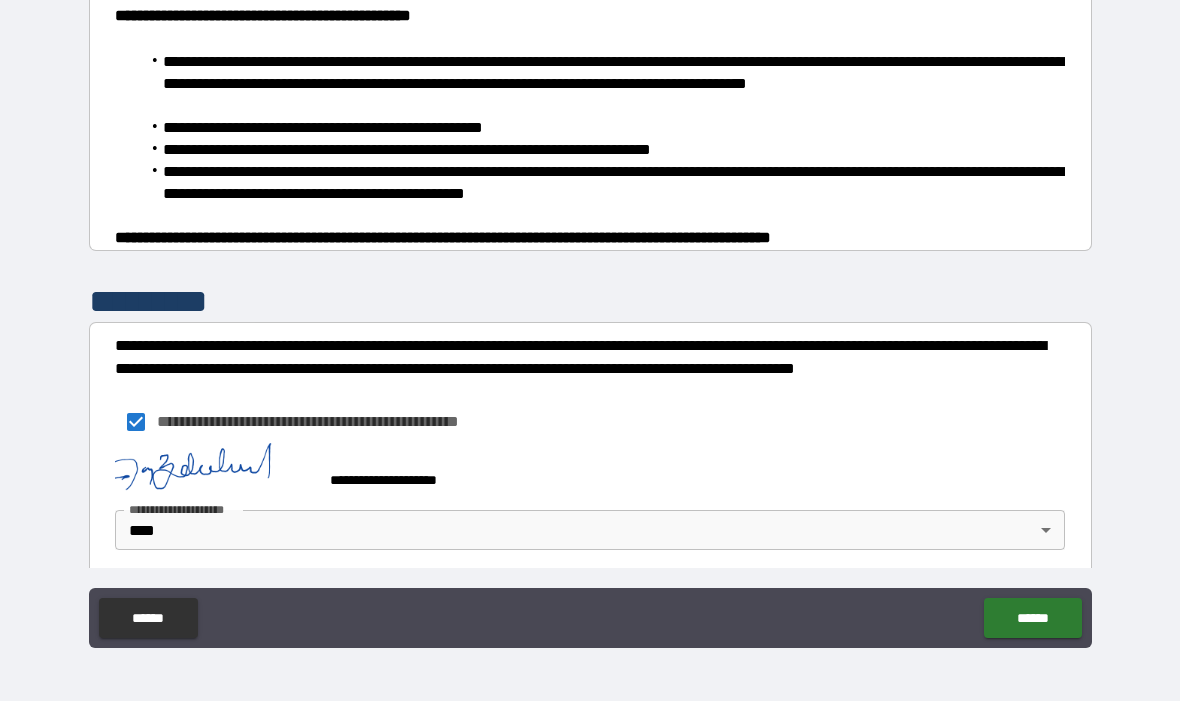 scroll, scrollTop: 1298, scrollLeft: 0, axis: vertical 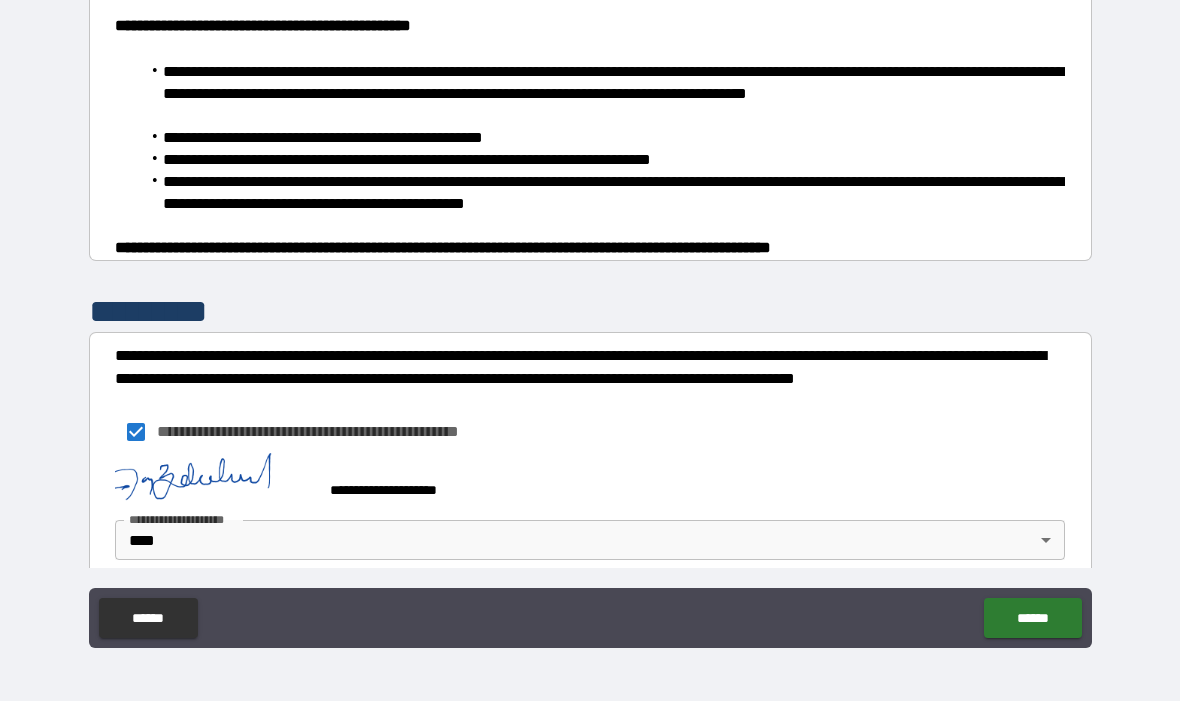click on "******" at bounding box center (1032, 619) 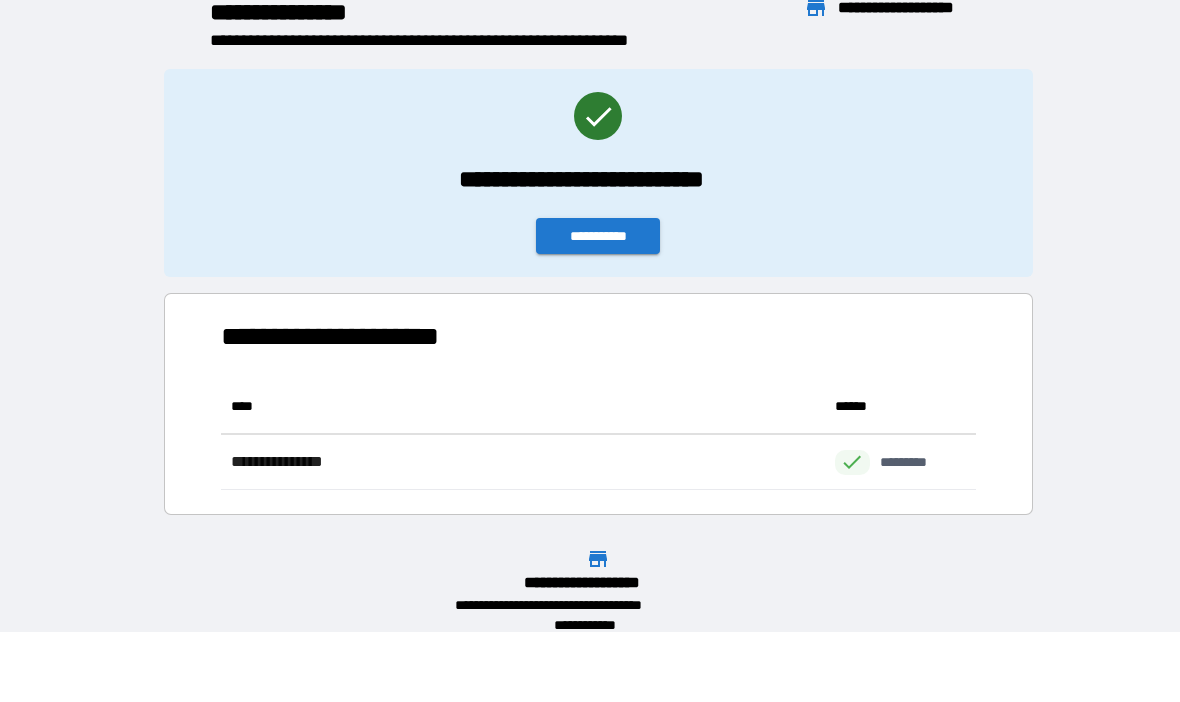 scroll, scrollTop: 1, scrollLeft: 1, axis: both 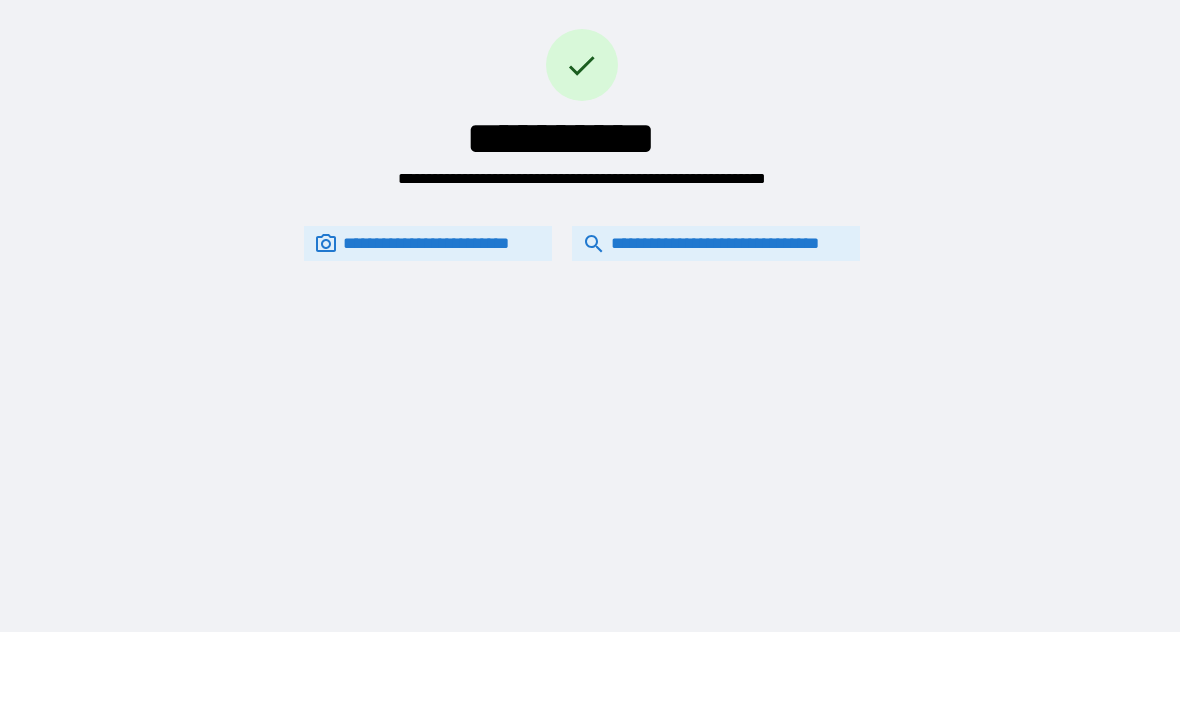 click on "**********" at bounding box center (716, 244) 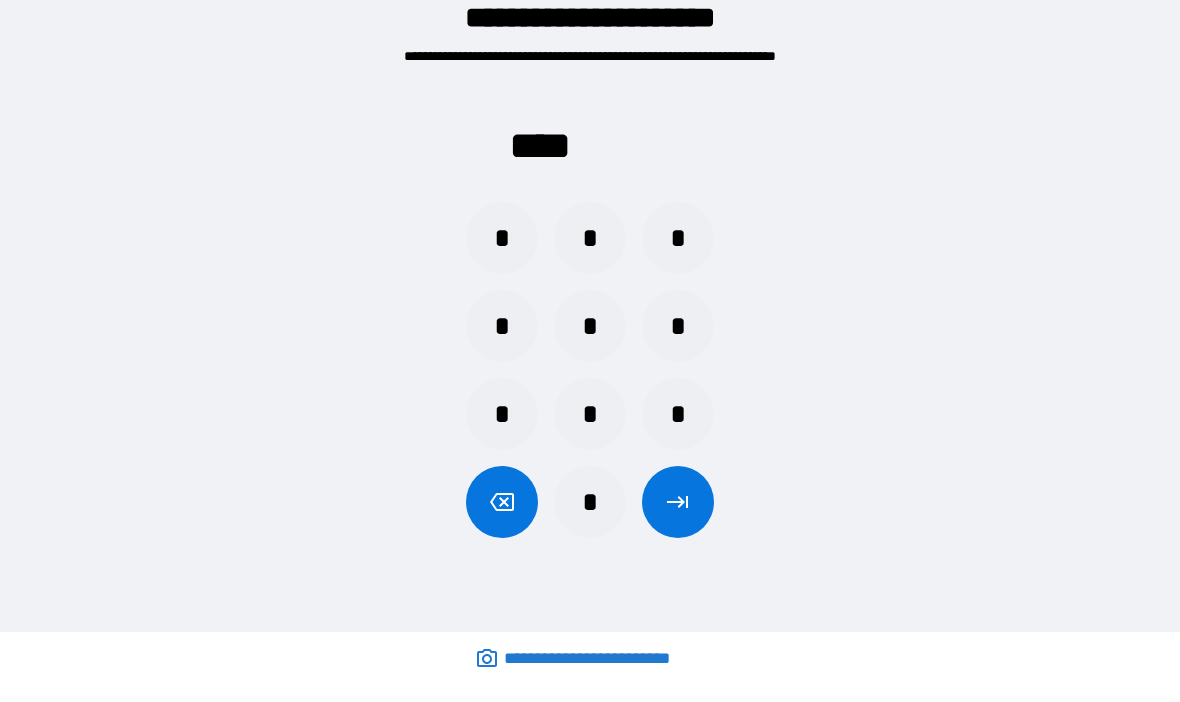 click on "*" at bounding box center (678, 415) 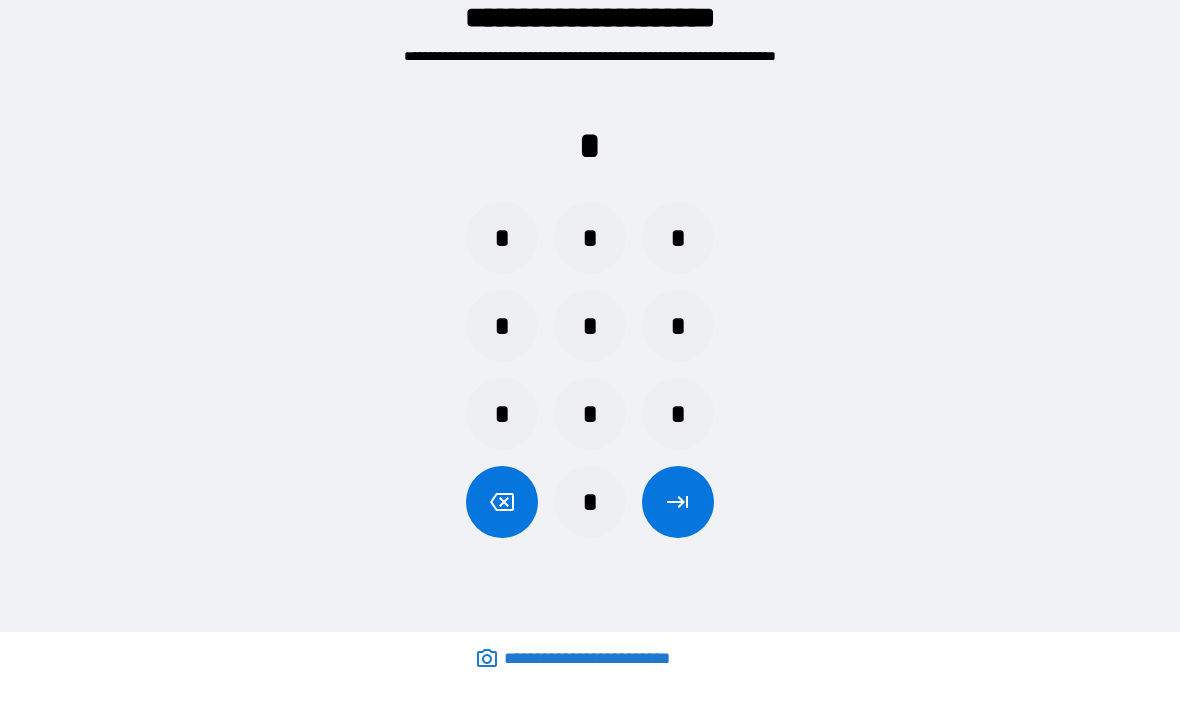 click on "*" at bounding box center [502, 327] 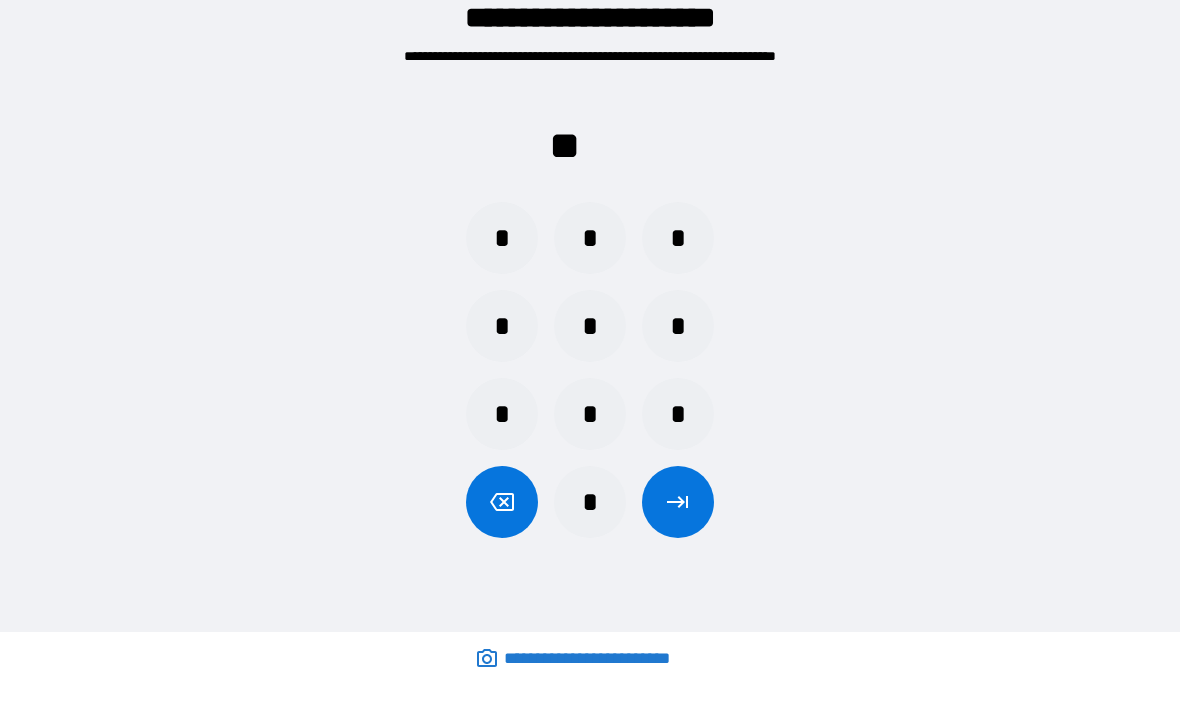click on "*" at bounding box center (502, 415) 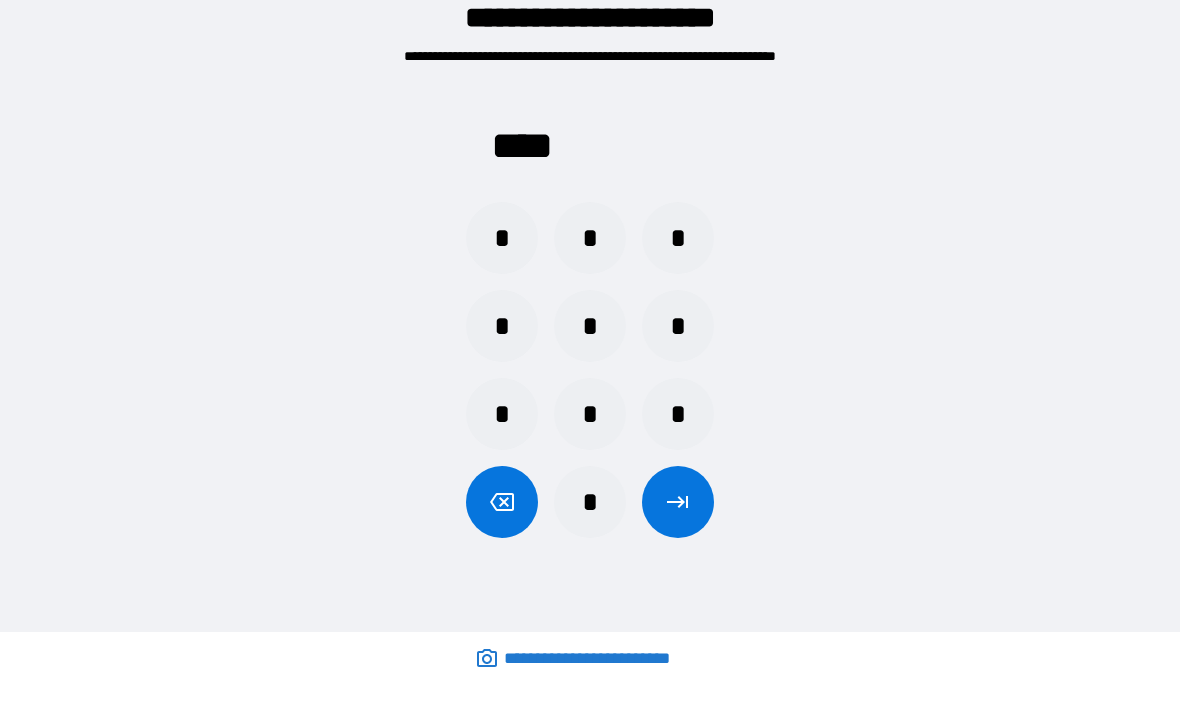 click at bounding box center [678, 503] 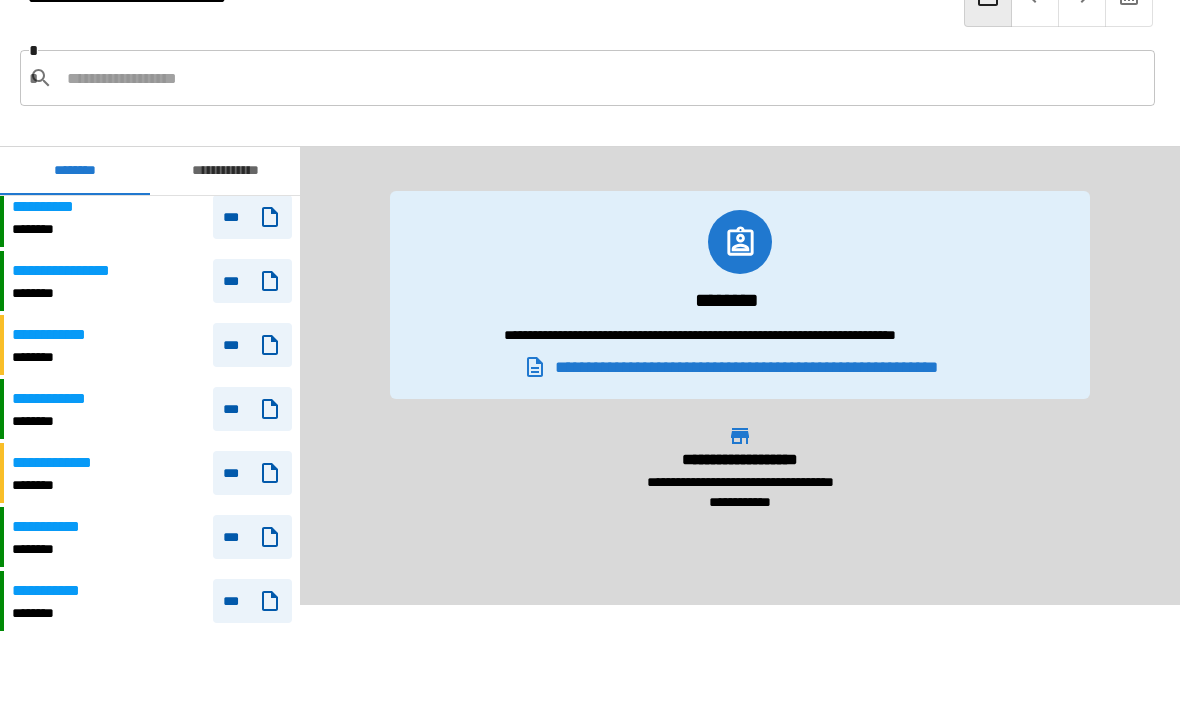 scroll, scrollTop: 1151, scrollLeft: 0, axis: vertical 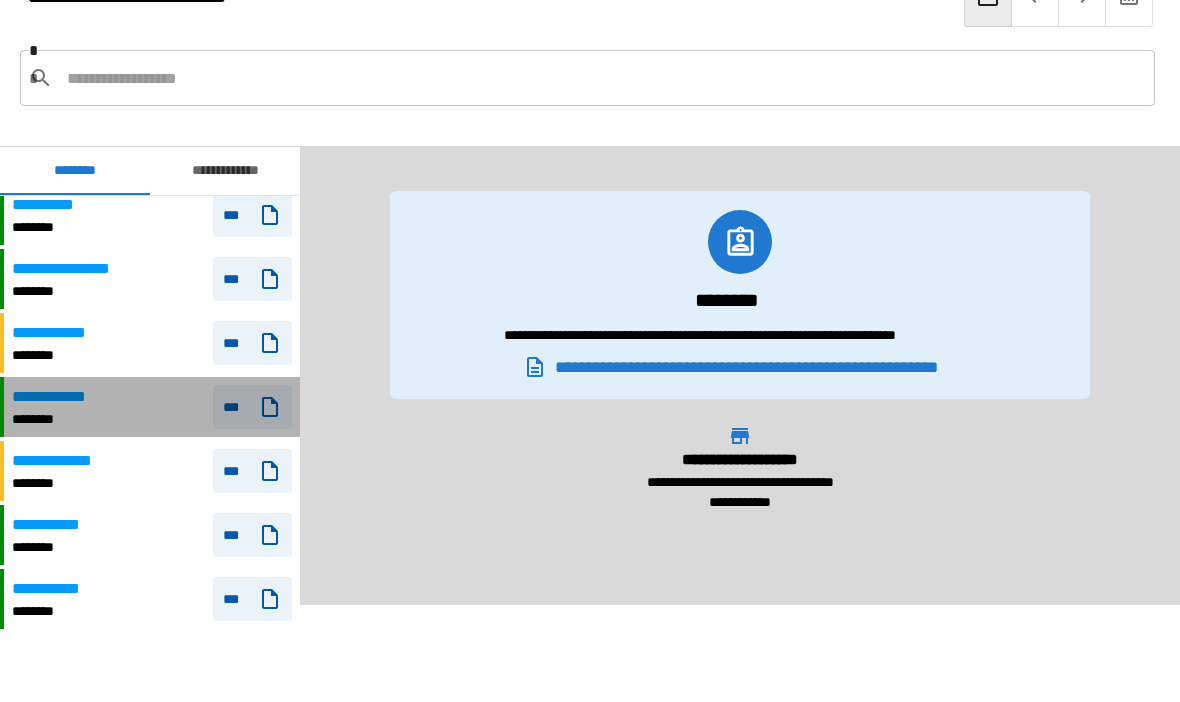 click on "**********" at bounding box center (57, 398) 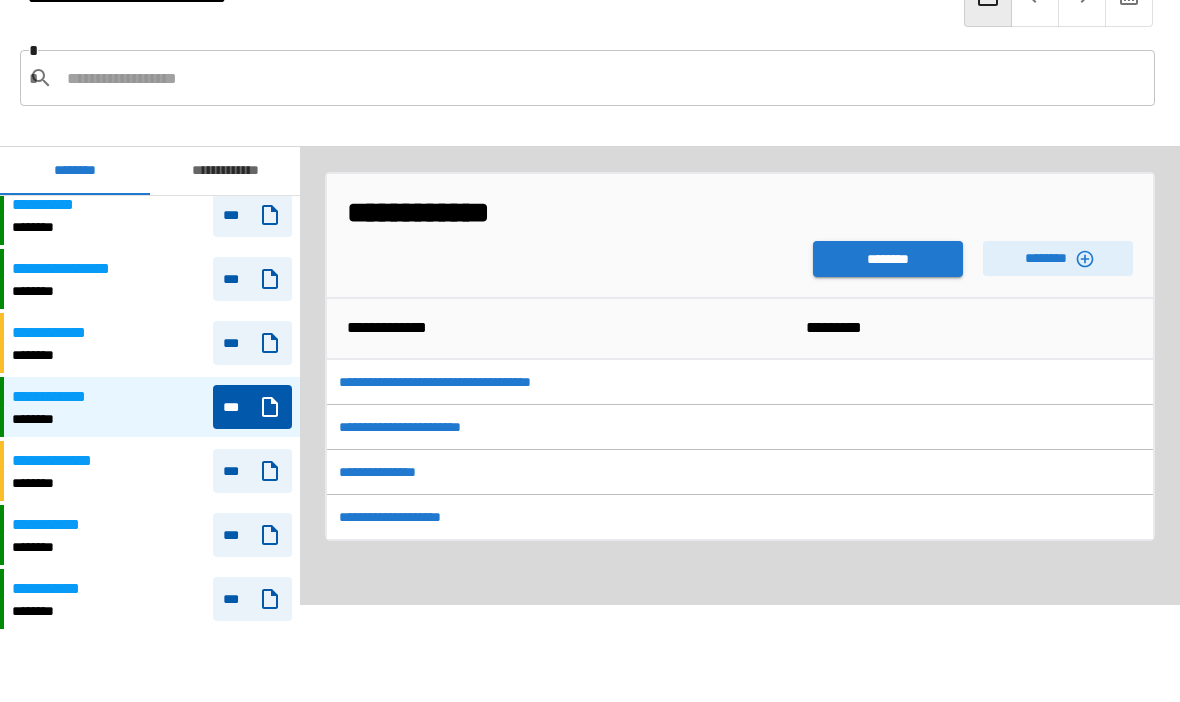 click at bounding box center (974, 518) 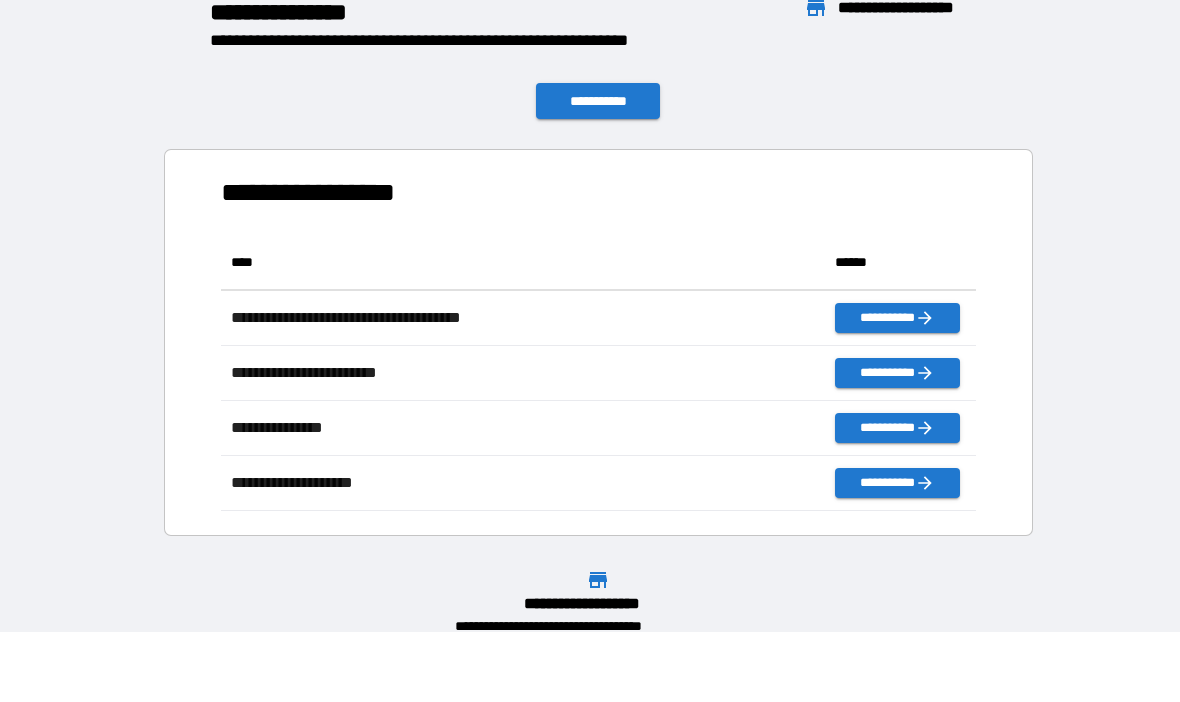 scroll, scrollTop: 276, scrollLeft: 755, axis: both 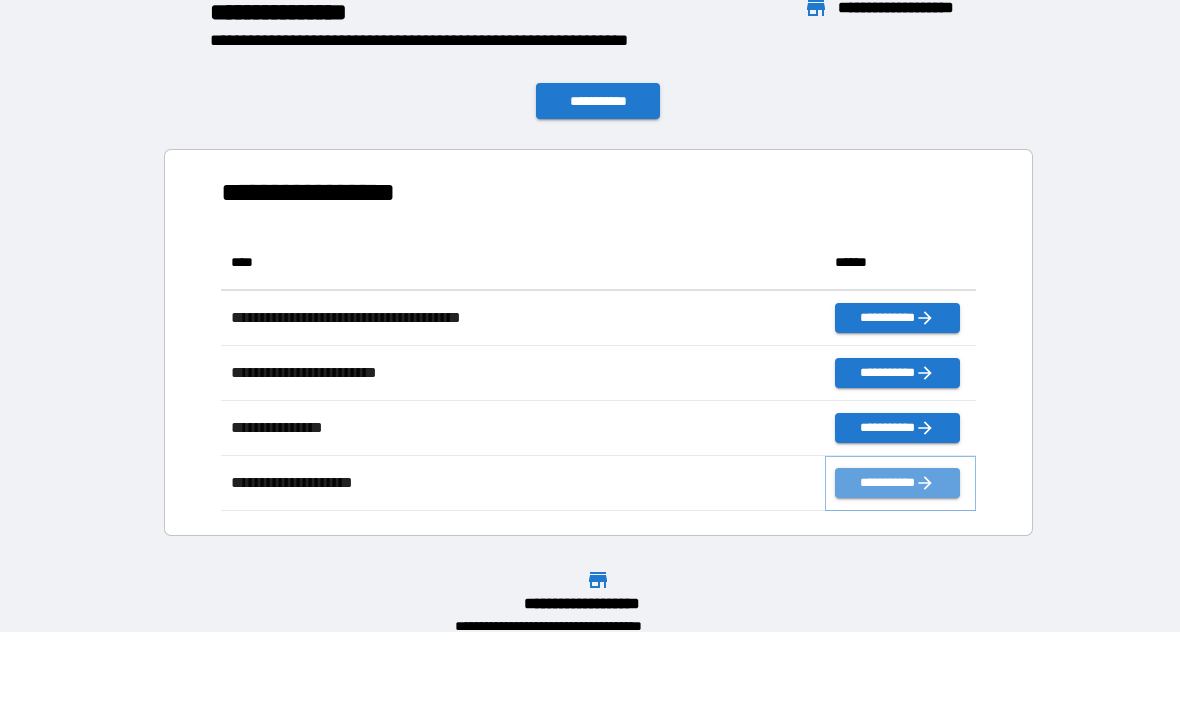 click on "**********" at bounding box center [897, 484] 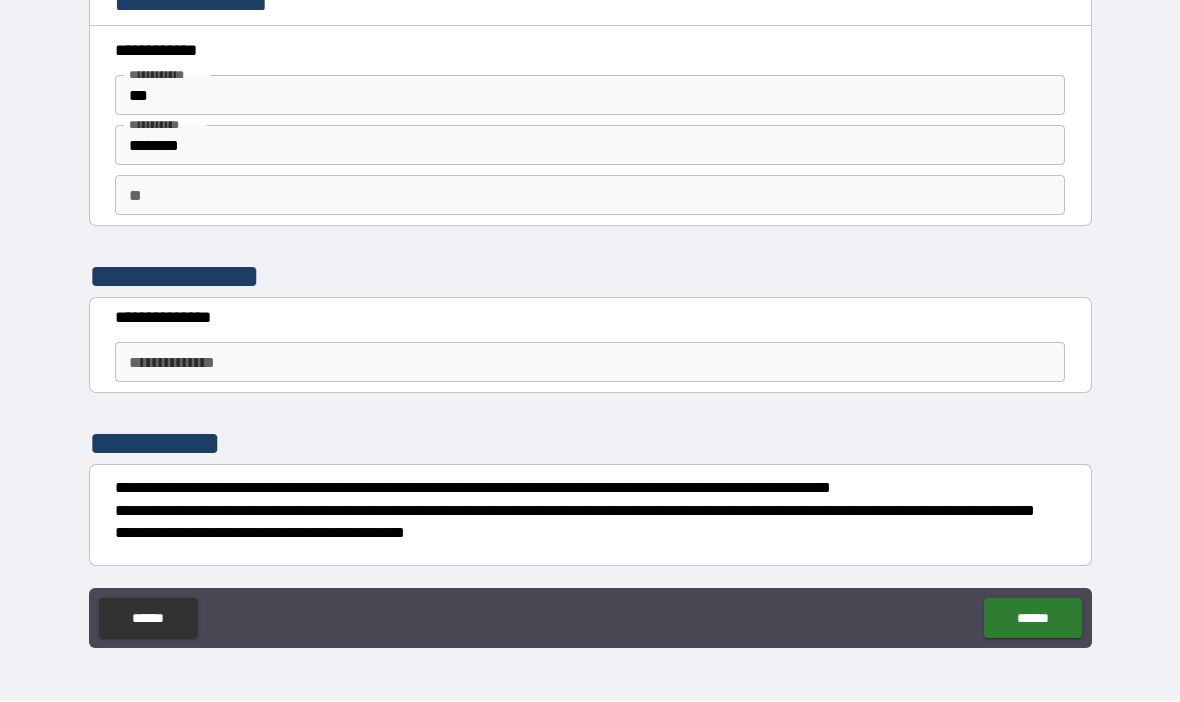 click on "**********" at bounding box center [590, 363] 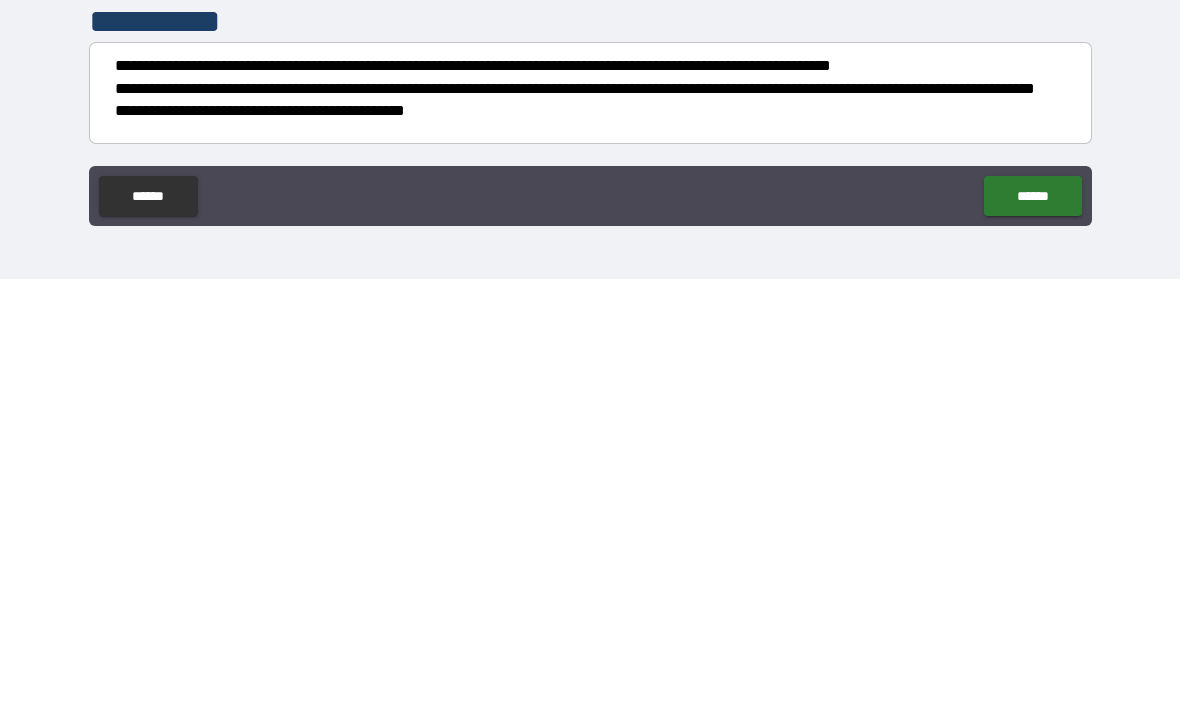 click on "******" at bounding box center [1032, 619] 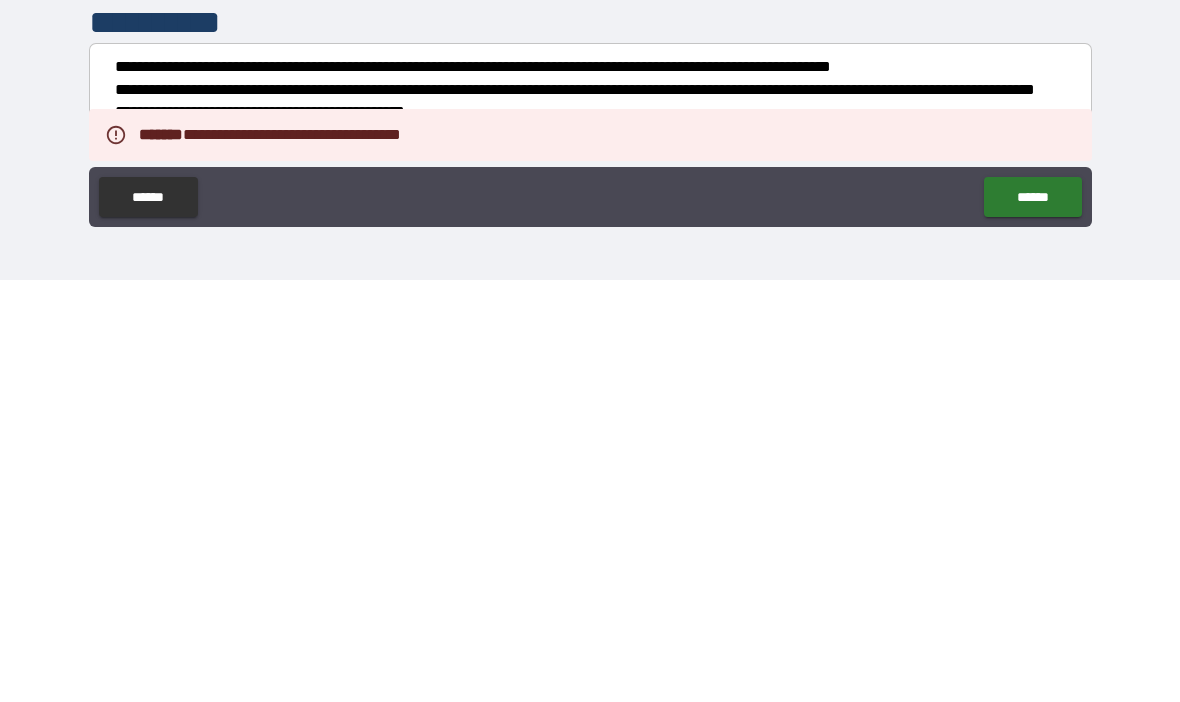 scroll, scrollTop: 69, scrollLeft: 0, axis: vertical 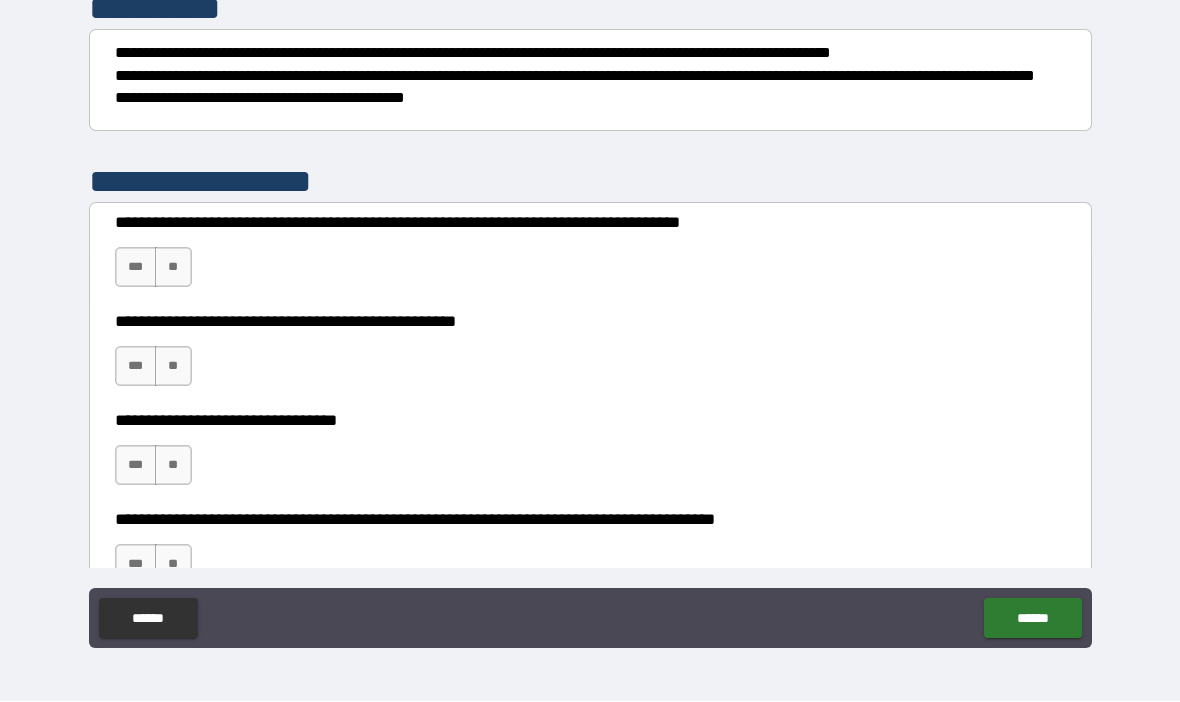 click on "***" at bounding box center [136, 268] 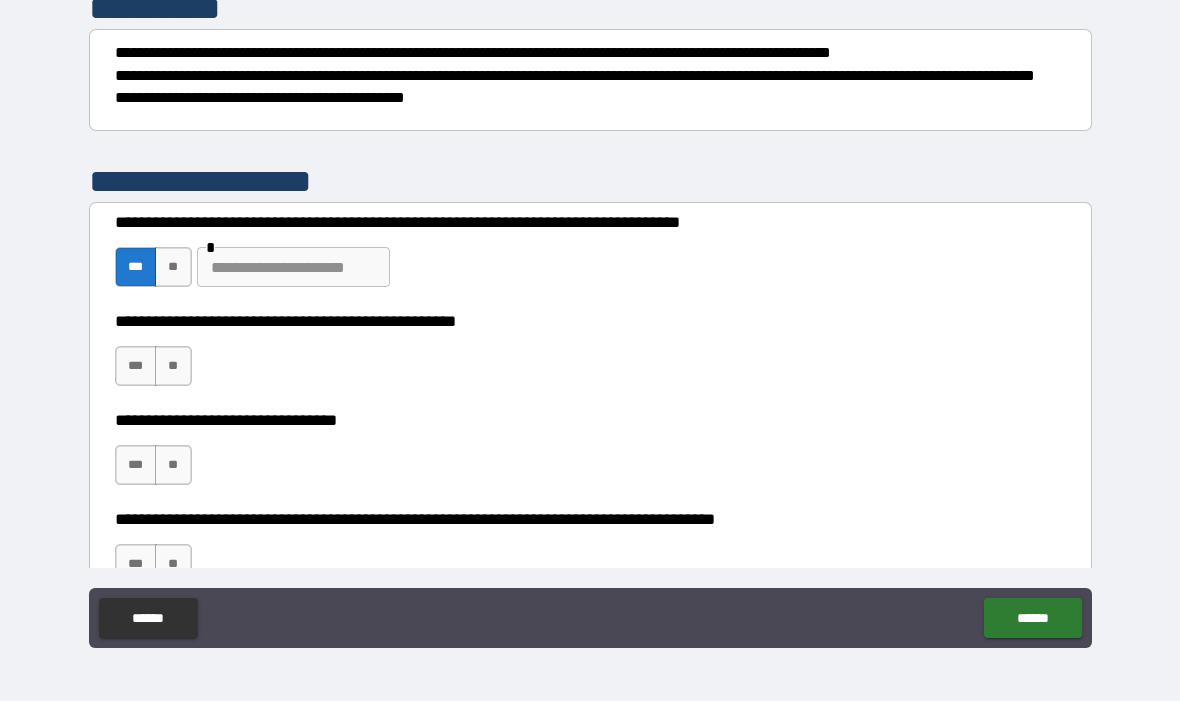 click at bounding box center [293, 268] 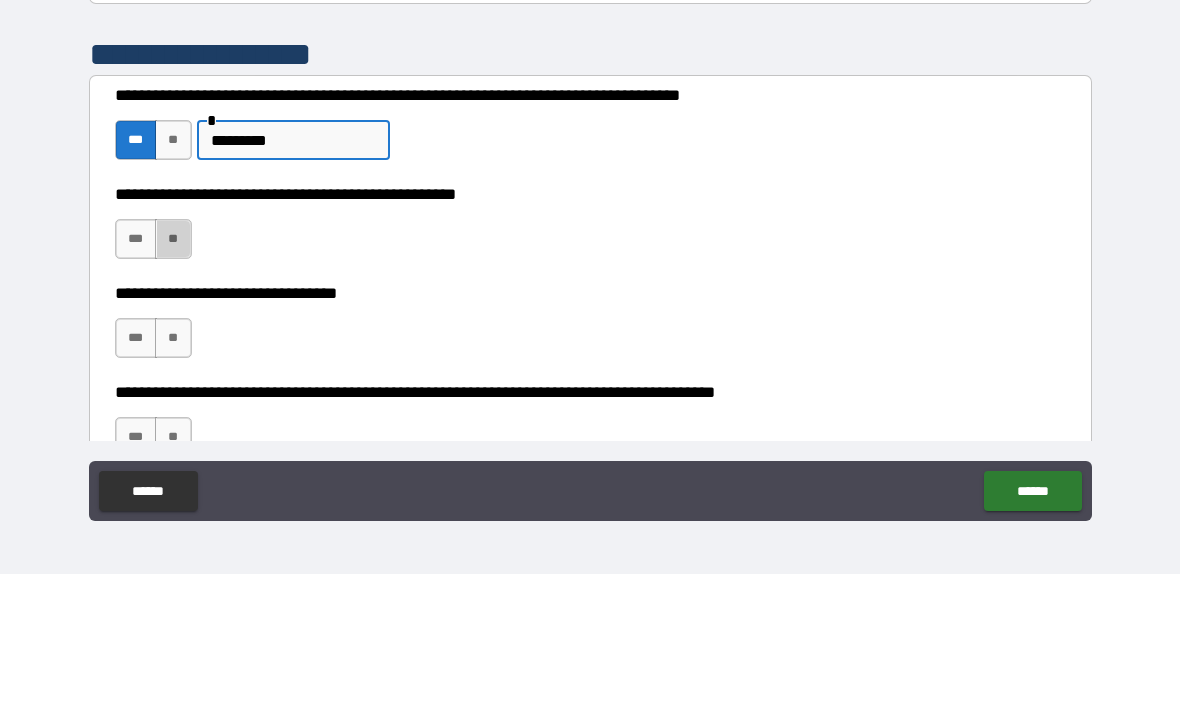click on "**" at bounding box center (173, 367) 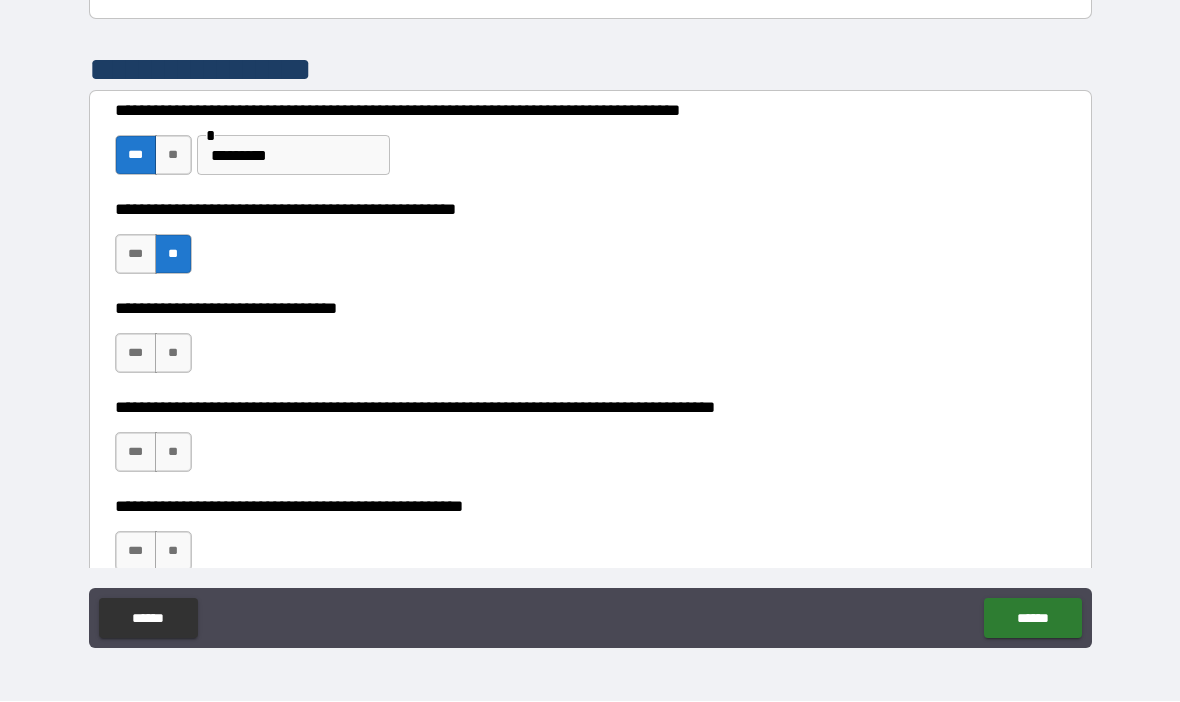 scroll, scrollTop: 563, scrollLeft: 0, axis: vertical 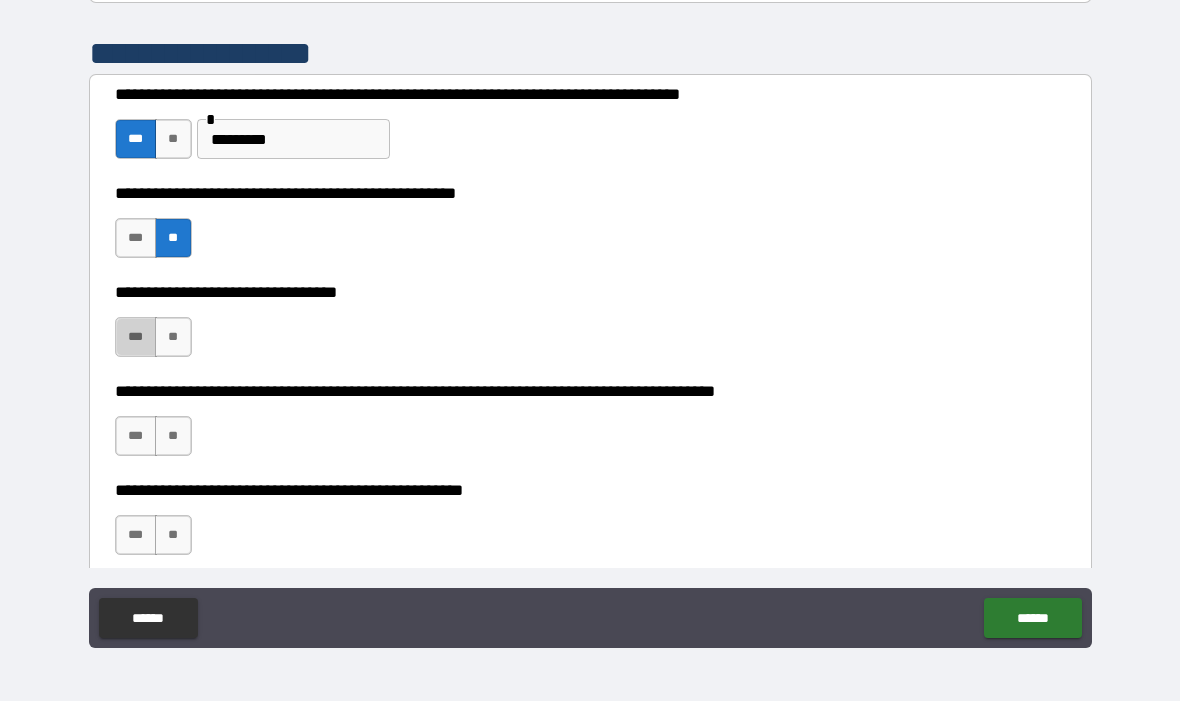 click on "***" at bounding box center (136, 338) 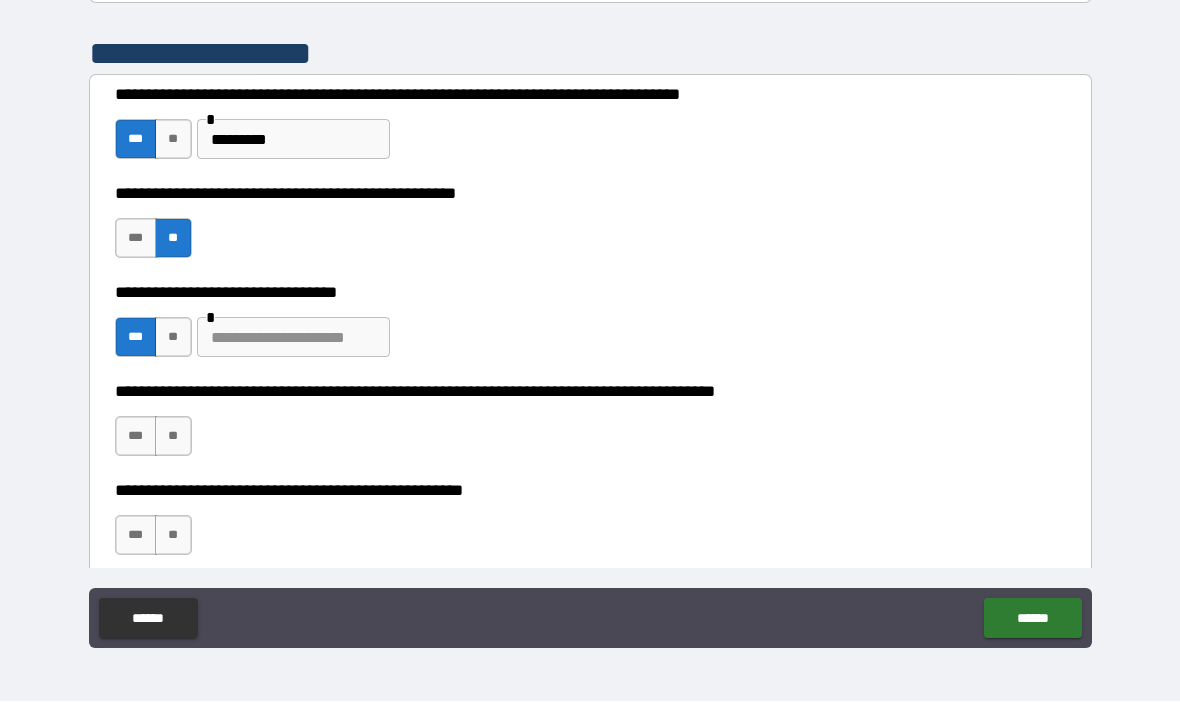 click at bounding box center [293, 338] 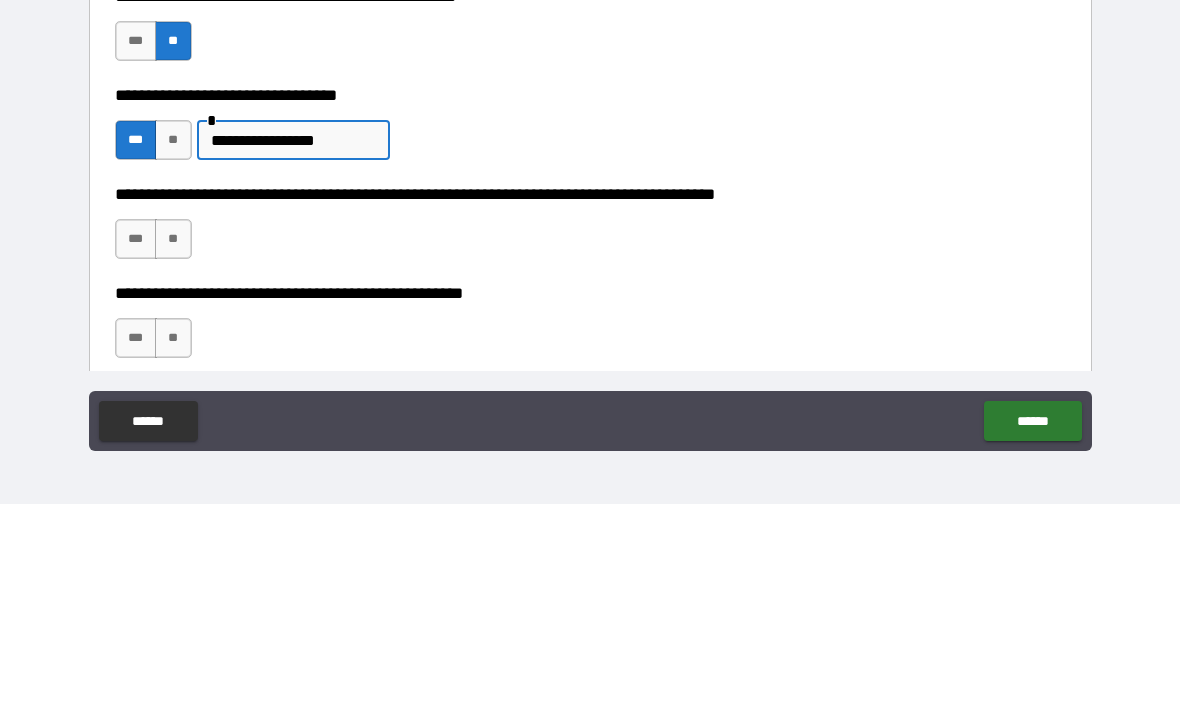 scroll, scrollTop: 574, scrollLeft: 0, axis: vertical 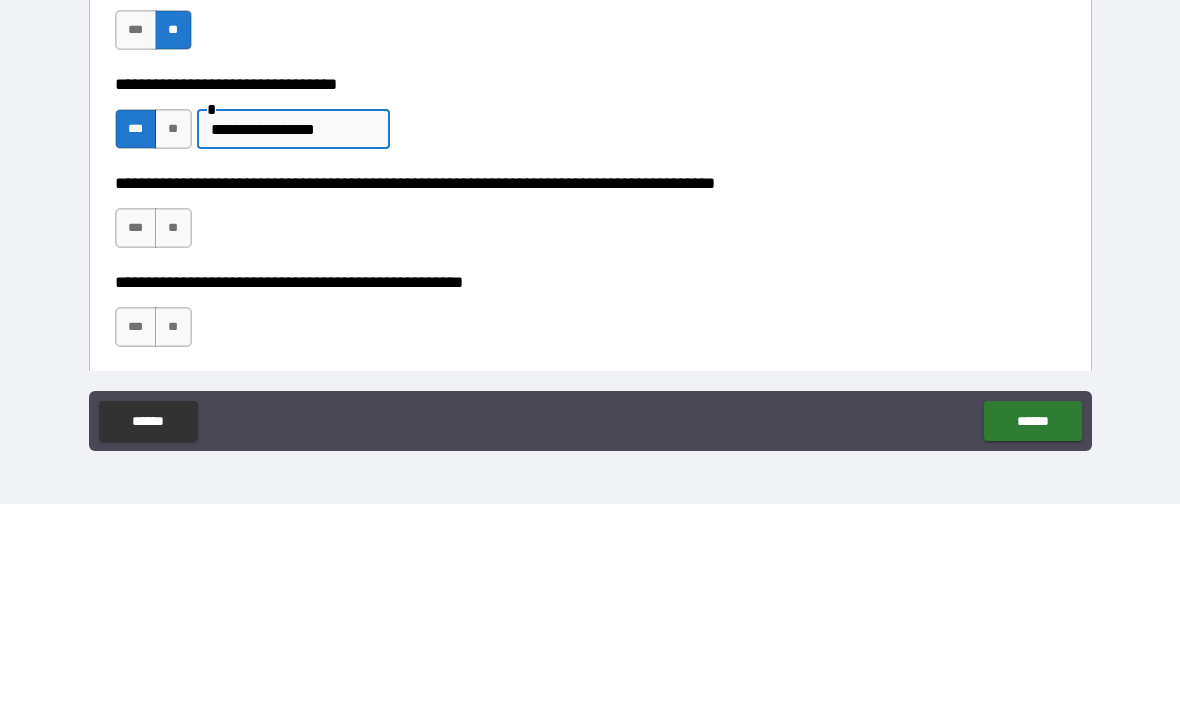 click on "**" at bounding box center (173, 426) 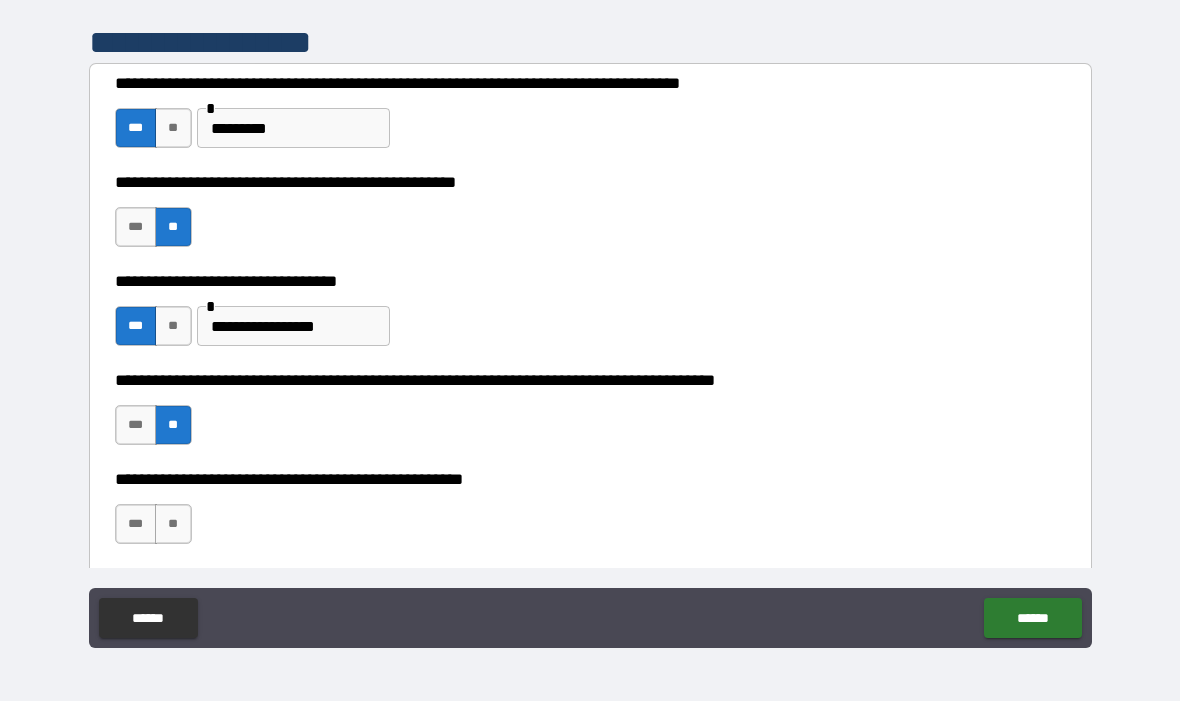 click on "**" at bounding box center [173, 525] 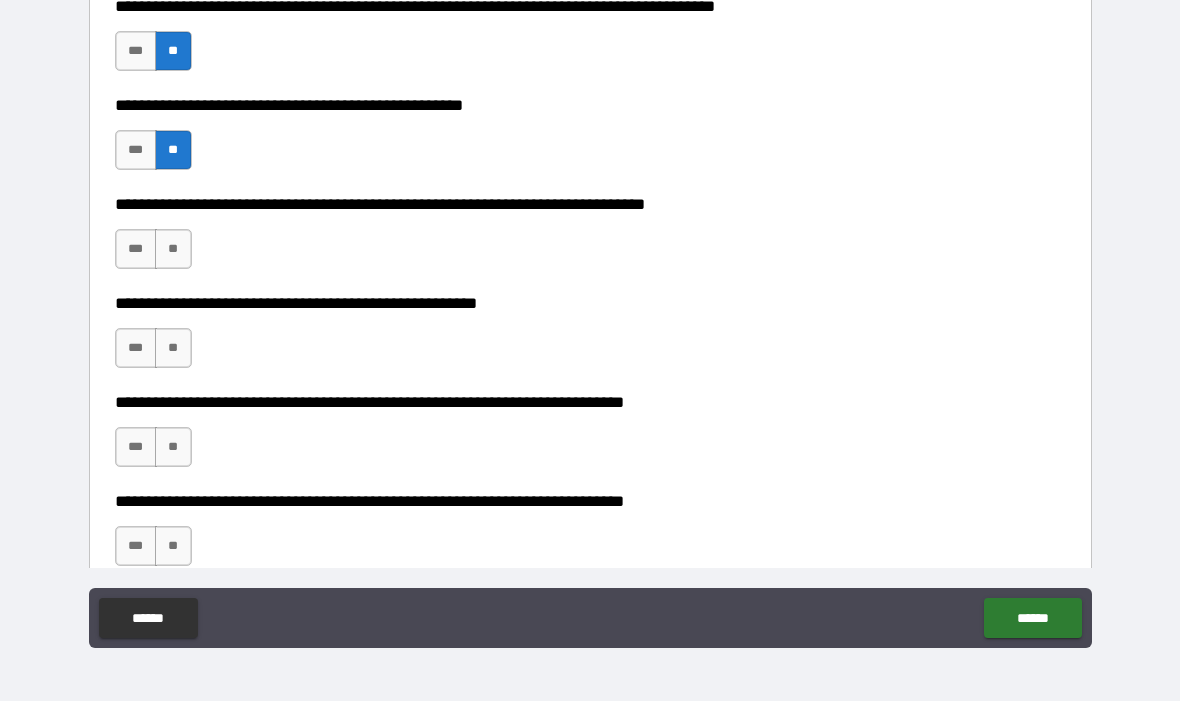 scroll, scrollTop: 972, scrollLeft: 0, axis: vertical 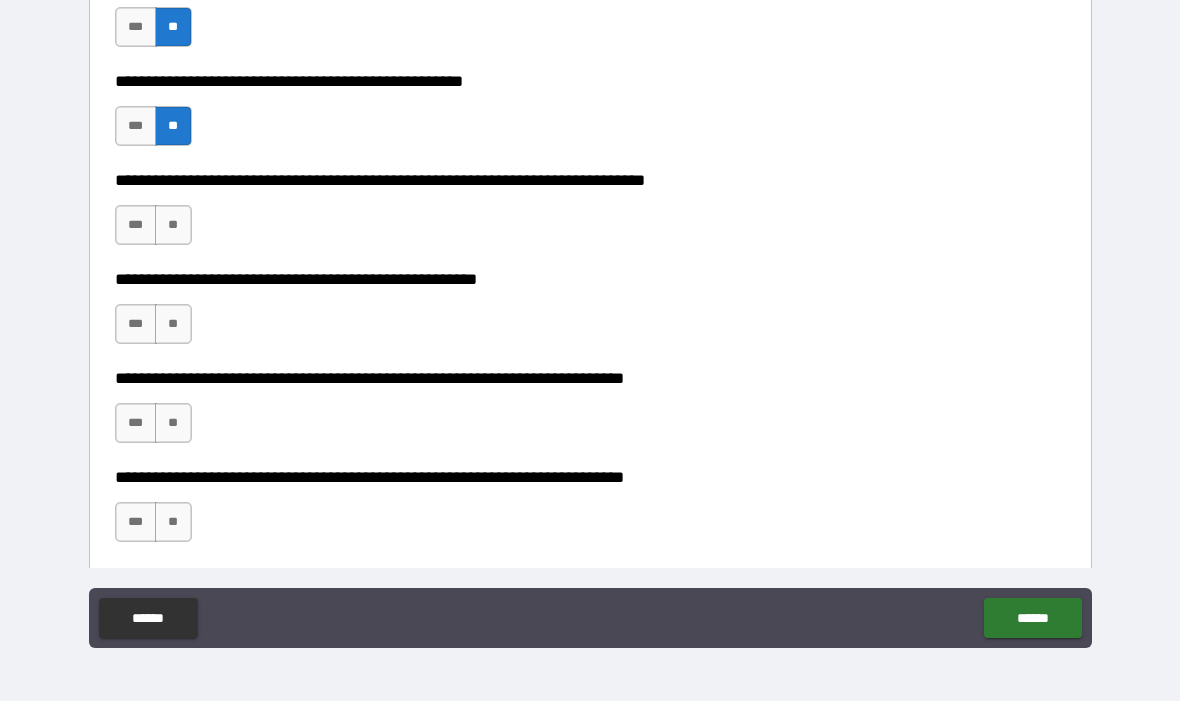 click on "**" at bounding box center [173, 226] 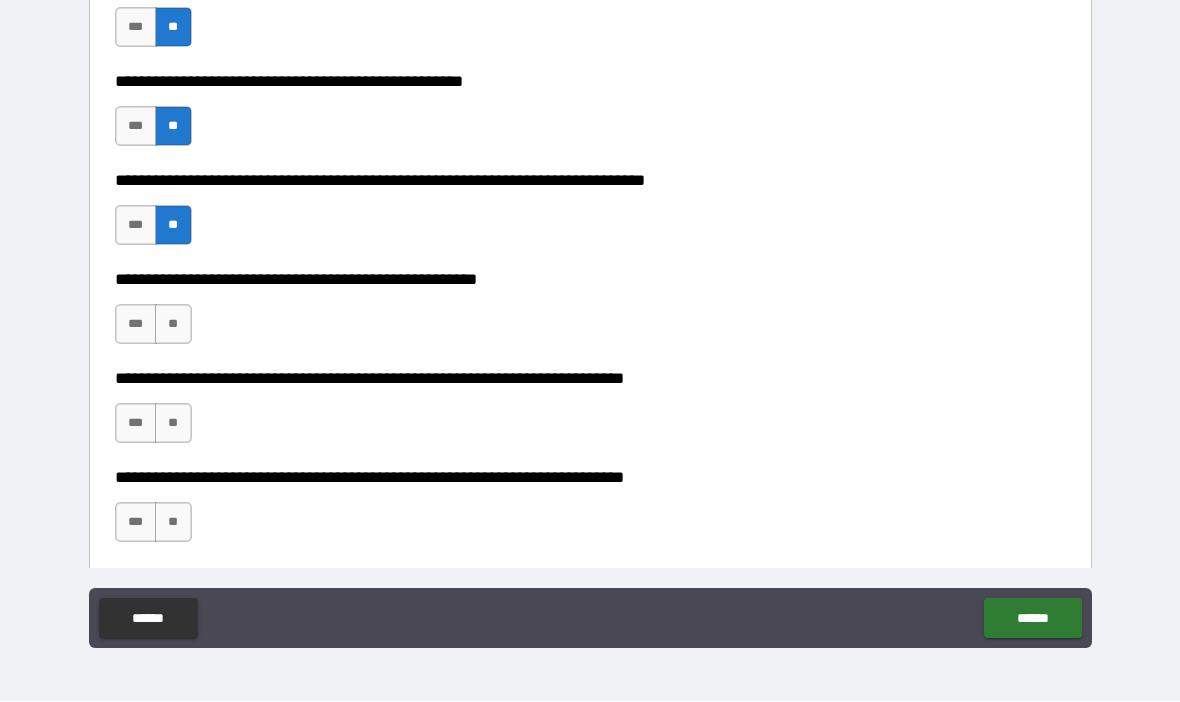 click on "**" at bounding box center (173, 325) 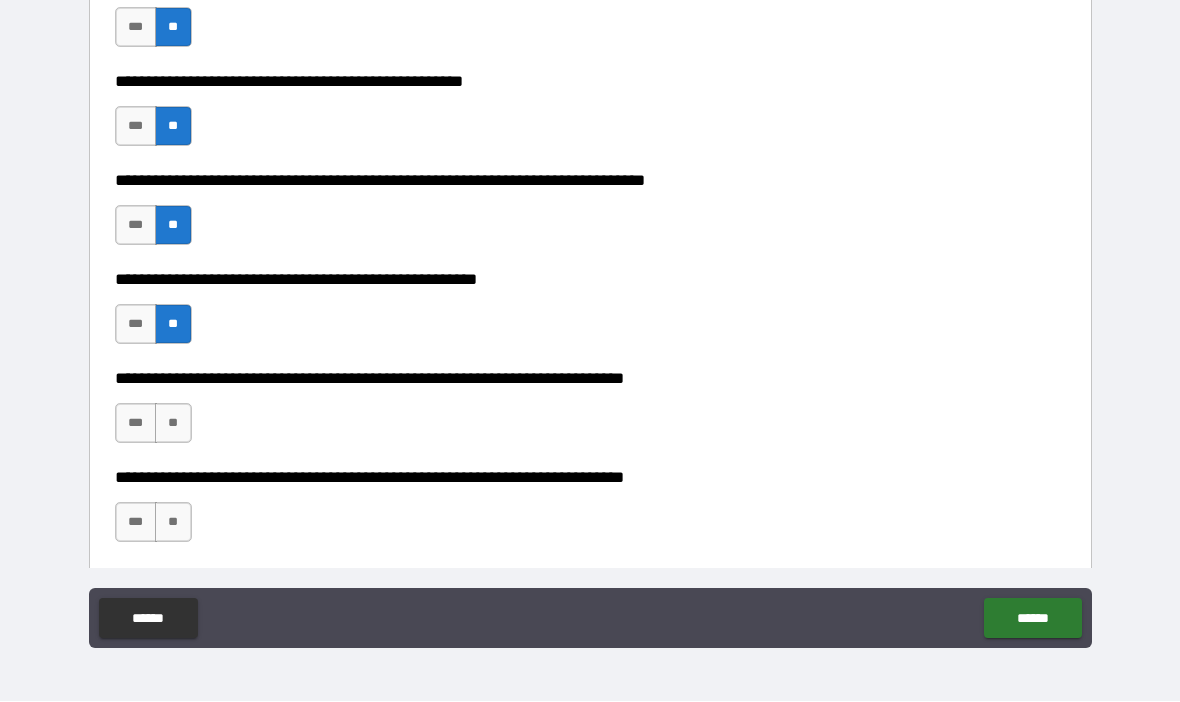 click on "**" at bounding box center [173, 424] 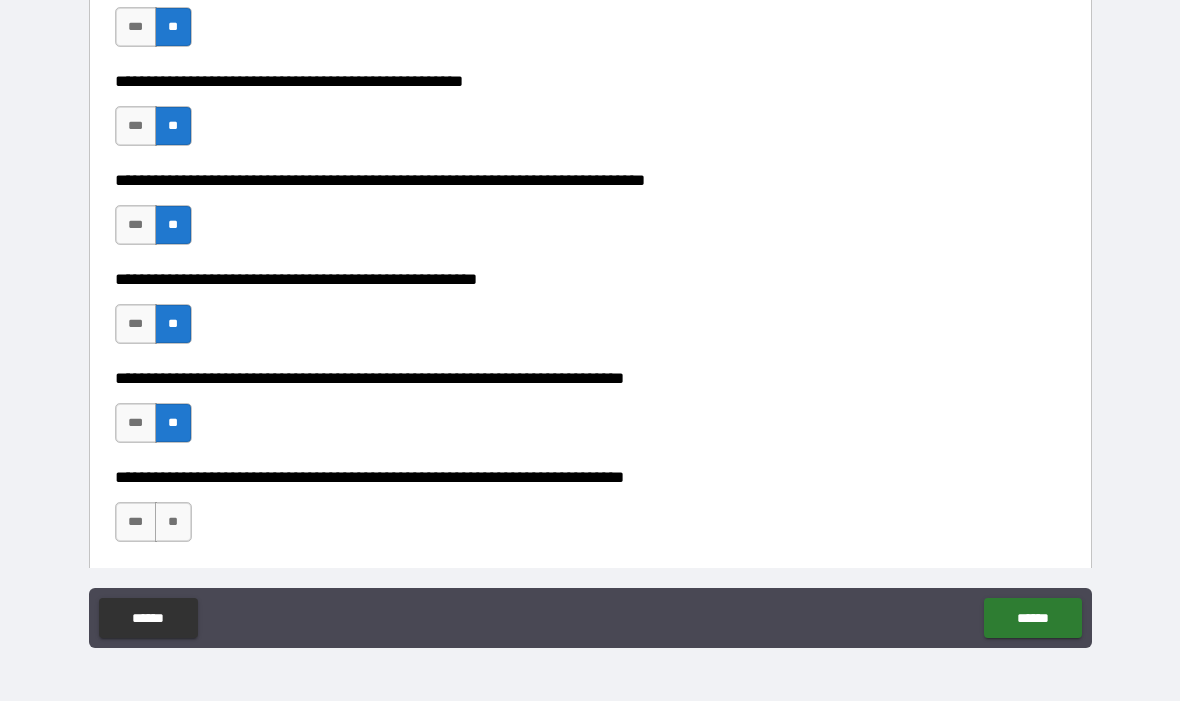 click on "**" at bounding box center [173, 523] 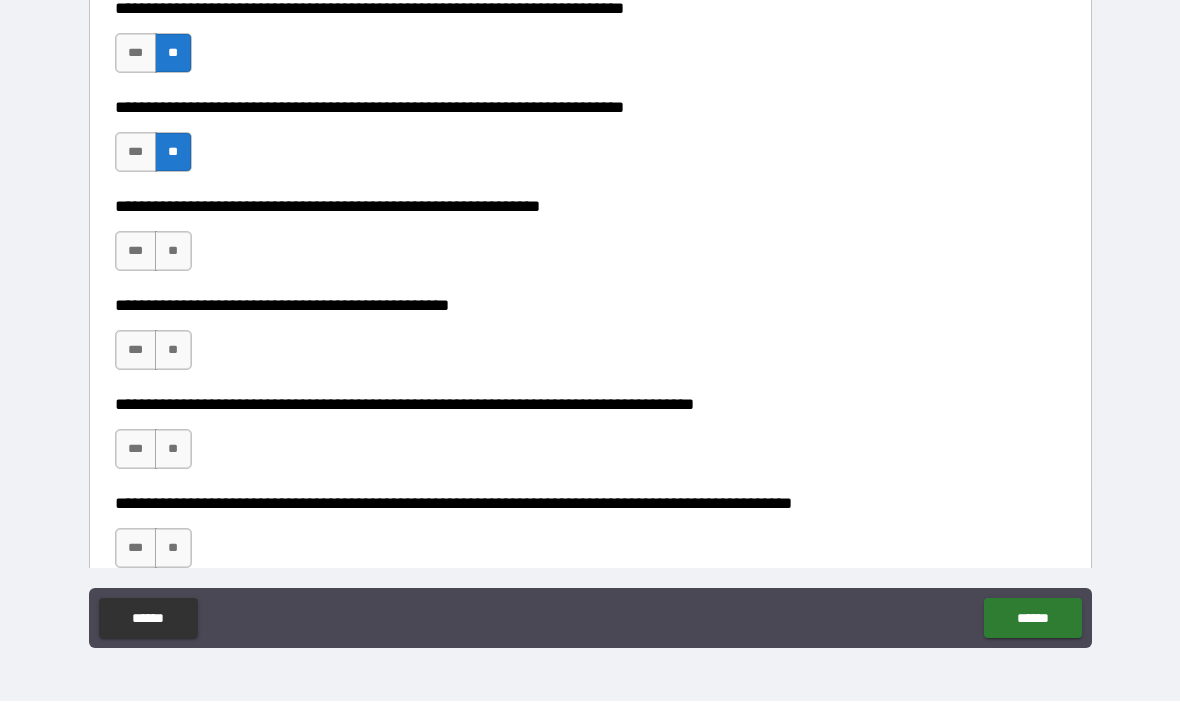 scroll, scrollTop: 1344, scrollLeft: 0, axis: vertical 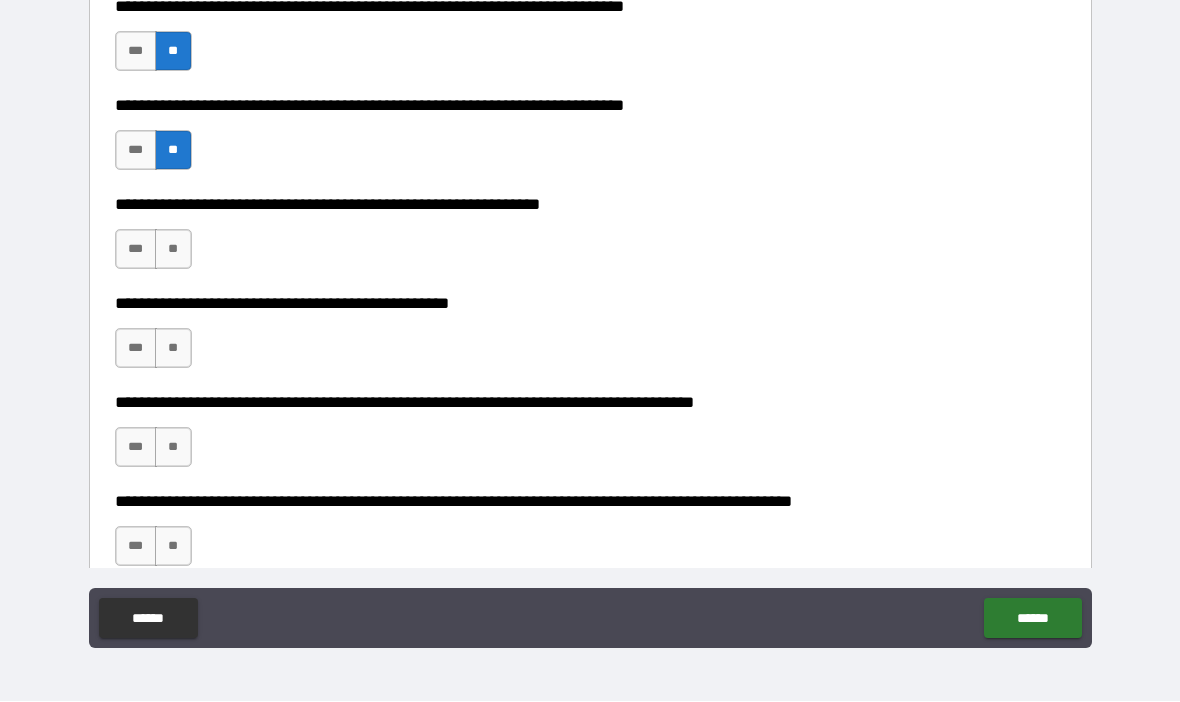 click on "***" at bounding box center [136, 250] 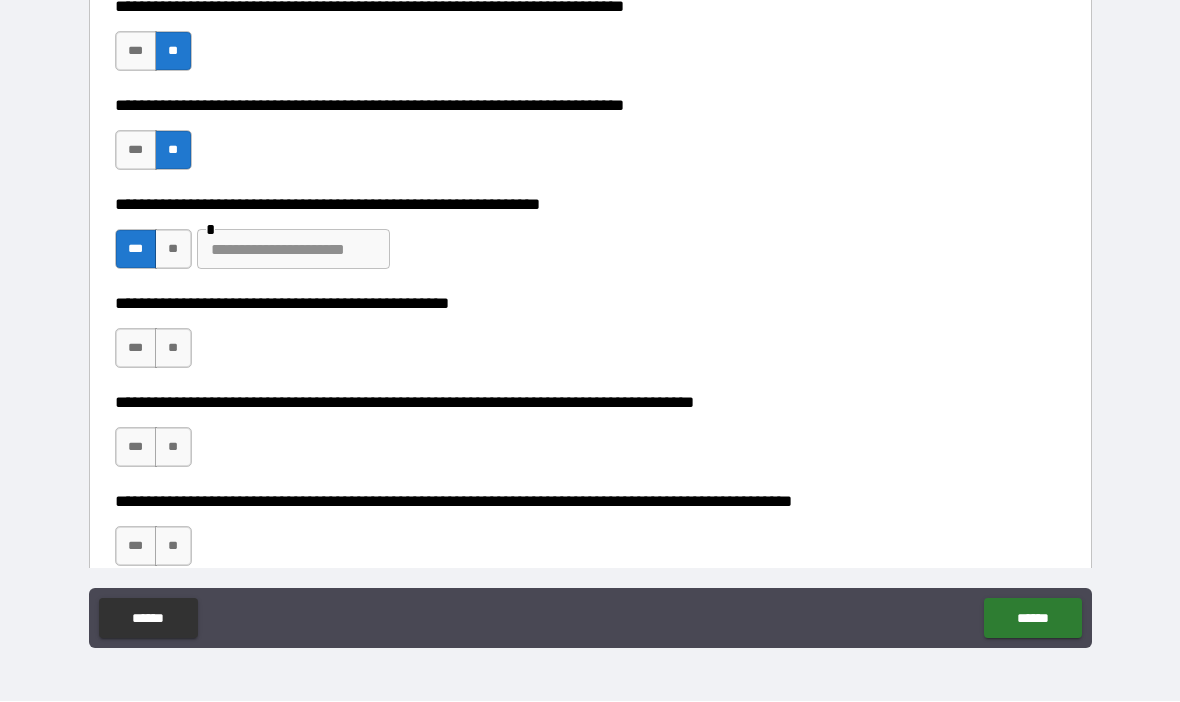 click at bounding box center [293, 250] 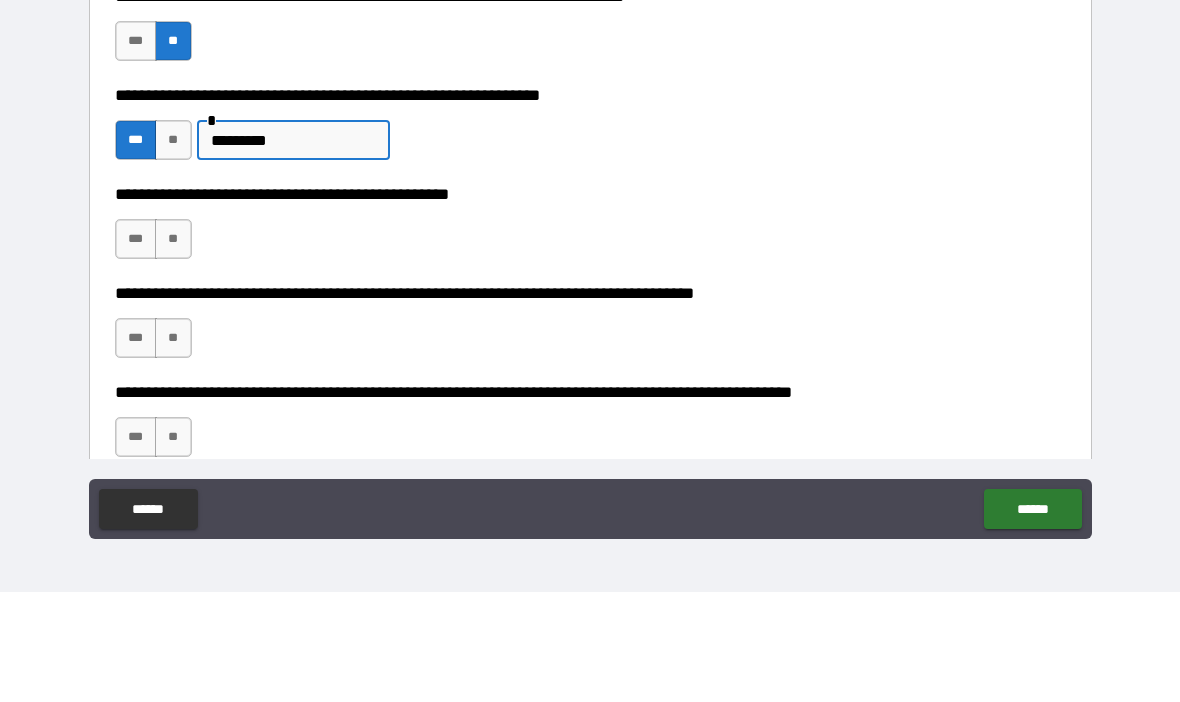 click on "**" at bounding box center [173, 349] 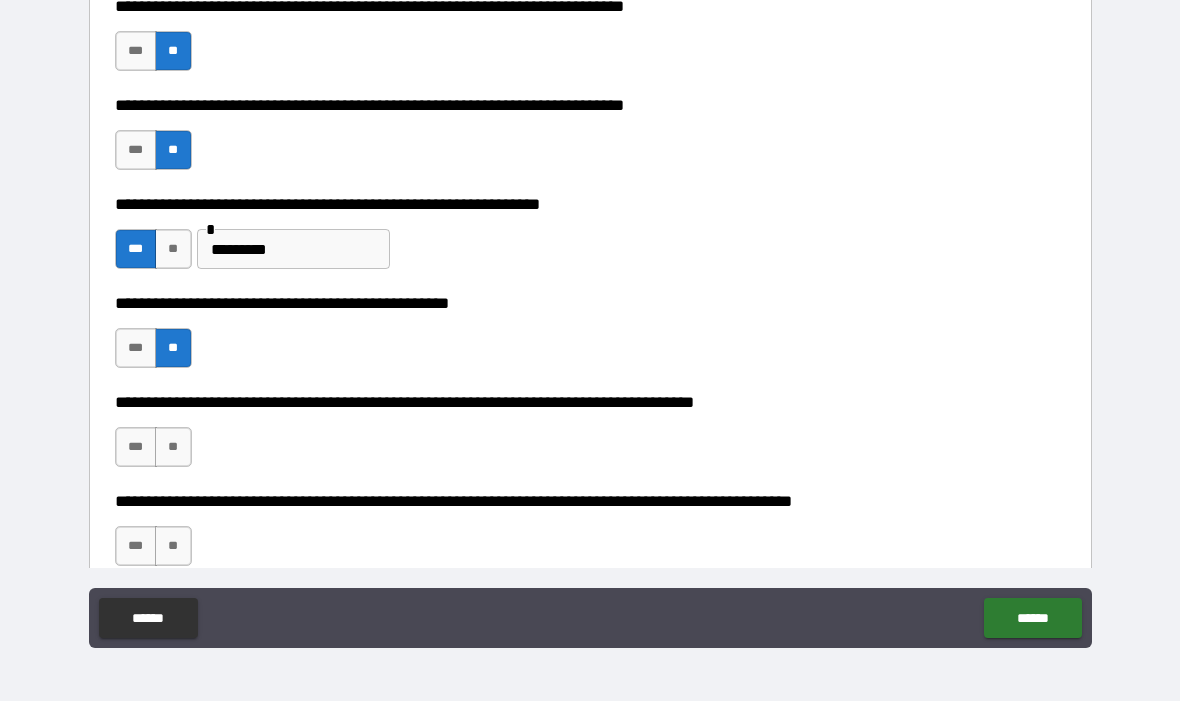 click on "***" at bounding box center [136, 448] 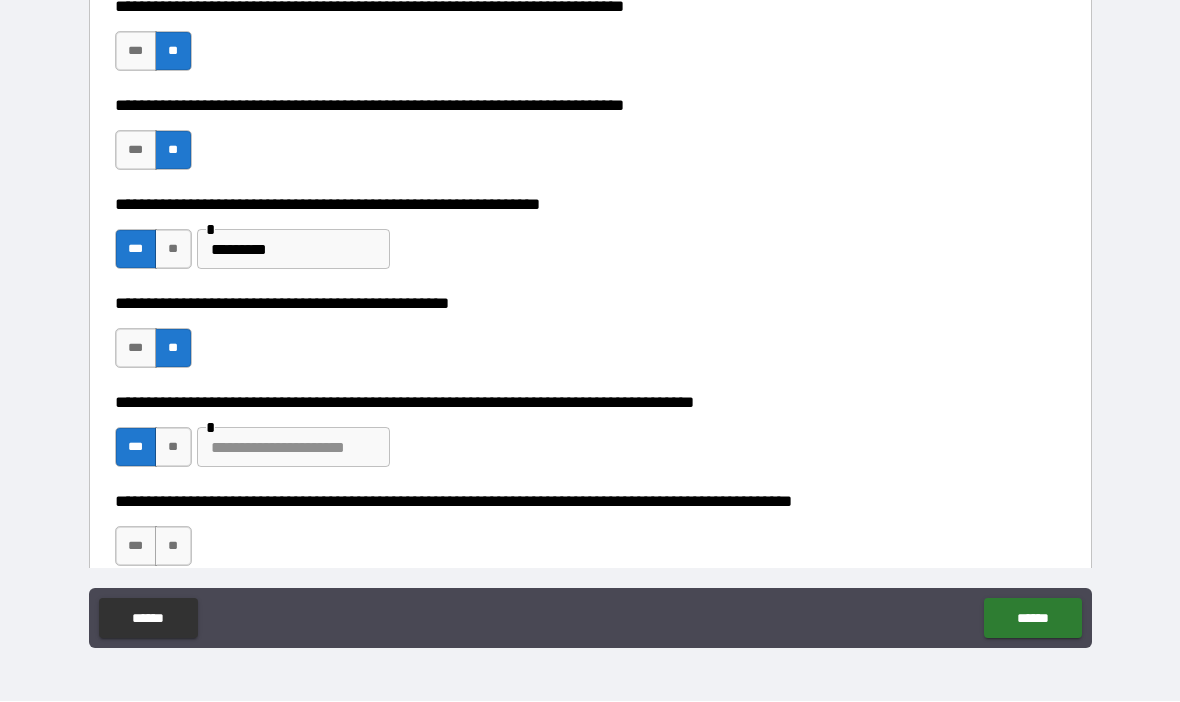 click on "**" at bounding box center (173, 547) 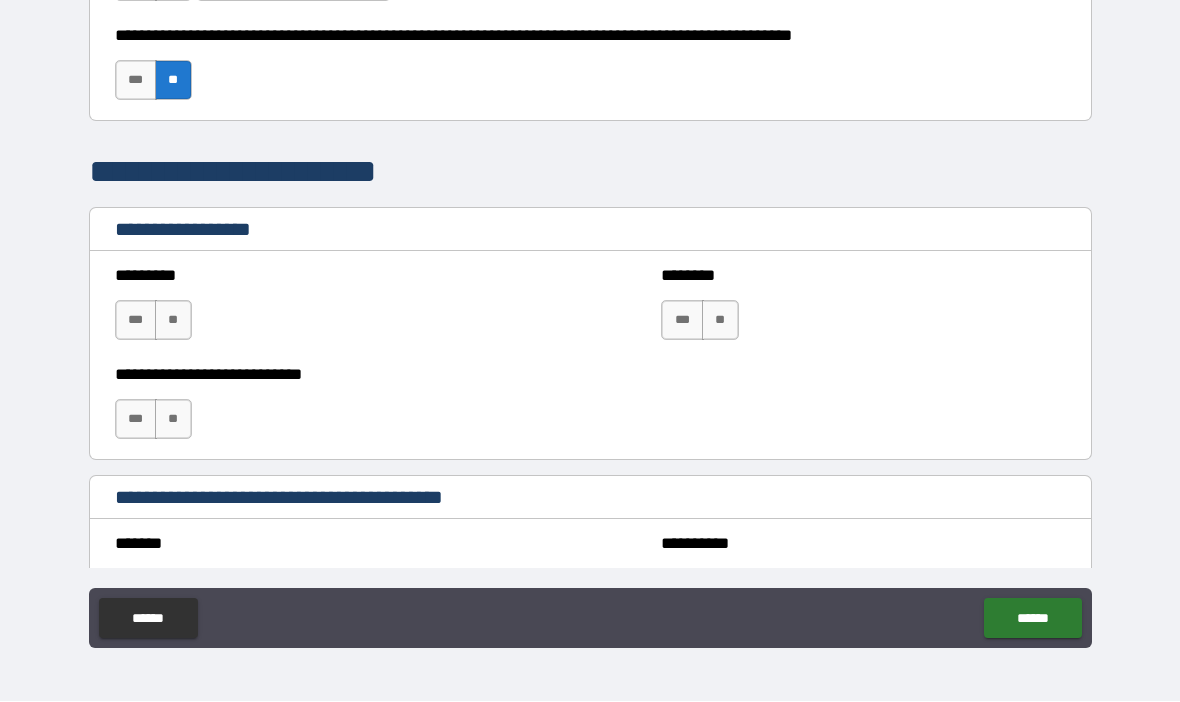 scroll, scrollTop: 1811, scrollLeft: 0, axis: vertical 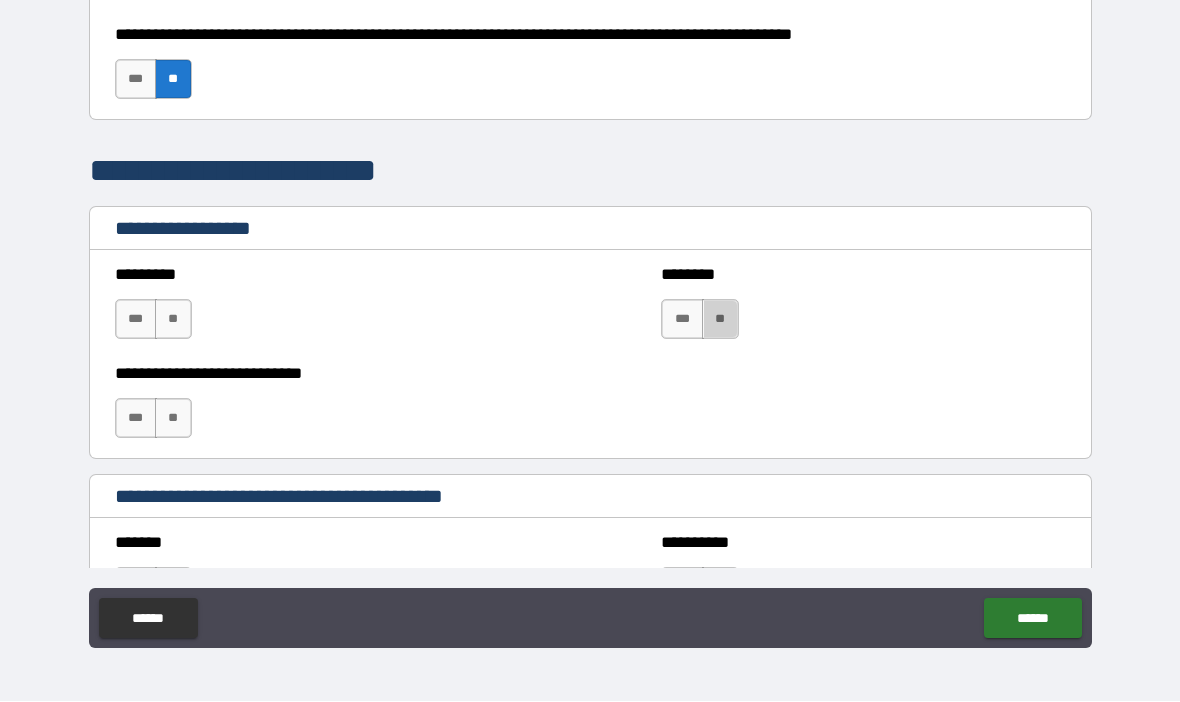 click on "**" at bounding box center [720, 320] 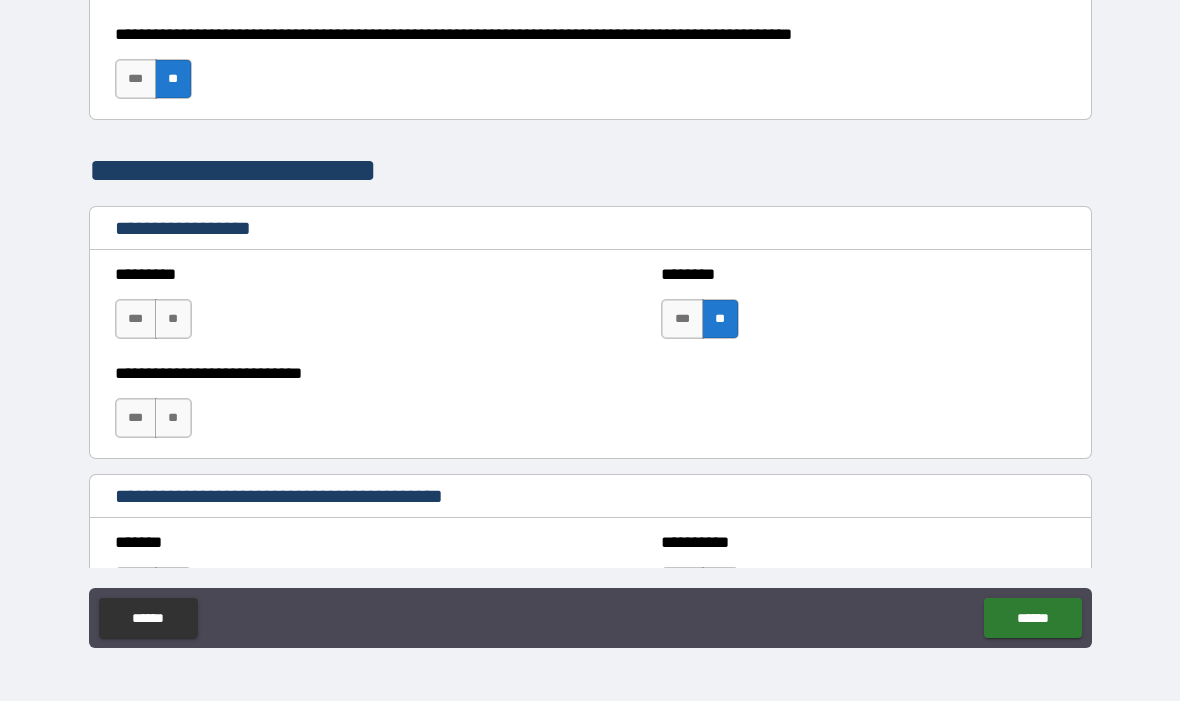 click on "**" at bounding box center (173, 419) 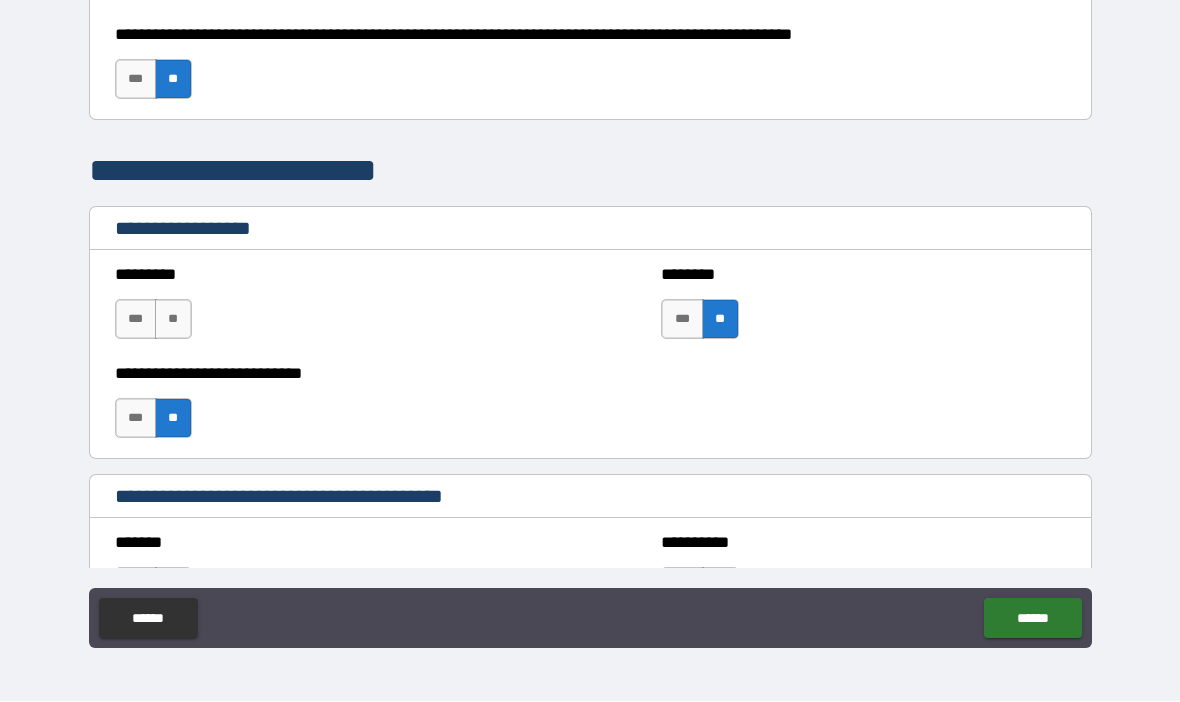 click on "**" at bounding box center [173, 320] 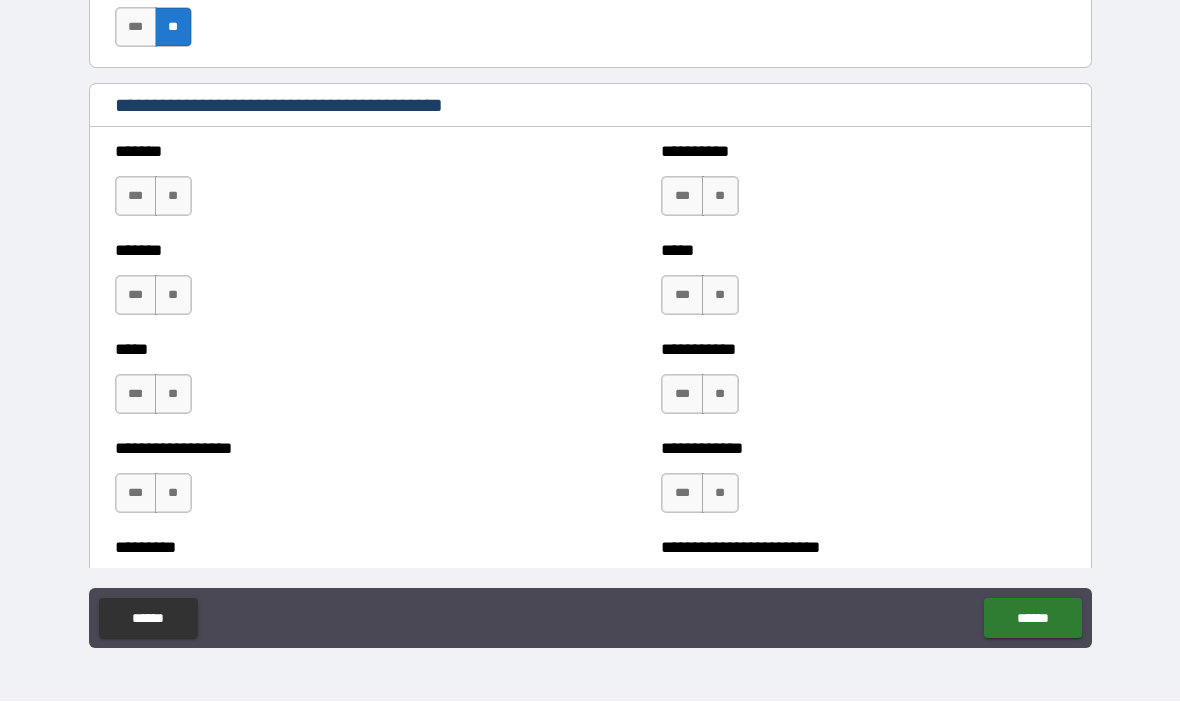 scroll, scrollTop: 2205, scrollLeft: 0, axis: vertical 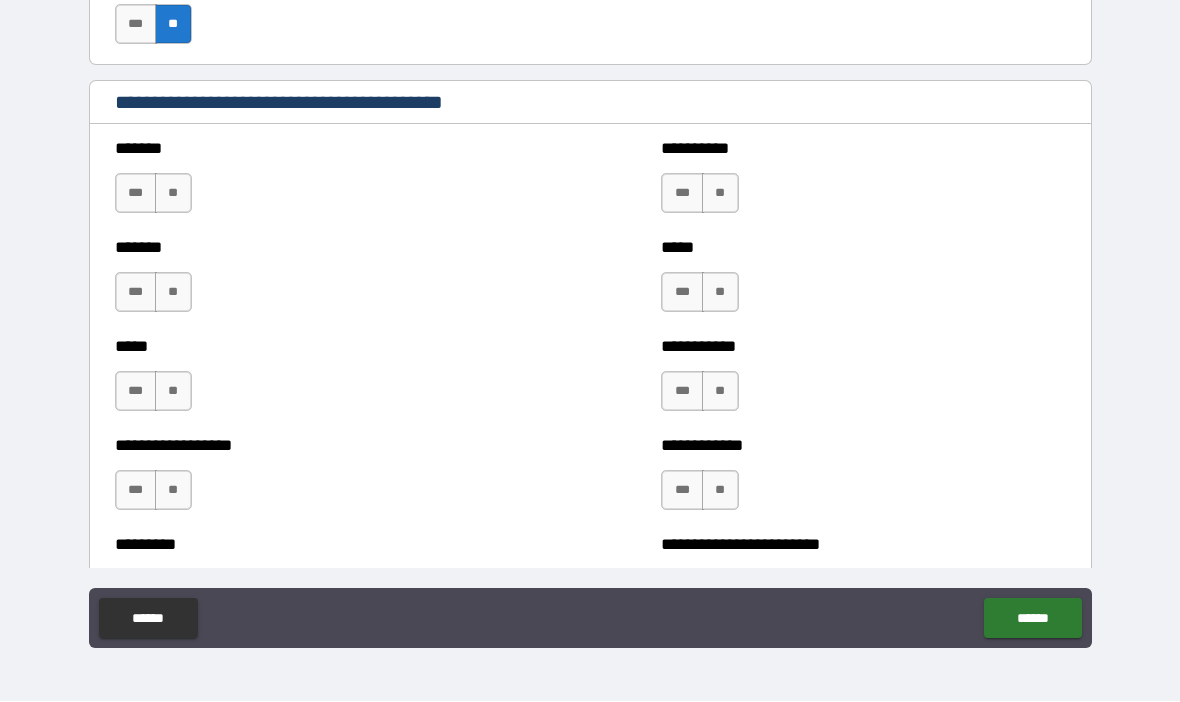 click on "**" at bounding box center [173, 194] 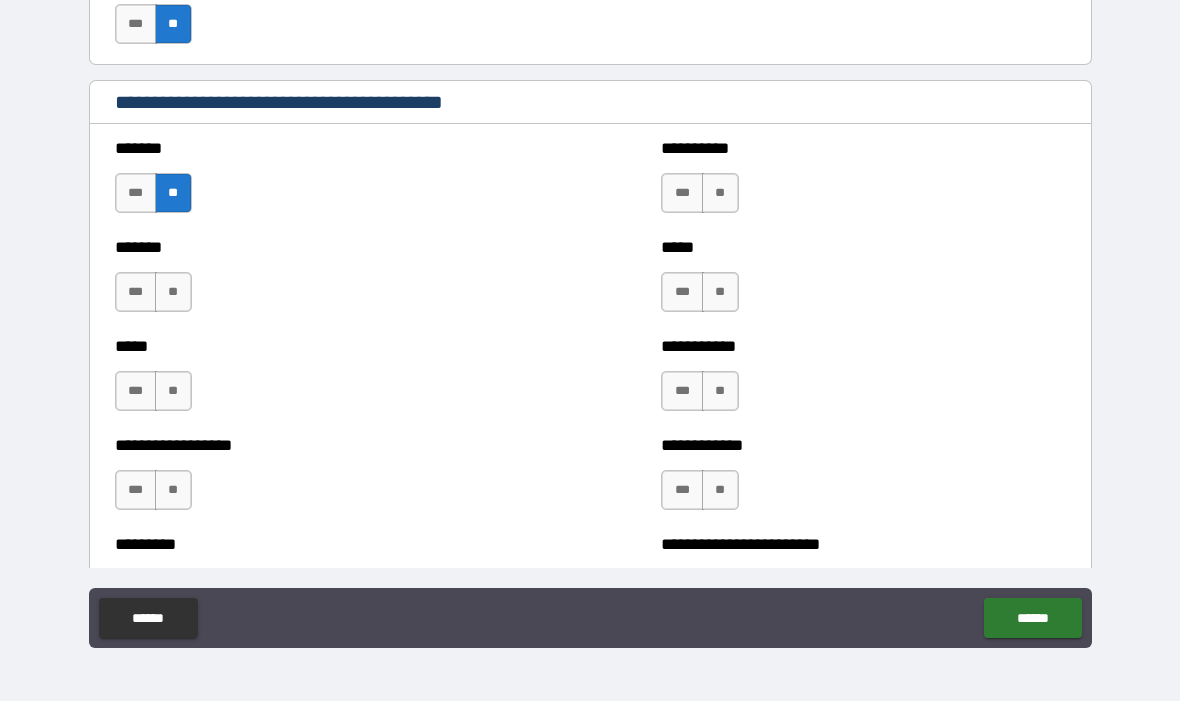 click on "**" at bounding box center [173, 293] 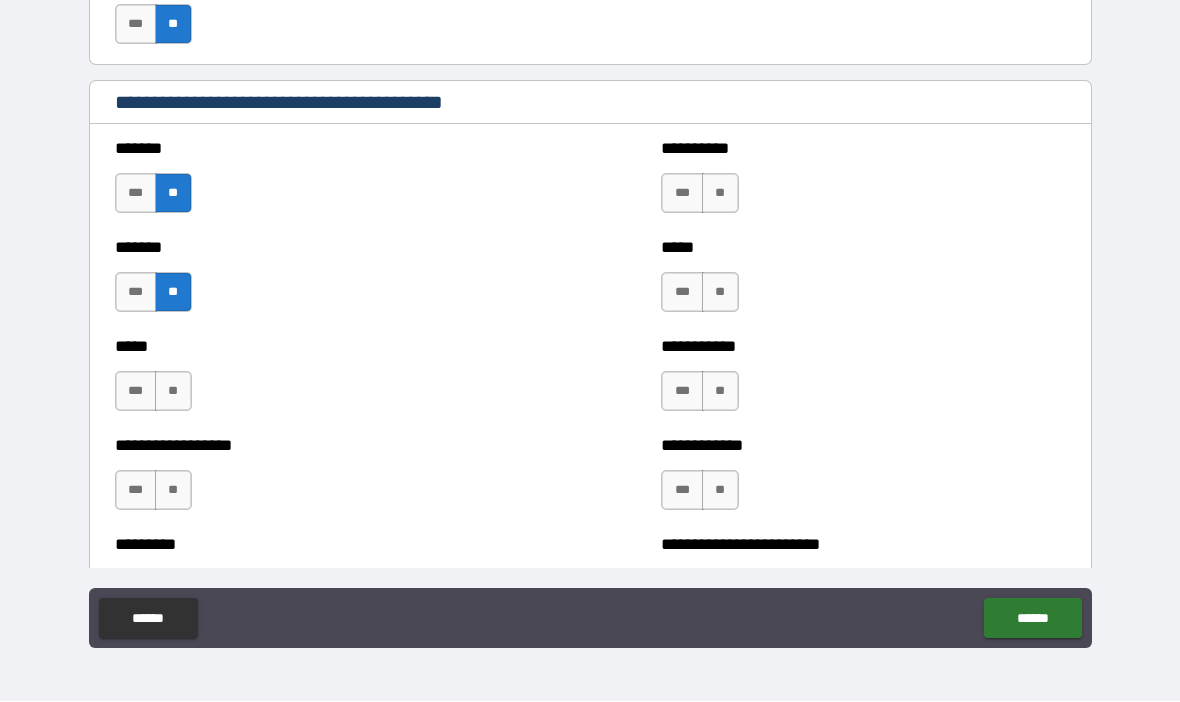 click on "**" at bounding box center (173, 392) 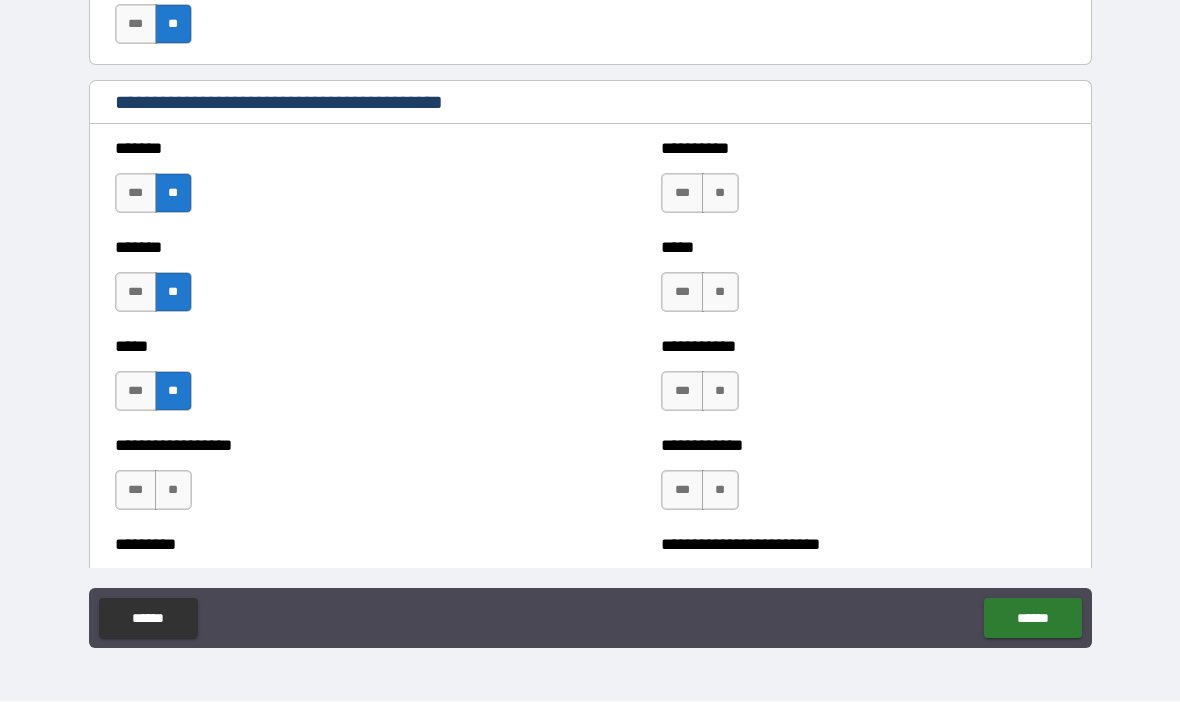click on "**" at bounding box center [173, 491] 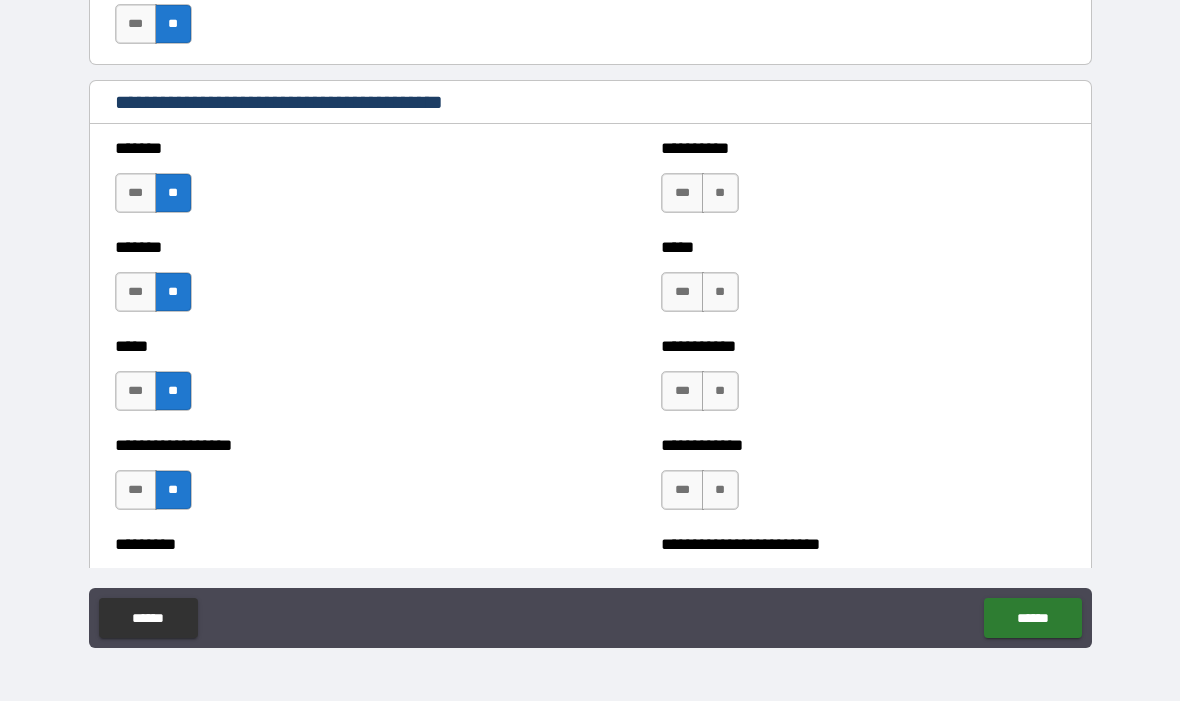 click on "**" at bounding box center (720, 491) 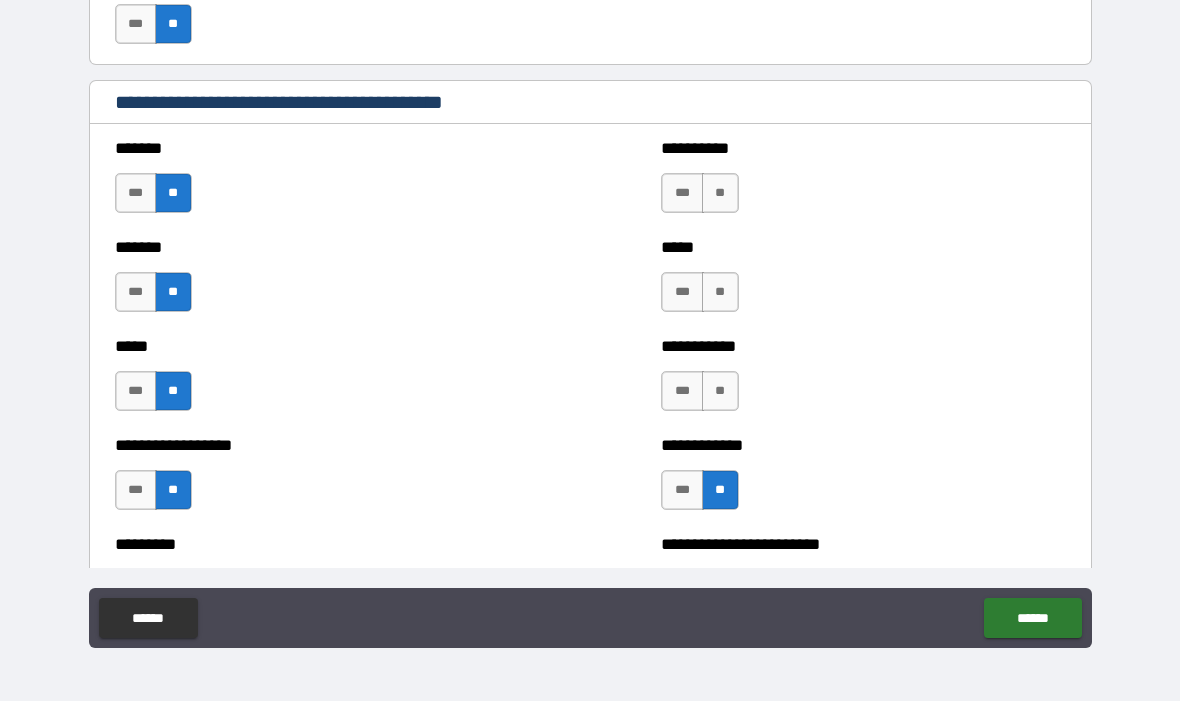 click on "**" at bounding box center [720, 392] 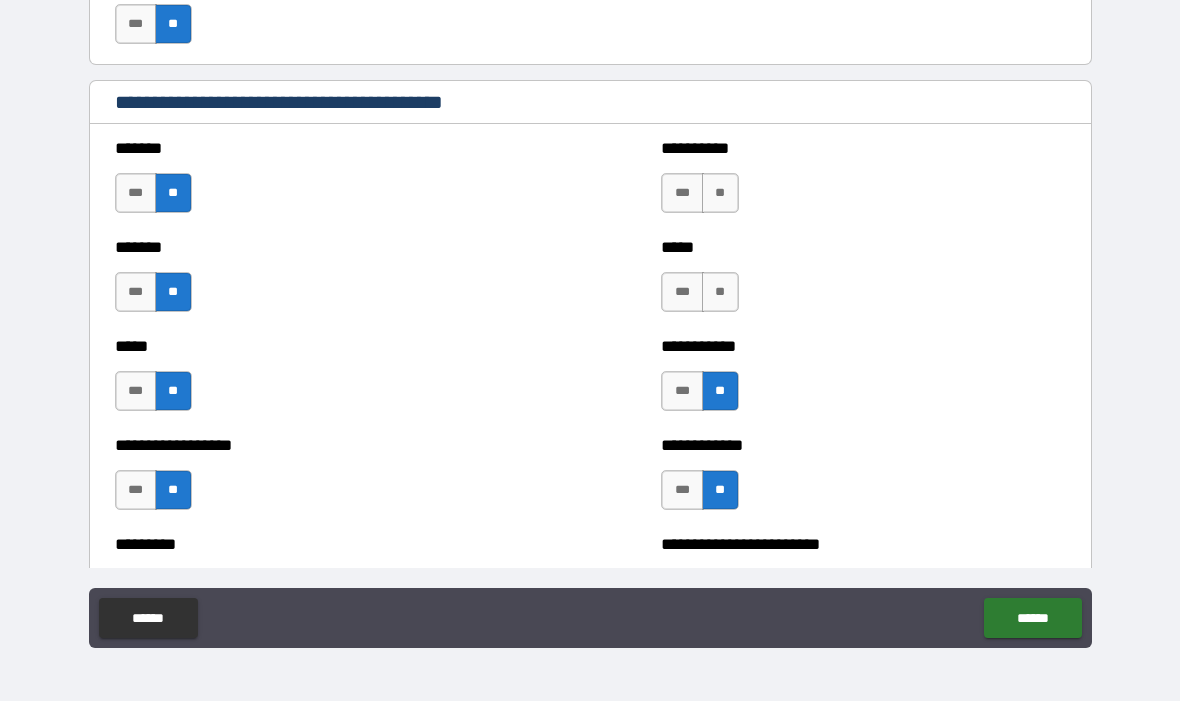 click on "**" at bounding box center [720, 293] 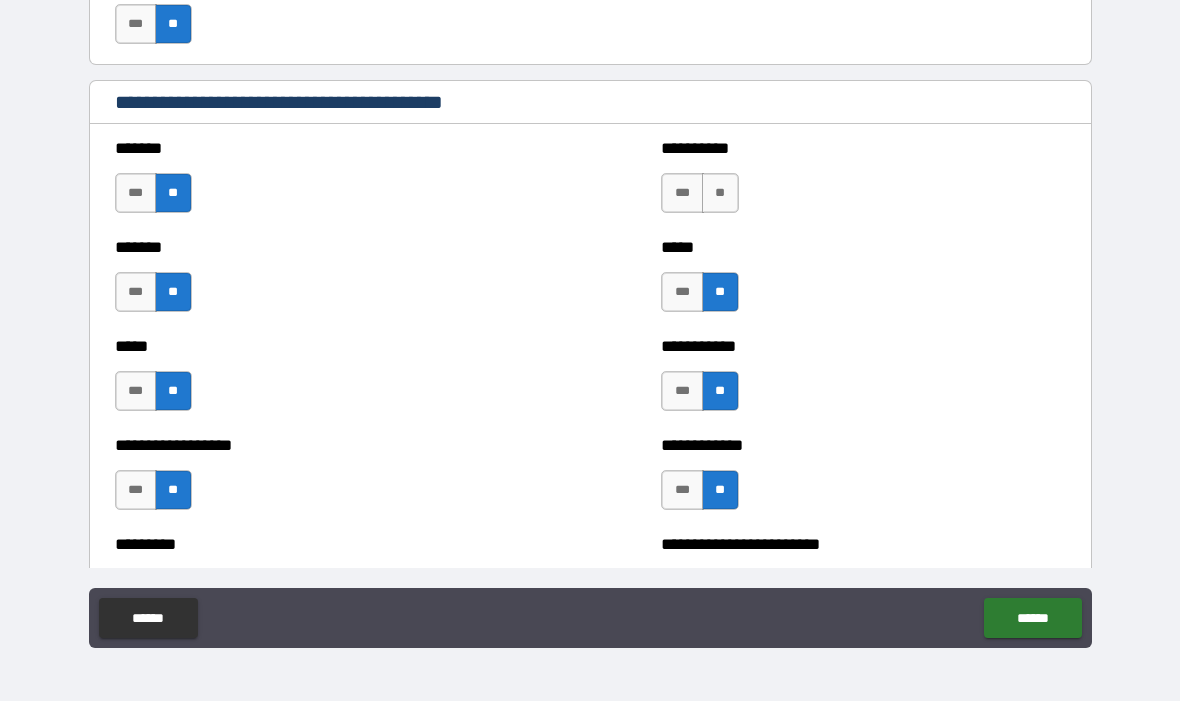 click on "**" at bounding box center [720, 194] 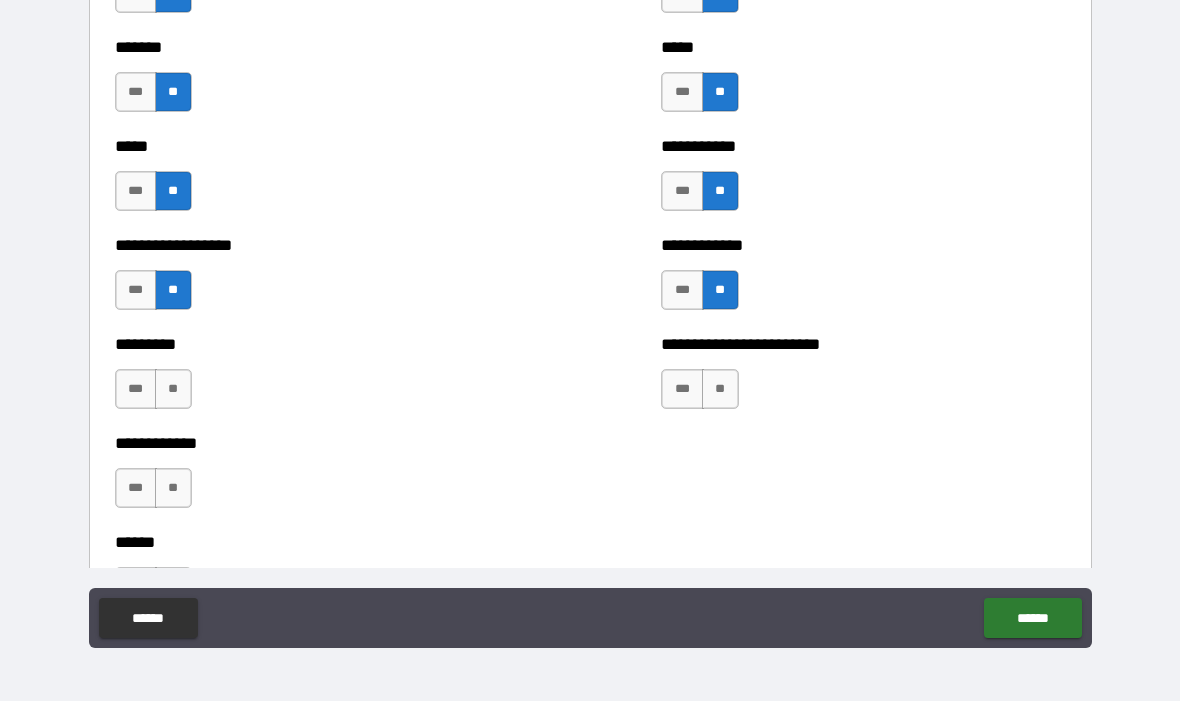 scroll, scrollTop: 2431, scrollLeft: 0, axis: vertical 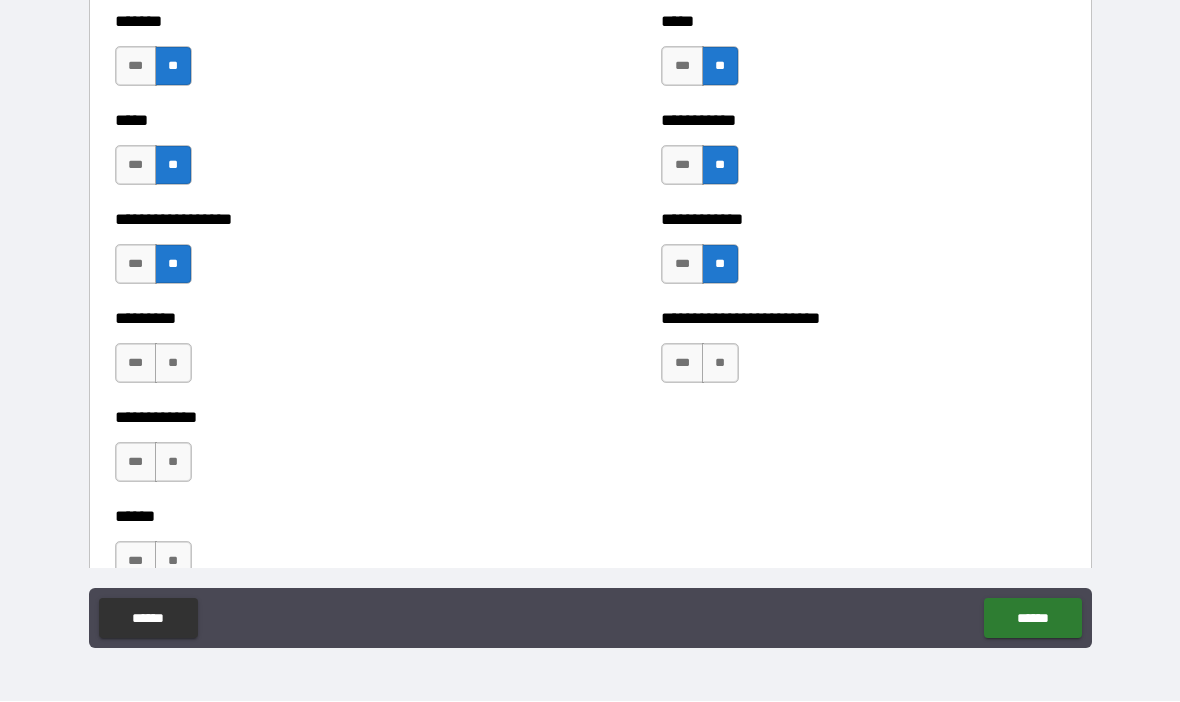 click on "**" at bounding box center [173, 364] 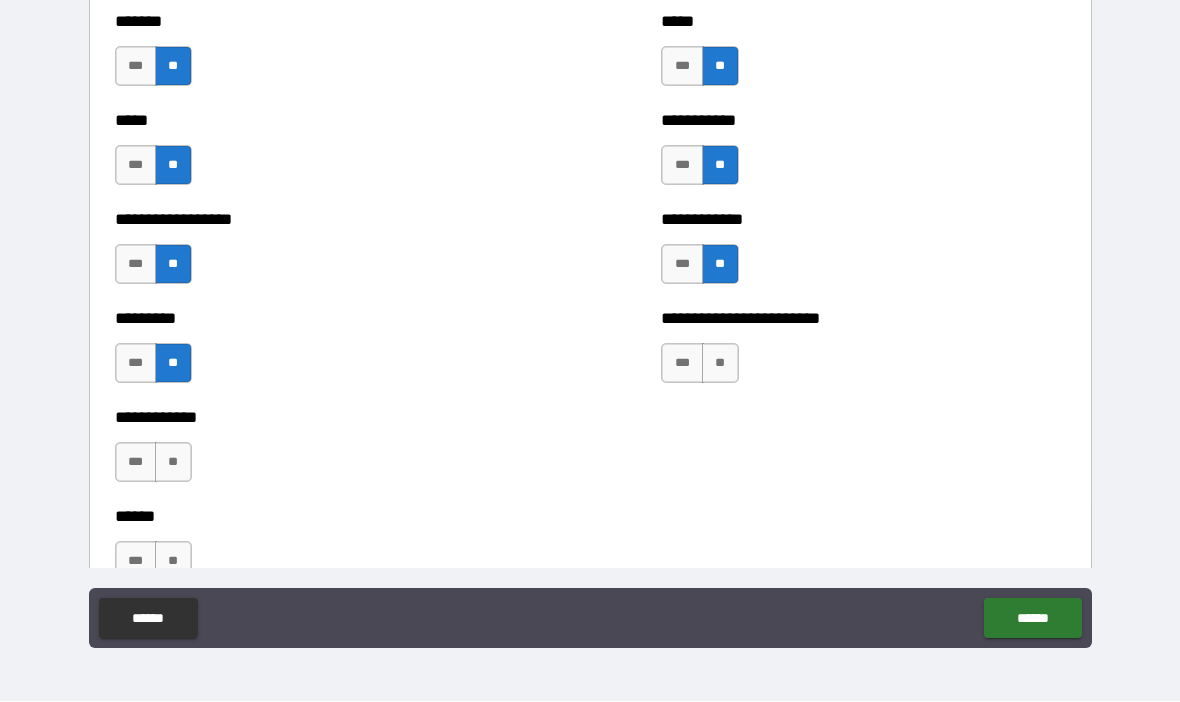 click on "**" at bounding box center [720, 364] 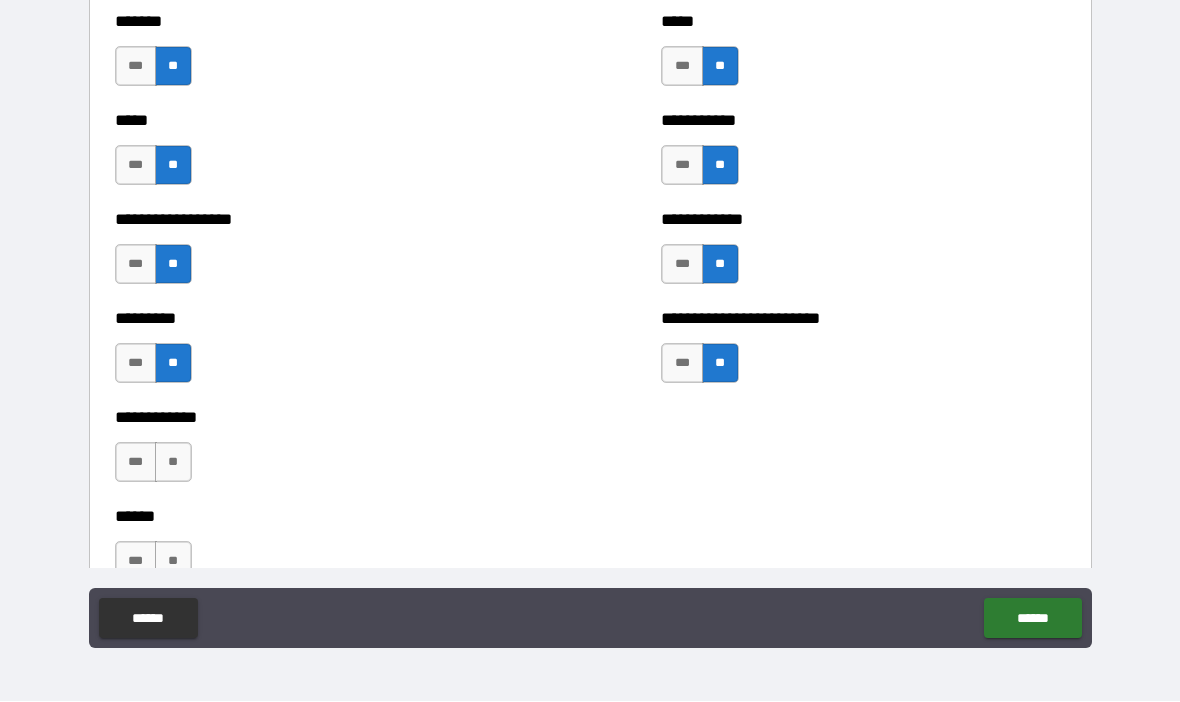 click on "**" at bounding box center (173, 463) 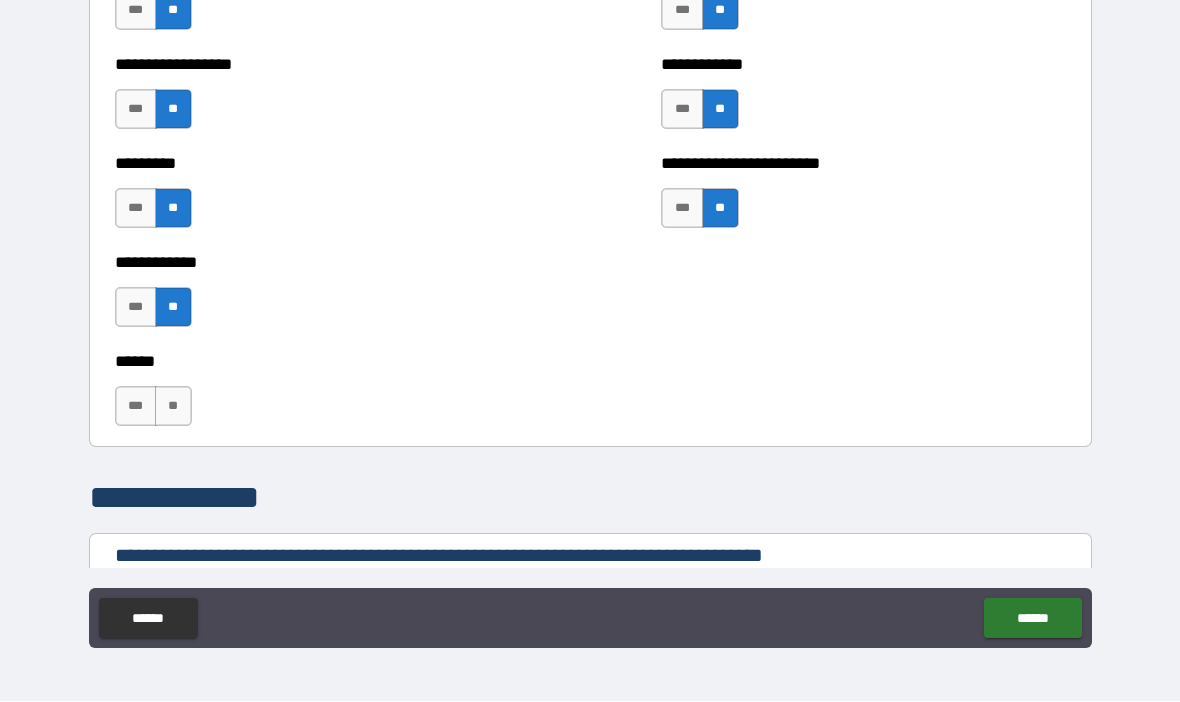 scroll, scrollTop: 2587, scrollLeft: 0, axis: vertical 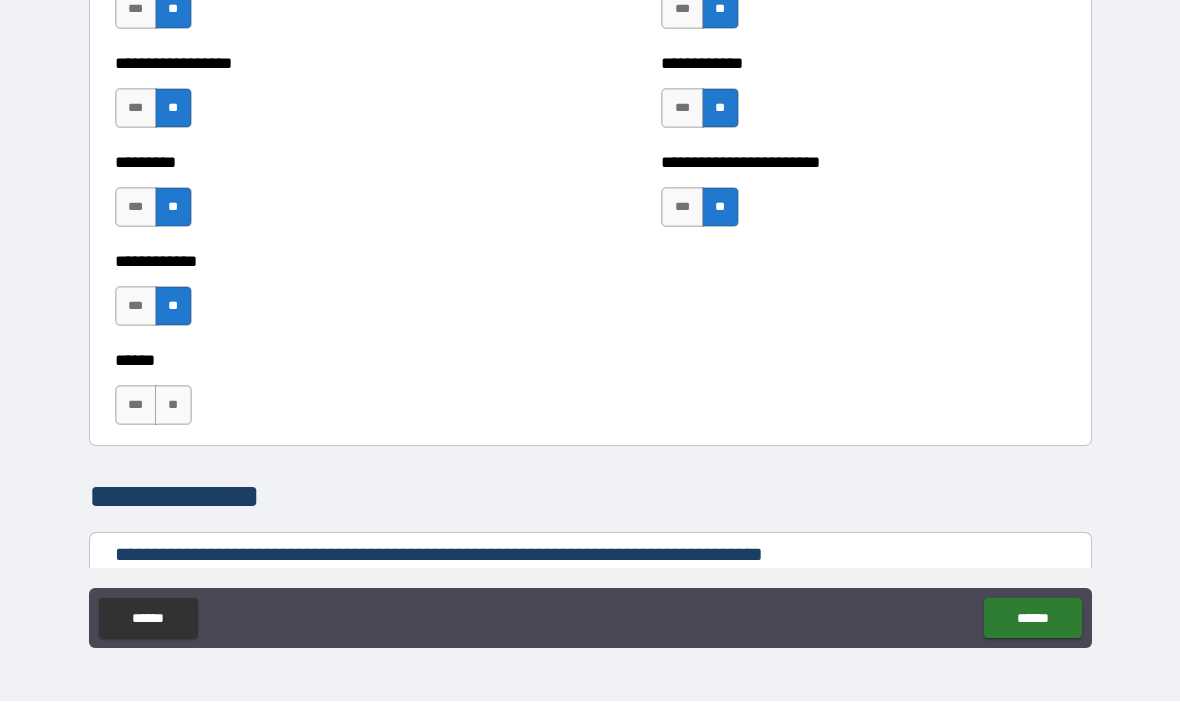 click on "**" at bounding box center (173, 406) 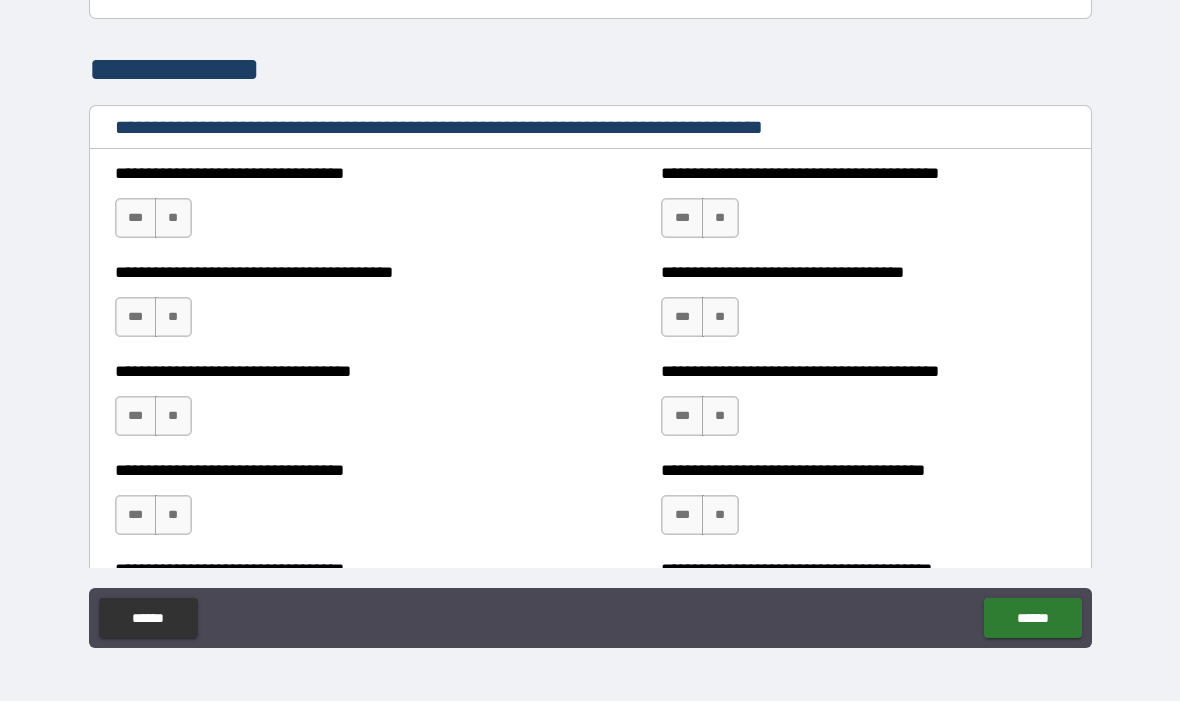 scroll, scrollTop: 3013, scrollLeft: 0, axis: vertical 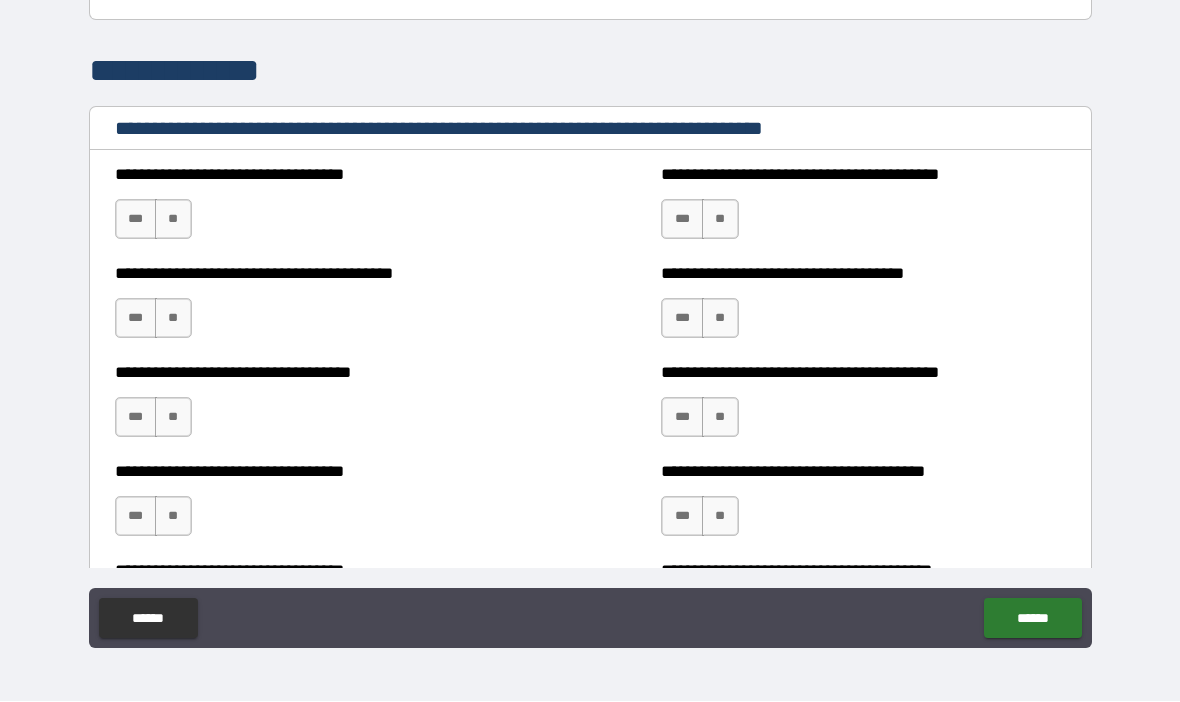 click on "**" at bounding box center [173, 220] 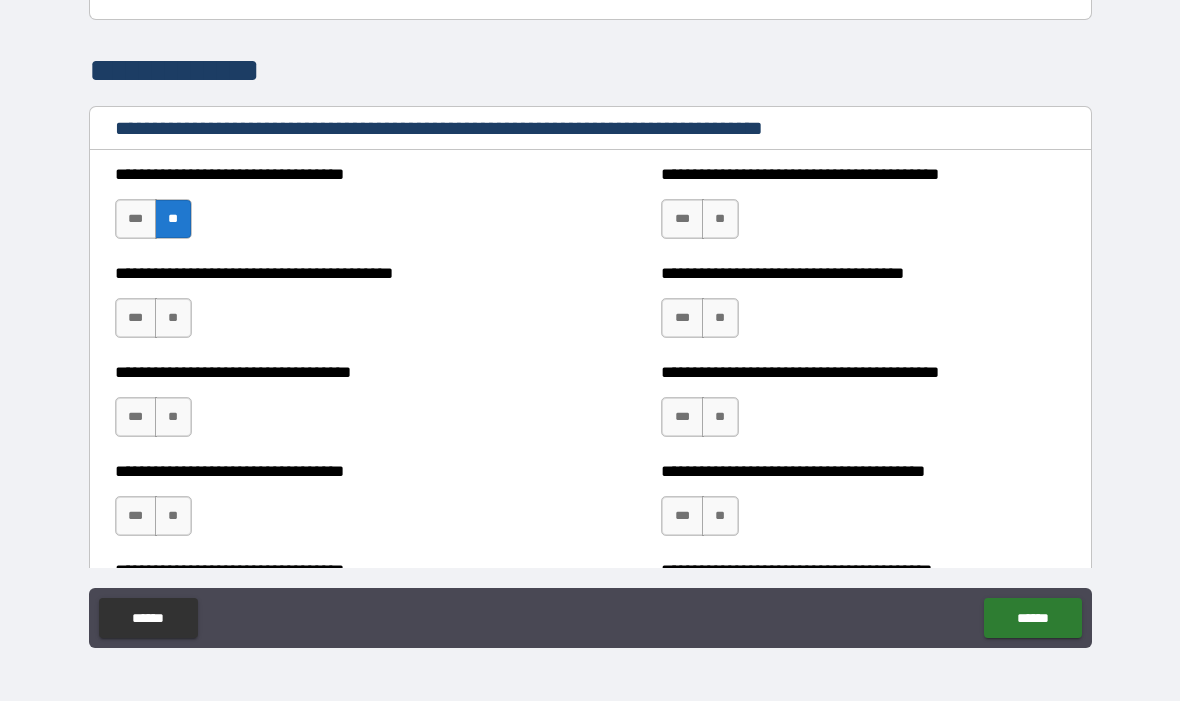 click on "**" at bounding box center (720, 220) 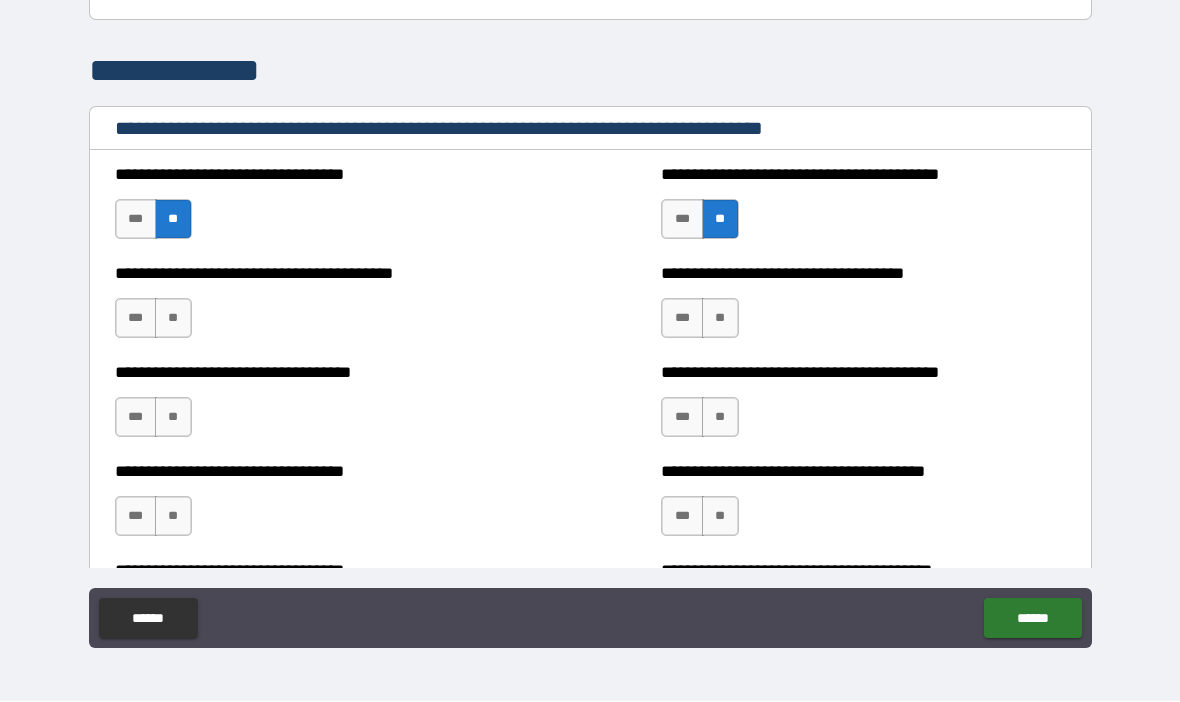 click on "***" at bounding box center [136, 418] 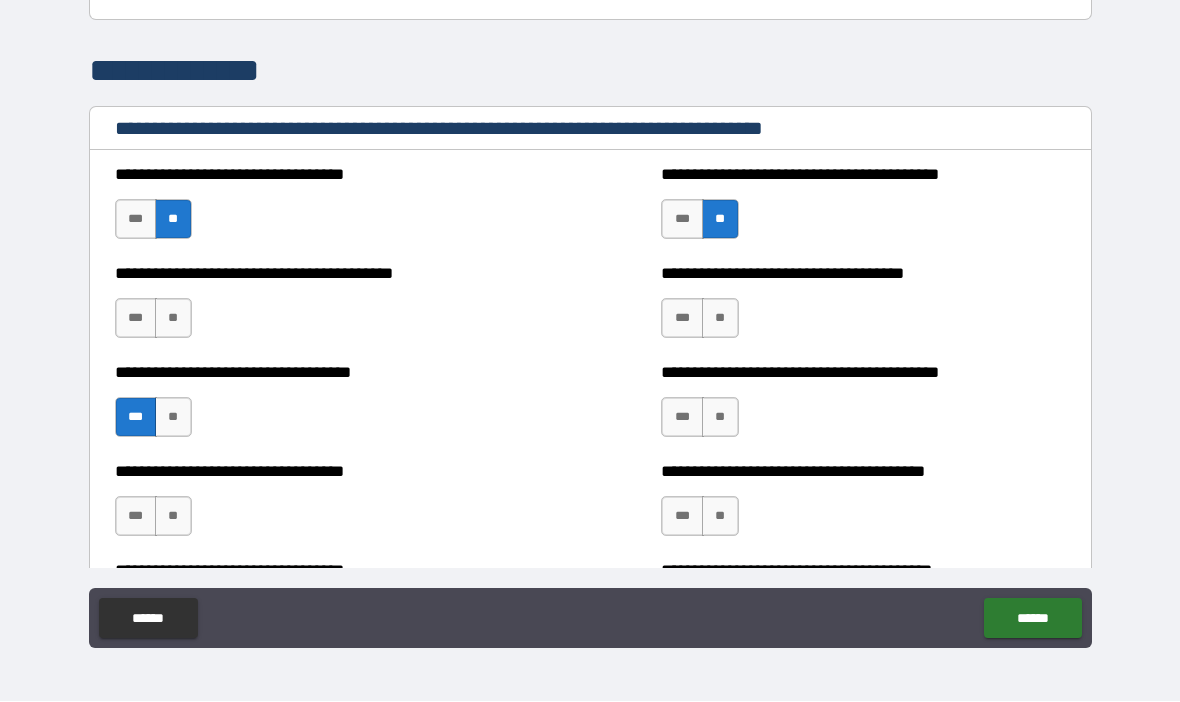 click on "**" at bounding box center [173, 319] 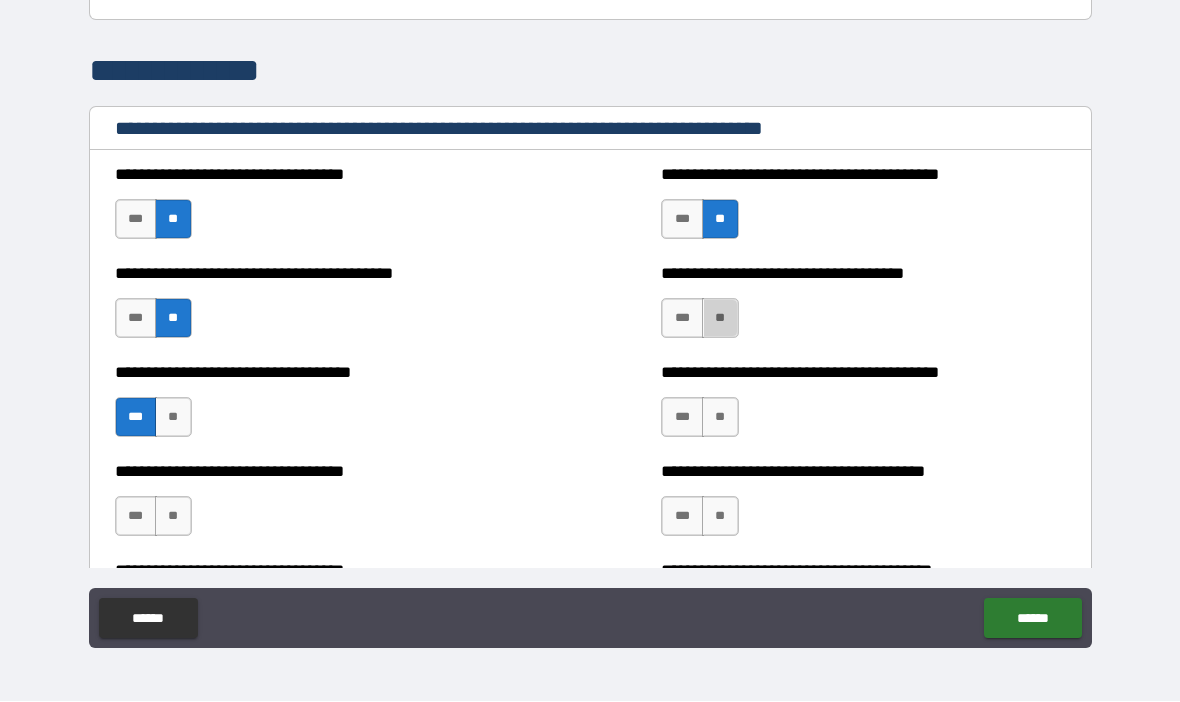 click on "**" at bounding box center [720, 319] 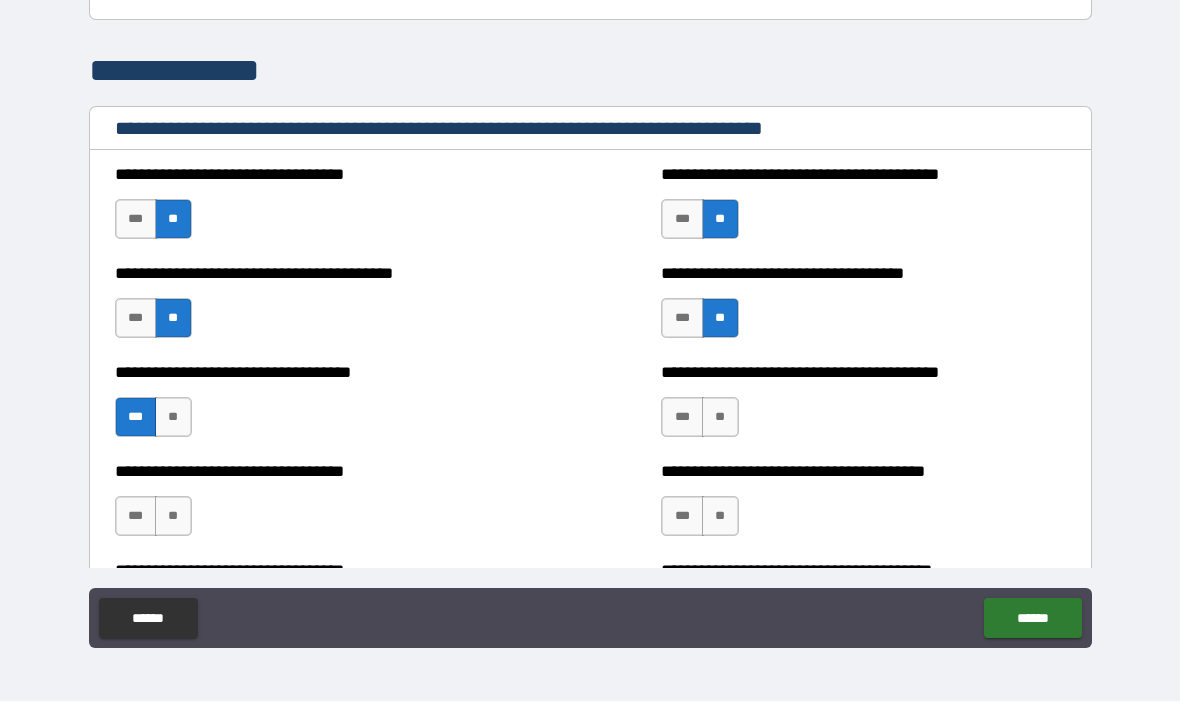 click on "**" at bounding box center [720, 418] 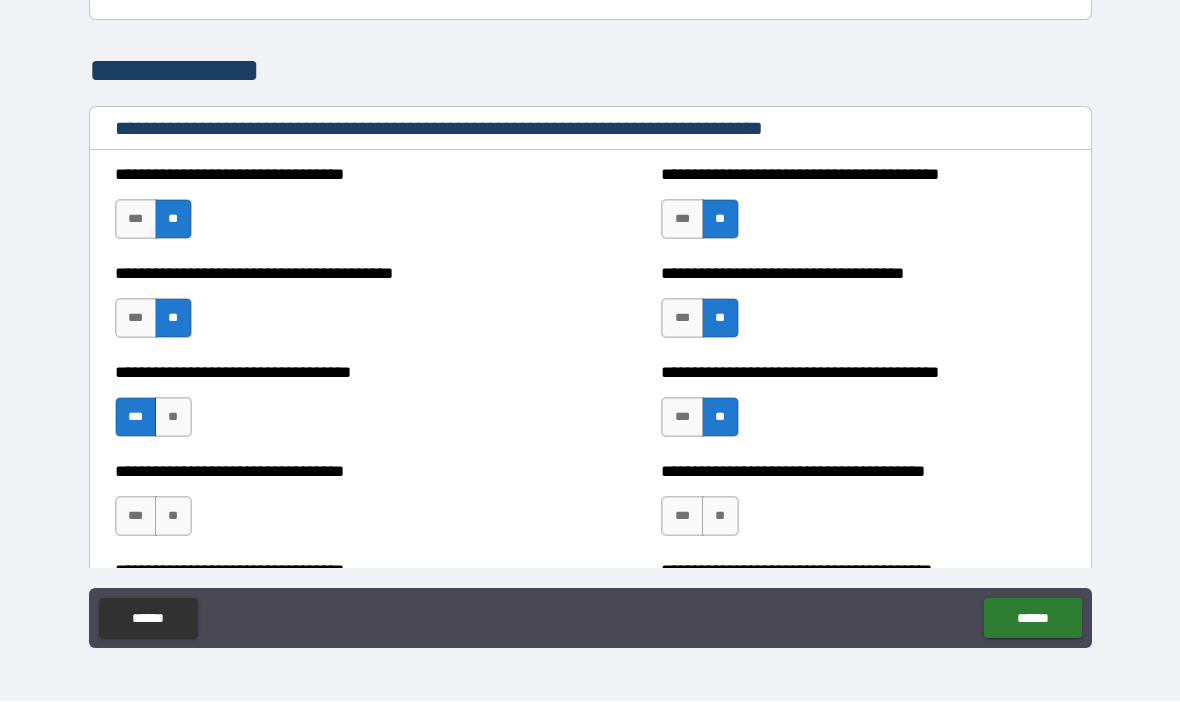 click on "**" at bounding box center [720, 517] 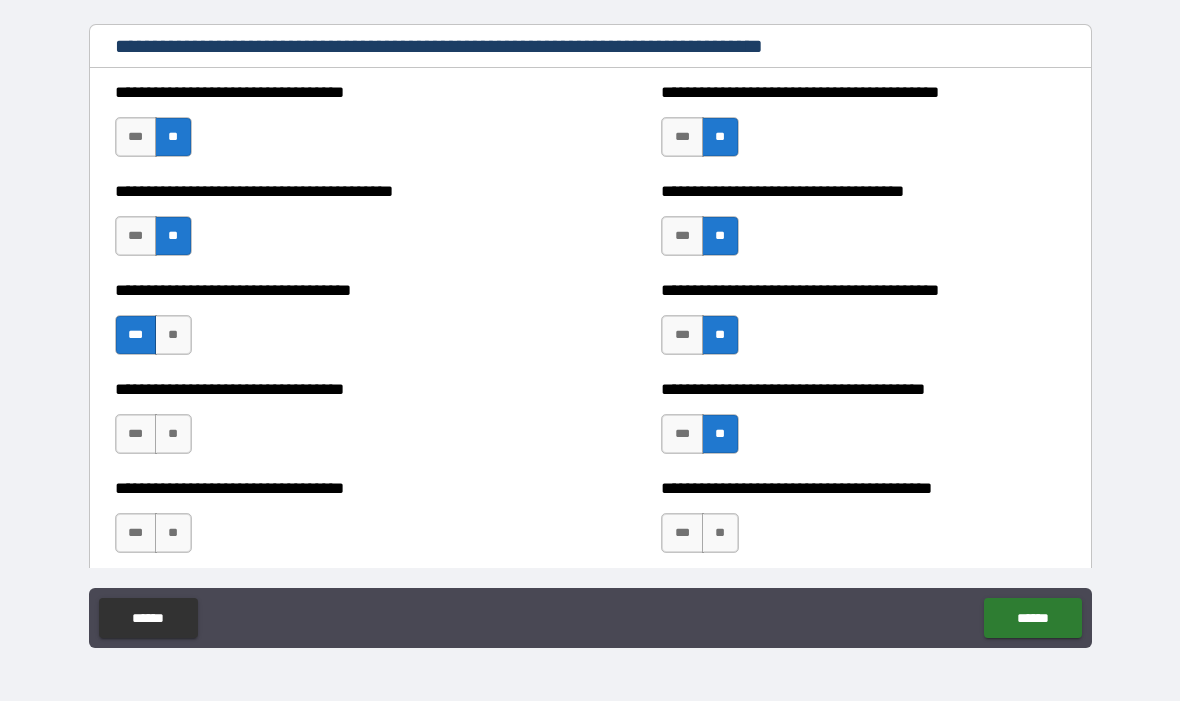 scroll, scrollTop: 3174, scrollLeft: 0, axis: vertical 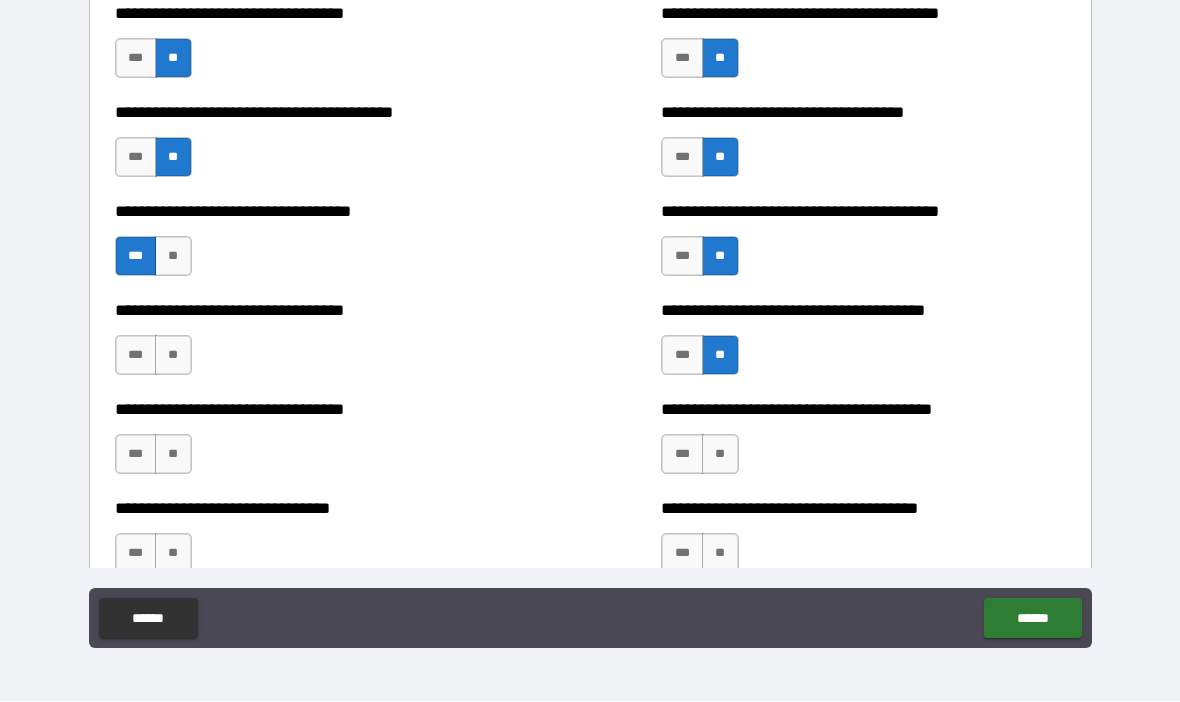 click on "**" at bounding box center (173, 455) 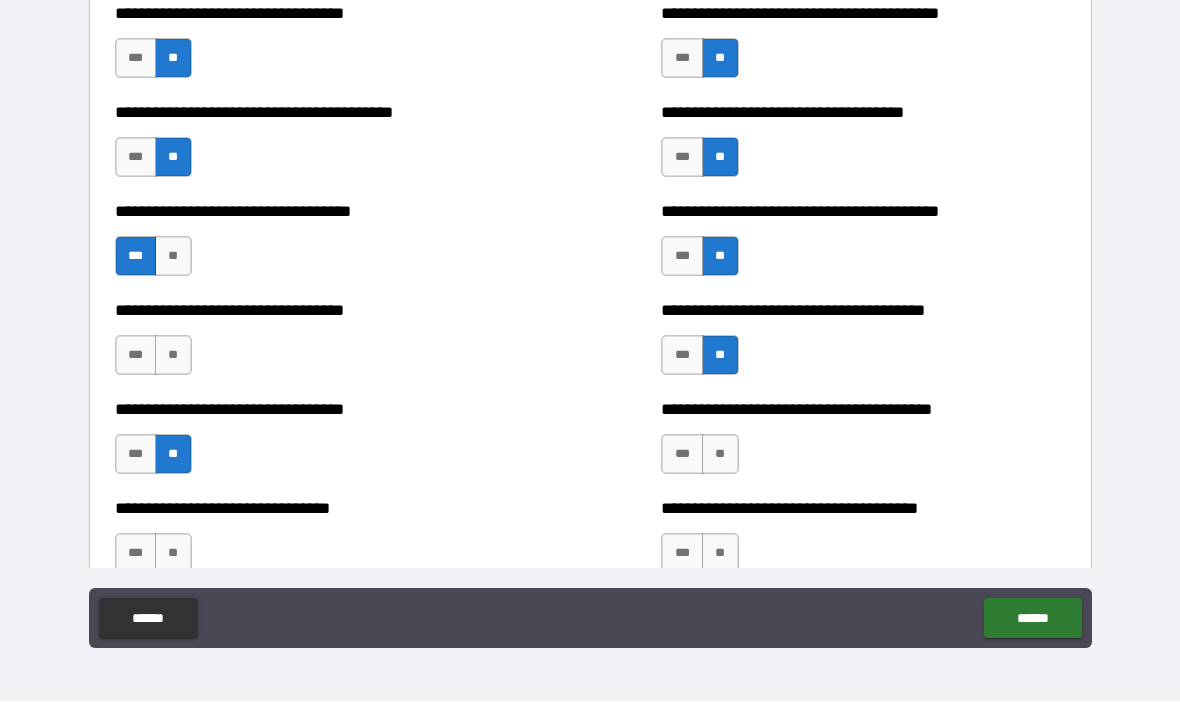 click on "**" at bounding box center [173, 356] 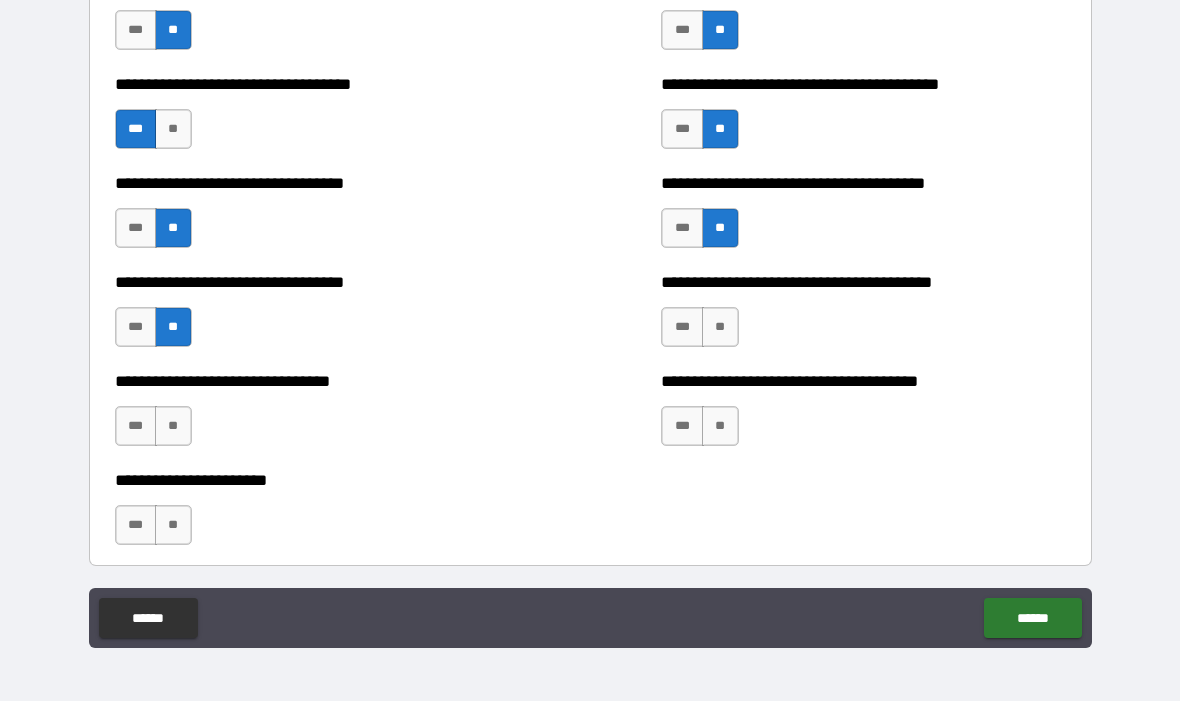 scroll, scrollTop: 3300, scrollLeft: 0, axis: vertical 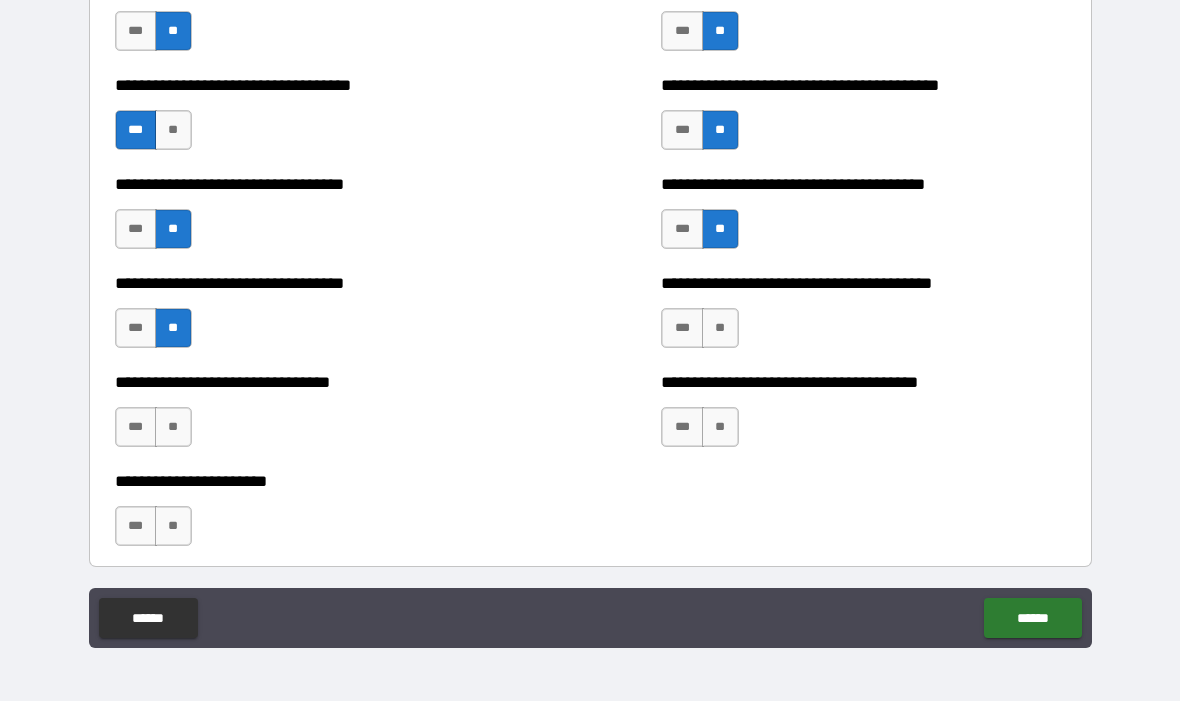 click on "**" at bounding box center [720, 428] 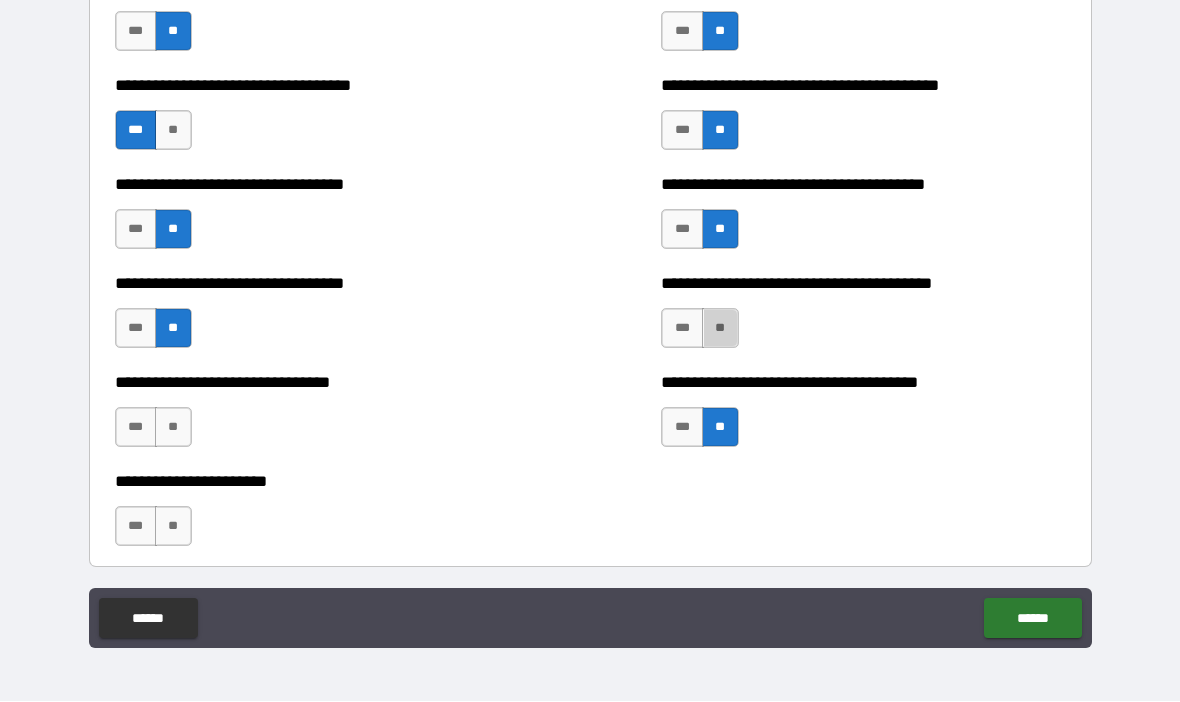click on "**" at bounding box center (720, 329) 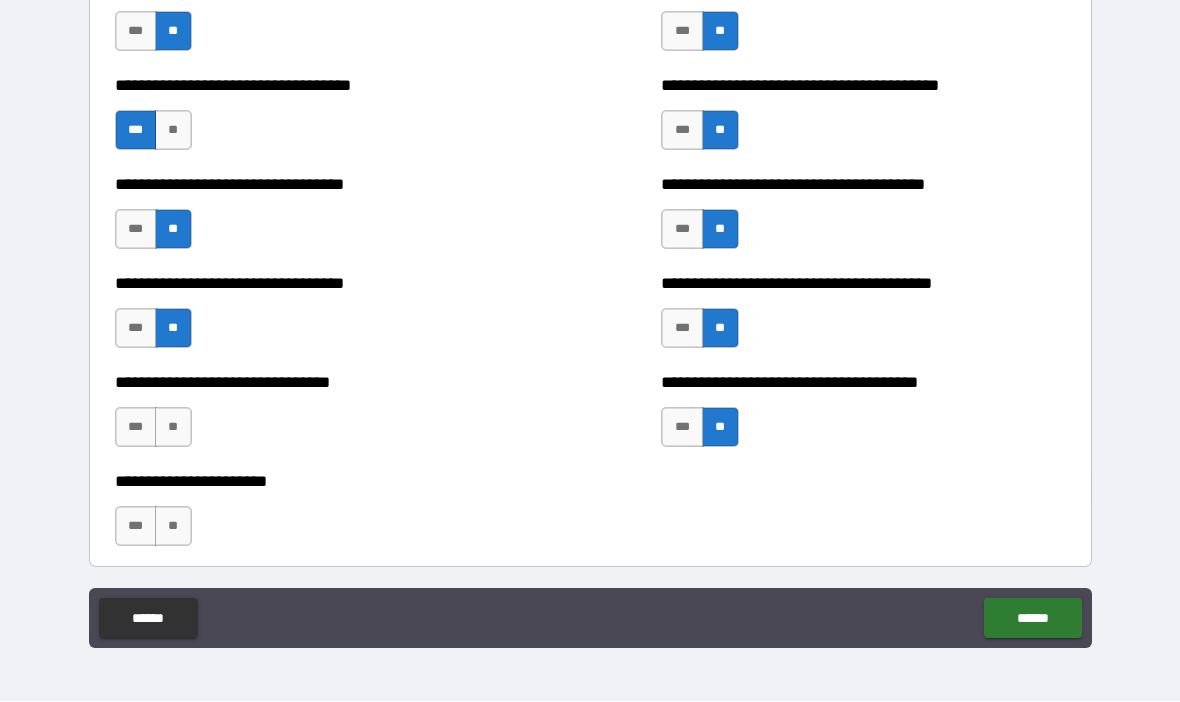 click on "**" at bounding box center [173, 428] 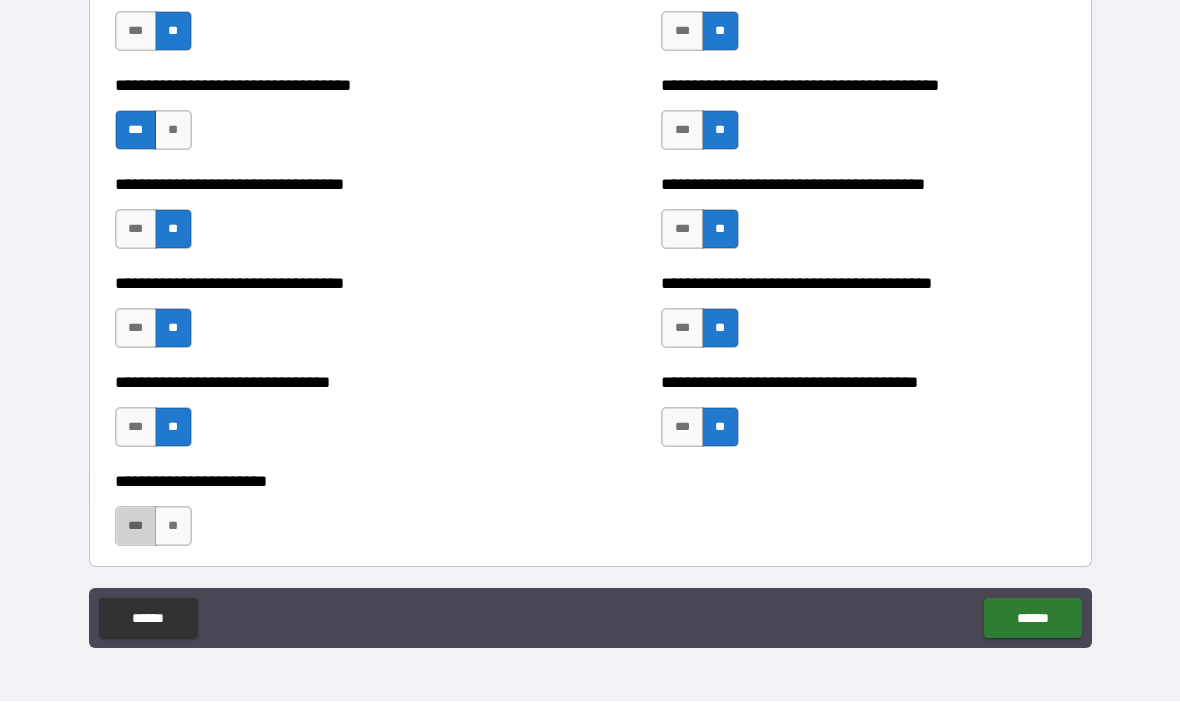 click on "***" at bounding box center [136, 527] 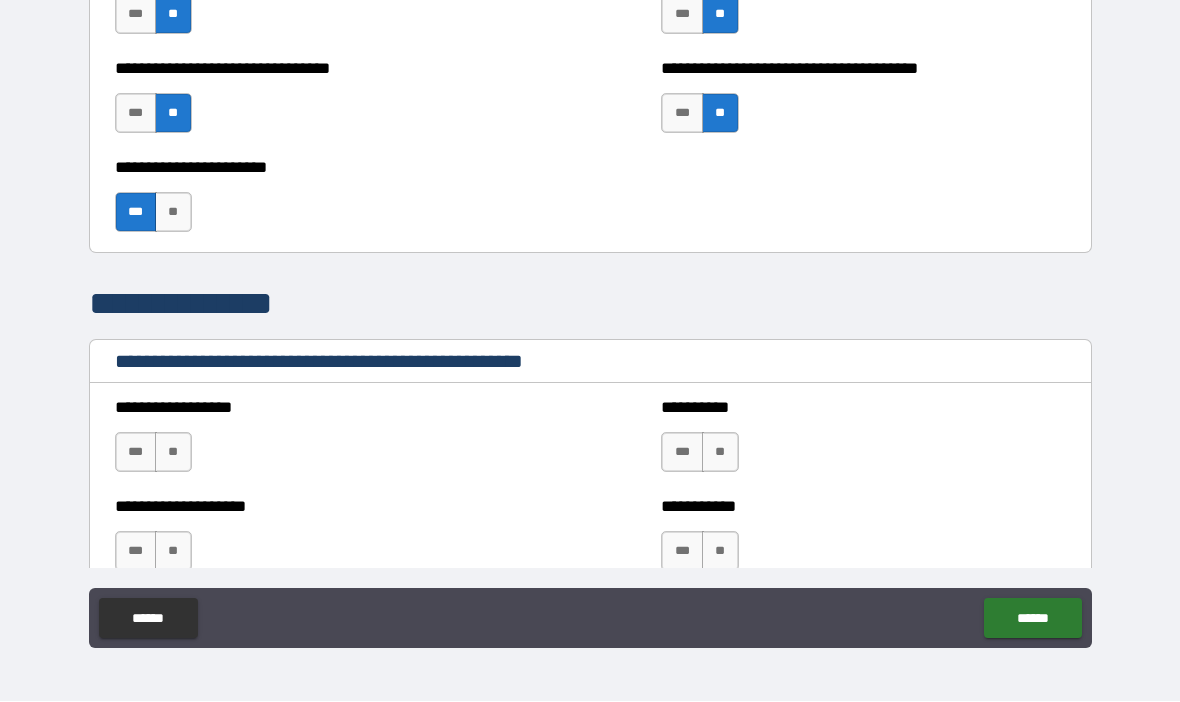 scroll, scrollTop: 3617, scrollLeft: 0, axis: vertical 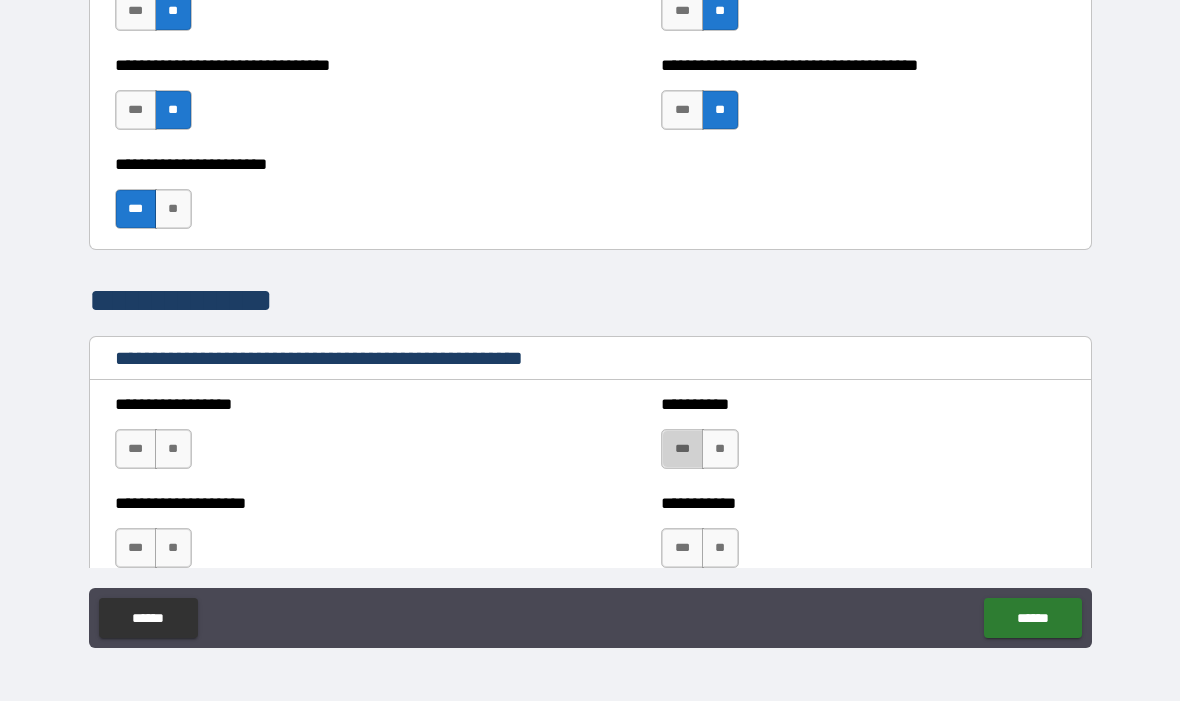 click on "***" at bounding box center [682, 450] 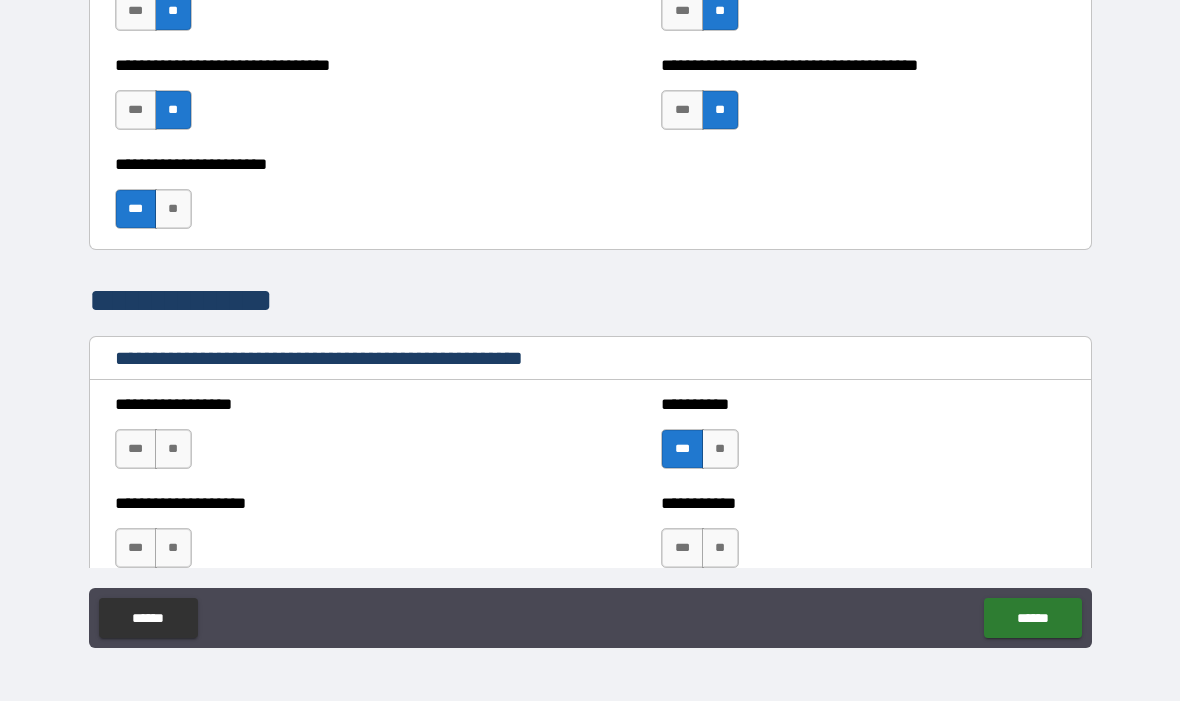 click on "**" at bounding box center (173, 450) 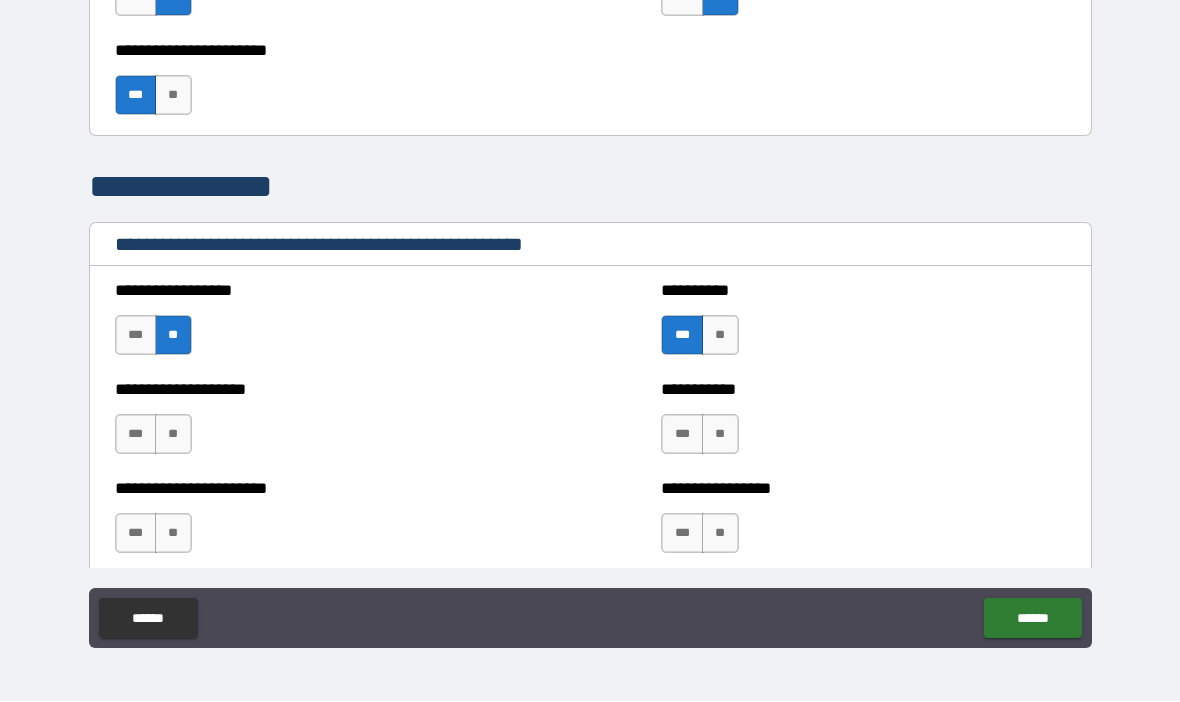 scroll, scrollTop: 3816, scrollLeft: 0, axis: vertical 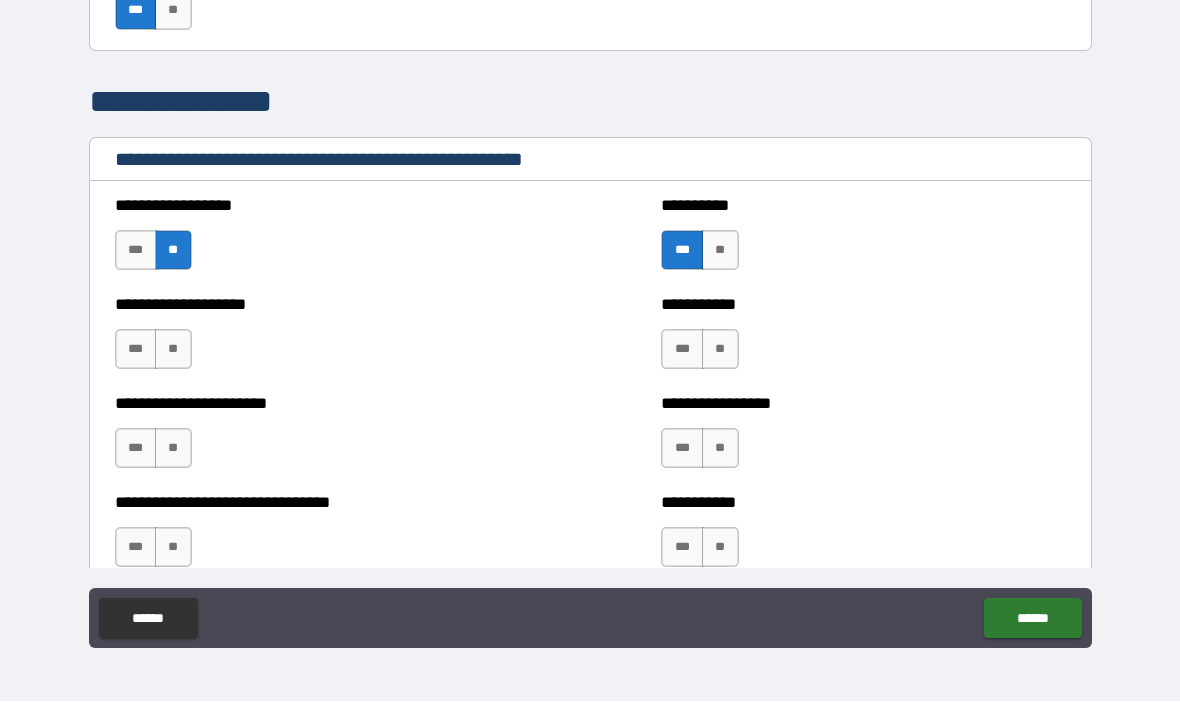 click on "**" at bounding box center (173, 548) 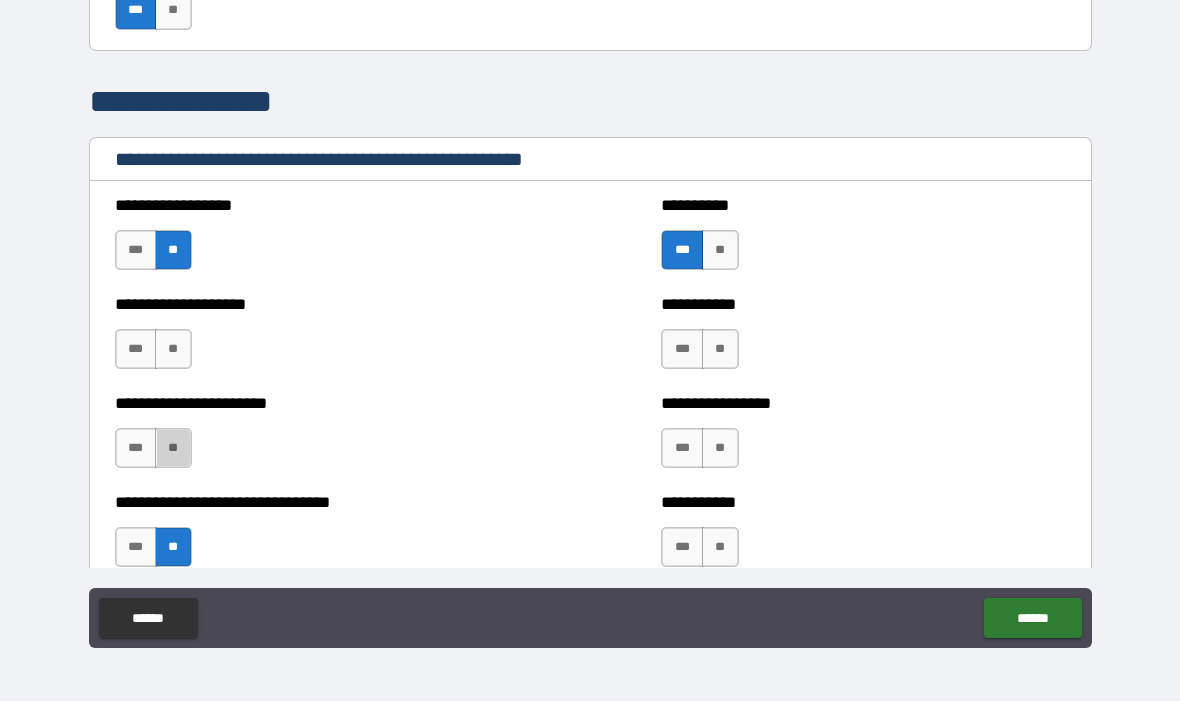click on "**" at bounding box center (173, 449) 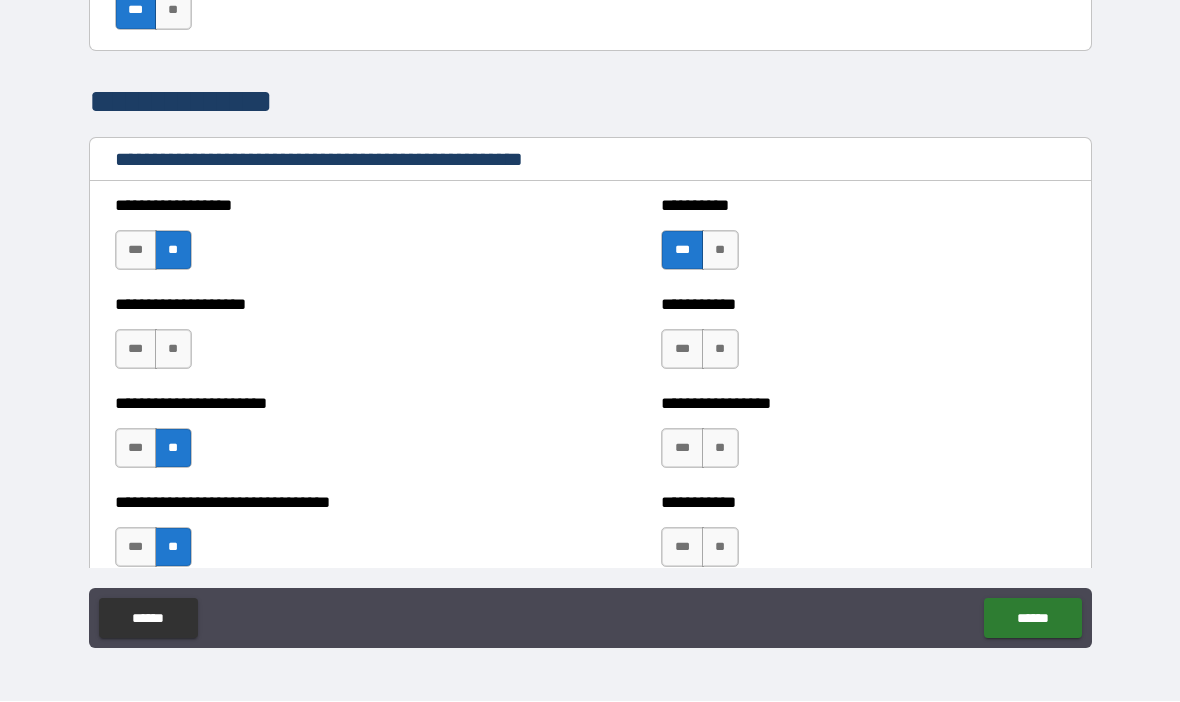 click on "**" at bounding box center (173, 350) 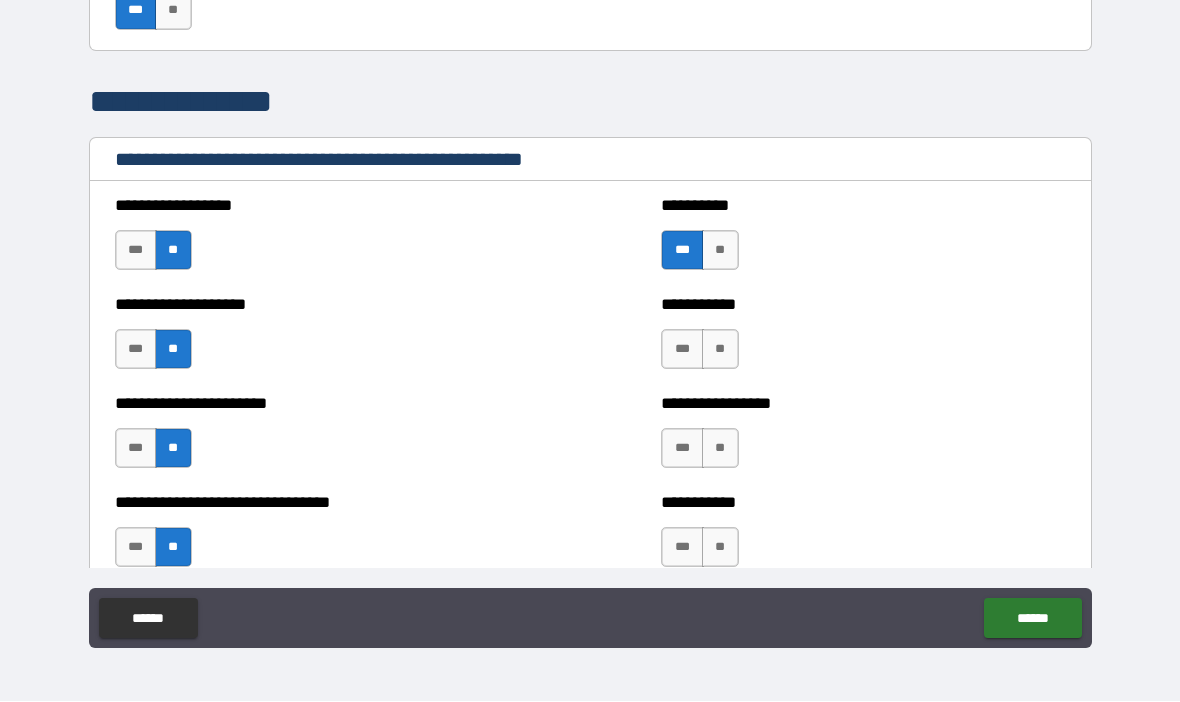 click on "**" at bounding box center [720, 350] 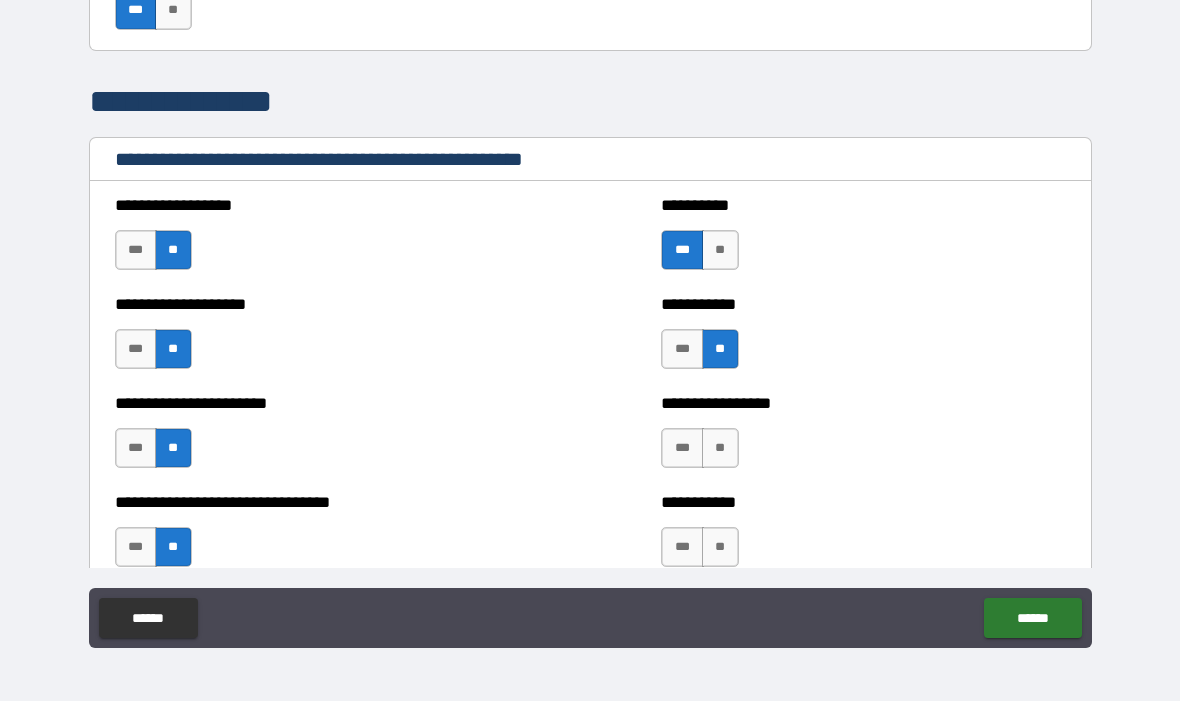 click on "**" at bounding box center [720, 449] 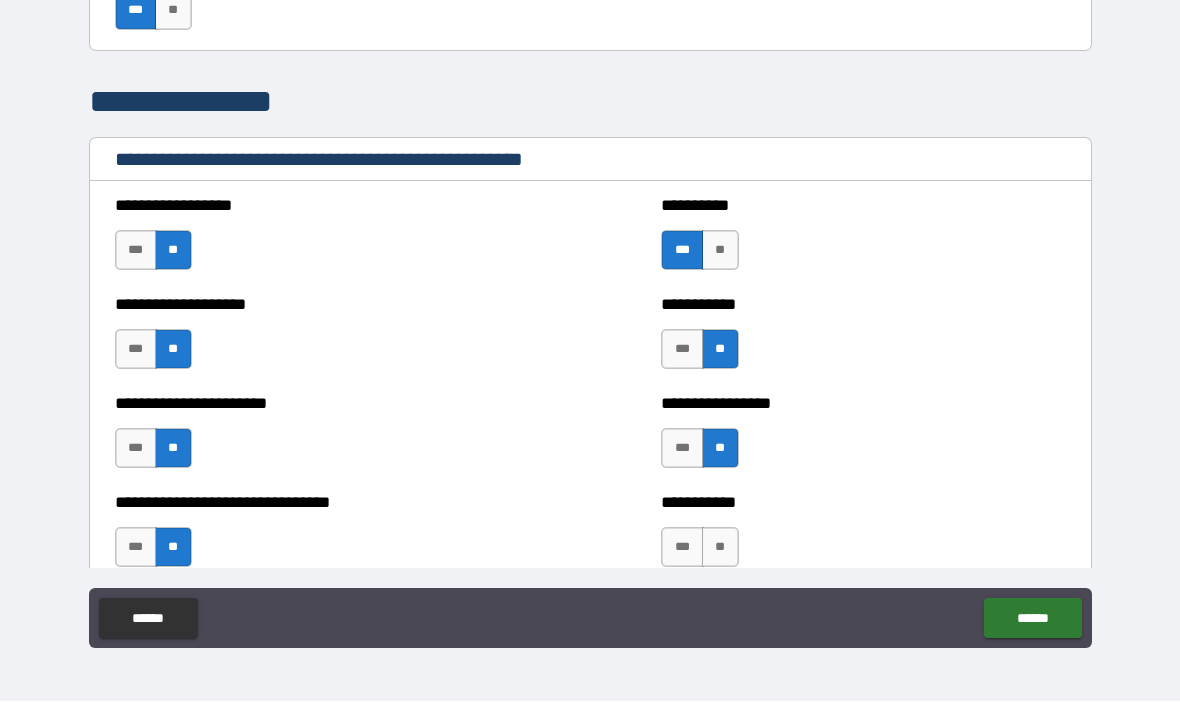 click on "**" at bounding box center [720, 548] 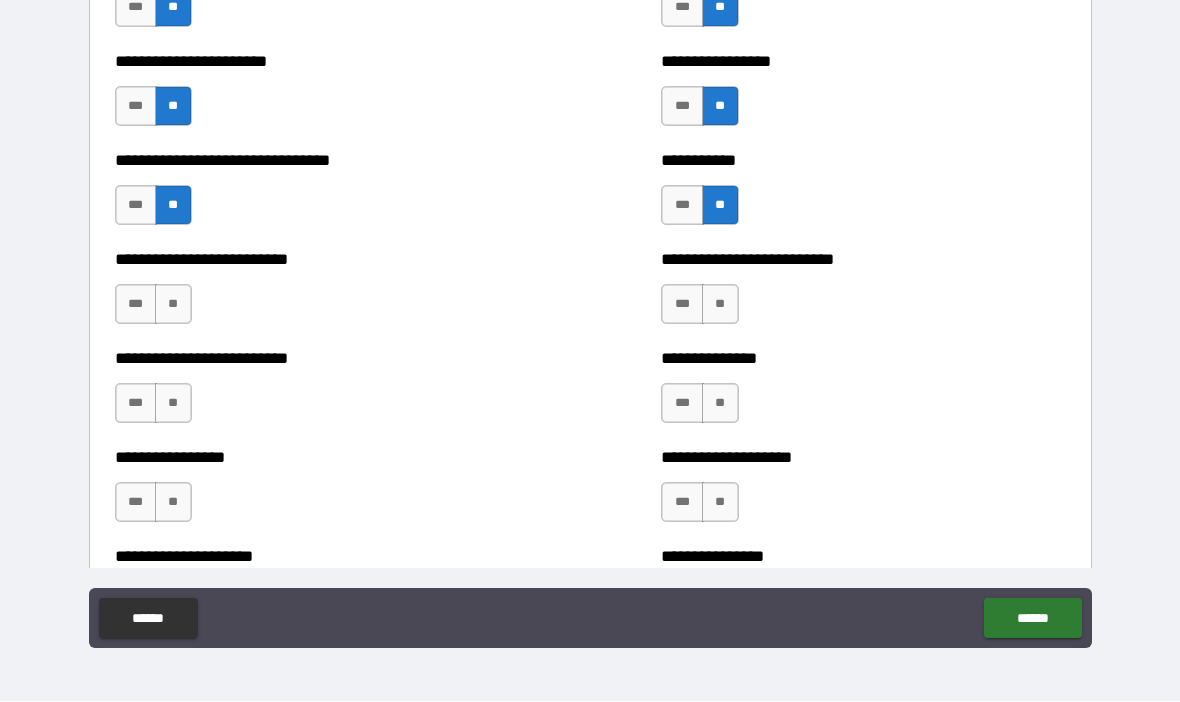 scroll, scrollTop: 4157, scrollLeft: 0, axis: vertical 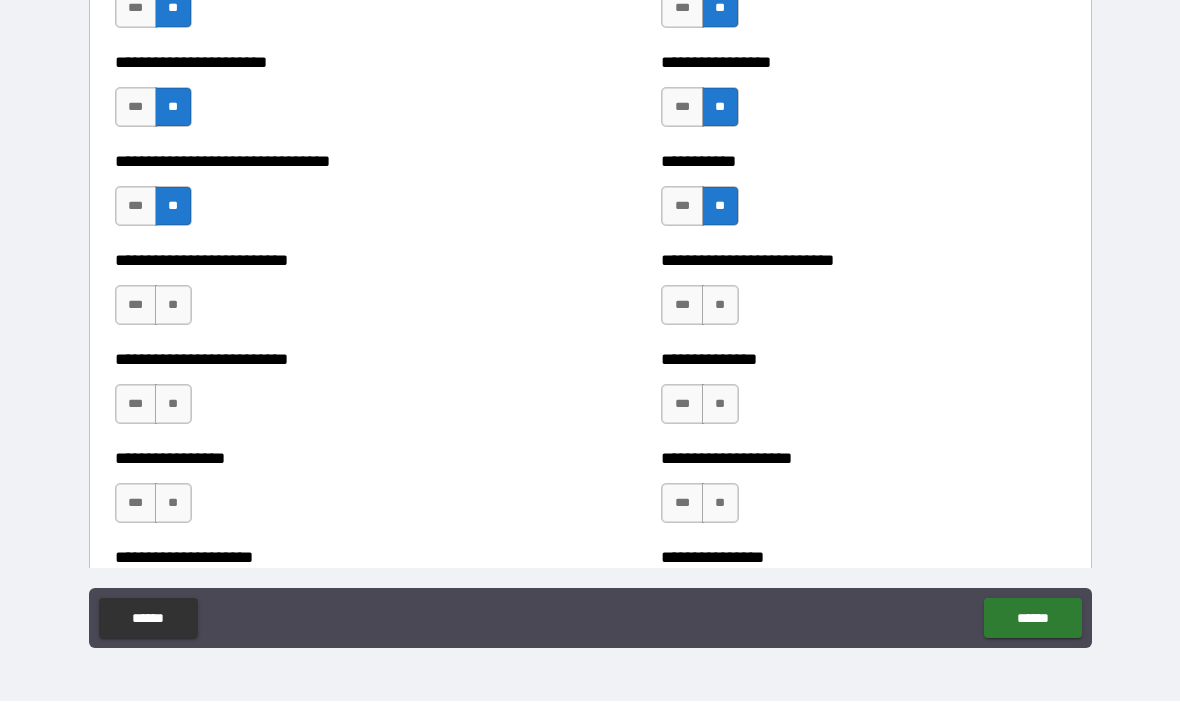 click on "**" at bounding box center [720, 504] 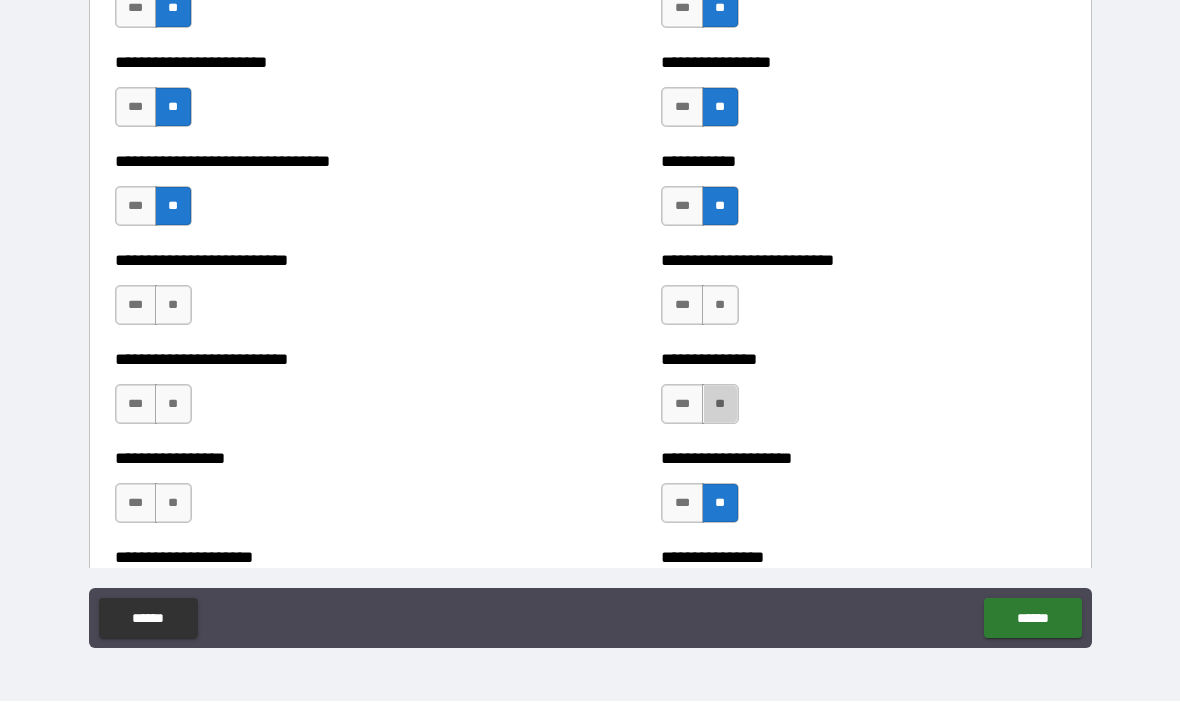 click on "**" at bounding box center [720, 405] 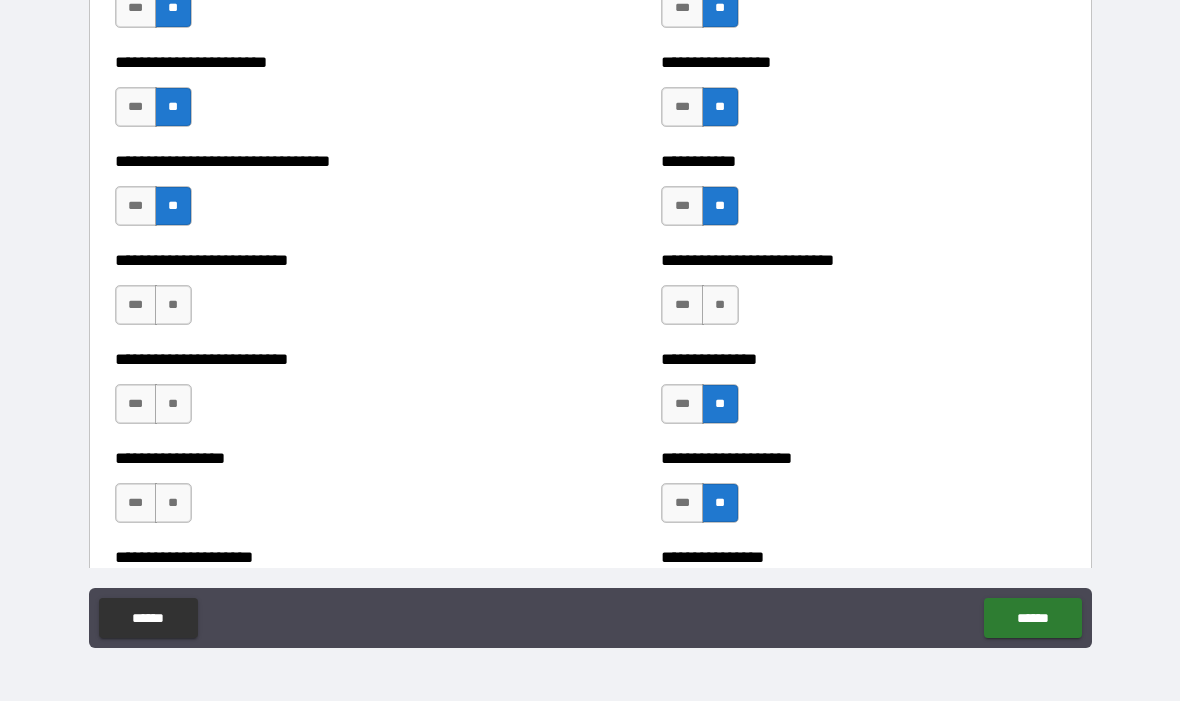 click on "**" at bounding box center (720, 306) 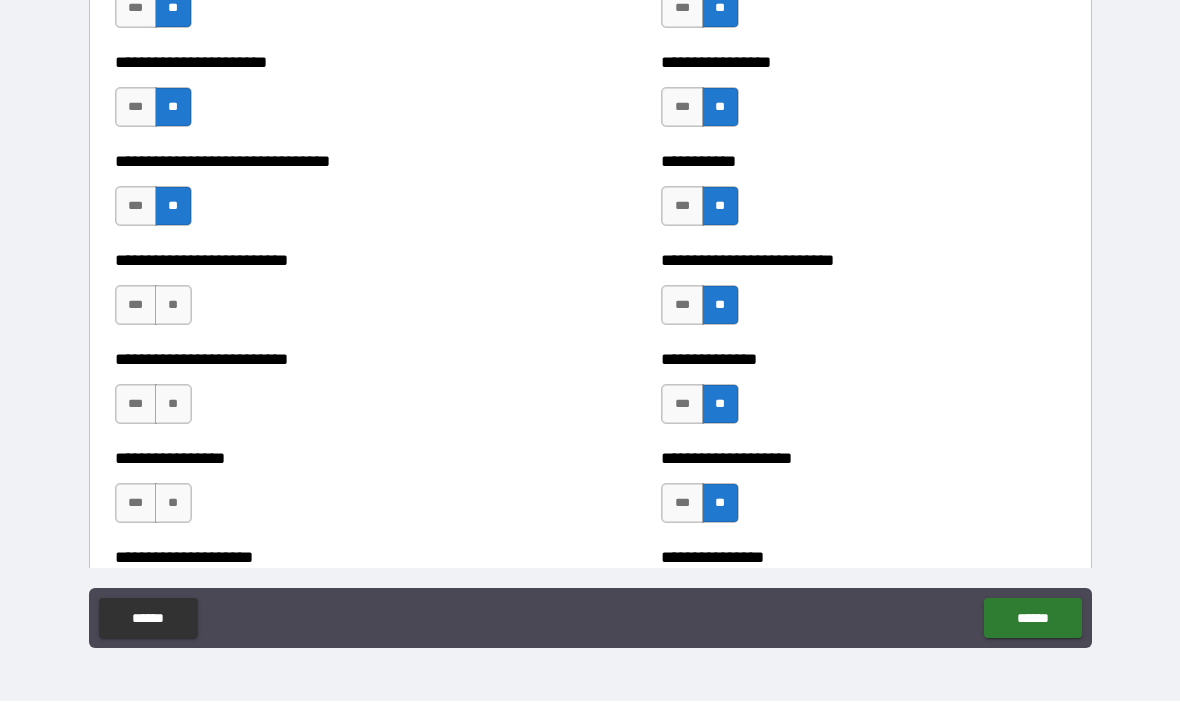 click on "**" at bounding box center [173, 504] 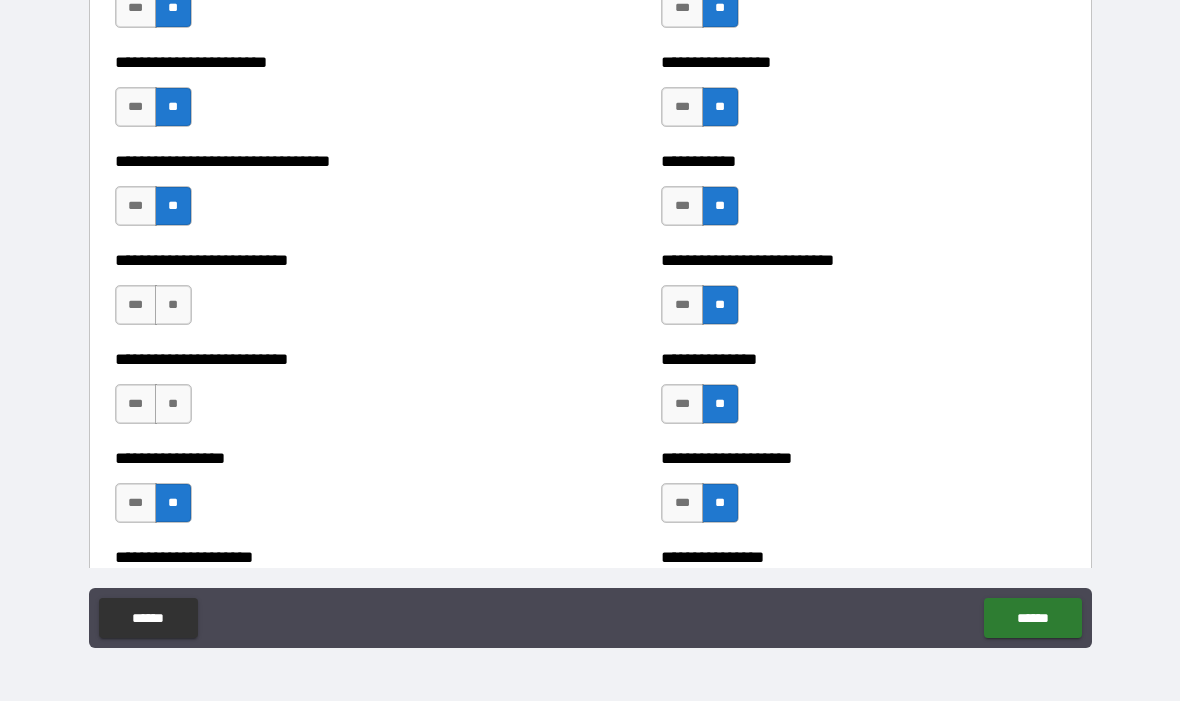 click on "**" at bounding box center [173, 405] 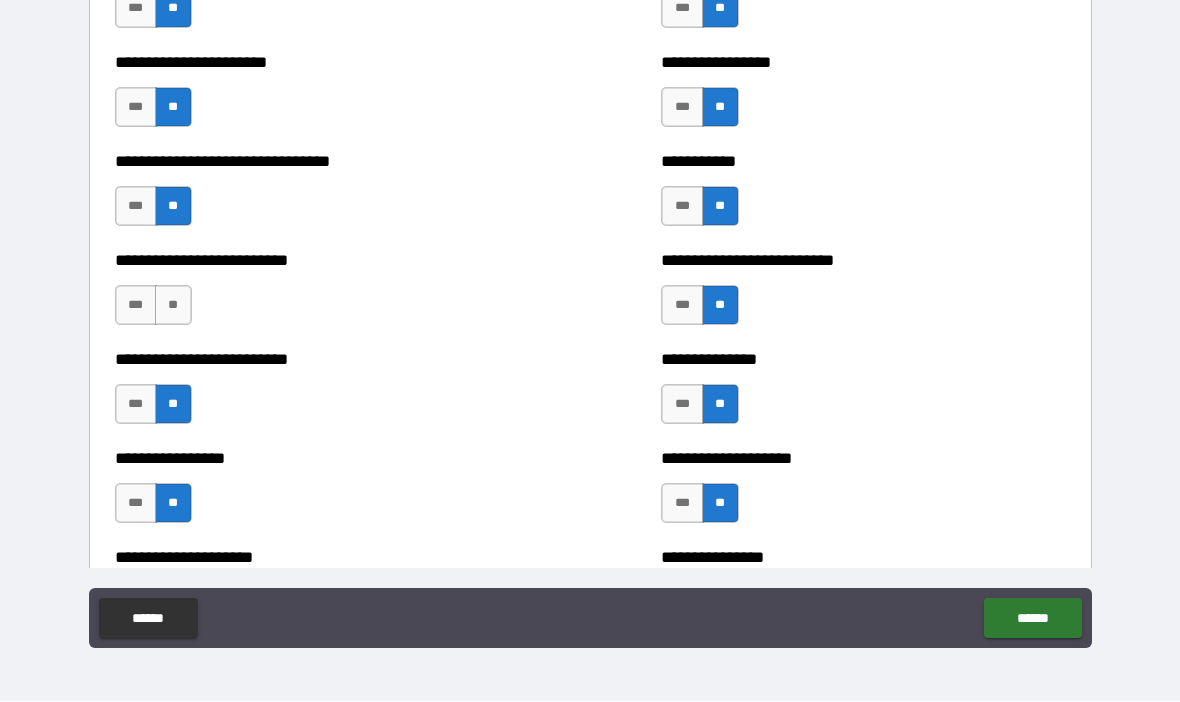 click on "**" at bounding box center [173, 306] 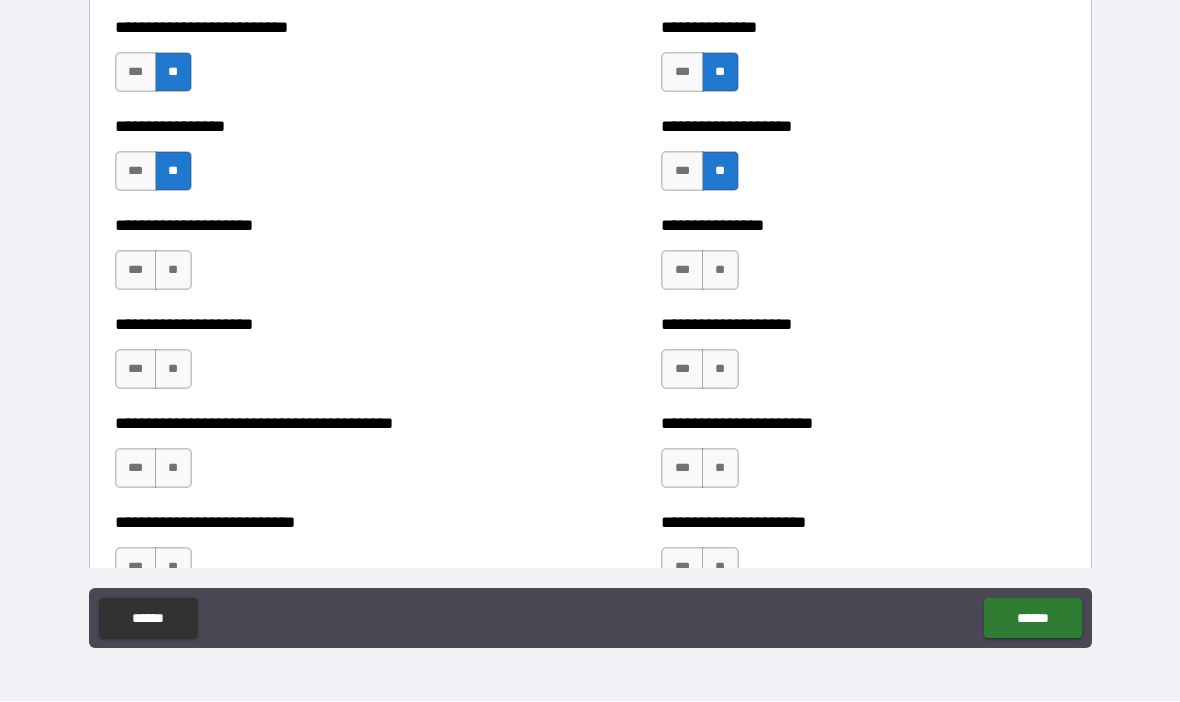 scroll, scrollTop: 4500, scrollLeft: 0, axis: vertical 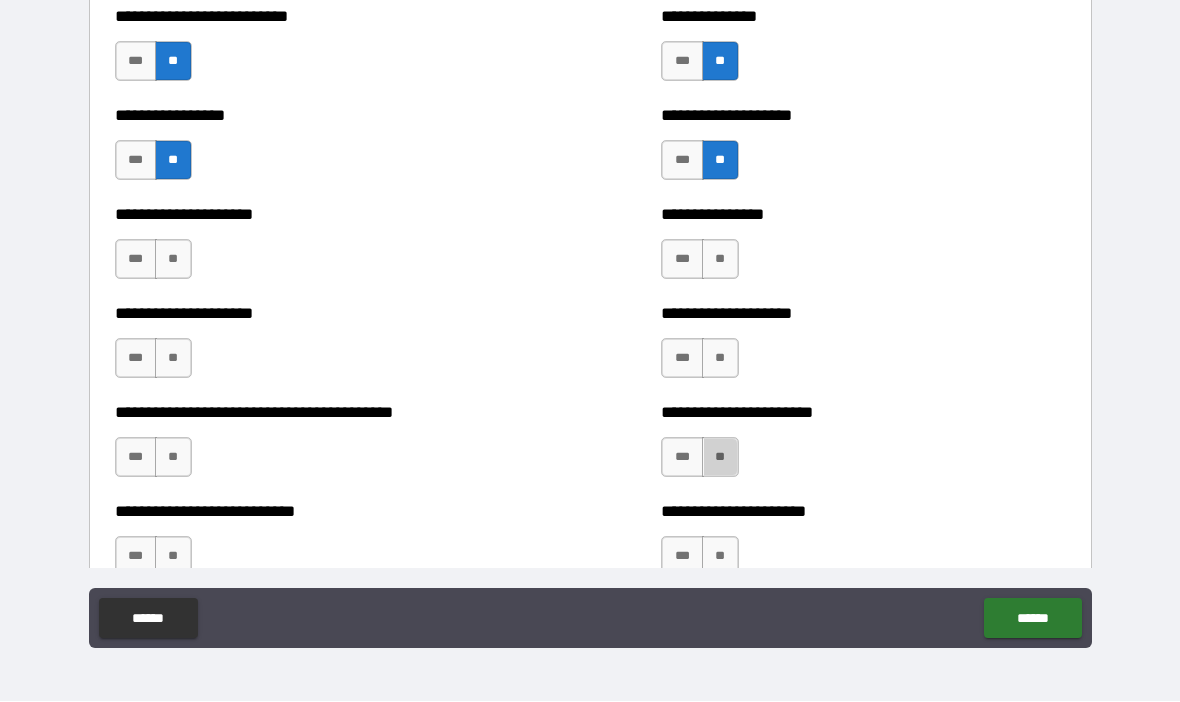 click on "**" at bounding box center (720, 458) 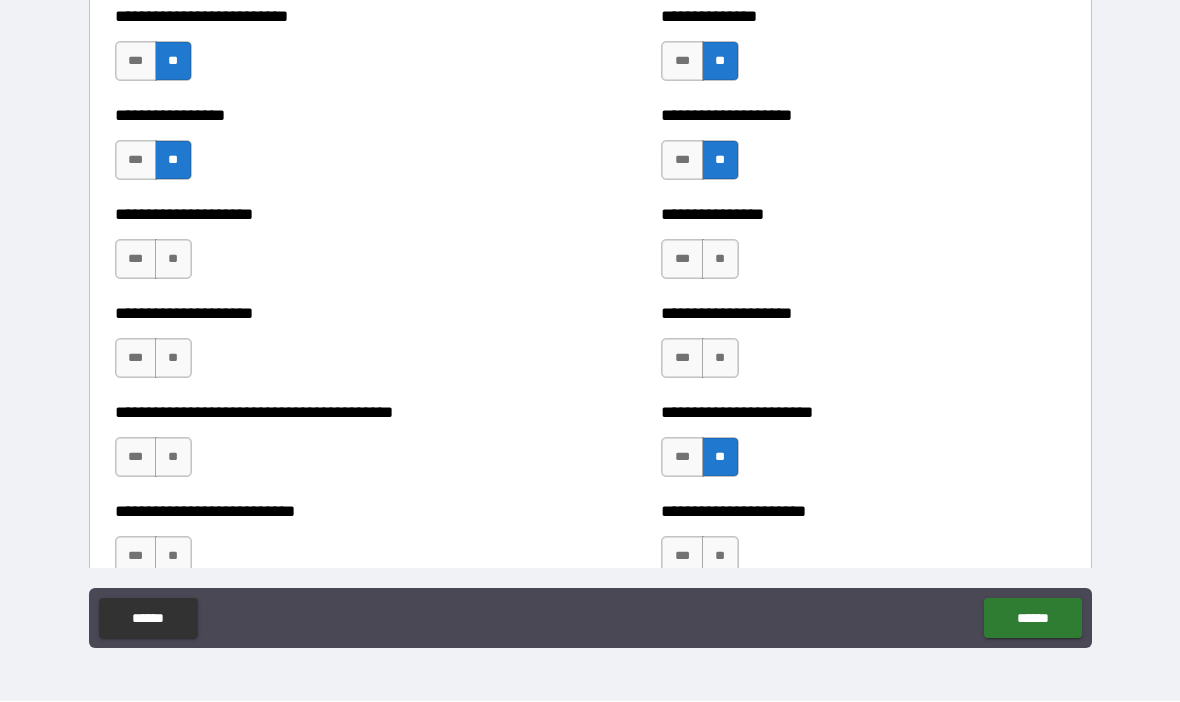 click on "**" at bounding box center (720, 359) 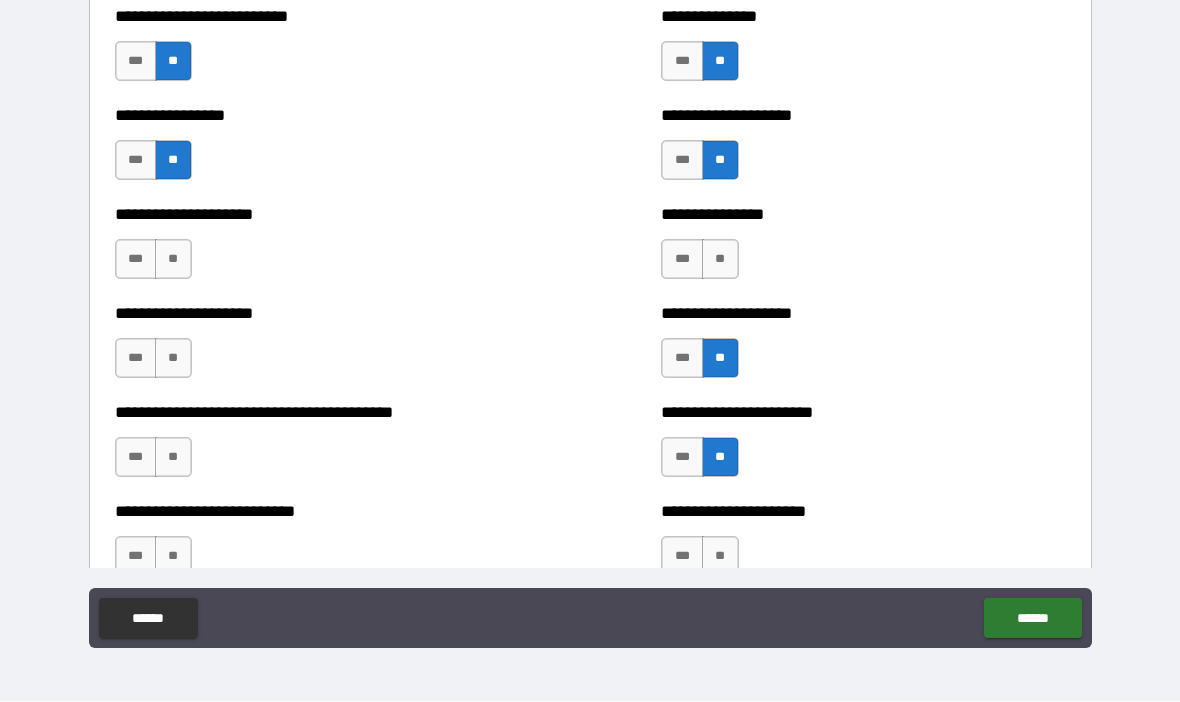 click on "***" at bounding box center (682, 359) 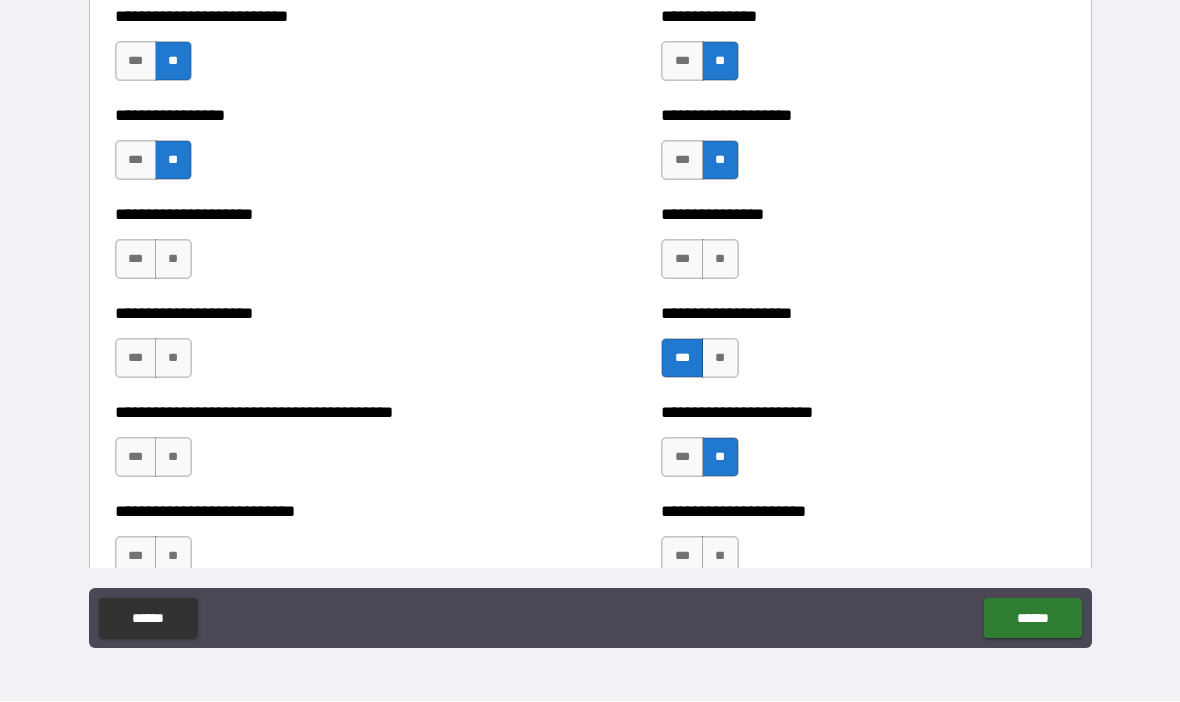 click on "**" at bounding box center (720, 260) 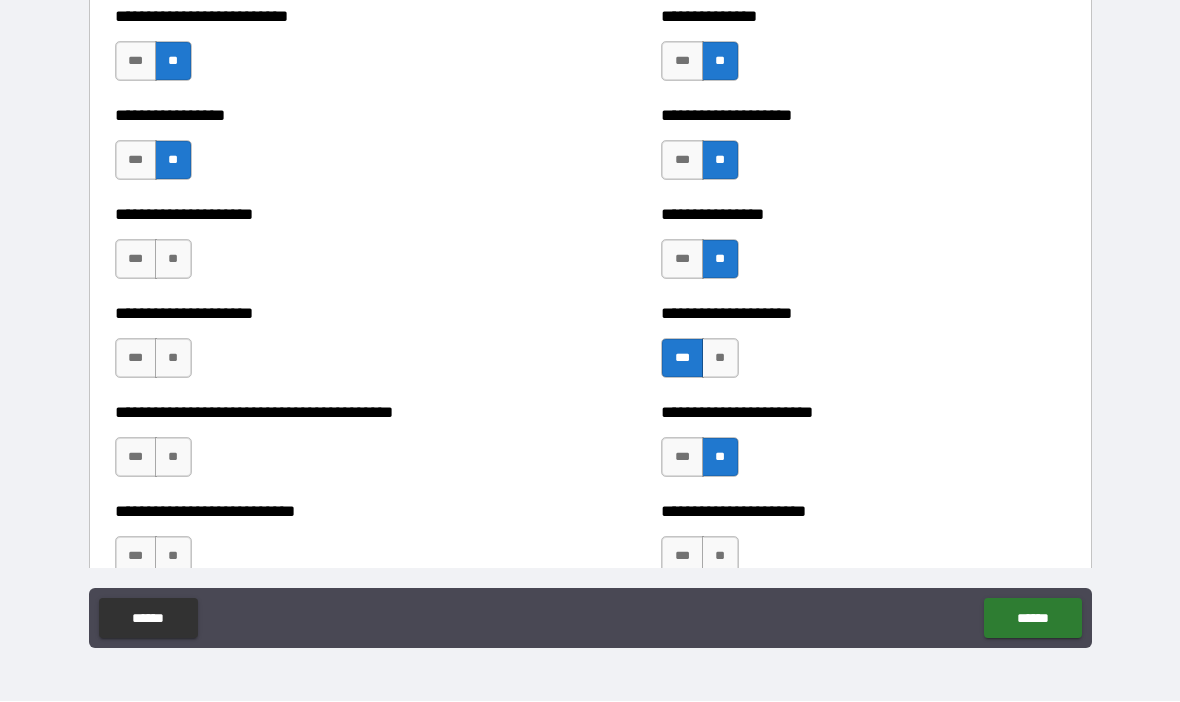 click on "**" at bounding box center (173, 260) 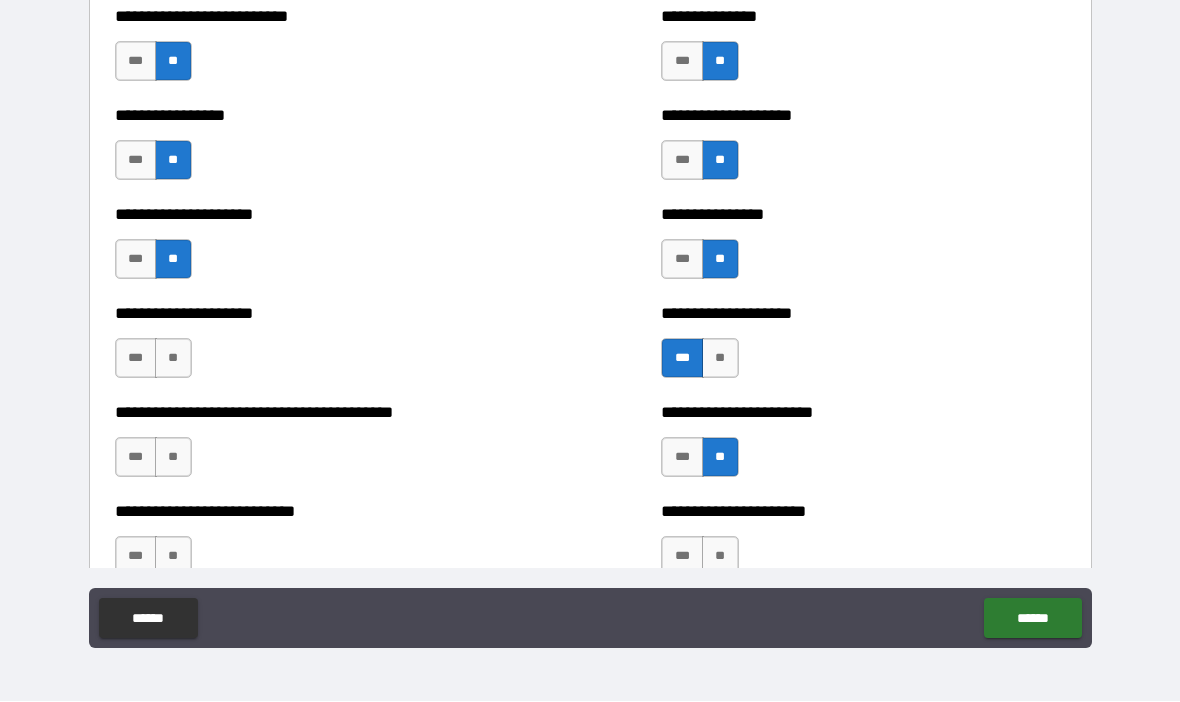 click on "**" at bounding box center (173, 359) 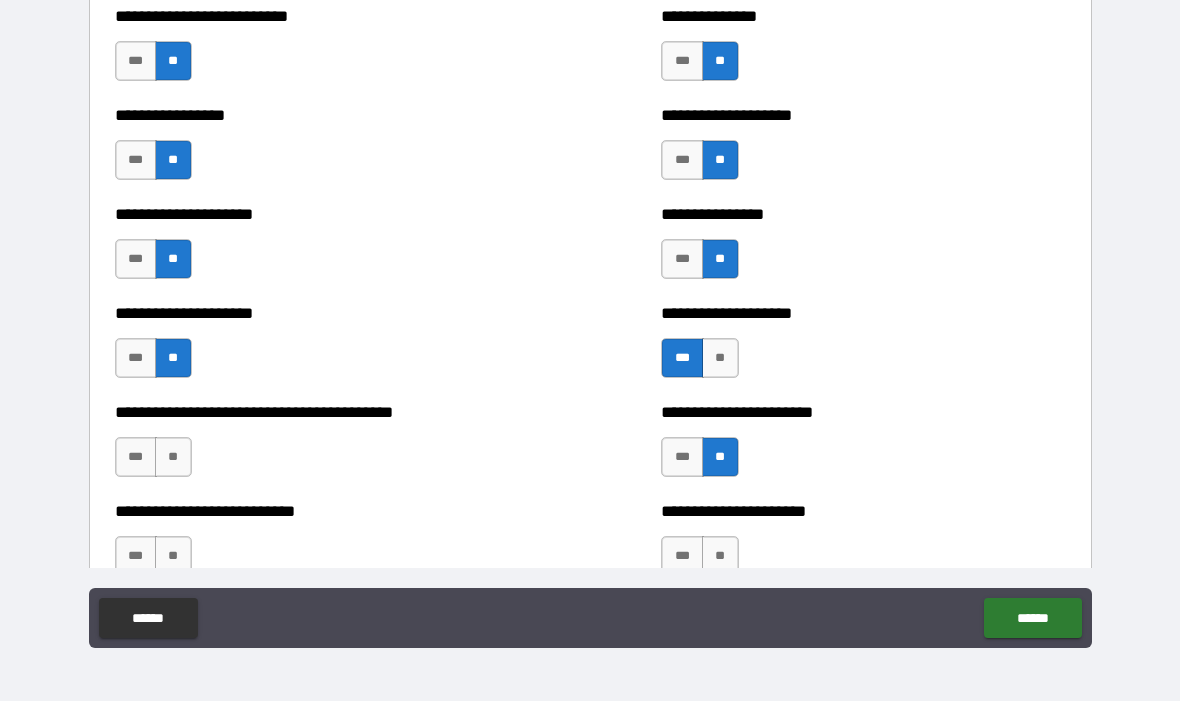 click on "**" at bounding box center (173, 458) 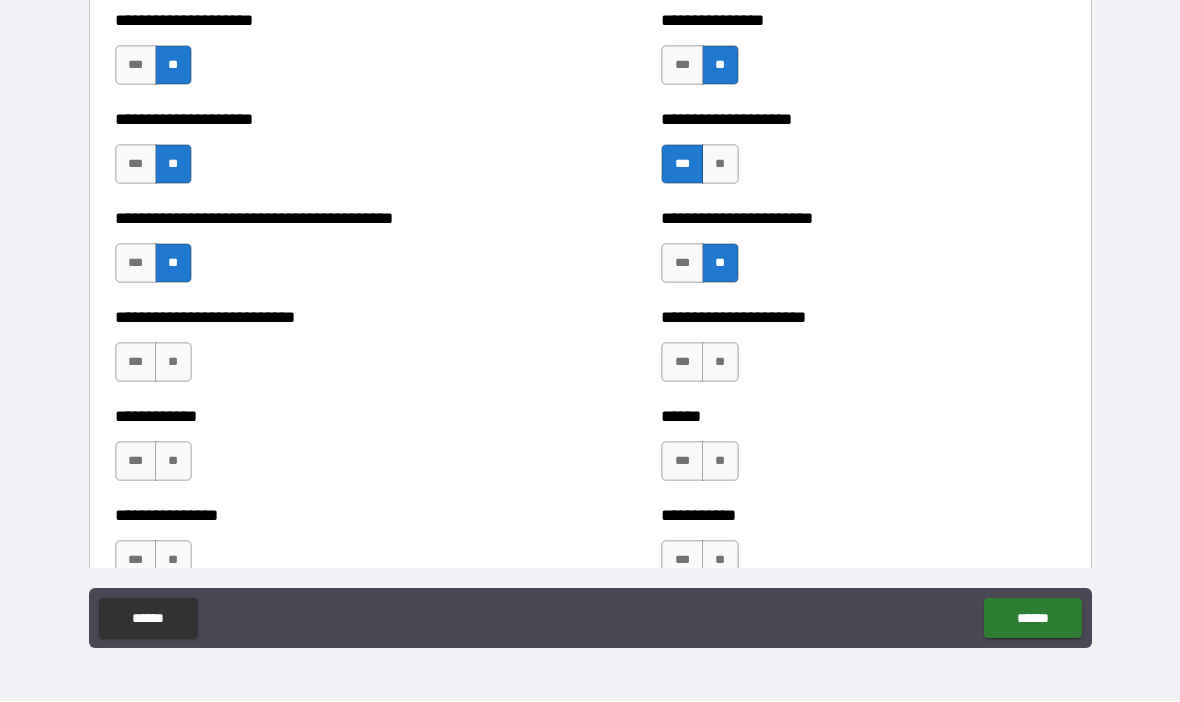 scroll, scrollTop: 4706, scrollLeft: 0, axis: vertical 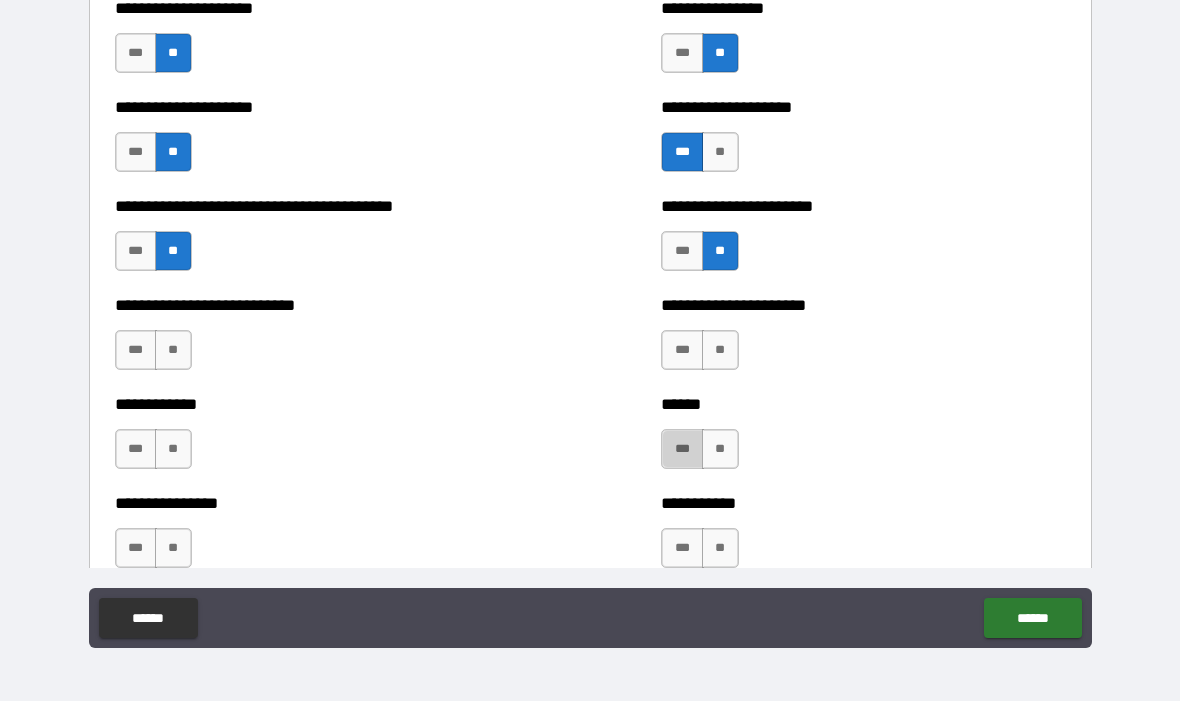 click on "***" at bounding box center (682, 450) 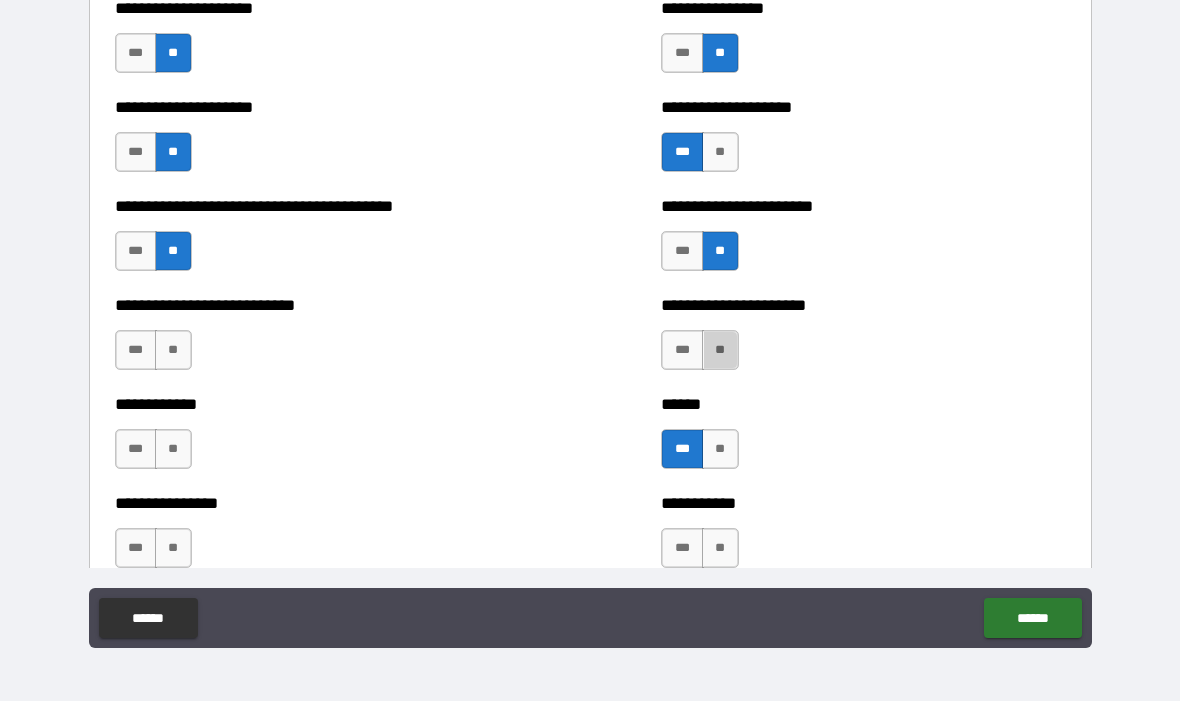 click on "**" at bounding box center [720, 351] 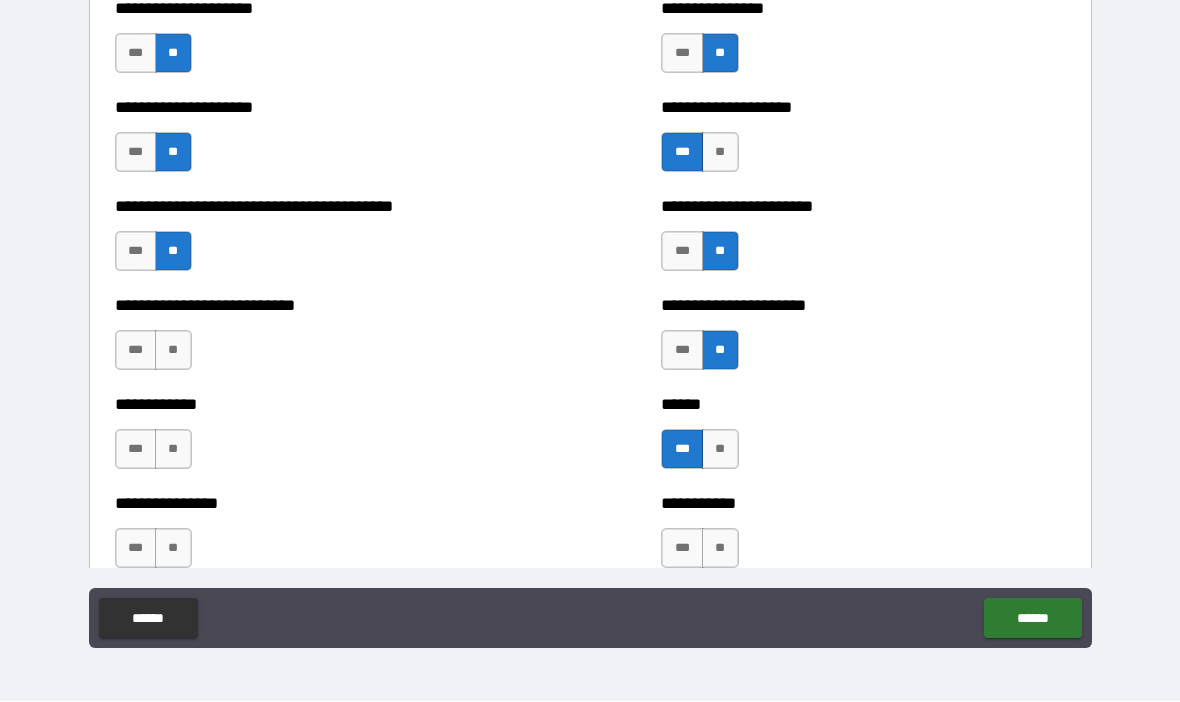 click on "**" at bounding box center (720, 549) 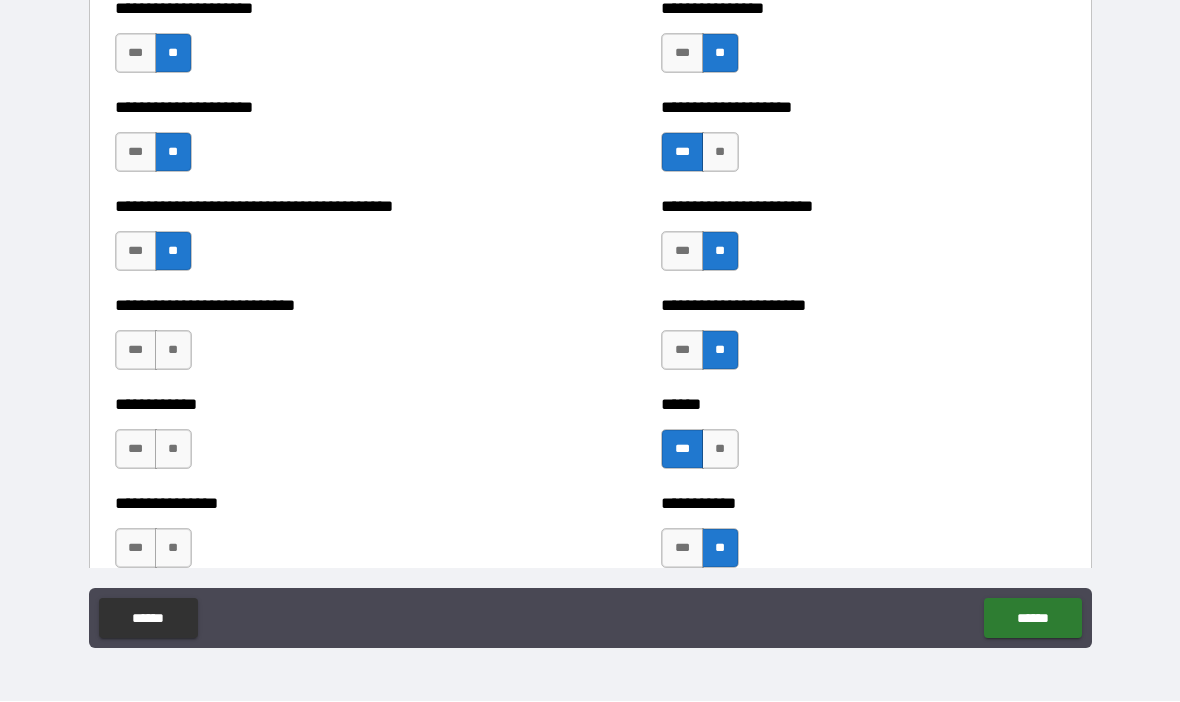 click on "**" at bounding box center [173, 549] 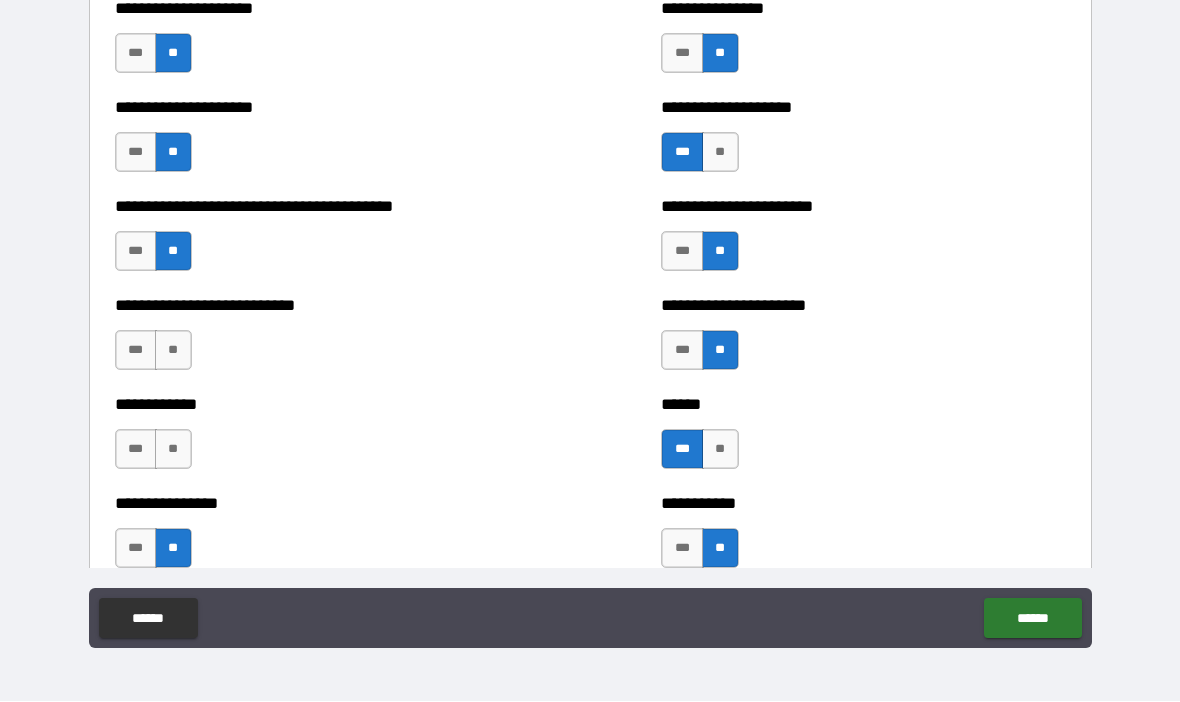 click on "**" at bounding box center [173, 450] 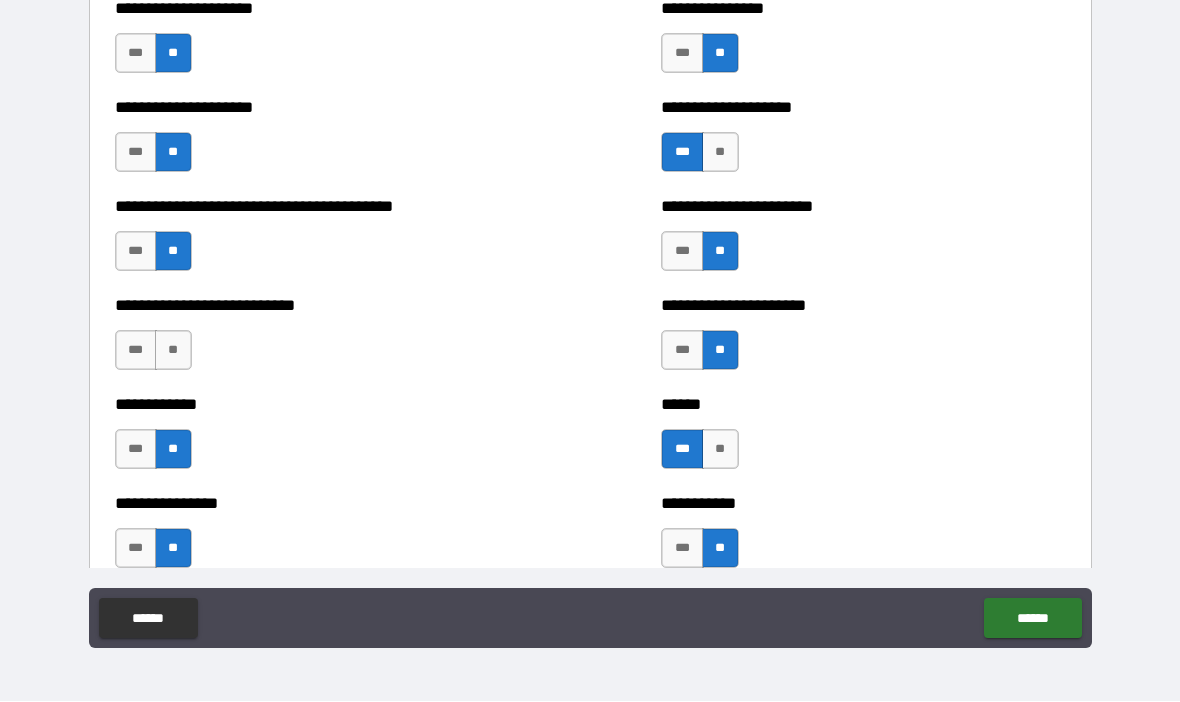 click on "**" at bounding box center [173, 351] 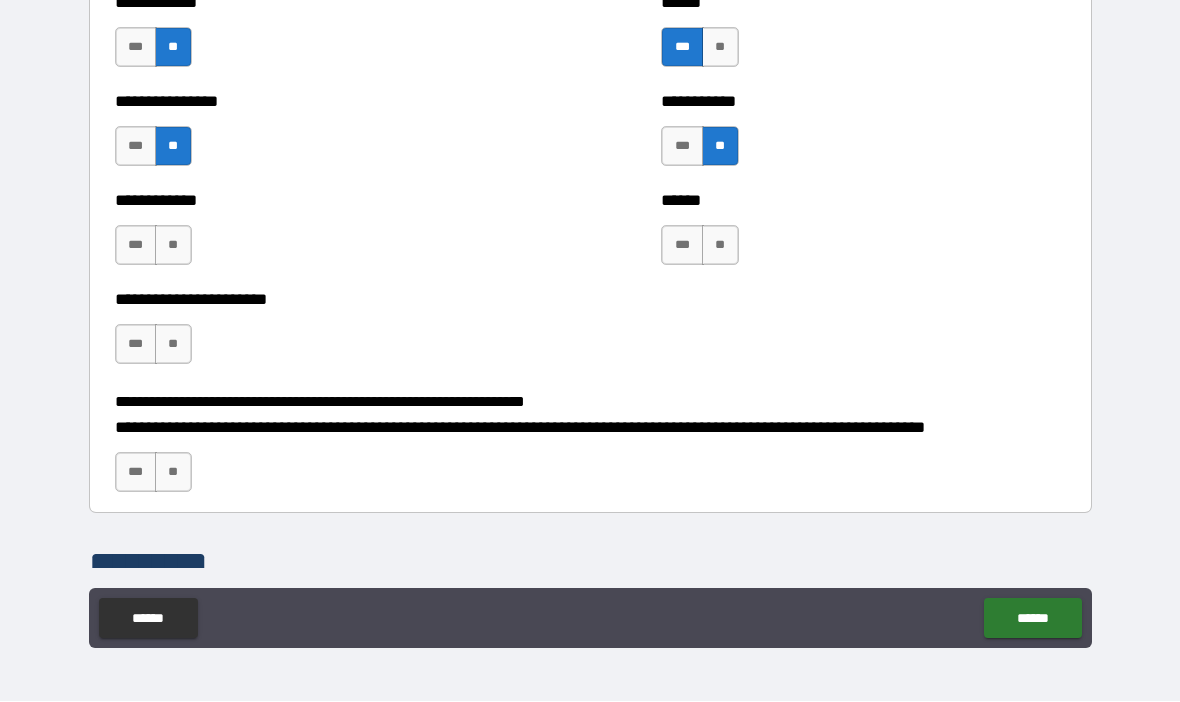 scroll, scrollTop: 5108, scrollLeft: 0, axis: vertical 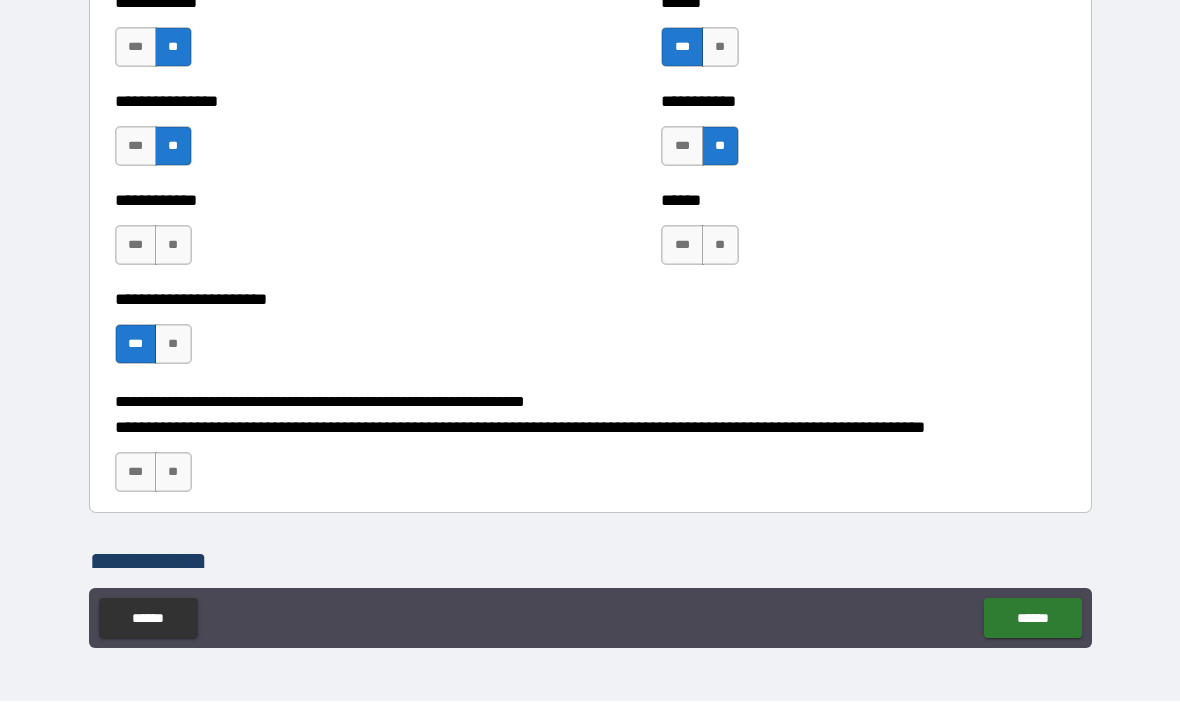 click on "***" at bounding box center (136, 473) 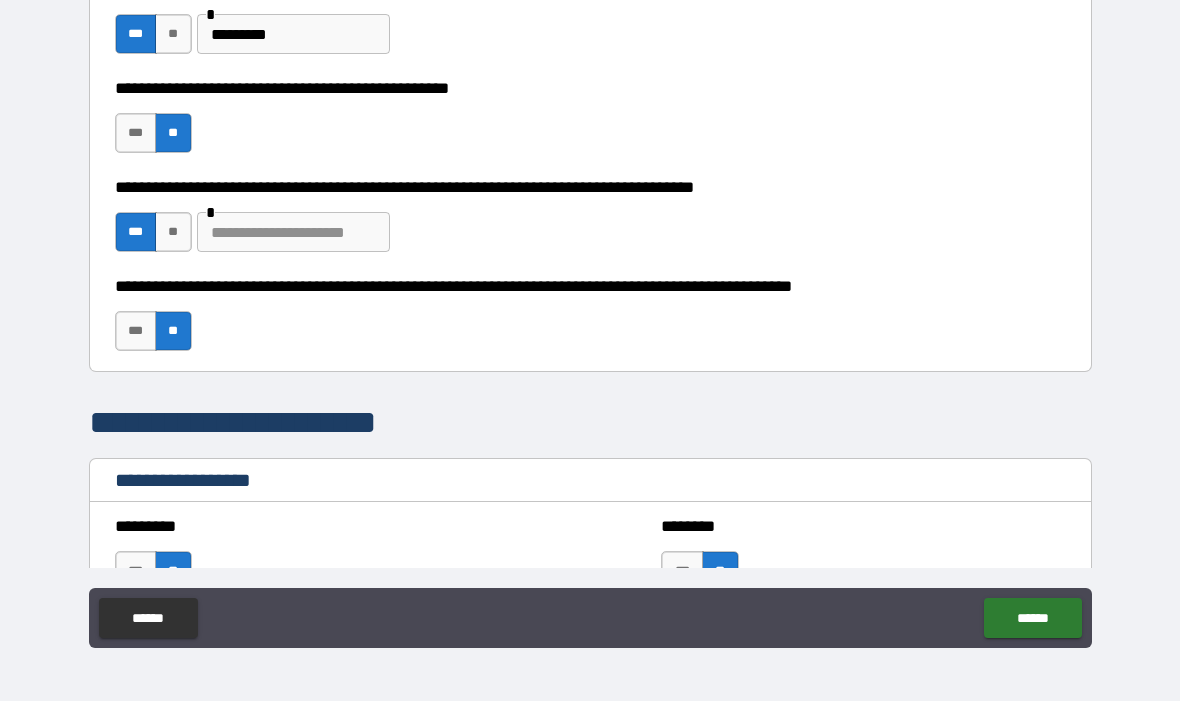scroll, scrollTop: 1557, scrollLeft: 0, axis: vertical 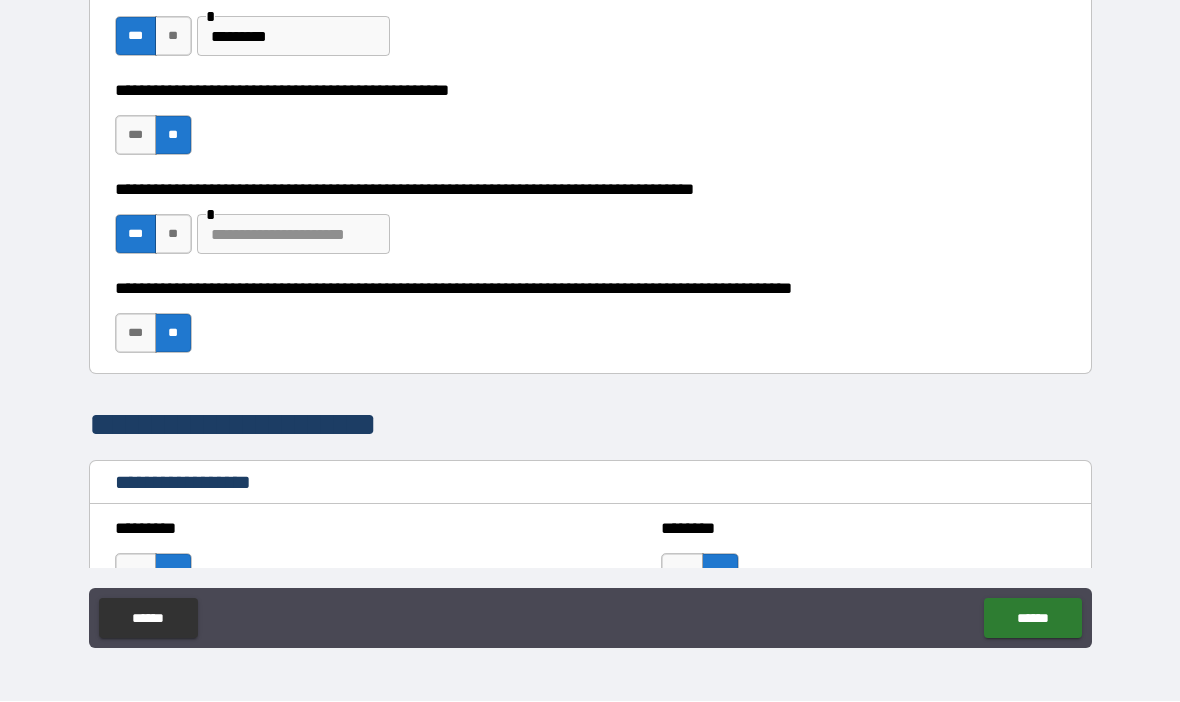 click at bounding box center (293, 235) 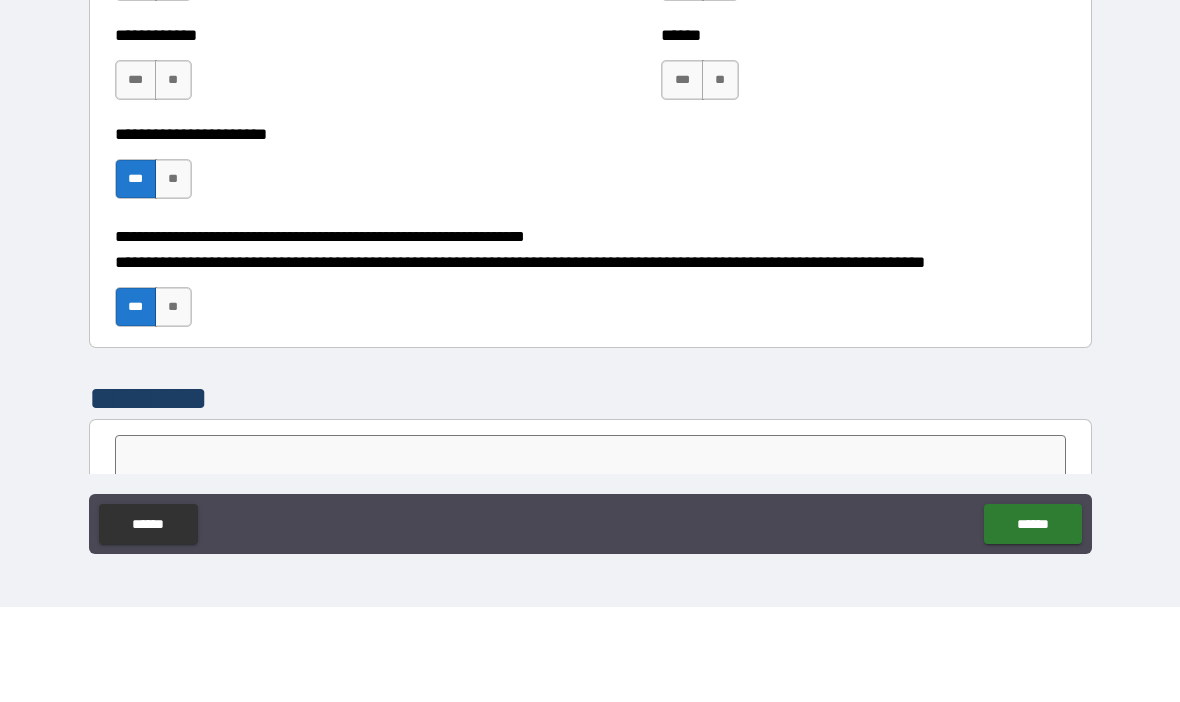 scroll, scrollTop: 5188, scrollLeft: 0, axis: vertical 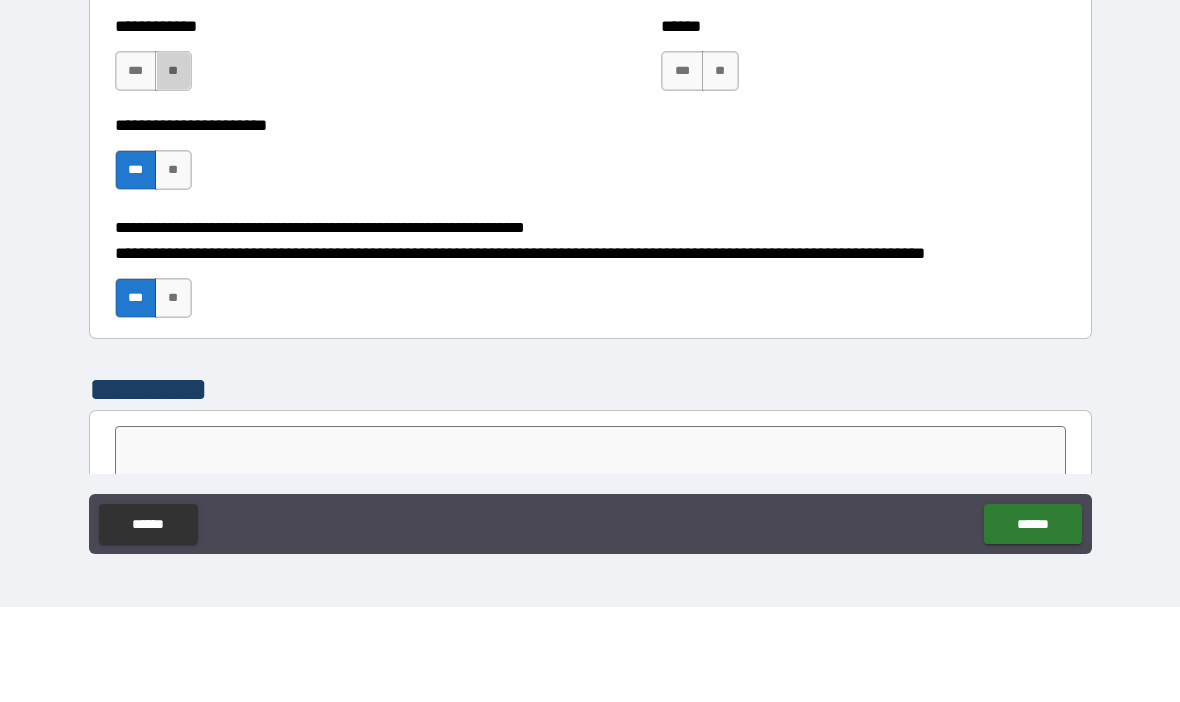 click on "**" at bounding box center (173, 166) 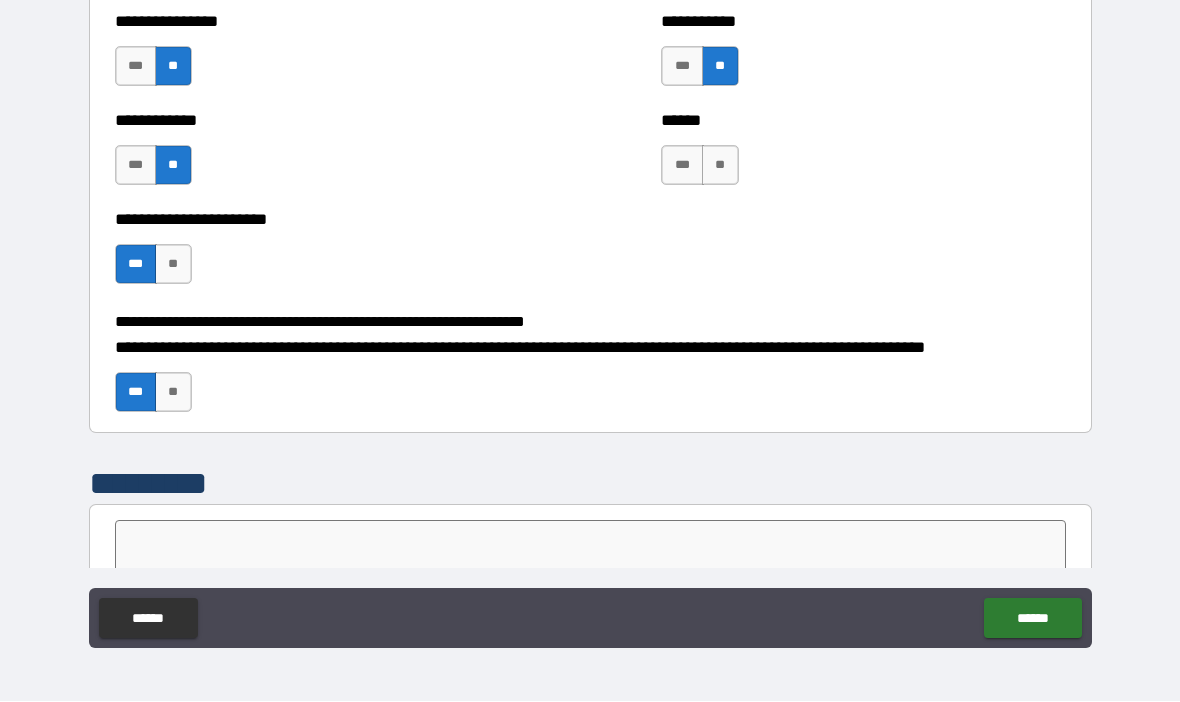click on "**" at bounding box center [720, 166] 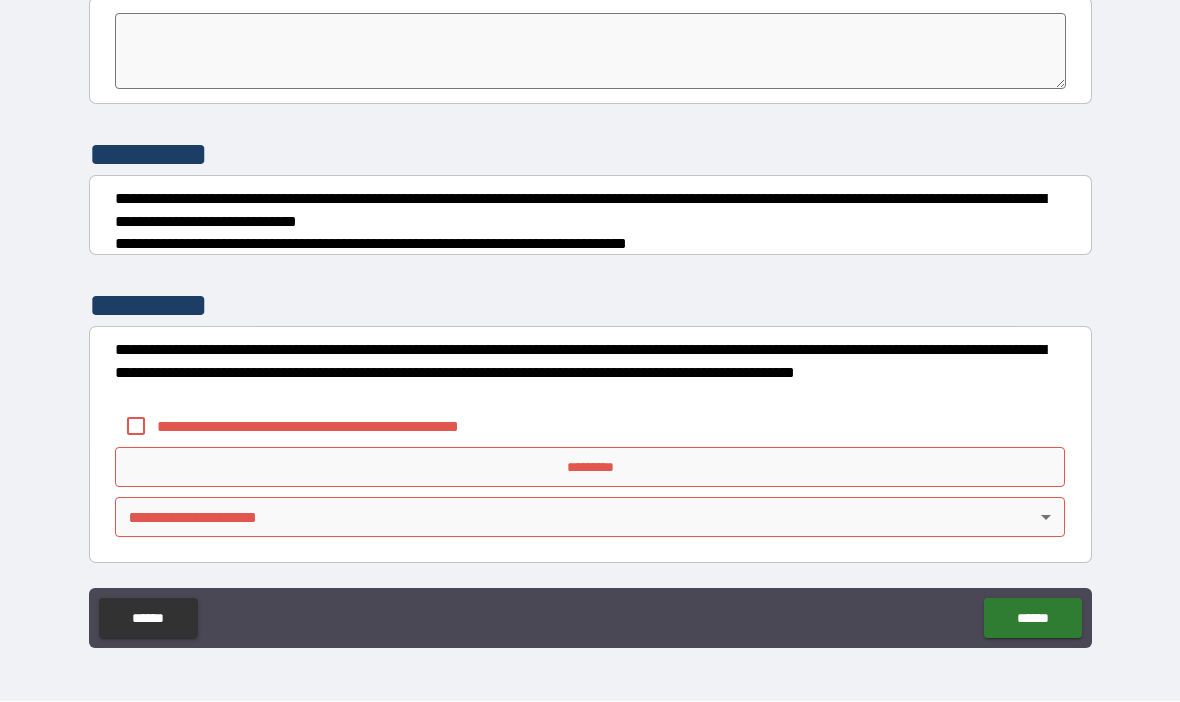 scroll, scrollTop: 5695, scrollLeft: 0, axis: vertical 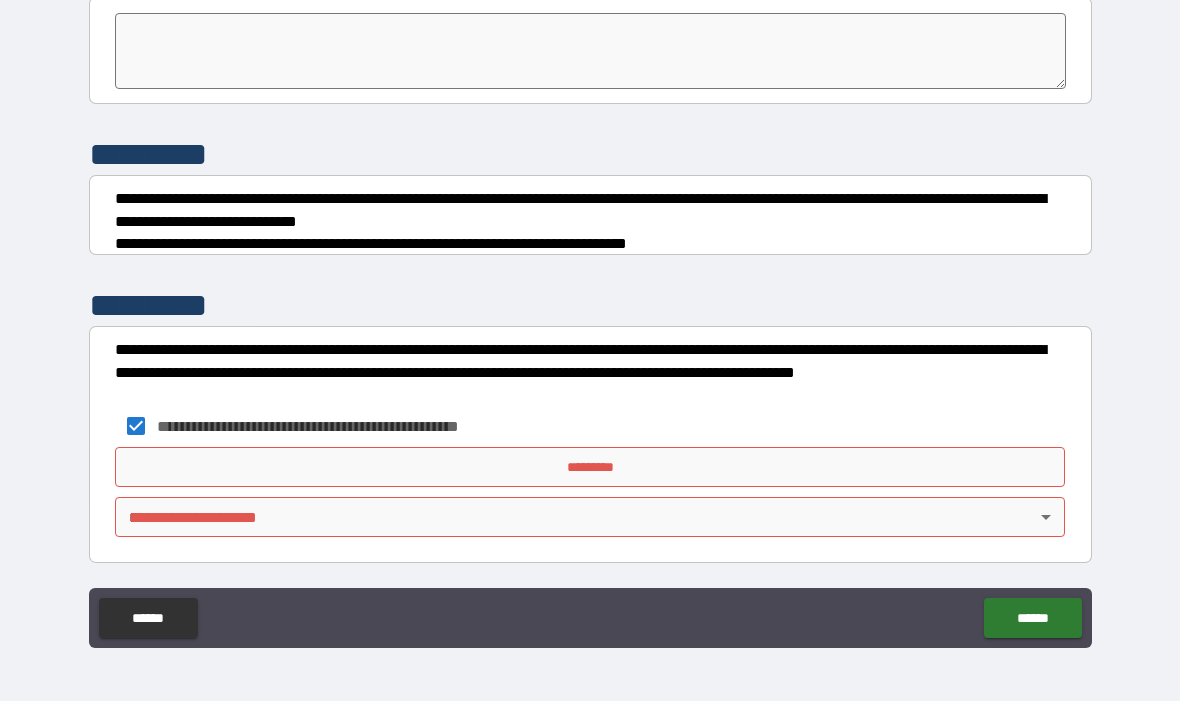 click on "**********" at bounding box center (590, 316) 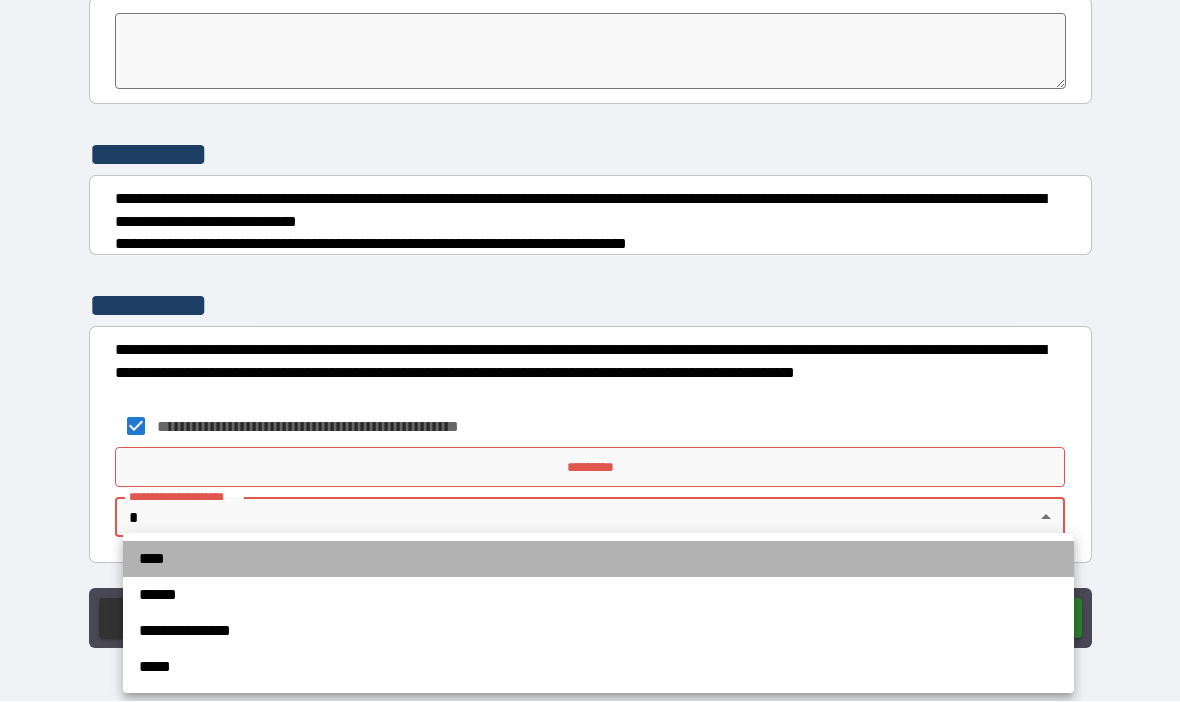 click on "****" at bounding box center (598, 560) 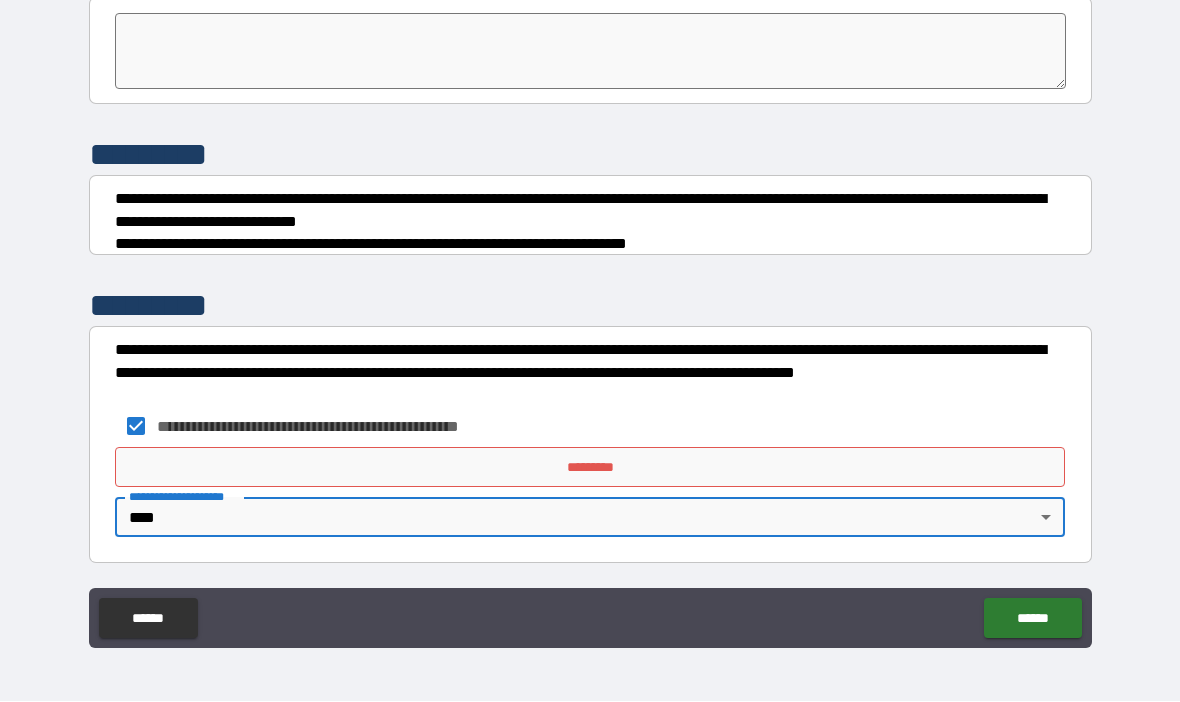 click on "*********" at bounding box center (590, 468) 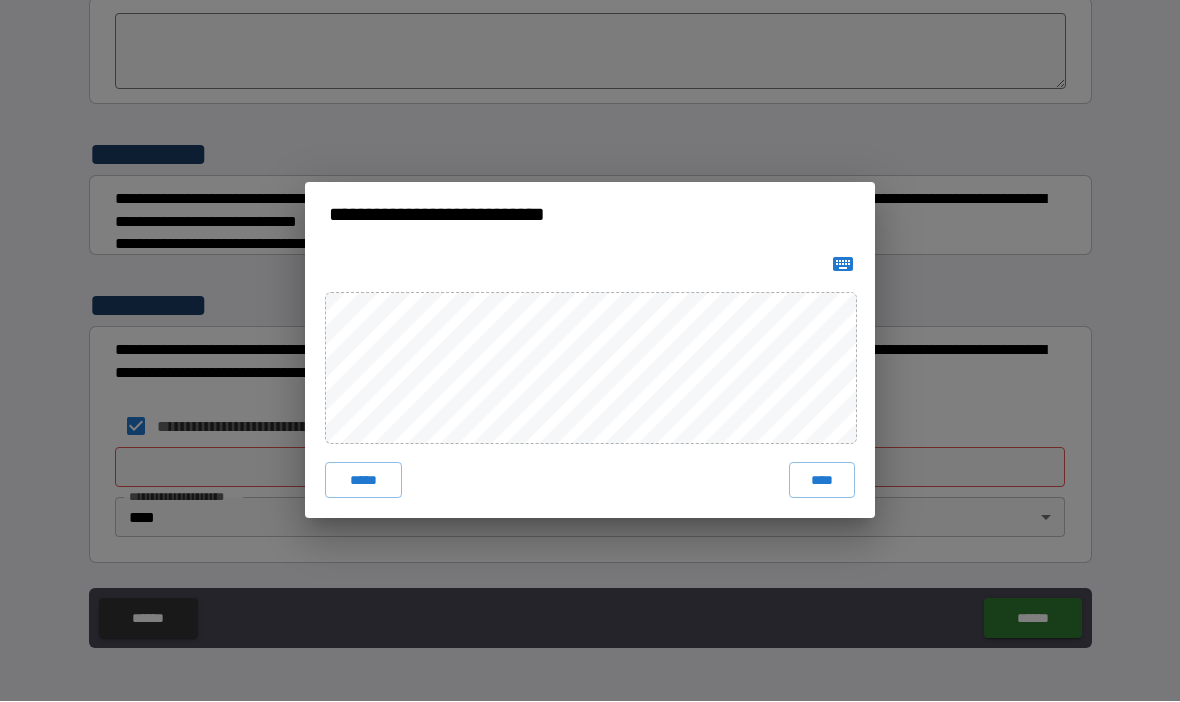 click on "****" at bounding box center (822, 481) 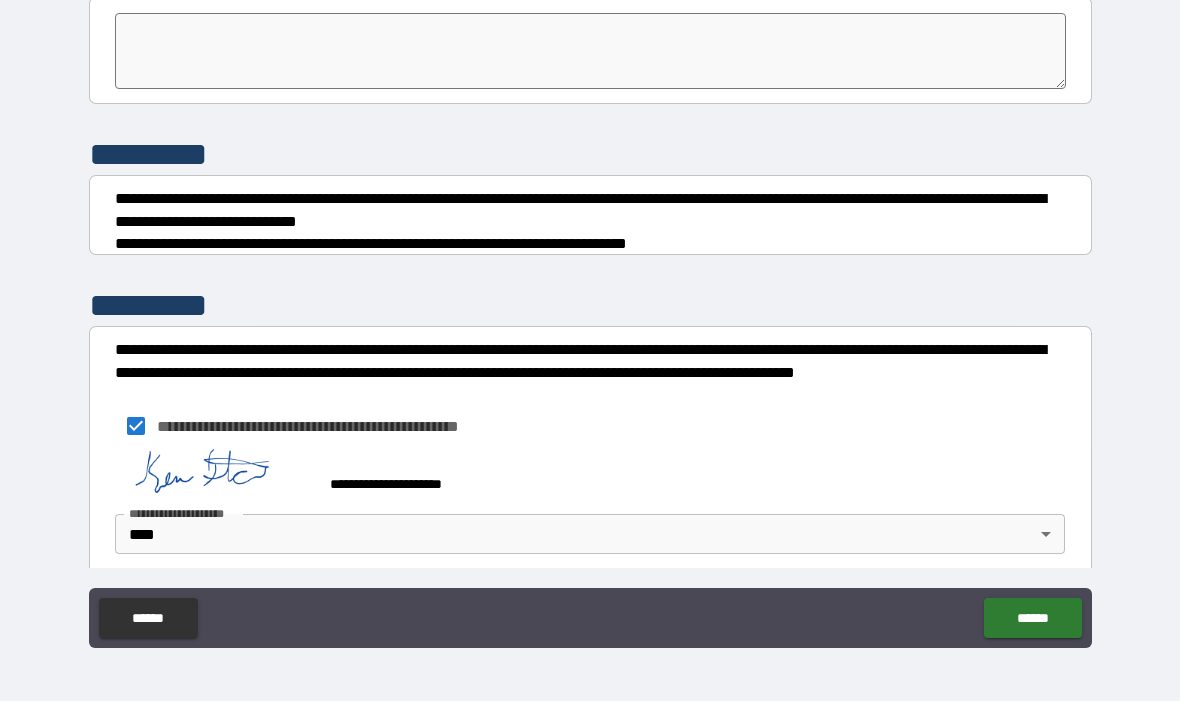 scroll, scrollTop: 5685, scrollLeft: 0, axis: vertical 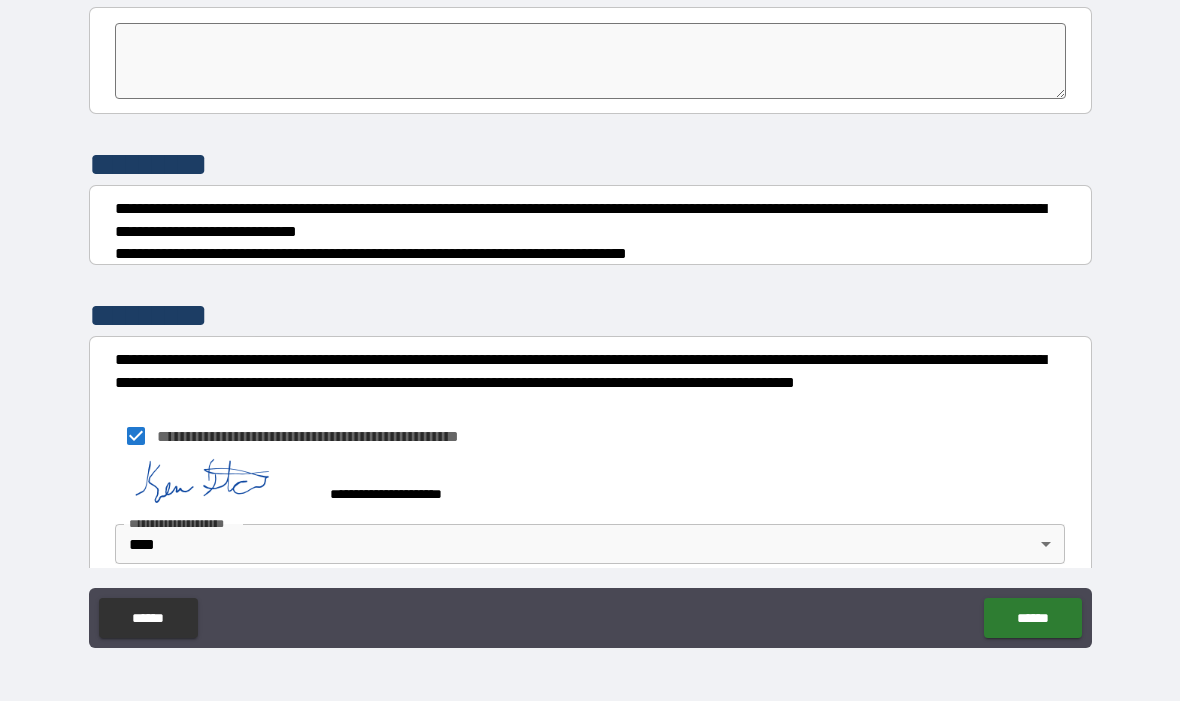 click on "******" at bounding box center [1032, 619] 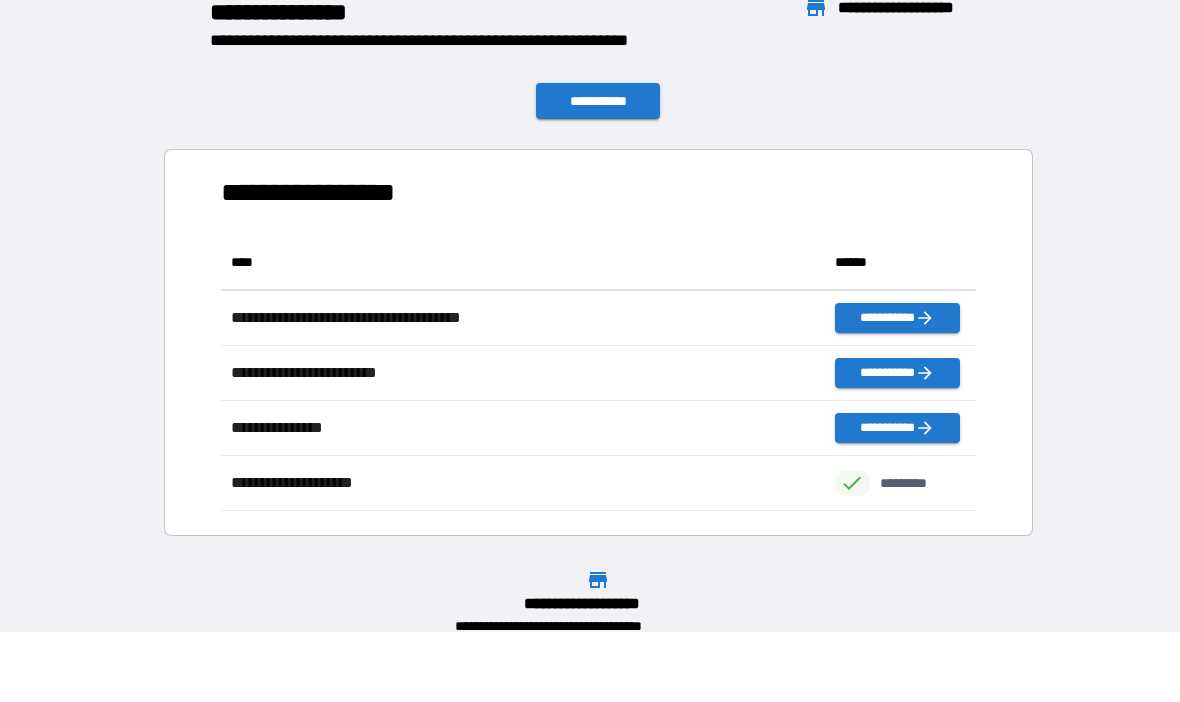 scroll, scrollTop: 1, scrollLeft: 1, axis: both 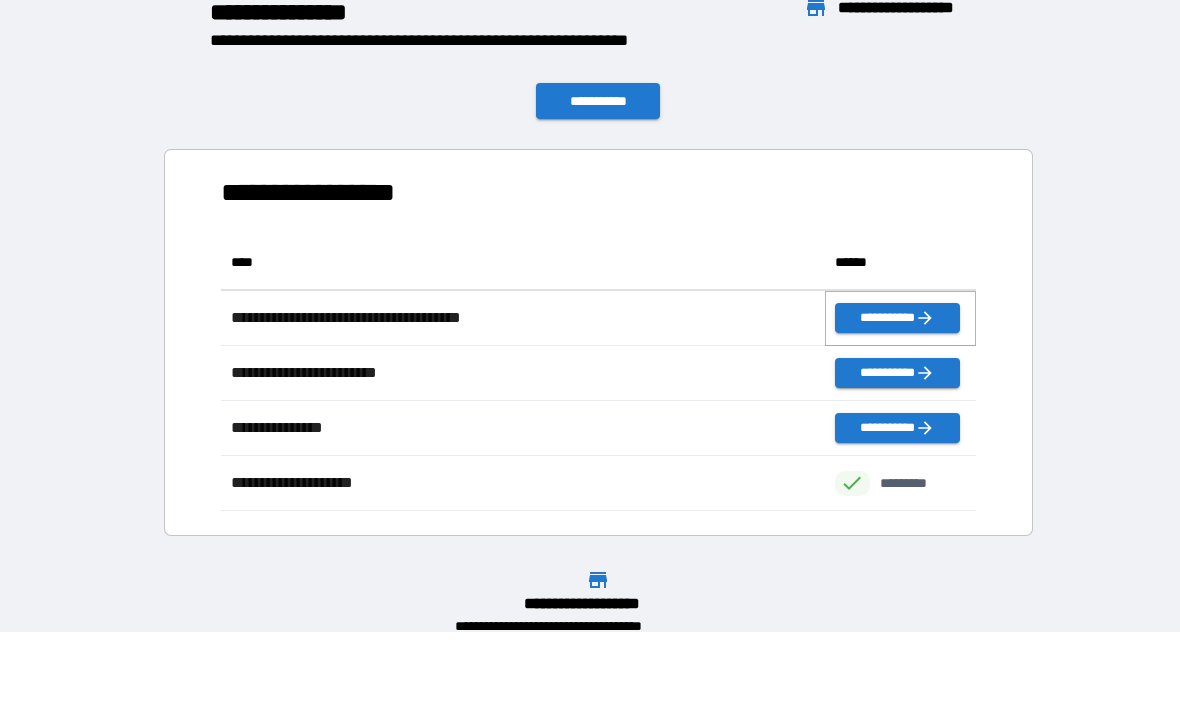 click on "**********" at bounding box center [897, 319] 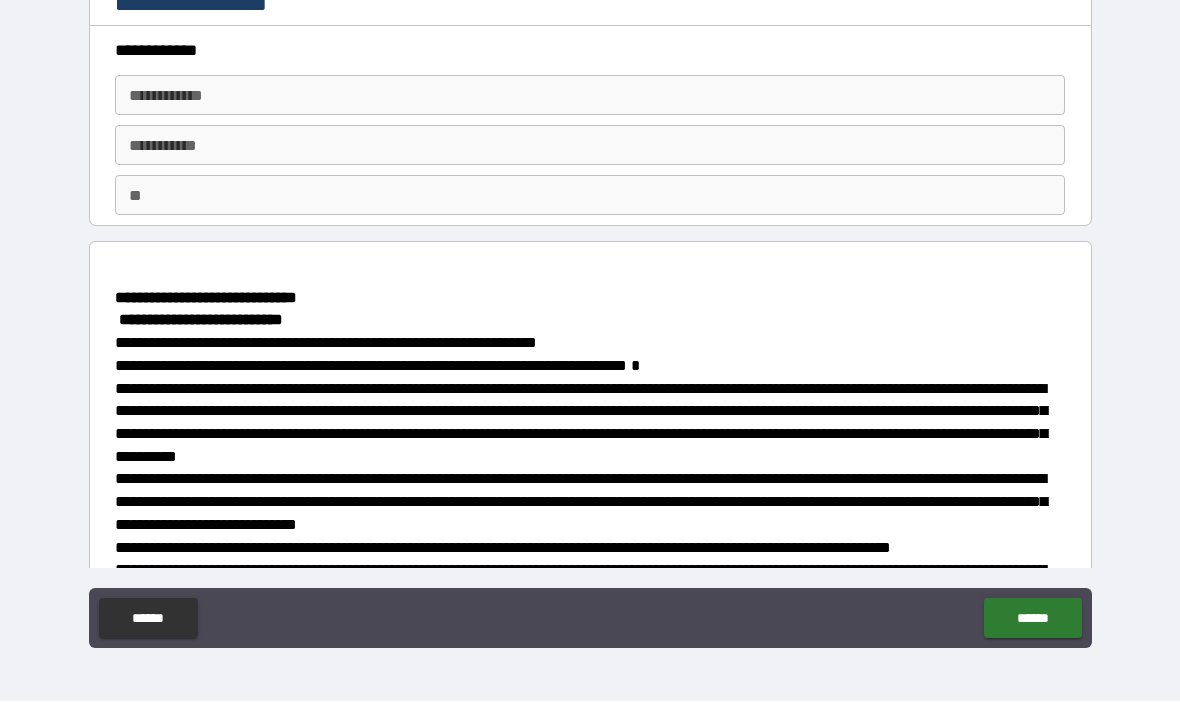 scroll, scrollTop: 0, scrollLeft: 0, axis: both 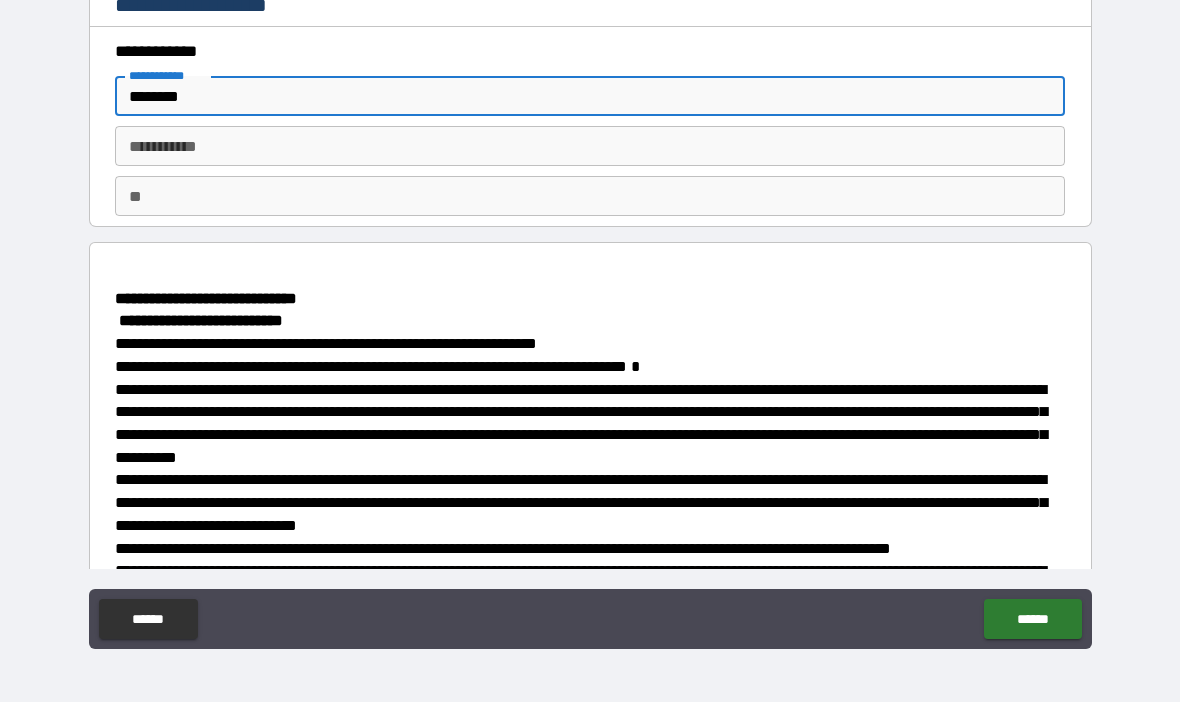 click on "*********   *" at bounding box center [590, 146] 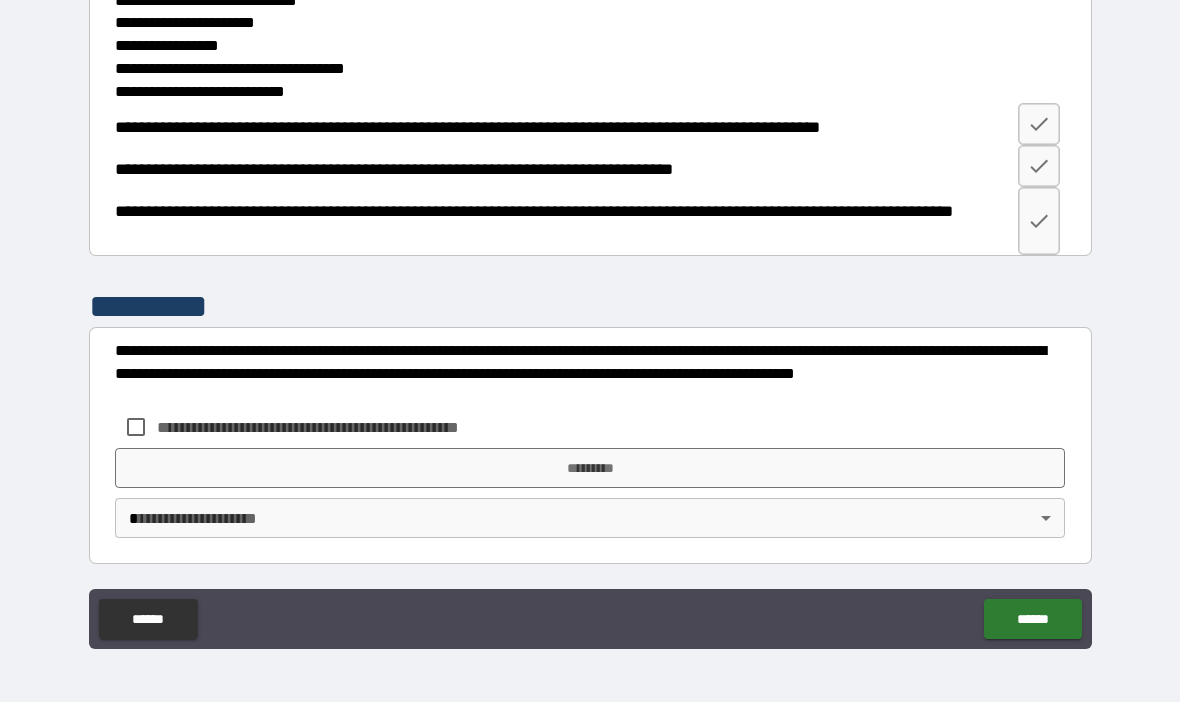 scroll, scrollTop: 2802, scrollLeft: 0, axis: vertical 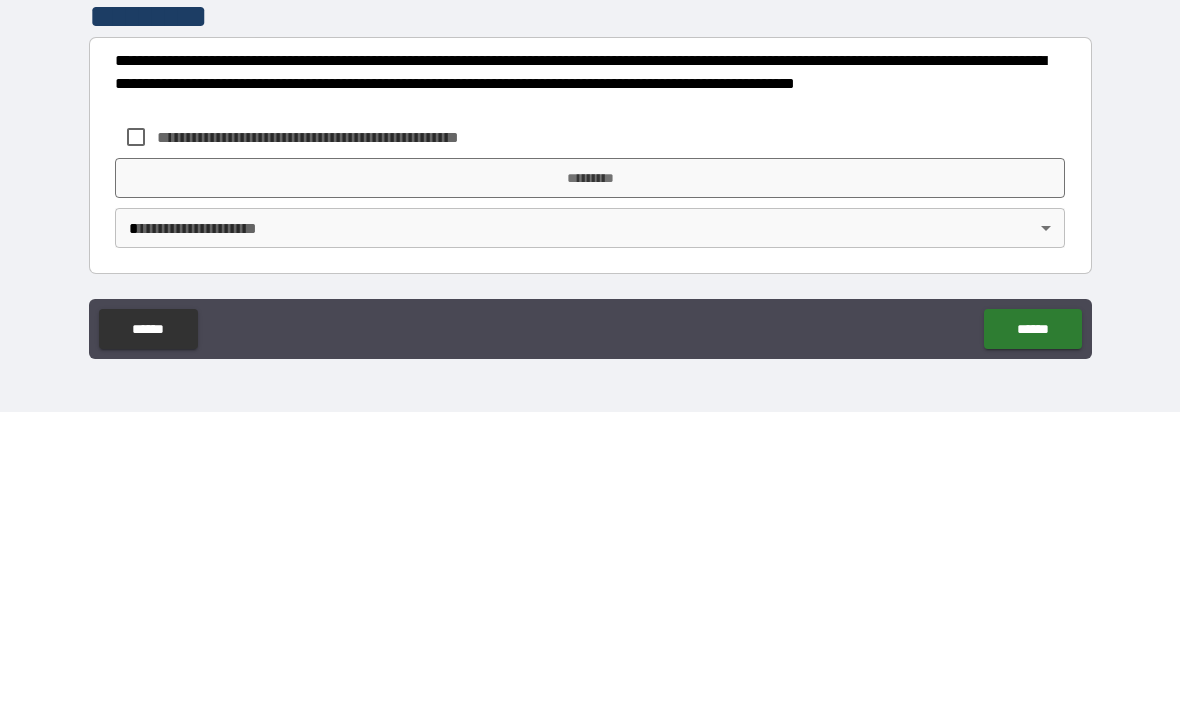 click on "**********" at bounding box center (590, 316) 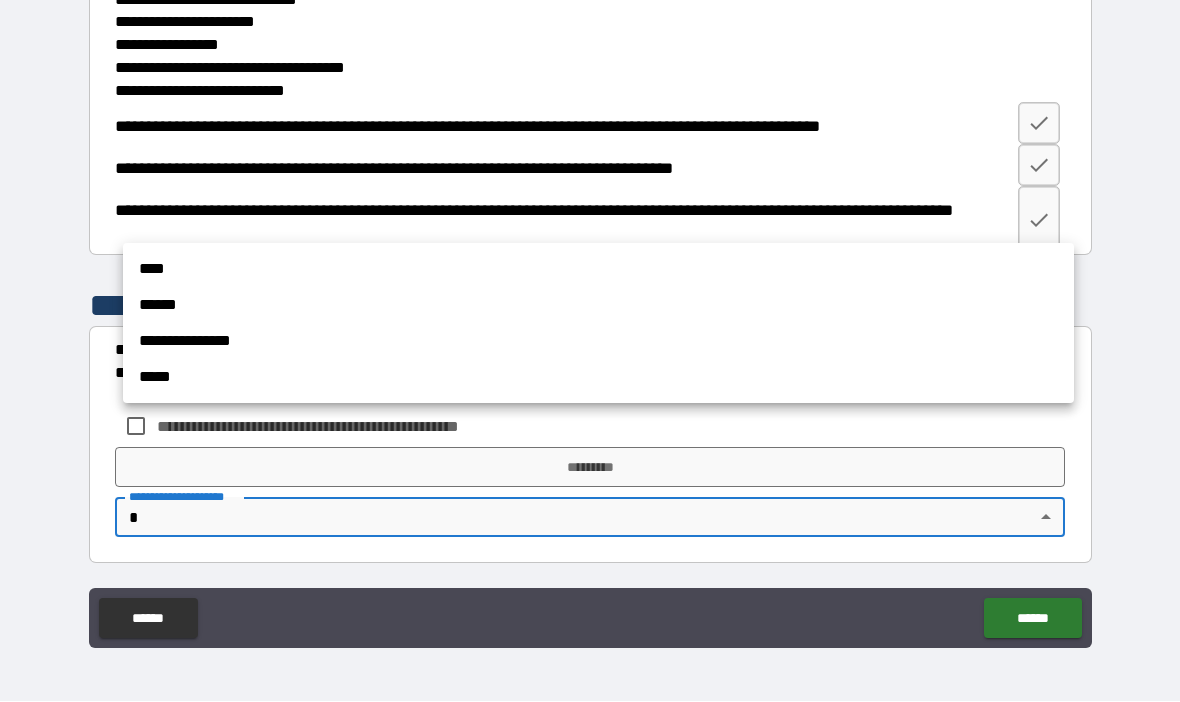 click on "**********" at bounding box center (598, 324) 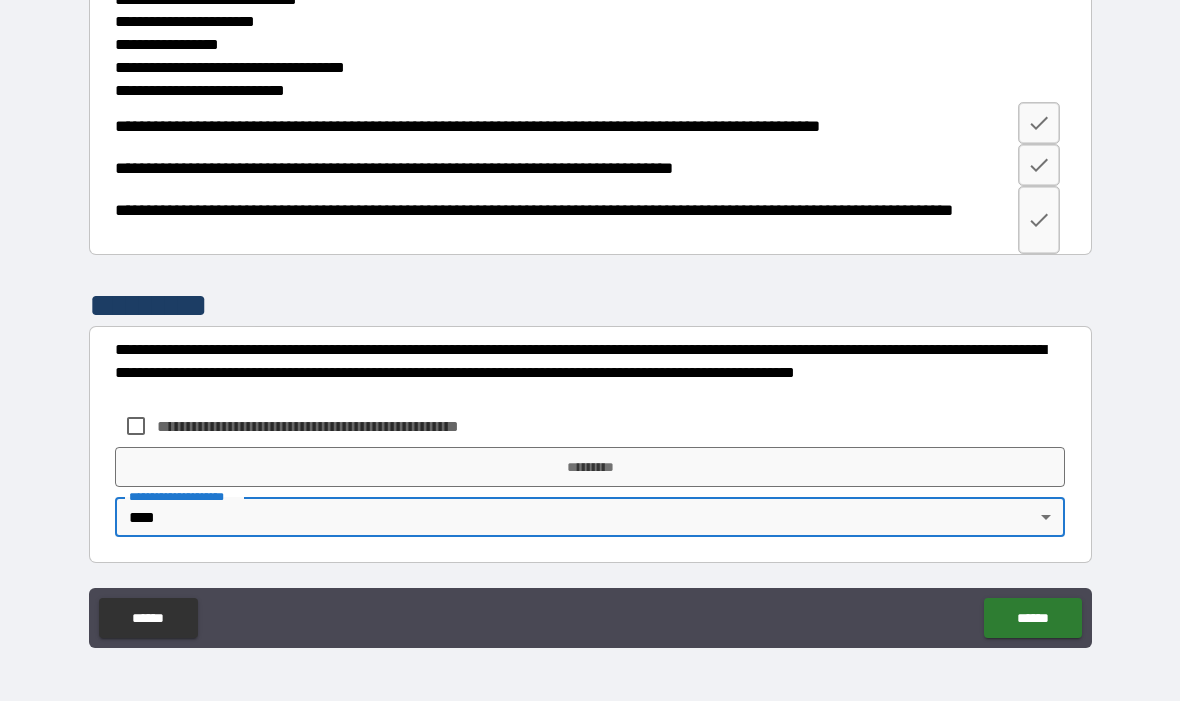 click on "*********" at bounding box center [590, 468] 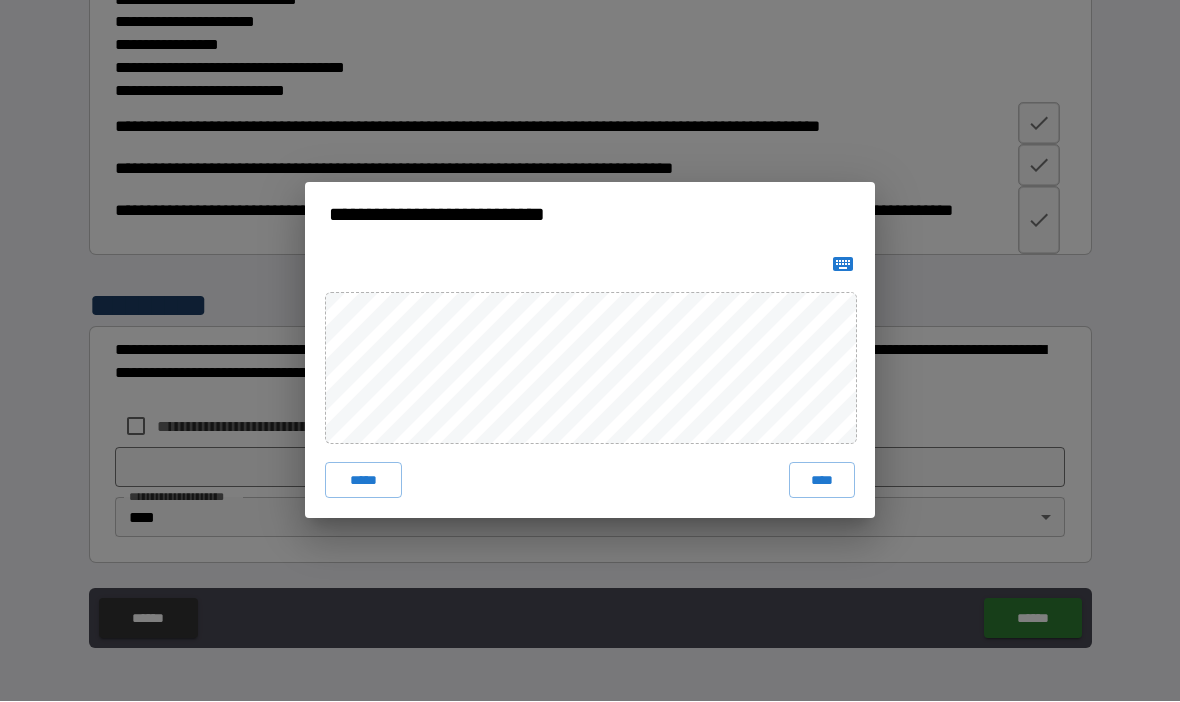 click on "****" at bounding box center [822, 481] 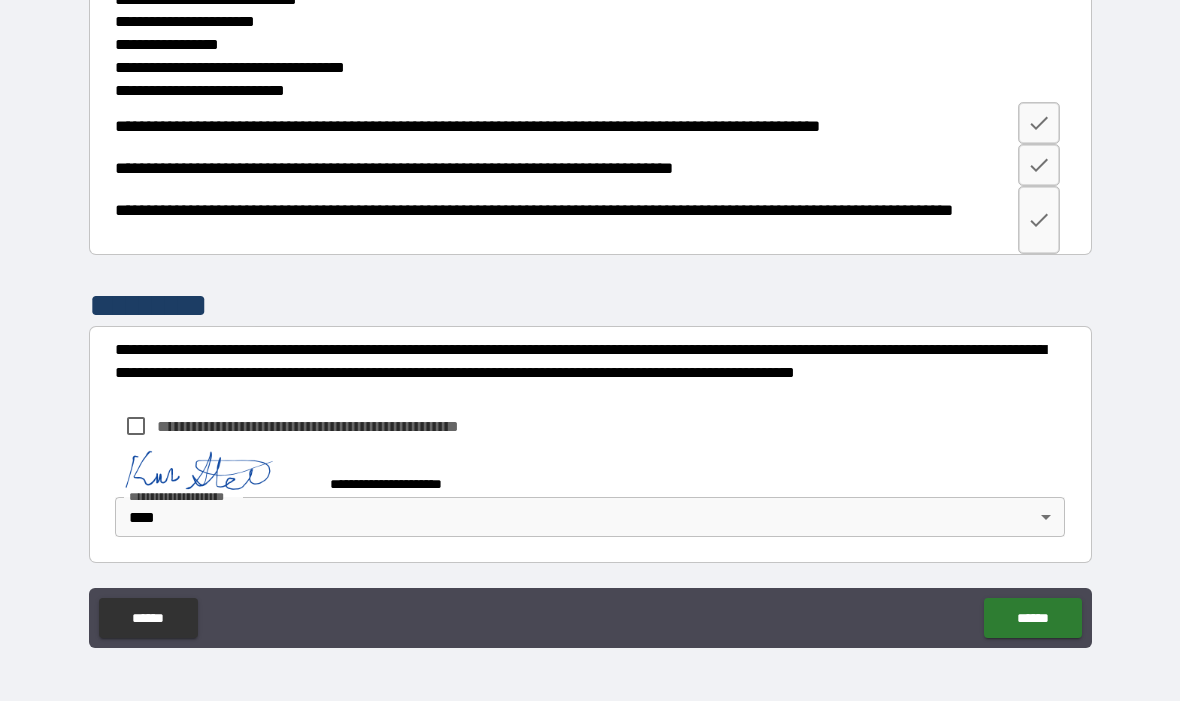 scroll, scrollTop: 2792, scrollLeft: 0, axis: vertical 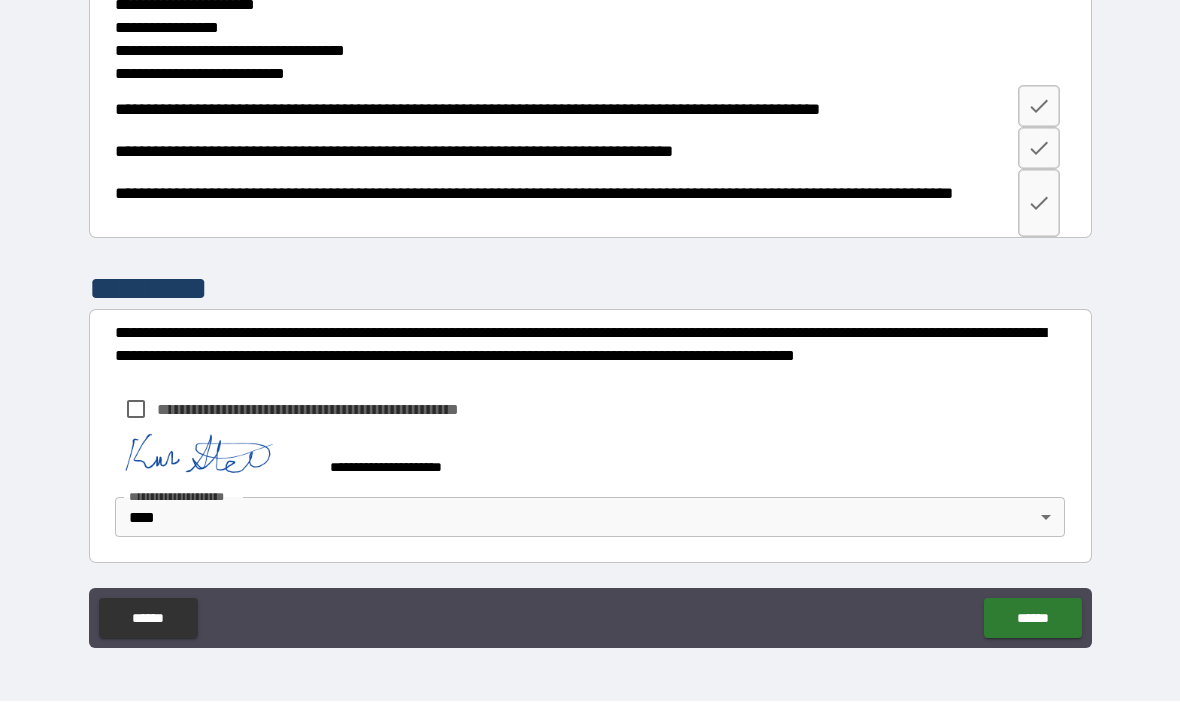 click on "******" at bounding box center [1032, 619] 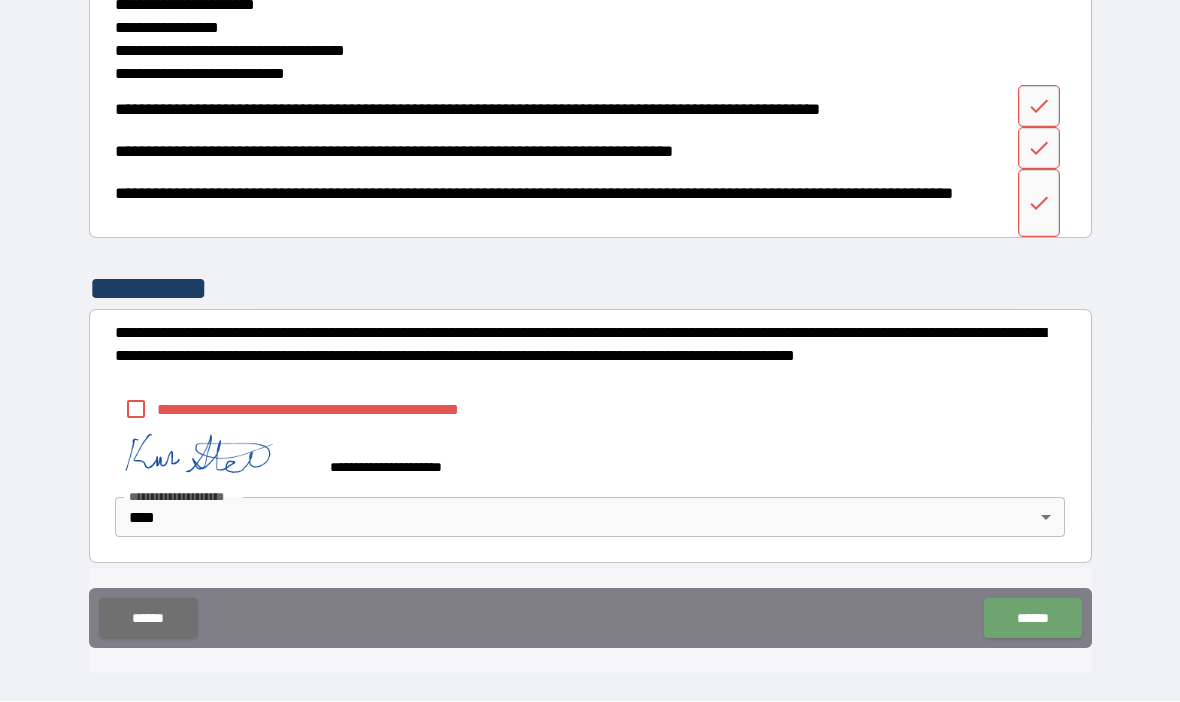click on "******" at bounding box center (1032, 619) 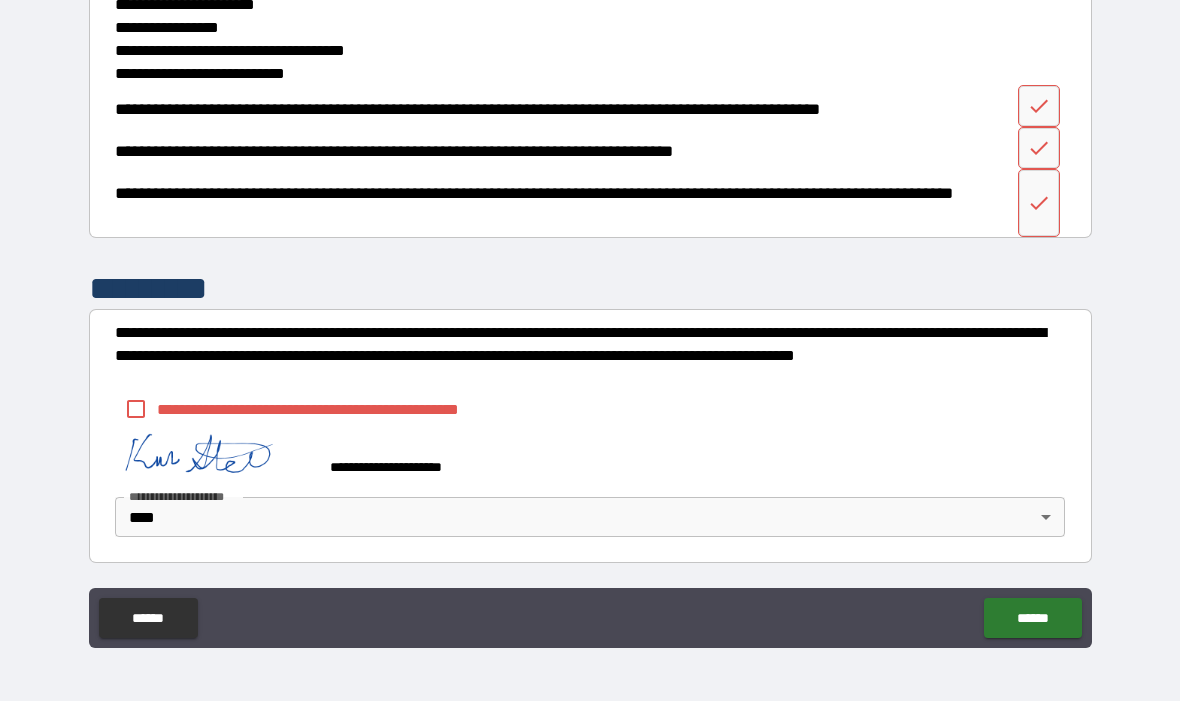 scroll, scrollTop: 2819, scrollLeft: 0, axis: vertical 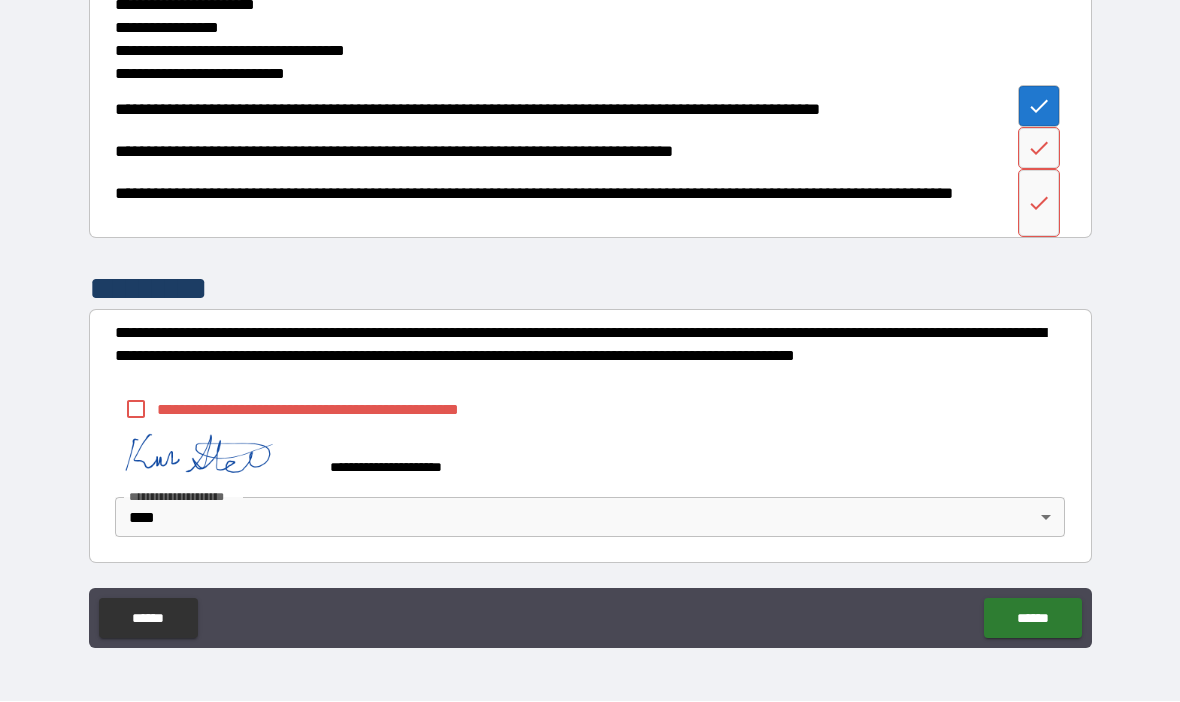 click 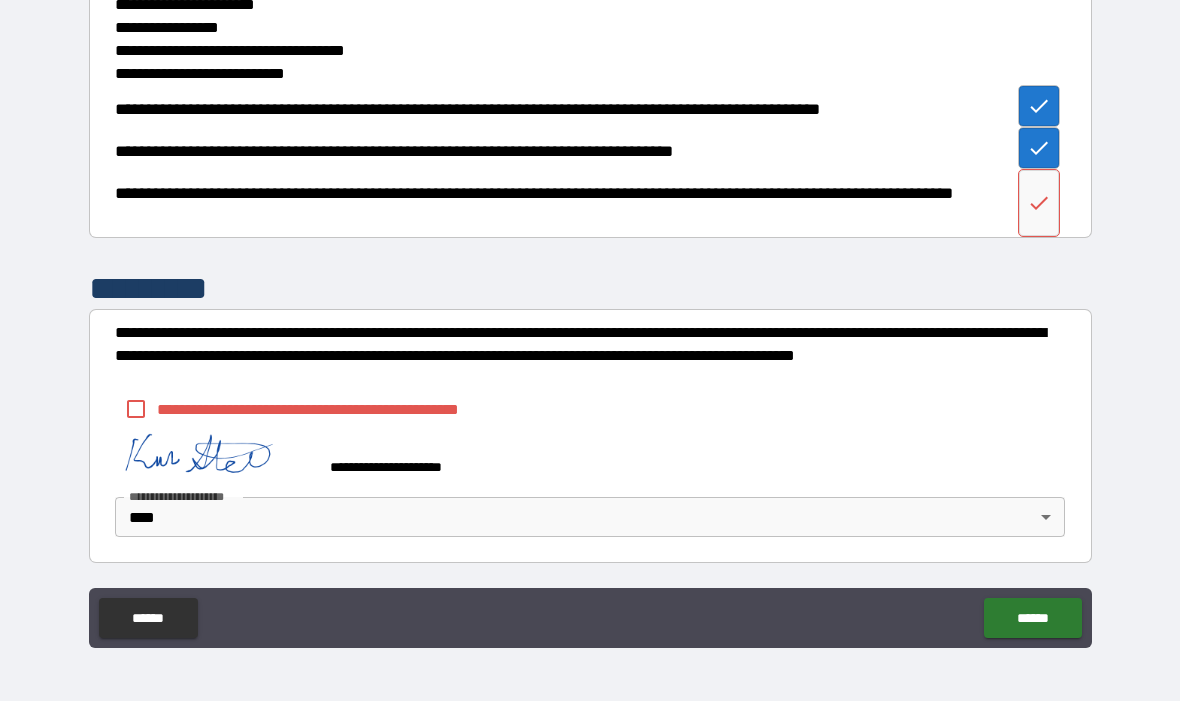 scroll, scrollTop: 2819, scrollLeft: 0, axis: vertical 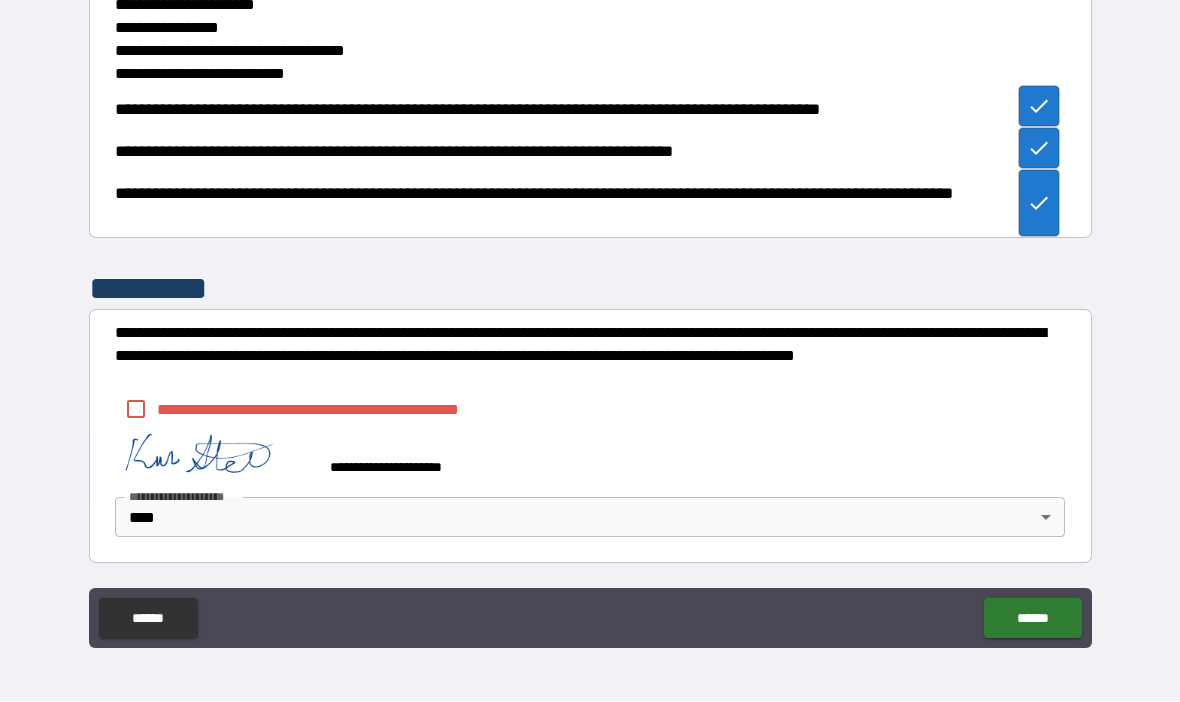 click on "******" at bounding box center (1032, 619) 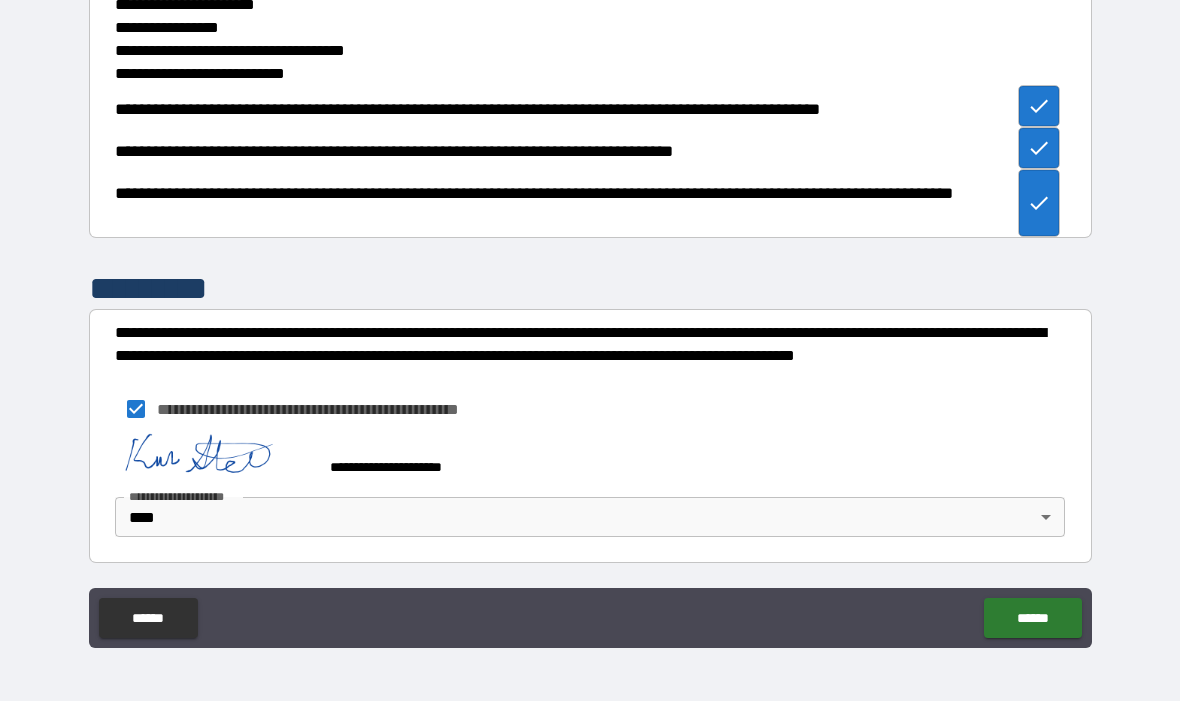 click on "******" at bounding box center [1032, 619] 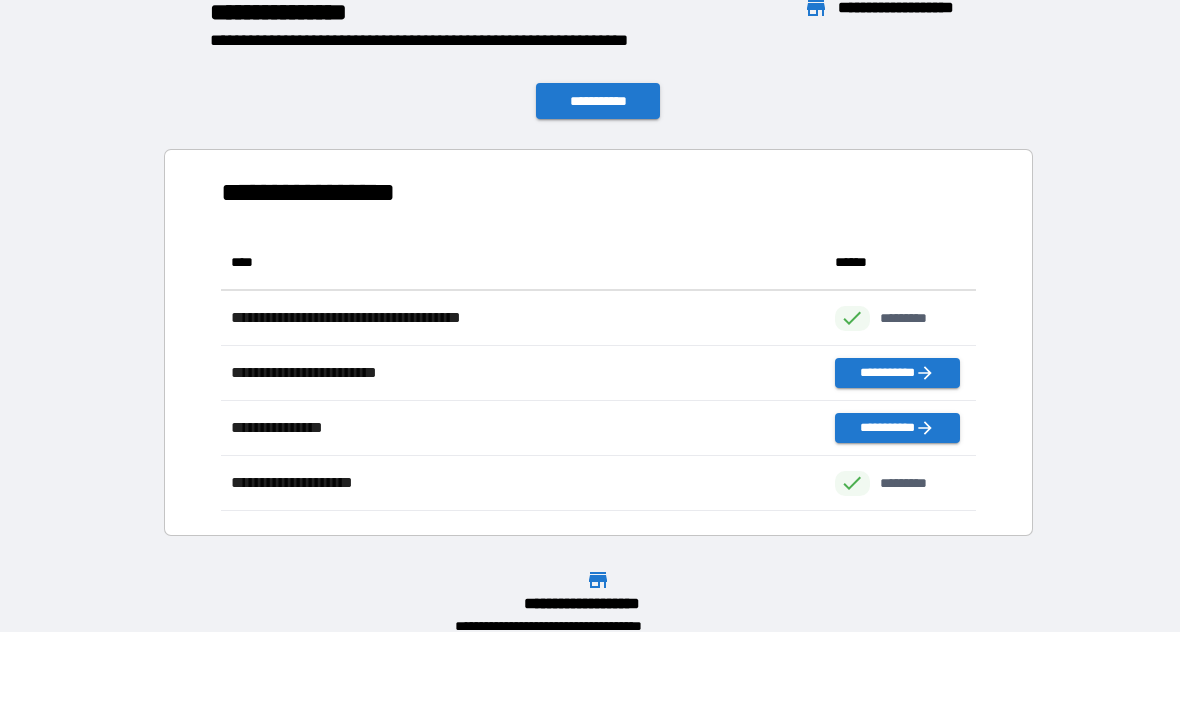 scroll, scrollTop: 1, scrollLeft: 1, axis: both 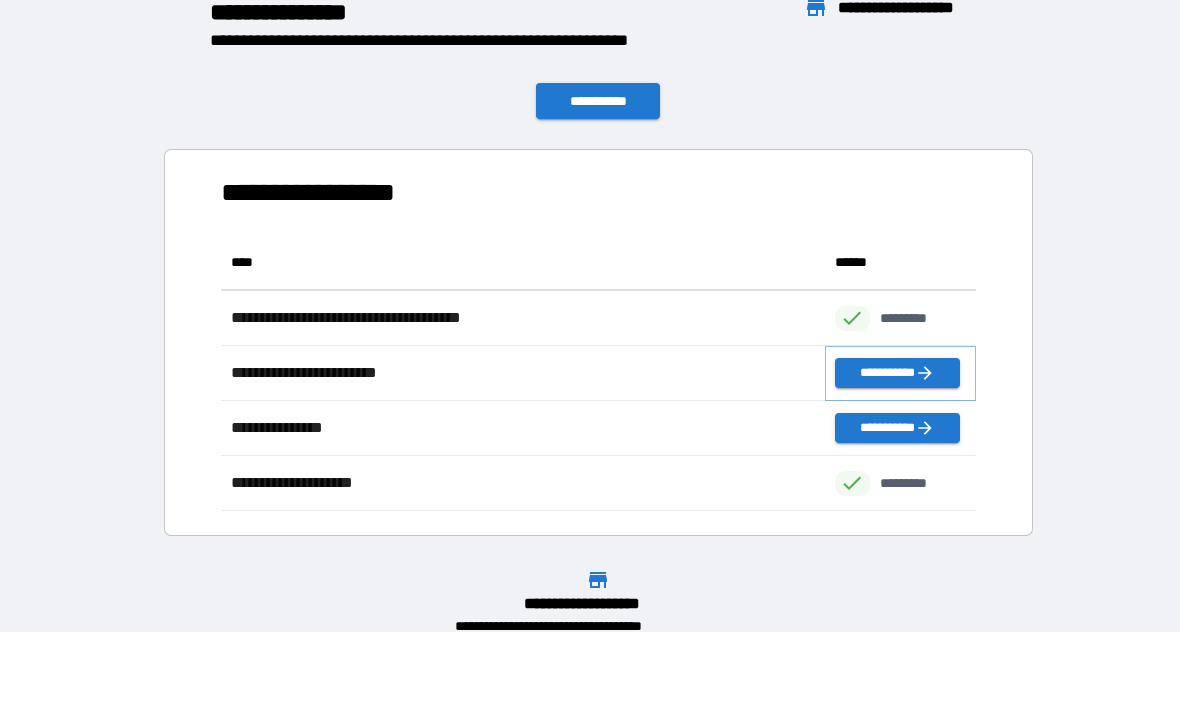 click on "**********" at bounding box center (897, 374) 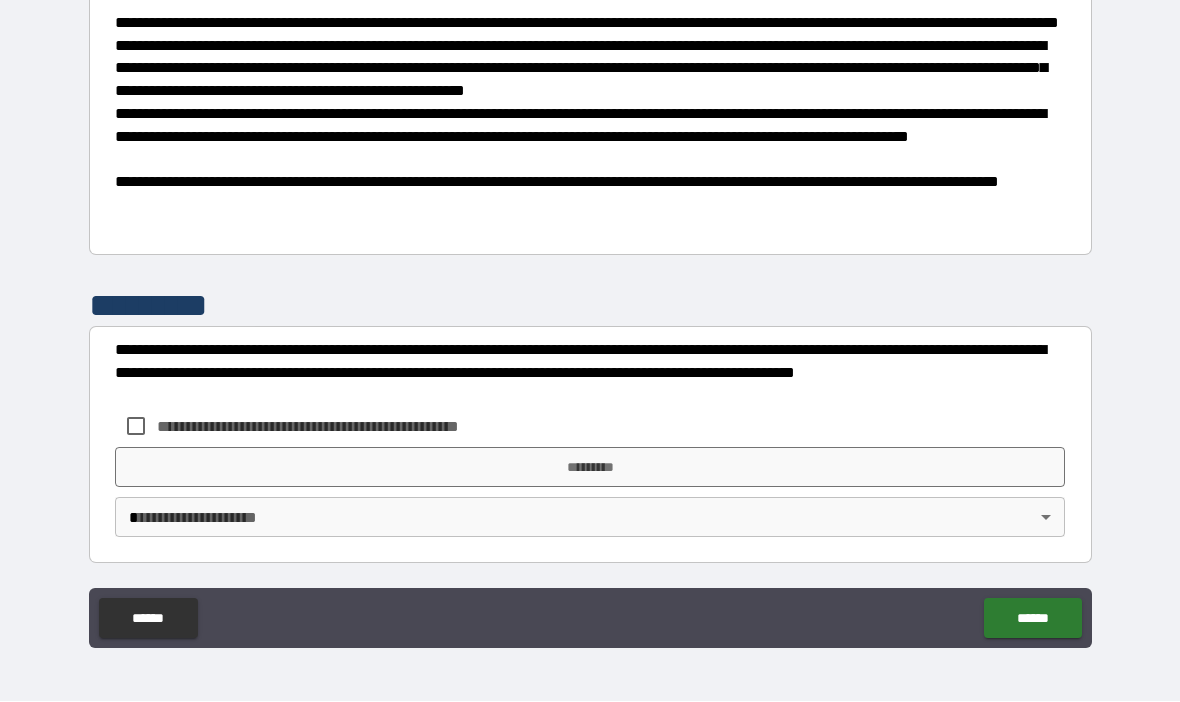 scroll, scrollTop: 1315, scrollLeft: 0, axis: vertical 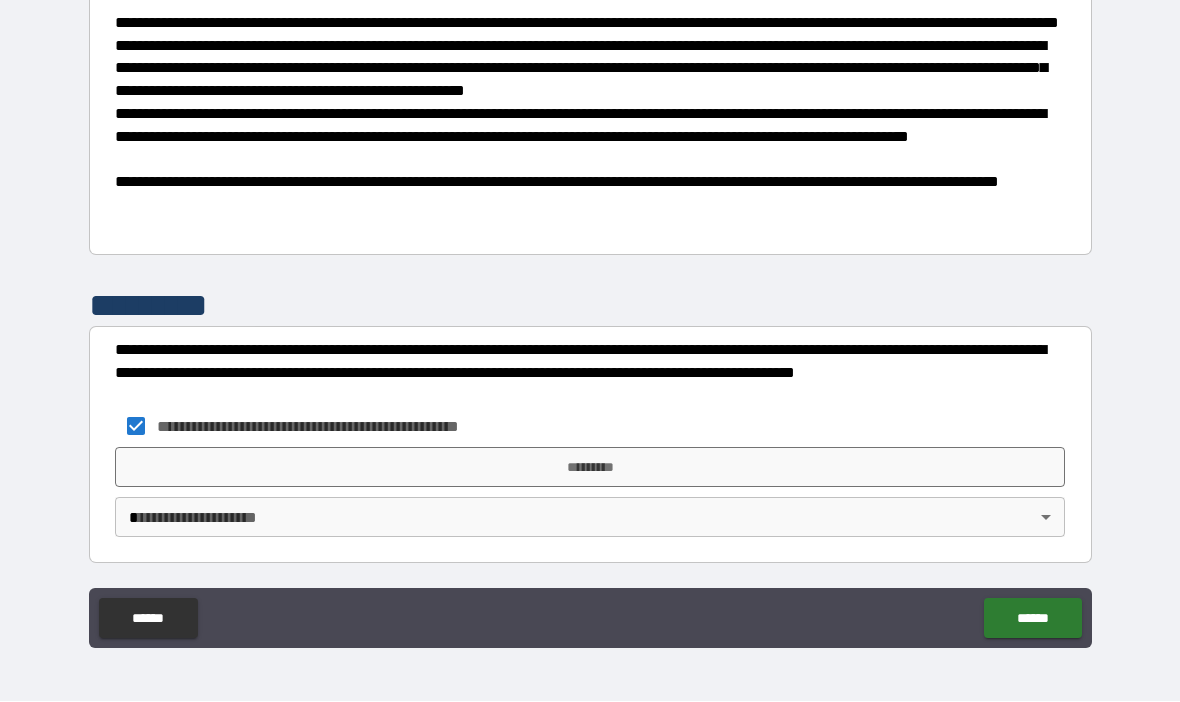 click on "*********" at bounding box center (590, 468) 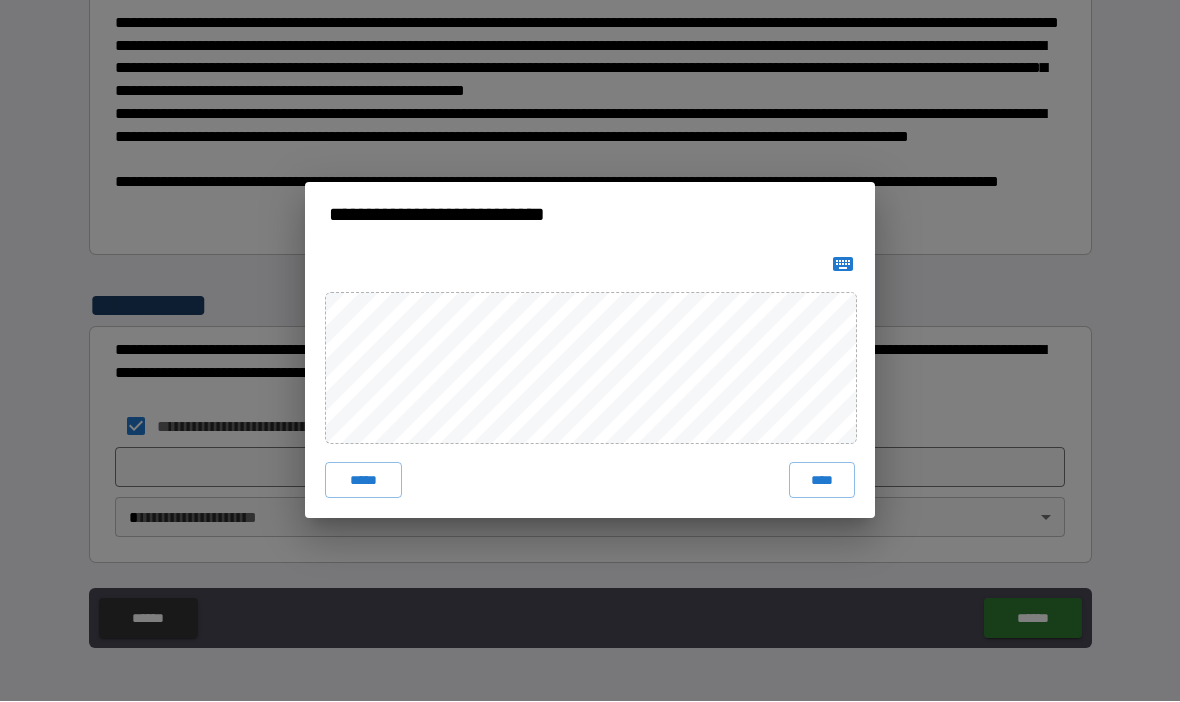 click on "****" at bounding box center [822, 481] 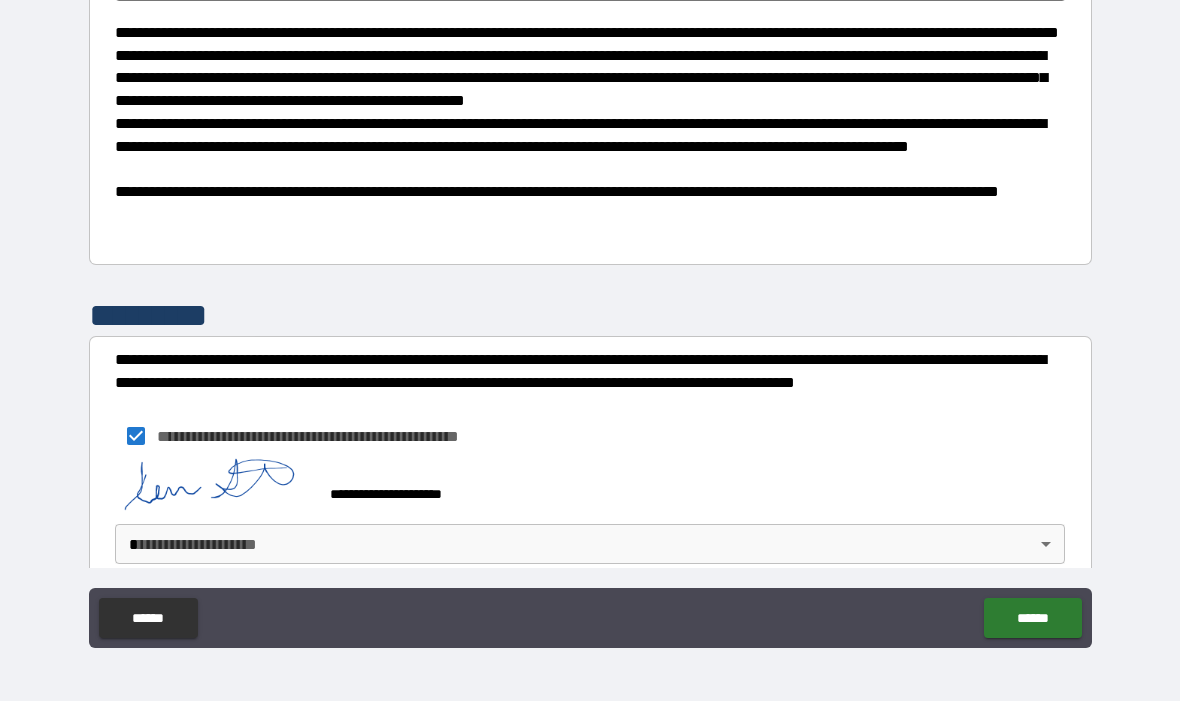 click on "******" at bounding box center [1032, 619] 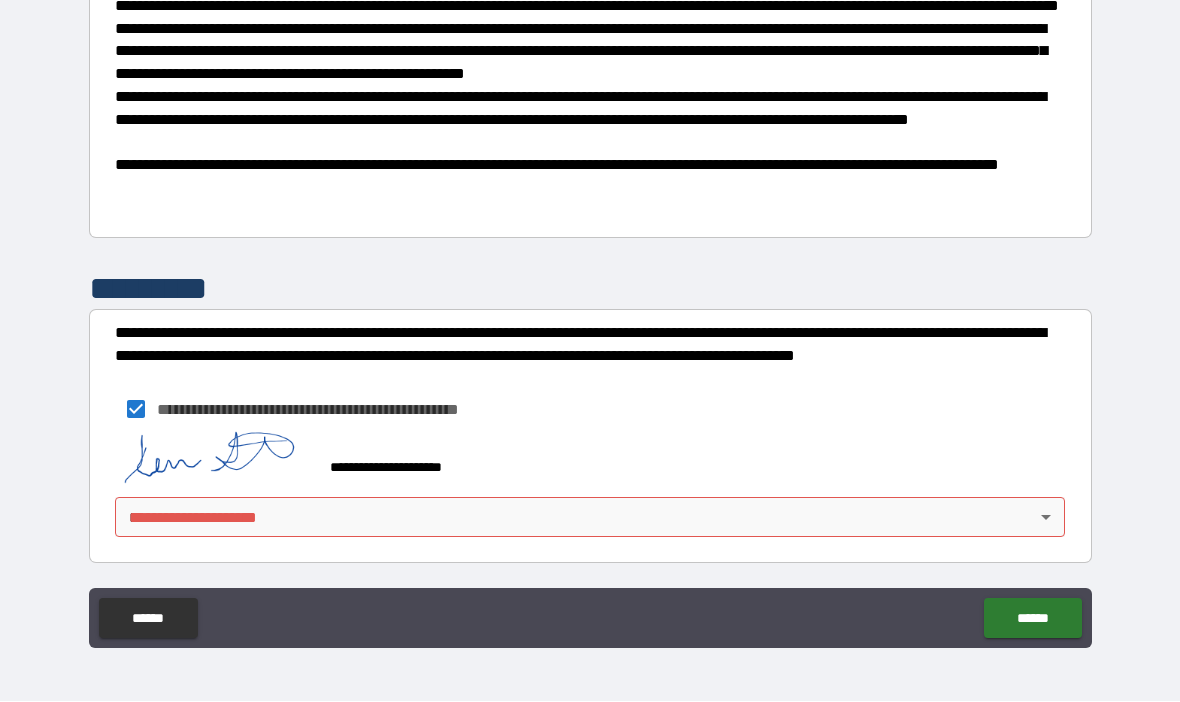 scroll, scrollTop: 1332, scrollLeft: 0, axis: vertical 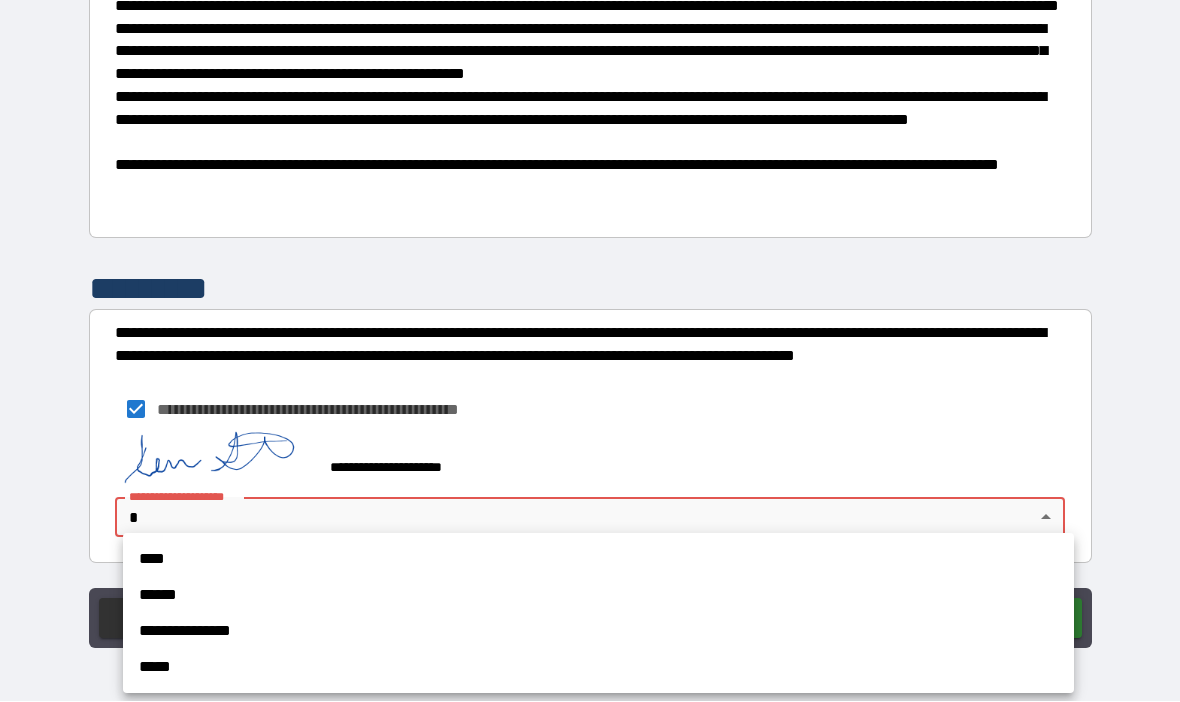 click on "******" at bounding box center [598, 596] 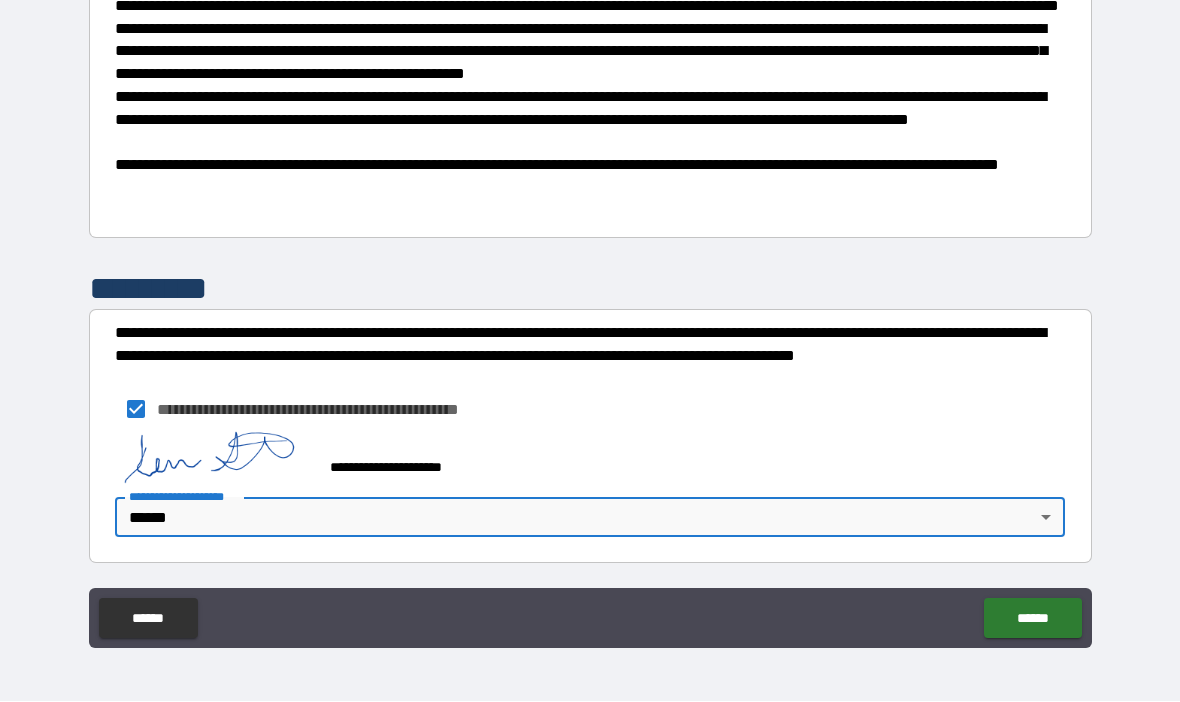 click on "**********" at bounding box center [590, 316] 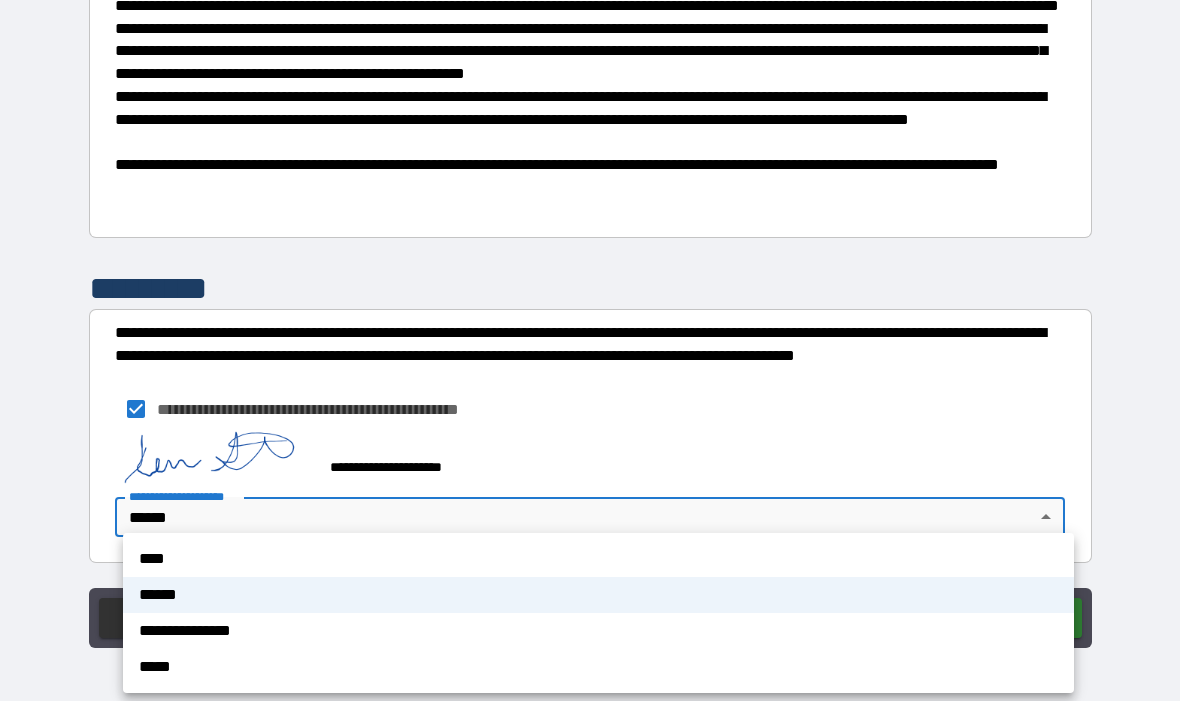 click on "****" at bounding box center (598, 560) 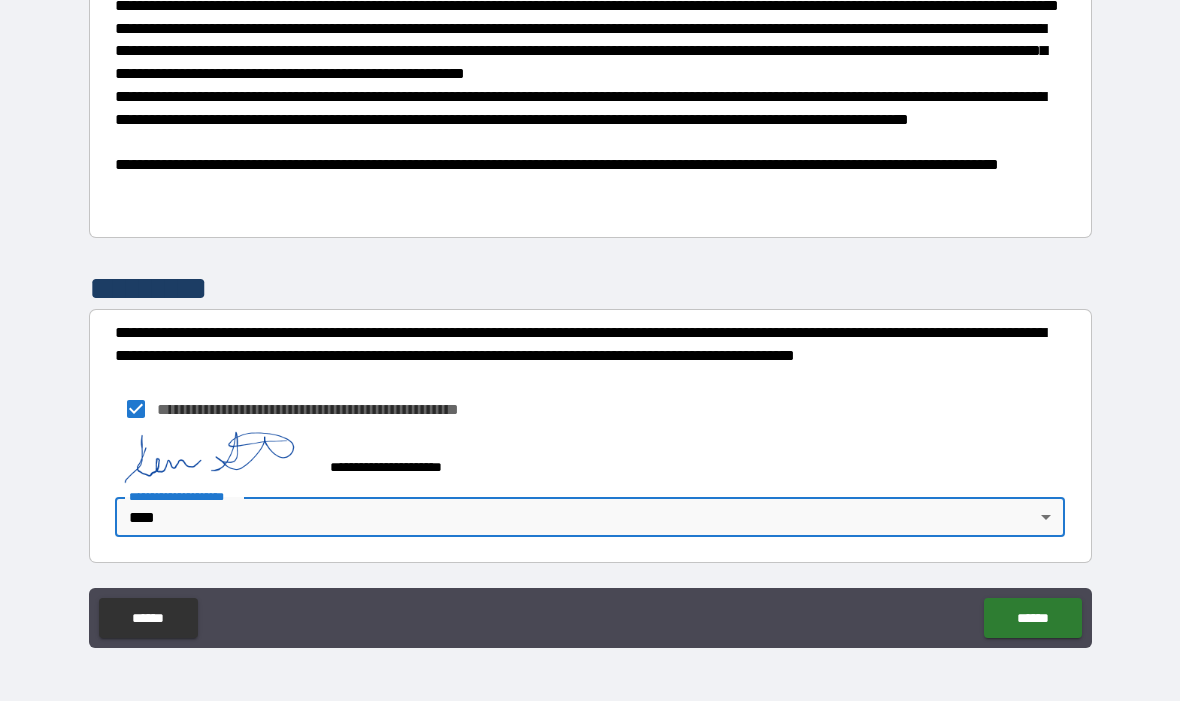 click on "******" at bounding box center [1032, 619] 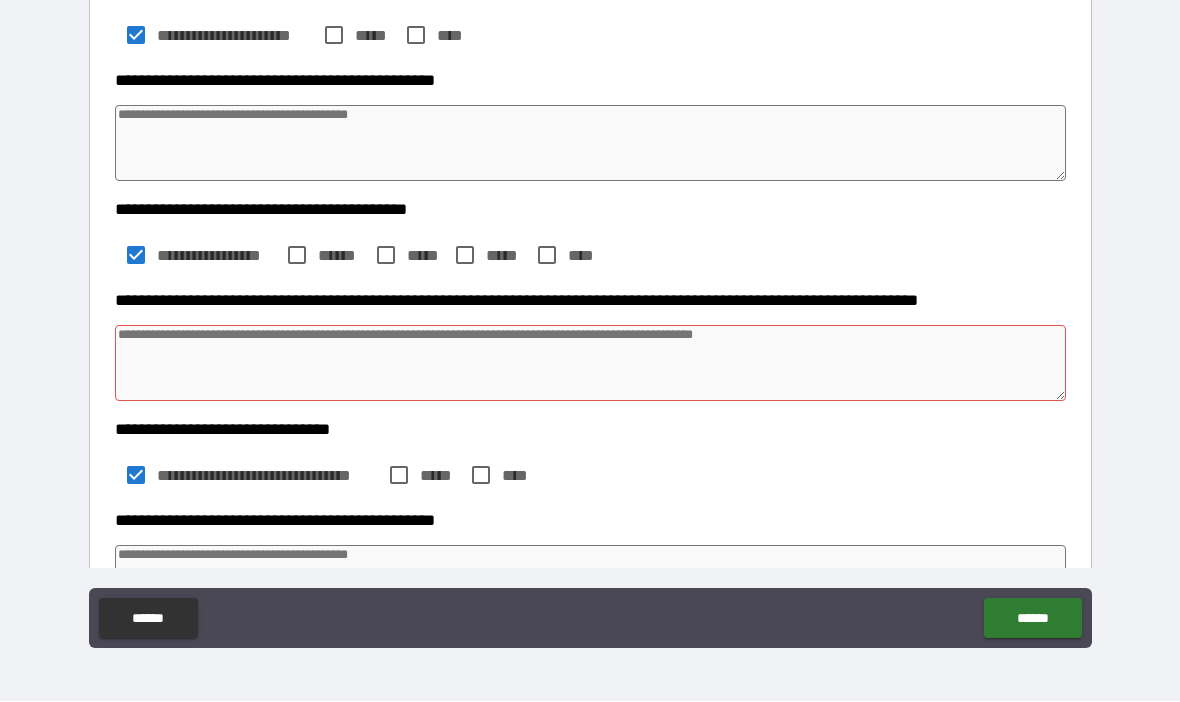 scroll, scrollTop: 464, scrollLeft: 0, axis: vertical 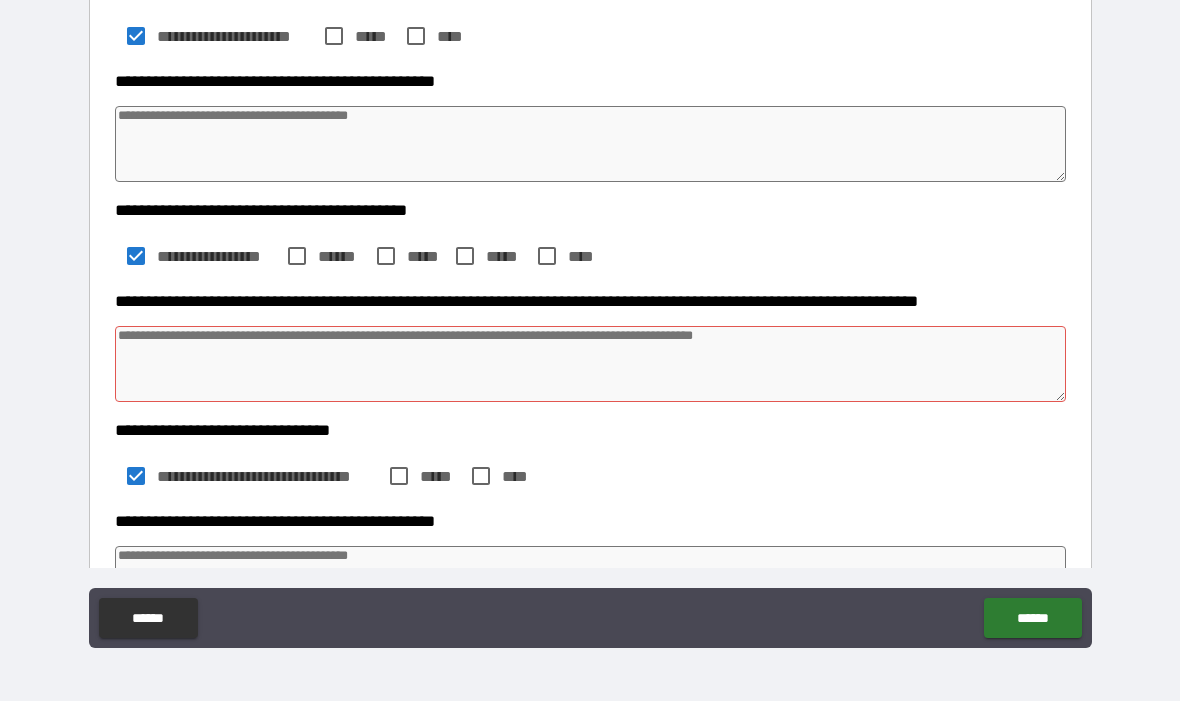 click at bounding box center (591, 365) 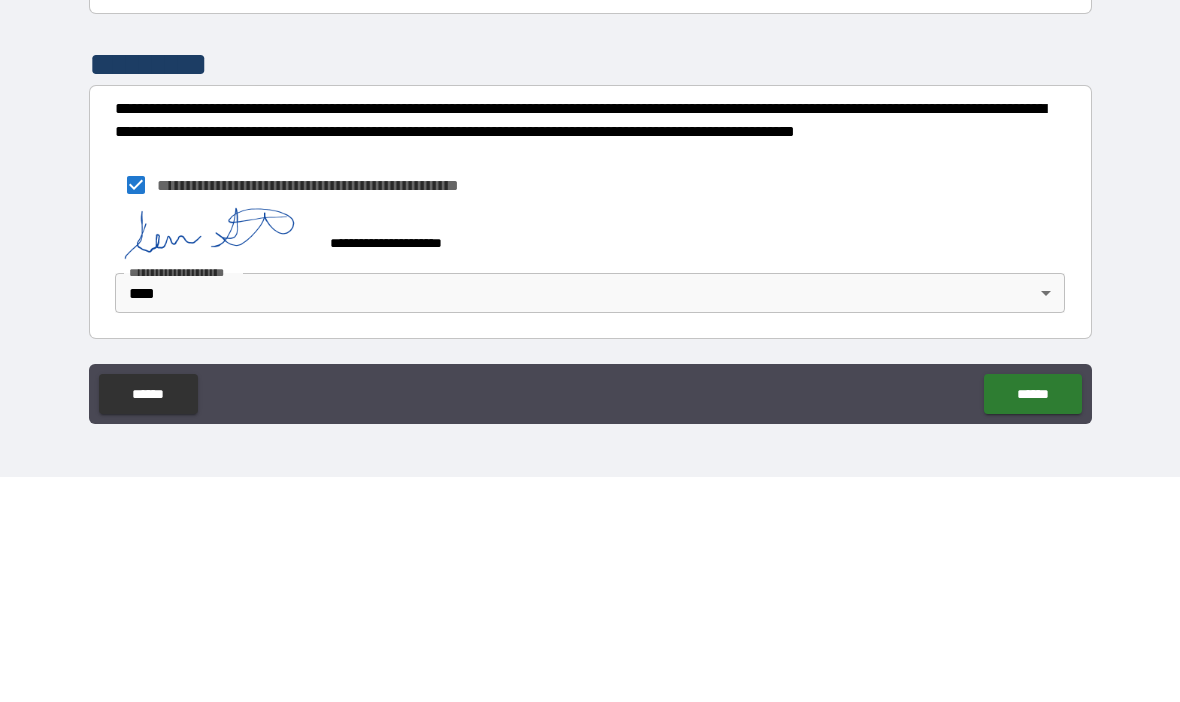 scroll, scrollTop: 1332, scrollLeft: 0, axis: vertical 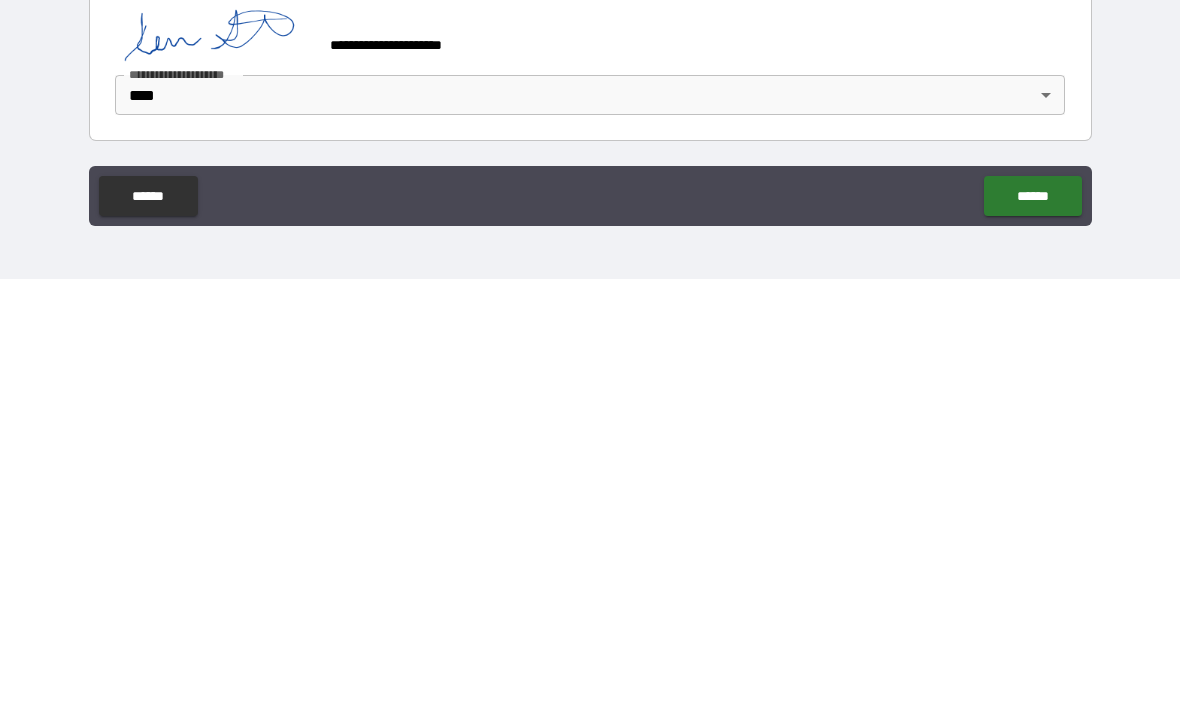 click on "******" at bounding box center [1032, 619] 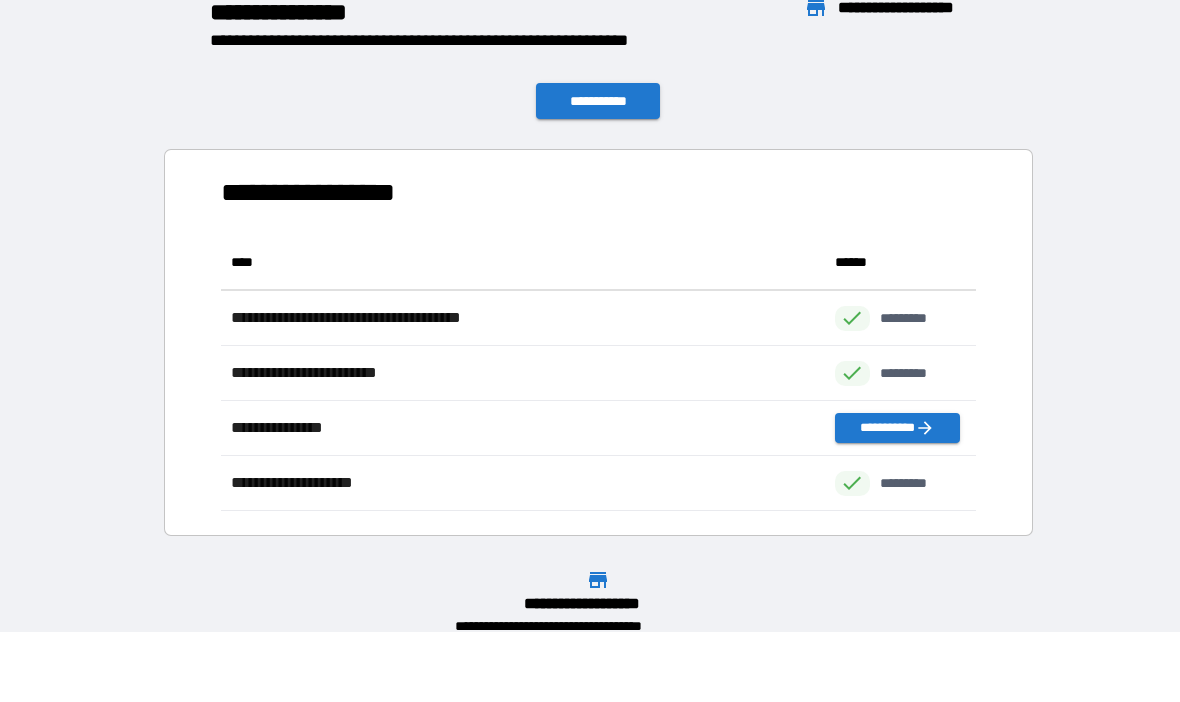 scroll, scrollTop: 276, scrollLeft: 755, axis: both 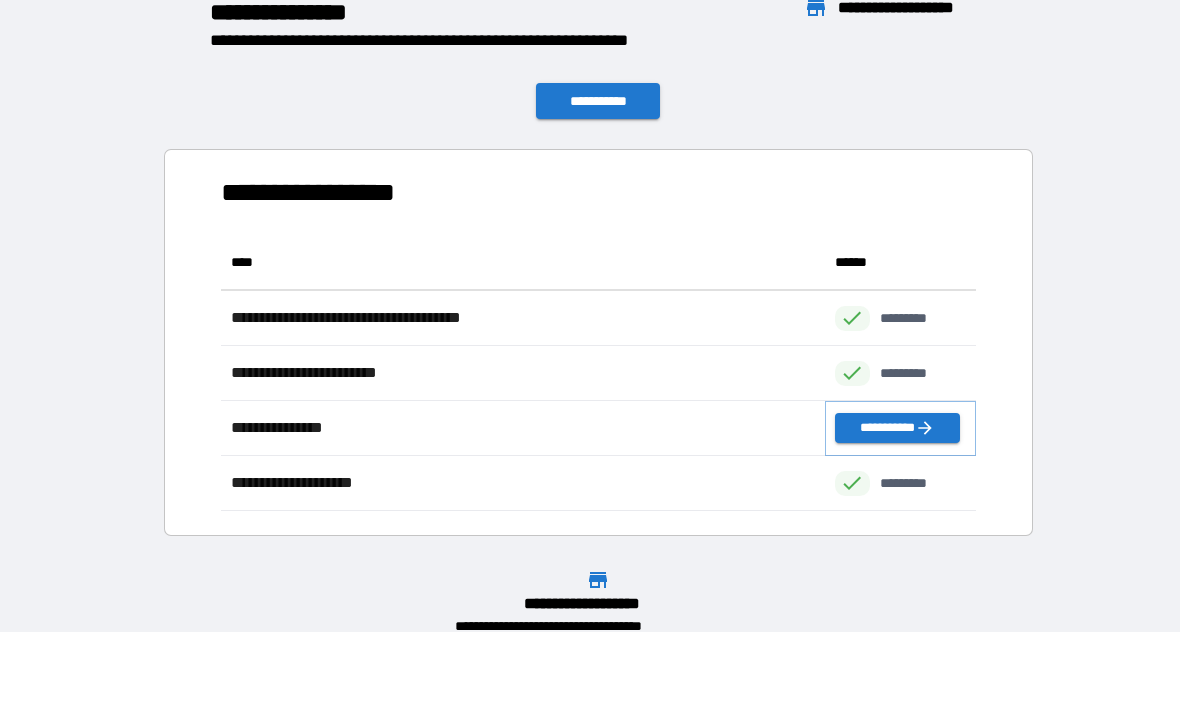 click on "**********" at bounding box center (897, 429) 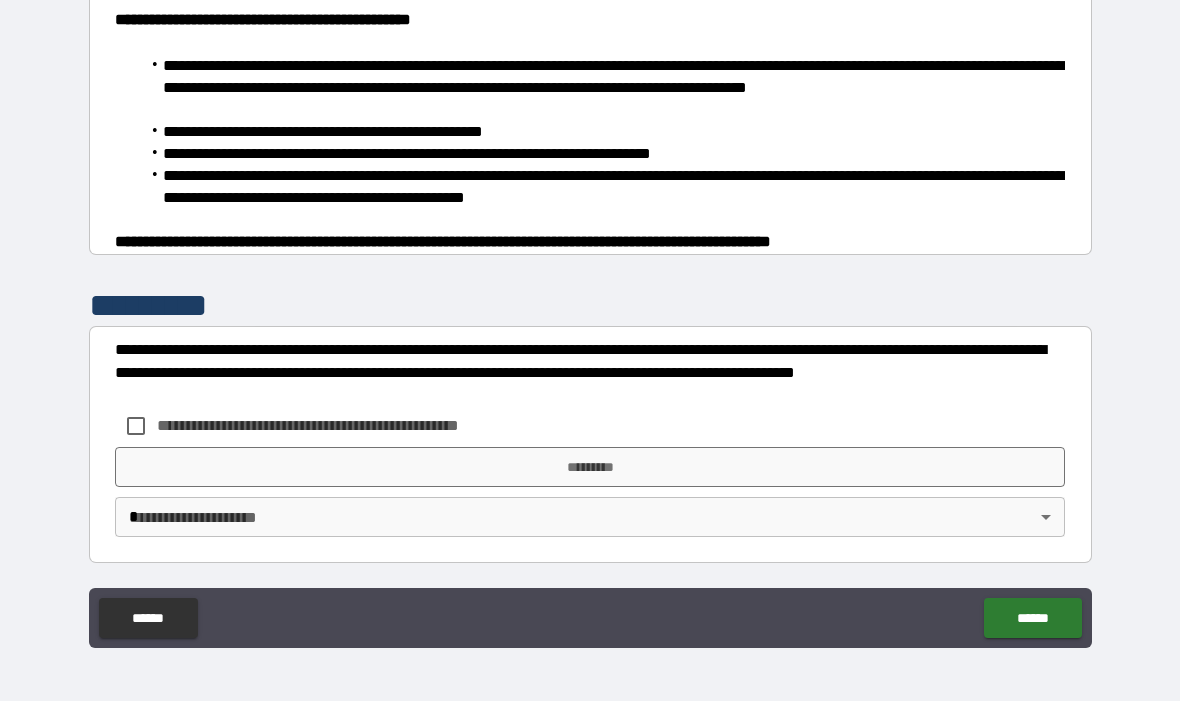 scroll, scrollTop: 1308, scrollLeft: 0, axis: vertical 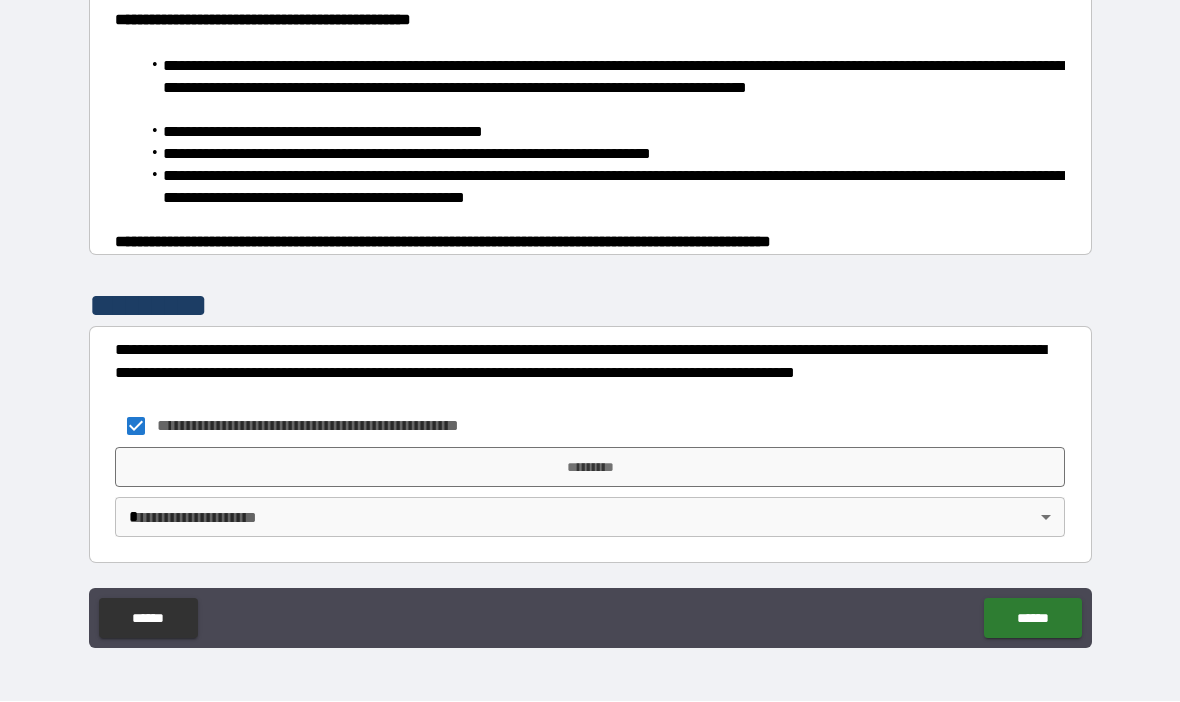 click on "*********" at bounding box center (590, 468) 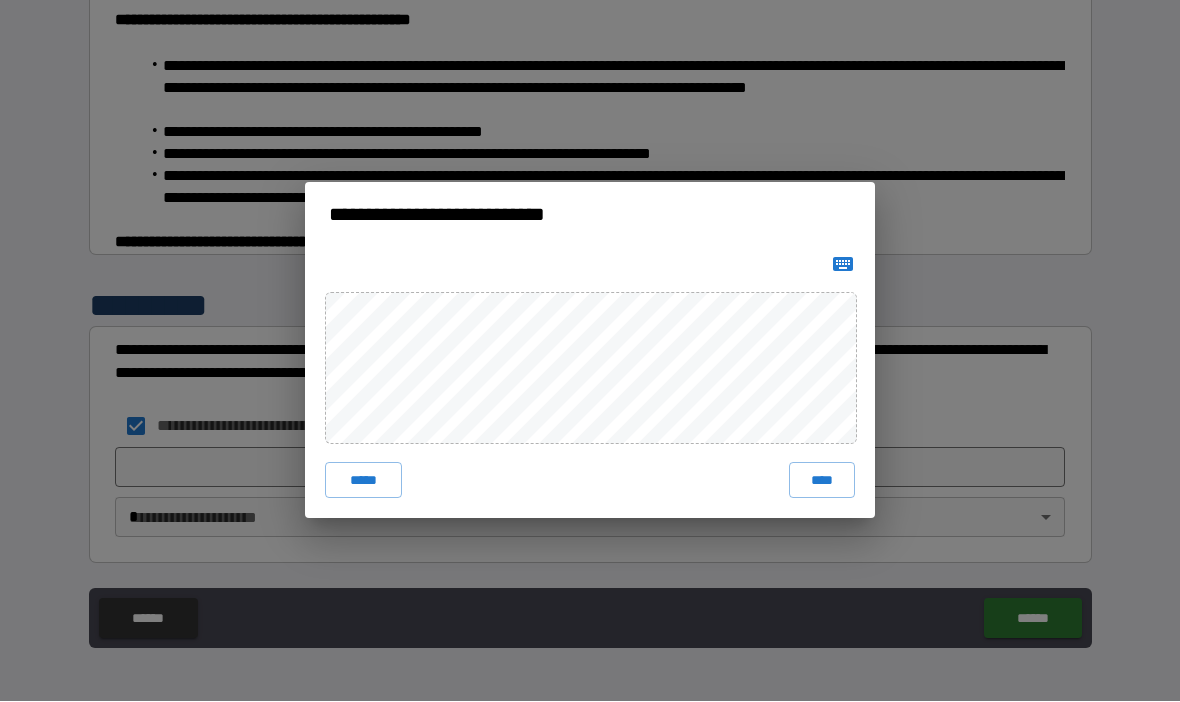 click on "****" at bounding box center [822, 481] 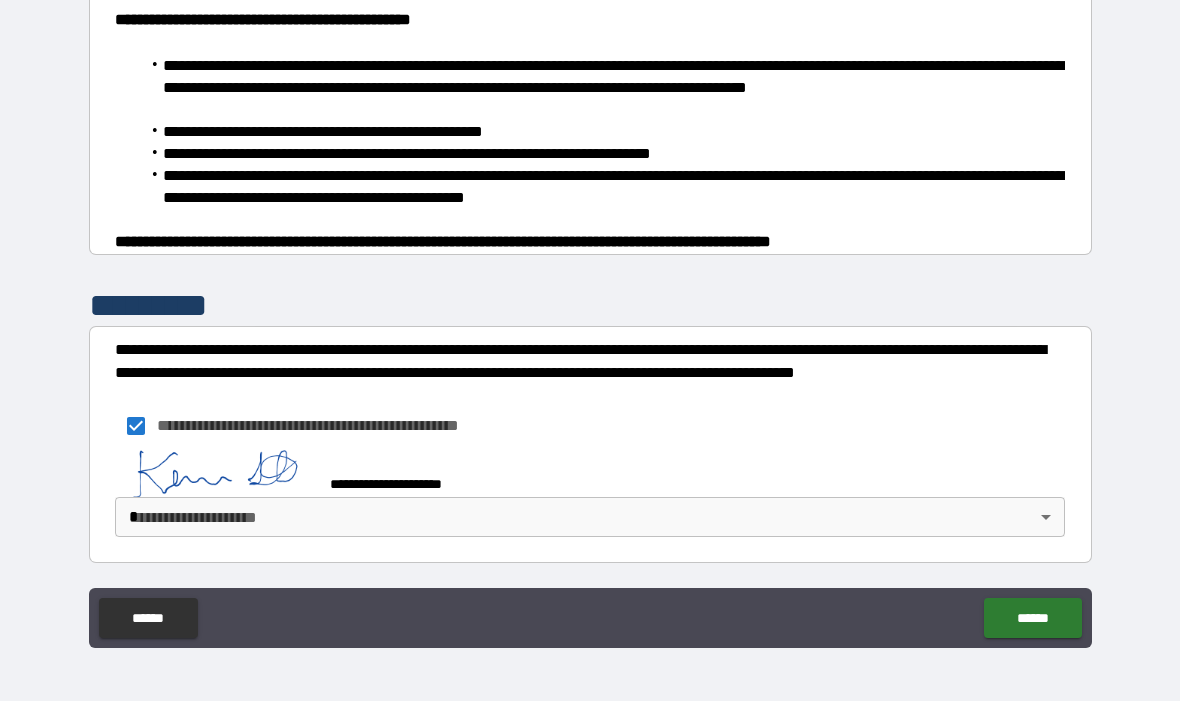 scroll, scrollTop: 1298, scrollLeft: 0, axis: vertical 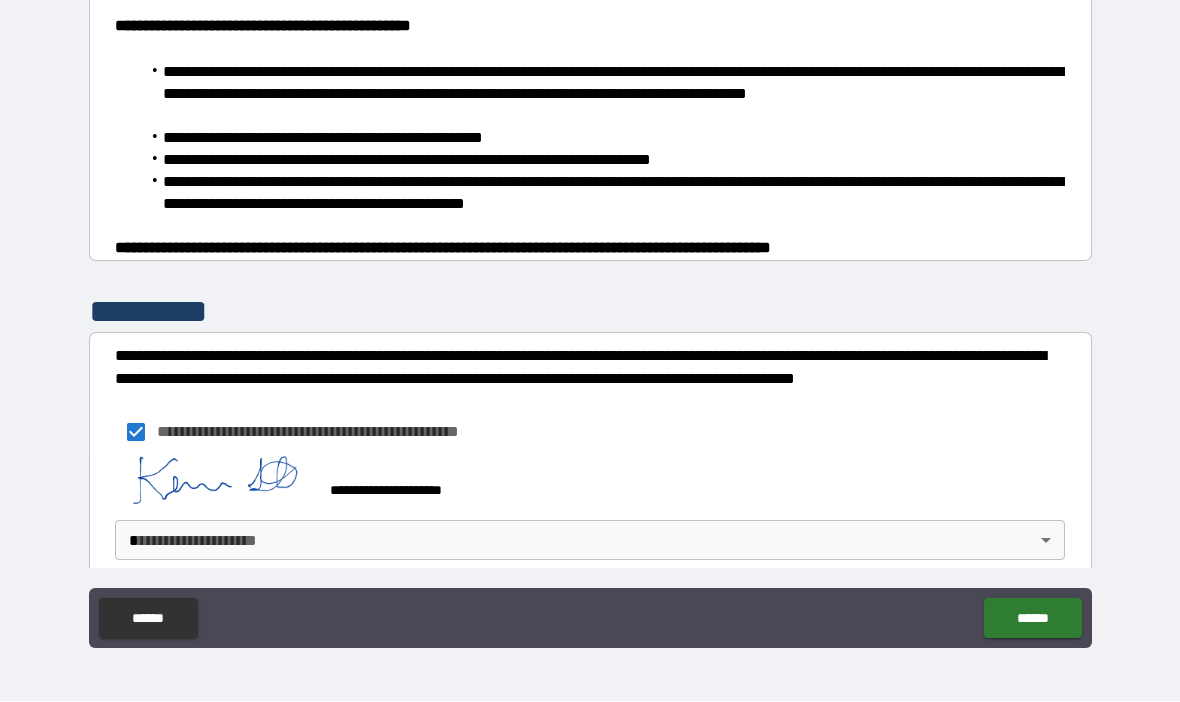 click on "******" at bounding box center (1032, 619) 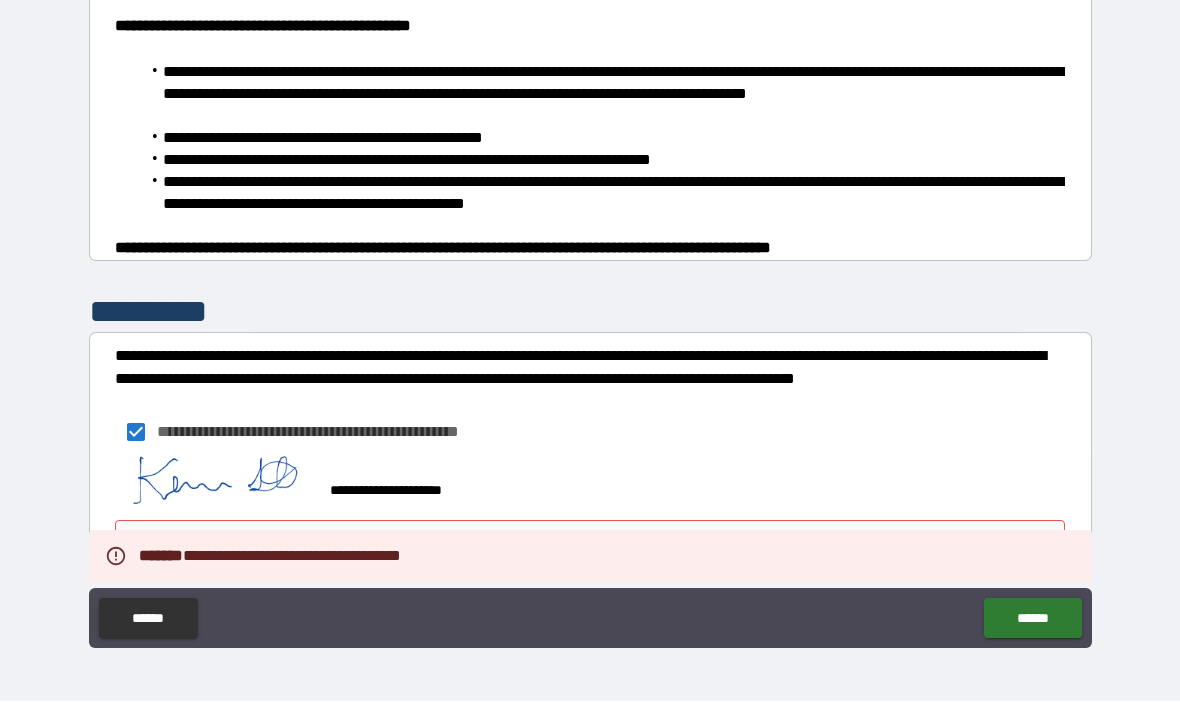 click on "**********" at bounding box center [590, 316] 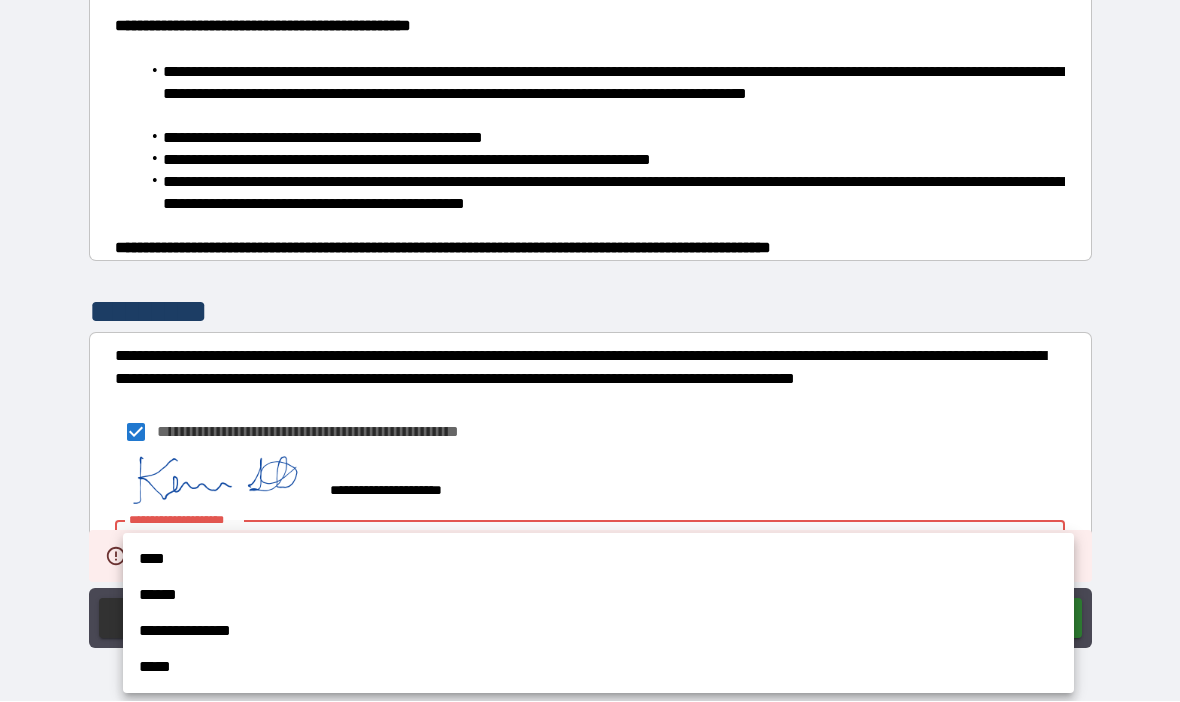 click on "****" at bounding box center [598, 560] 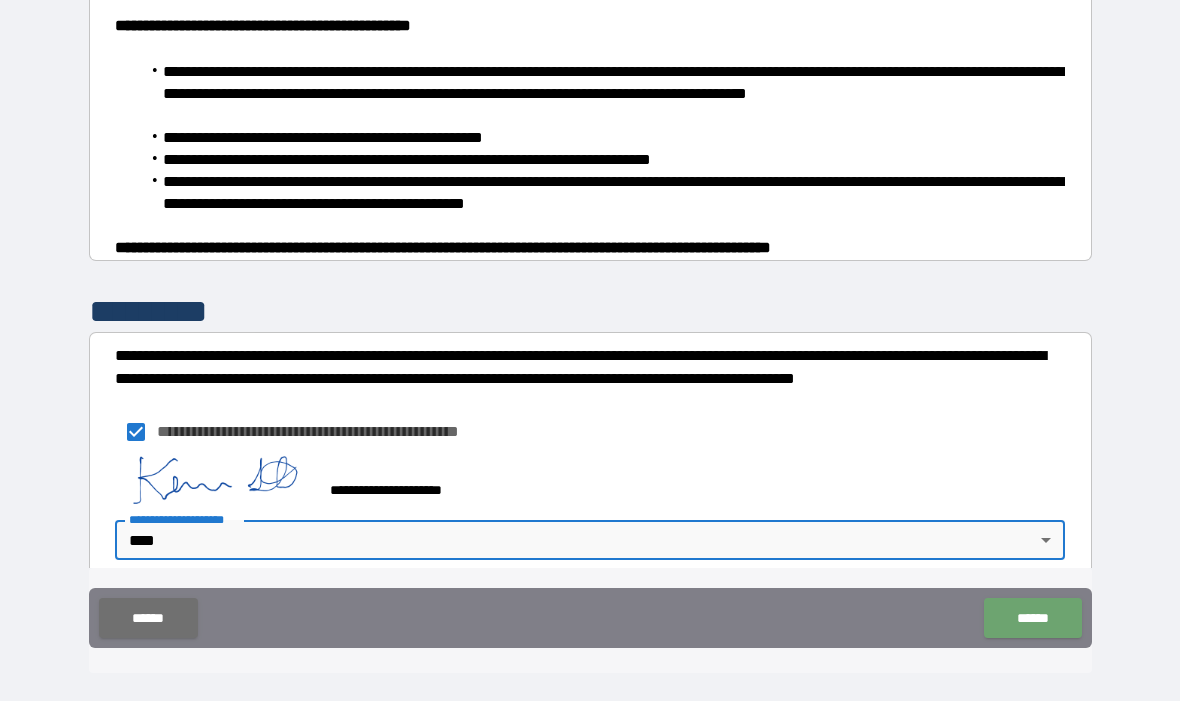 click on "******" at bounding box center [1032, 619] 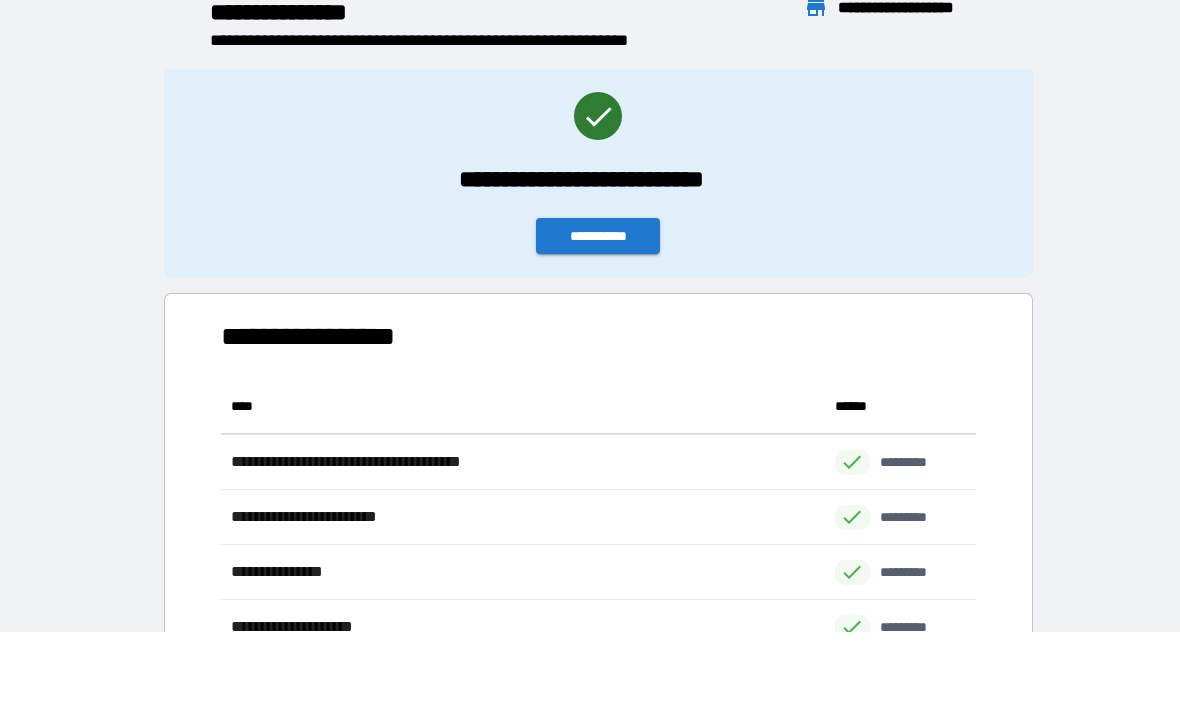 scroll, scrollTop: 1, scrollLeft: 1, axis: both 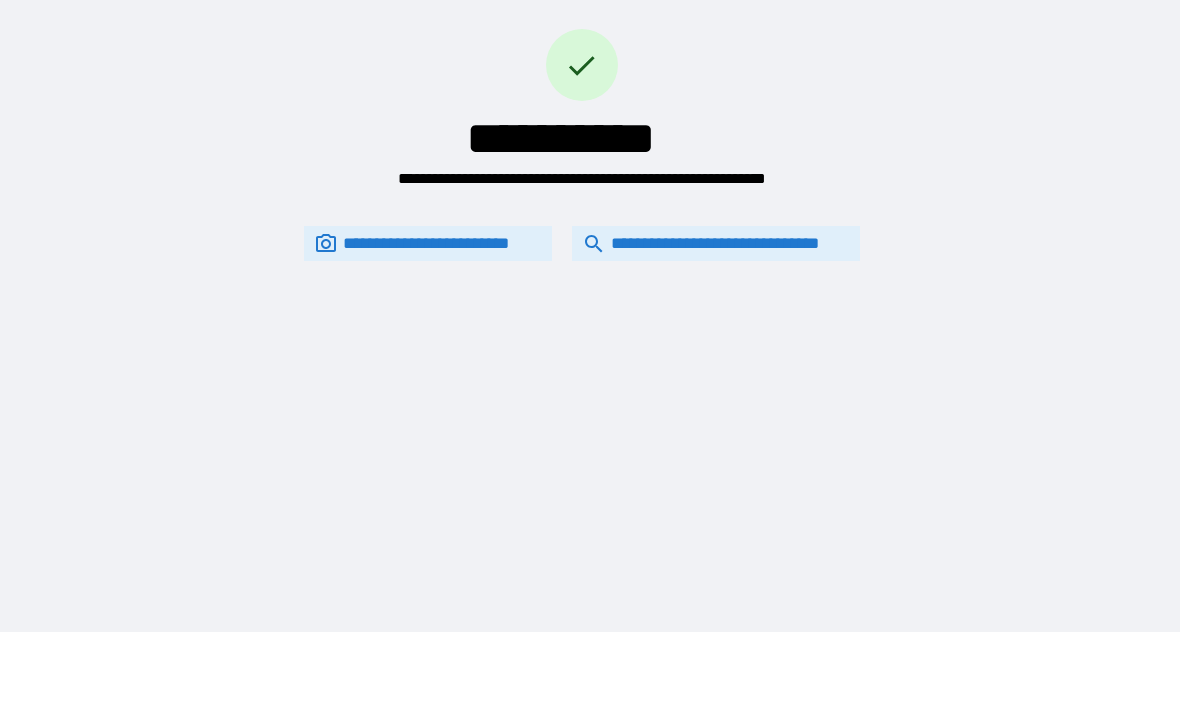 click on "**********" at bounding box center [716, 244] 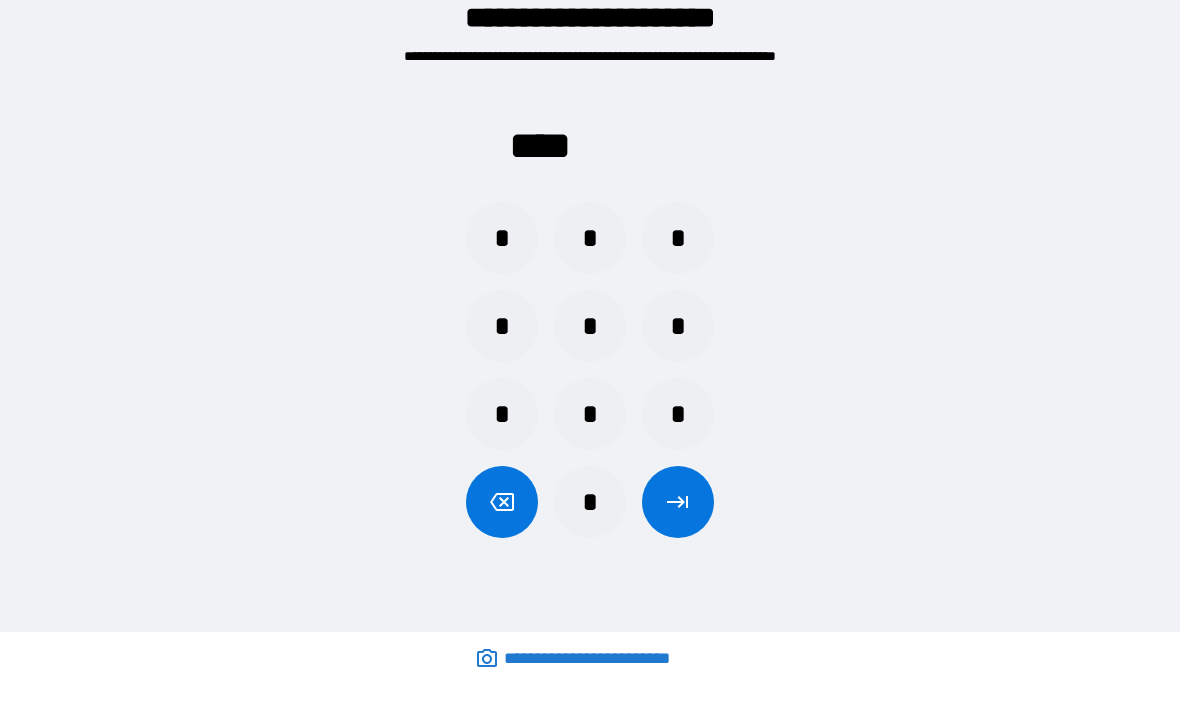 click on "*" at bounding box center (678, 415) 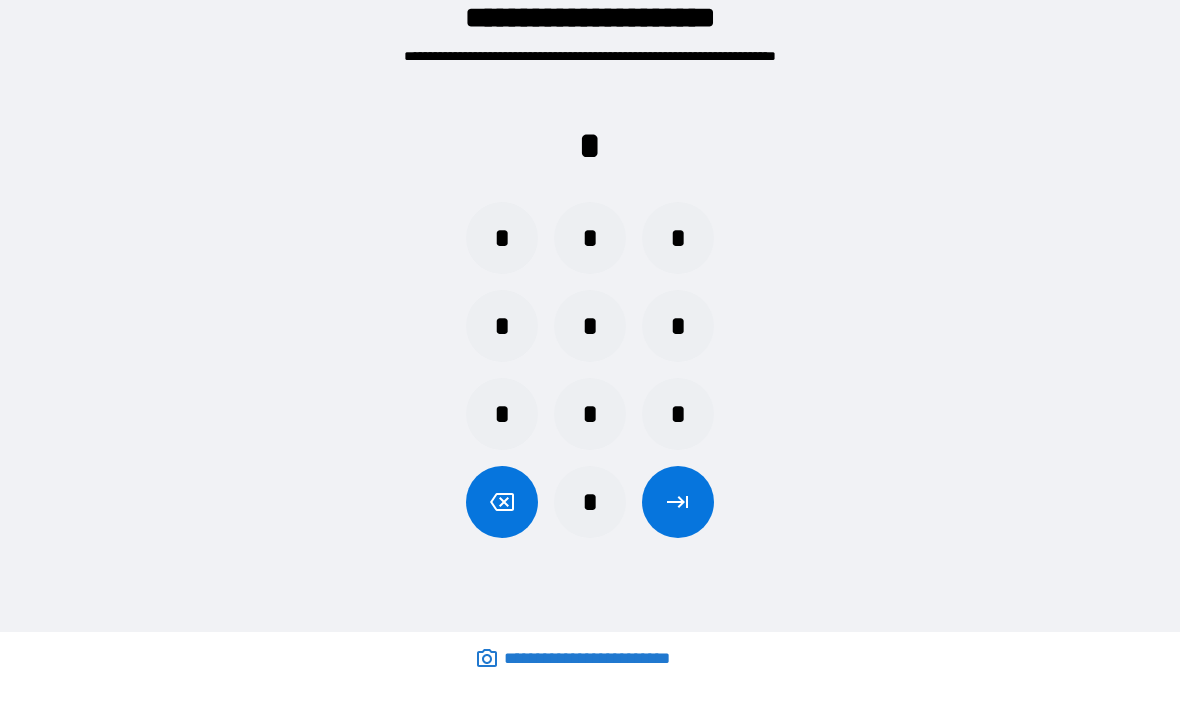 click on "*" at bounding box center (502, 327) 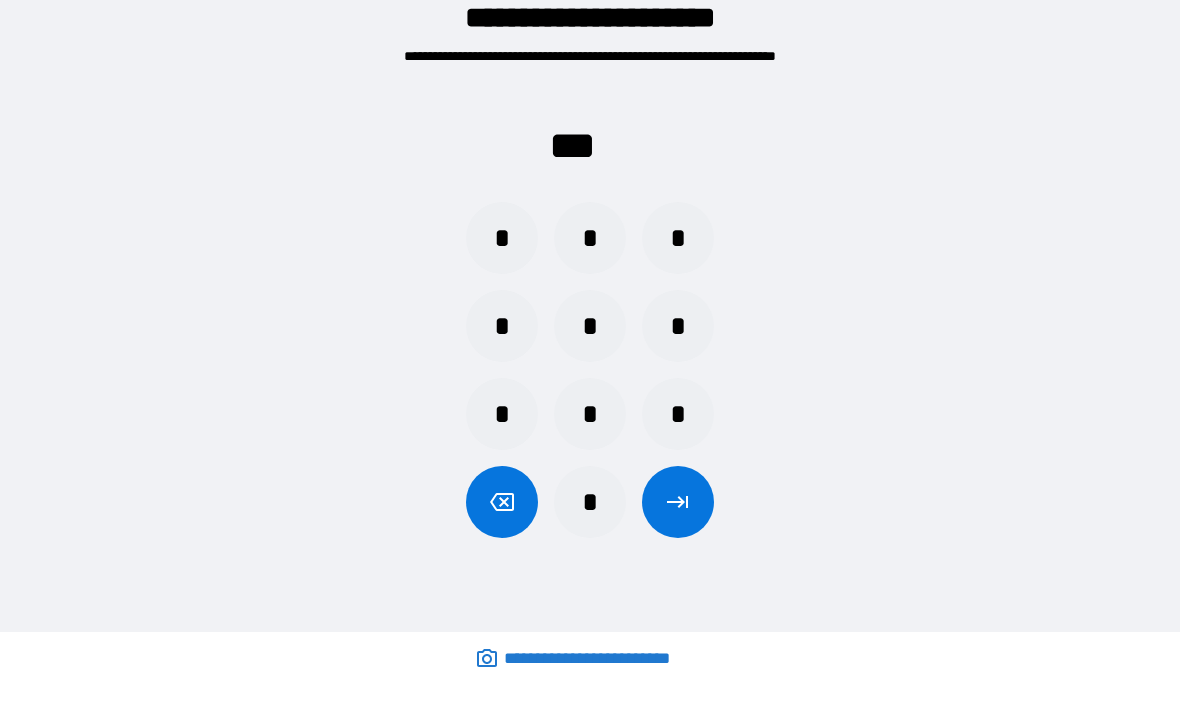 click on "*" at bounding box center [502, 239] 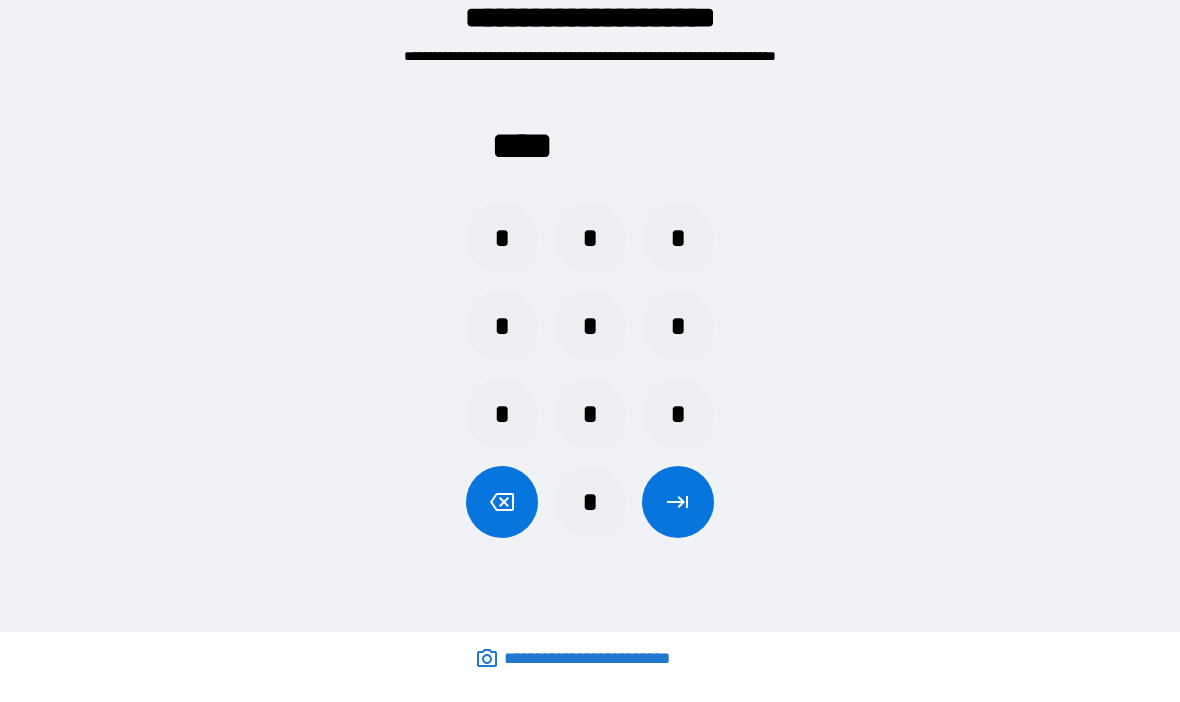 click at bounding box center [678, 503] 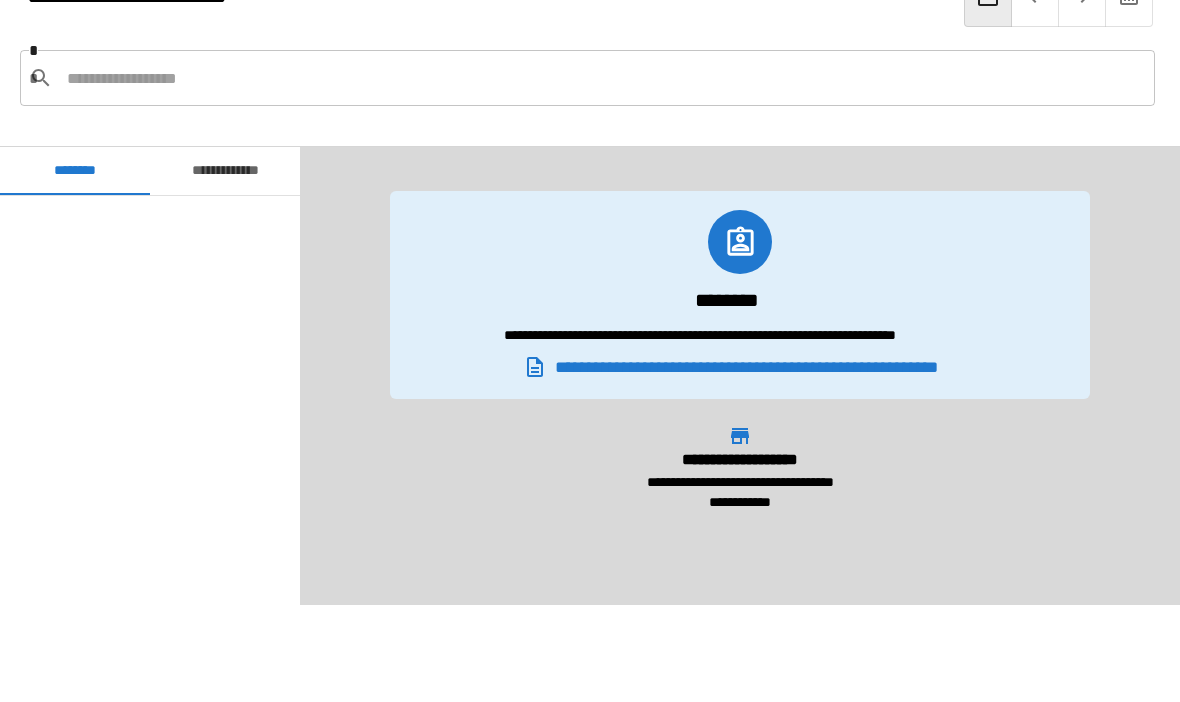 scroll, scrollTop: 1440, scrollLeft: 0, axis: vertical 